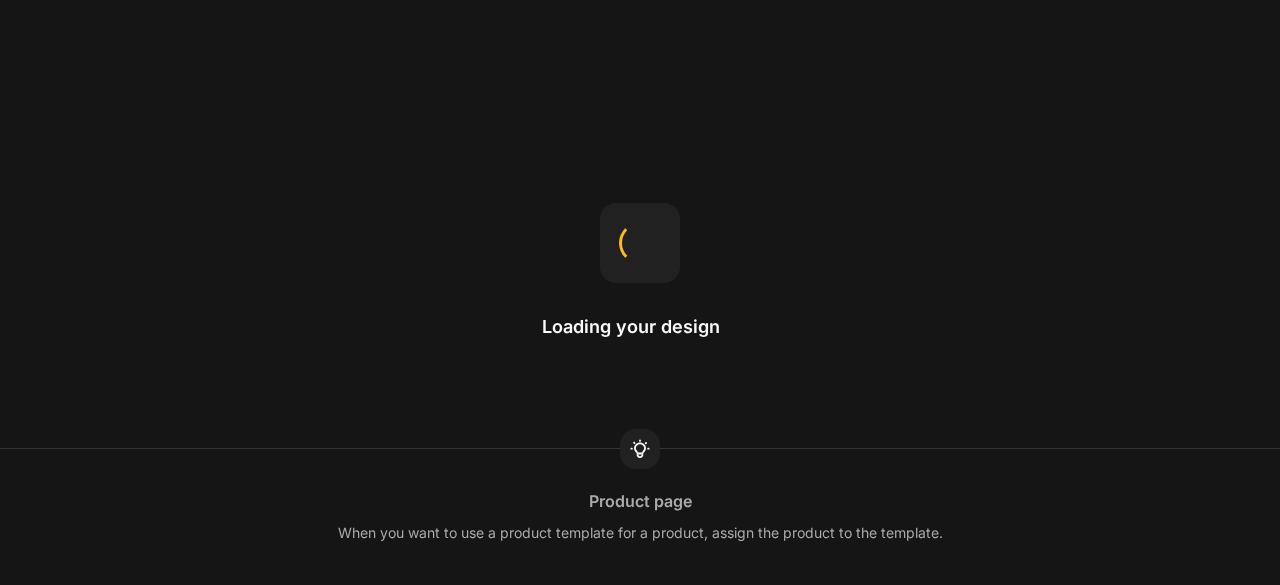 scroll, scrollTop: 0, scrollLeft: 0, axis: both 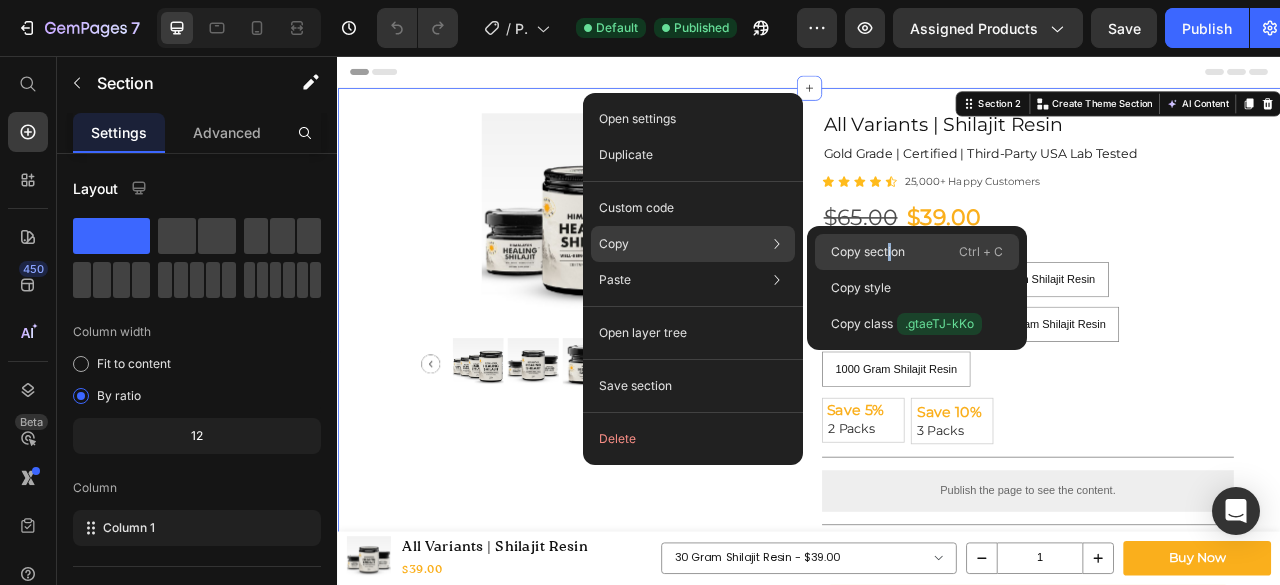 click on "Copy section" at bounding box center (868, 252) 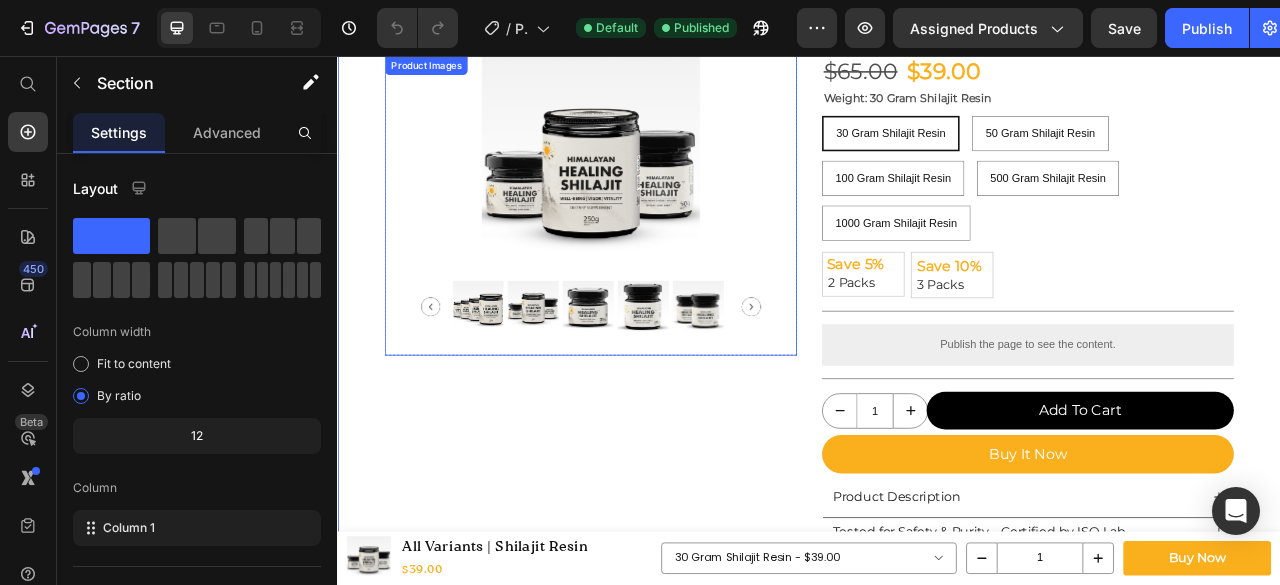 scroll, scrollTop: 100, scrollLeft: 0, axis: vertical 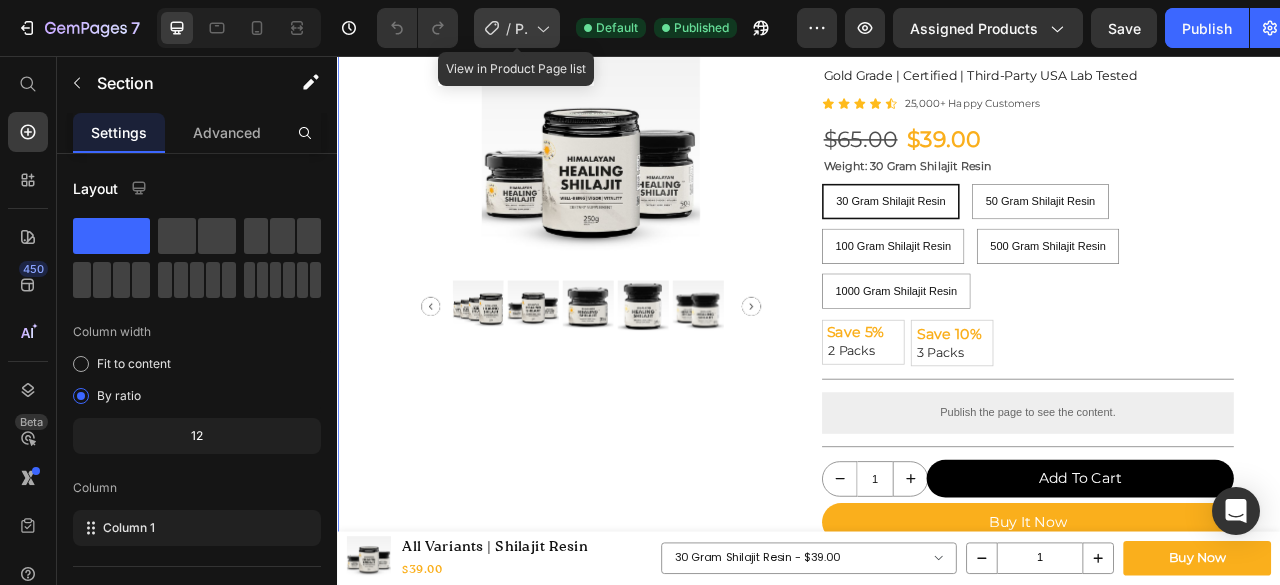 click 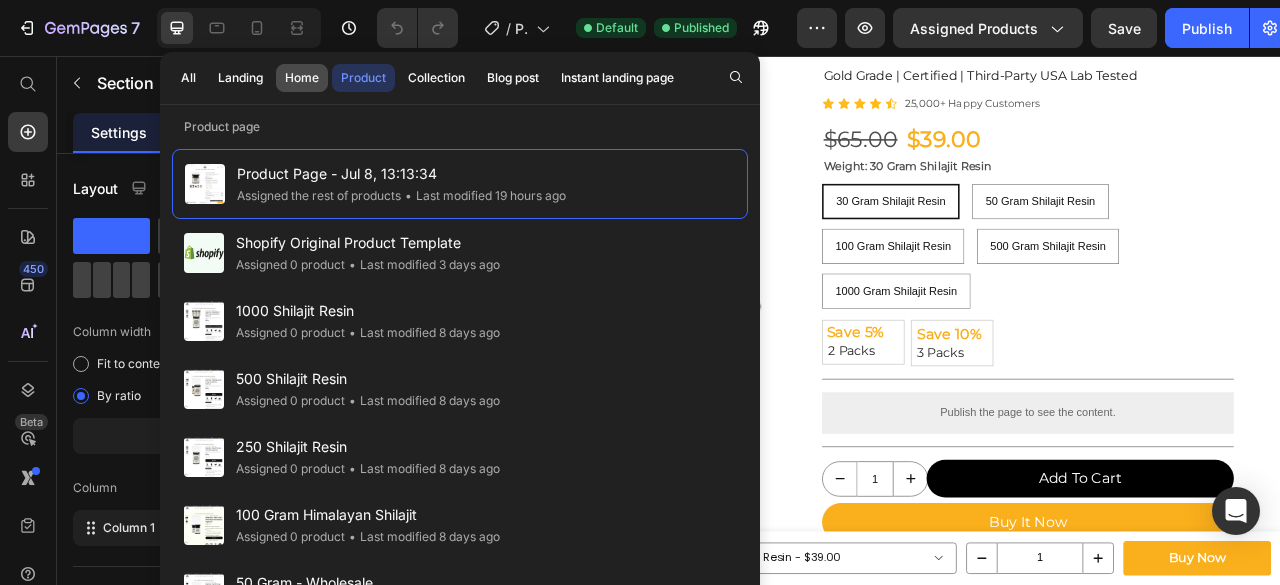 click on "Home" at bounding box center [302, 78] 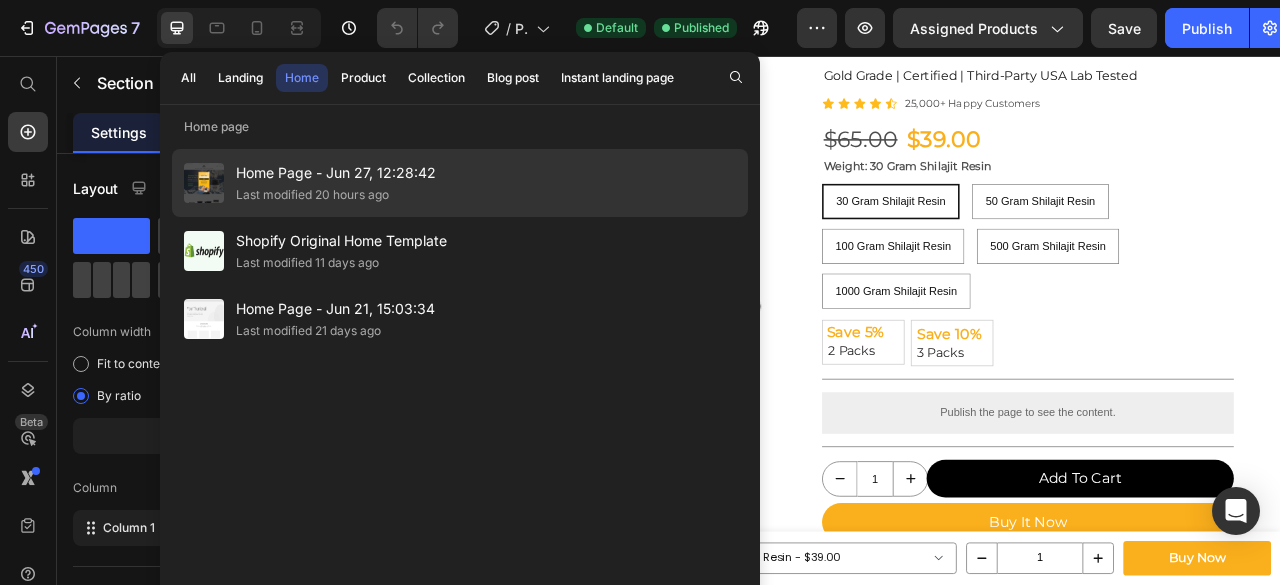 click on "Home Page - Jun 27, 12:28:42" at bounding box center (336, 173) 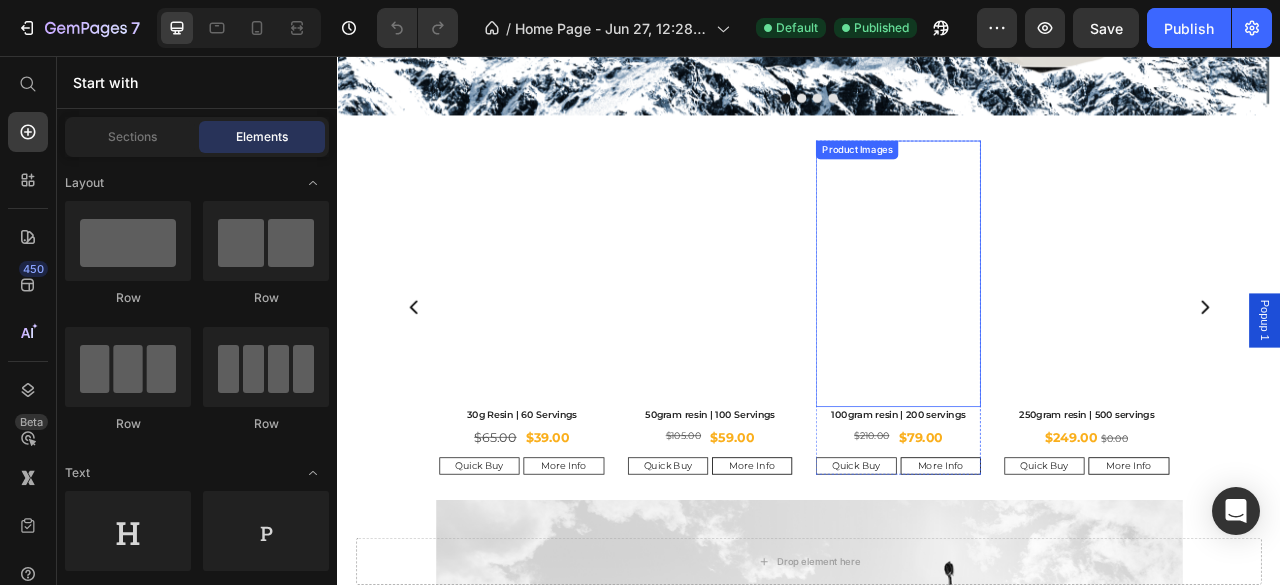 scroll, scrollTop: 500, scrollLeft: 0, axis: vertical 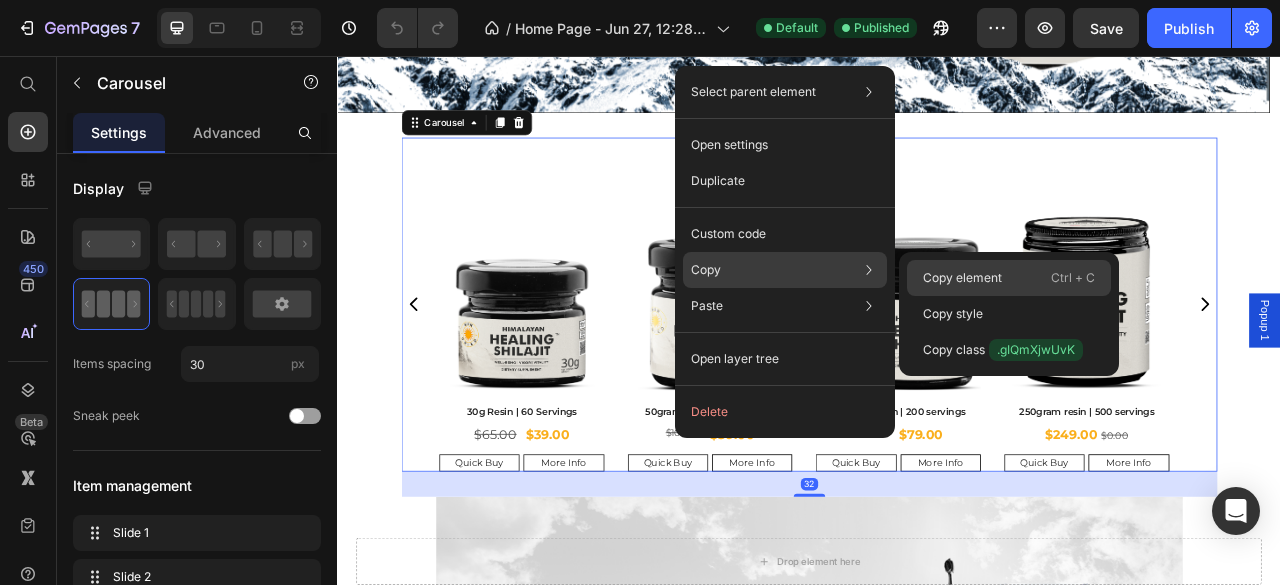 click on "Copy element" at bounding box center [962, 278] 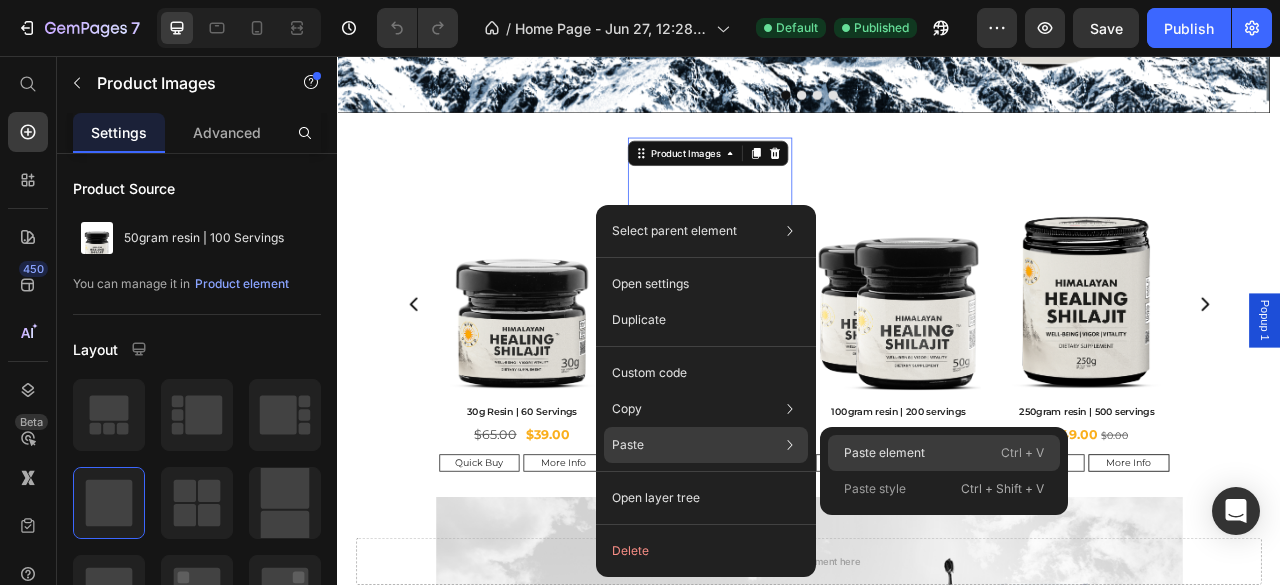 click on "Paste element" at bounding box center [884, 453] 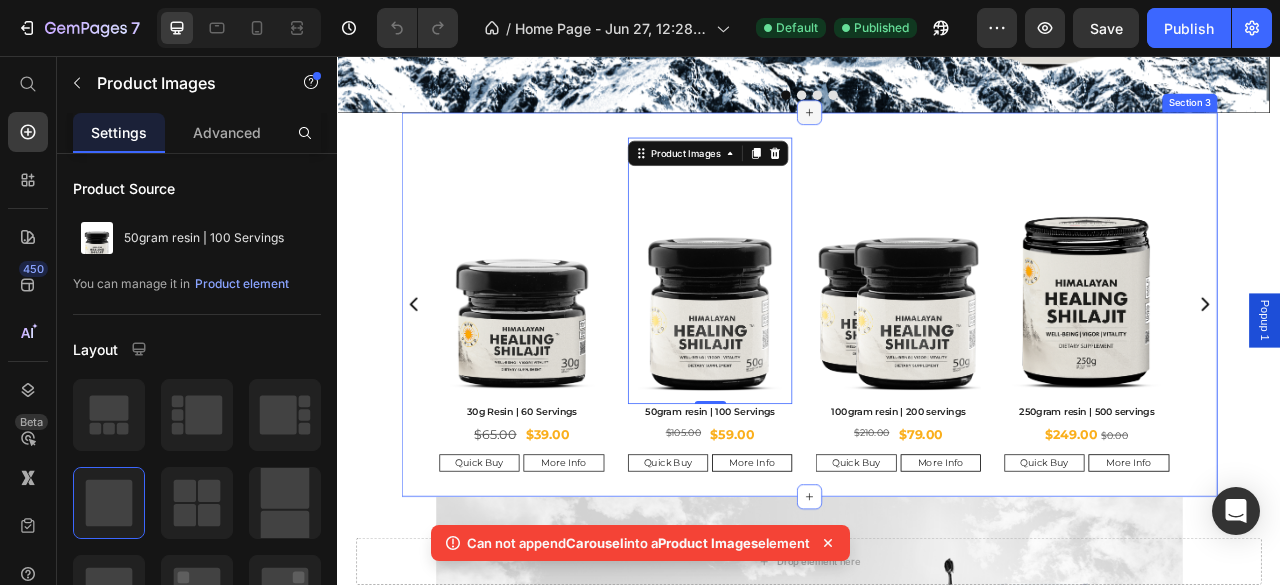 click 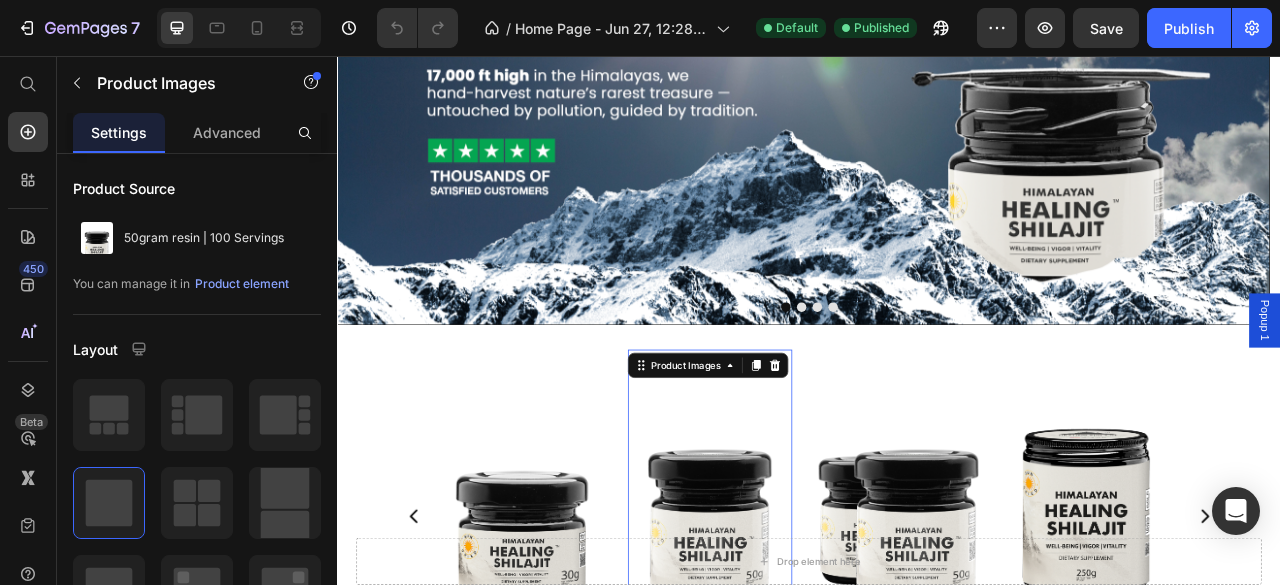 scroll, scrollTop: 233, scrollLeft: 0, axis: vertical 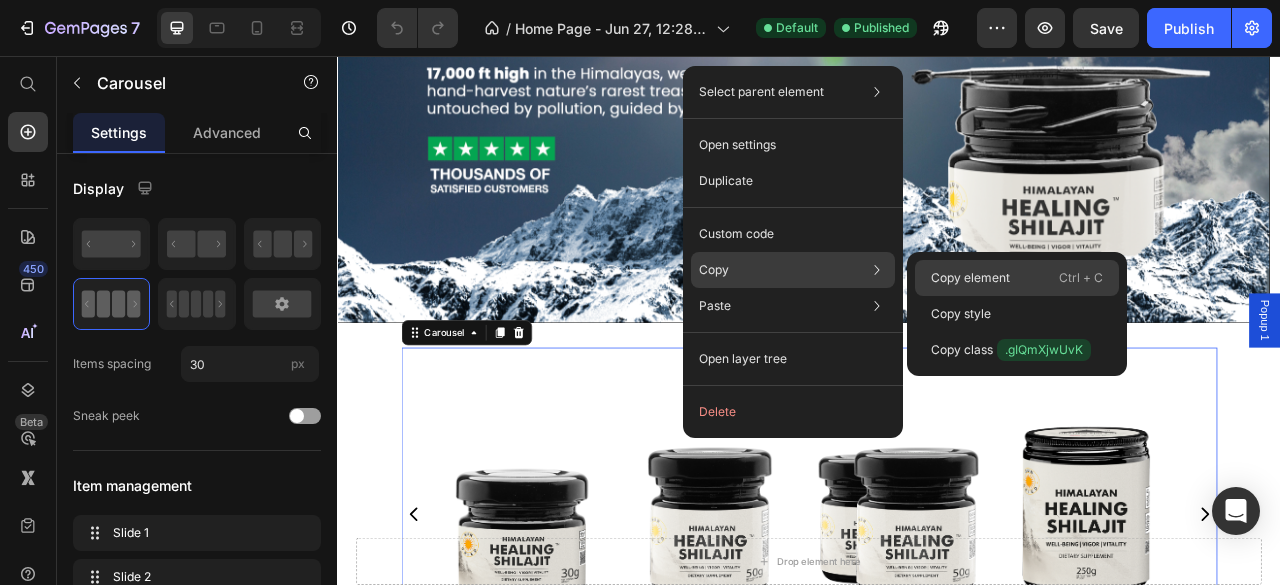 click on "Copy element" at bounding box center (970, 278) 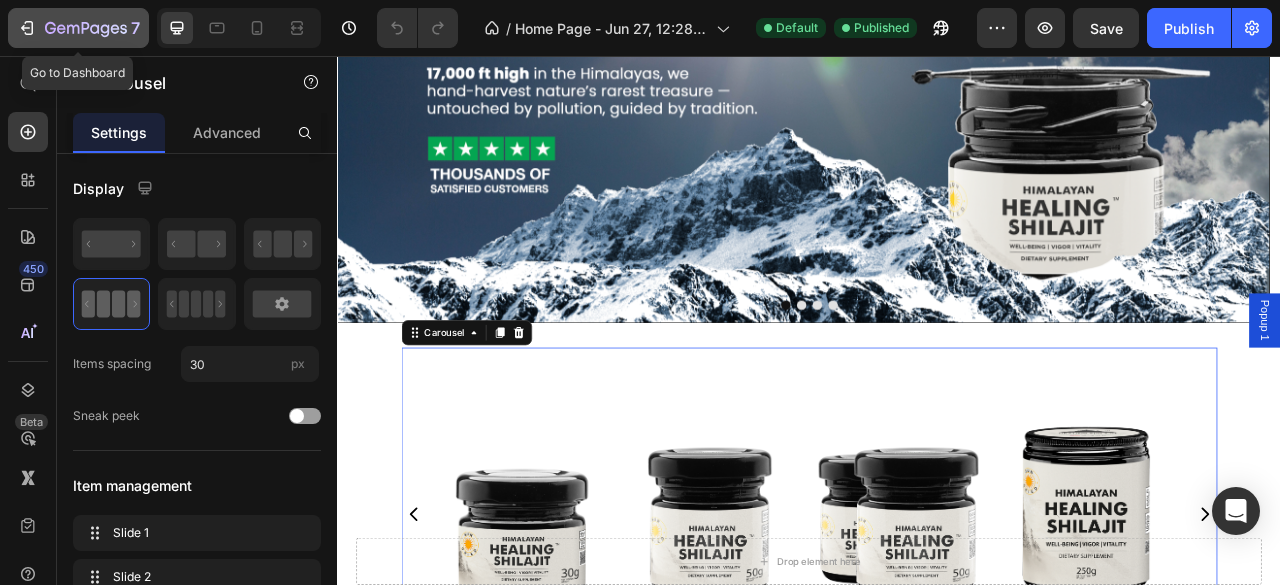 click 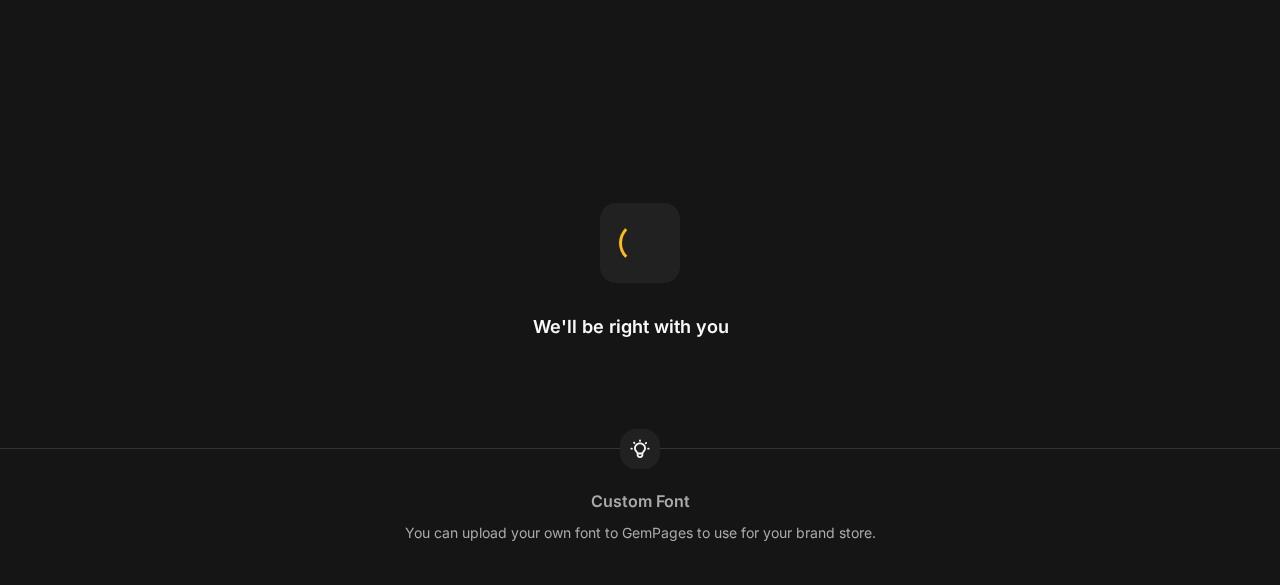 scroll, scrollTop: 0, scrollLeft: 0, axis: both 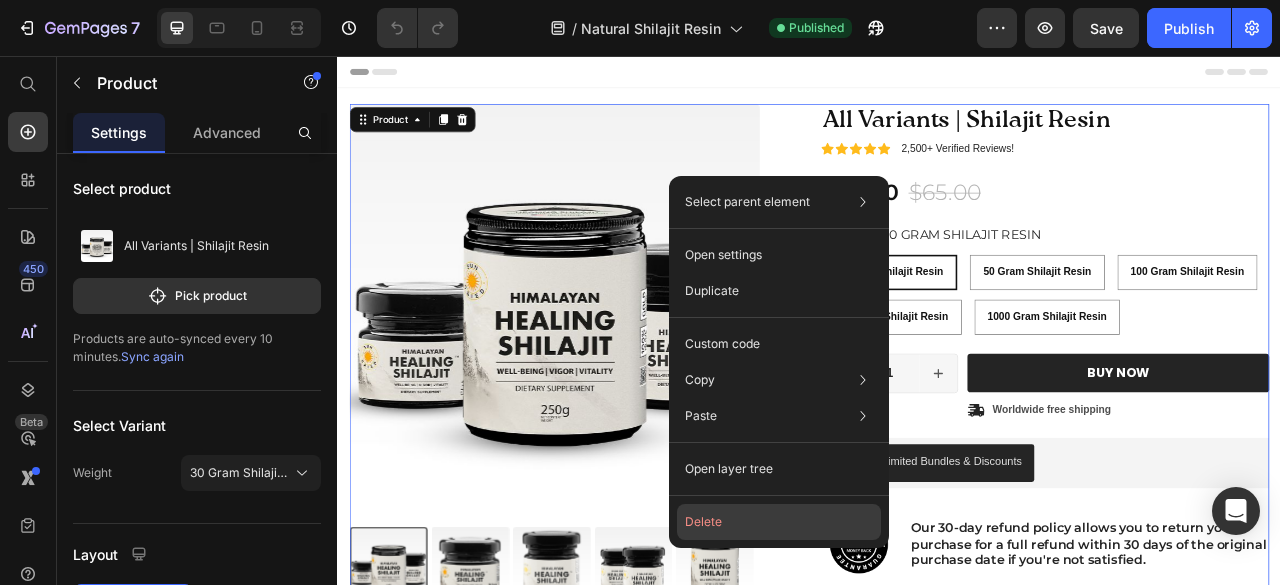 click on "Delete" 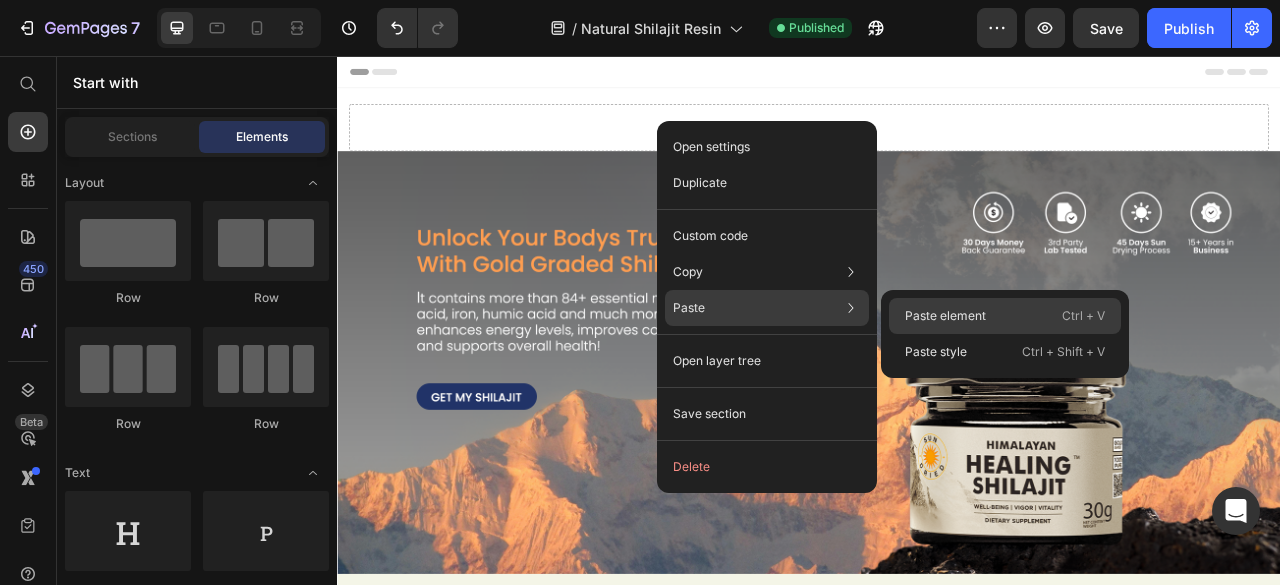 click on "Paste element" at bounding box center [945, 316] 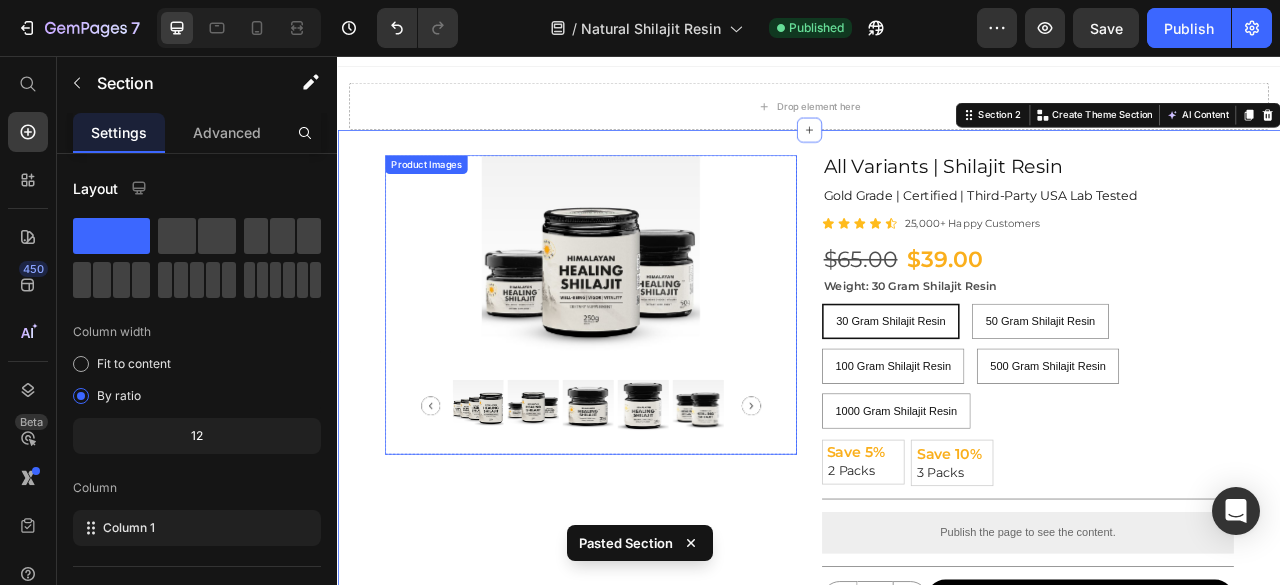 scroll, scrollTop: 0, scrollLeft: 0, axis: both 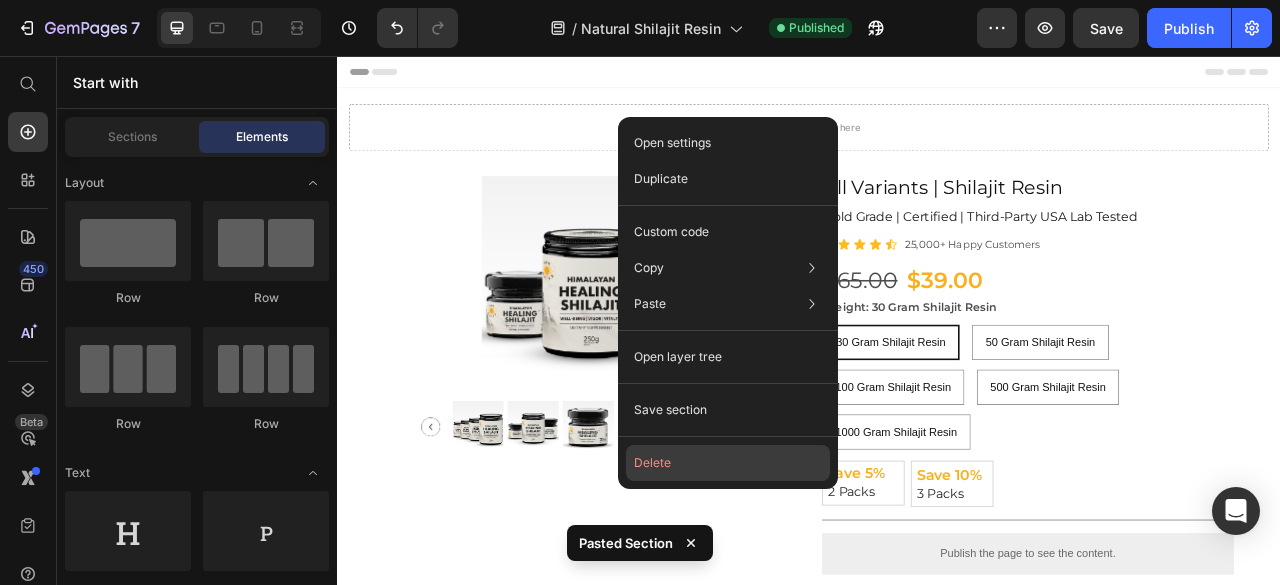 drag, startPoint x: 727, startPoint y: 470, endPoint x: 495, endPoint y: 526, distance: 238.66295 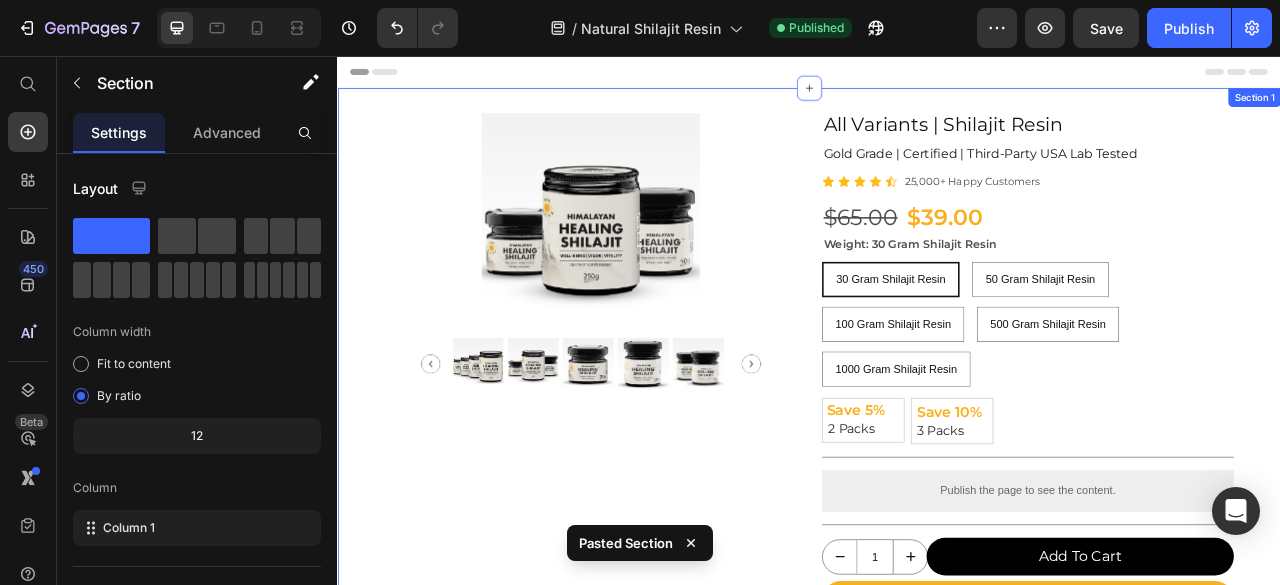 click on "Product Images Row All Variants | Shilajit Resin Product Title Gold Grade | Certified | Third-Party USA Lab Tested Heading Icon Icon Icon Icon Icon Icon List 25,000+ Happy Customers Text Block Row $39.00 Product Price $65.00 Product Price Row Weight: 30 Gram Shilajit Resin 30 Gram Shilajit Resin 30 Gram Shilajit Resin 30 Gram Shilajit Resin 50 Gram Shilajit Resin 50 Gram Shilajit Resin 50 Gram Shilajit Resin 100 Gram Shilajit Resin 100 Gram Shilajit Resin 100 Gram Shilajit Resin 500 Gram Shilajit Resin 500 Gram Shilajit Resin 500 Gram Shilajit Resin 1000 Gram Shilajit Resin 1000 Gram Shilajit Resin 1000 Gram Shilajit Resin Product Variants & Swatches Save 5% Text Block 2 Packs Text Block Row Save 10% Text Block 3 Packs Text Block Row Product Bundle Discount                Title Line
Publish the page to see the content.
Custom Code                Title Line 1 Product Quantity Add To Cart Add to Cart Row Buy It Now Add to Cart" at bounding box center (937, 569) 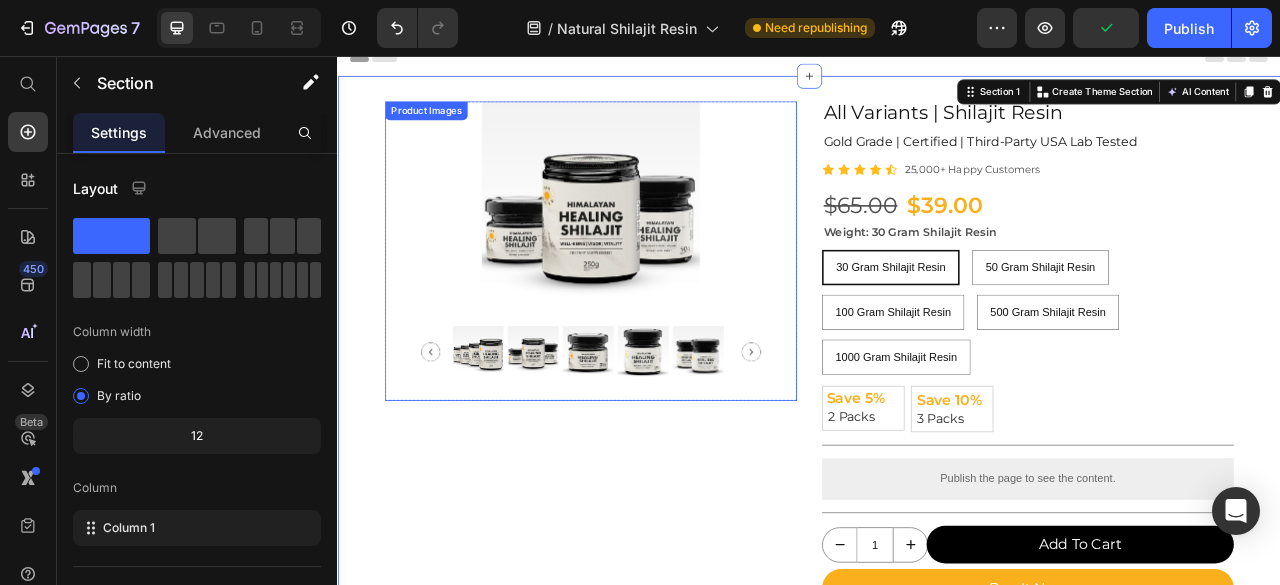 scroll, scrollTop: 0, scrollLeft: 0, axis: both 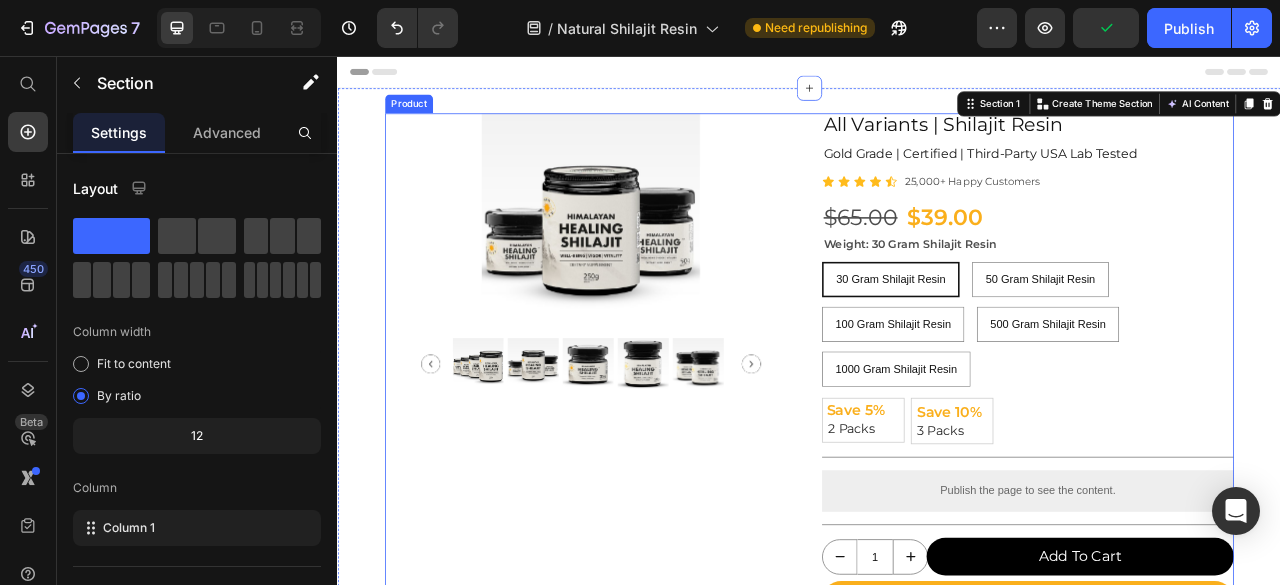 click on "Product Images Row All Variants | Shilajit Resin Product Title Gold Grade | Certified | Third-Party USA Lab Tested Heading Icon Icon Icon Icon Icon Icon List 25,000+ Happy Customers Text Block Row $39.00 Product Price $65.00 Product Price Row Weight: 30 Gram Shilajit Resin 30 Gram Shilajit Resin 30 Gram Shilajit Resin 30 Gram Shilajit Resin 50 Gram Shilajit Resin 50 Gram Shilajit Resin 50 Gram Shilajit Resin 100 Gram Shilajit Resin 100 Gram Shilajit Resin 100 Gram Shilajit Resin 500 Gram Shilajit Resin 500 Gram Shilajit Resin 500 Gram Shilajit Resin 1000 Gram Shilajit Resin 1000 Gram Shilajit Resin 1000 Gram Shilajit Resin Product Variants & Swatches Save 5% Text Block 2 Packs Text Block Row Save 10% Text Block 3 Packs Text Block Row Product Bundle Discount                Title Line
Publish the page to see the content.
Custom Code                Title Line 1 Product Quantity Add To Cart Add to Cart Row Buy It Now Add to Cart" at bounding box center (937, 569) 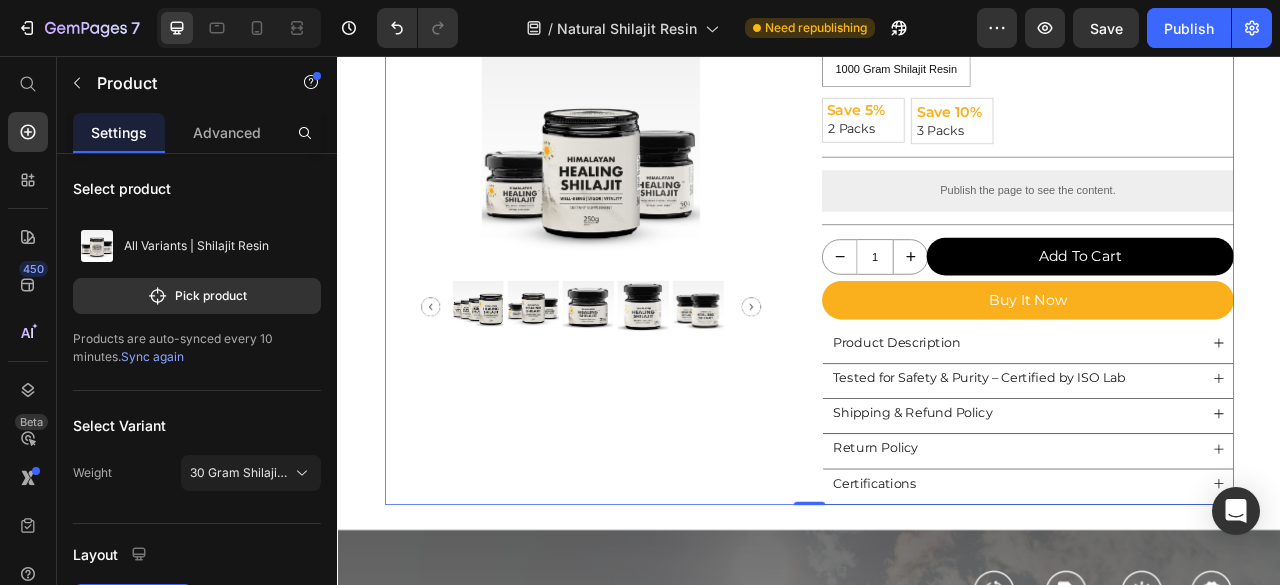 scroll, scrollTop: 433, scrollLeft: 0, axis: vertical 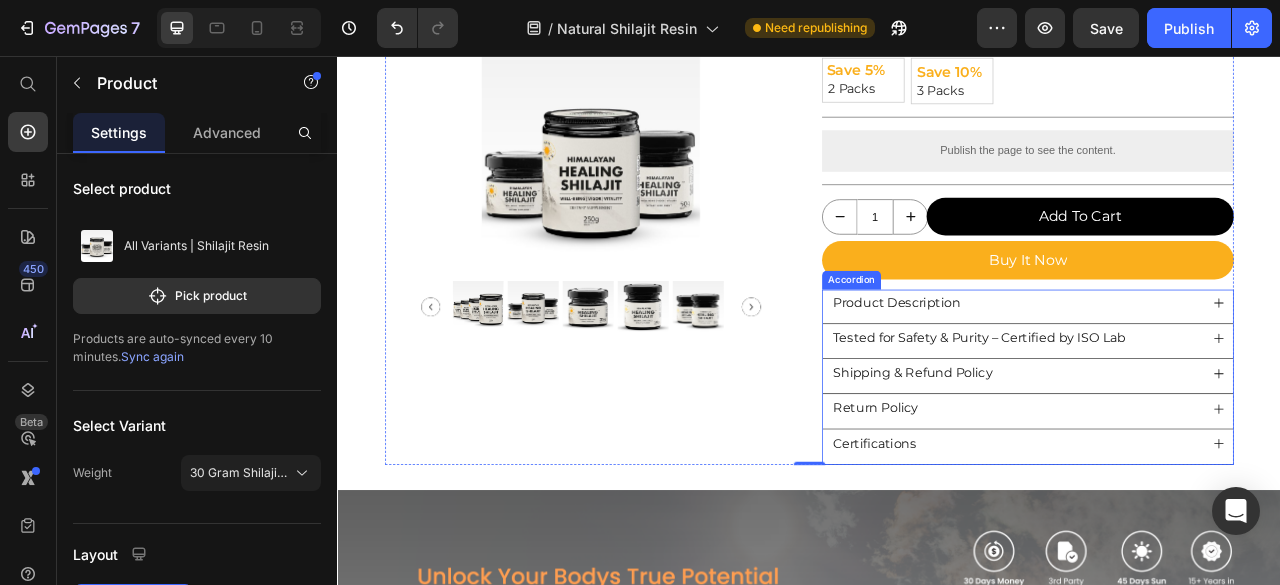 click on "Product Description" at bounding box center [1199, 370] 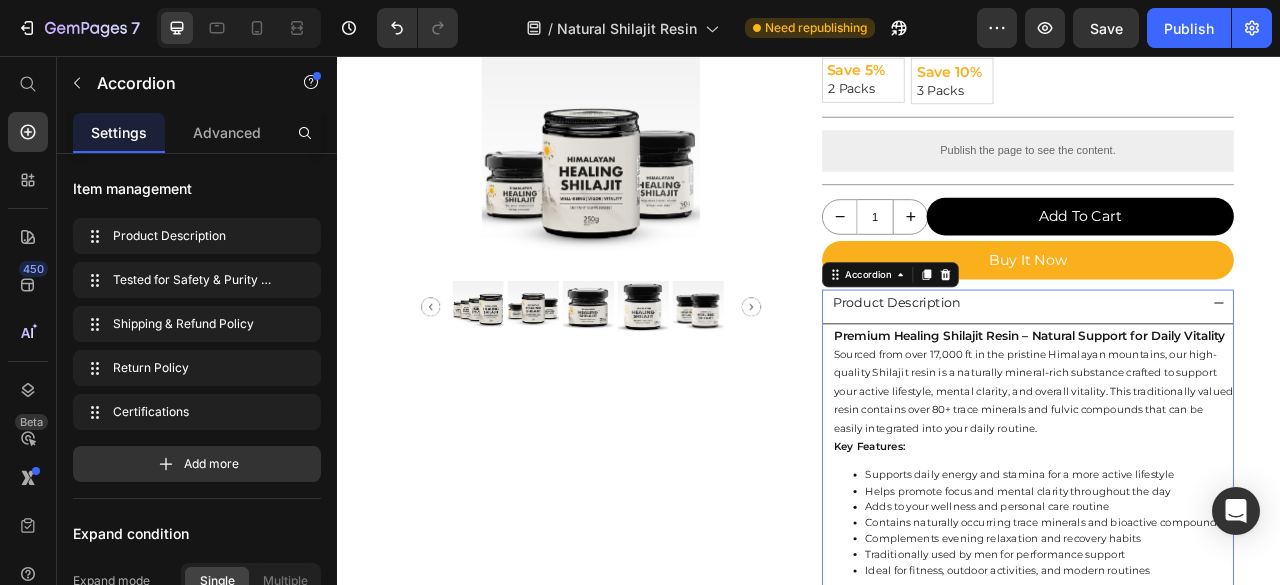 click on "Product Description" at bounding box center [1199, 370] 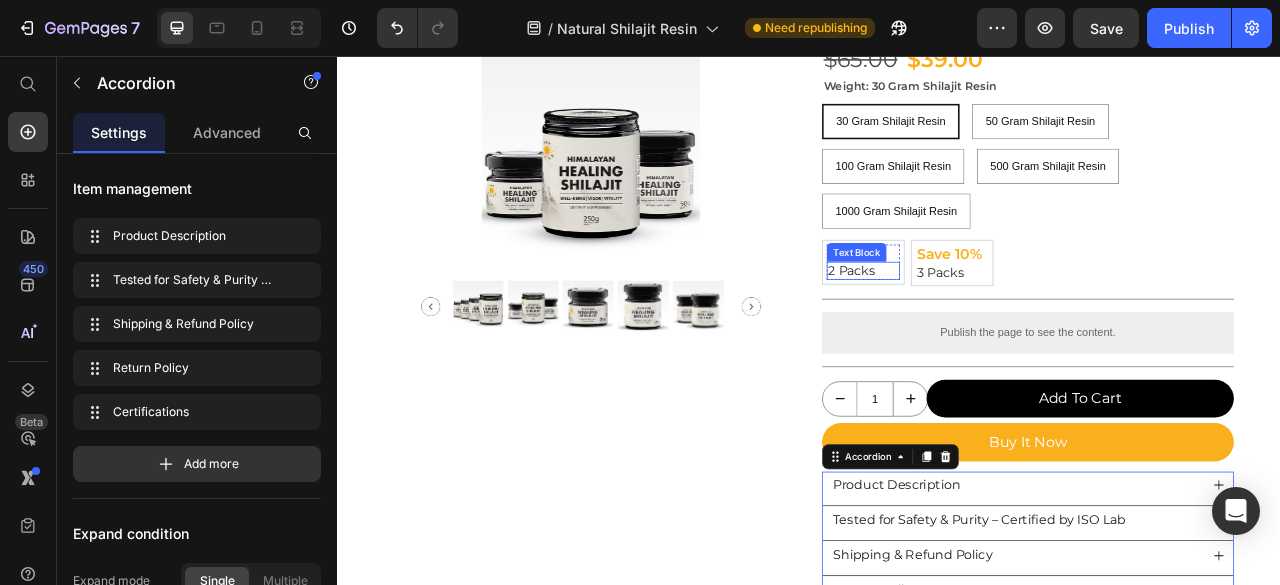scroll, scrollTop: 200, scrollLeft: 0, axis: vertical 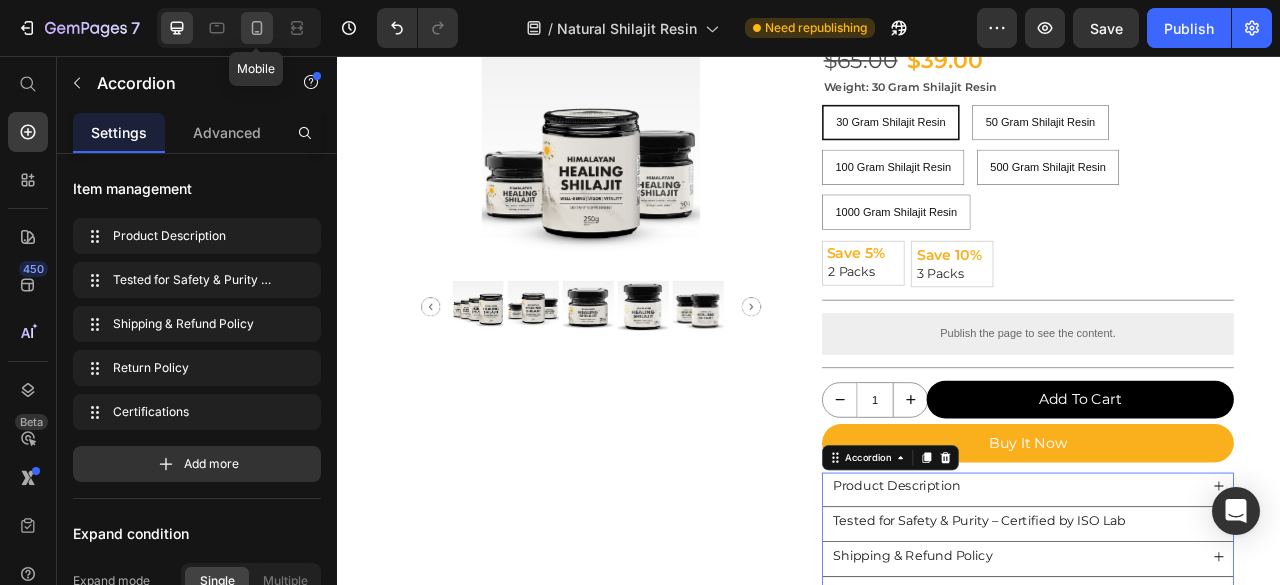 click 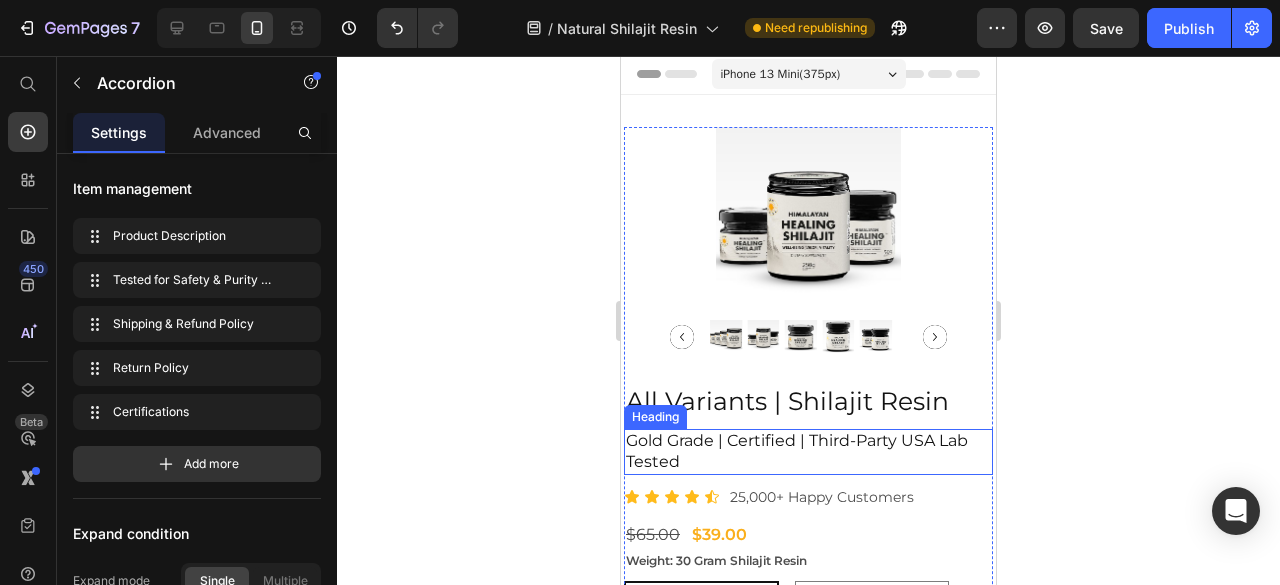 scroll, scrollTop: 0, scrollLeft: 0, axis: both 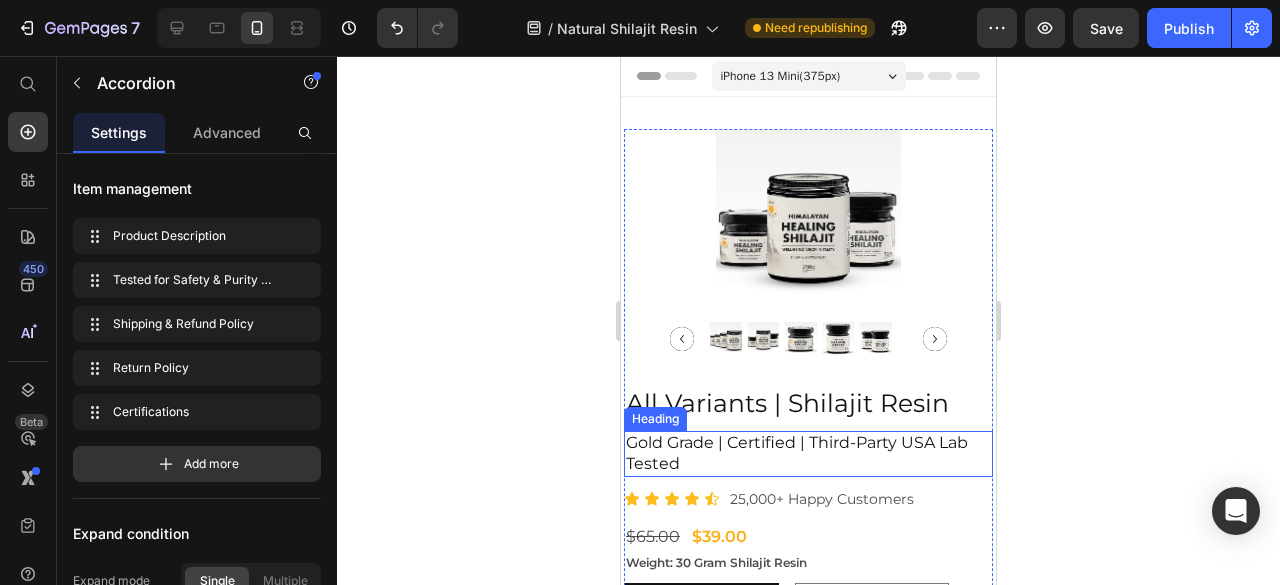 click on "Gold Grade | Certified | Third-Party USA Lab Tested" at bounding box center (808, 454) 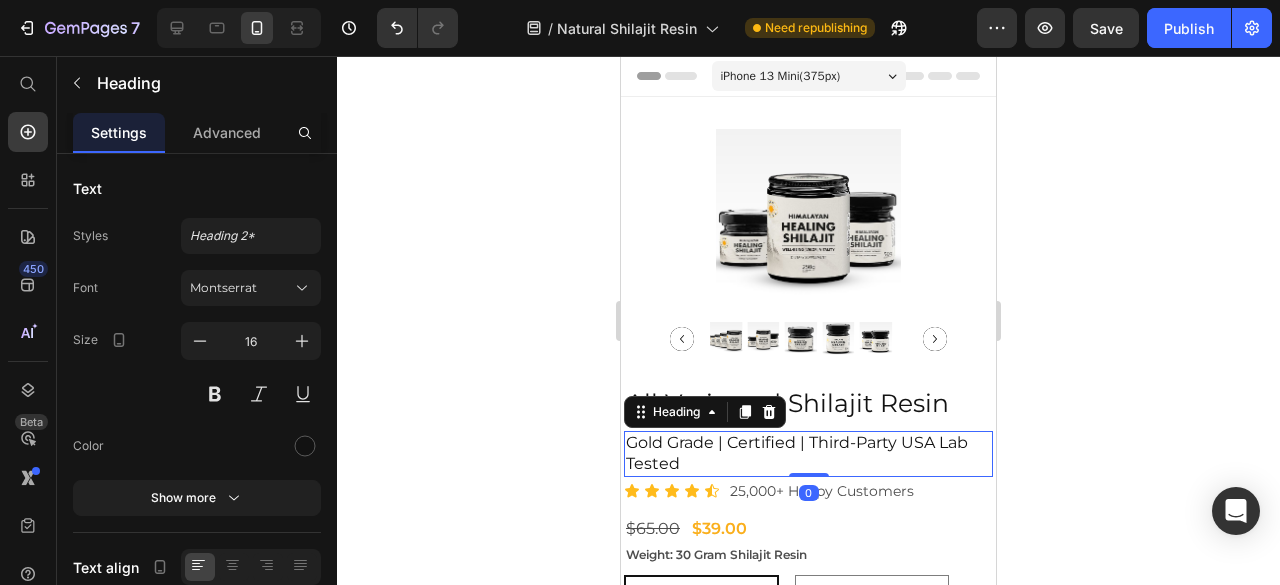 drag, startPoint x: 810, startPoint y: 473, endPoint x: 820, endPoint y: 453, distance: 22.36068 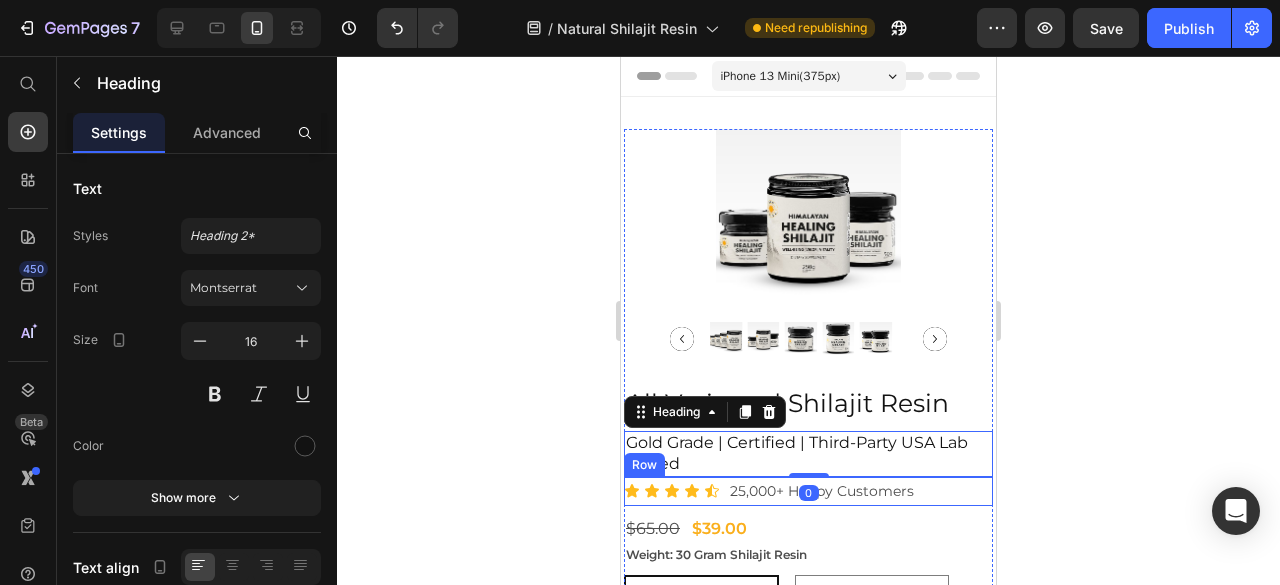 click on "Icon Icon Icon Icon Icon Icon List 25,000+ Happy Customers Text Block Row" at bounding box center (808, 491) 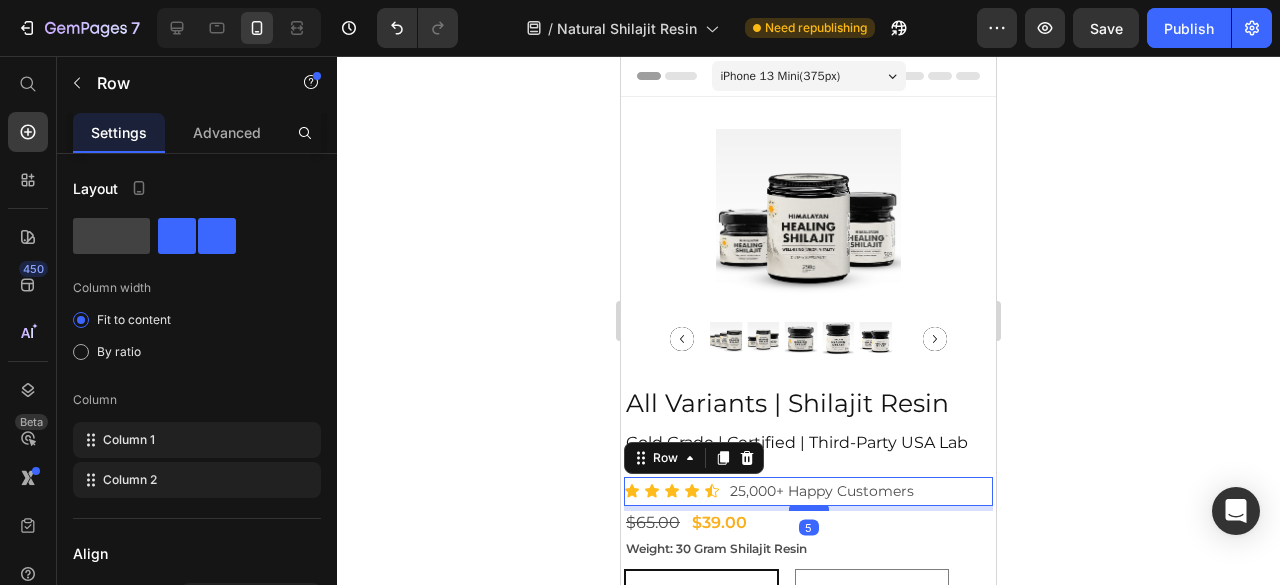 click at bounding box center (809, 508) 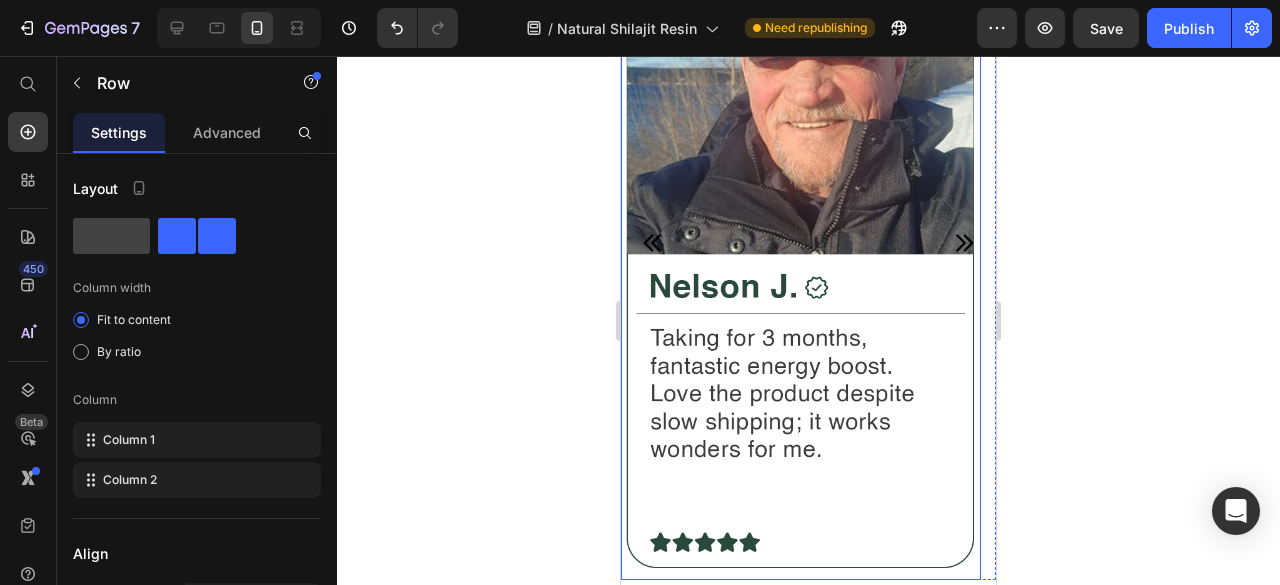scroll, scrollTop: 3900, scrollLeft: 0, axis: vertical 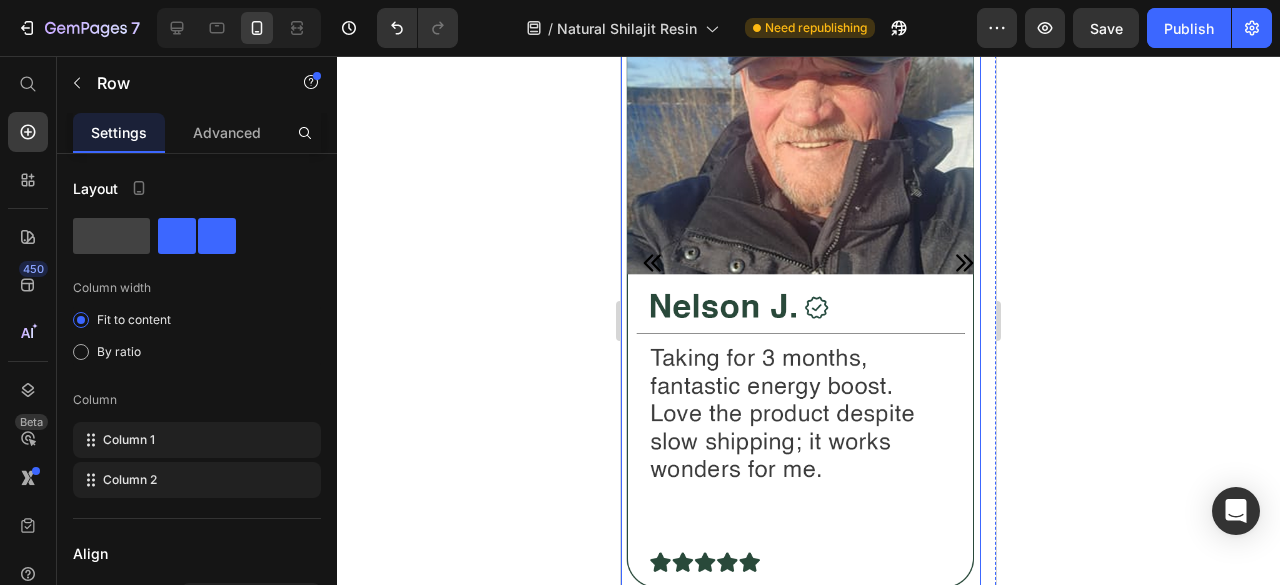 click at bounding box center (801, 262) 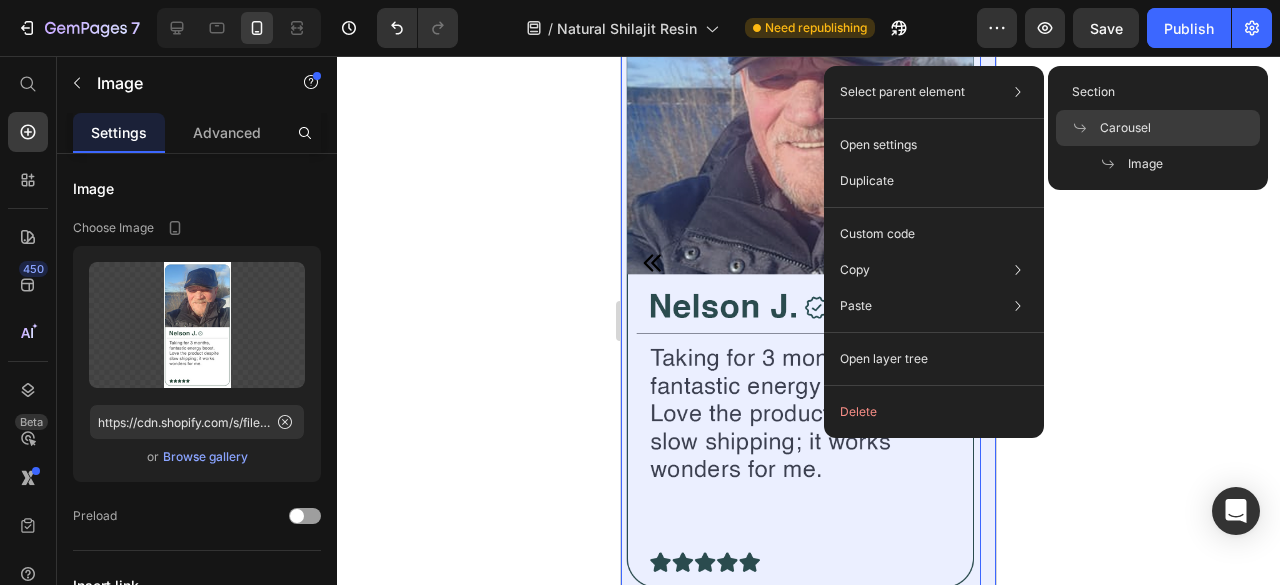 click on "Carousel" 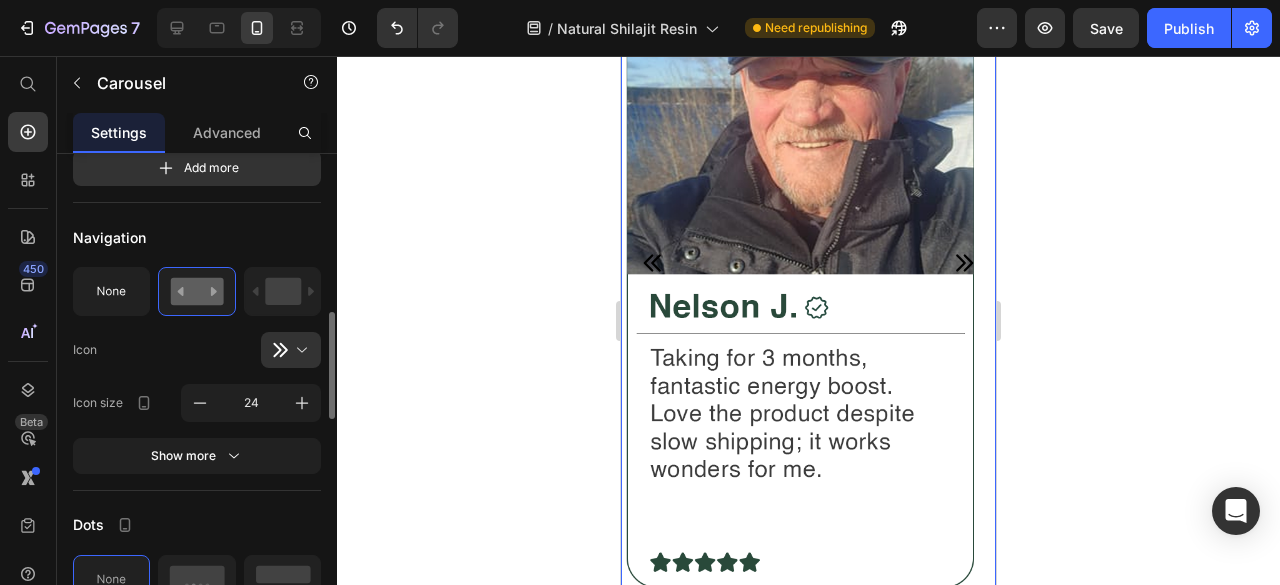 scroll, scrollTop: 566, scrollLeft: 0, axis: vertical 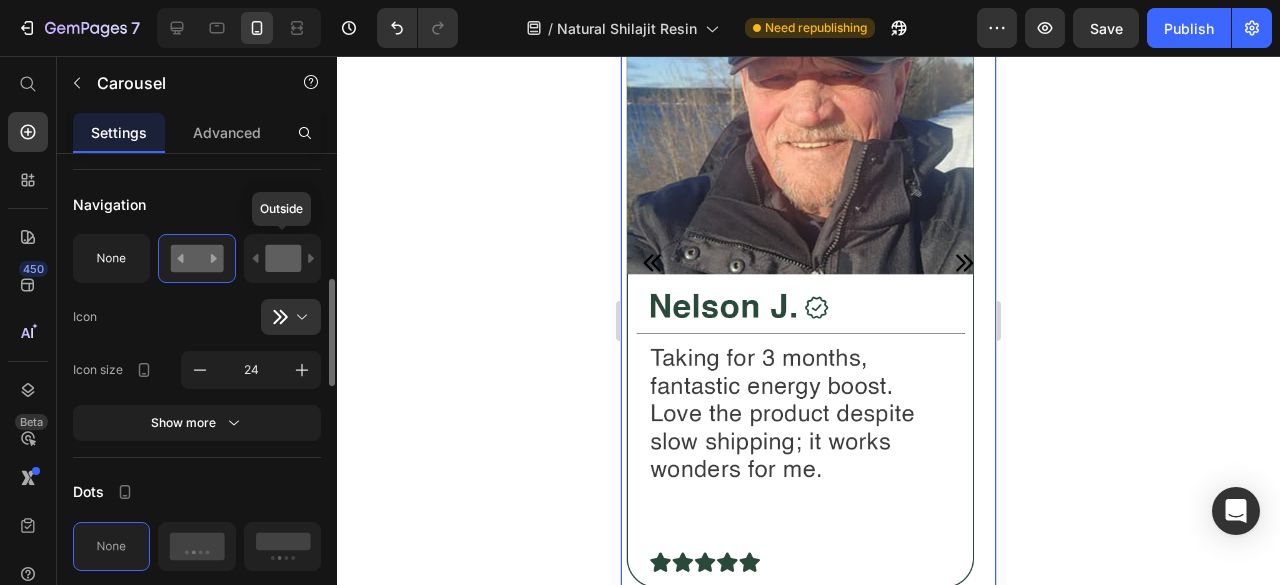 click 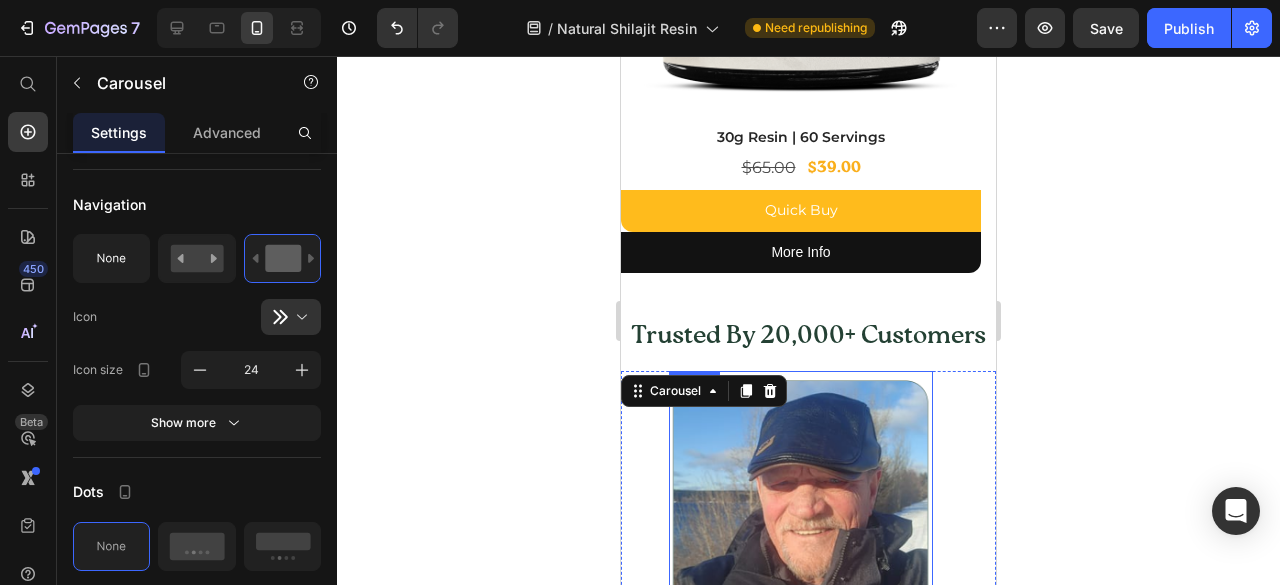 scroll, scrollTop: 3443, scrollLeft: 0, axis: vertical 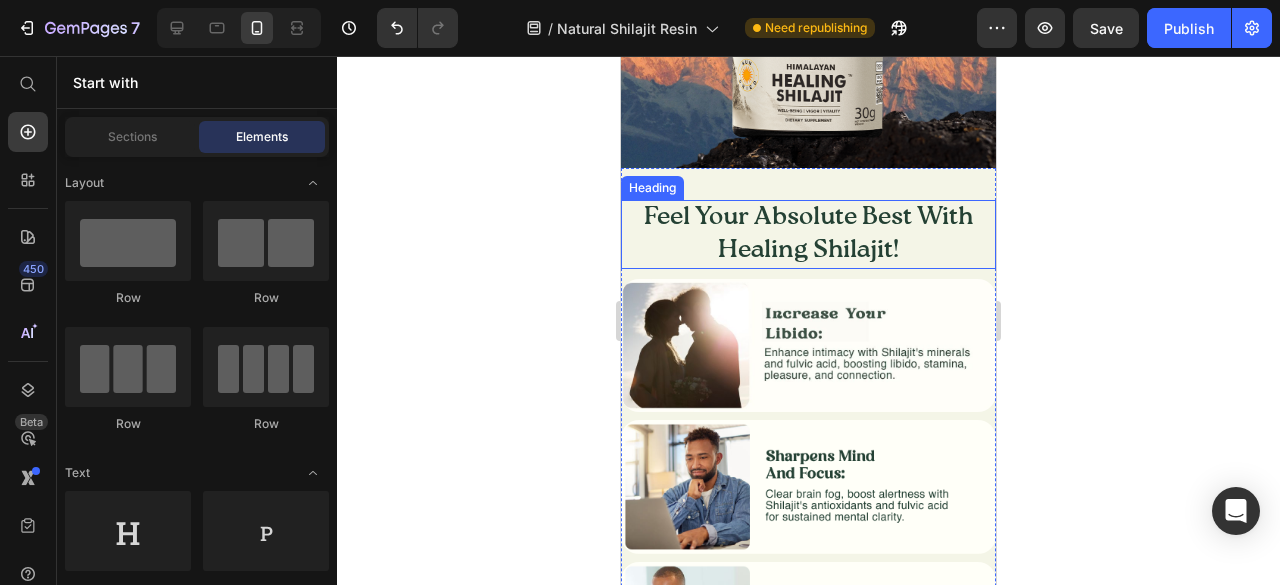 click on "Feel Your Absolute Best With Healing Shilajit!" at bounding box center (808, 234) 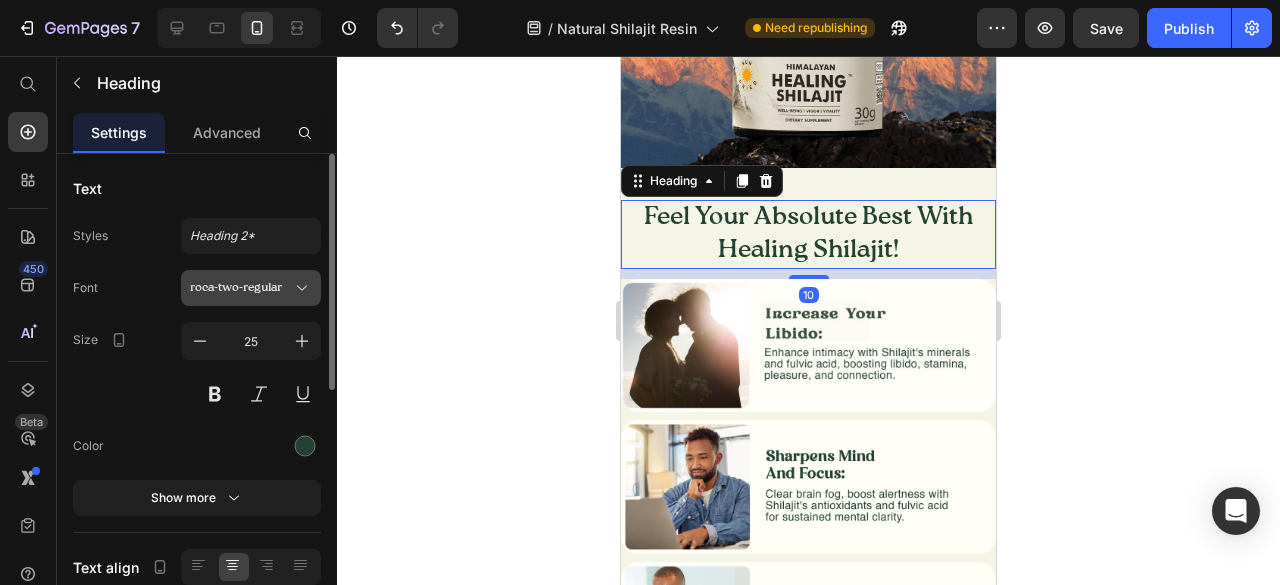 click on "roca-two-regular" at bounding box center (251, 288) 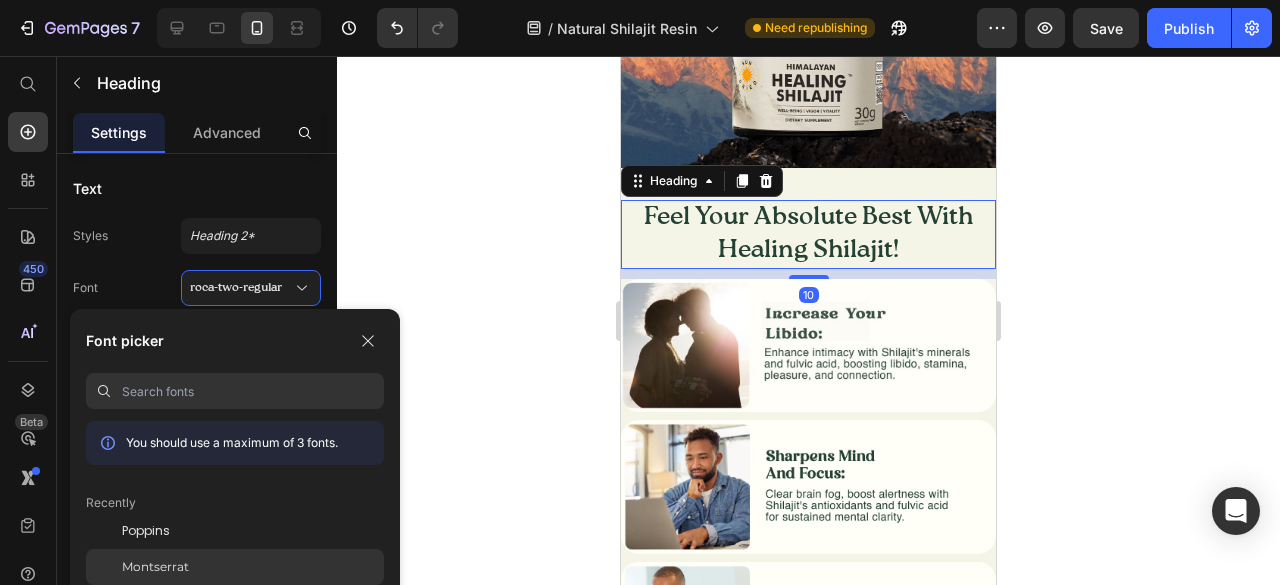 click on "Montserrat" 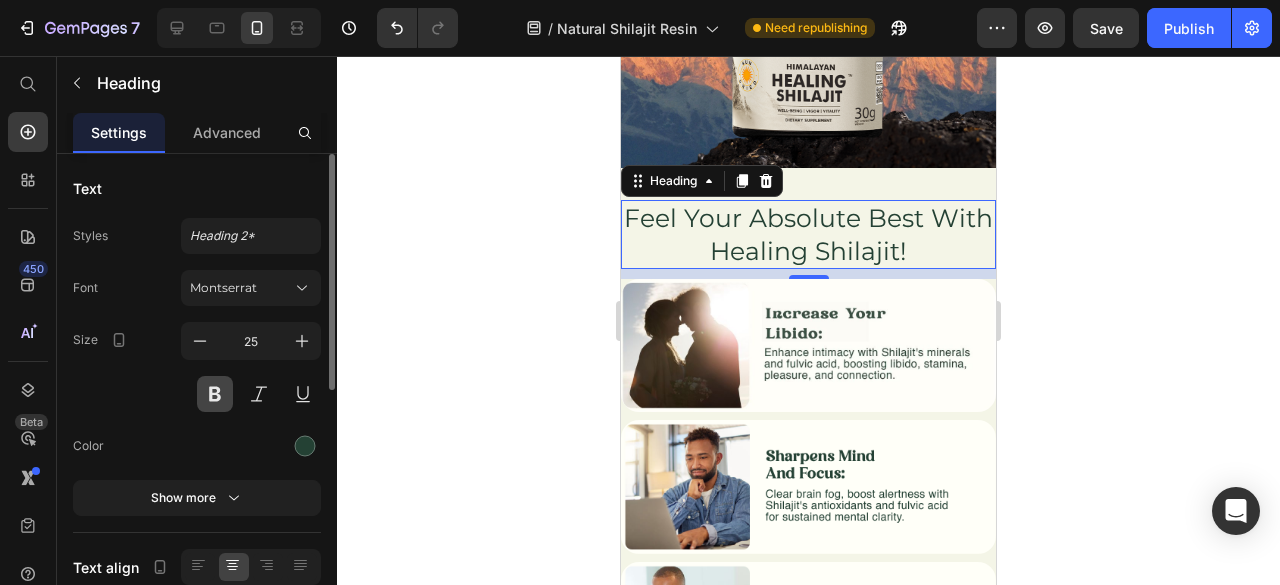 click at bounding box center (215, 394) 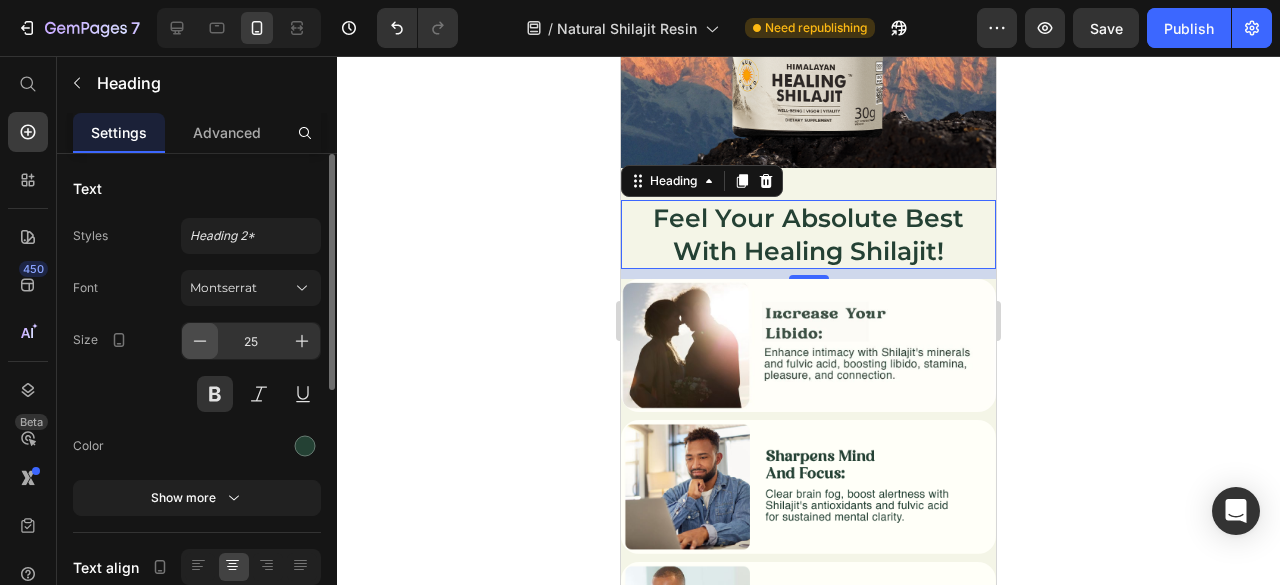 click 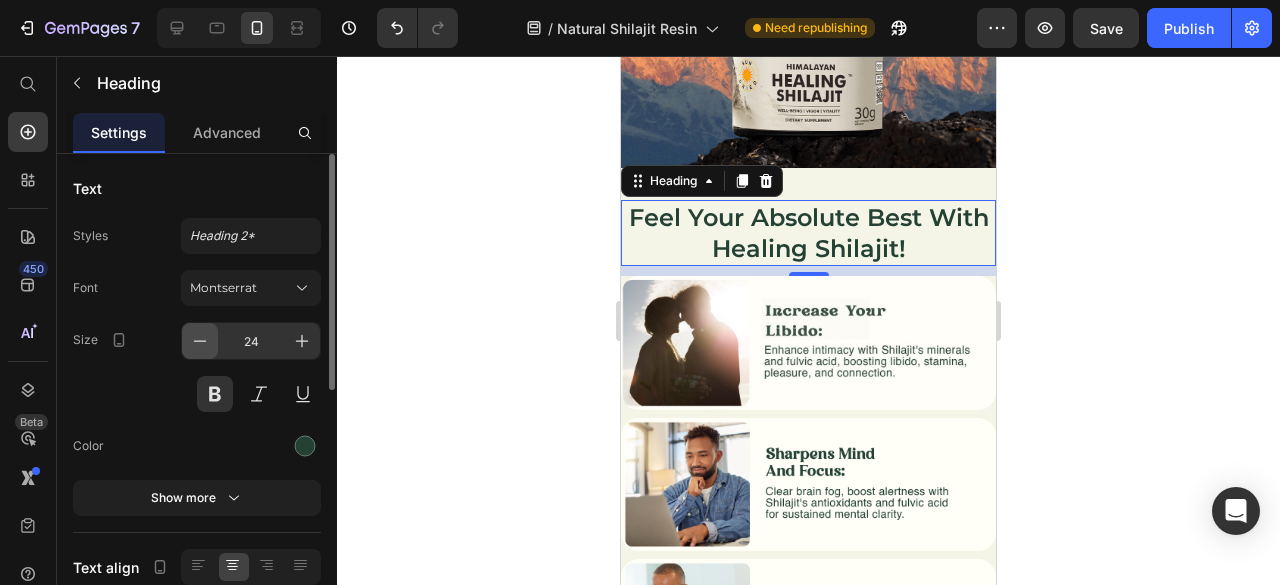 click 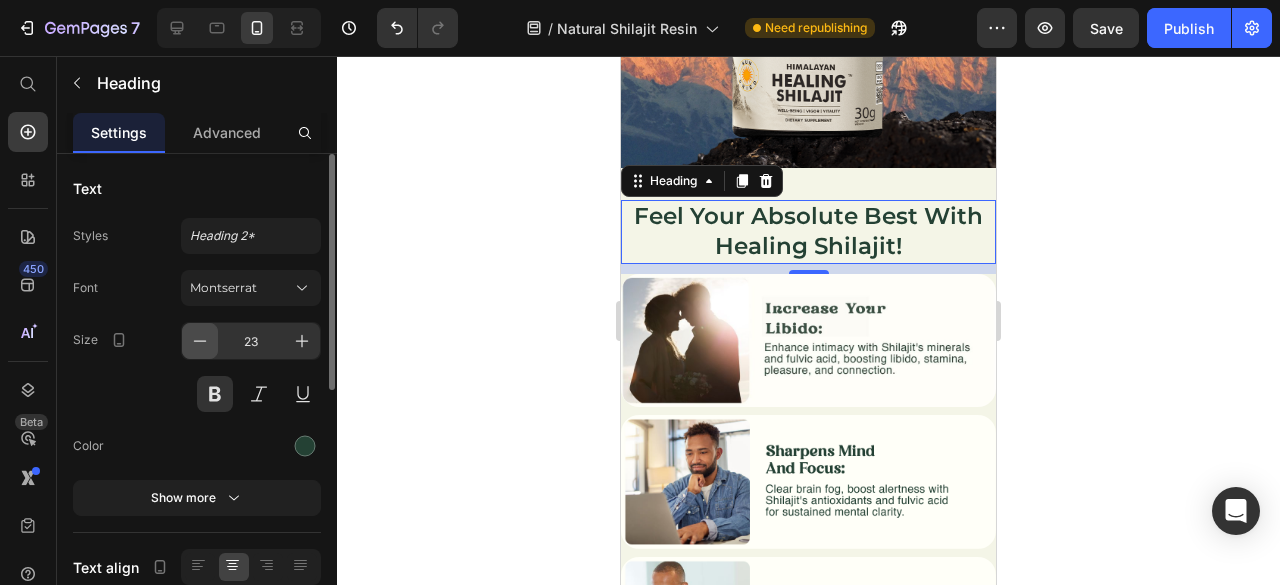 click 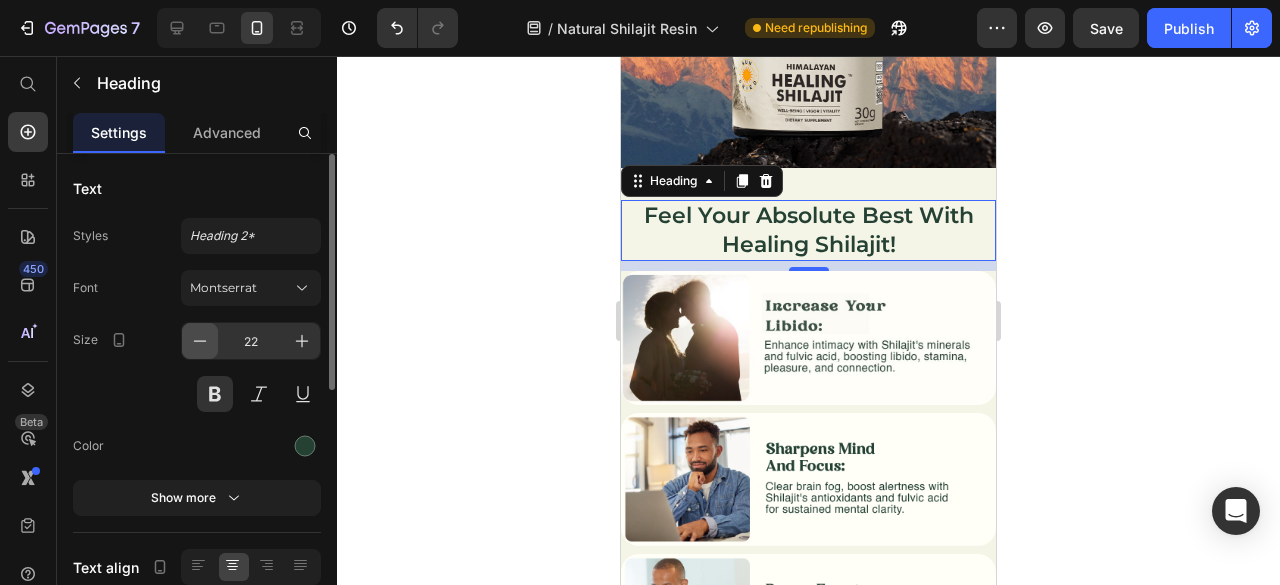 click 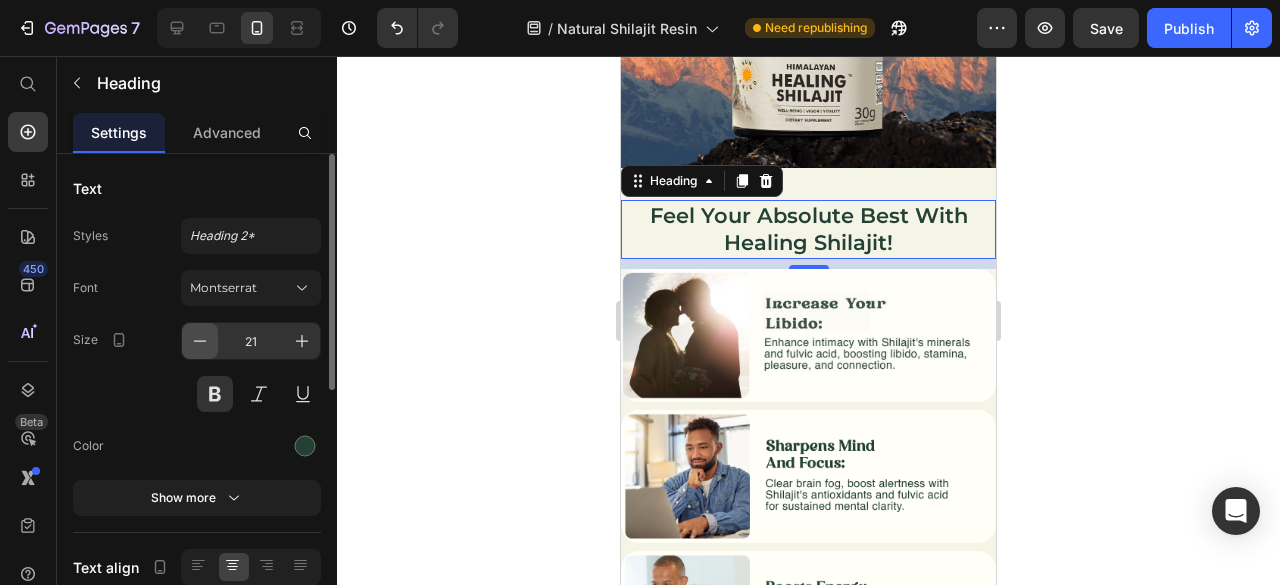 click 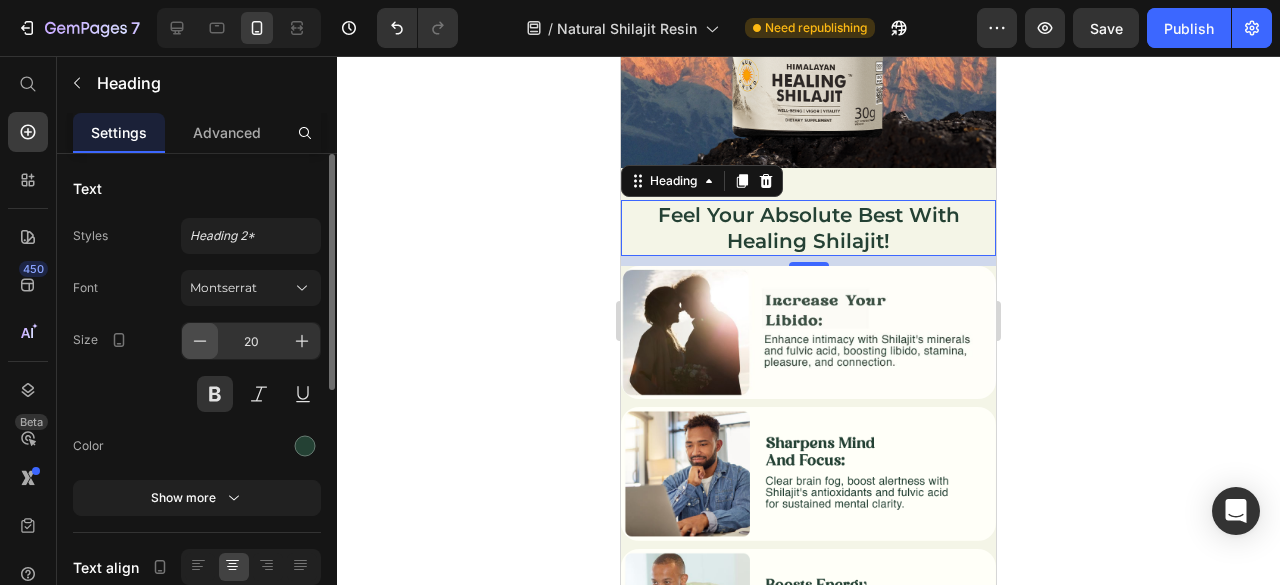 click 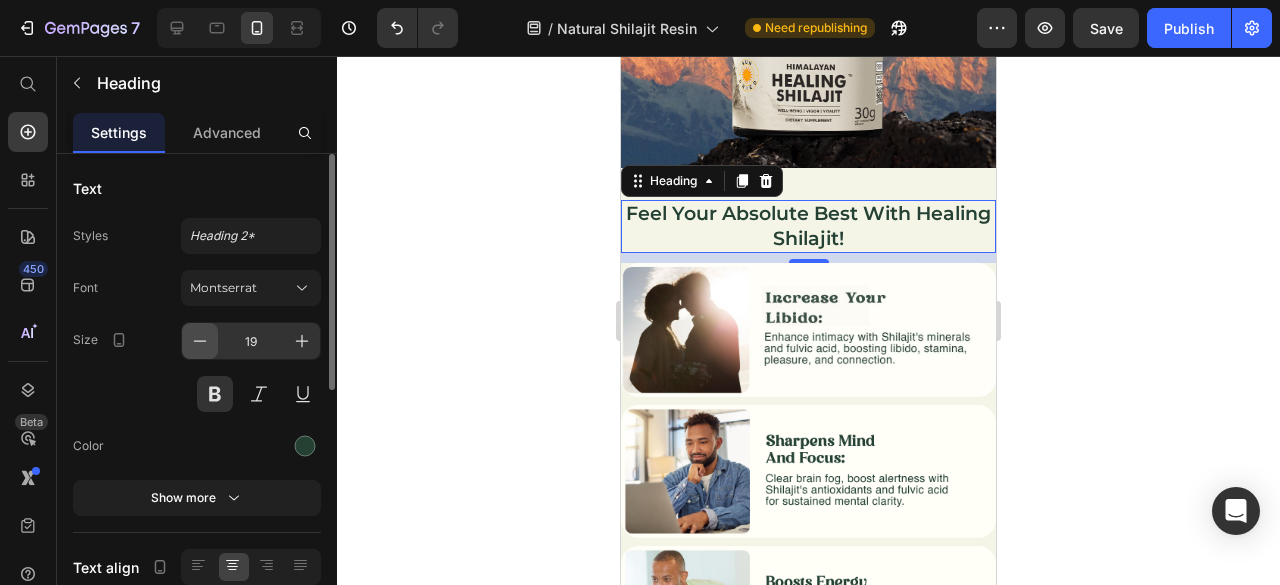 click 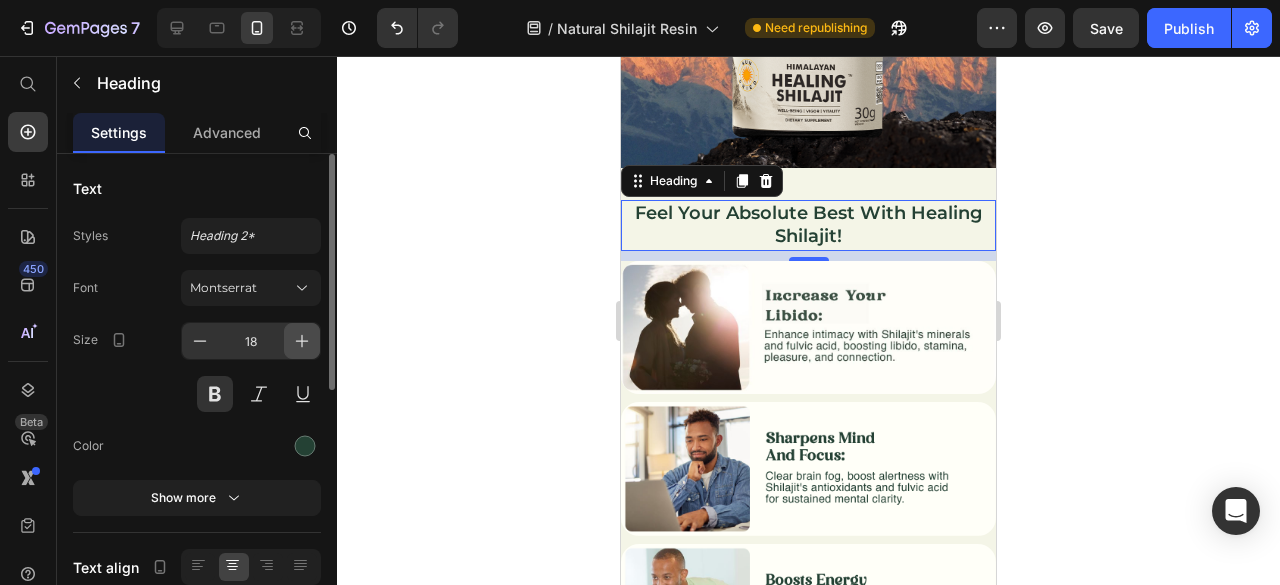 click 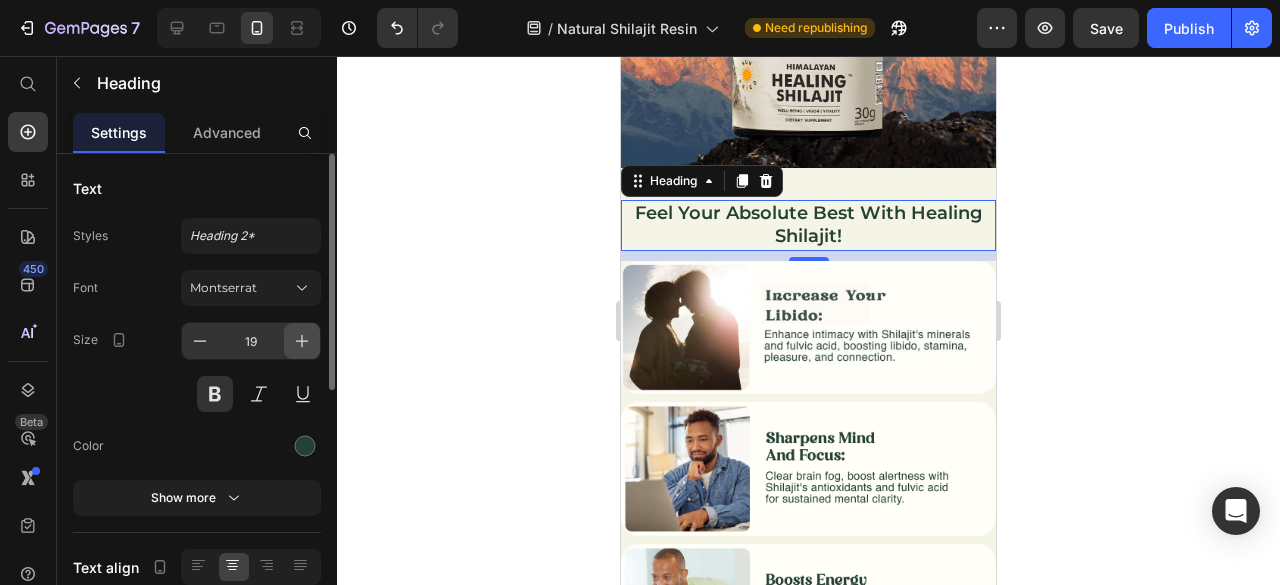 click 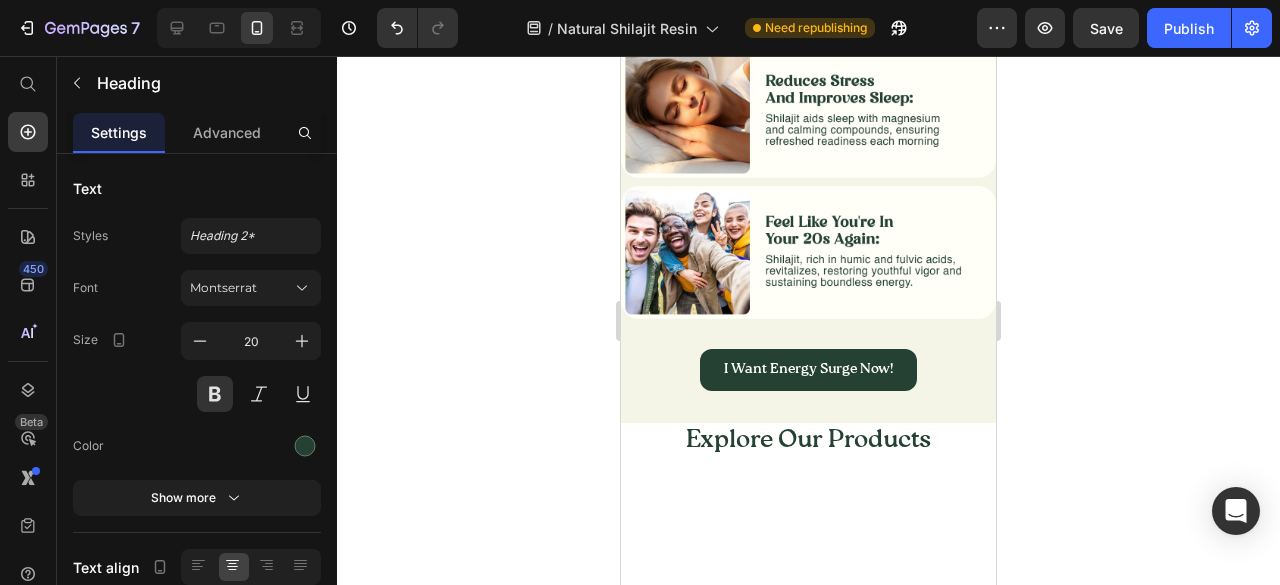 scroll, scrollTop: 2700, scrollLeft: 0, axis: vertical 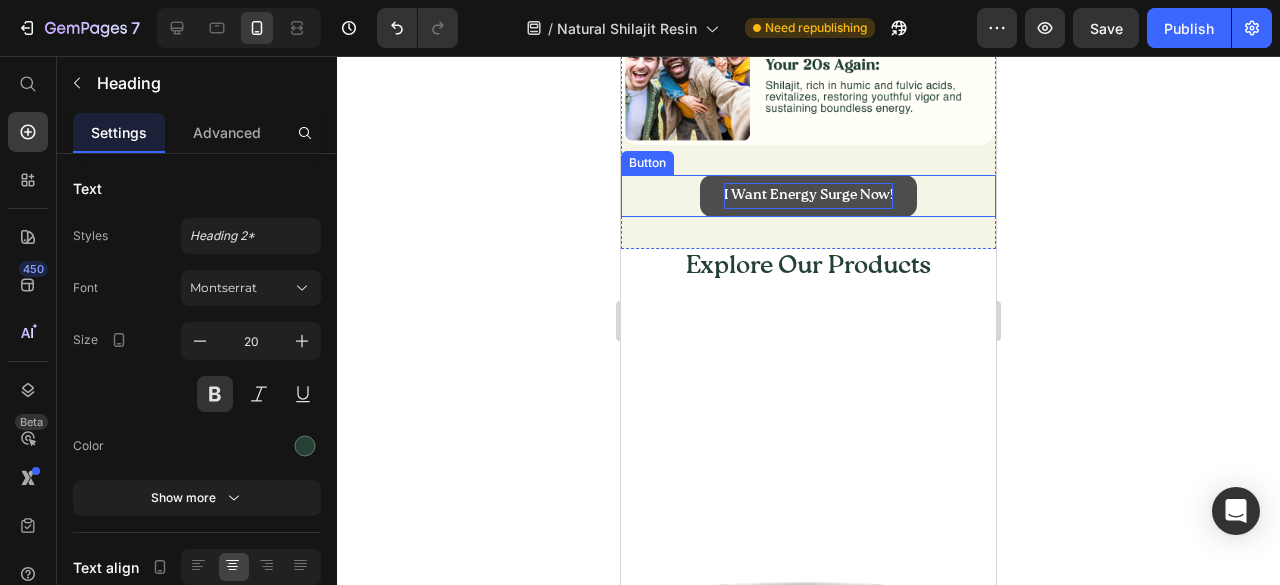 click on "I Want Energy Surge Now!" at bounding box center (808, 195) 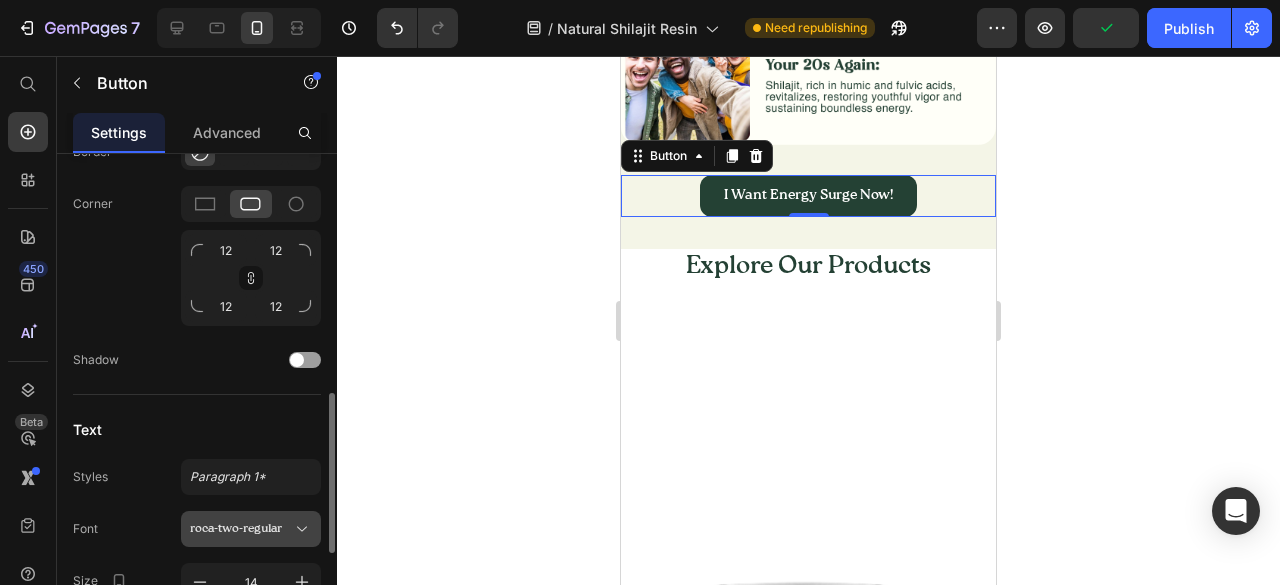 scroll, scrollTop: 866, scrollLeft: 0, axis: vertical 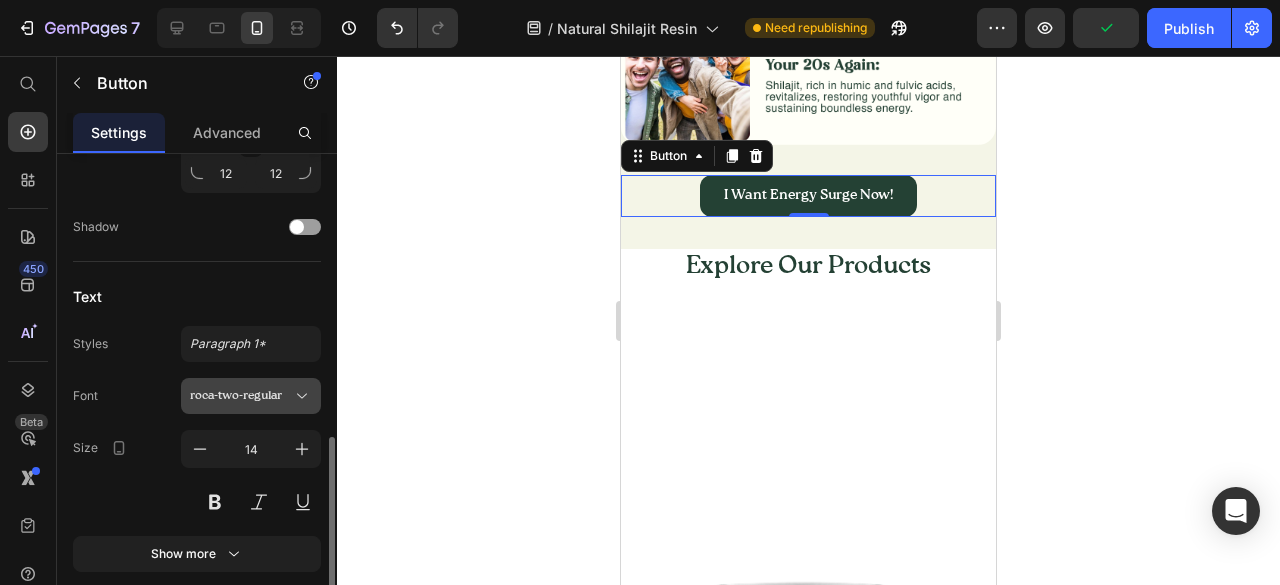 click 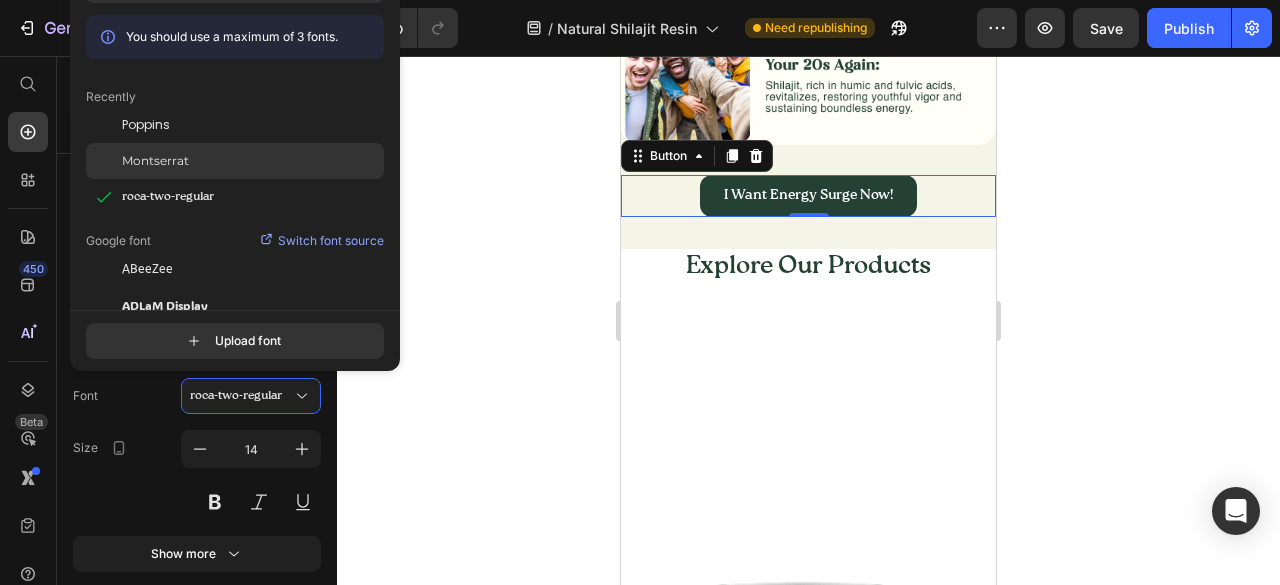 click on "Montserrat" at bounding box center [155, 161] 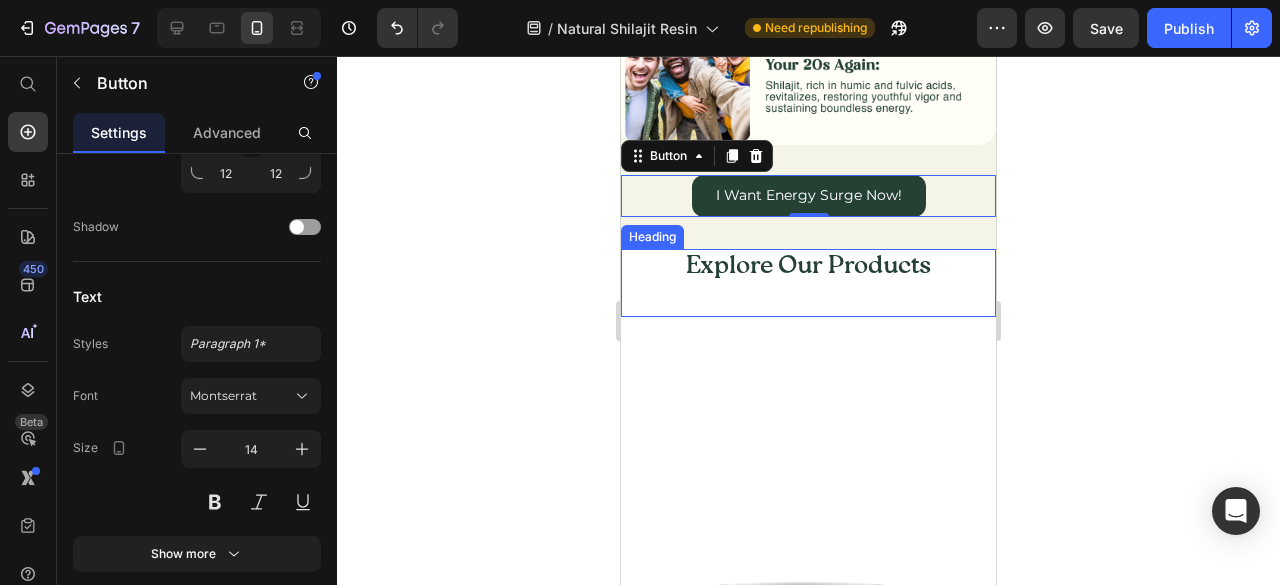 click on "Explore Our Products" at bounding box center [808, 267] 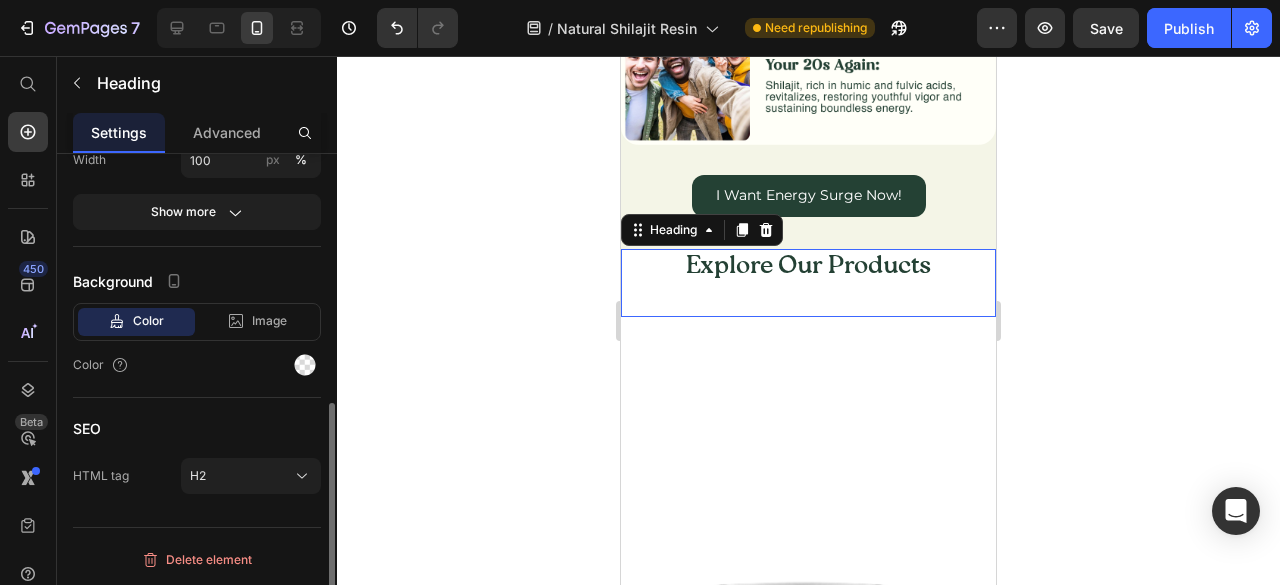 scroll, scrollTop: 0, scrollLeft: 0, axis: both 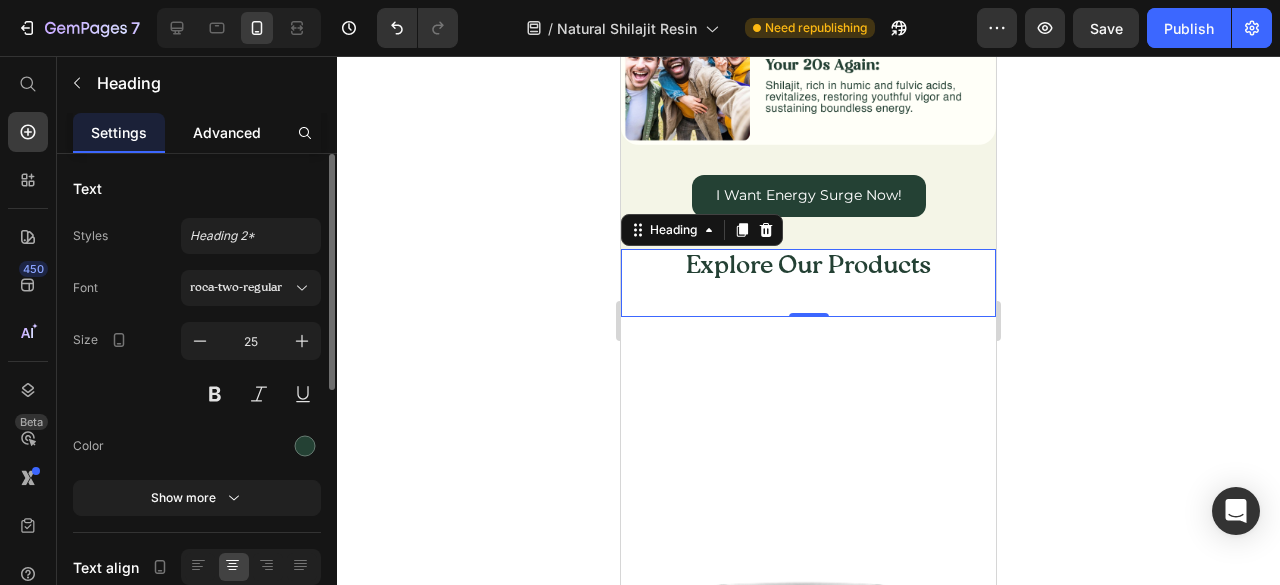 click on "Advanced" at bounding box center (227, 132) 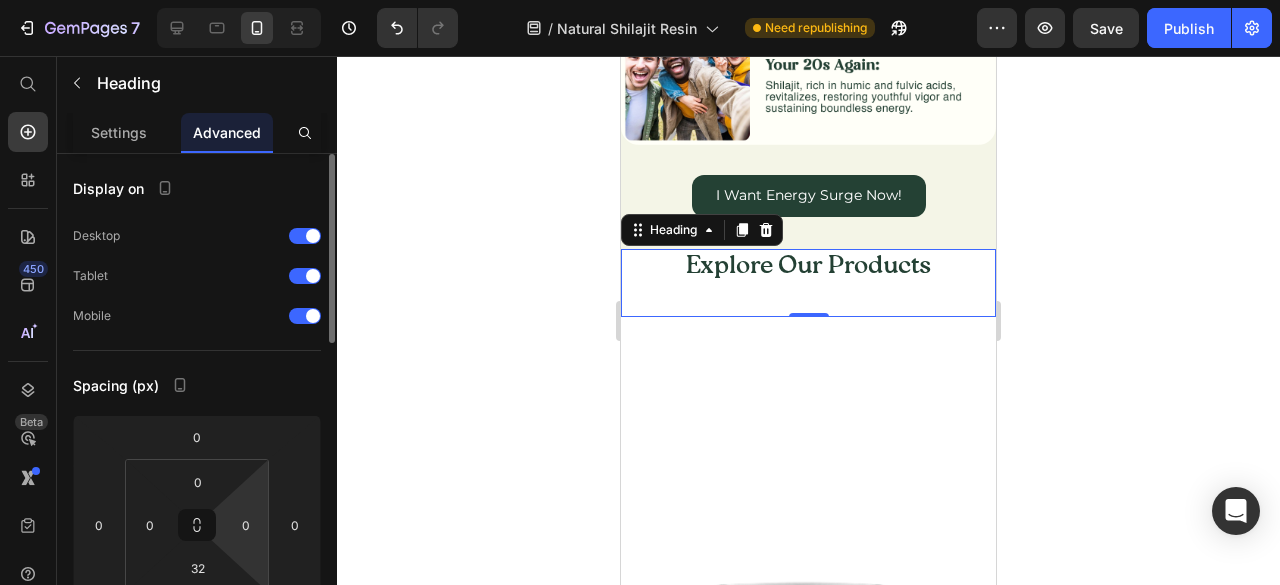 scroll, scrollTop: 66, scrollLeft: 0, axis: vertical 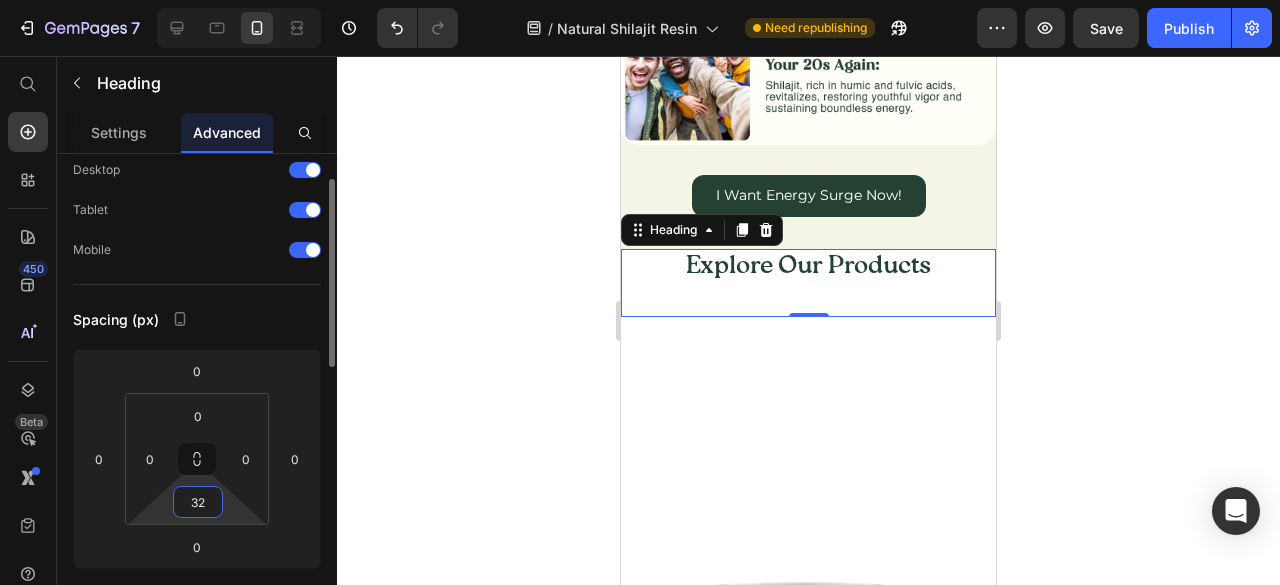 click on "32" at bounding box center (198, 502) 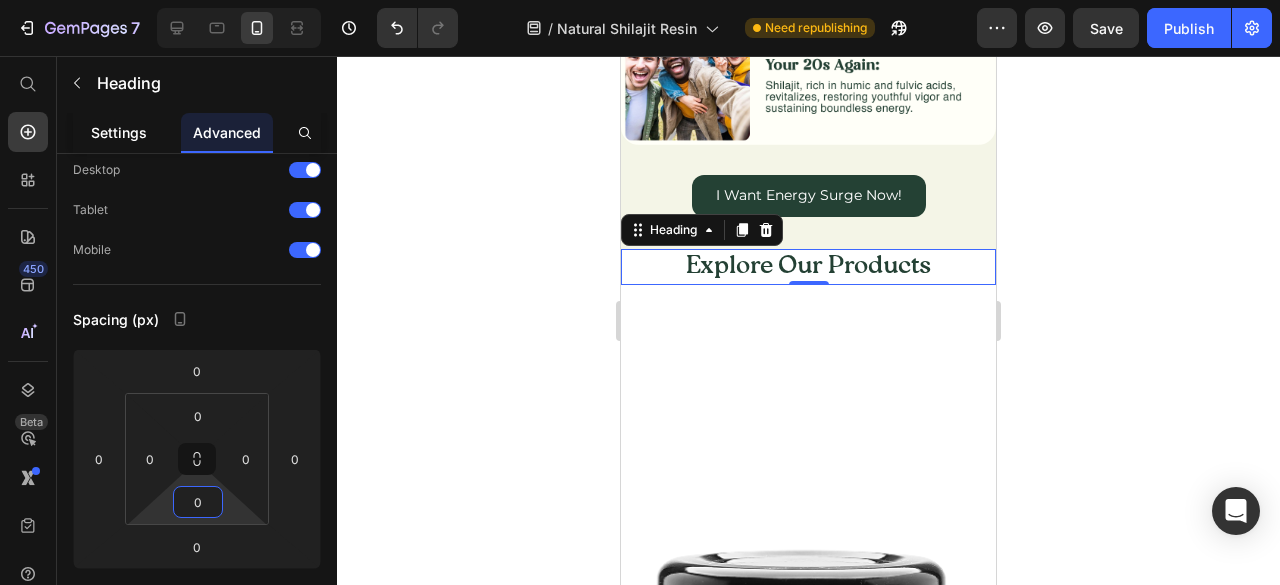 type on "0" 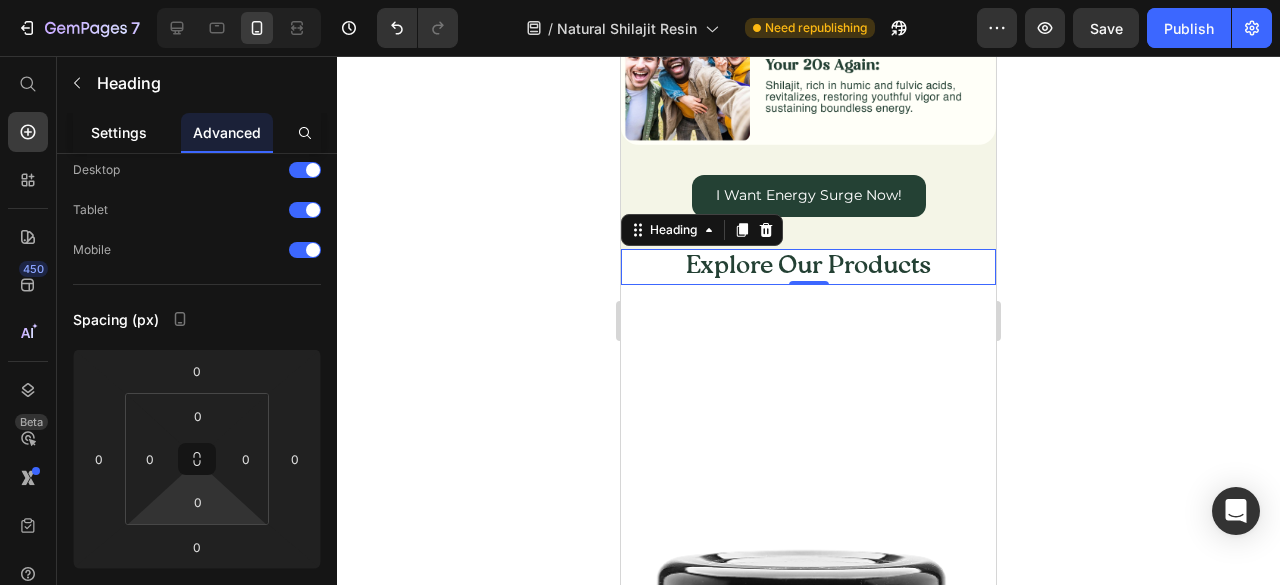 click on "Settings" at bounding box center [119, 132] 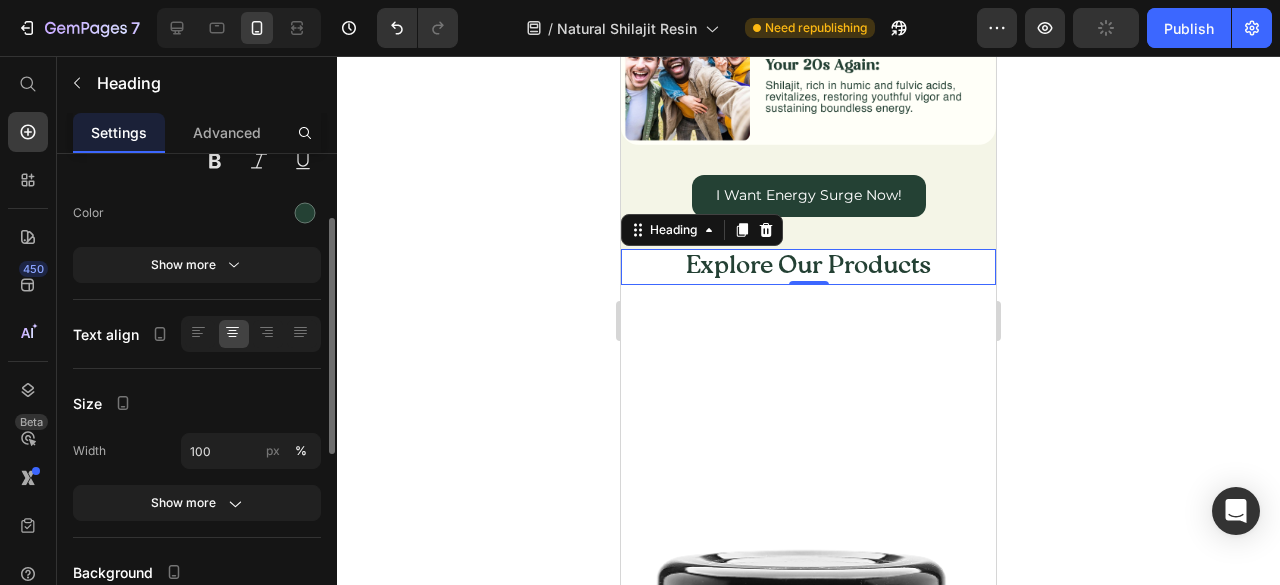 scroll, scrollTop: 100, scrollLeft: 0, axis: vertical 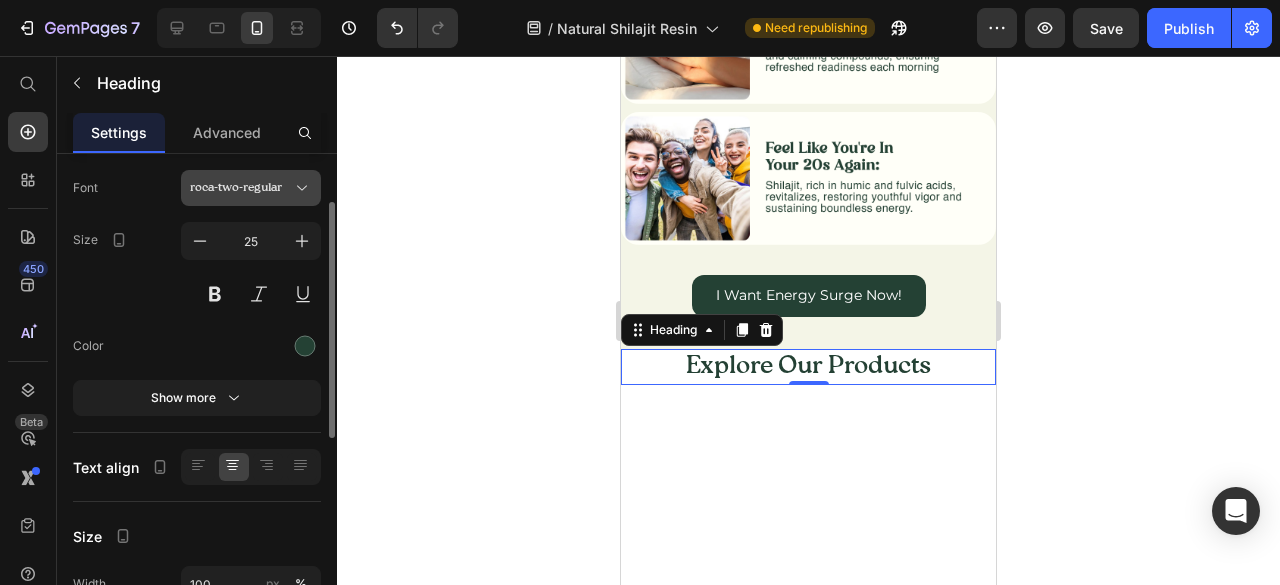 click on "roca-two-regular" at bounding box center (251, 188) 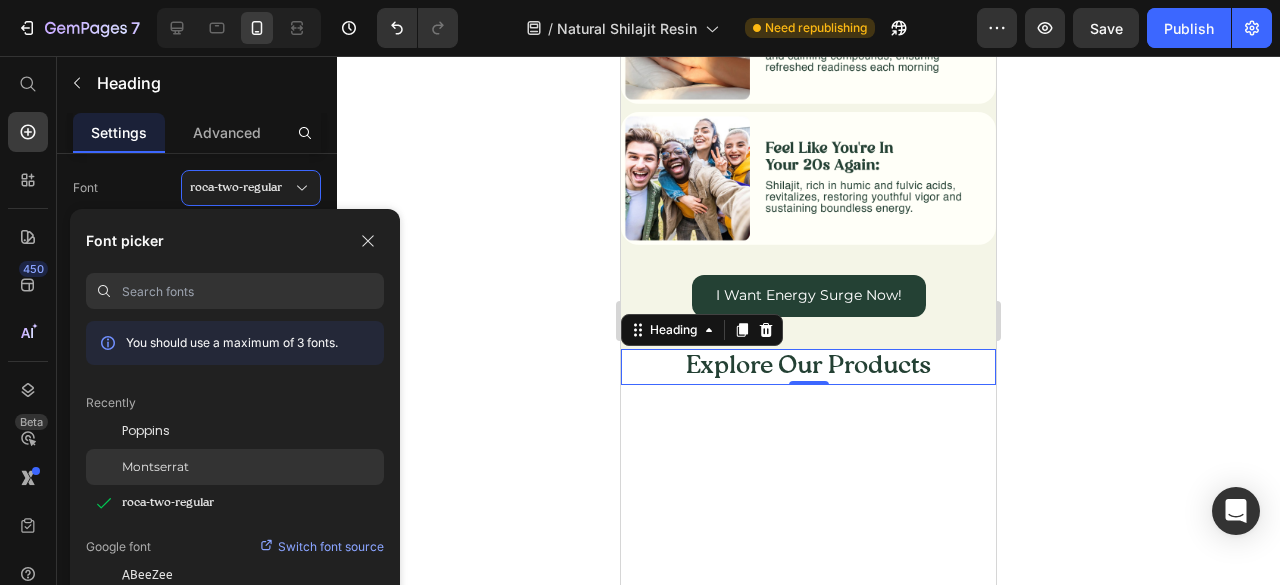 click on "Montserrat" 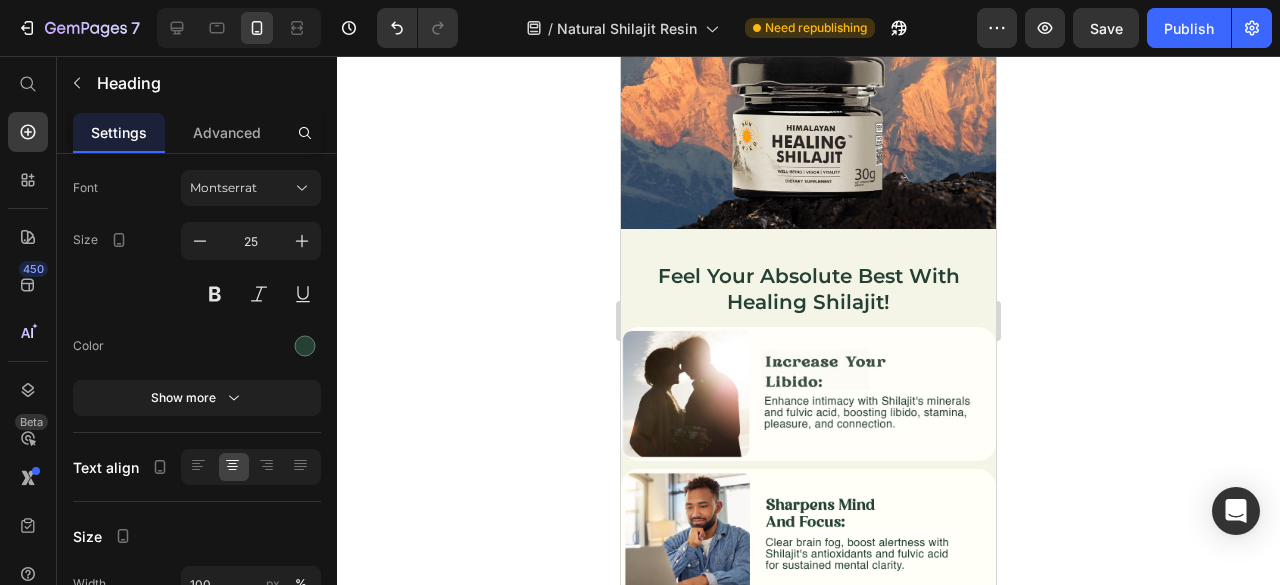 scroll, scrollTop: 1500, scrollLeft: 0, axis: vertical 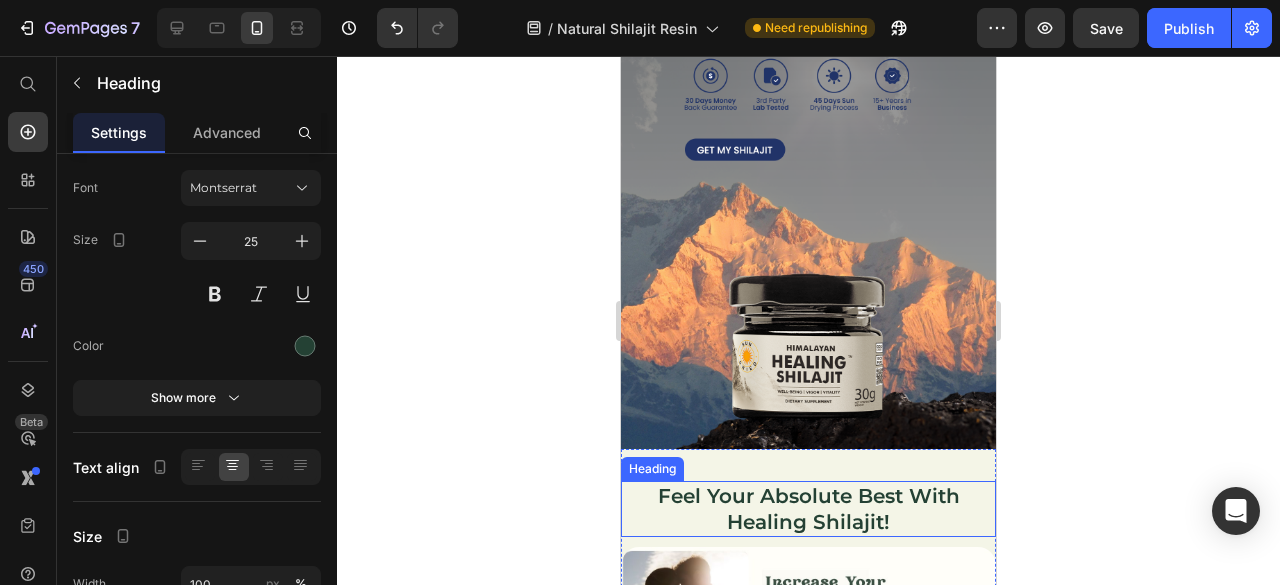 click on "Feel Your Absolute Best With Healing Shilajit!" at bounding box center (808, 509) 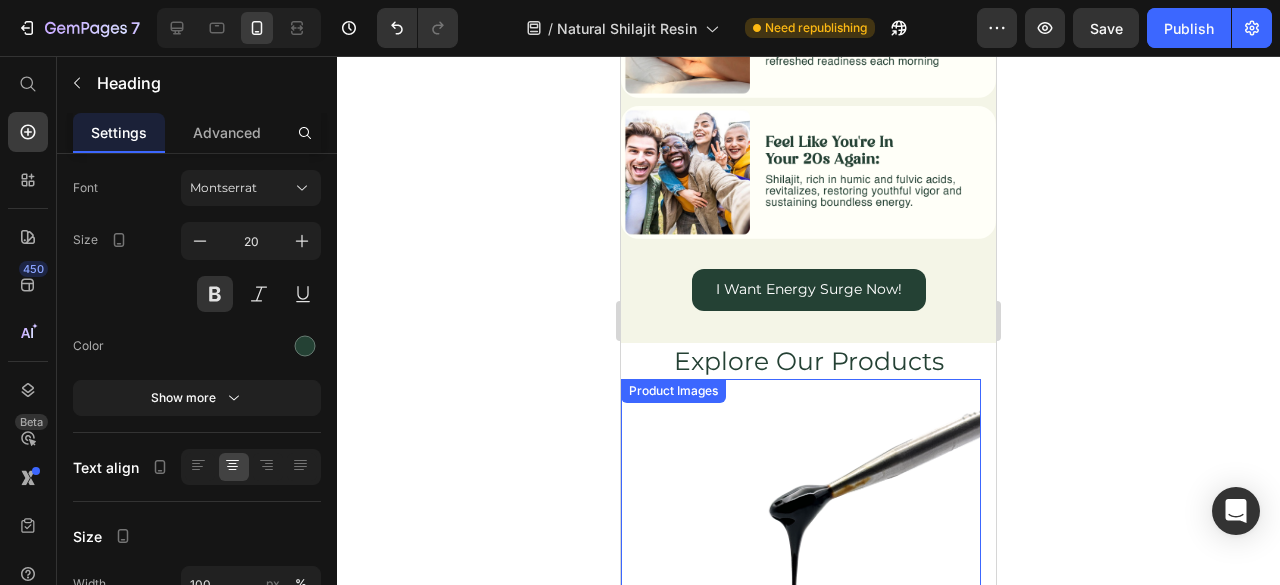 scroll, scrollTop: 2700, scrollLeft: 0, axis: vertical 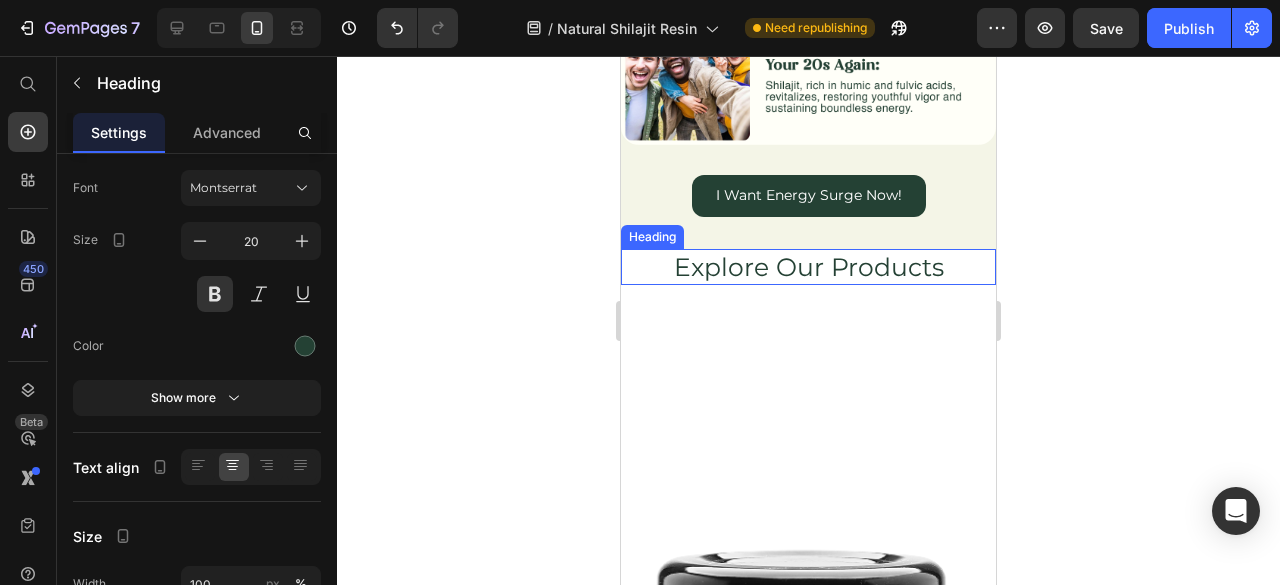 click on "Explore Our Products" at bounding box center [808, 267] 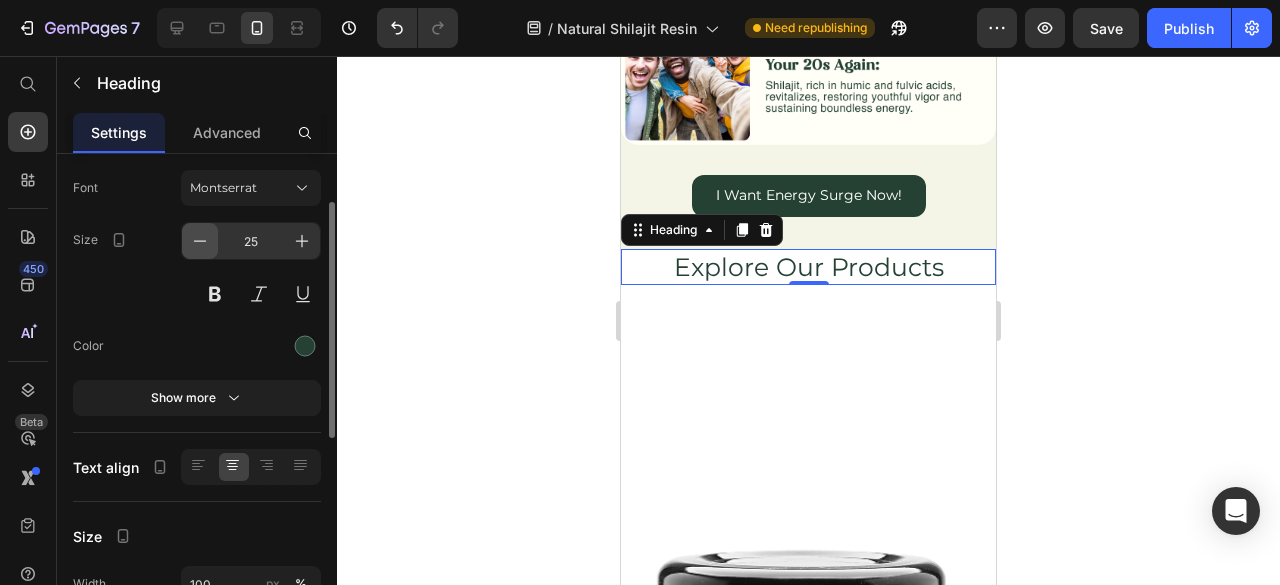 click 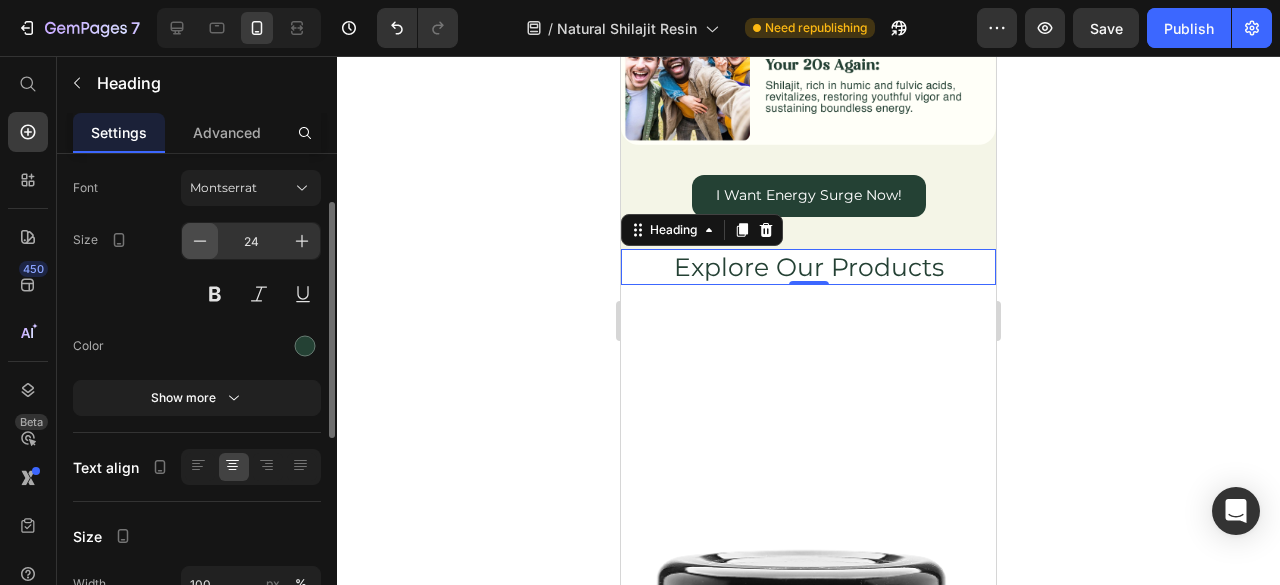 click 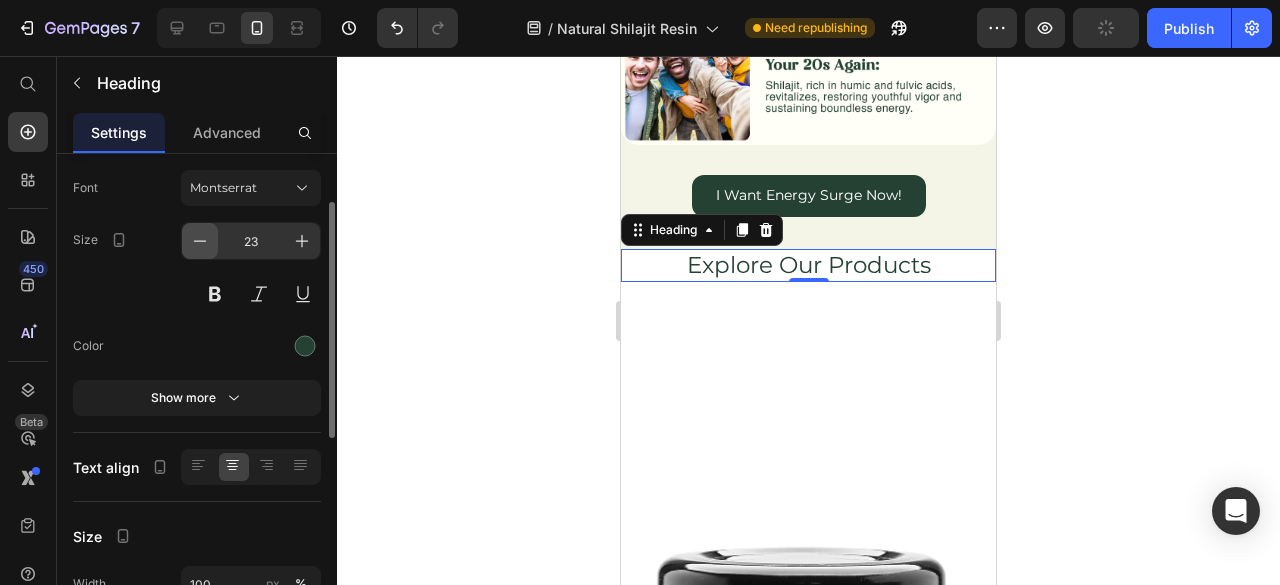 click 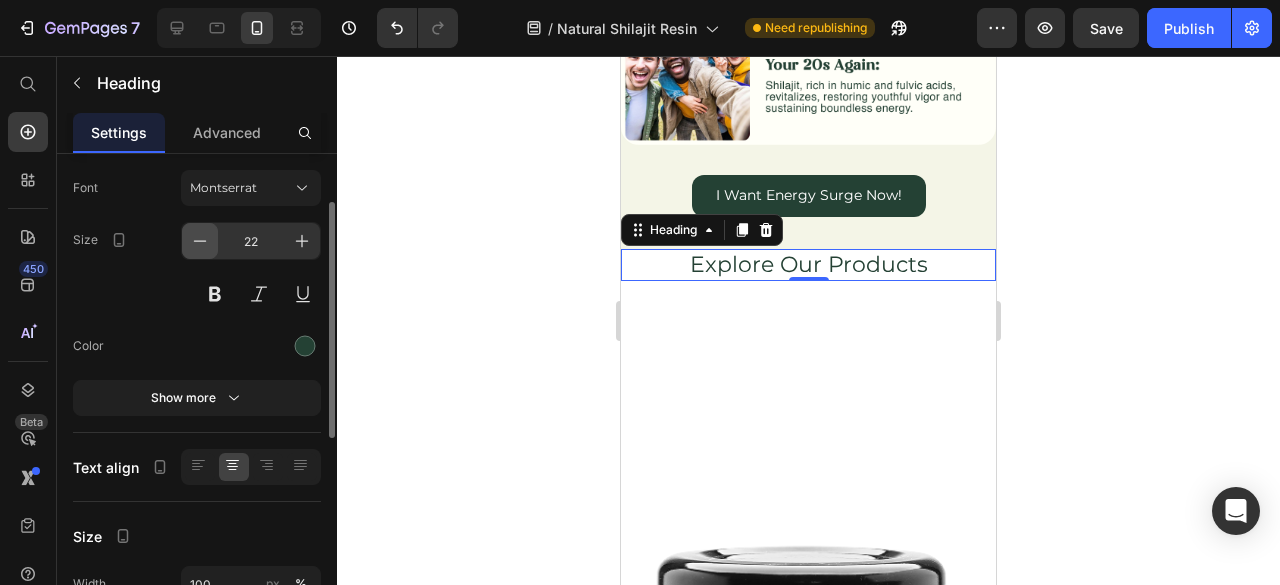 click 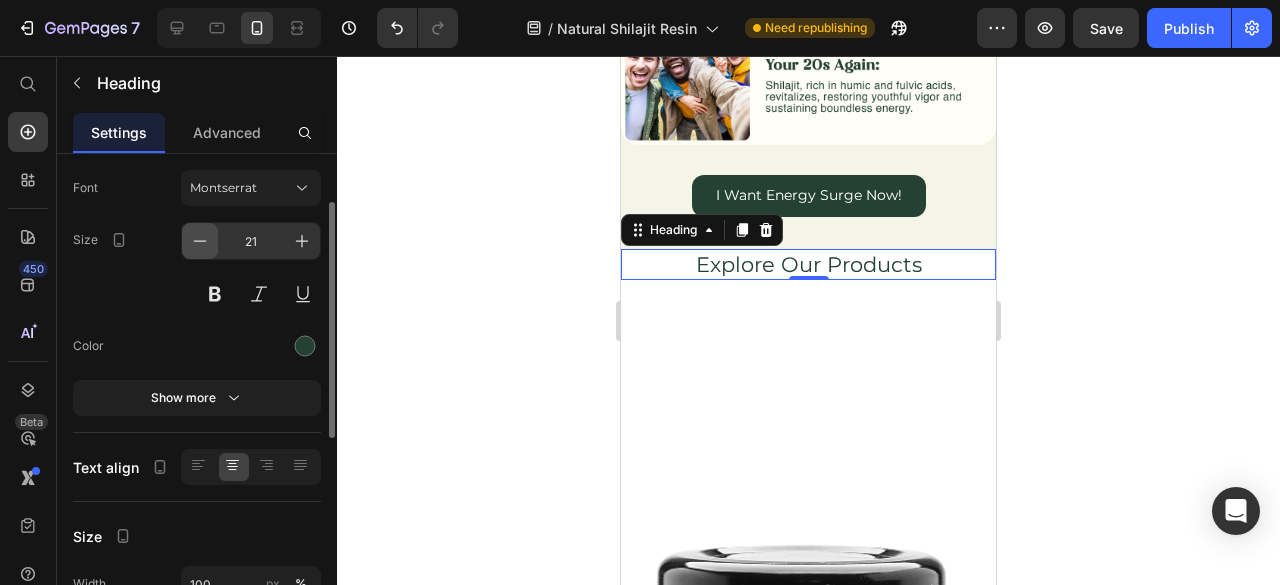 click 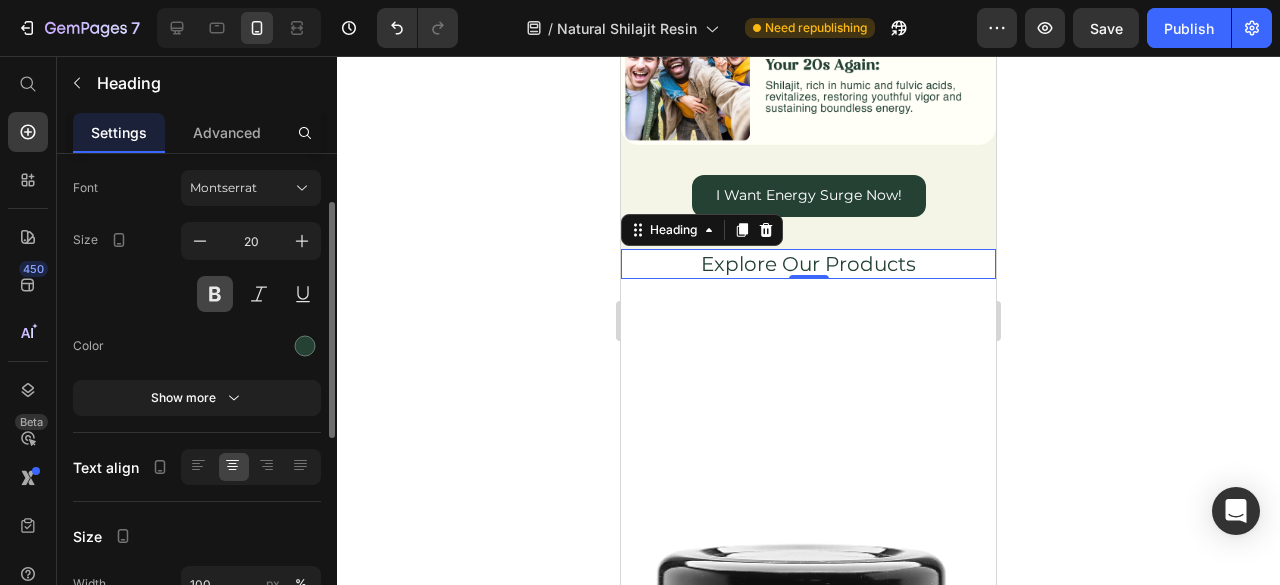 click at bounding box center (215, 294) 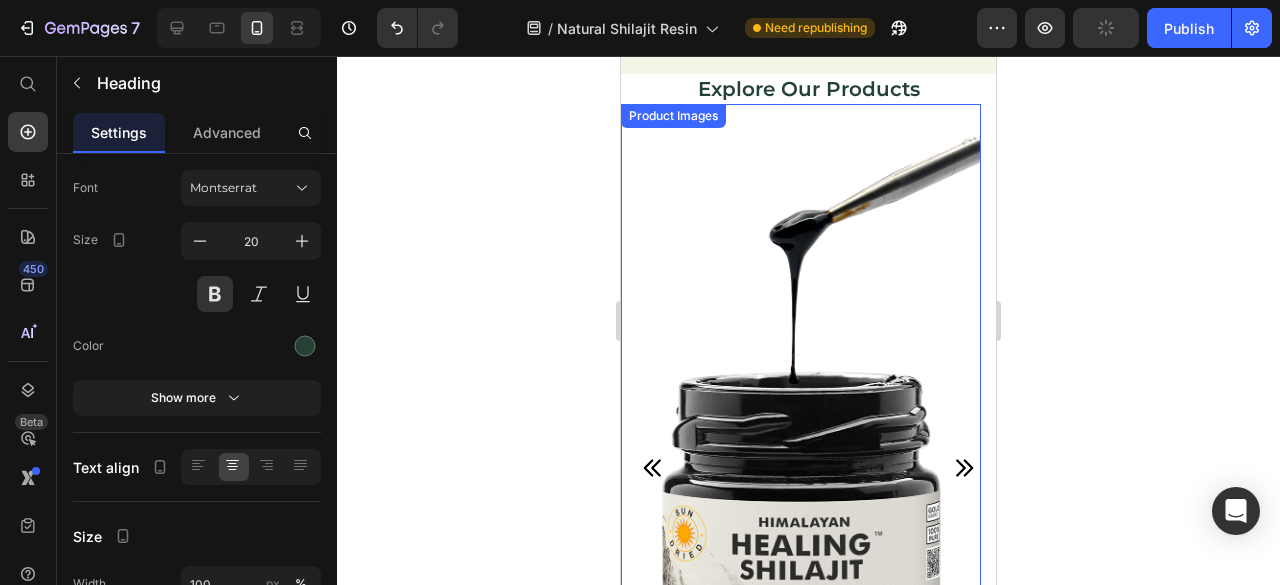 scroll, scrollTop: 2866, scrollLeft: 0, axis: vertical 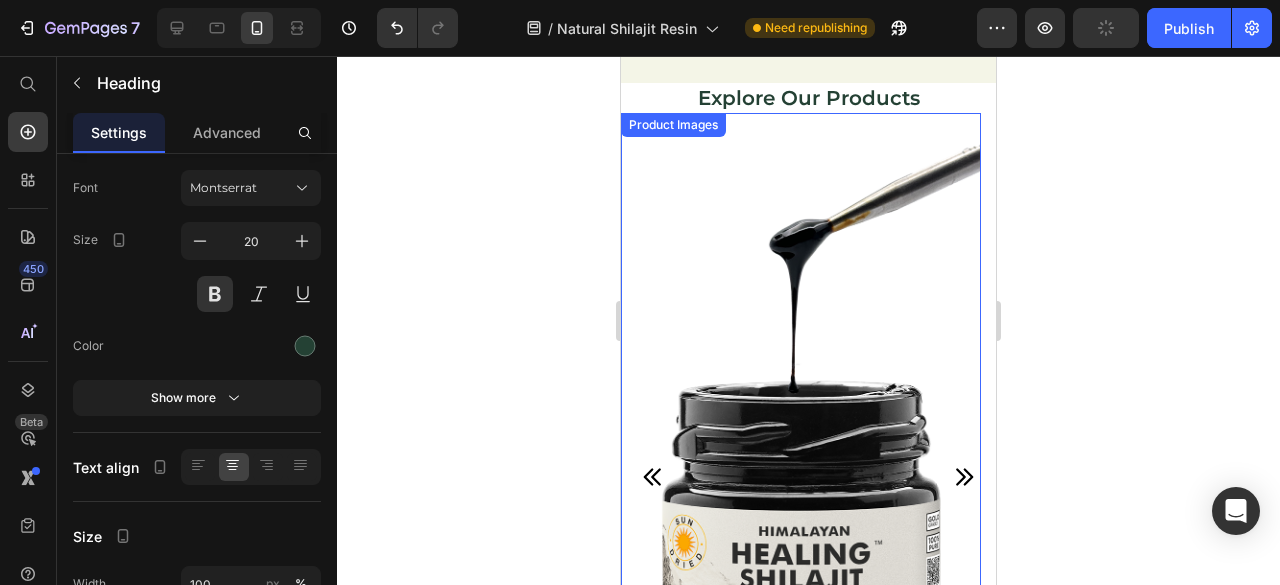 click at bounding box center (801, 404) 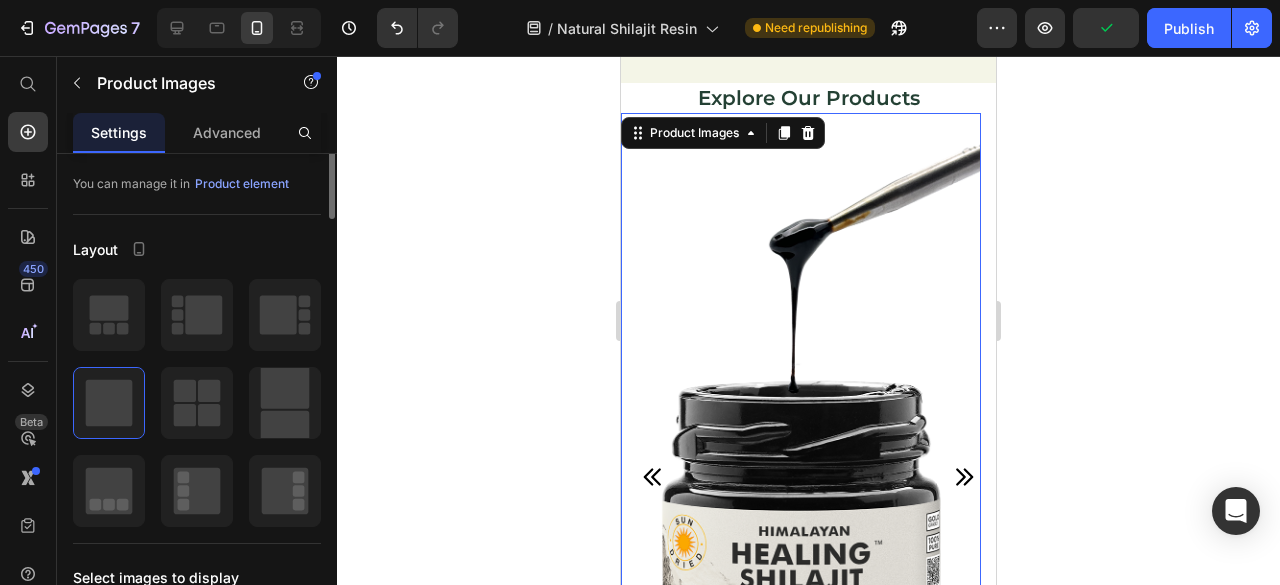 scroll, scrollTop: 0, scrollLeft: 0, axis: both 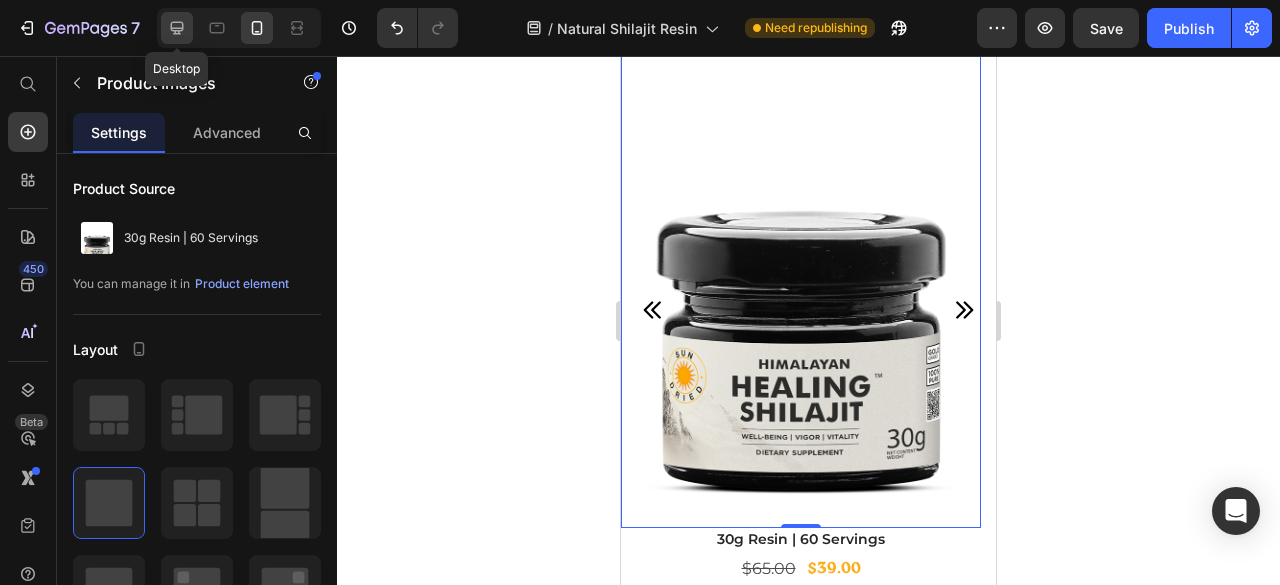 click 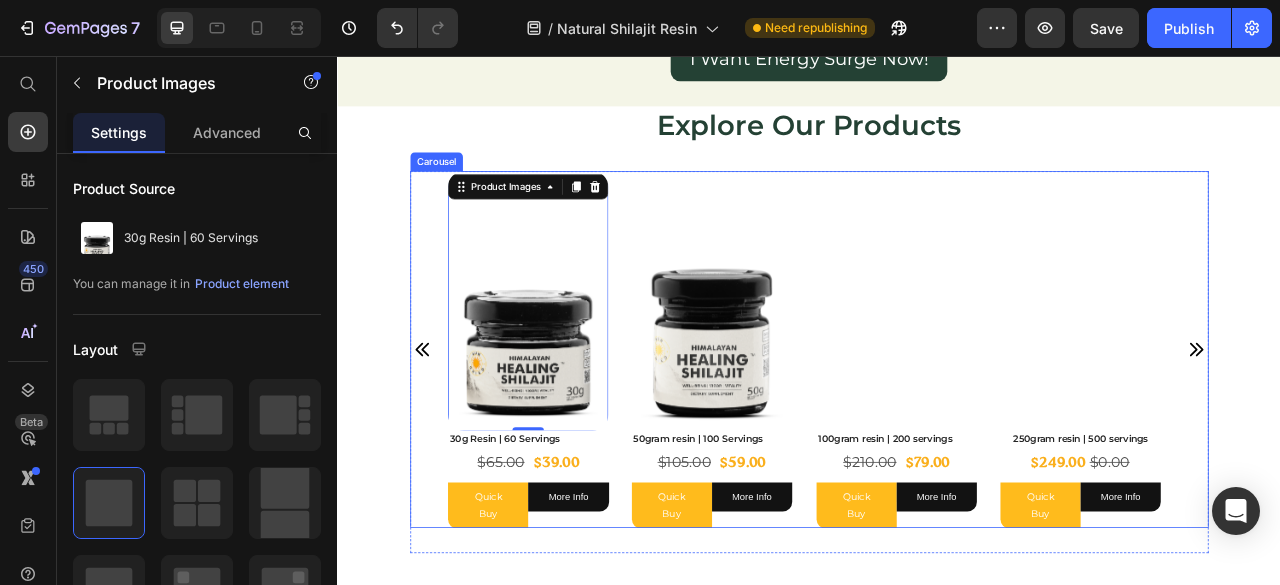 scroll, scrollTop: 2650, scrollLeft: 0, axis: vertical 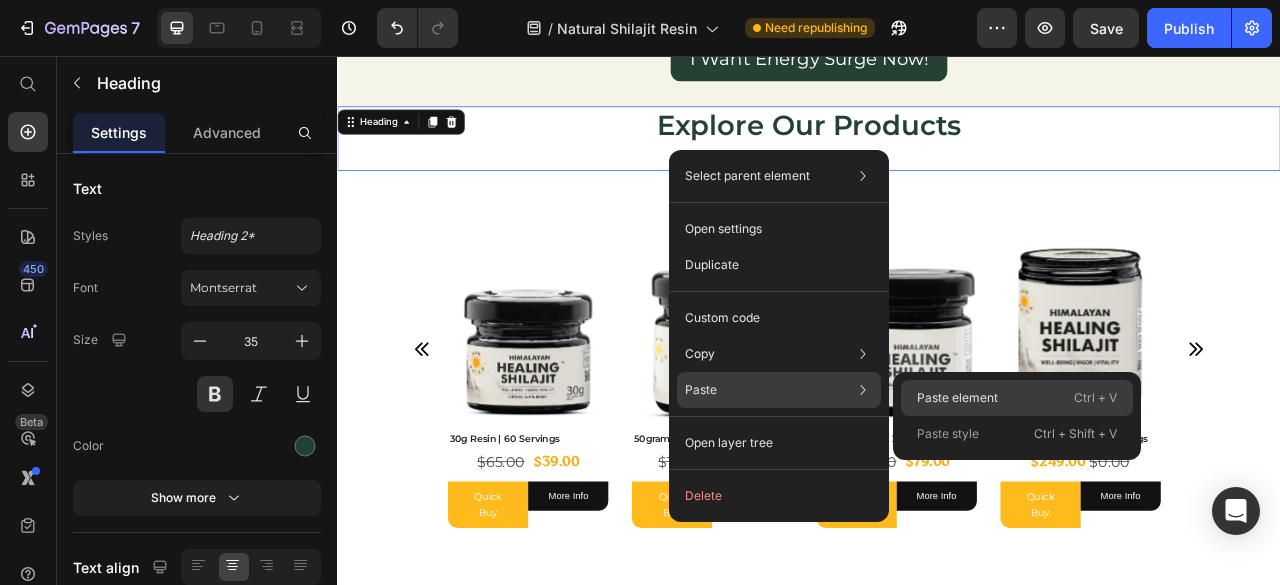 click on "Paste element  Ctrl + V" 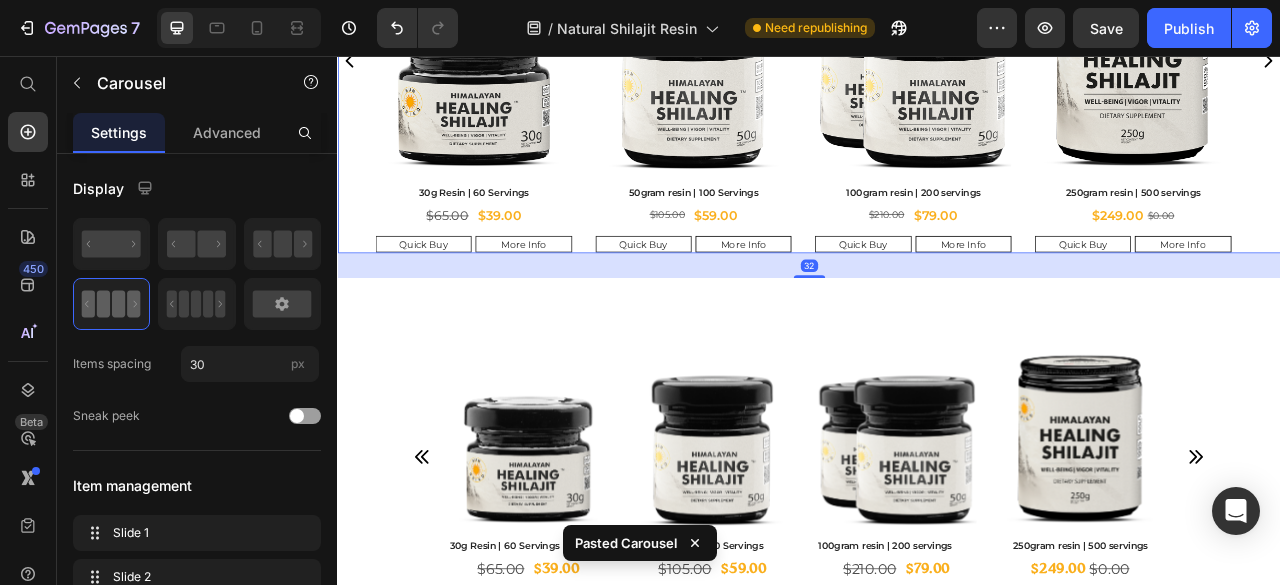 scroll, scrollTop: 3050, scrollLeft: 0, axis: vertical 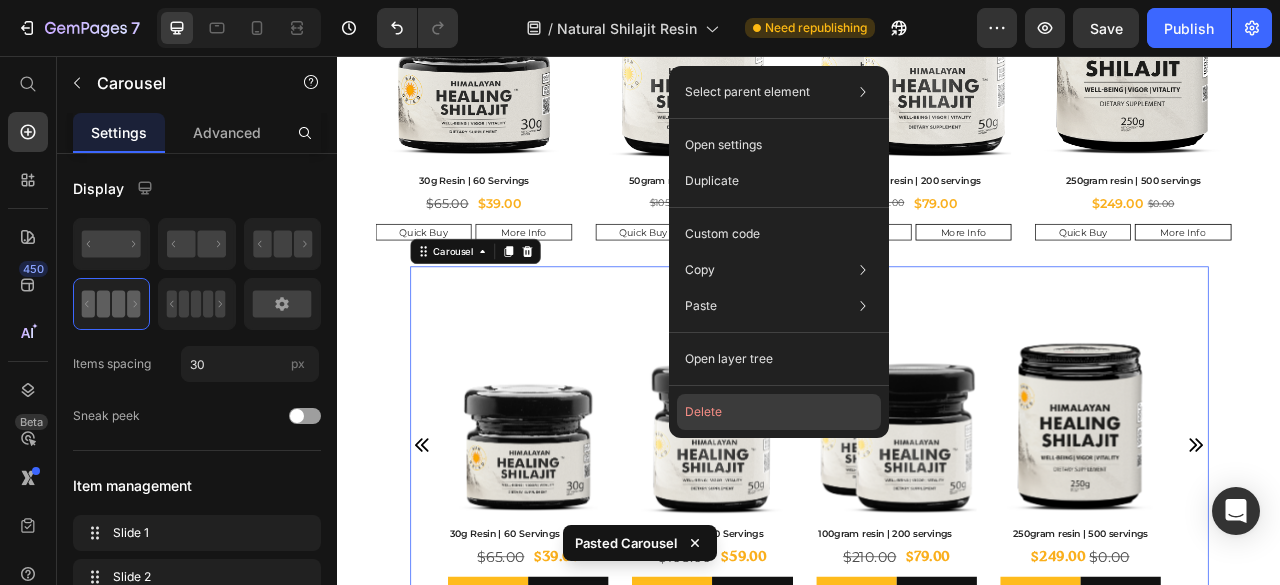 click on "Delete" 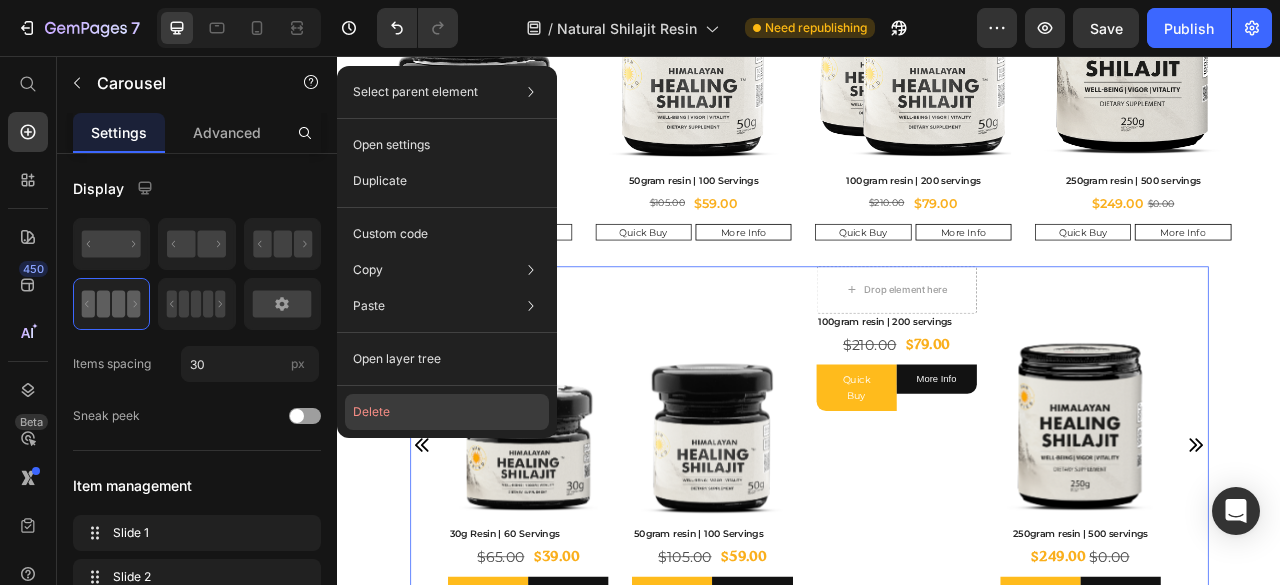 click on "Delete" 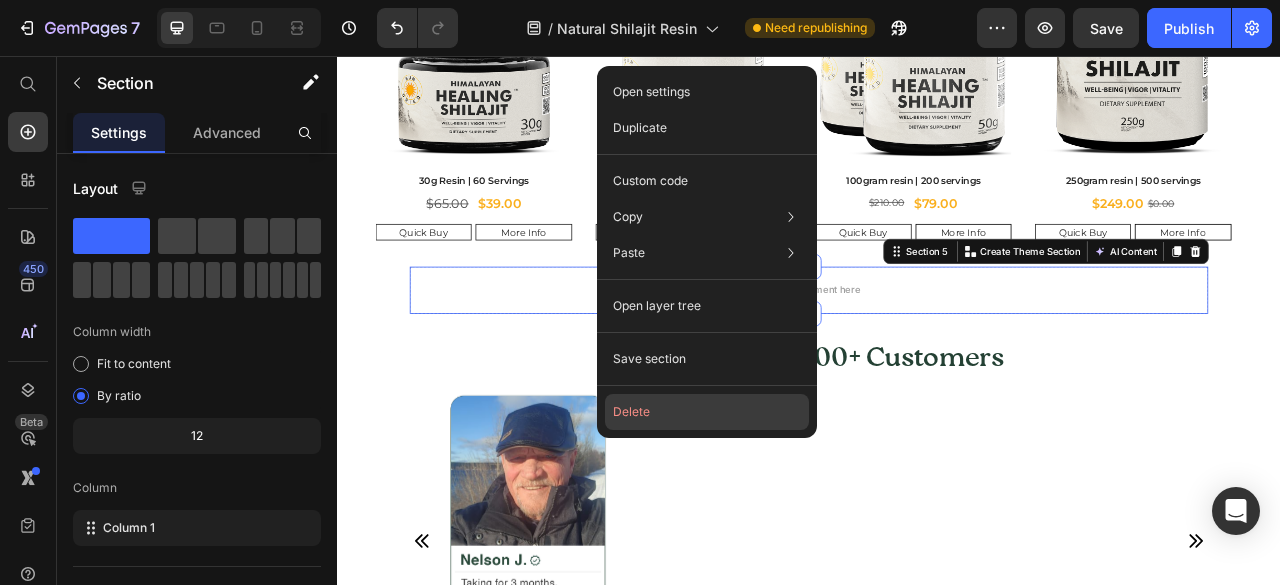 click on "Delete" 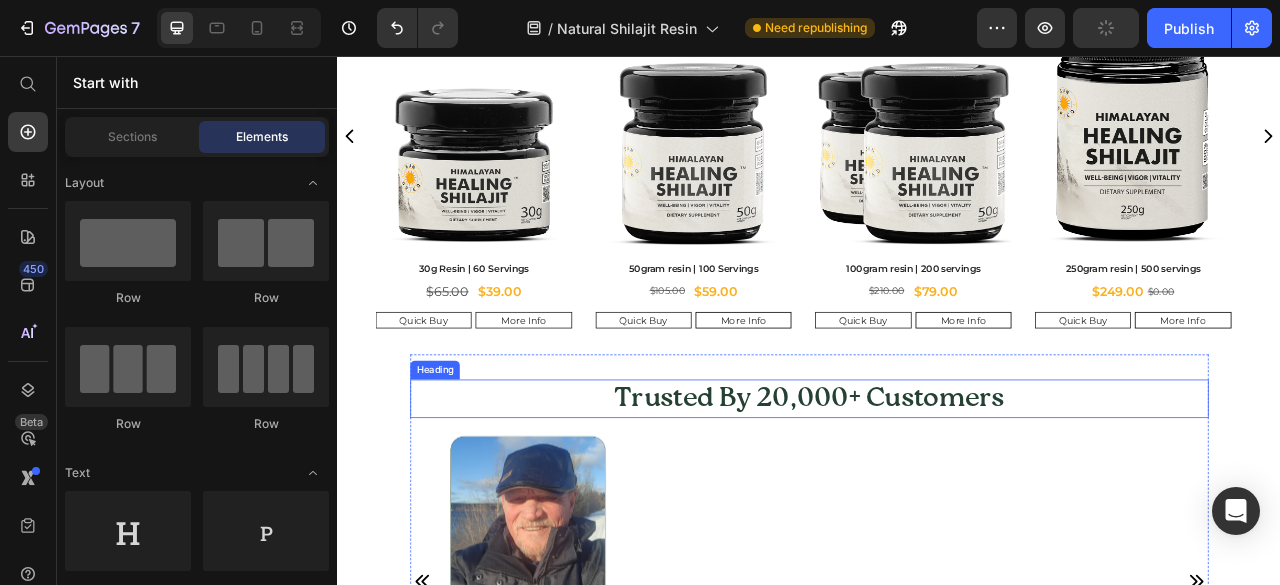 scroll, scrollTop: 2983, scrollLeft: 0, axis: vertical 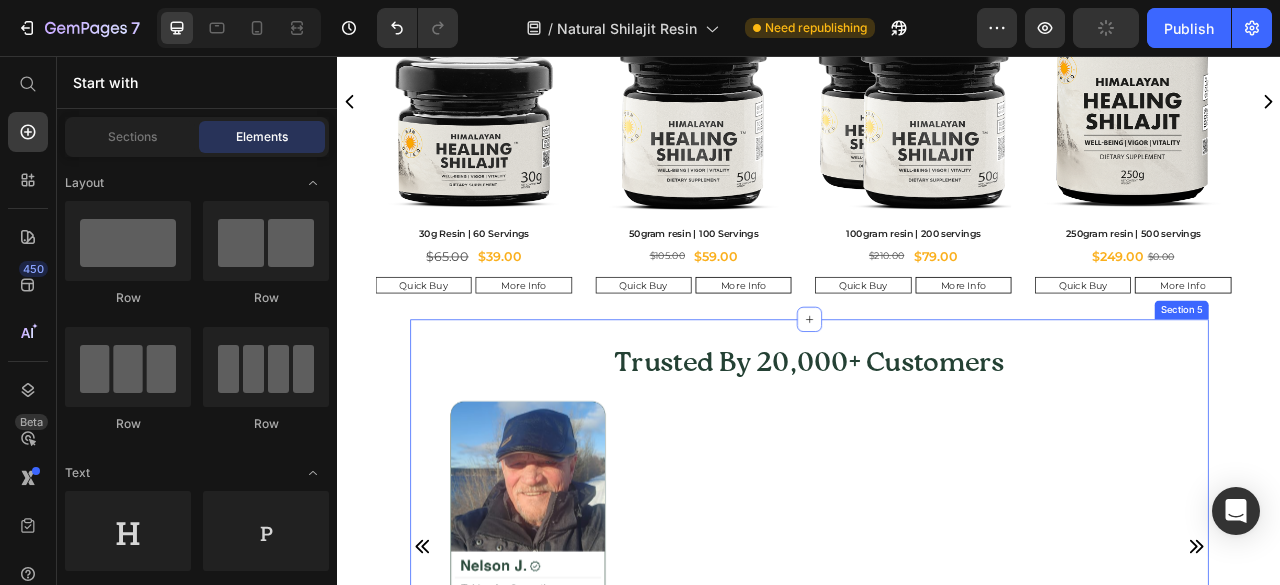 click on "Trusted By 20,000+ Customers Heading
Image Image Image Image Image Image
Carousel I Want Energy Surge Now! Button Section 5" at bounding box center [937, 692] 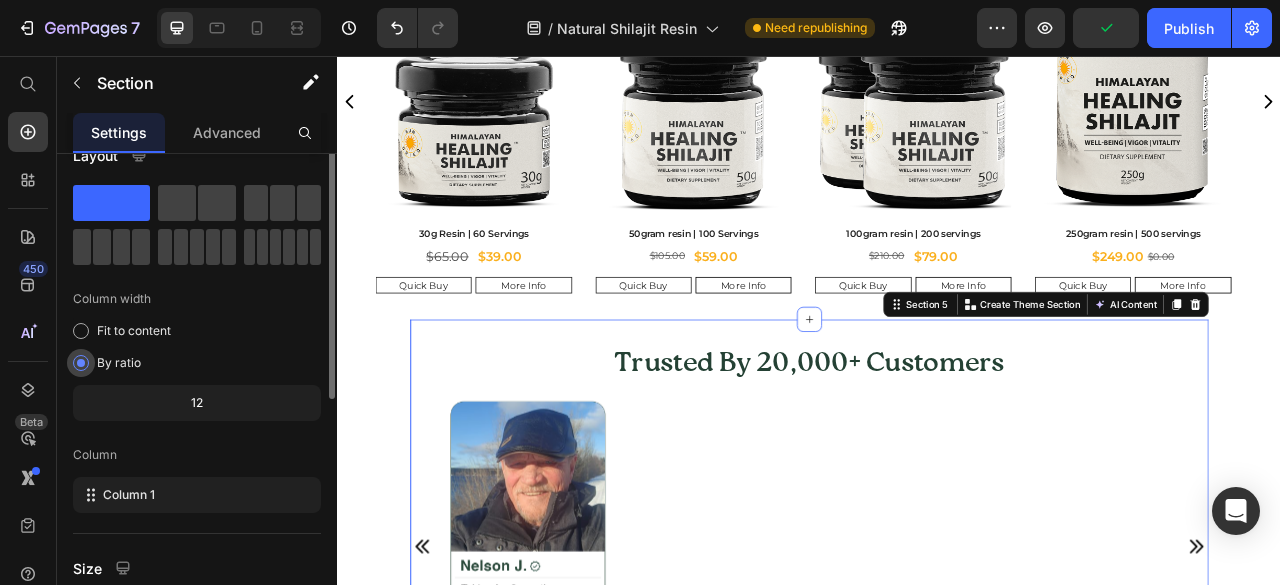 scroll, scrollTop: 0, scrollLeft: 0, axis: both 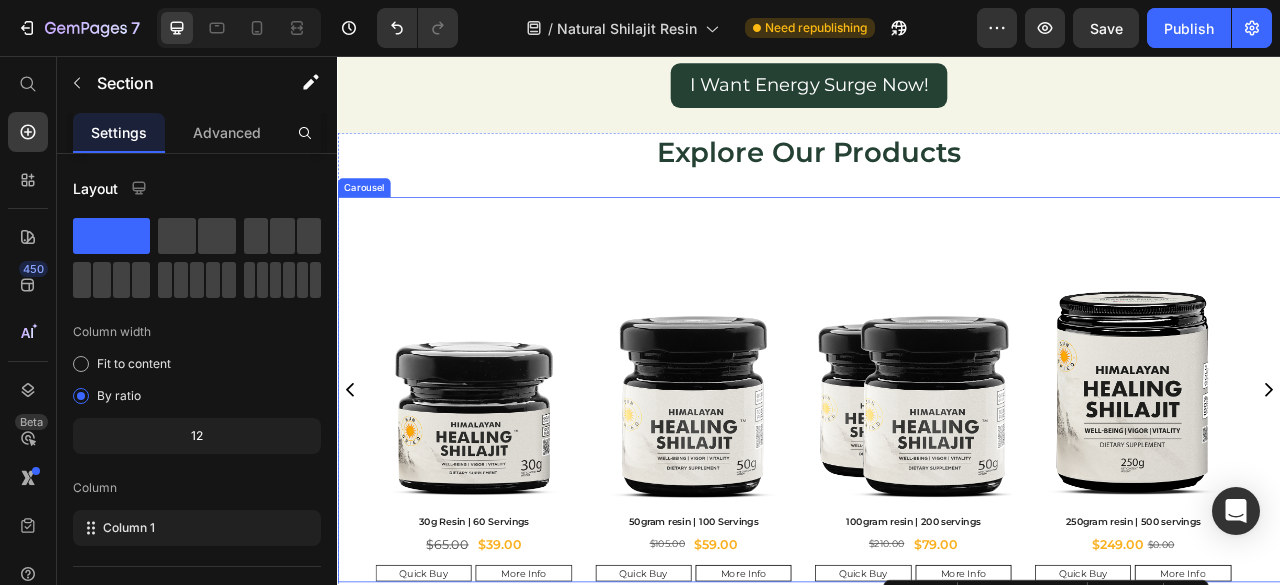 click on "Product Images 30g Resin | 60 Servings Product Title $39.00 Product Price $65.00 Product Price Row Quick Buy Add to Cart More Info Product View More Row Product Product Images 50gram resin | 100 Servings Product Title $59.00 Product Price $105.00 Product Price Row Quick Buy Add to Cart More Info Product View More Row Product Product Images 100gram resin | 200 servings Product Title $79.00 Product Price $210.00 Product Price Row Quick Buy Add to Cart More Info Product View More Row Product Product Images 250gram resin | 500 servings Product Title $249.00 Product Price $0.00 Product Price Row Quick Buy Add to Cart More Info Product View More Row Product Product Images 500gram resin | 1000 Servings Product Title $399.00 Product Price $0.00 Product Price Row Quick Buy Add to Cart More Info Product View More Row Product Product Images 1000gram resin | 2000 servings Product Title $699.00 Product Price $0.00 Product Price Row Quick Buy Add to Cart More Info Product View More Row Product" at bounding box center (937, 481) 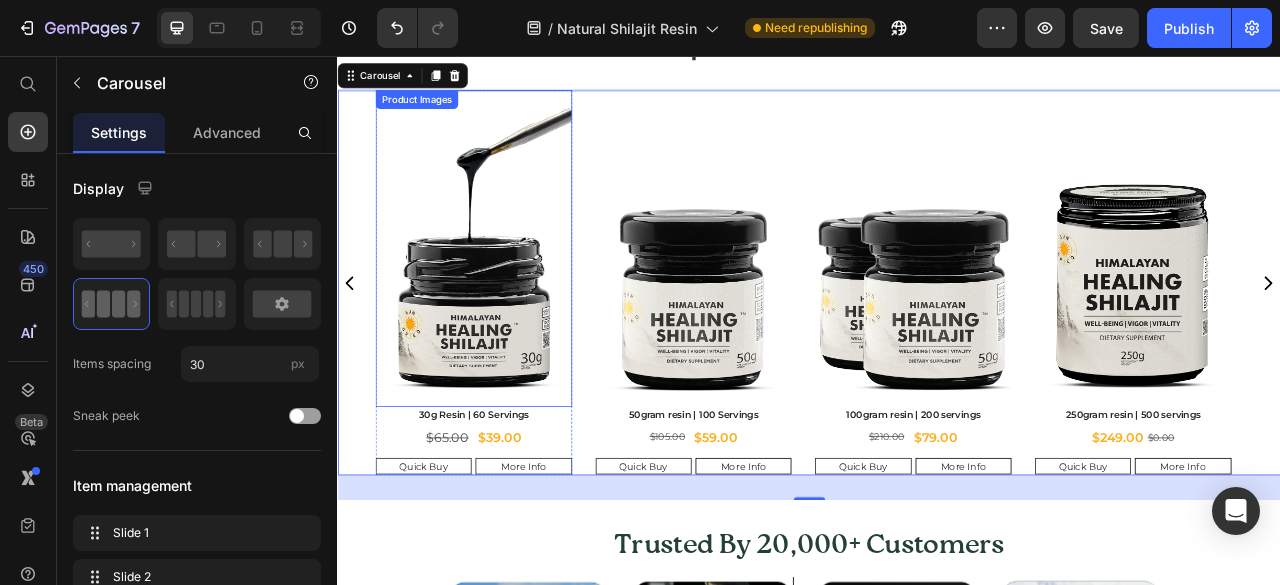 scroll, scrollTop: 2616, scrollLeft: 0, axis: vertical 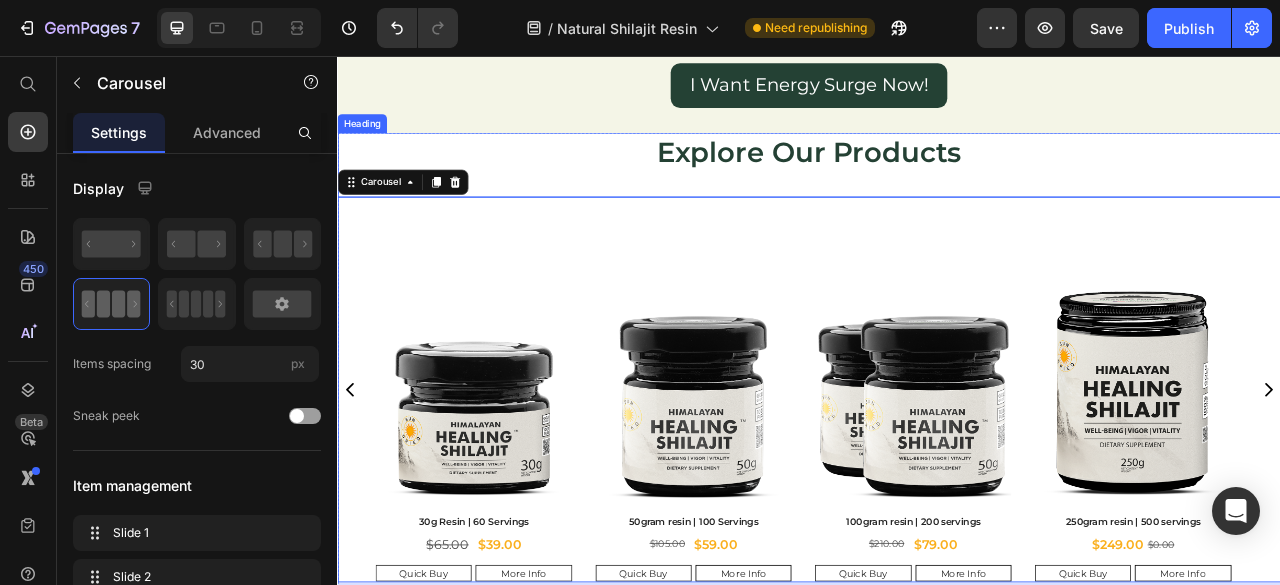 click on "Explore Our Products" at bounding box center [937, 179] 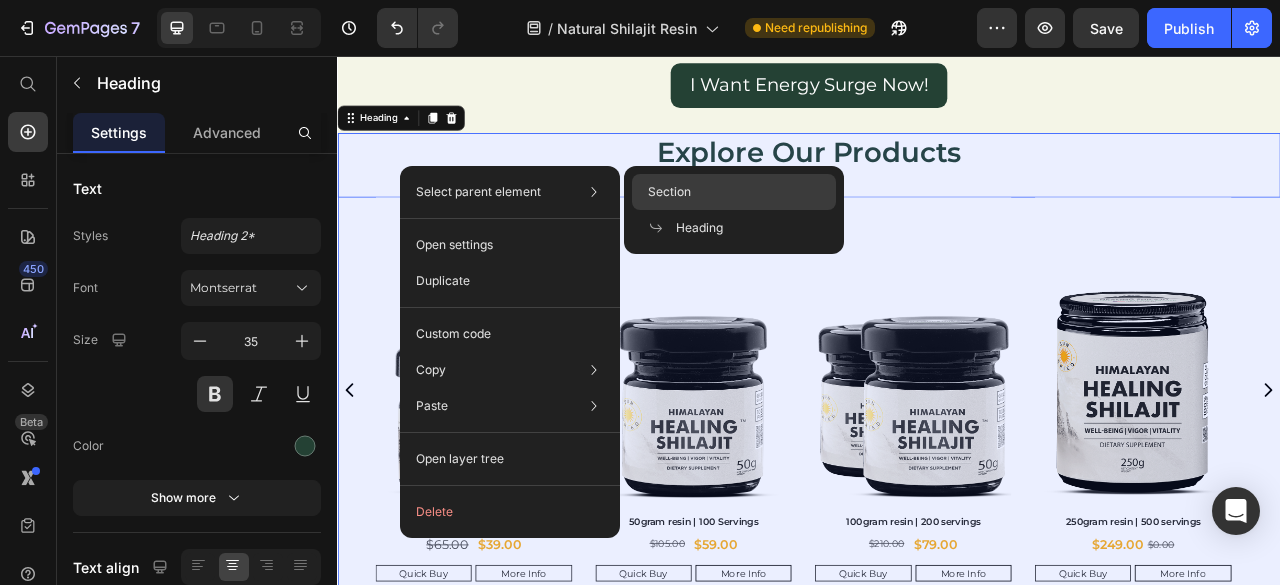 click on "Section" 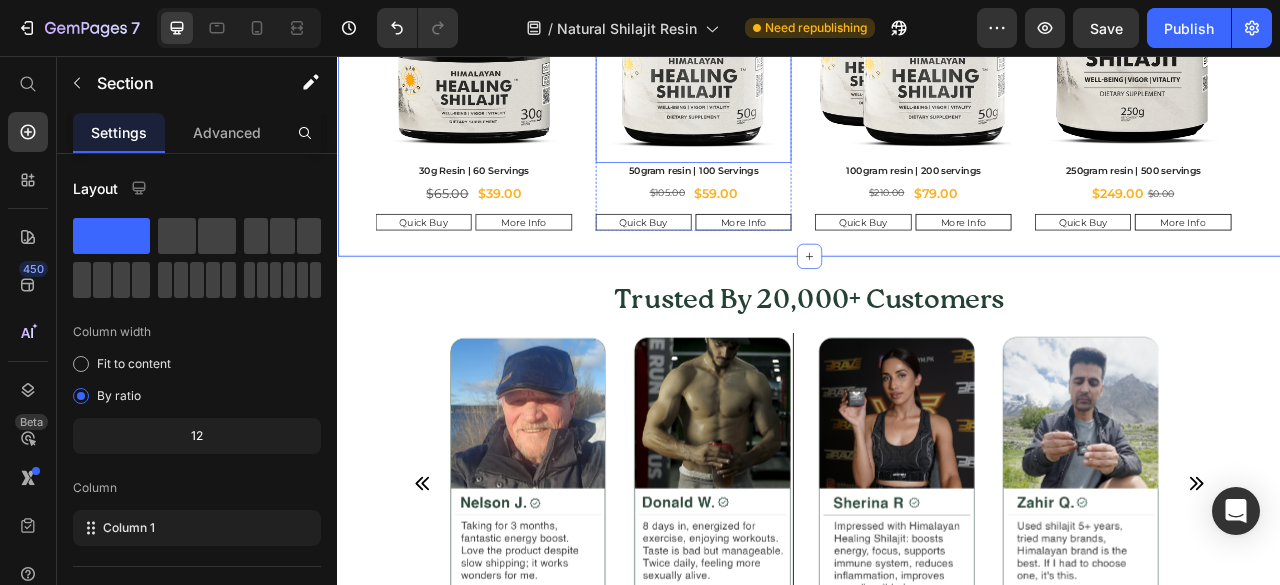 scroll, scrollTop: 3083, scrollLeft: 0, axis: vertical 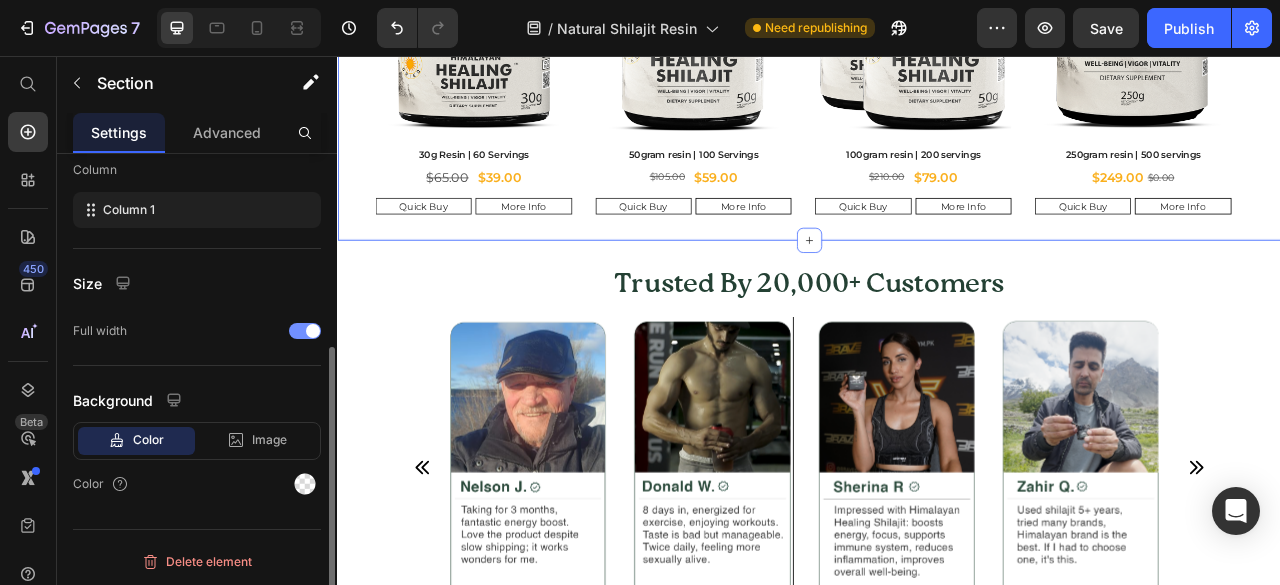 click at bounding box center [313, 331] 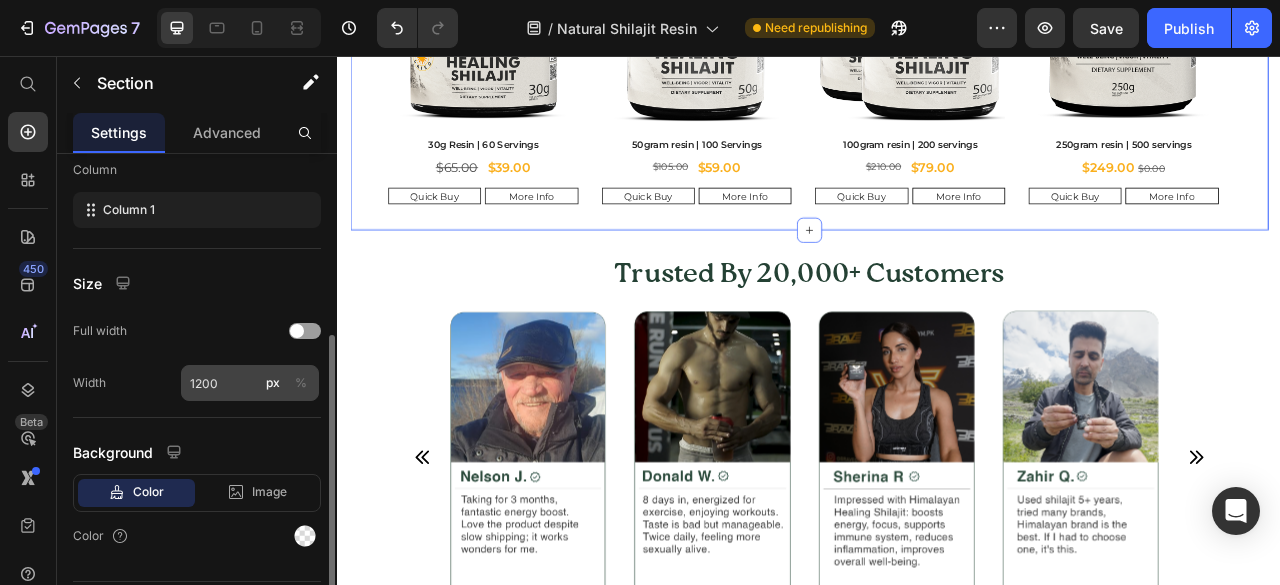 click on "%" at bounding box center (301, 383) 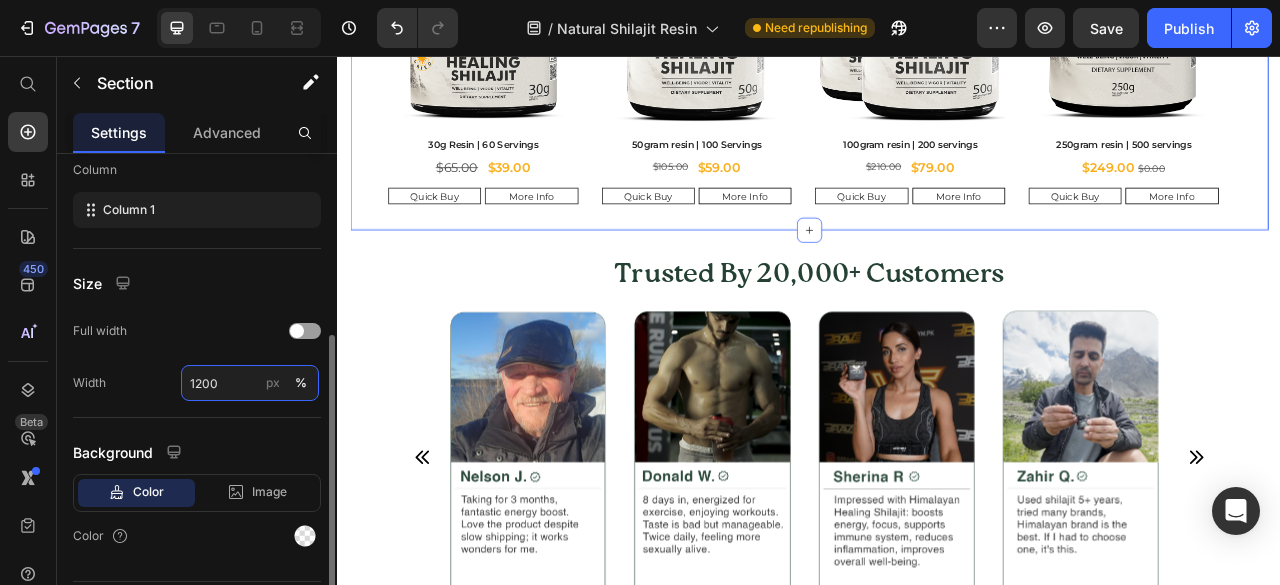 click on "1200" at bounding box center (250, 383) 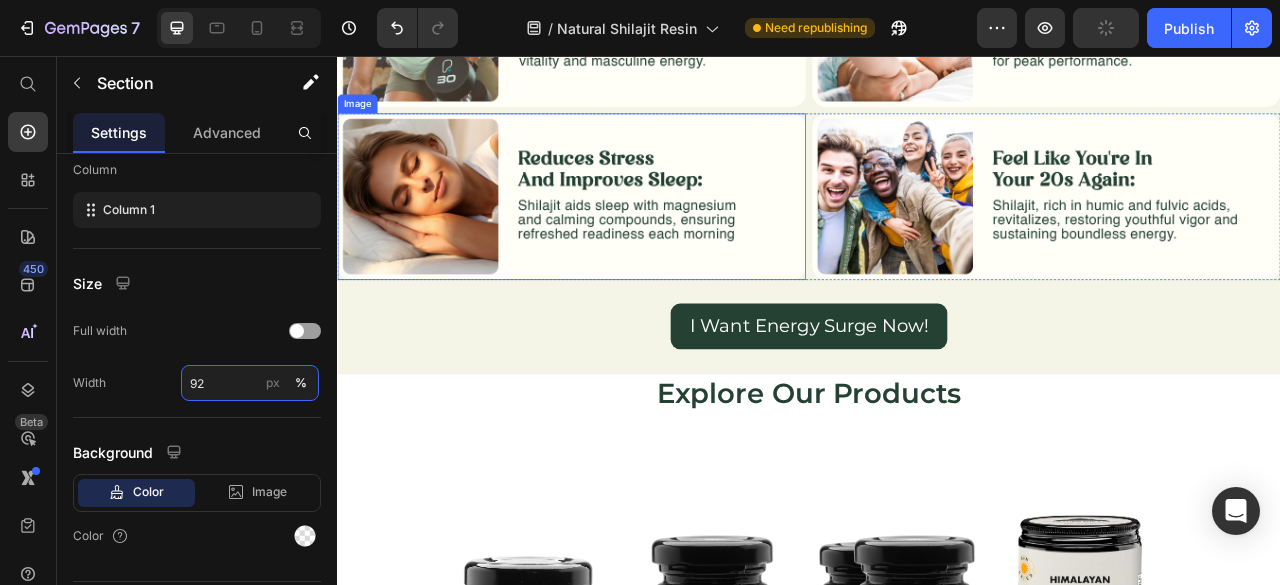 type on "1200" 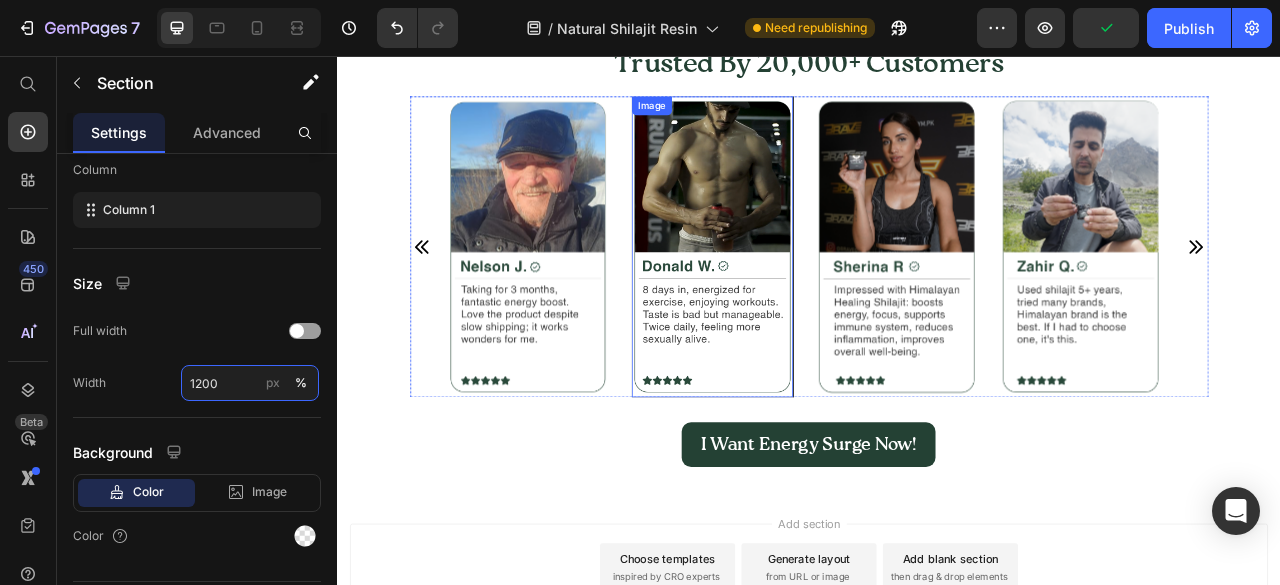 scroll, scrollTop: 3108, scrollLeft: 0, axis: vertical 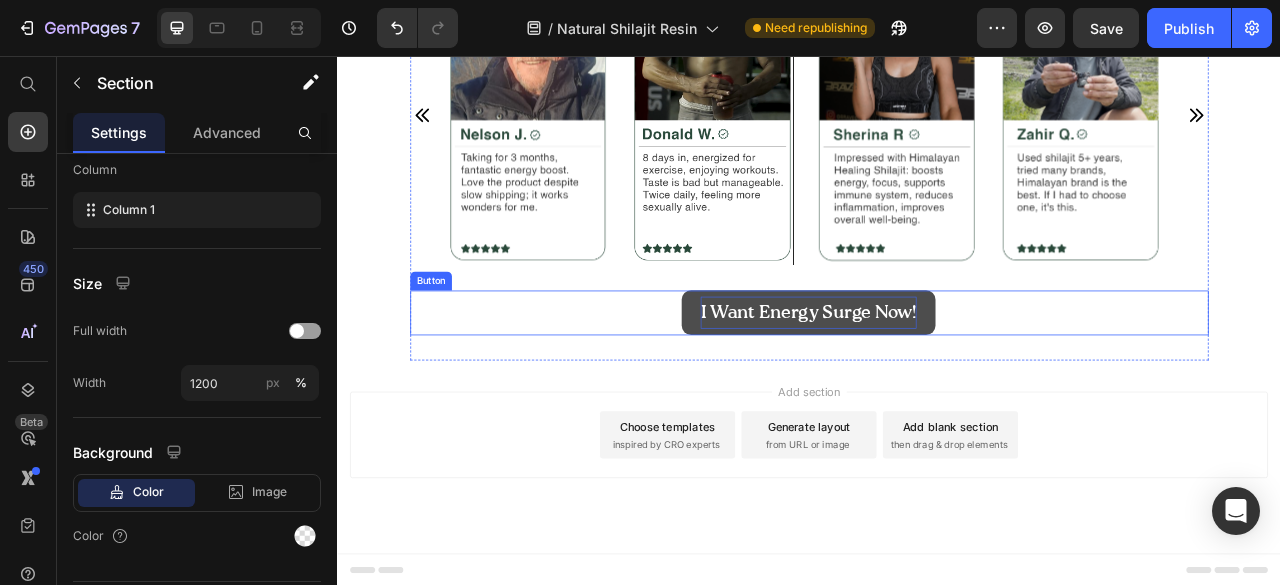click on "I Want Energy Surge Now!" at bounding box center (936, 382) 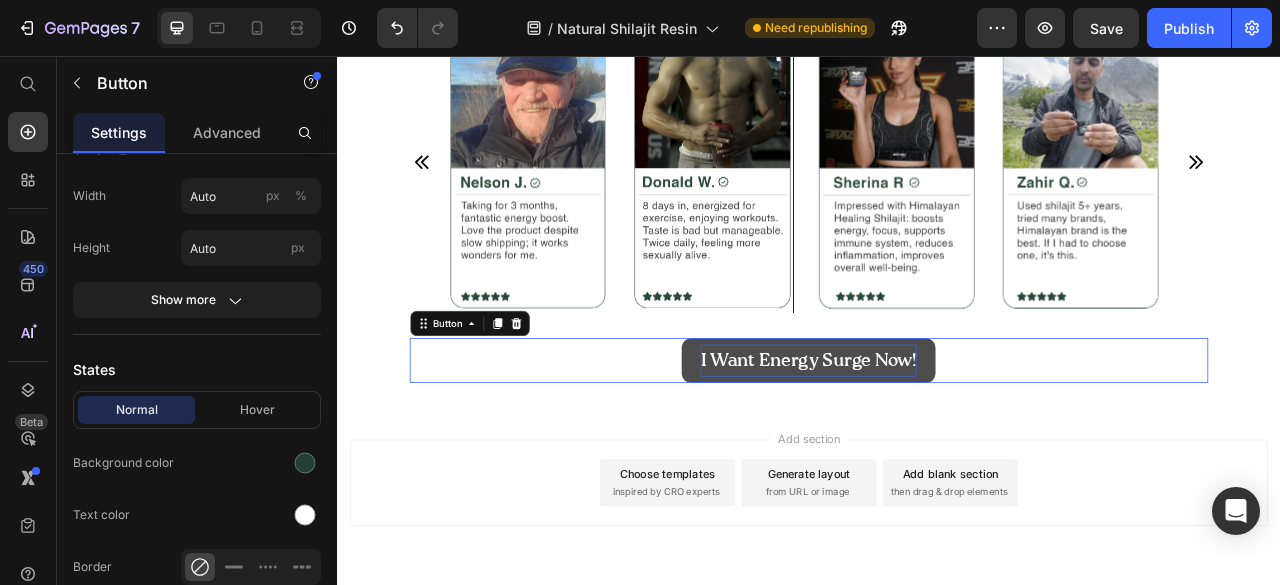 scroll, scrollTop: 3169, scrollLeft: 0, axis: vertical 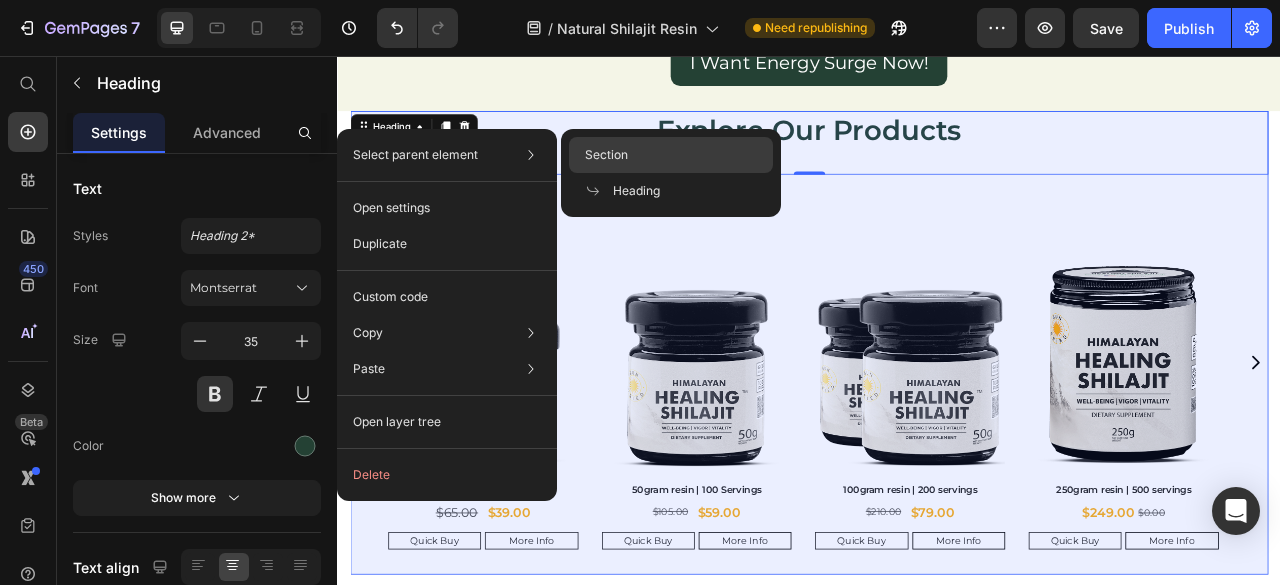 click on "Section" 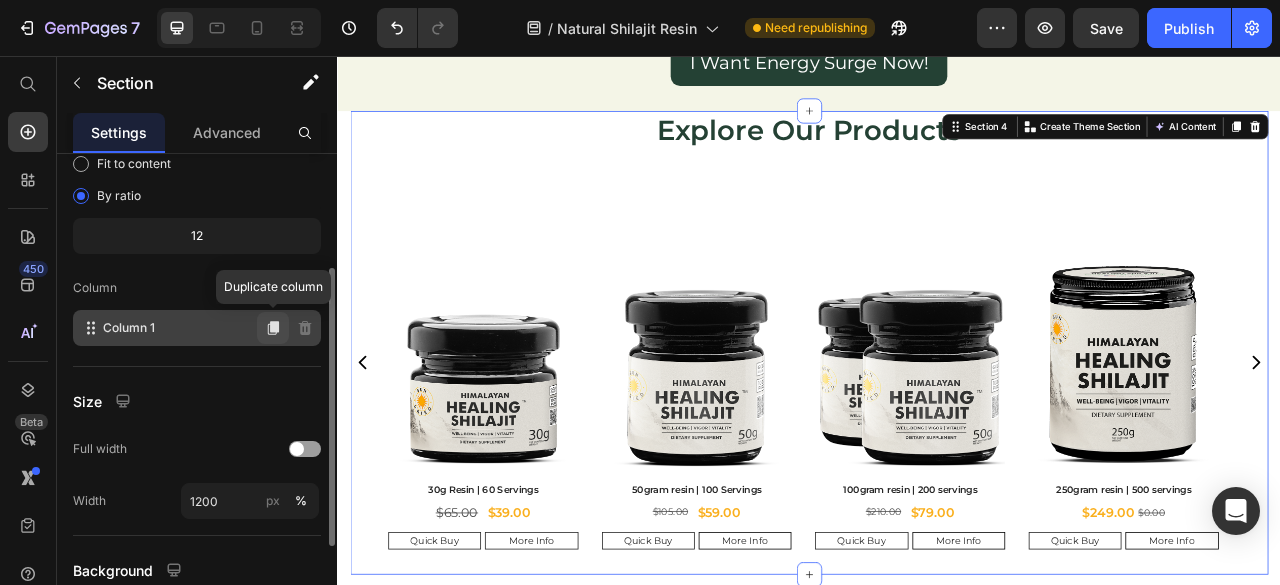 scroll, scrollTop: 333, scrollLeft: 0, axis: vertical 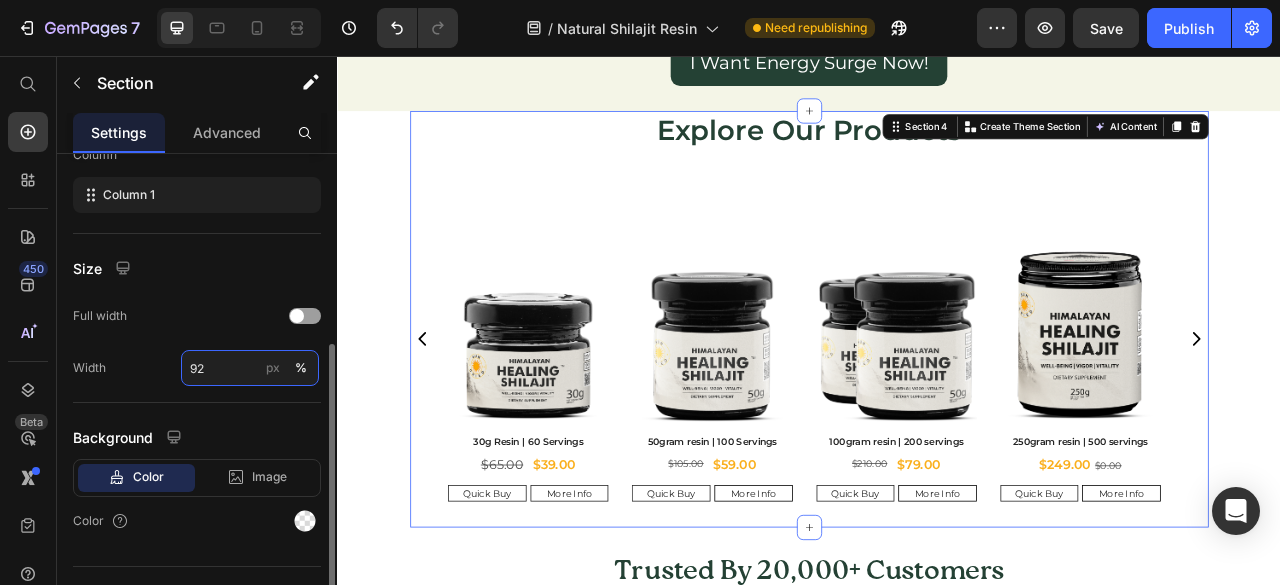 type on "92" 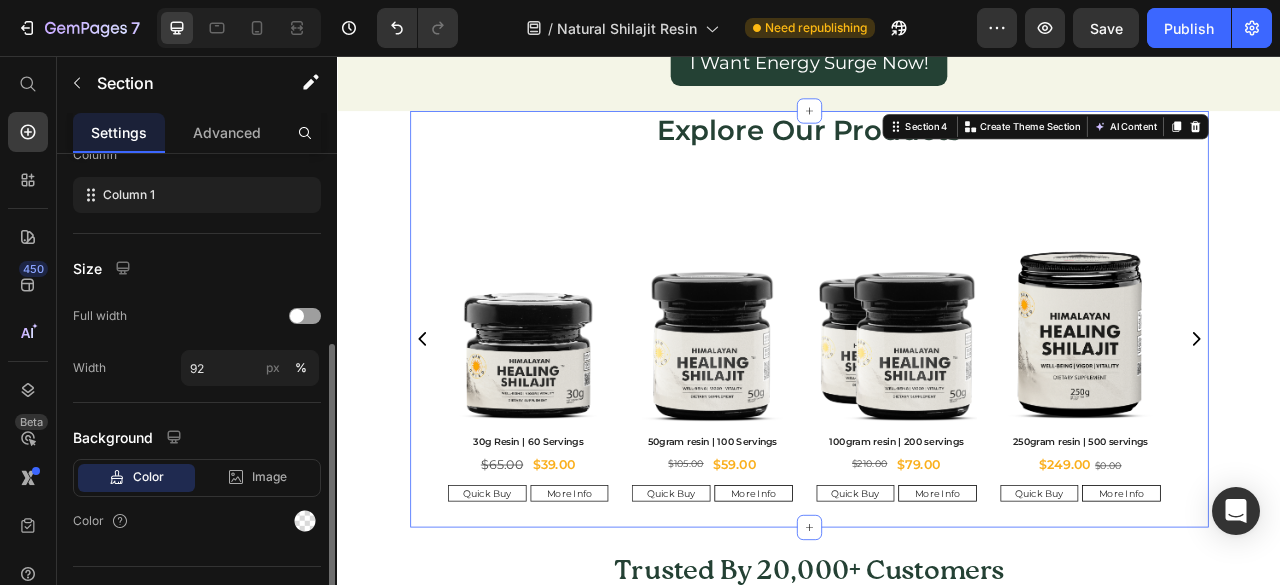 click on "Width 92 px %" 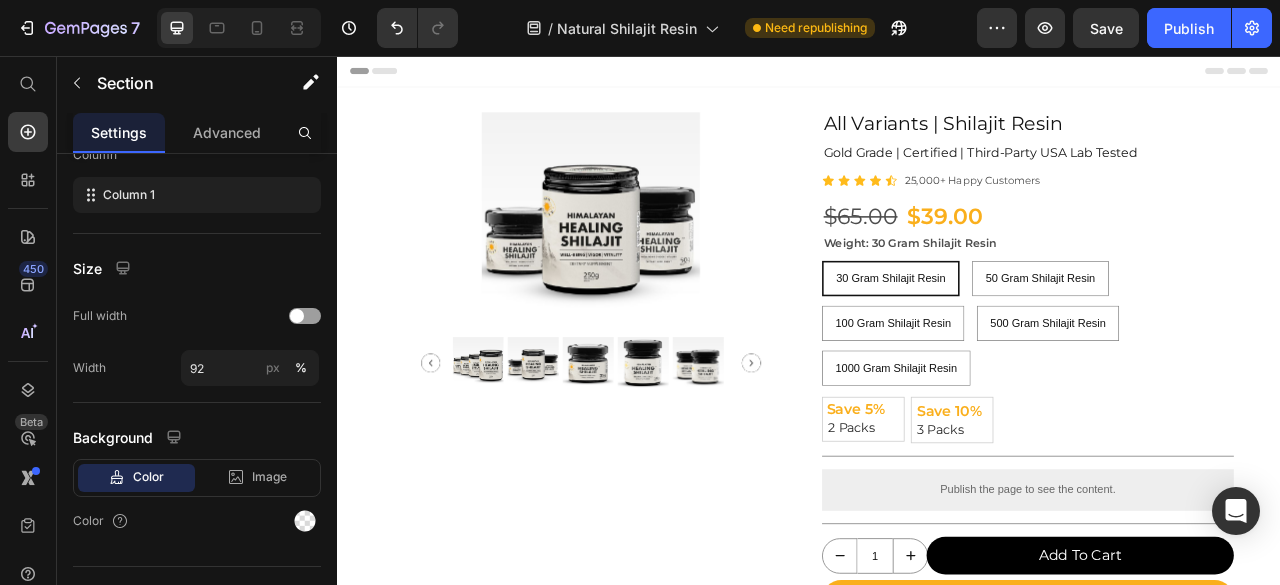 scroll, scrollTop: 0, scrollLeft: 0, axis: both 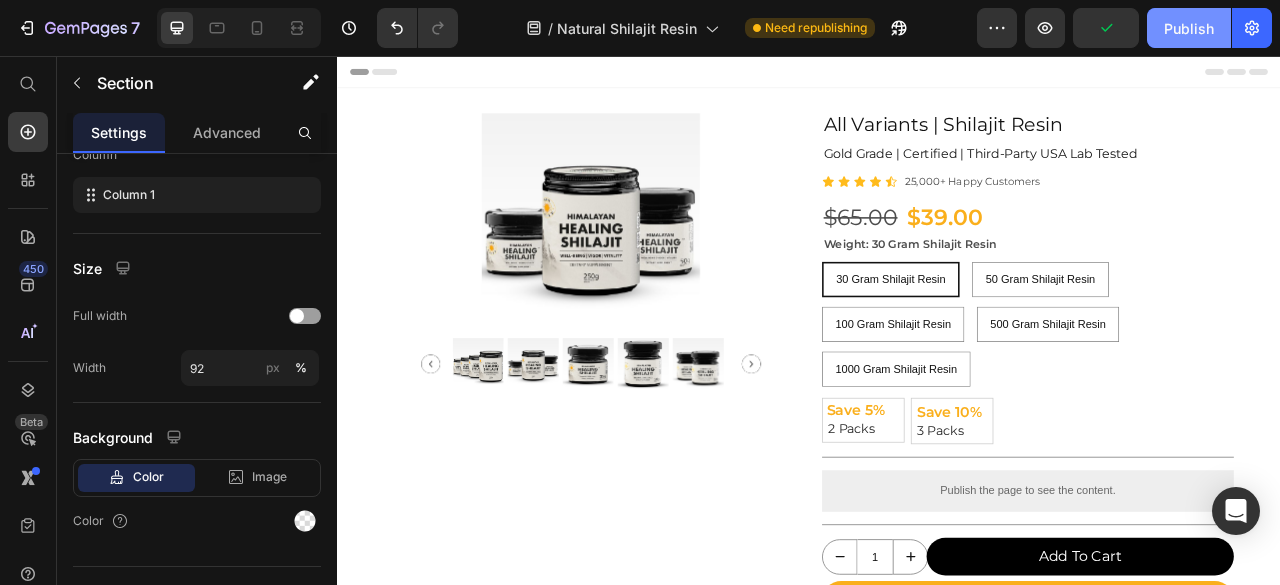 click on "Publish" at bounding box center [1189, 28] 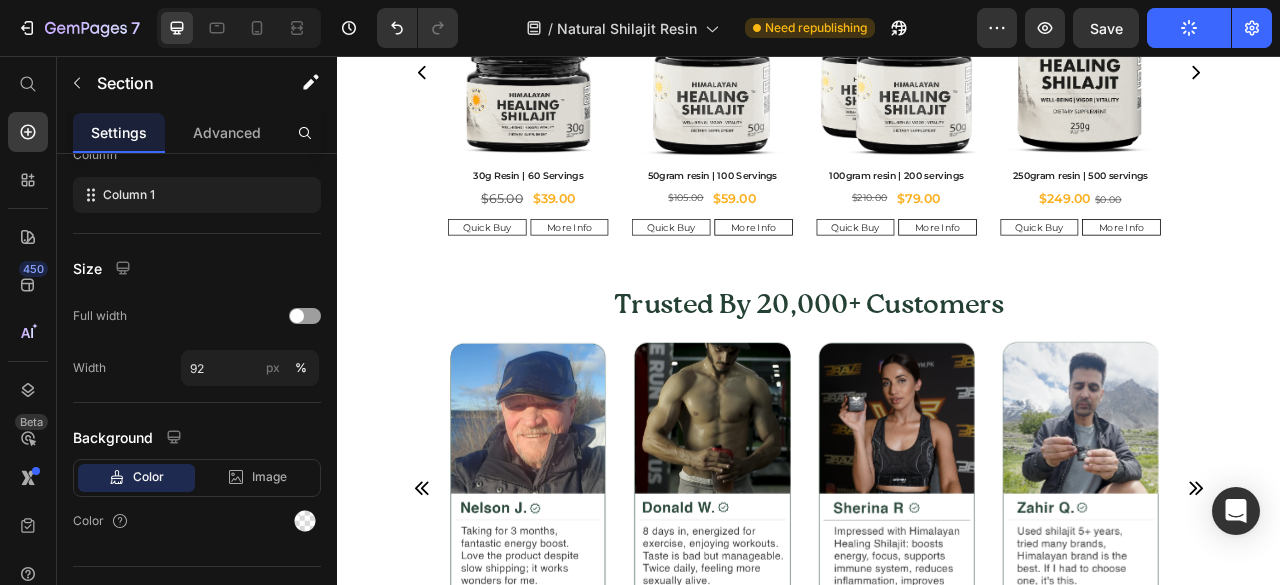 scroll, scrollTop: 2508, scrollLeft: 0, axis: vertical 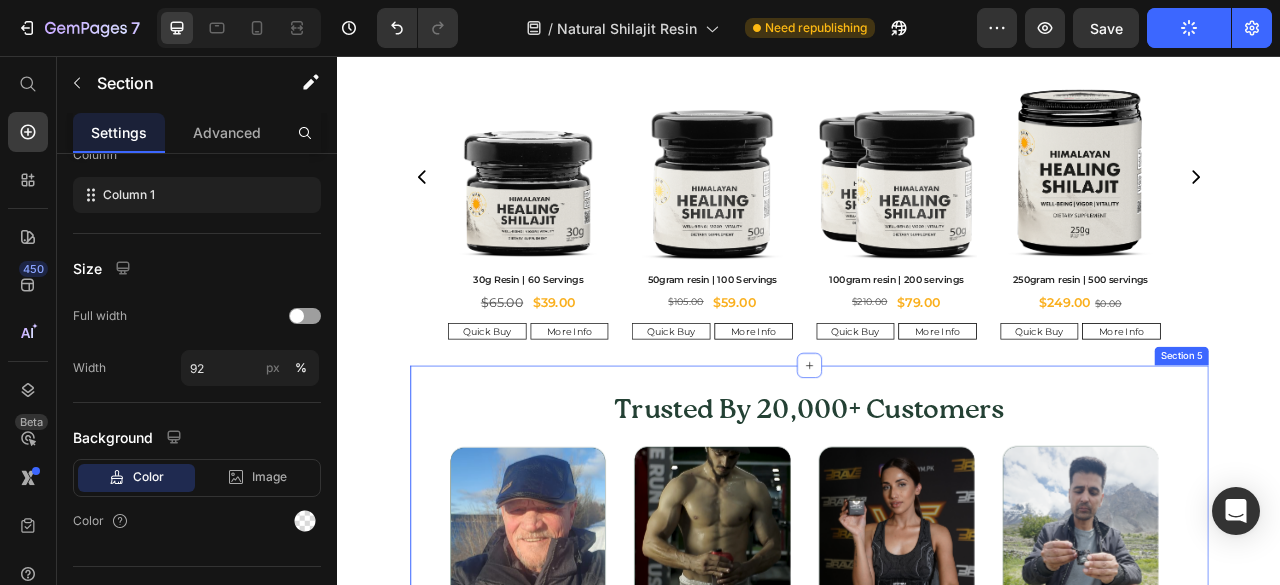 click on "Trusted By 20,000+ Customers Heading
Image Image Image Image Image Image
Carousel I Want Energy Surge Now! Button Section 5" at bounding box center (937, 751) 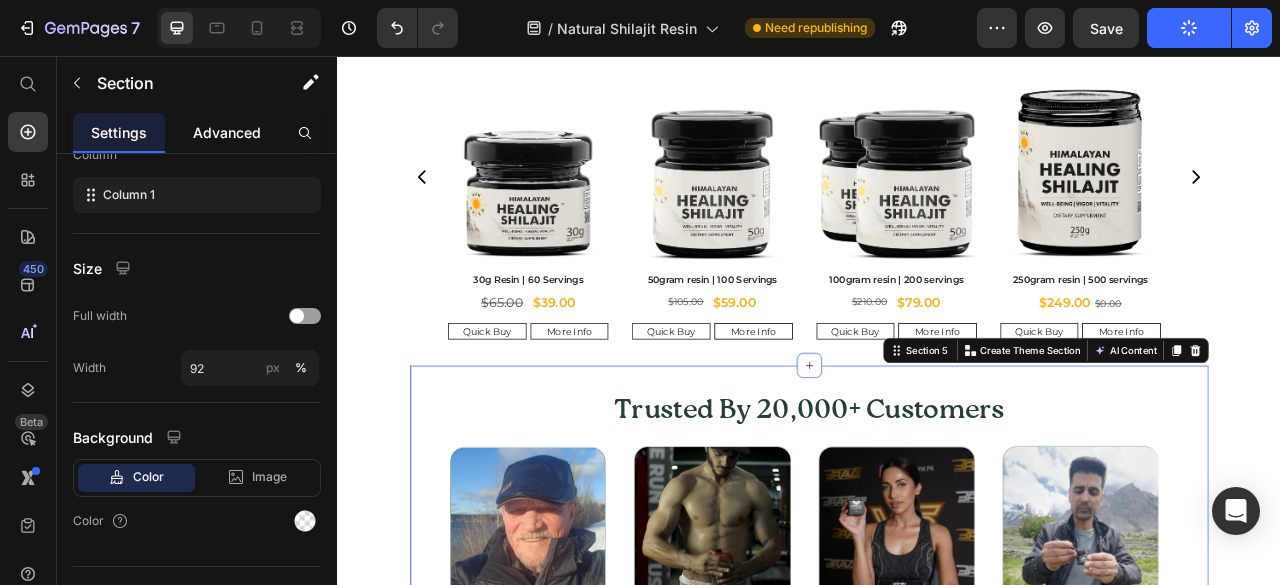 click on "Advanced" at bounding box center [227, 132] 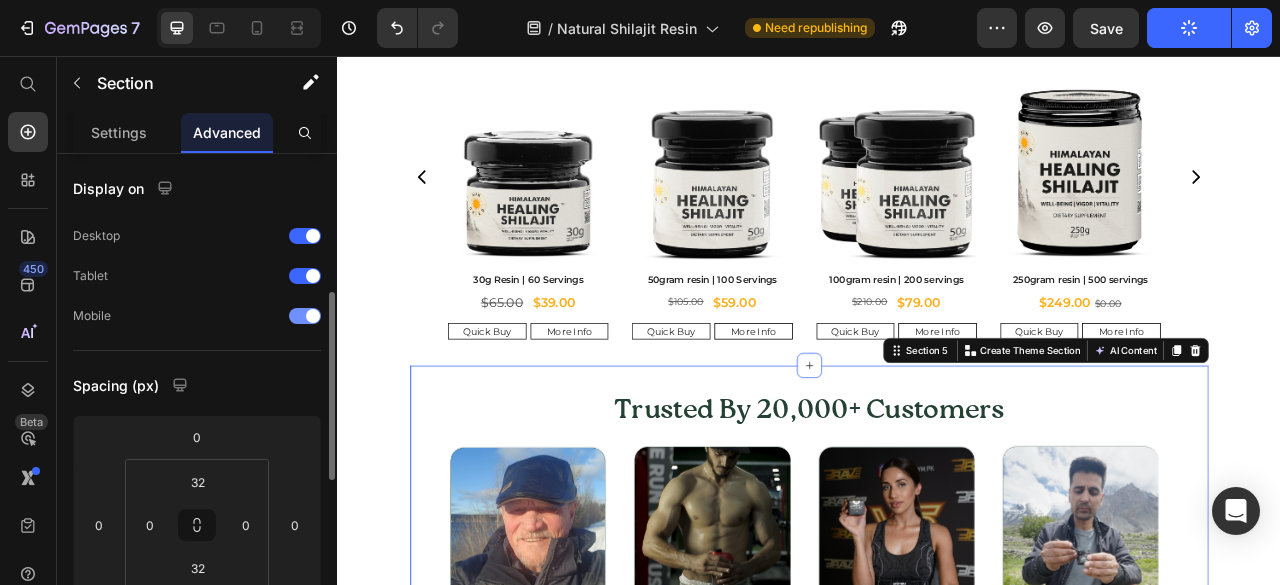 scroll, scrollTop: 166, scrollLeft: 0, axis: vertical 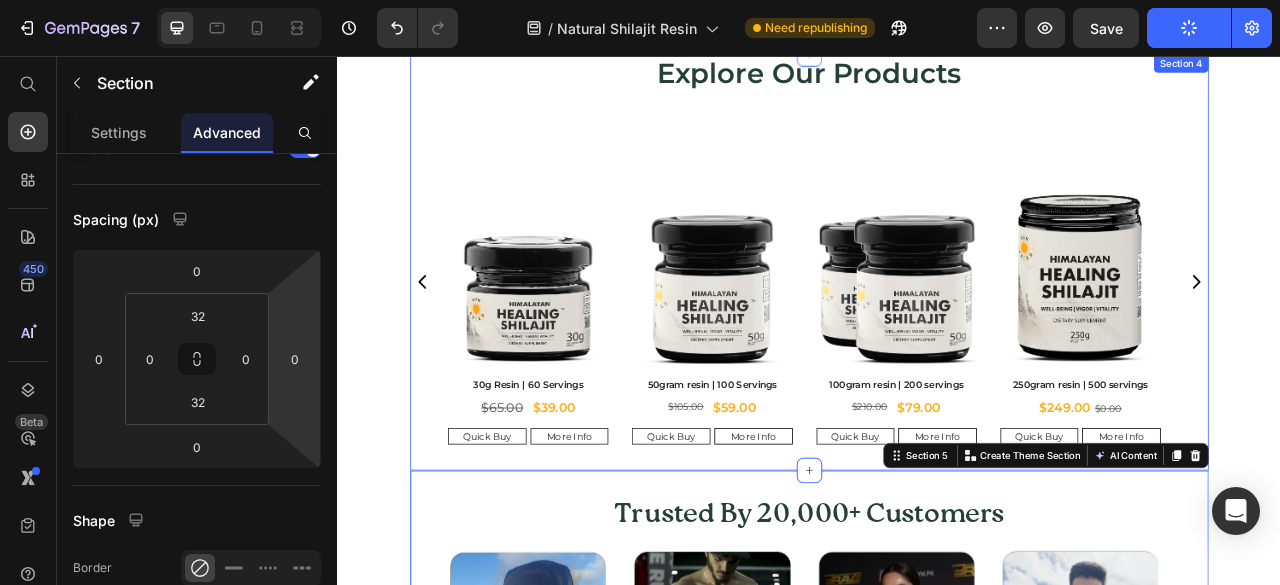 click on "Product Images 30g Resin | 60 Servings Product Title $39.00 Product Price $65.00 Product Price Row Quick Buy Add to Cart More Info Product View More Row Product Product Images 50gram resin | 100 Servings Product Title $59.00 Product Price $105.00 Product Price Row Quick Buy Add to Cart More Info Product View More Row Product Product Images 100gram resin | 200 servings Product Title $79.00 Product Price $210.00 Product Price Row Quick Buy Add to Cart More Info Product View More Row Product Product Images 250gram resin | 500 servings Product Title $249.00 Product Price $0.00 Product Price Row Quick Buy Add to Cart More Info Product View More Row Product Product Images 500gram resin | 1000 Servings Product Title $399.00 Product Price $0.00 Product Price Row Quick Buy Add to Cart More Info Product View More Row Product Product Images 1000gram resin | 2000 servings Product Title $699.00 Product Price $0.00 Product Price Row Quick Buy Add to Cart More Info Product View More Row Product Carousel" at bounding box center (937, 358) 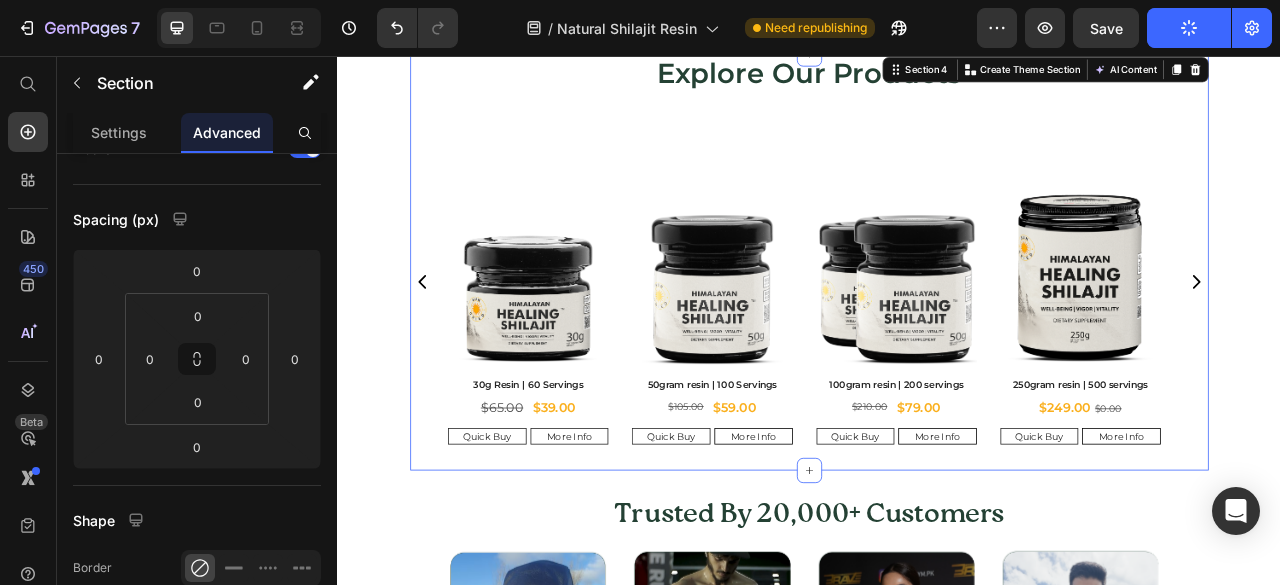 scroll, scrollTop: 166, scrollLeft: 0, axis: vertical 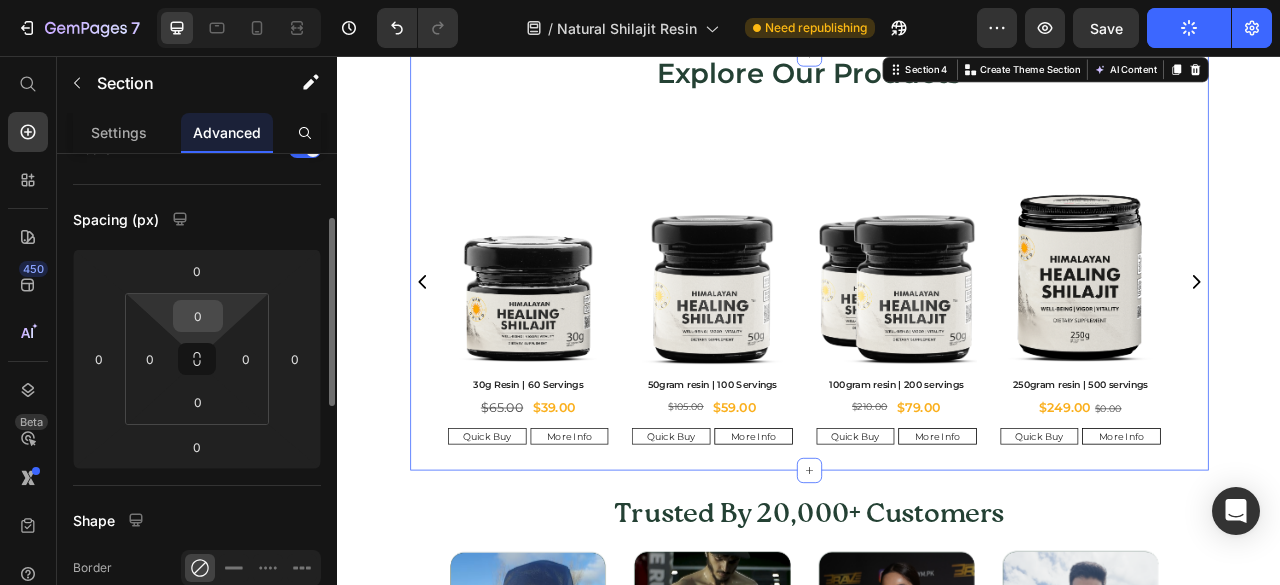 click on "0" at bounding box center (198, 316) 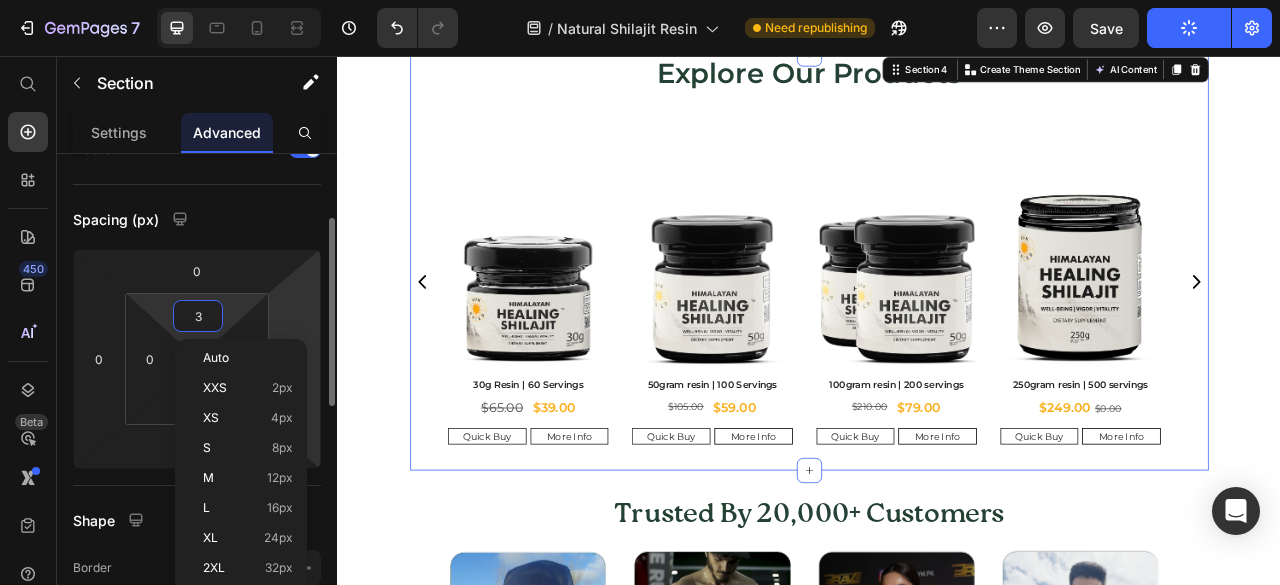 type on "32" 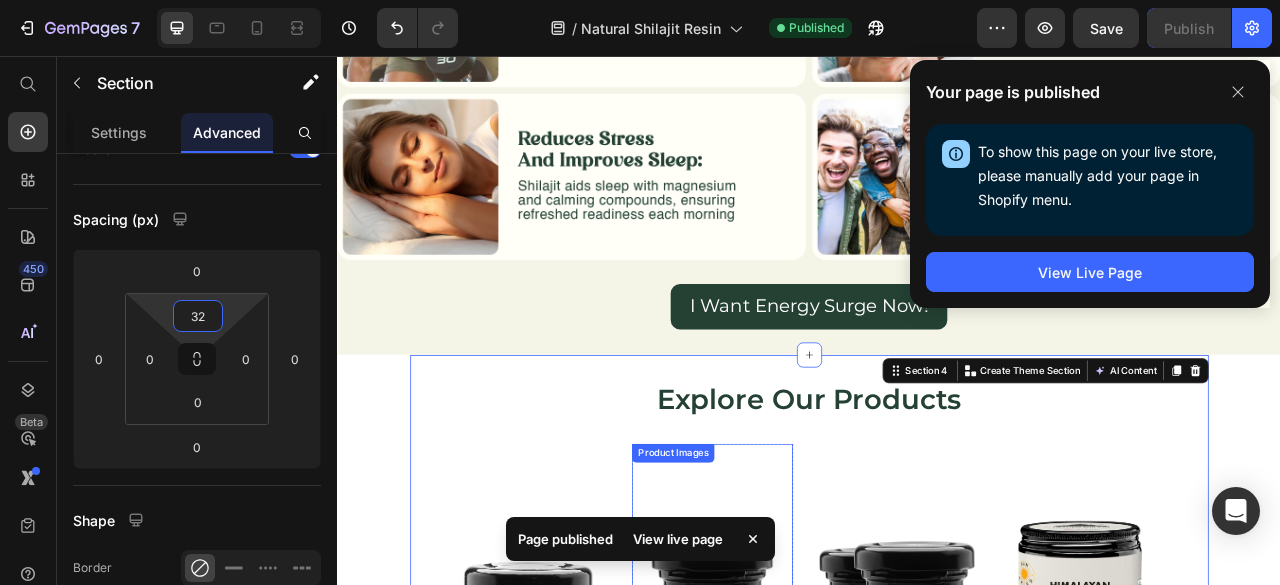 scroll, scrollTop: 1975, scrollLeft: 0, axis: vertical 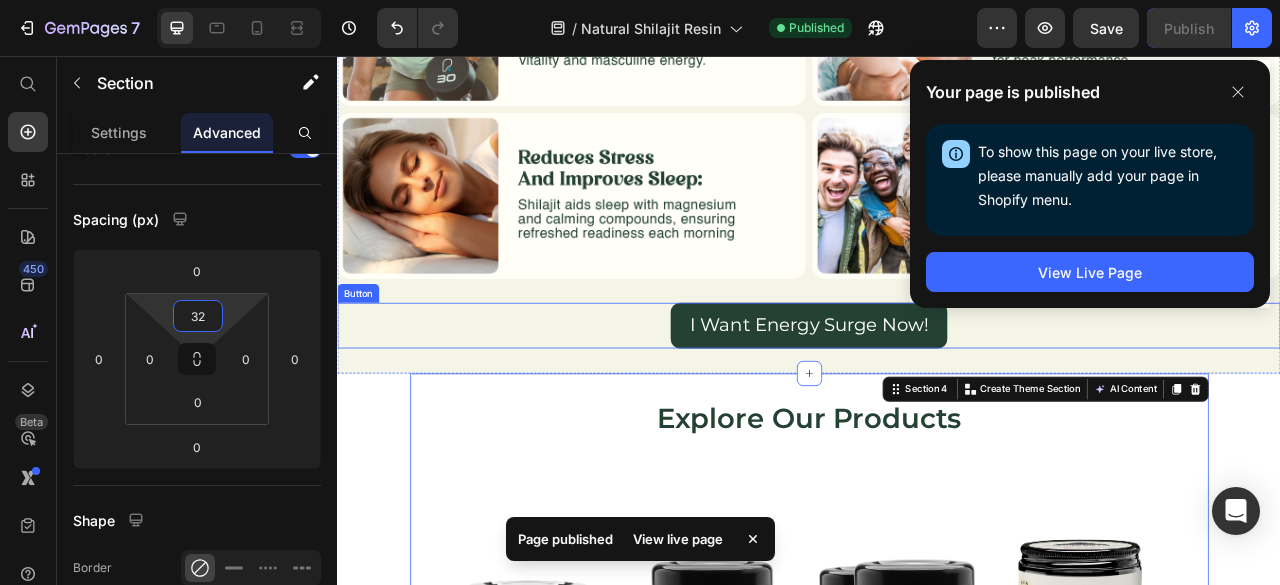 click on "I Want Energy Surge Now! Button" at bounding box center [937, 398] 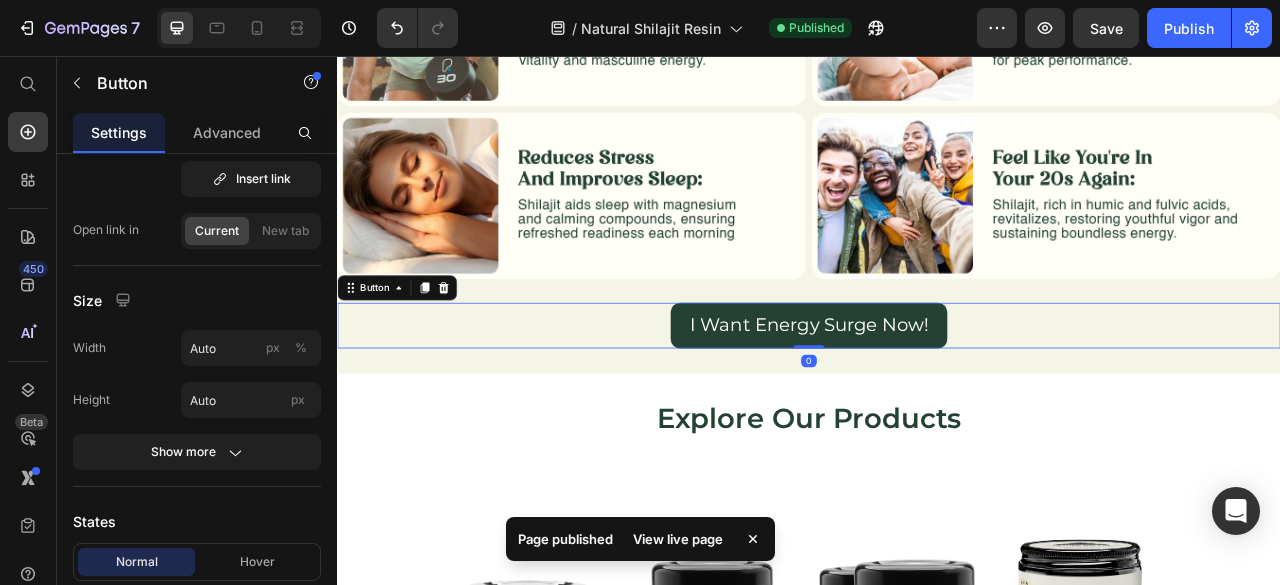 scroll, scrollTop: 0, scrollLeft: 0, axis: both 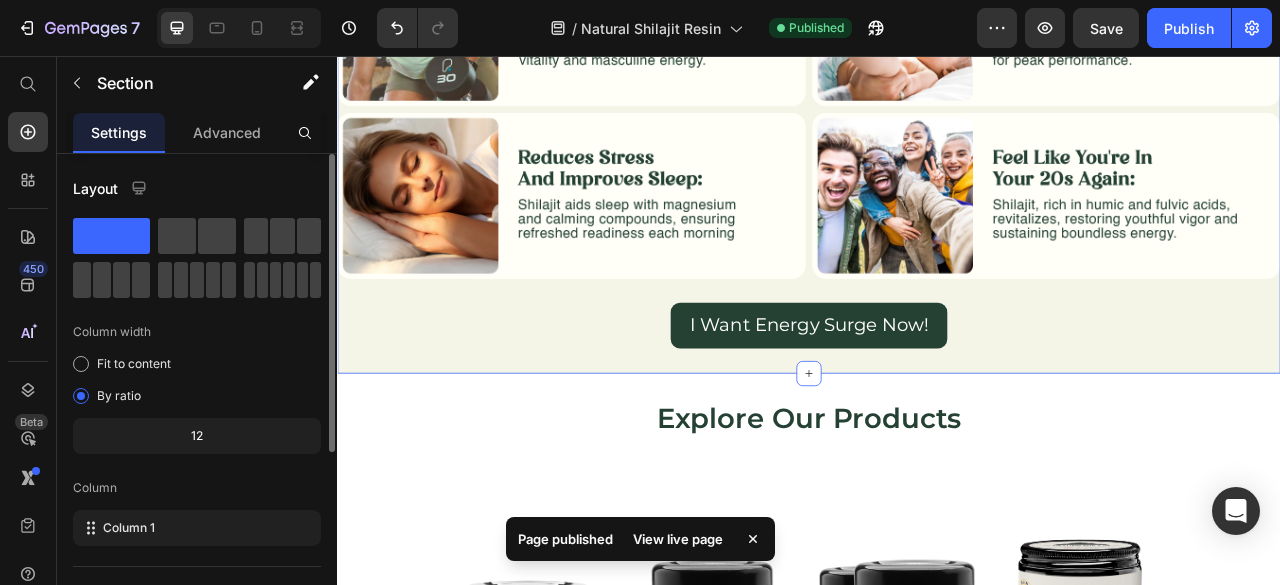 click on "Feel Your Absolute Best With Healing Shilajit! Heading Image Image Row Image Image Row Image Image Row I Want Energy Surge Now! Button Section 3   You can create reusable sections Create Theme Section AI Content Write with GemAI What would you like to describe here? Tone and Voice Persuasive Product Show more Generate" at bounding box center (937, 28) 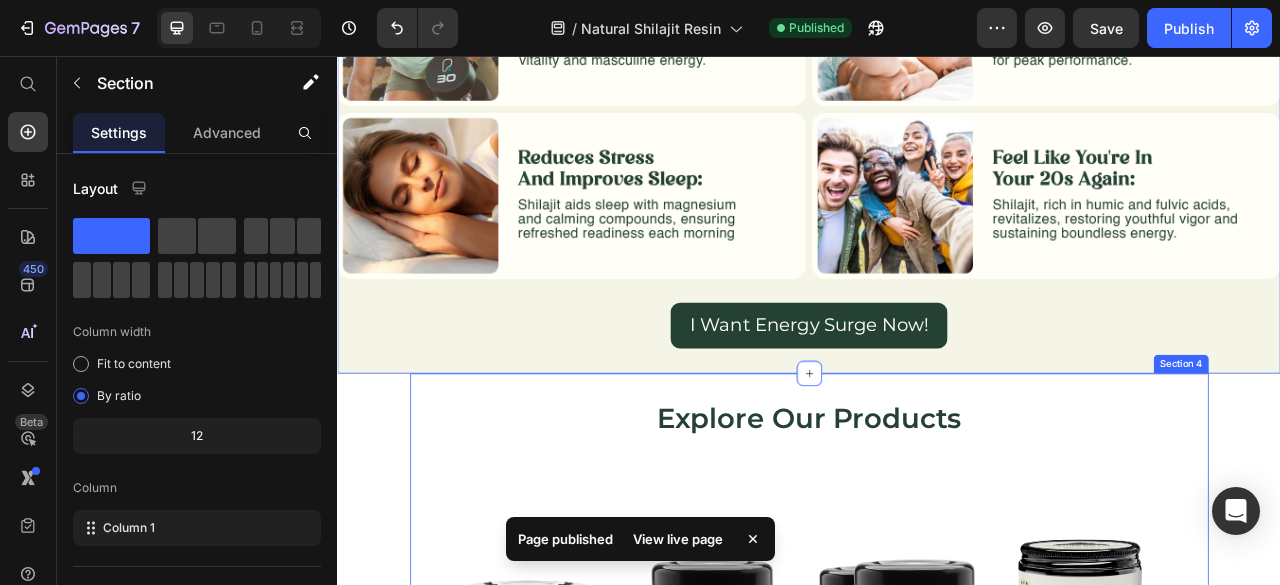 click on "Explore Our Products Heading
Product Images 30g Resin | 60 Servings Product Title $39.00 Product Price $65.00 Product Price Row Quick Buy Add to Cart More Info Product View More Row Product Product Images 50gram resin | 100 Servings Product Title $59.00 Product Price $105.00 Product Price Row Quick Buy Add to Cart More Info Product View More Row Product Product Images 100gram resin | 200 servings Product Title $79.00 Product Price $210.00 Product Price Row Quick Buy Add to Cart More Info Product View More Row Product Product Images 250gram resin | 500 servings Product Title $249.00 Product Price $0.00 Product Price Row Quick Buy Add to Cart More Info Product View More Row Product Product Images 500gram resin | 1000 Servings Product Title $399.00 Product Price $0.00 Product Price Row Quick Buy Add to Cart More Info Product View More Row Product Product Images 1000gram resin | 2000 servings Product Title $699.00 Product Price $0.00 Product Price Row Quick Buy Add to Cart More Info Row Product" at bounding box center (937, 741) 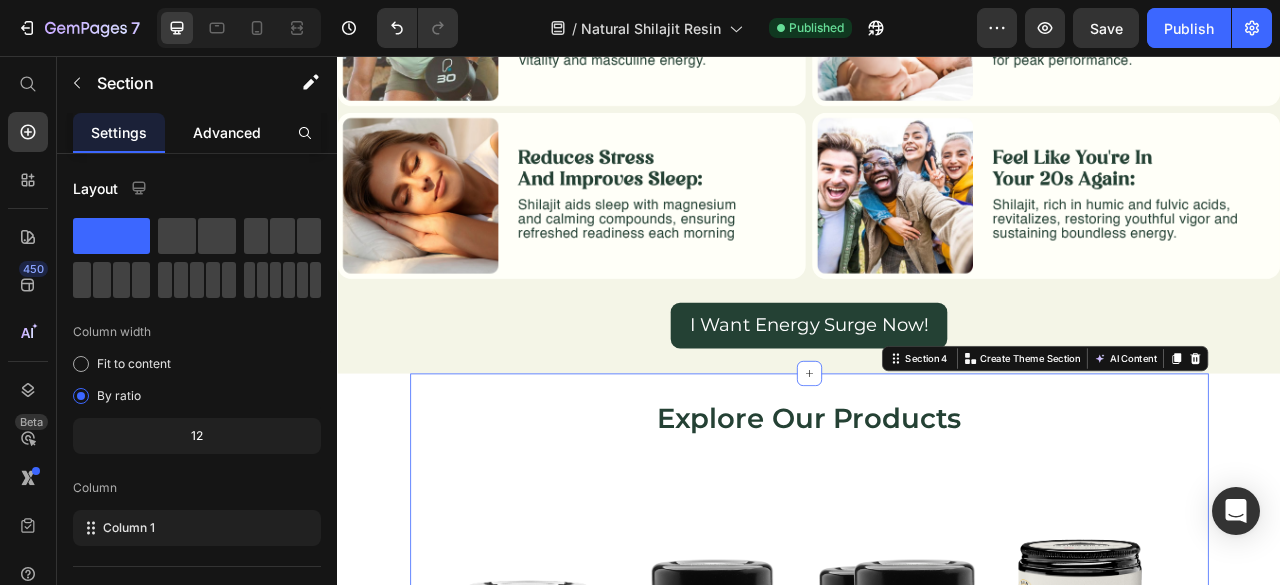 click on "Advanced" 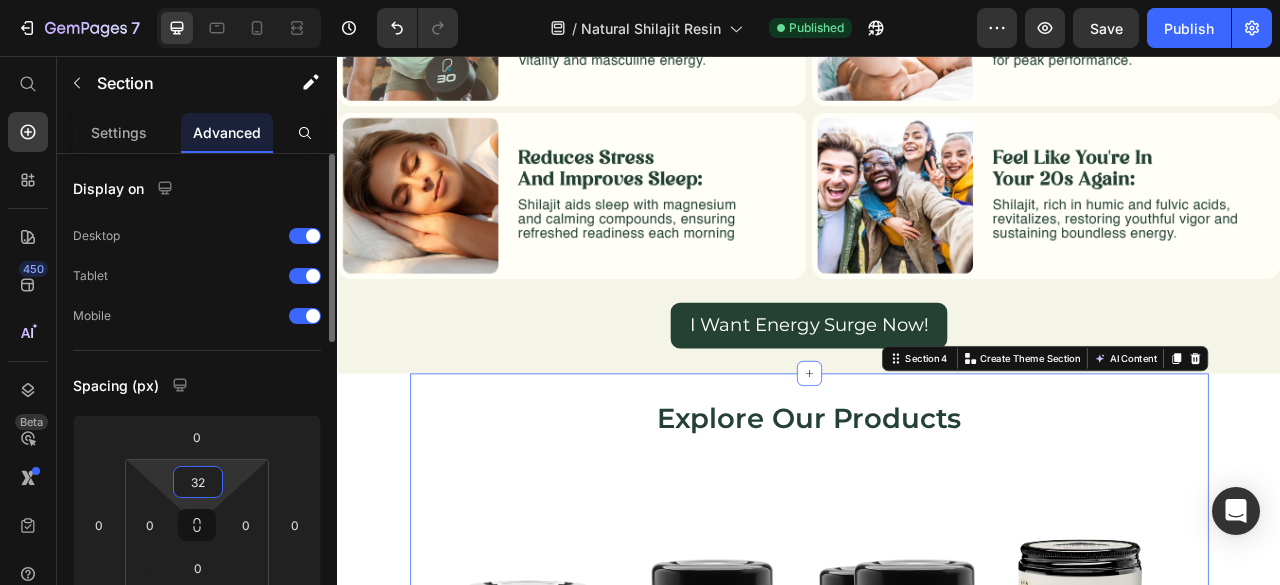 click on "32" at bounding box center (198, 482) 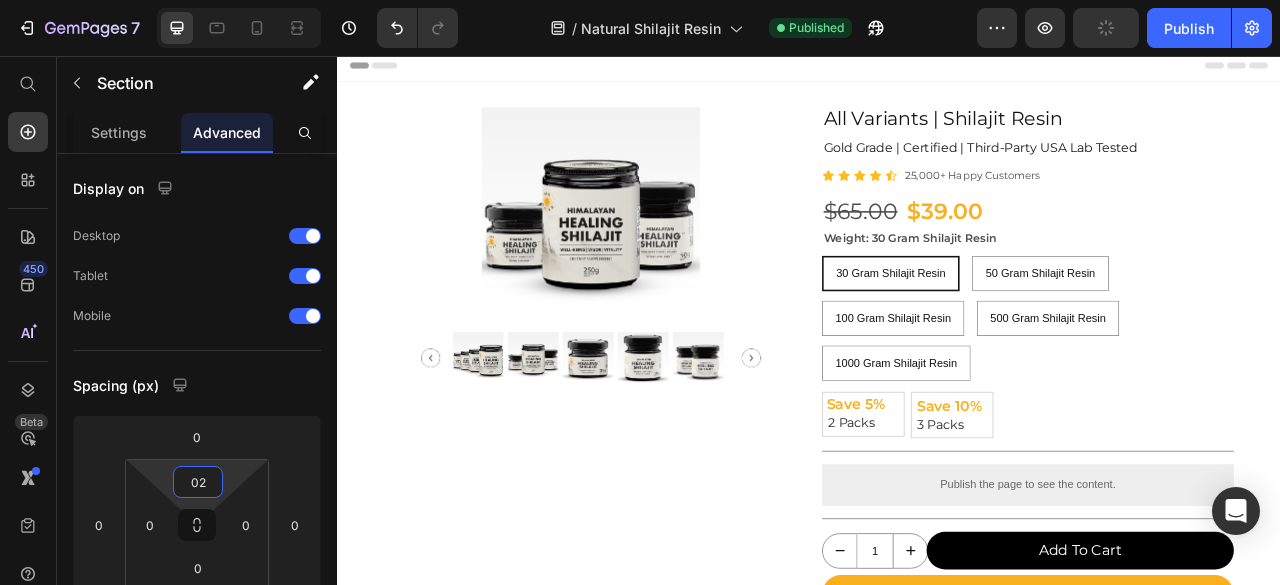 scroll, scrollTop: 0, scrollLeft: 0, axis: both 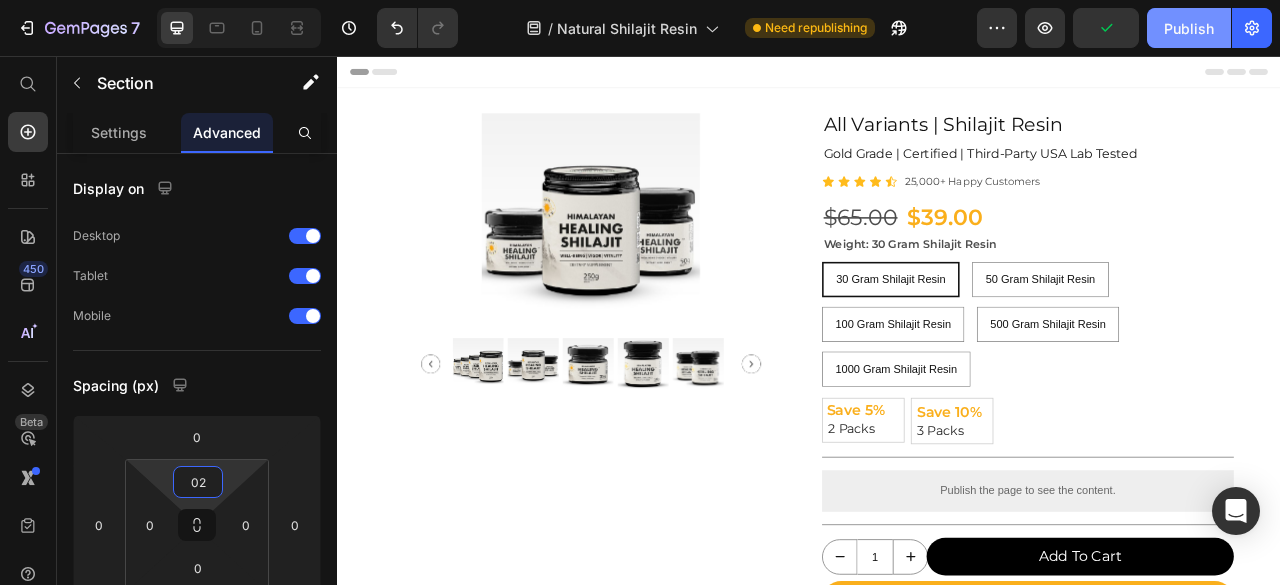 type on "2" 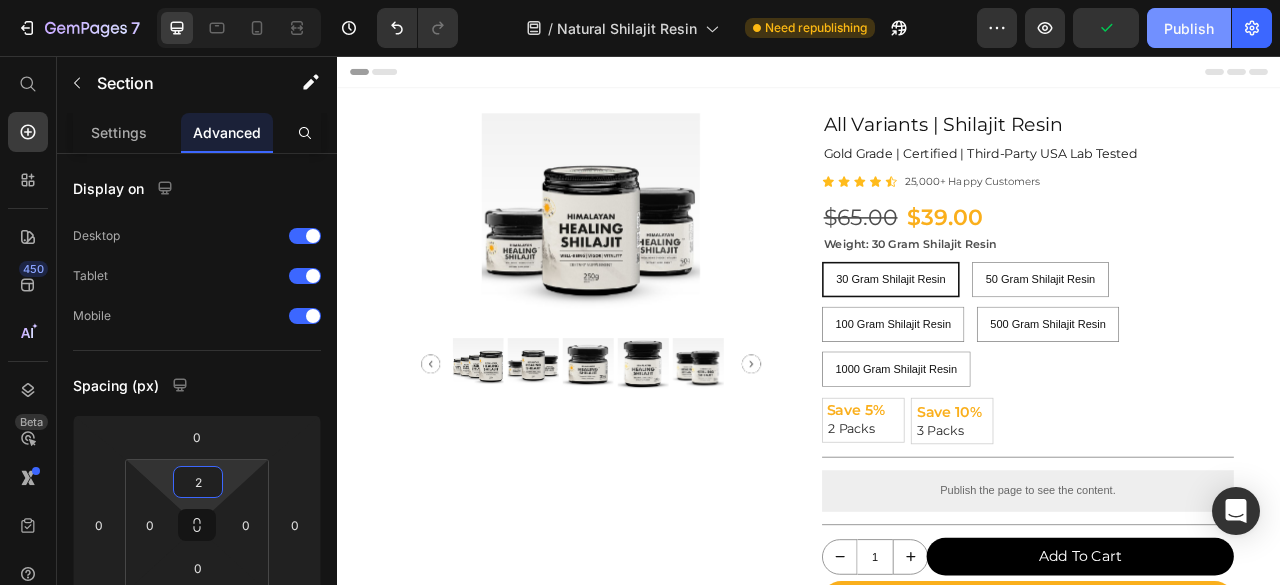 click on "Publish" at bounding box center [1189, 28] 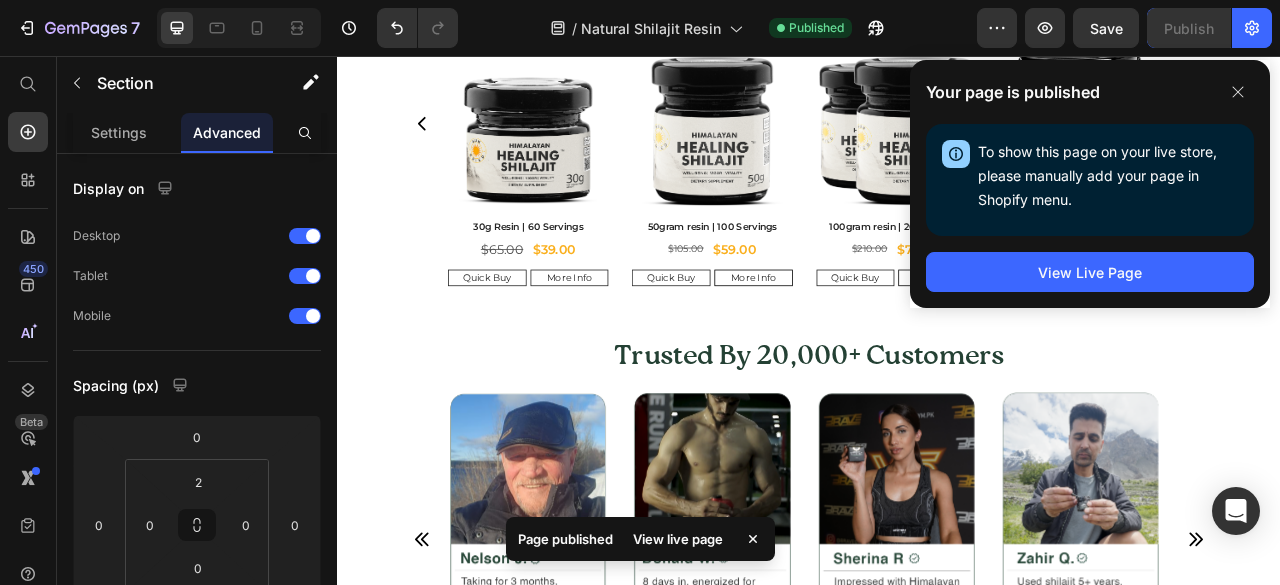 scroll, scrollTop: 2577, scrollLeft: 0, axis: vertical 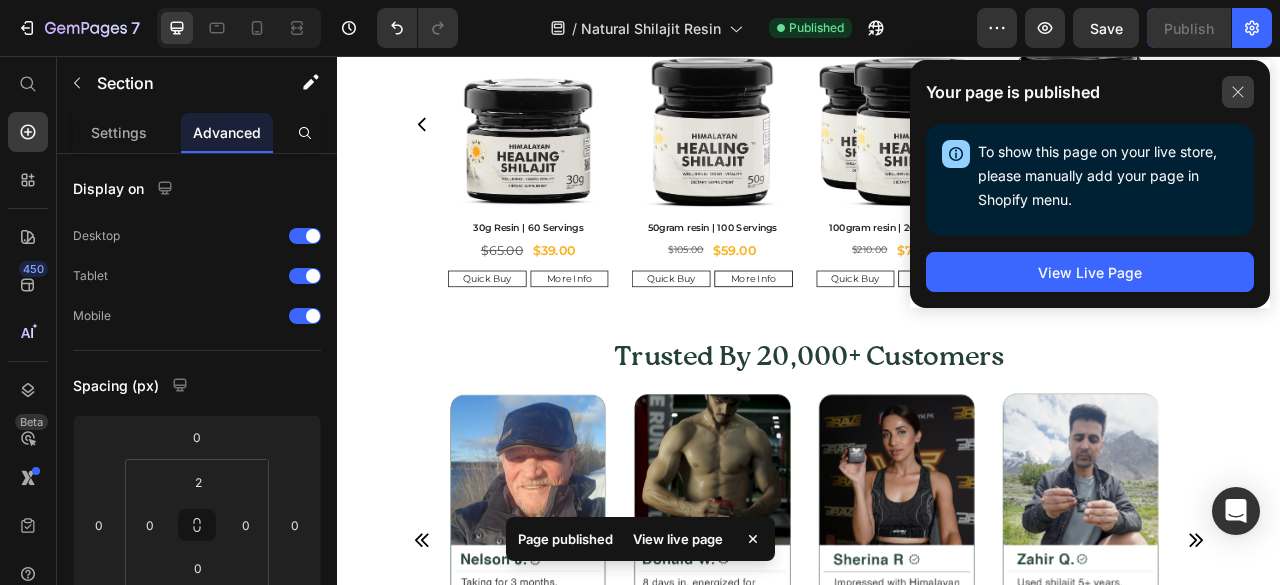 click 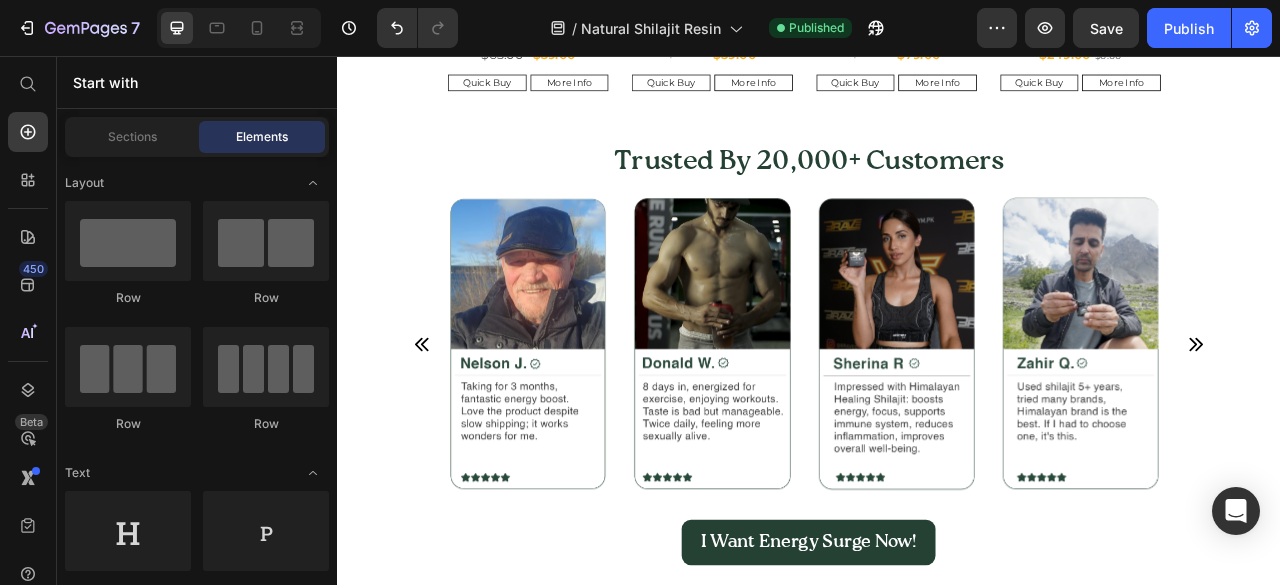 scroll, scrollTop: 2836, scrollLeft: 0, axis: vertical 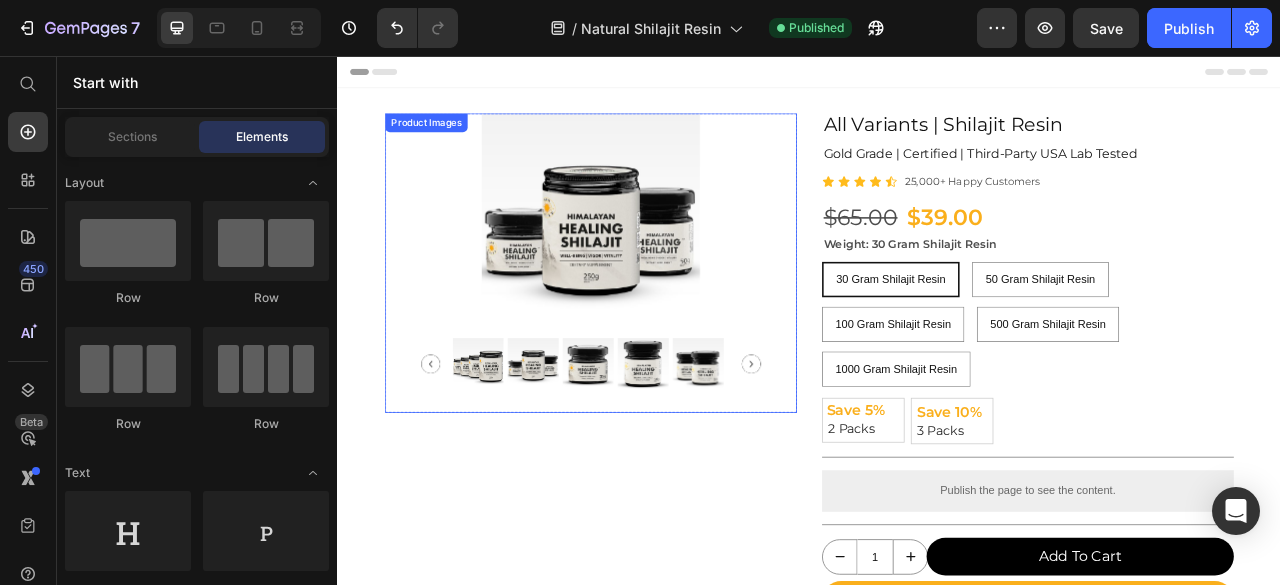 click at bounding box center (795, 447) 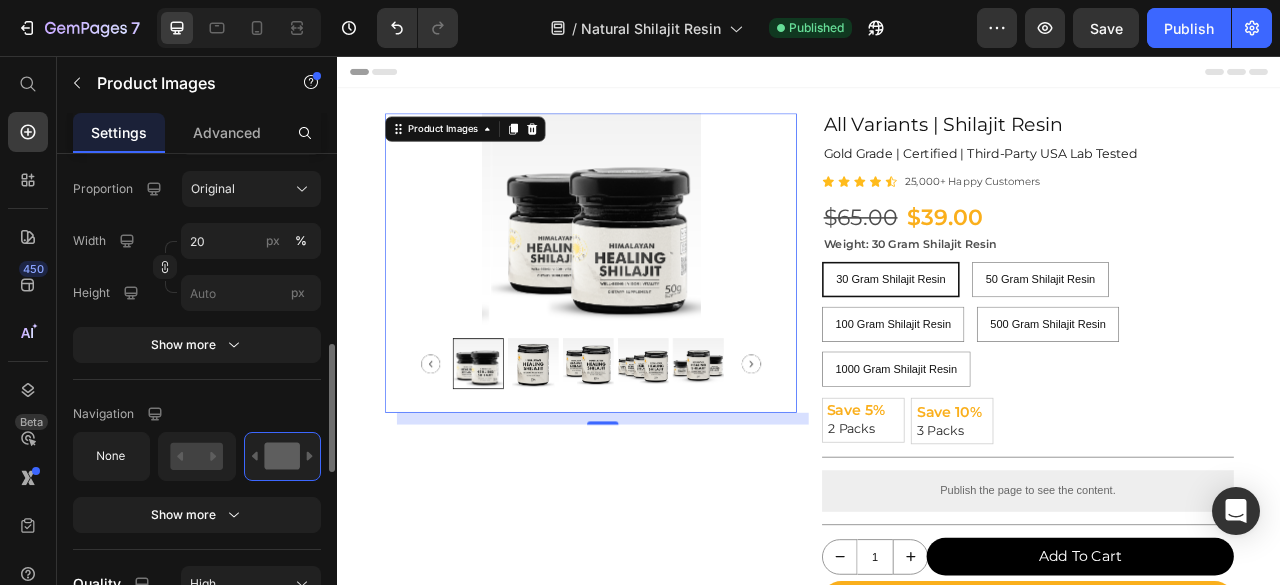 scroll, scrollTop: 1100, scrollLeft: 0, axis: vertical 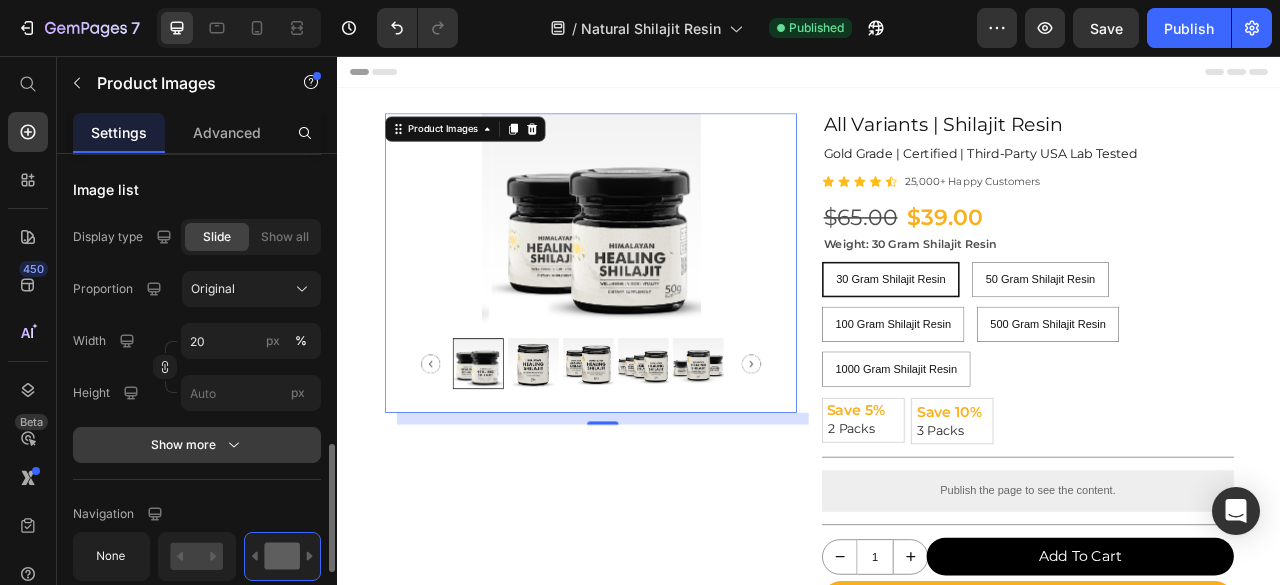 click on "Show more" at bounding box center (197, 445) 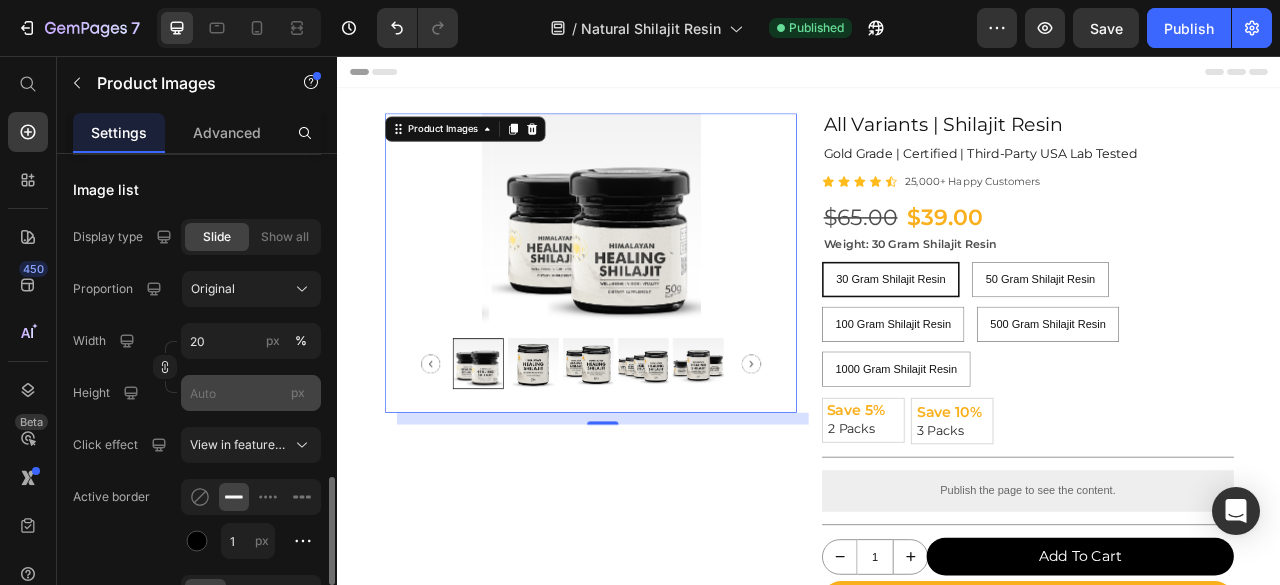 scroll, scrollTop: 1233, scrollLeft: 0, axis: vertical 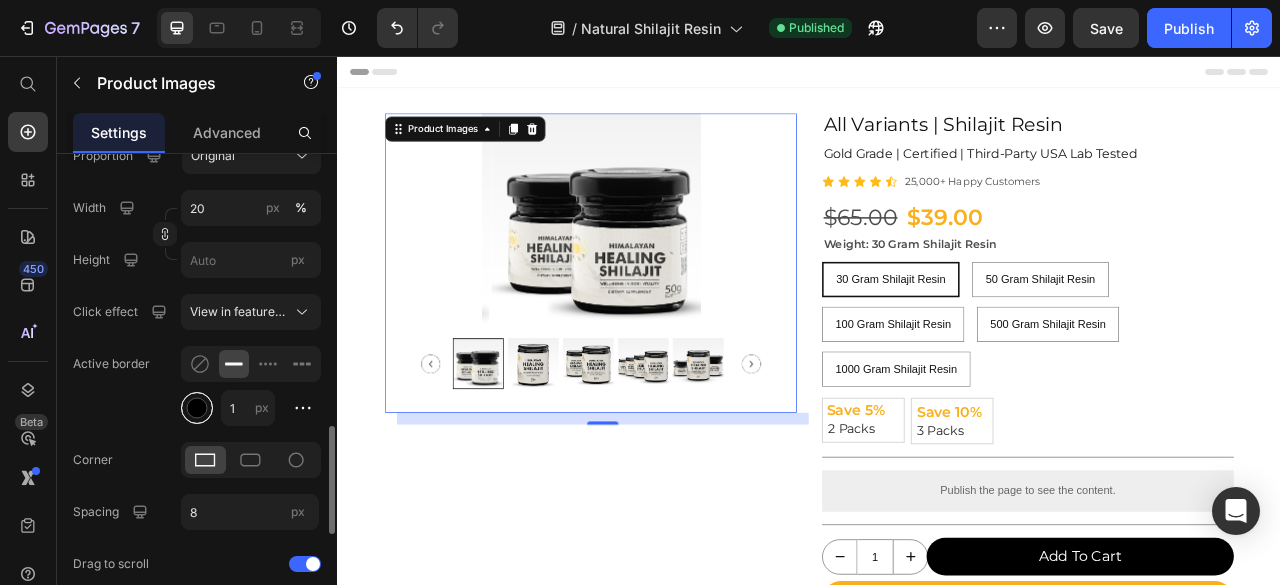 click at bounding box center (197, 408) 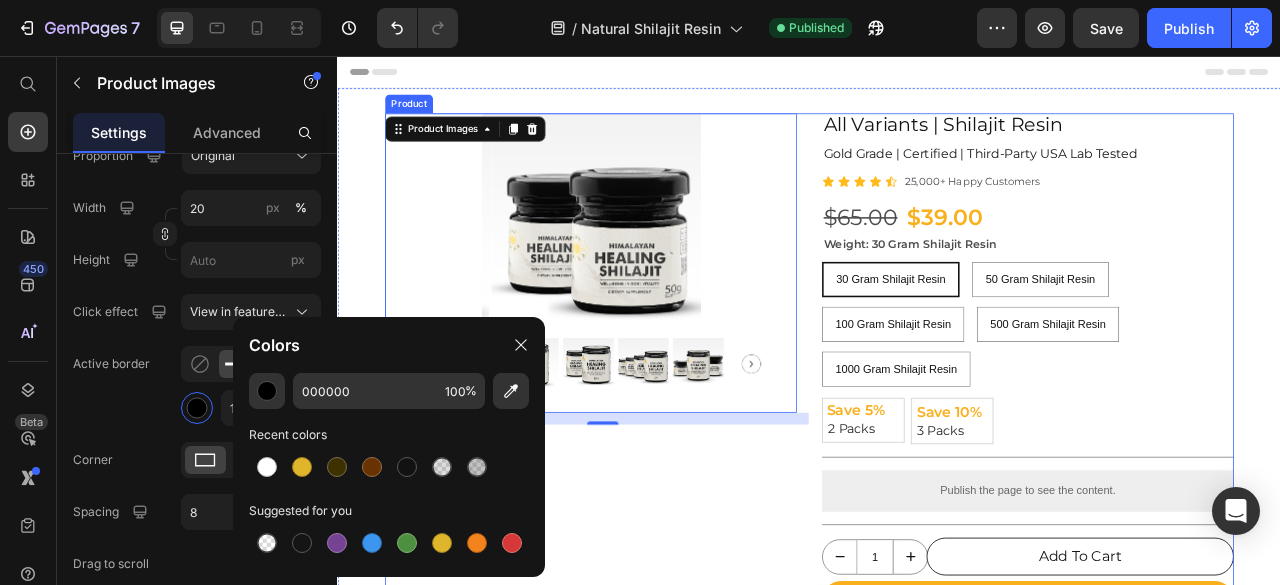 scroll, scrollTop: 133, scrollLeft: 0, axis: vertical 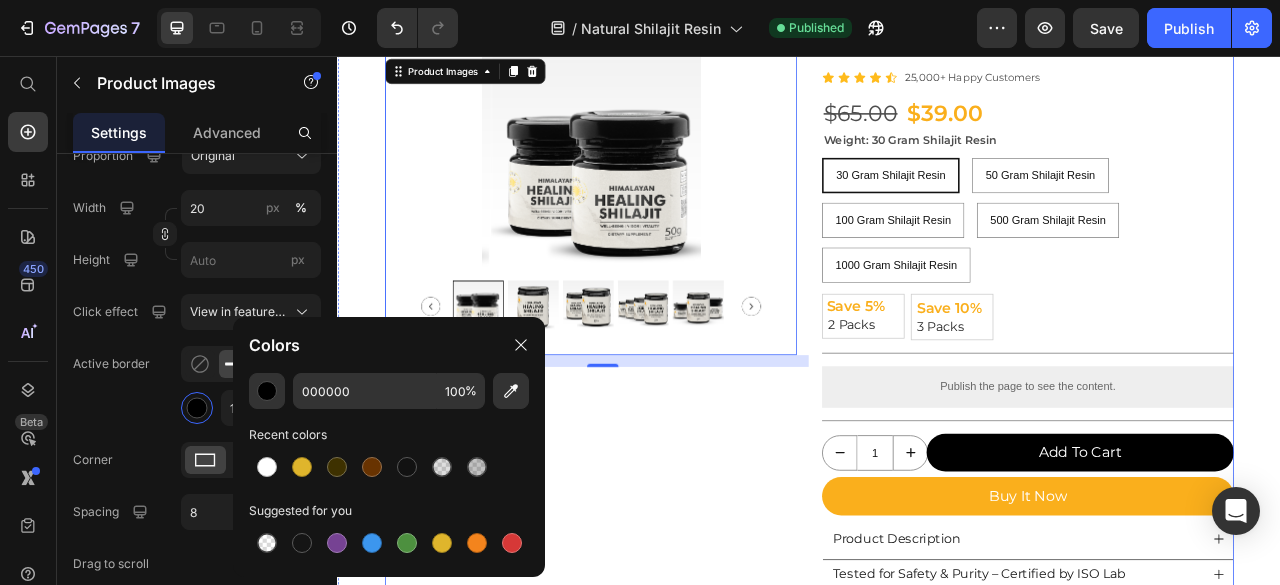 click on "Product Images   15 Row" at bounding box center [659, 436] 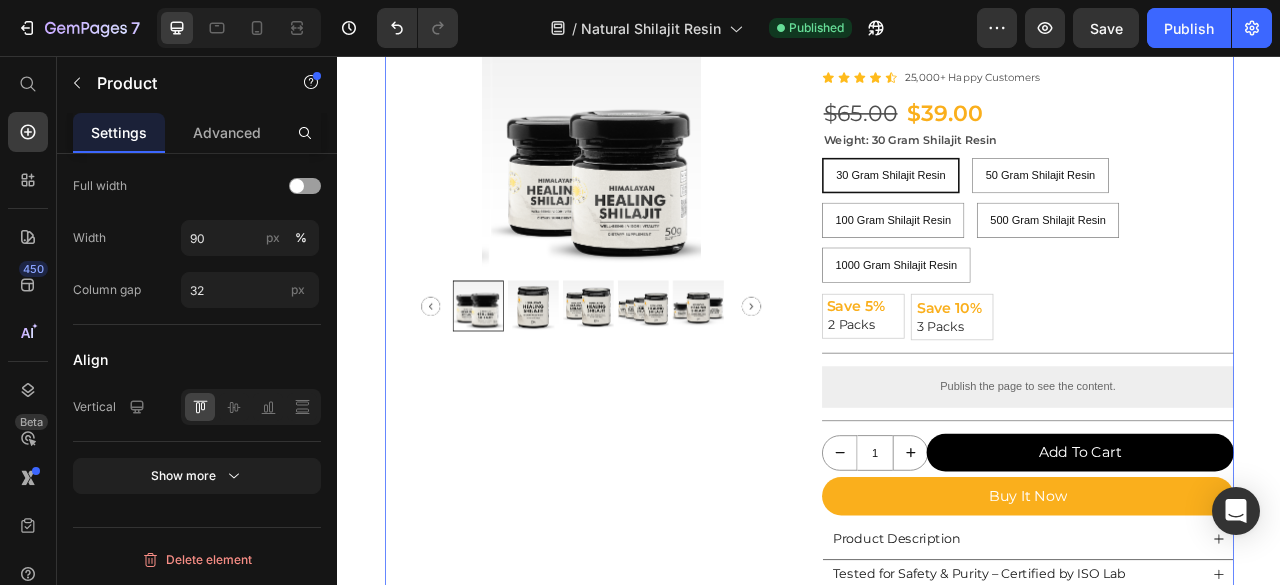 scroll, scrollTop: 0, scrollLeft: 0, axis: both 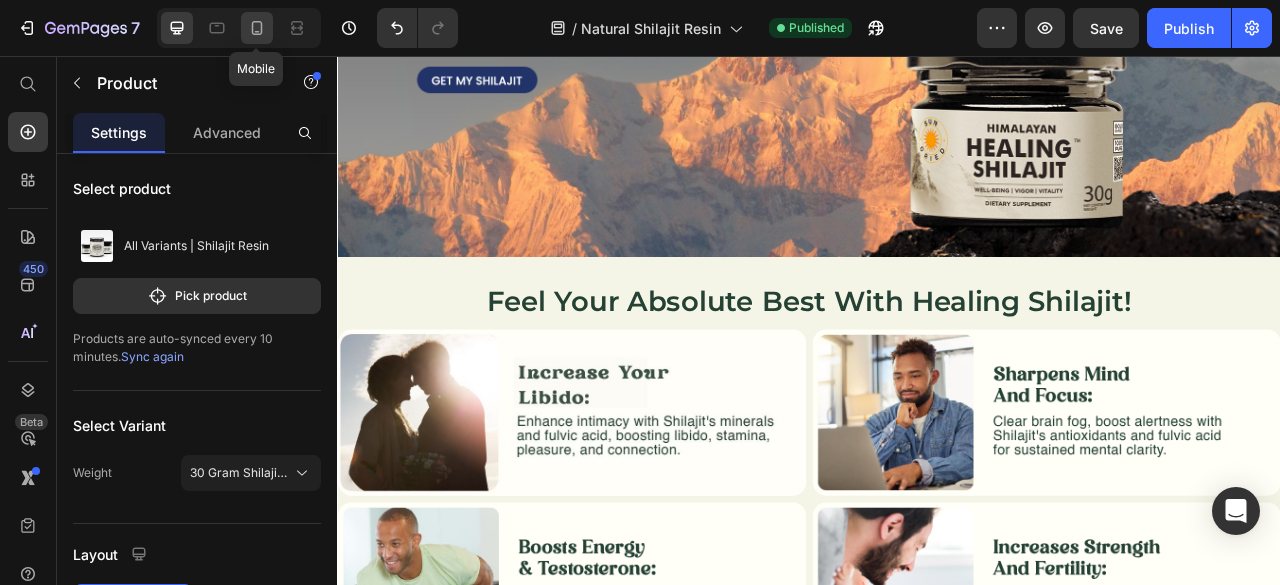 click 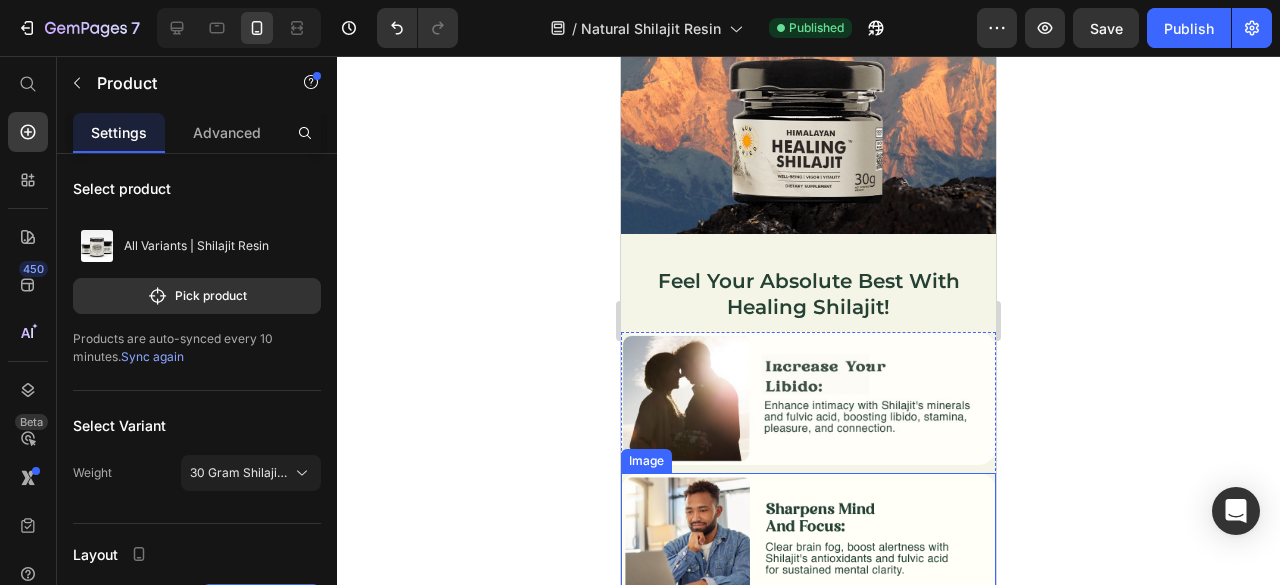 scroll, scrollTop: 1902, scrollLeft: 0, axis: vertical 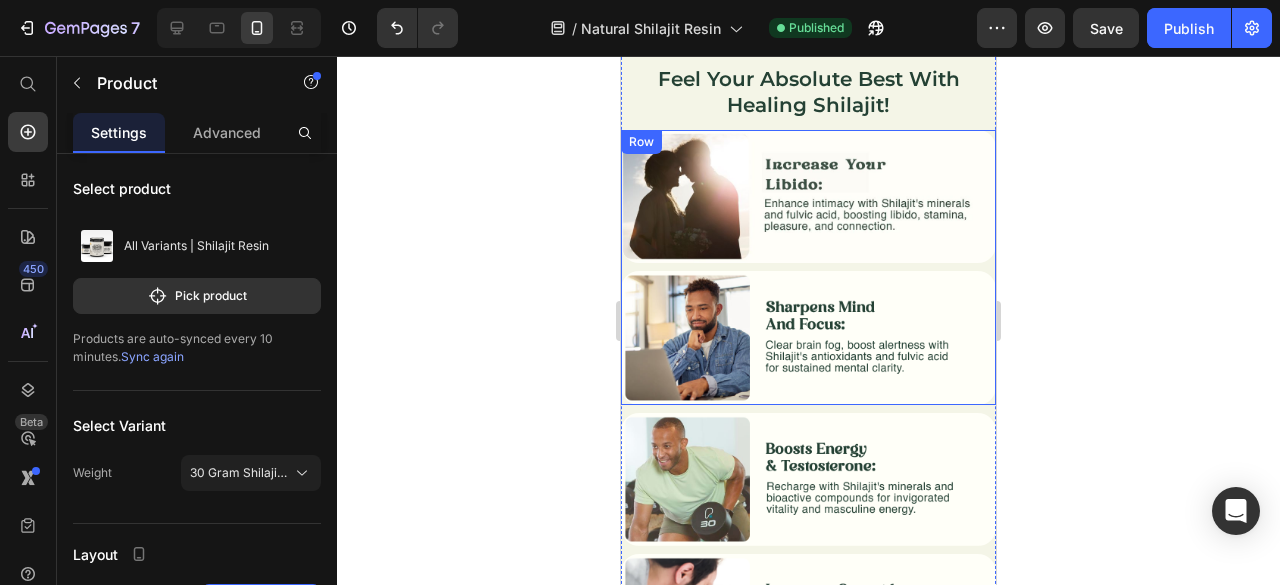 click on "Image" at bounding box center (808, 200) 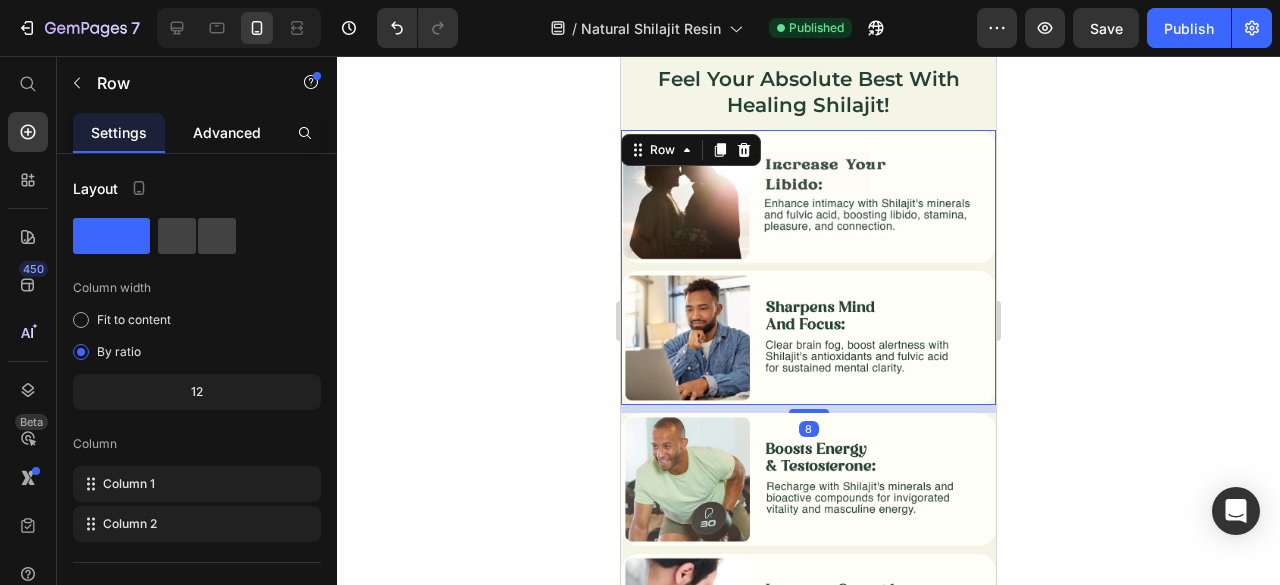 click on "Settings Advanced" at bounding box center [197, 133] 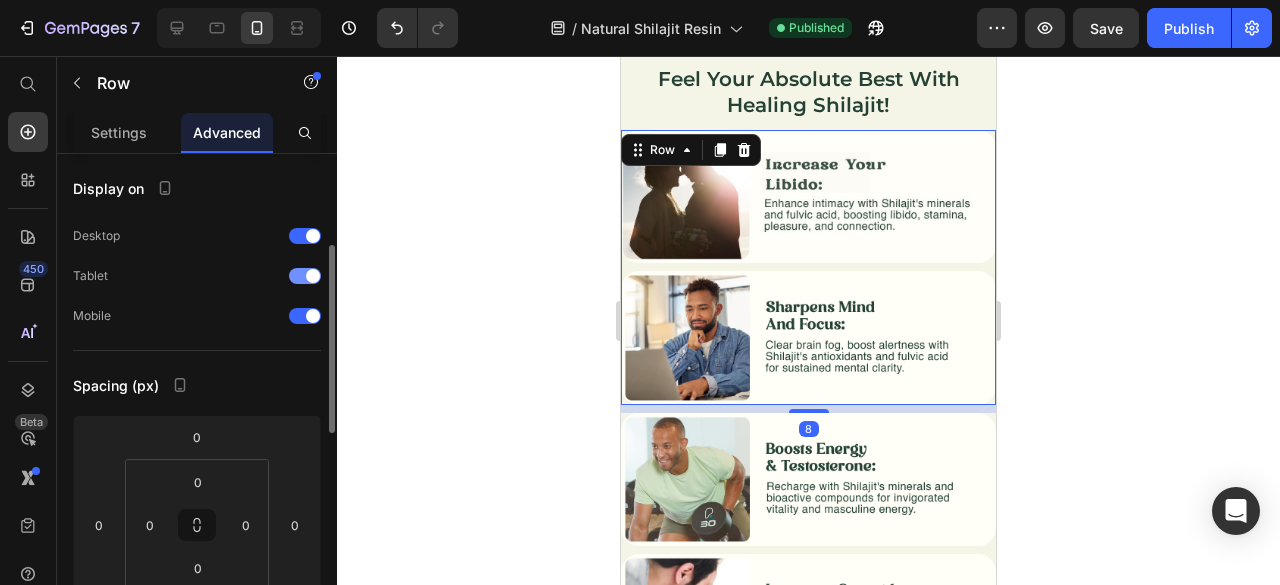 scroll, scrollTop: 233, scrollLeft: 0, axis: vertical 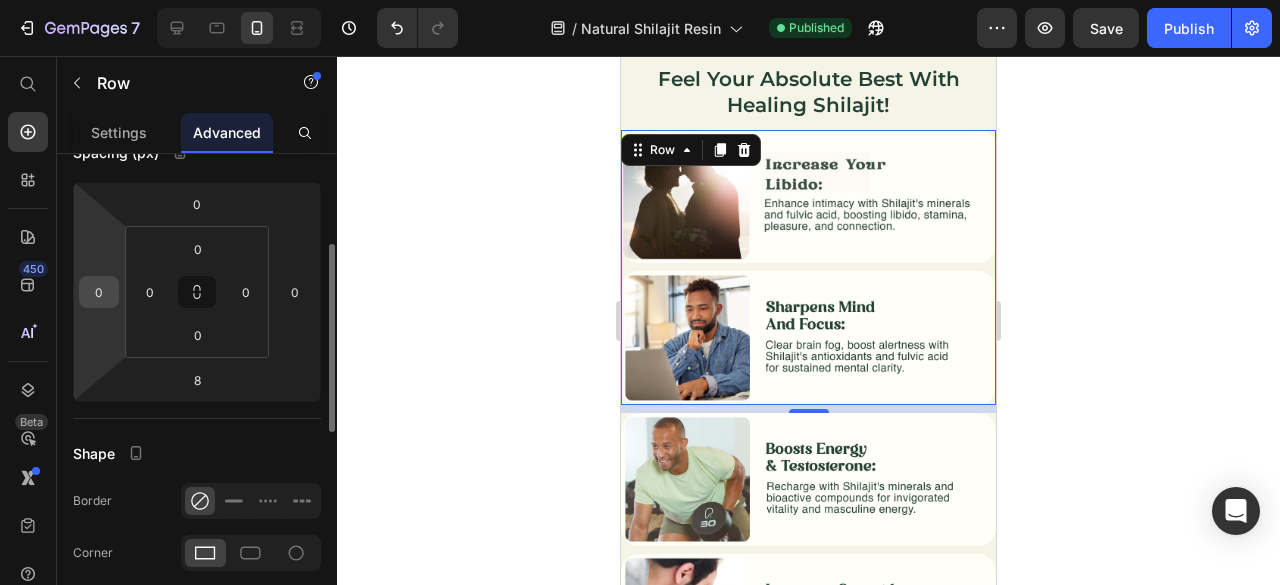 click on "0" at bounding box center (99, 292) 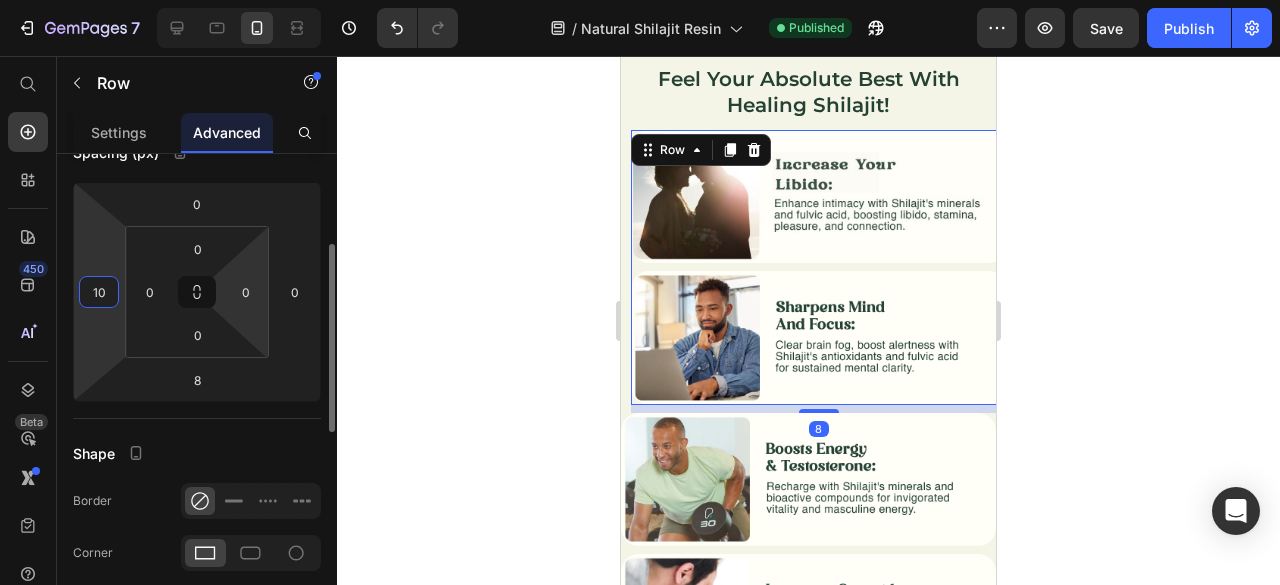 type on "1" 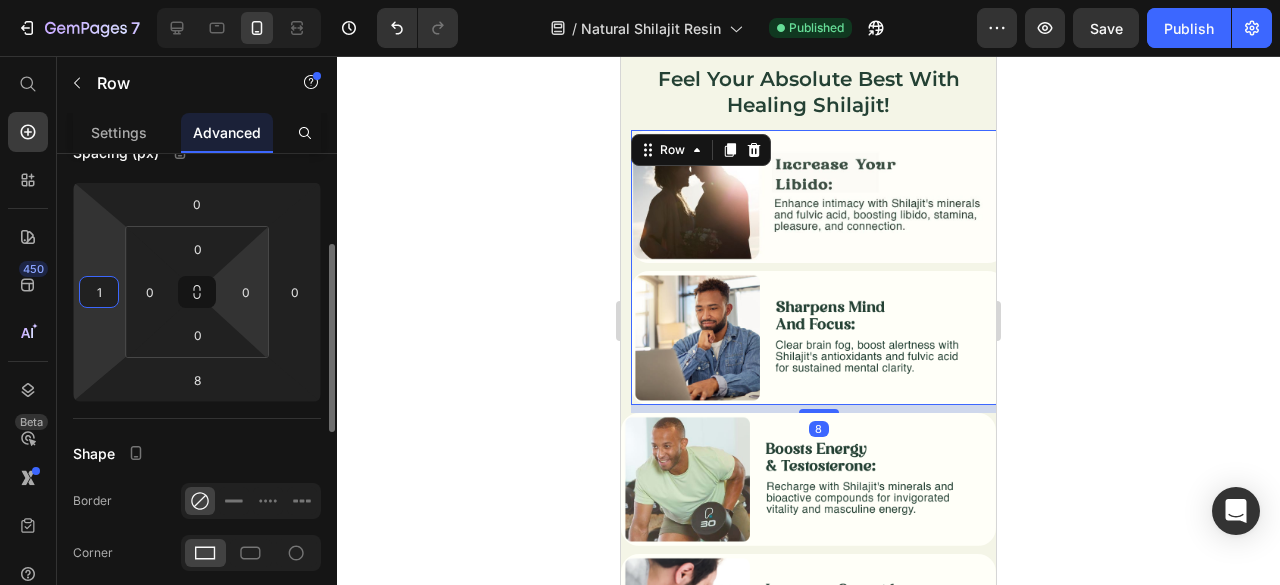 type 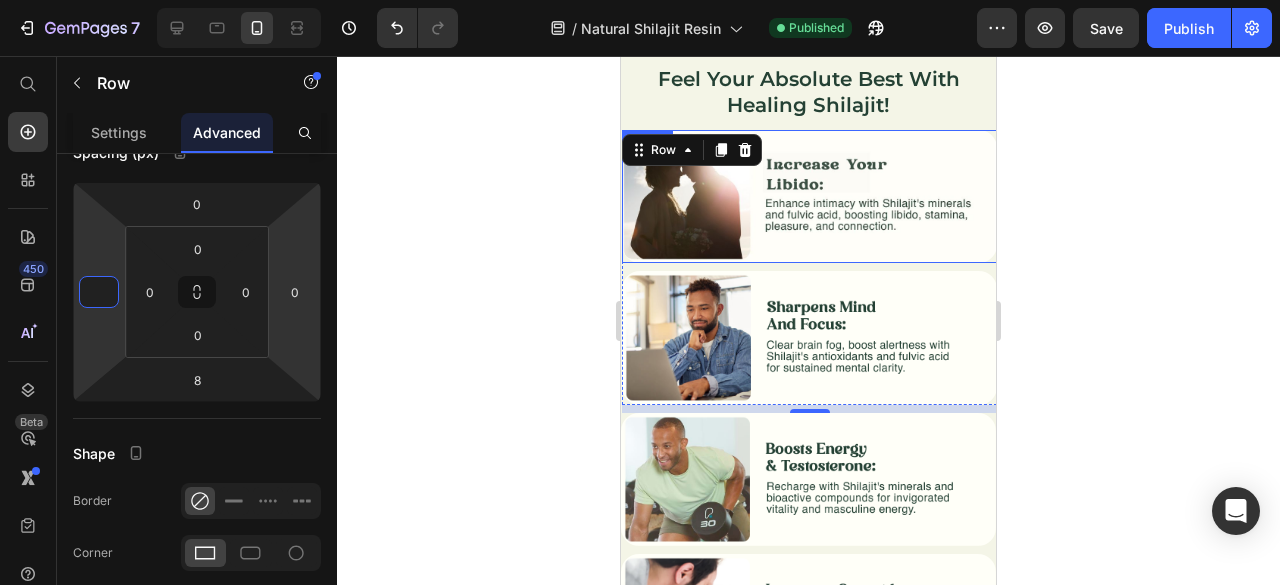 click at bounding box center (809, 196) 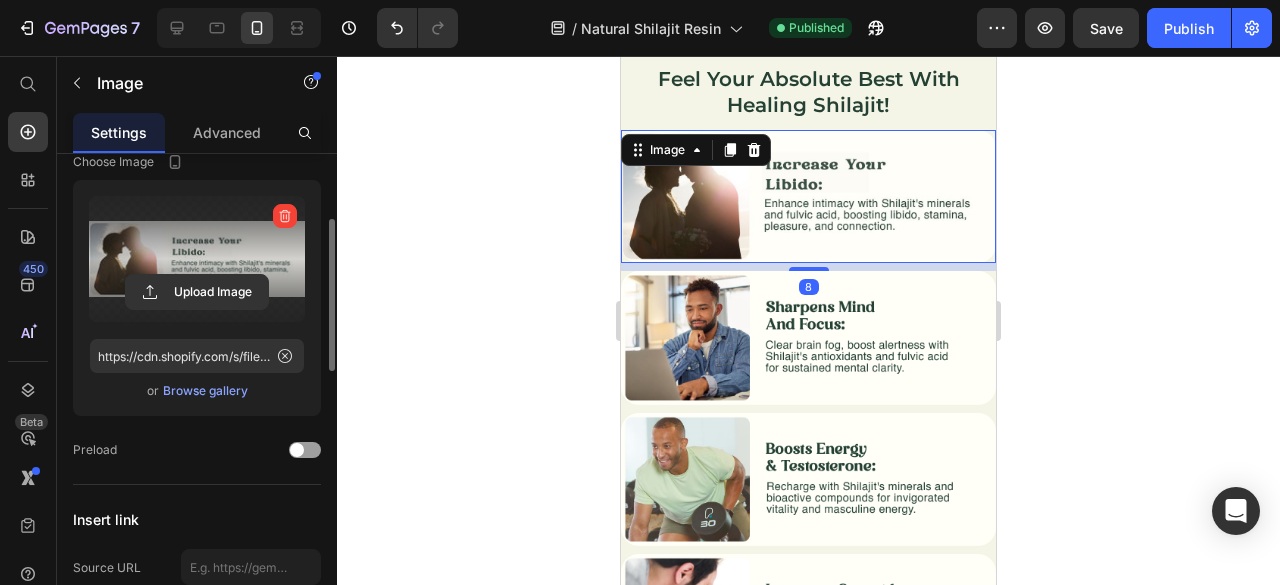 scroll, scrollTop: 100, scrollLeft: 0, axis: vertical 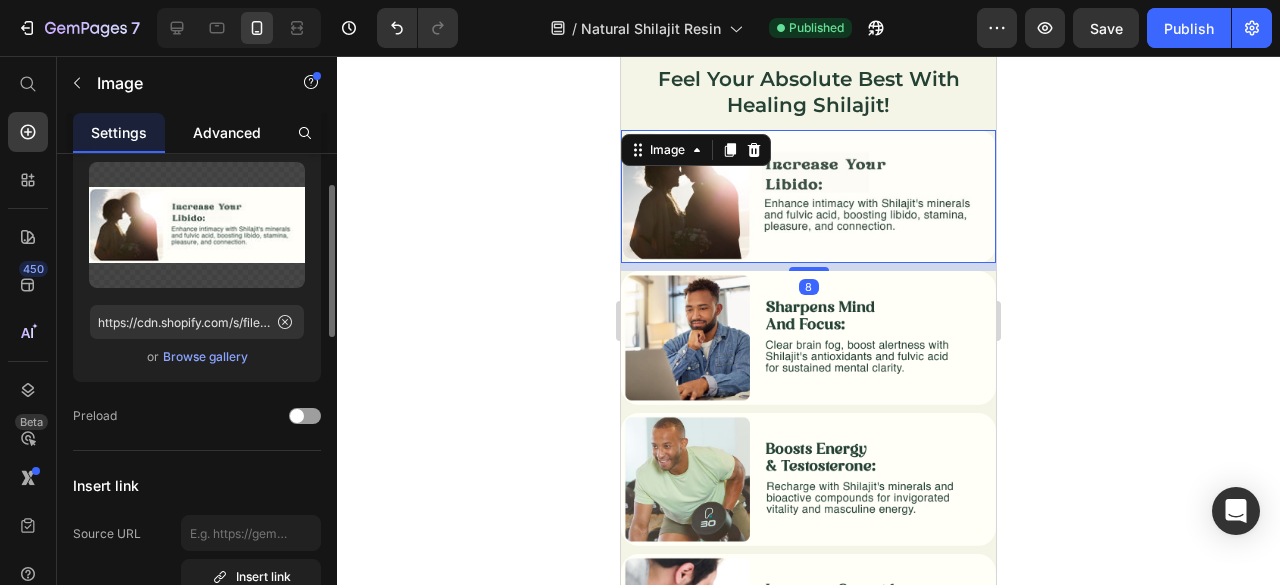 click on "Advanced" 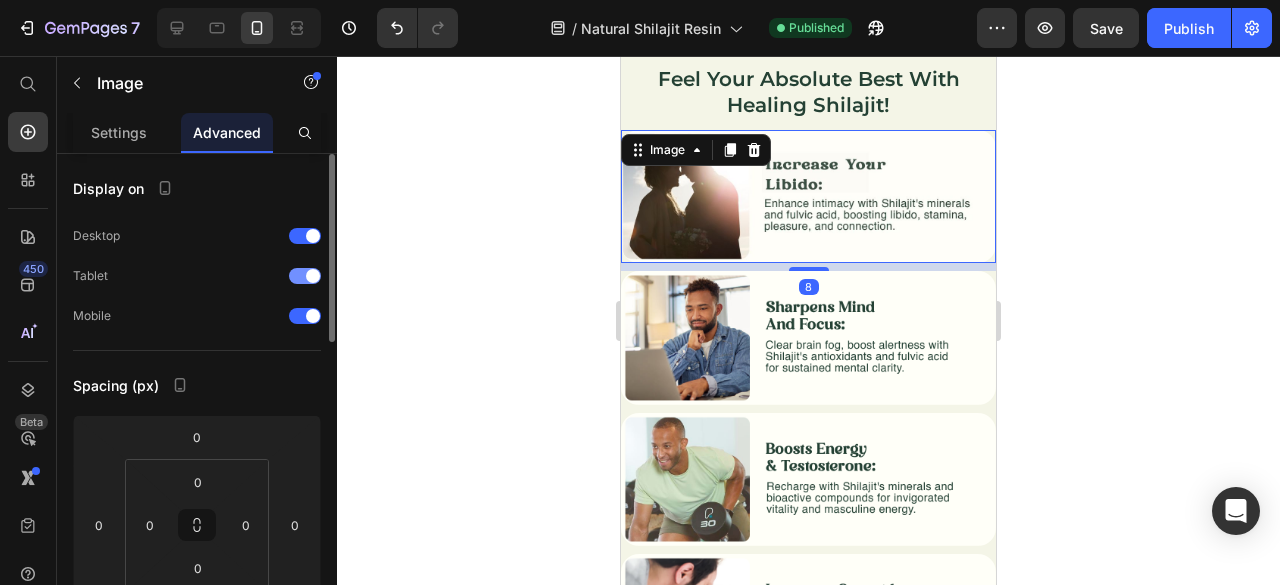 scroll, scrollTop: 66, scrollLeft: 0, axis: vertical 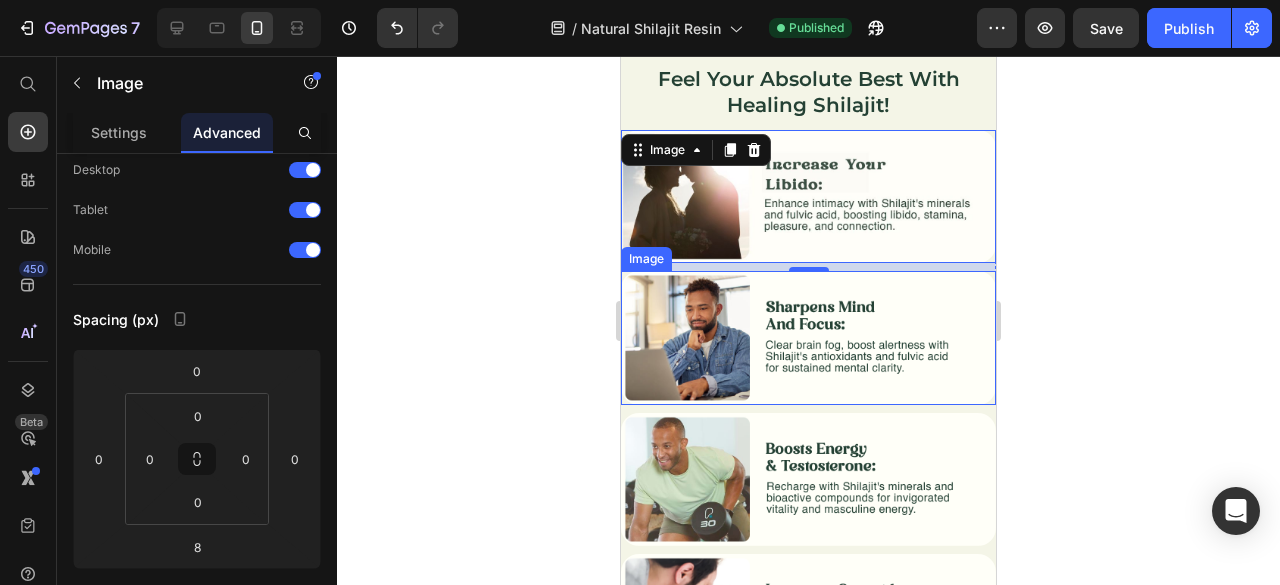 click at bounding box center (808, 337) 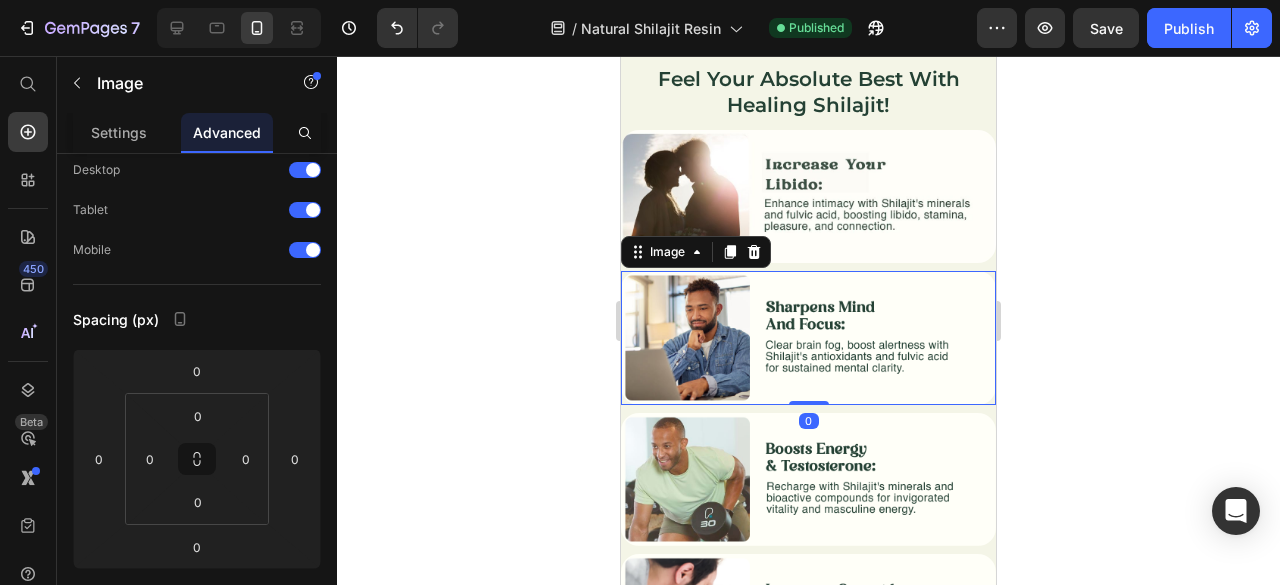 scroll, scrollTop: 66, scrollLeft: 0, axis: vertical 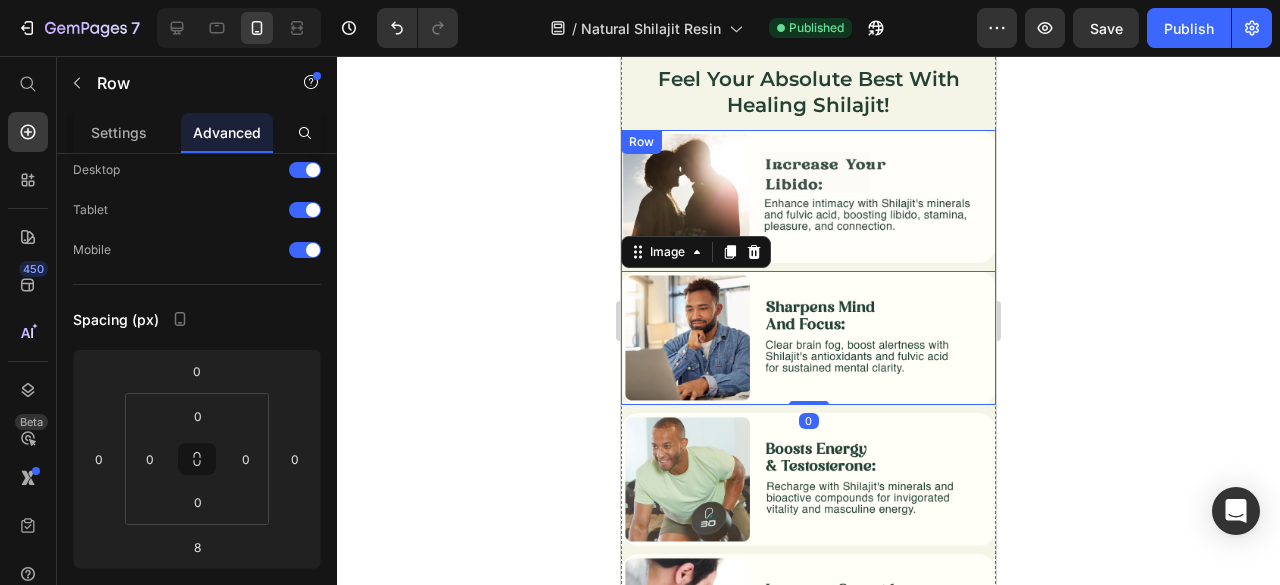 click on "Image" at bounding box center [808, 200] 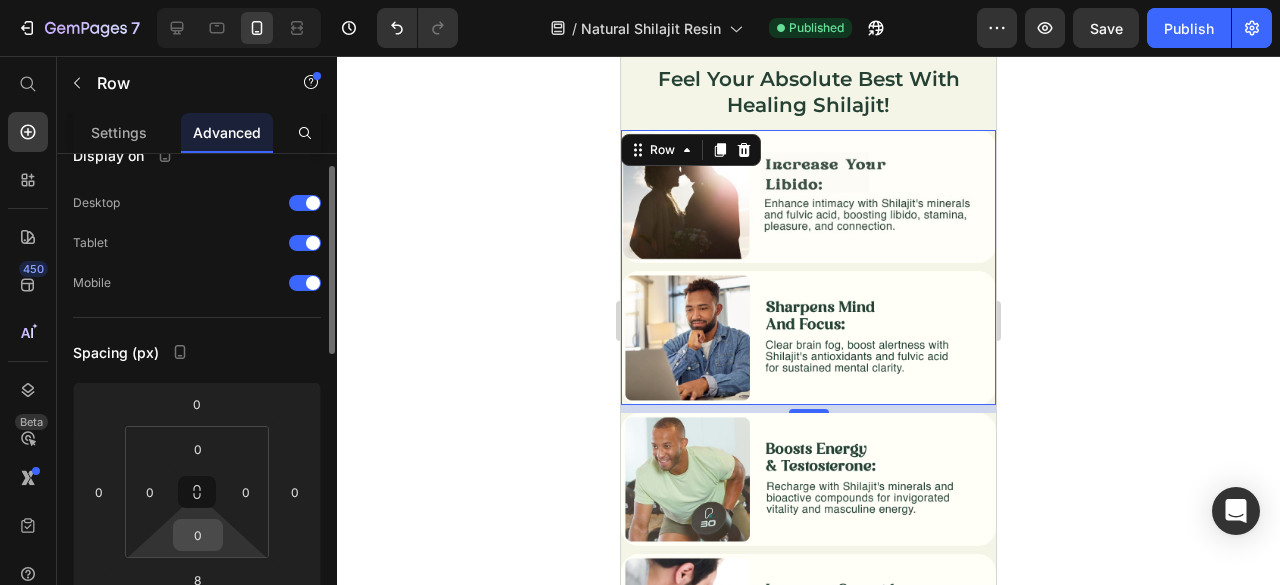 scroll, scrollTop: 100, scrollLeft: 0, axis: vertical 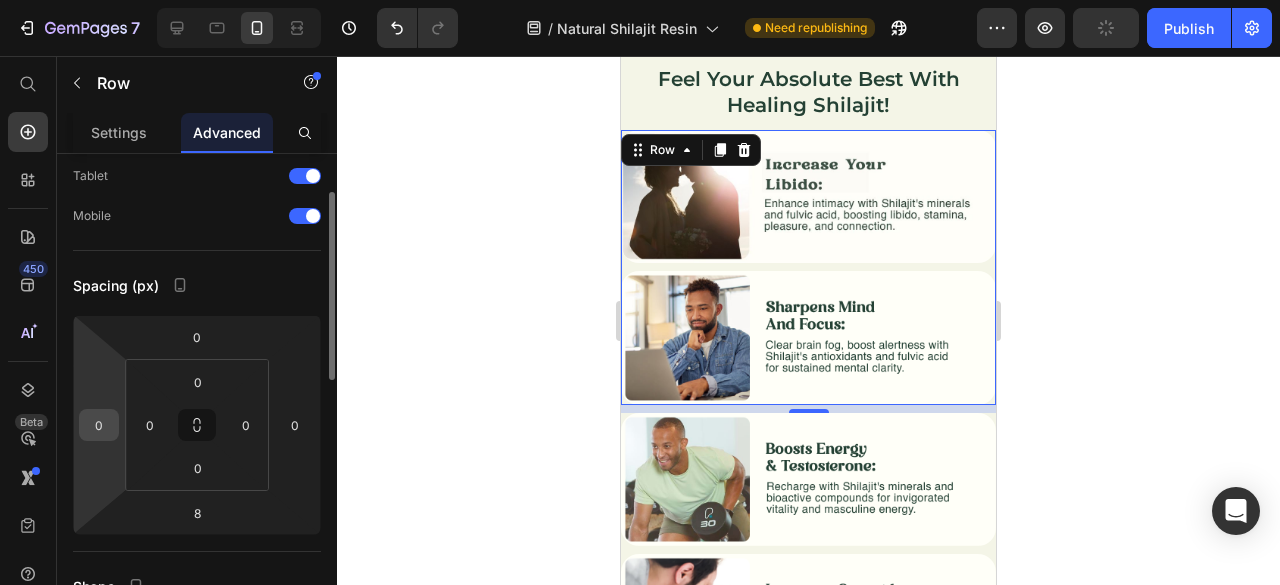 click on "0" at bounding box center (99, 425) 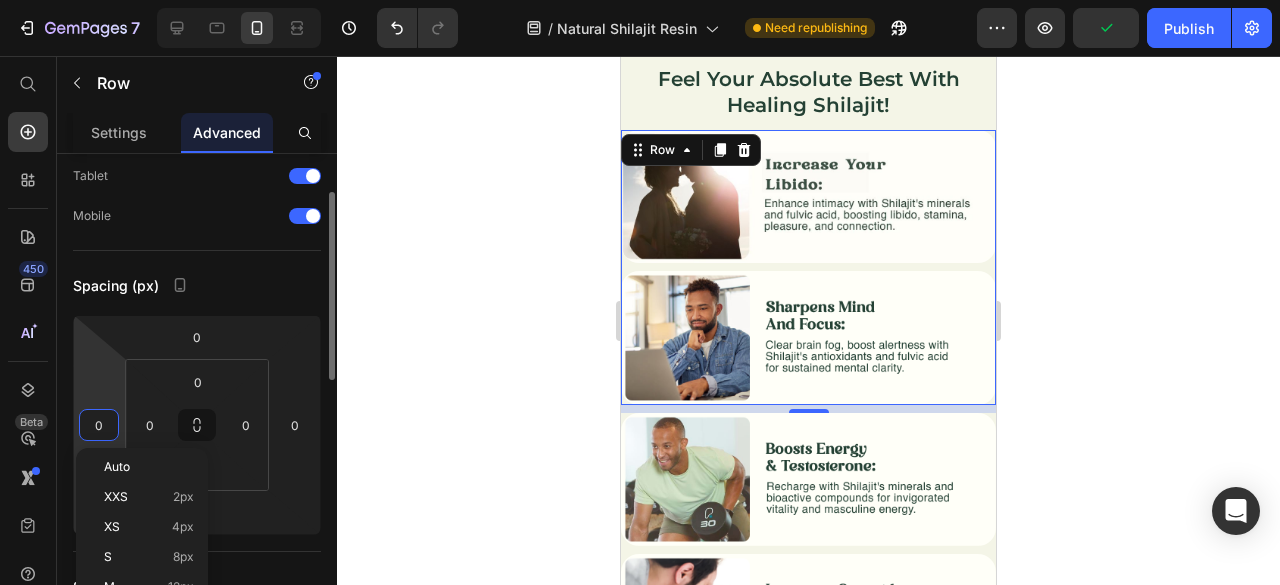 type on "8" 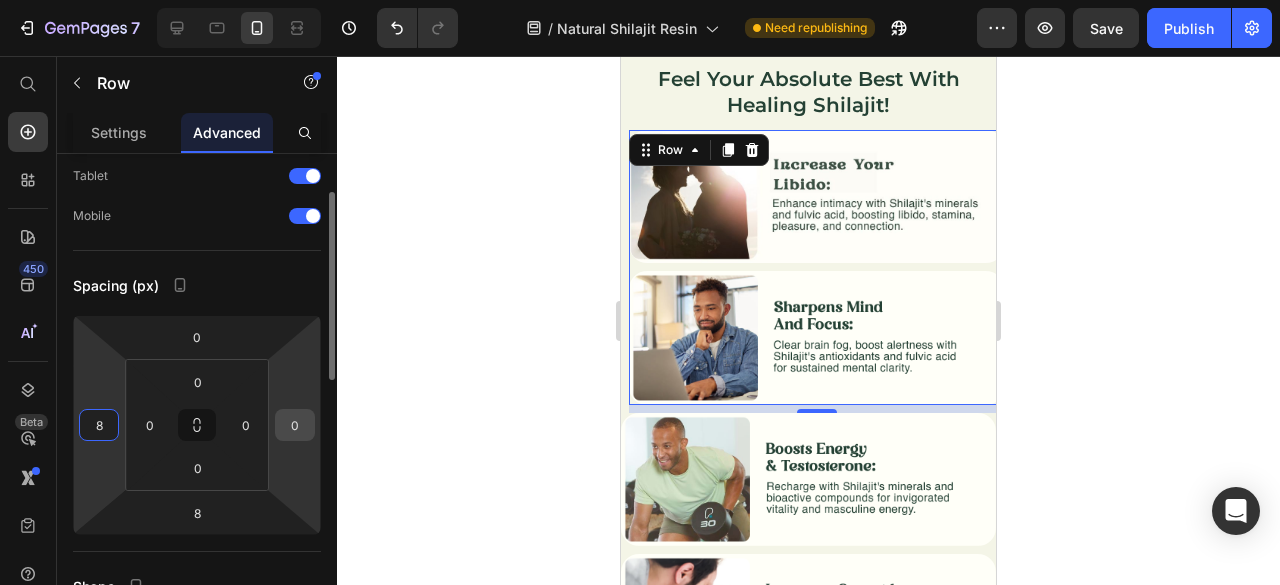 type on "8" 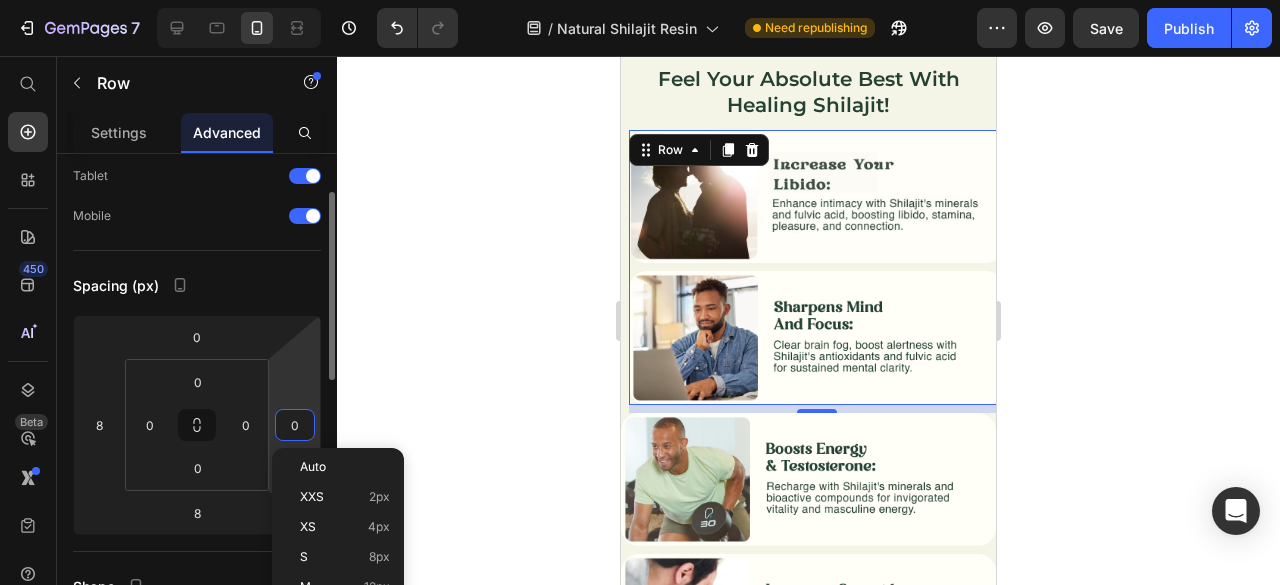 type on "8" 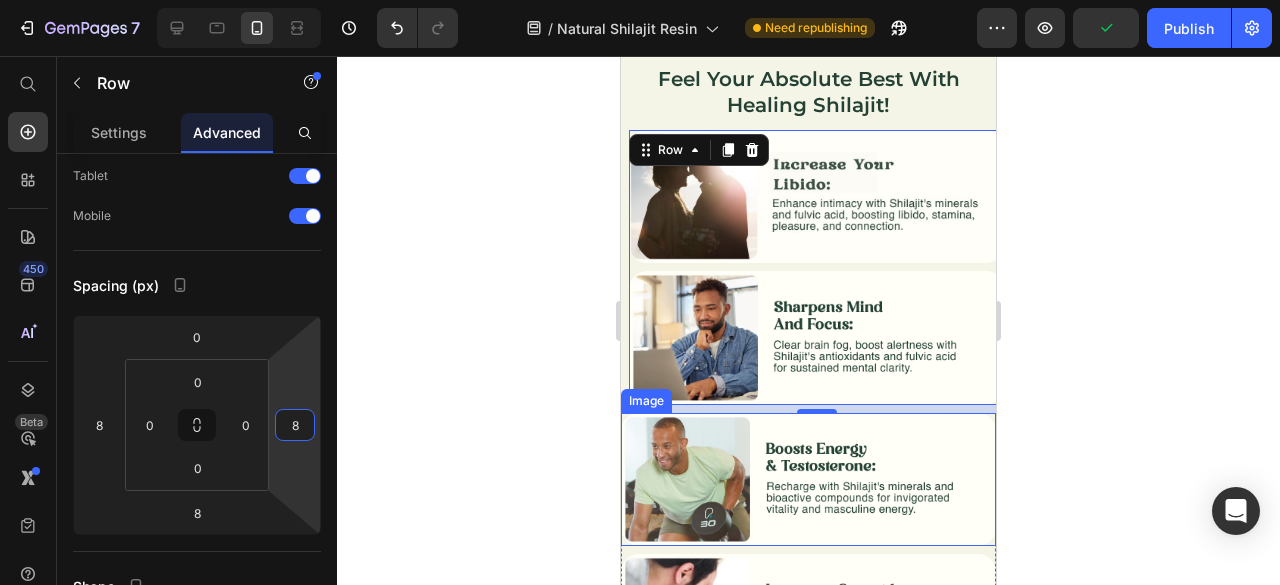 click 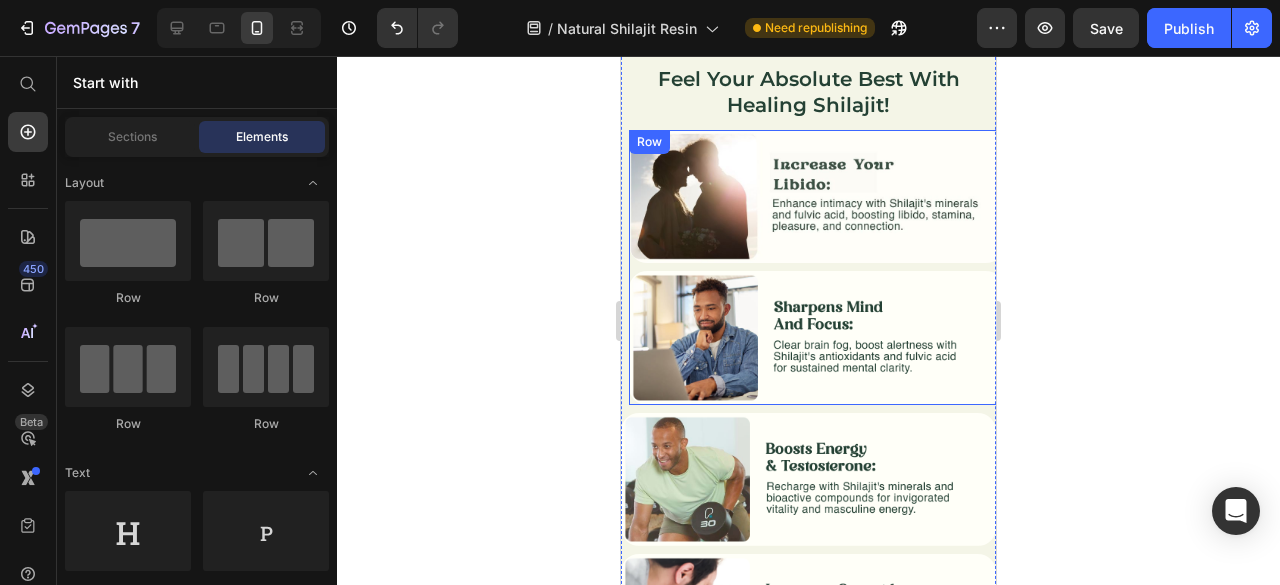 click on "Image" at bounding box center [816, 200] 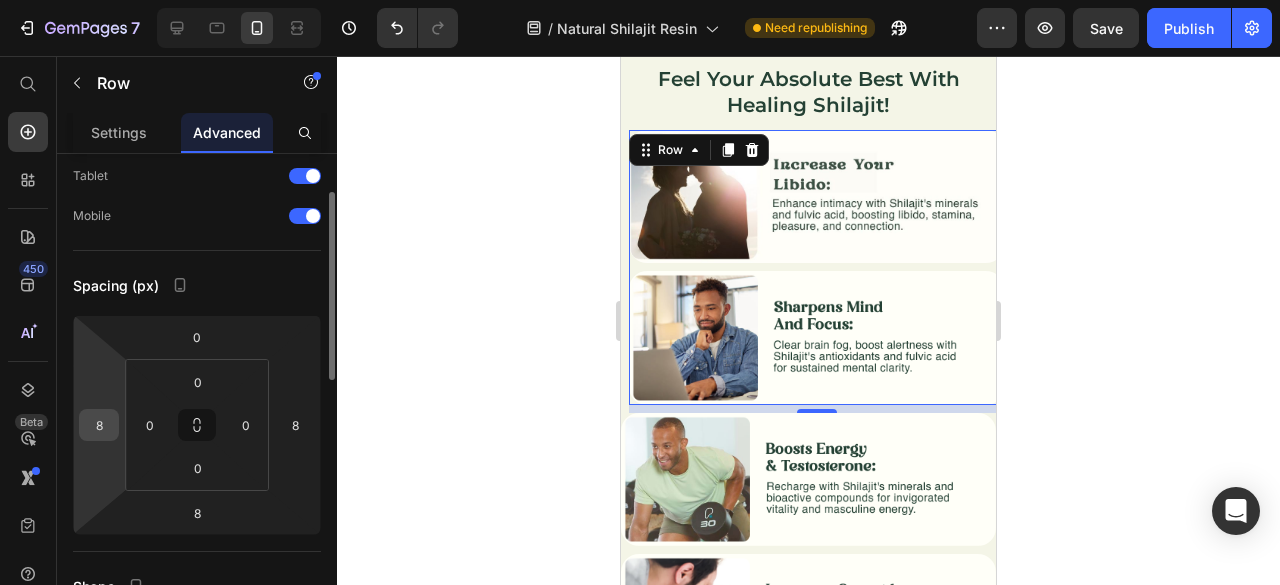 click on "8" at bounding box center (99, 425) 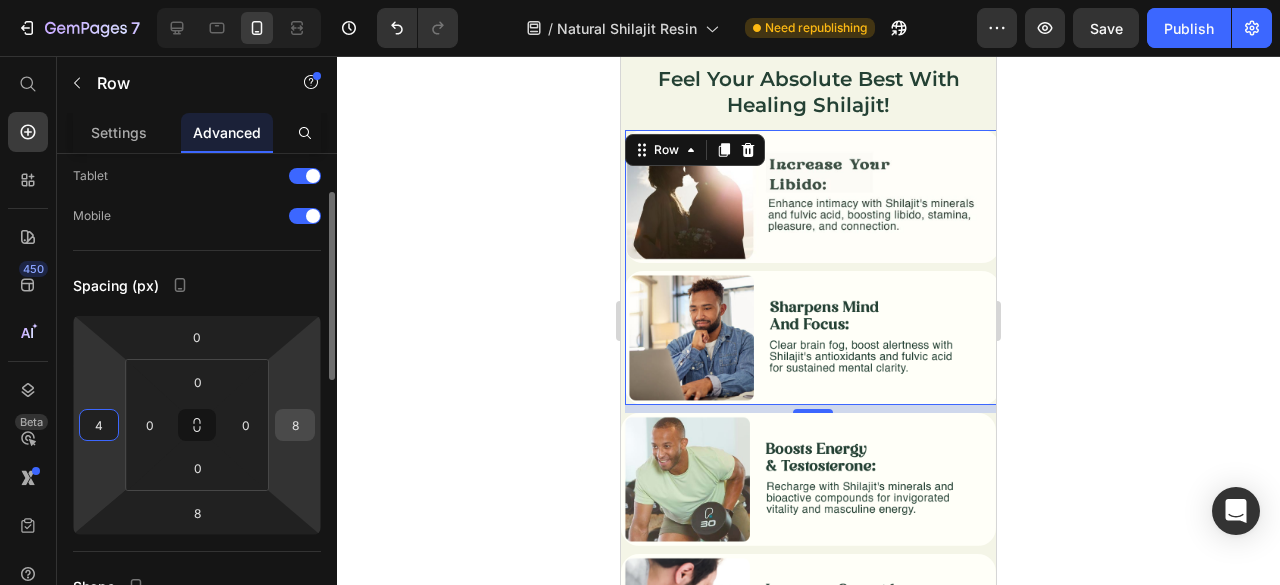 type on "4" 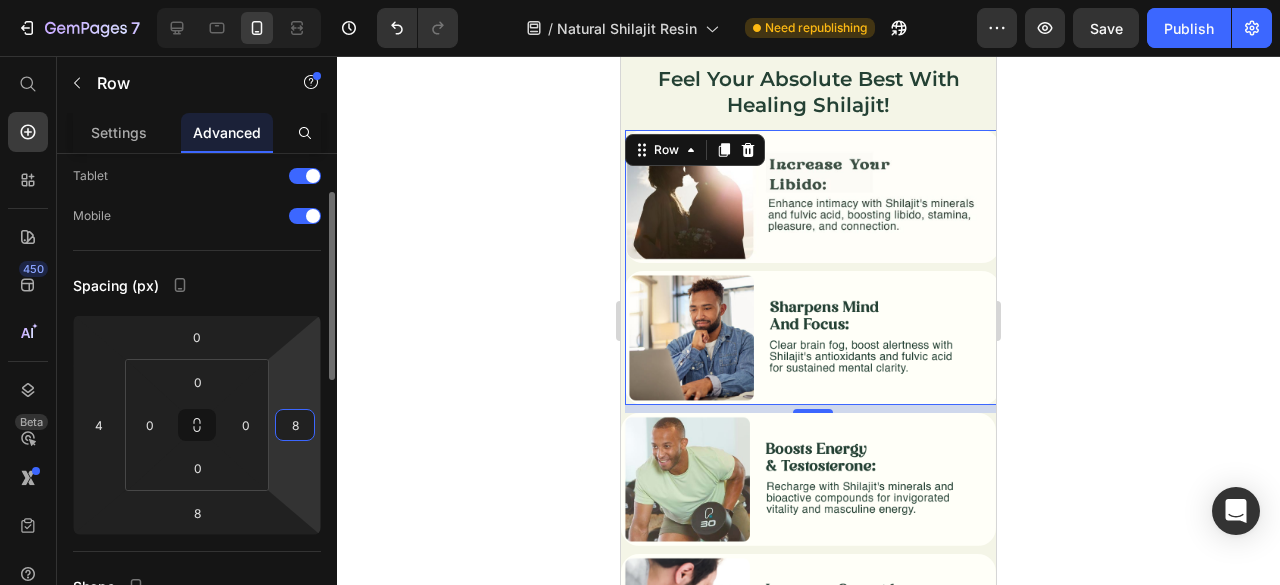 click on "8" at bounding box center [295, 425] 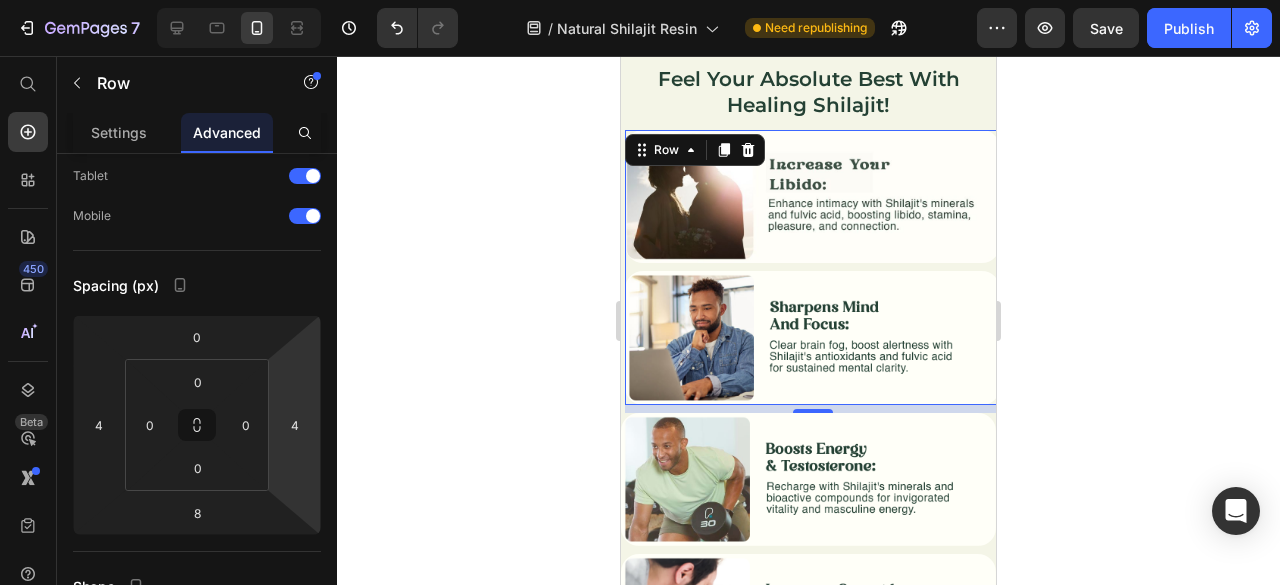 click 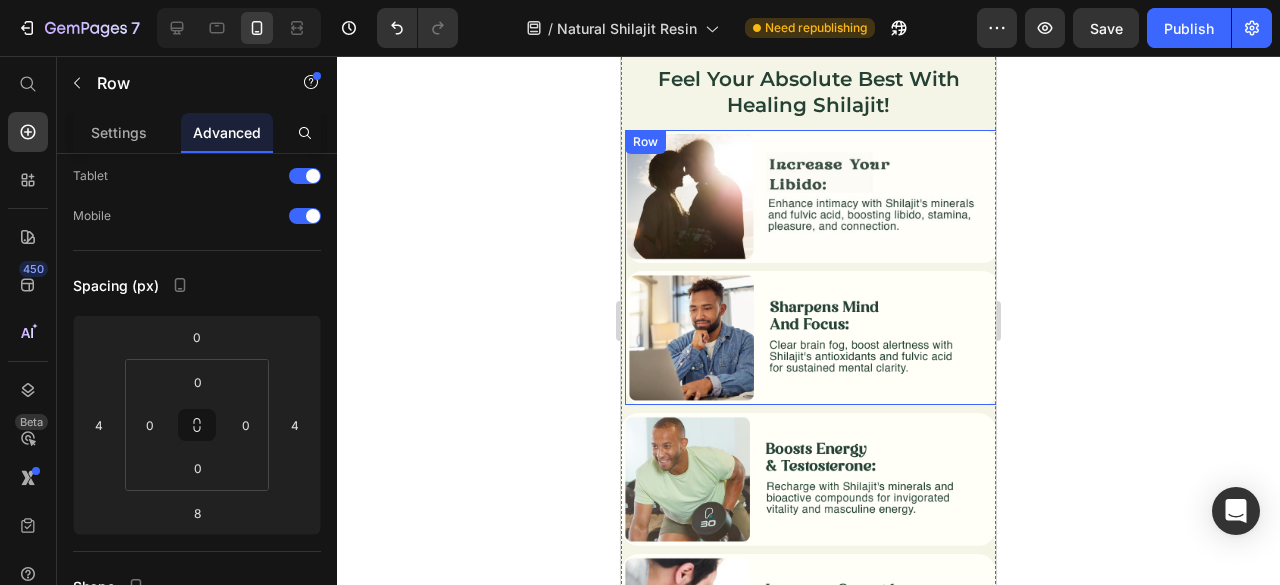 click on "Image" at bounding box center [812, 200] 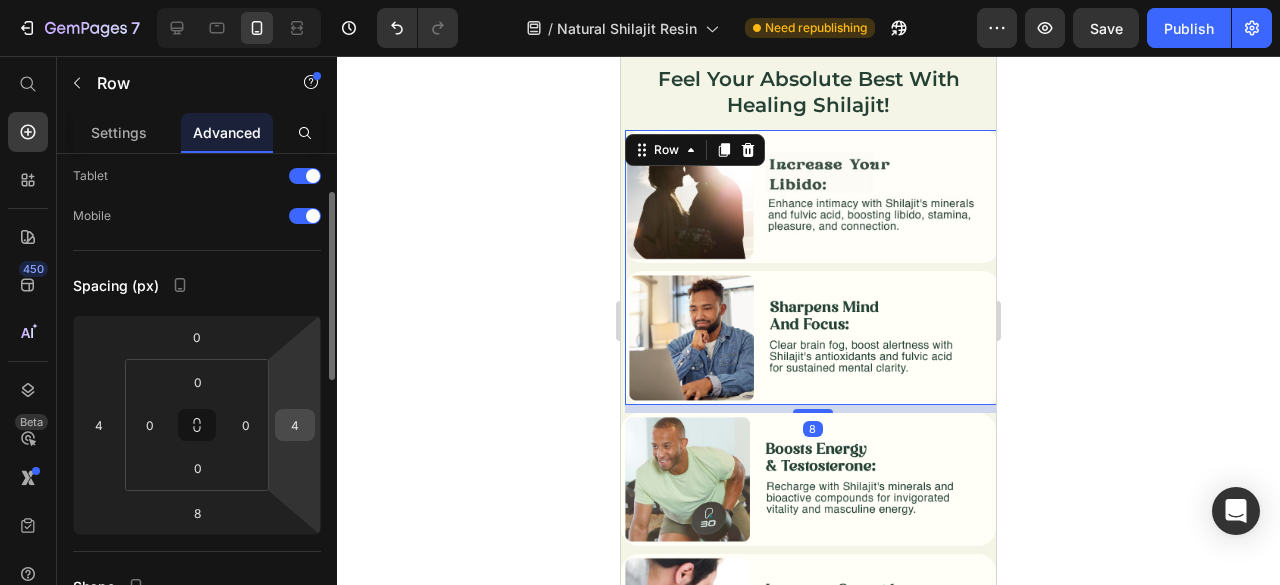 click on "4" at bounding box center (295, 425) 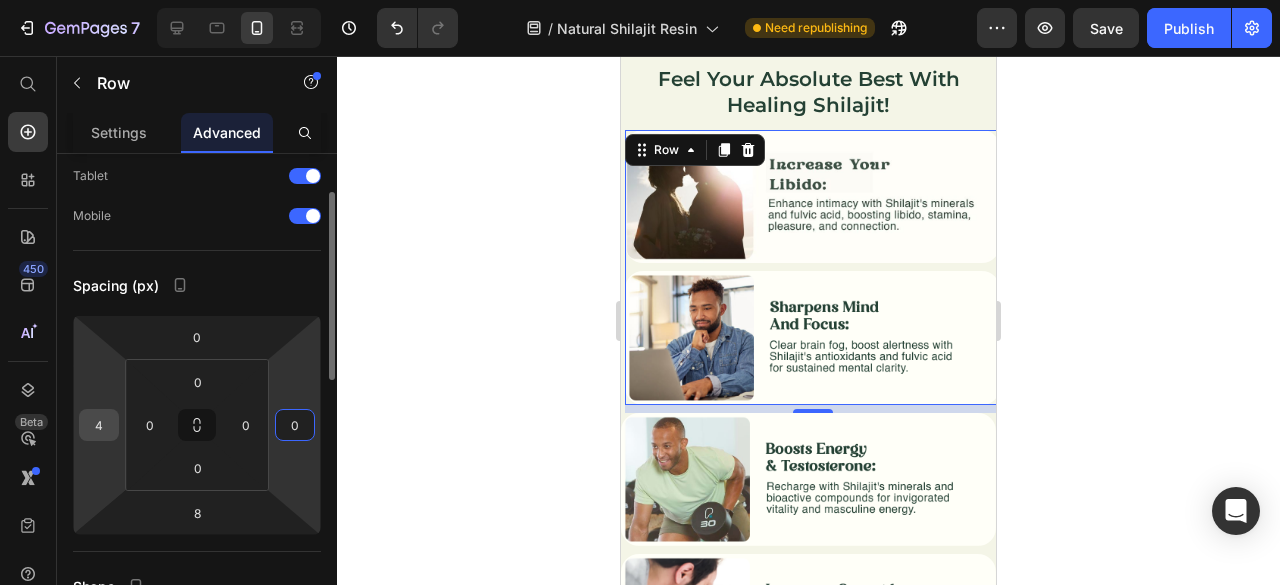 type on "0" 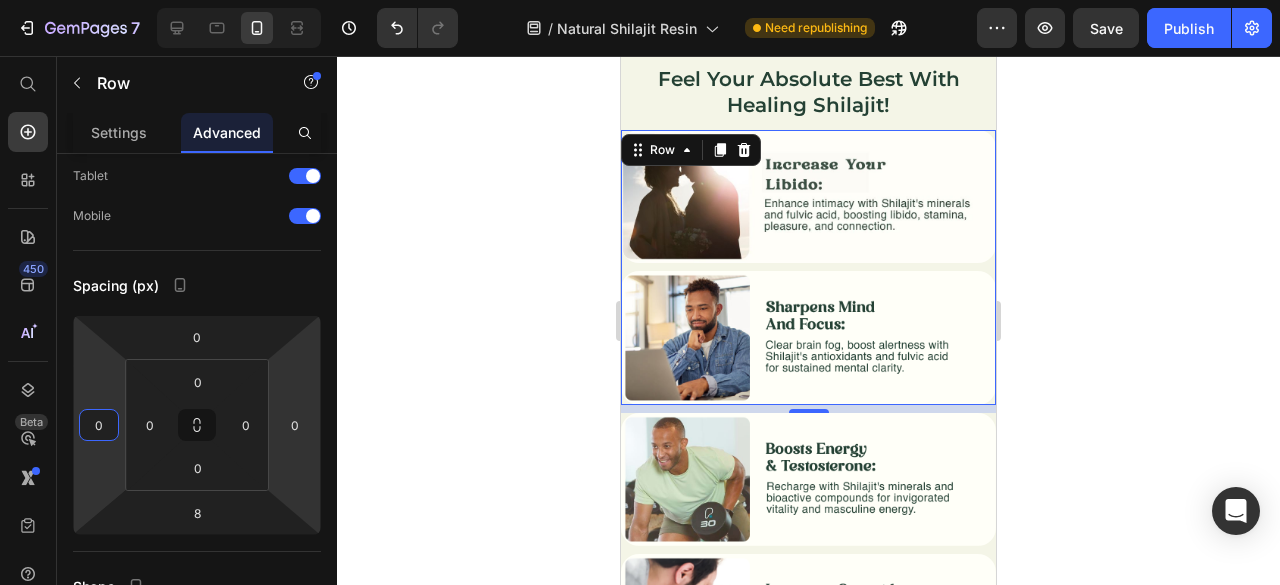 type on "0" 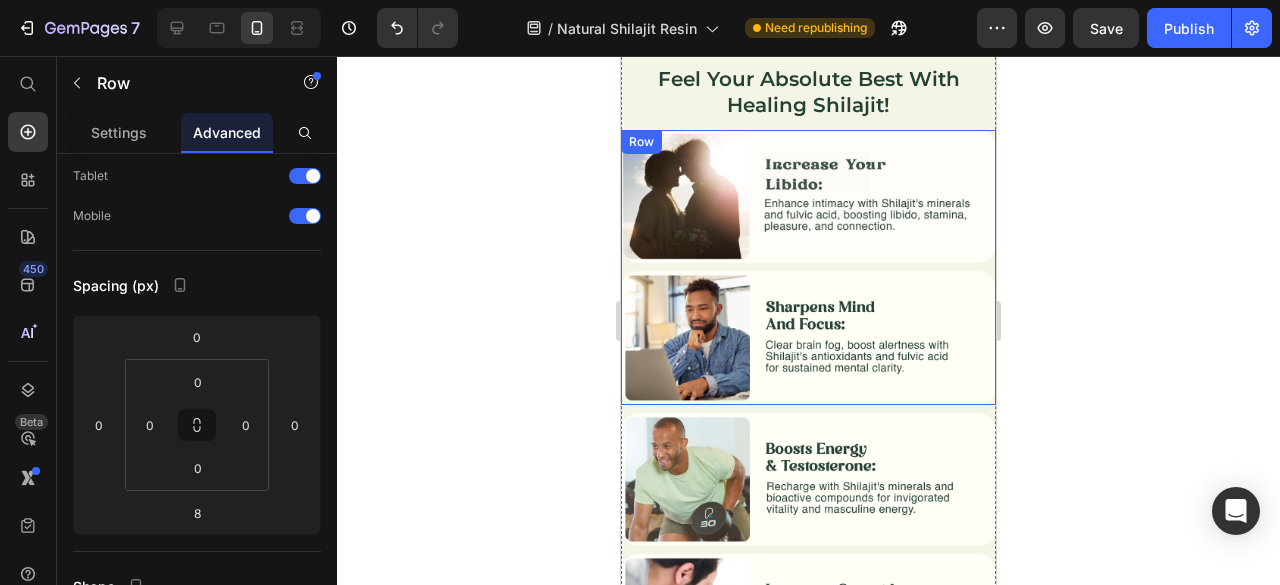 click on "Image" at bounding box center [808, 200] 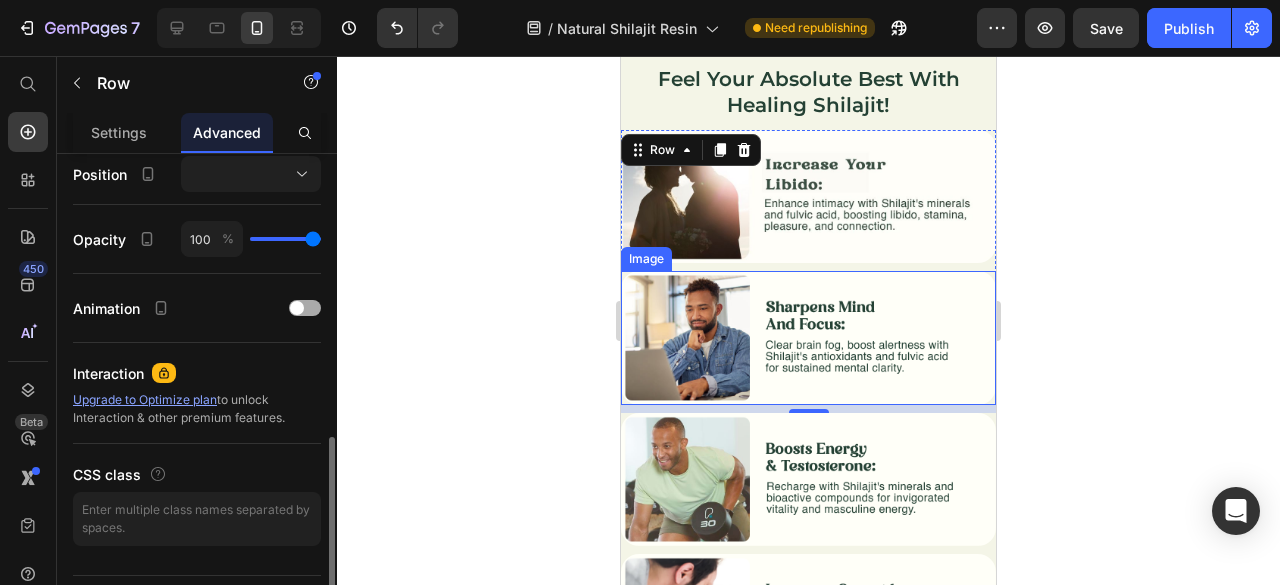 scroll, scrollTop: 777, scrollLeft: 0, axis: vertical 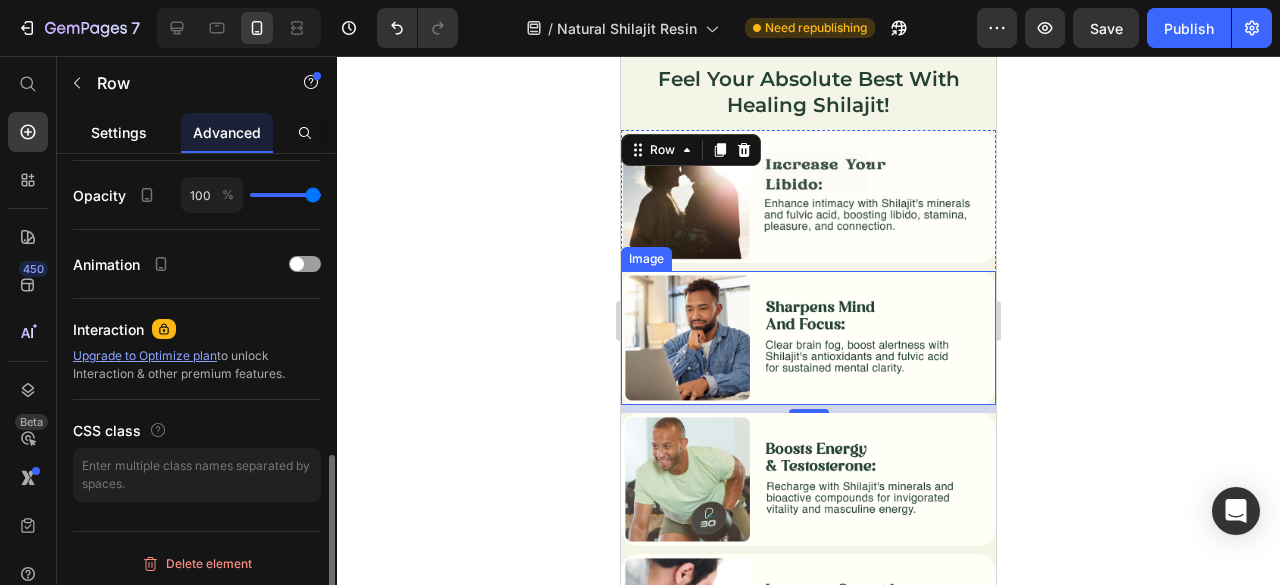 click on "Settings" at bounding box center [119, 132] 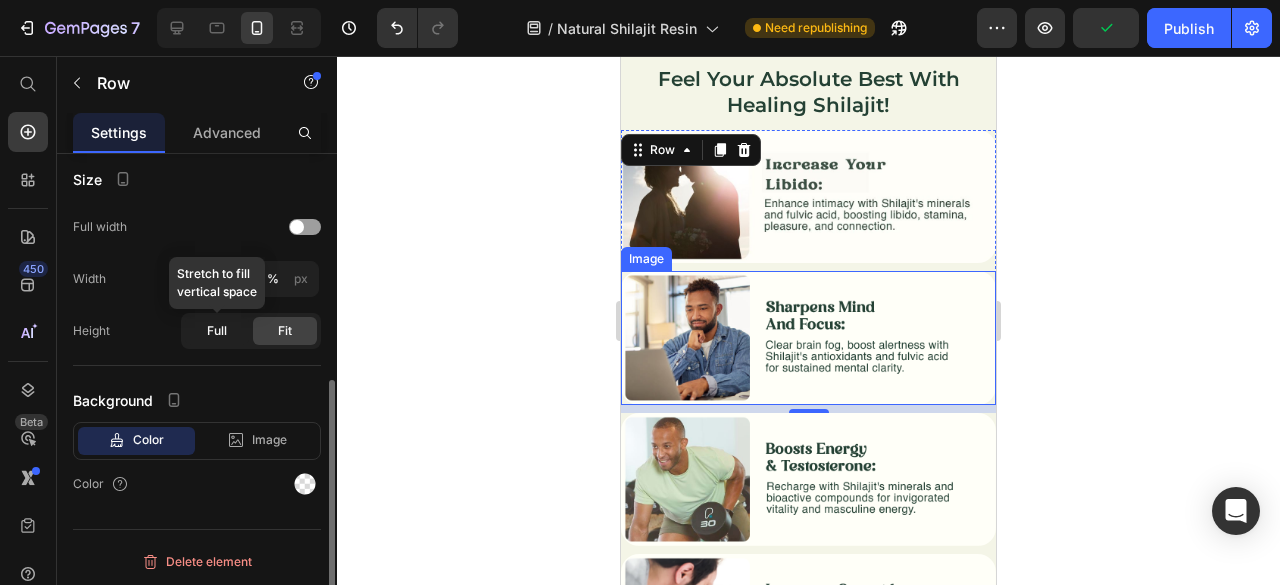 scroll, scrollTop: 418, scrollLeft: 0, axis: vertical 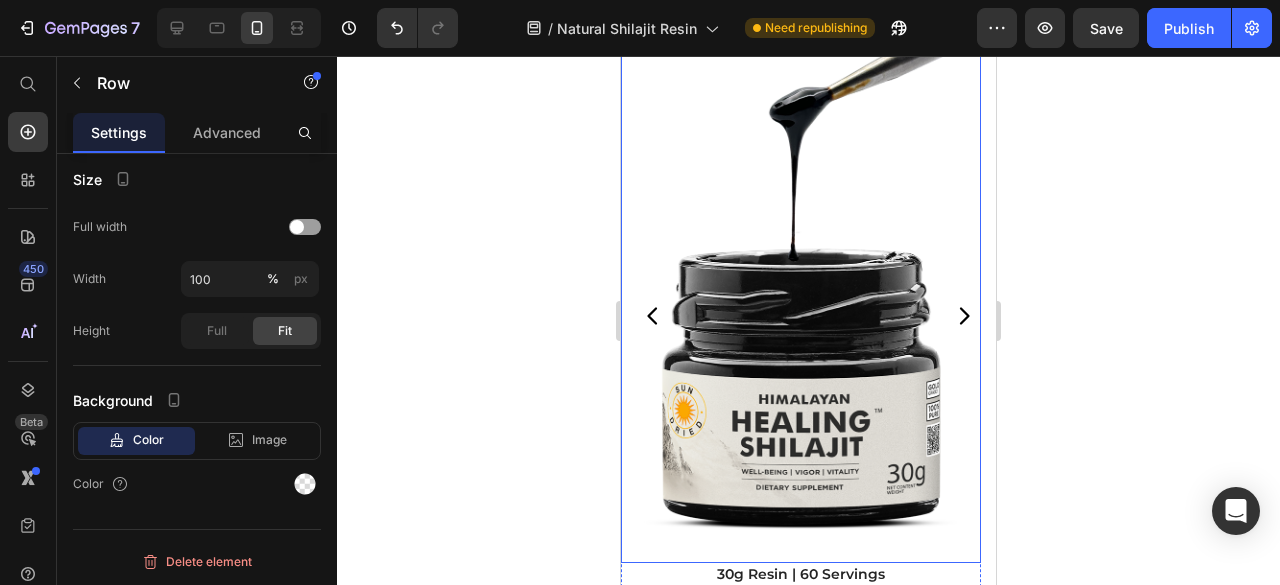 click at bounding box center (801, 272) 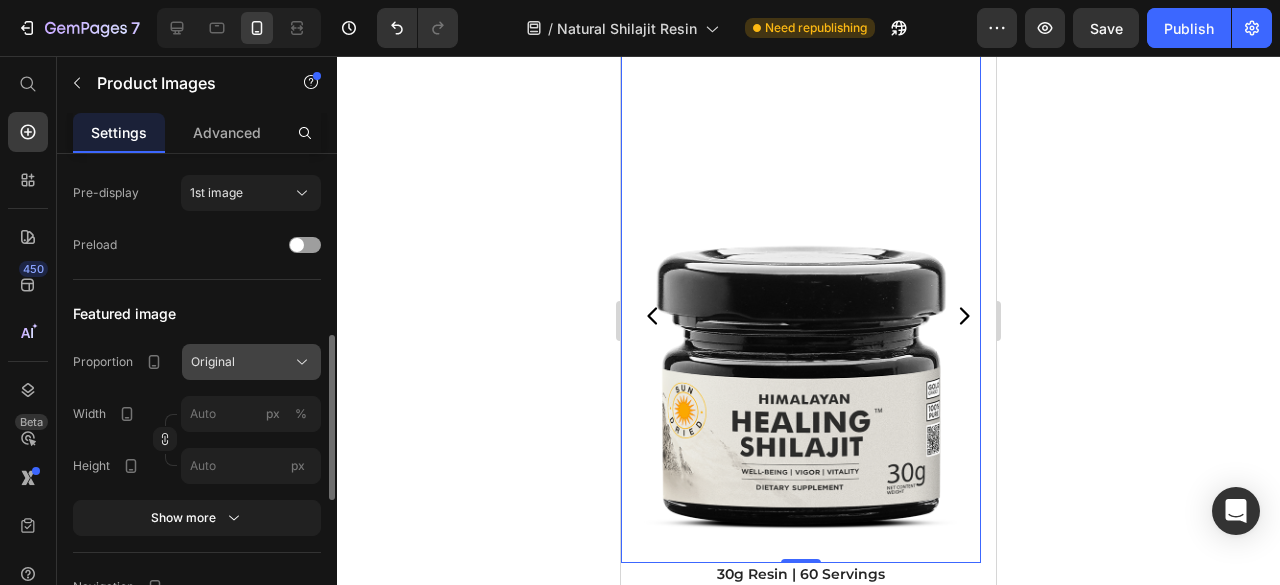 scroll, scrollTop: 600, scrollLeft: 0, axis: vertical 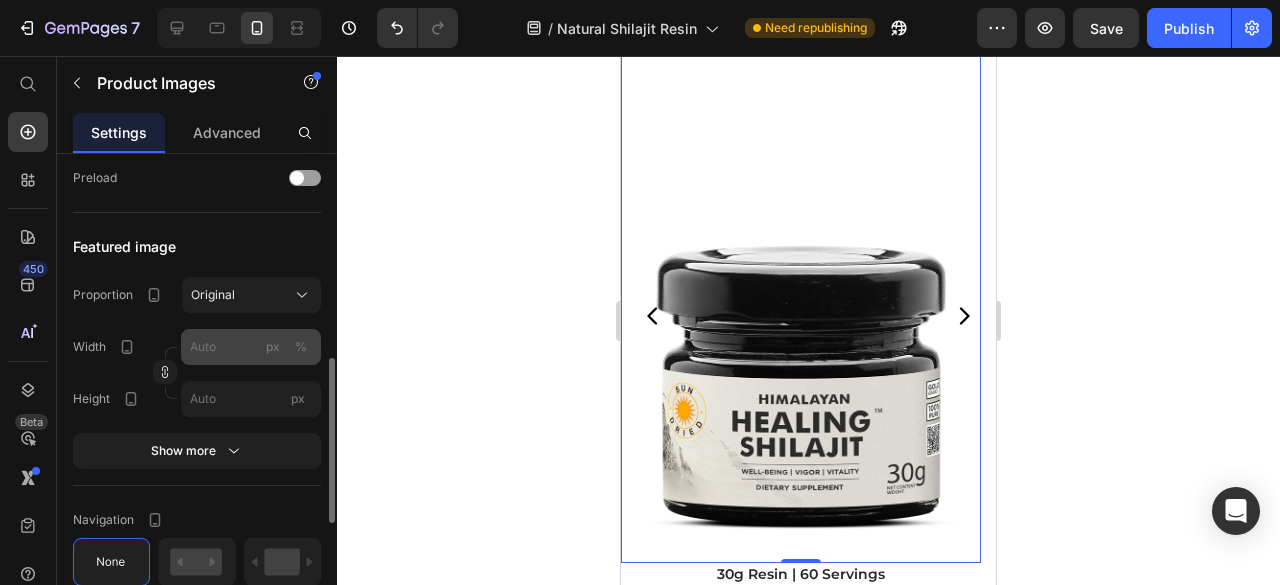 click on "%" at bounding box center (301, 347) 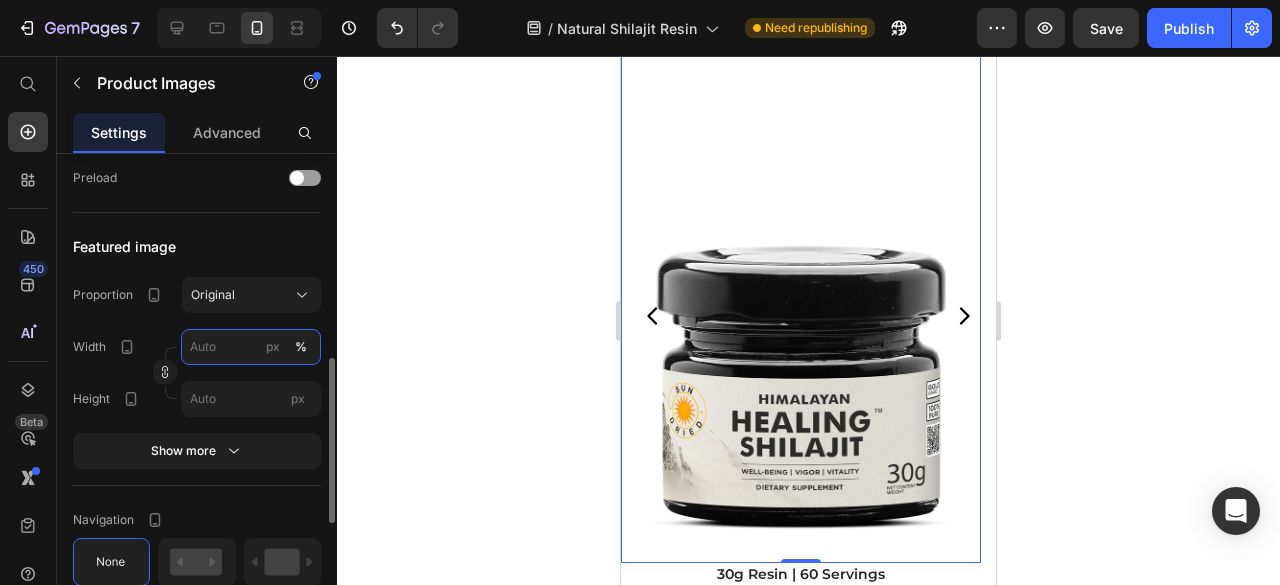 click on "px %" at bounding box center (251, 347) 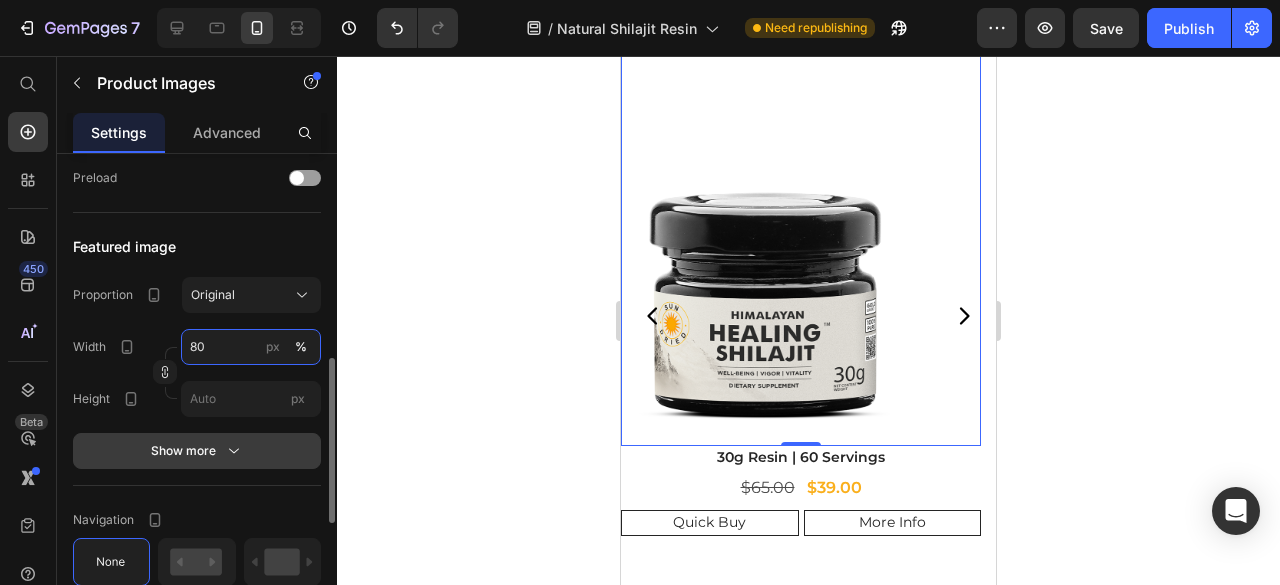 type on "80" 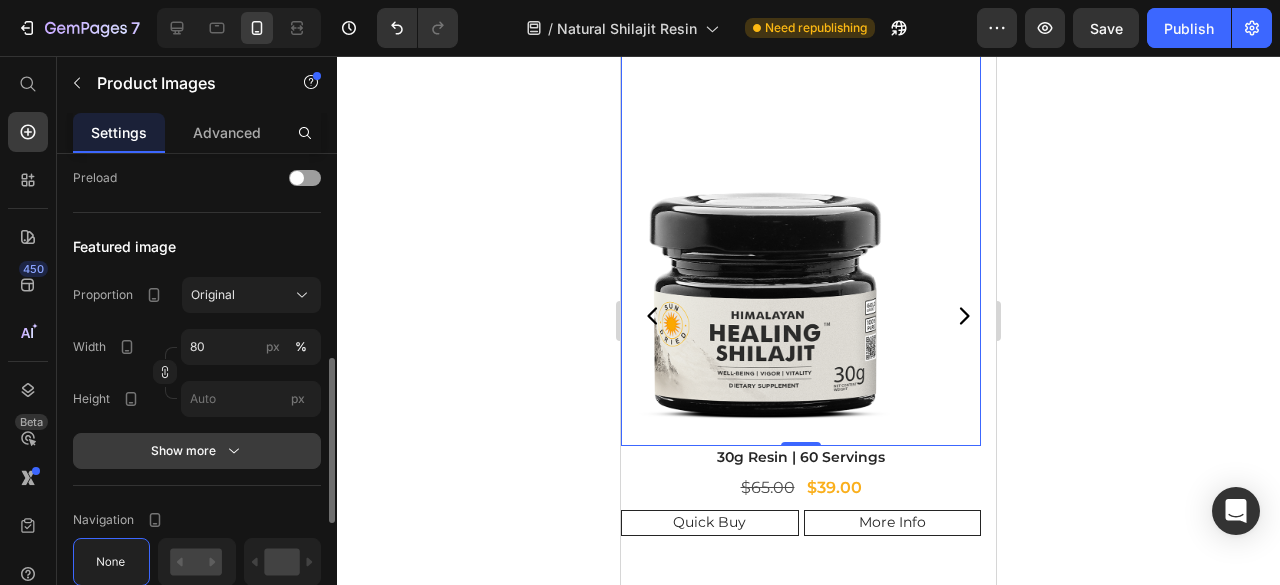 click on "Show more" at bounding box center [197, 451] 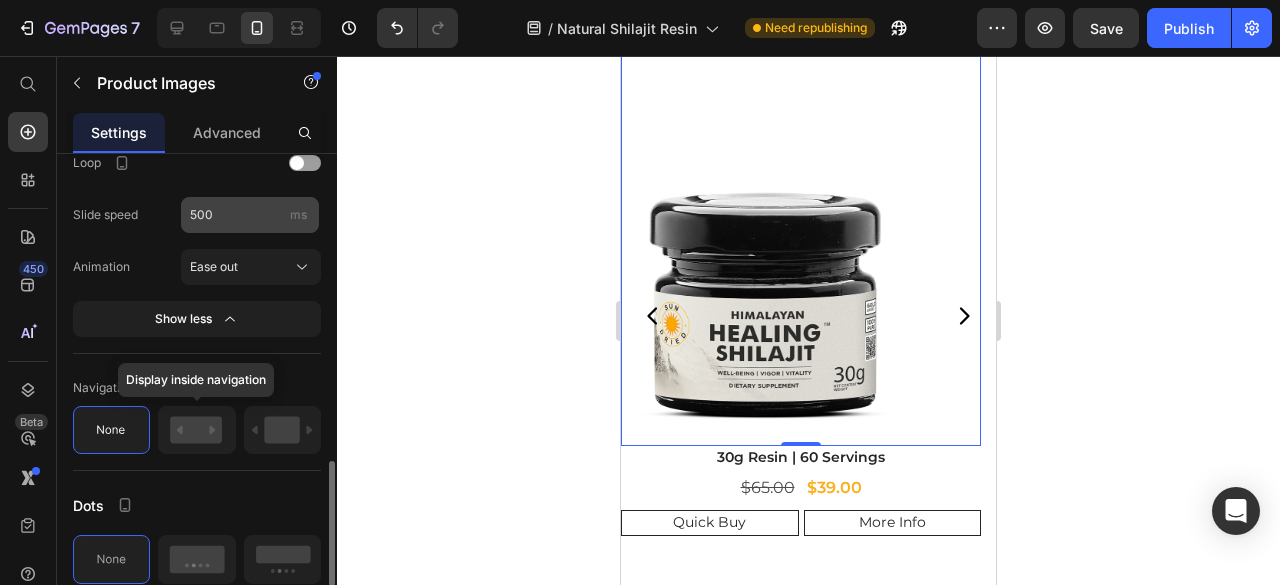 scroll, scrollTop: 1420, scrollLeft: 0, axis: vertical 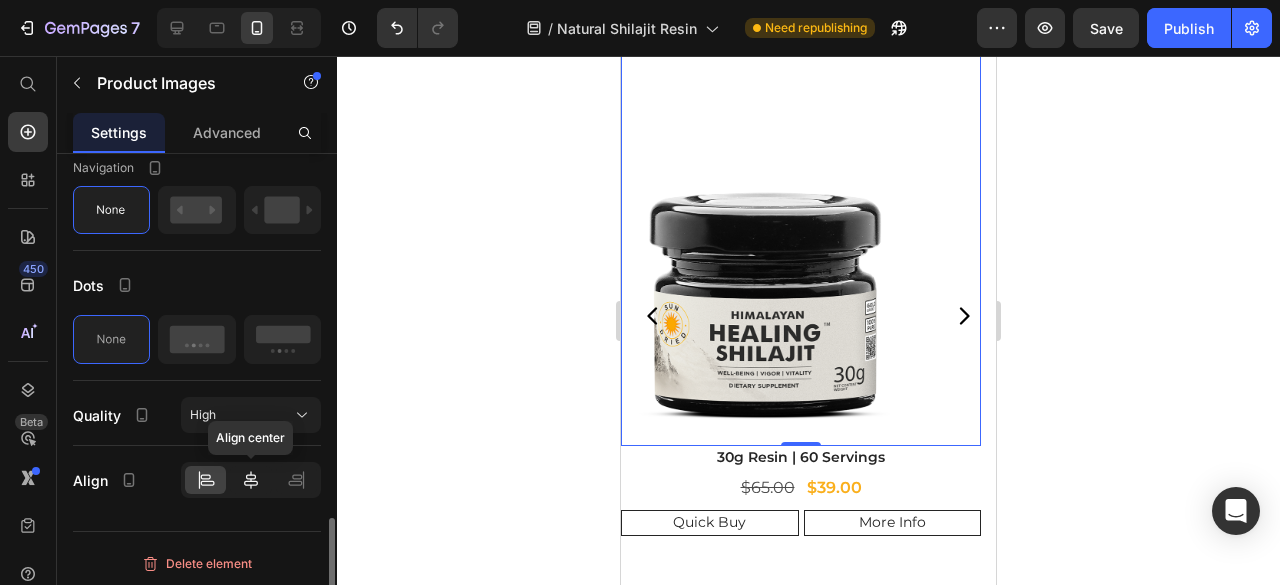 click 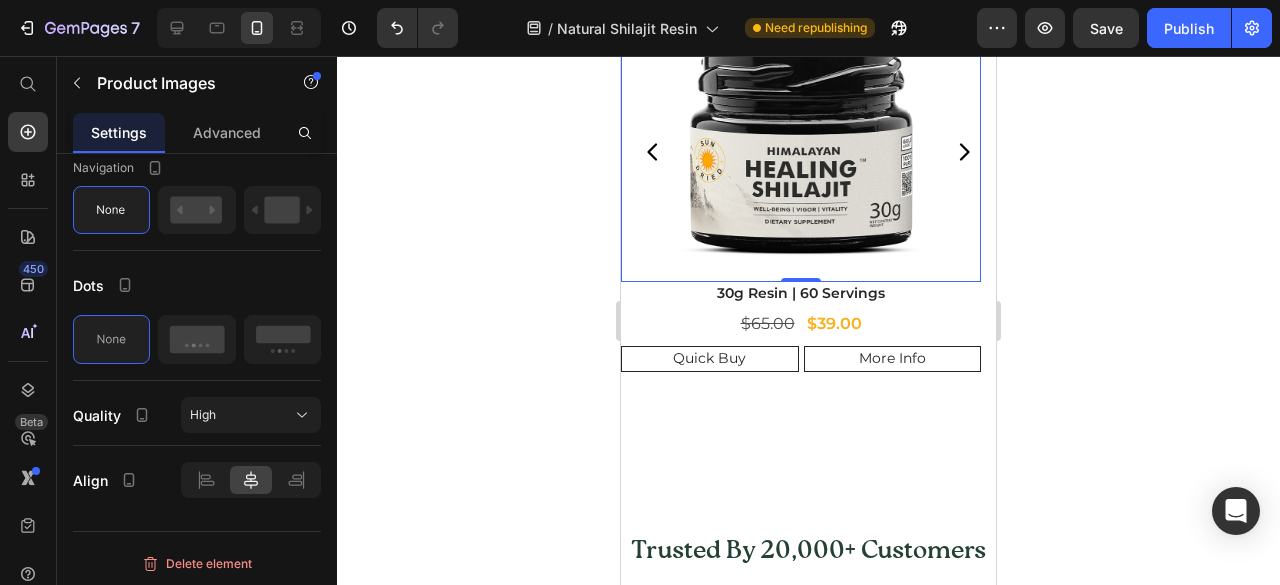 scroll, scrollTop: 3233, scrollLeft: 0, axis: vertical 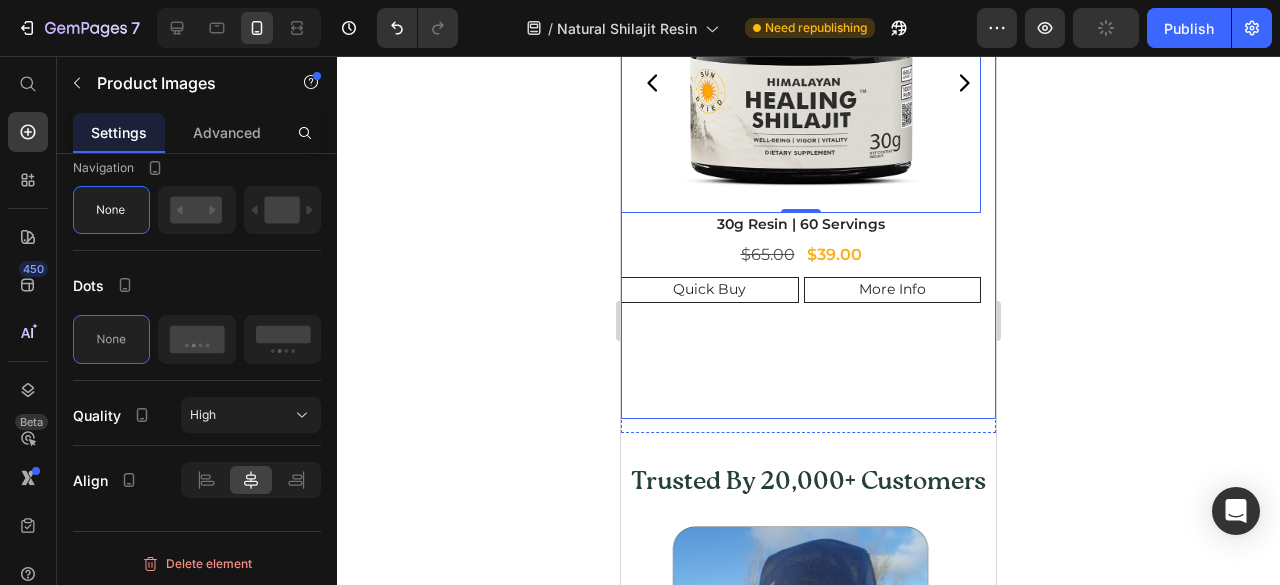 click on "Product Images   0 30g Resin | 60 Servings Product Title $39.00 Product Price $65.00 Product Price Row Quick Buy Add to Cart More Info Product View More Row Product" at bounding box center (801, 83) 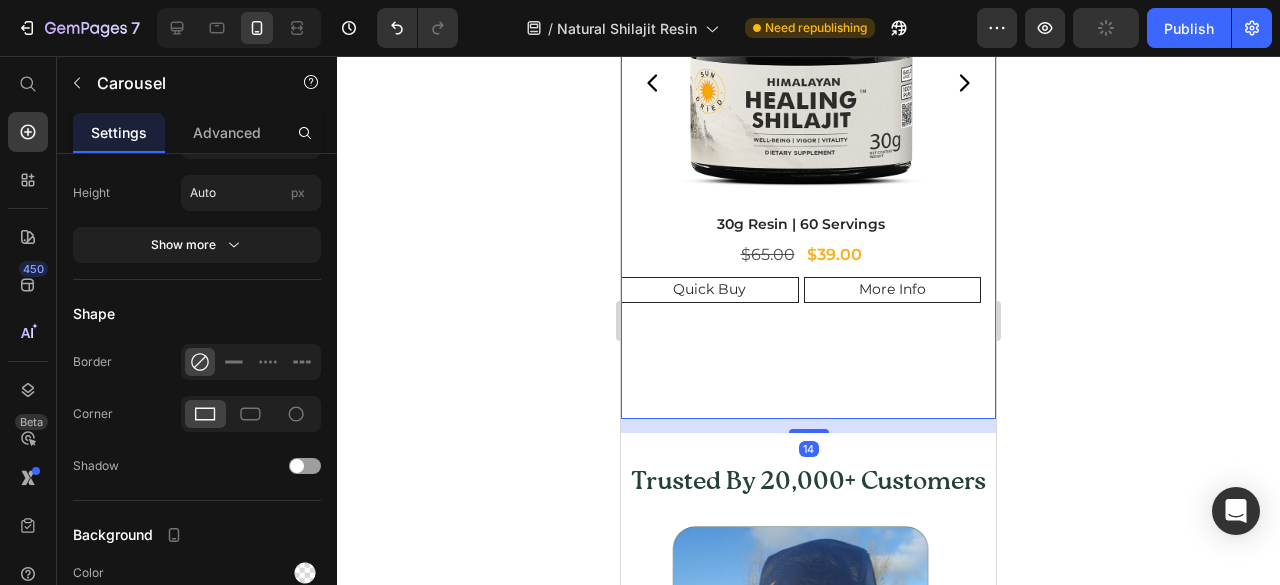 scroll, scrollTop: 0, scrollLeft: 0, axis: both 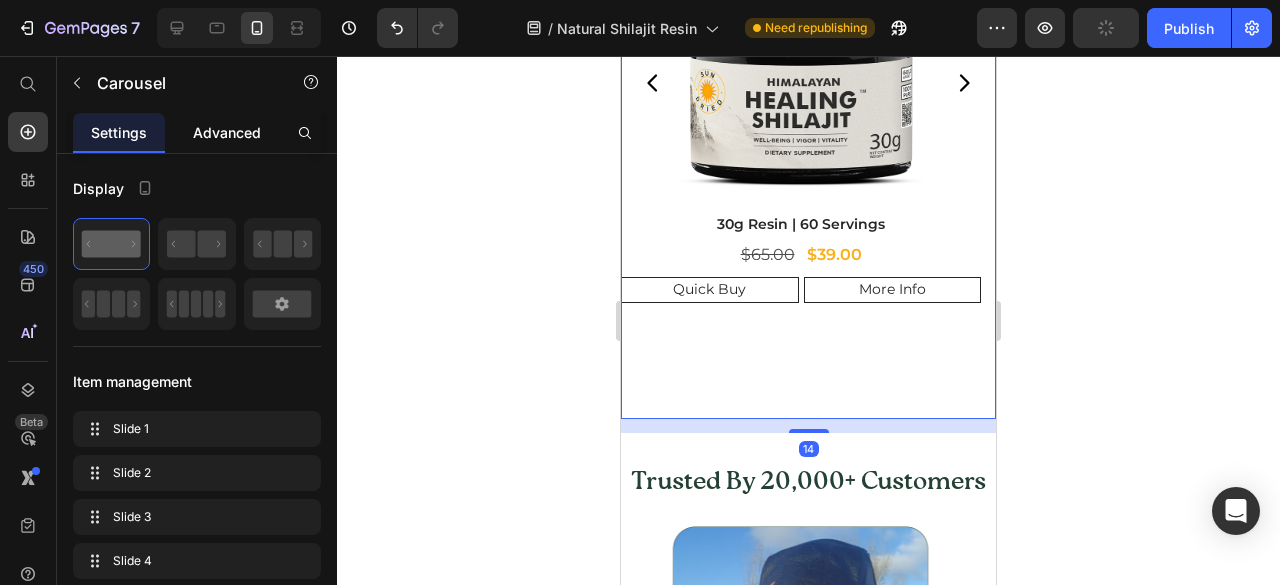 click on "Advanced" at bounding box center (227, 132) 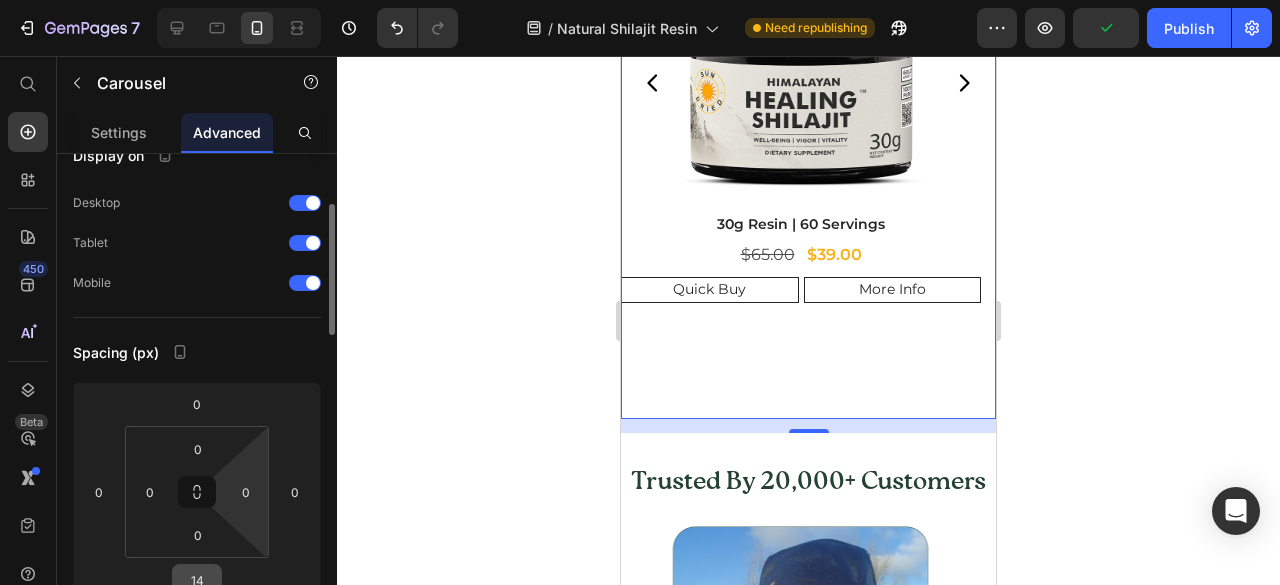 scroll, scrollTop: 133, scrollLeft: 0, axis: vertical 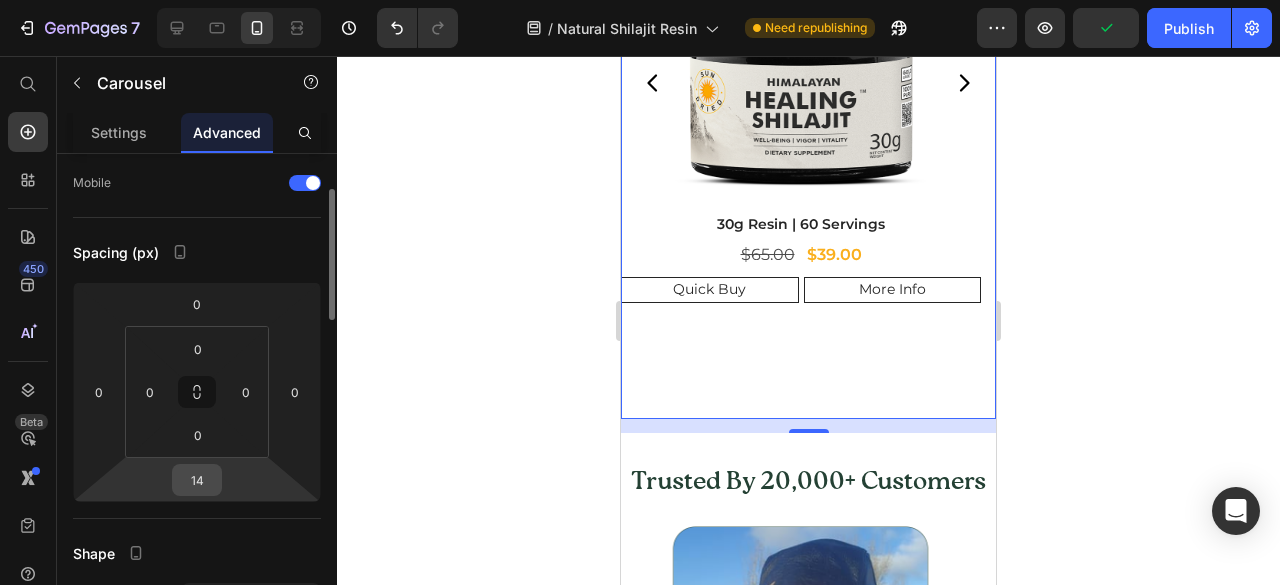 click on "14" at bounding box center [197, 480] 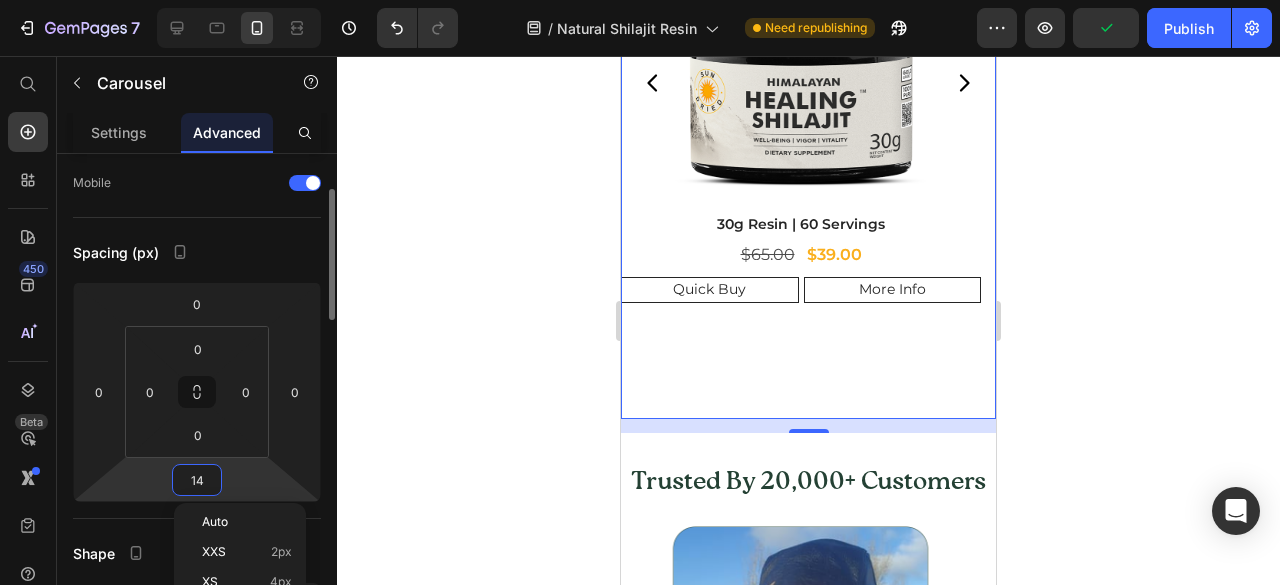 type on "0" 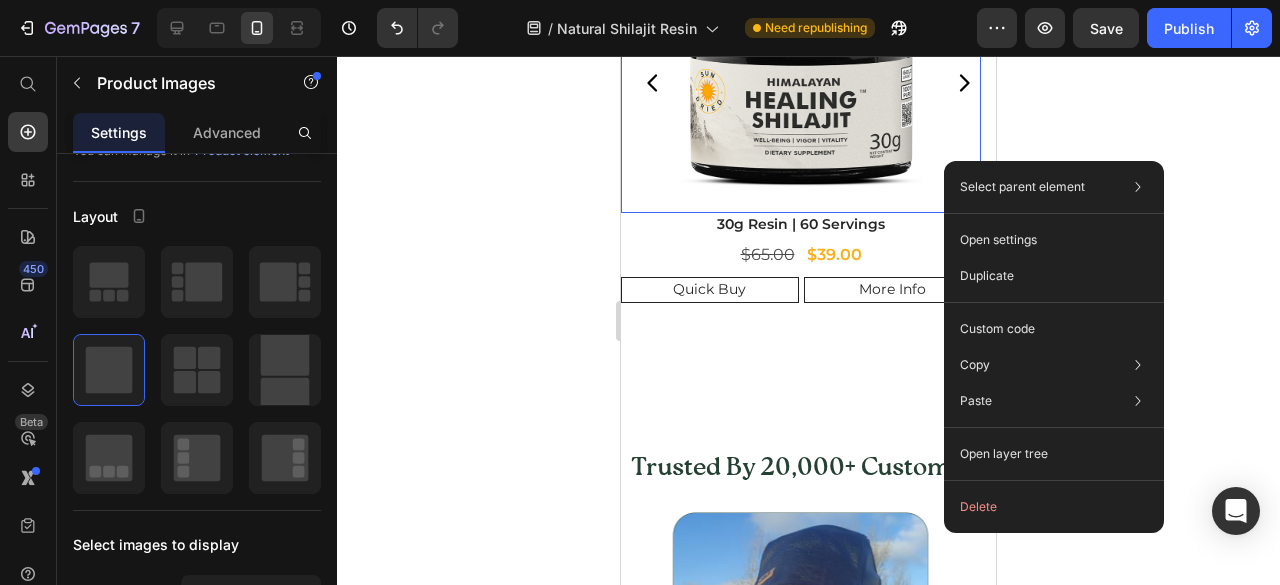 scroll, scrollTop: 0, scrollLeft: 0, axis: both 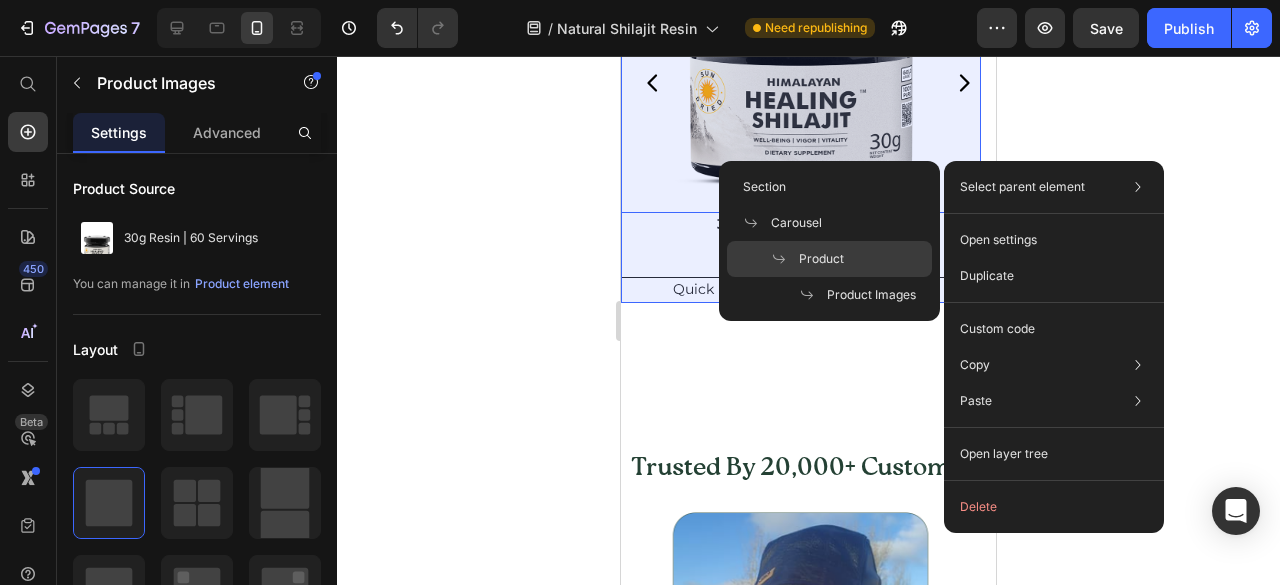 click on "Product" at bounding box center [821, 259] 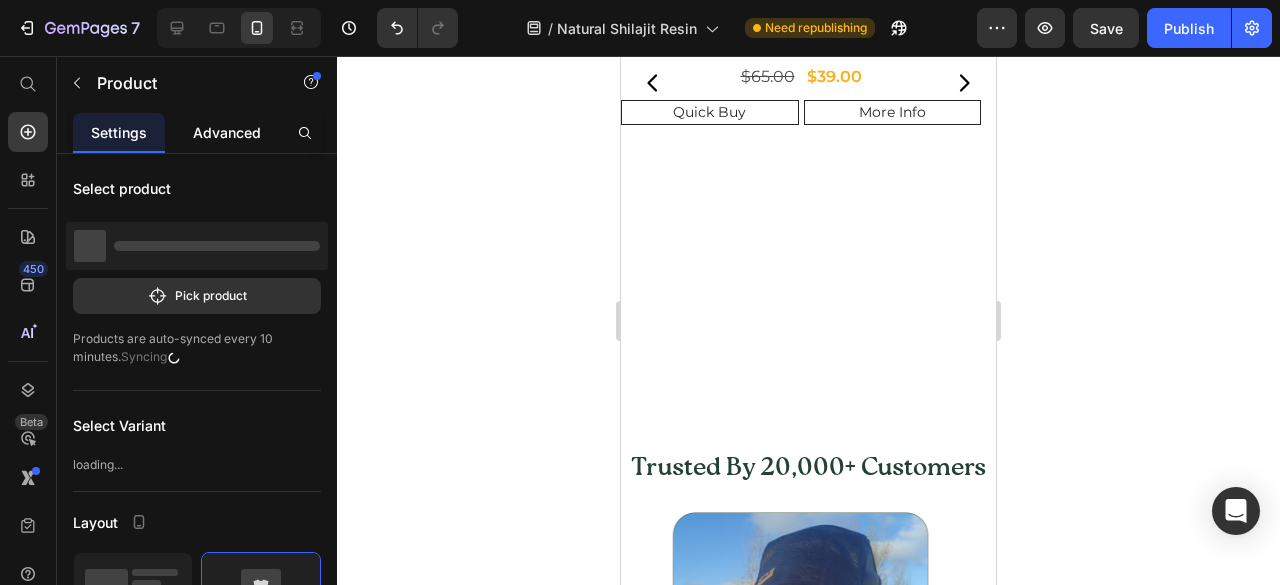 click on "Advanced" at bounding box center (227, 132) 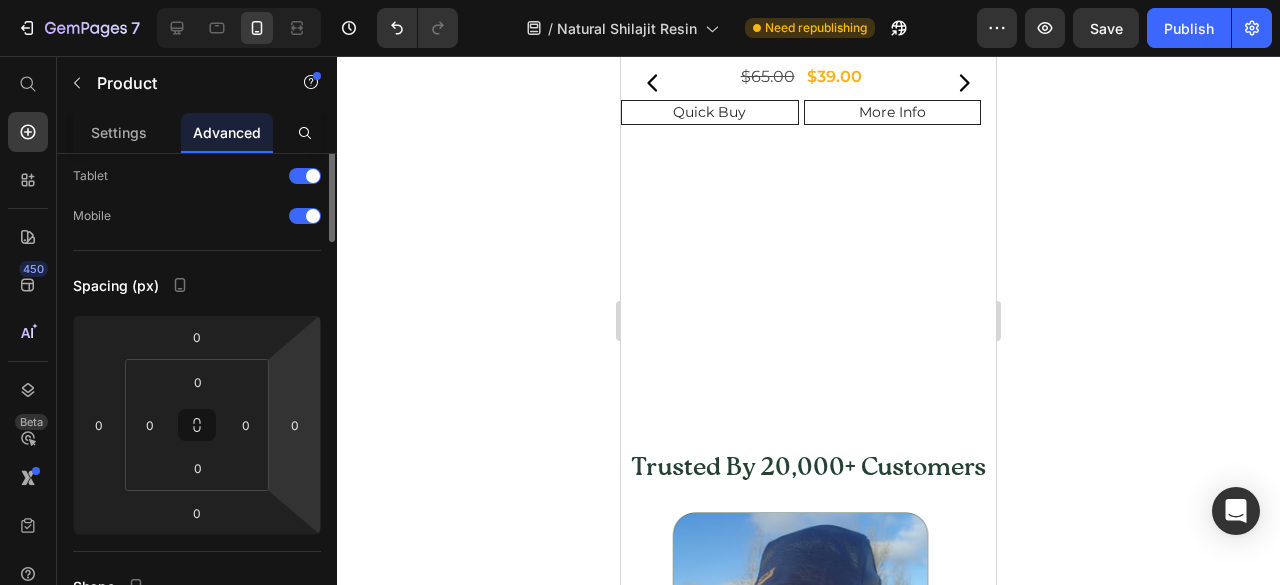 scroll, scrollTop: 133, scrollLeft: 0, axis: vertical 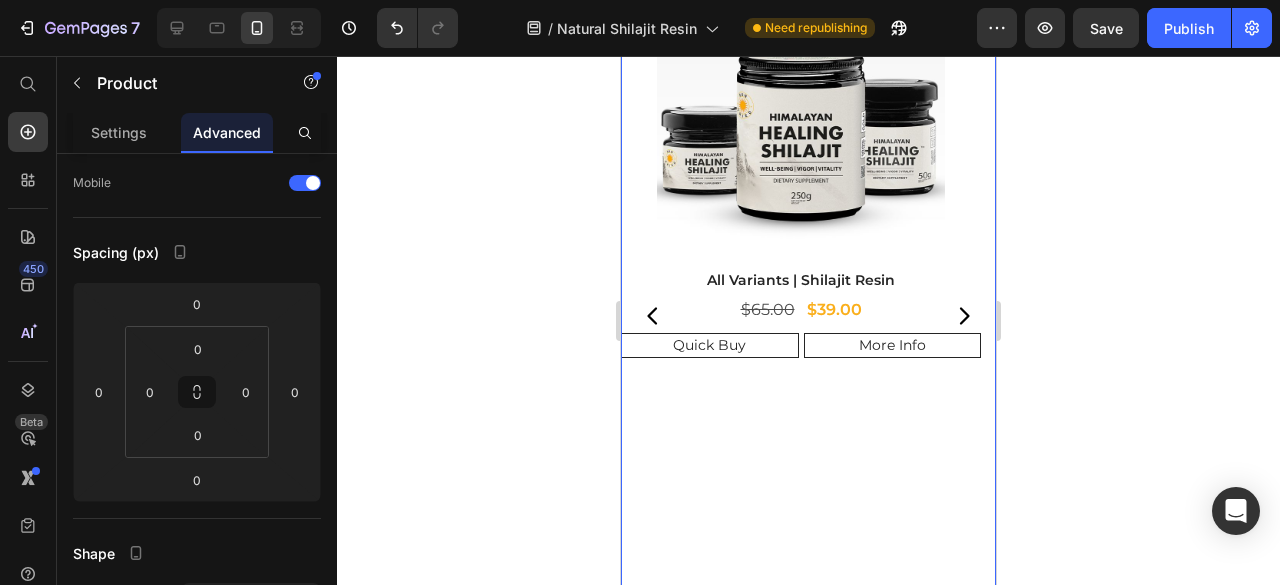 click 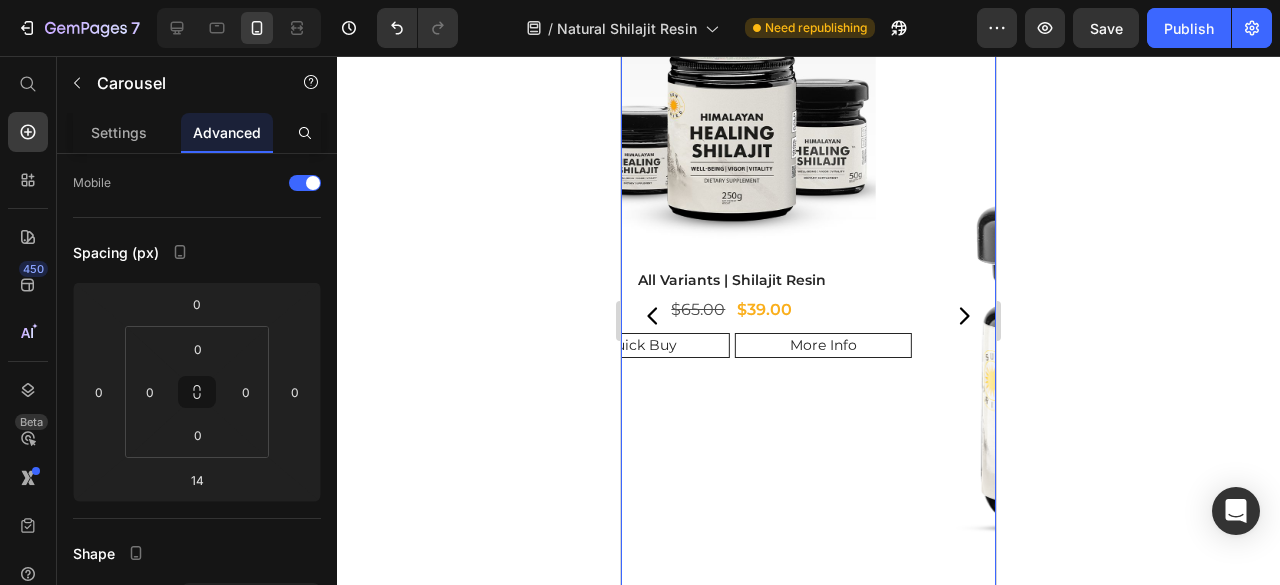 scroll, scrollTop: 0, scrollLeft: 0, axis: both 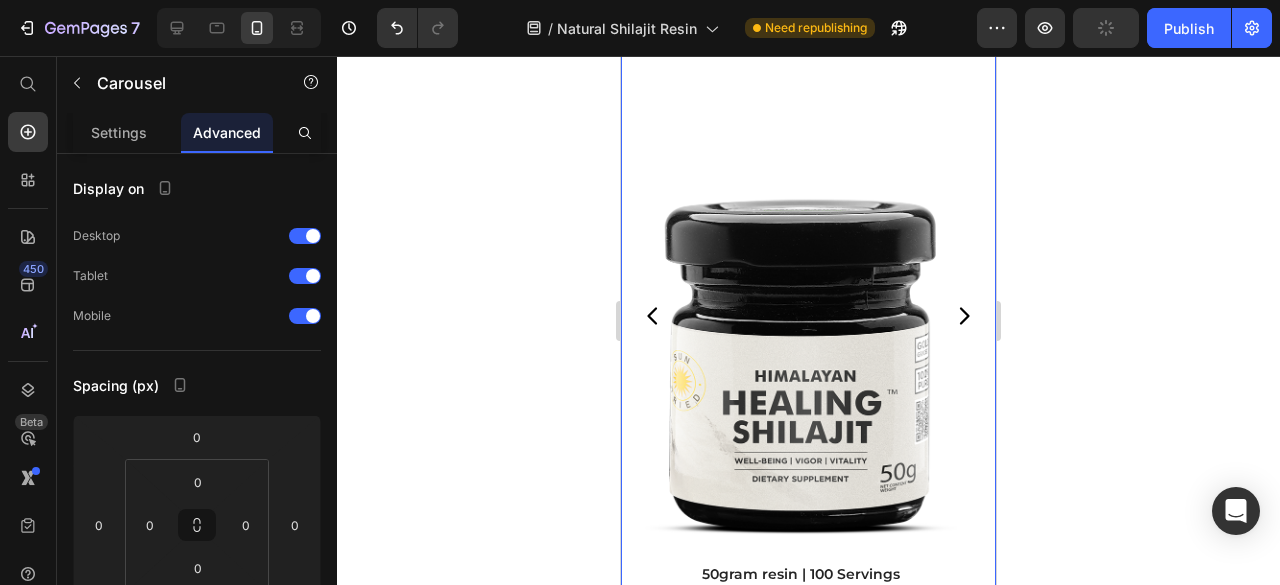 click 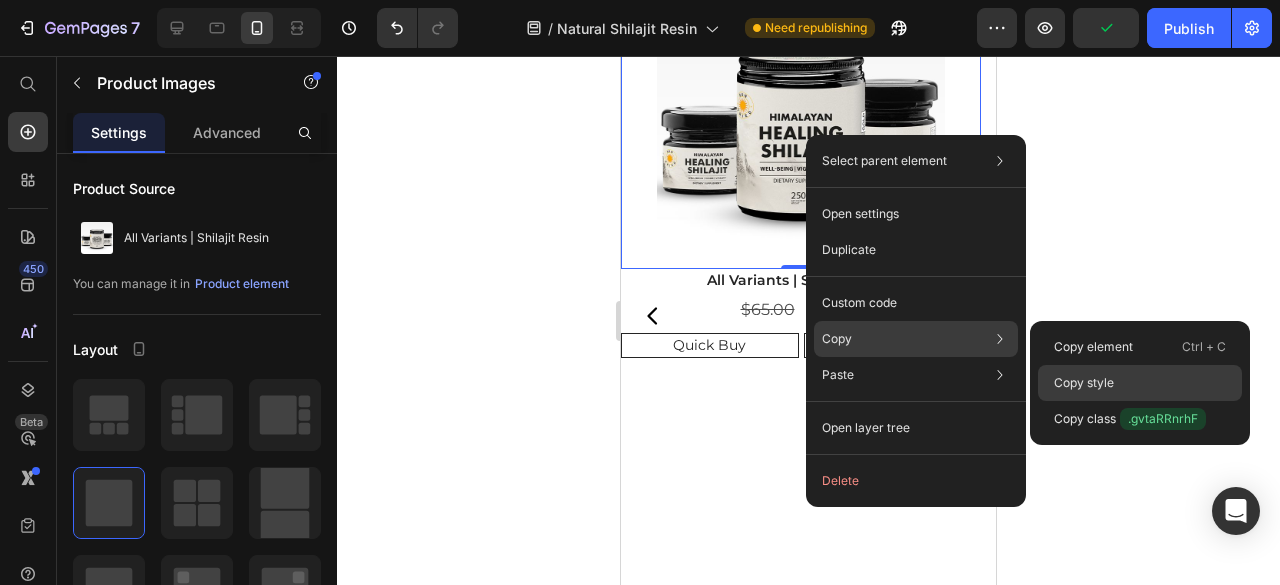 click on "Copy style" 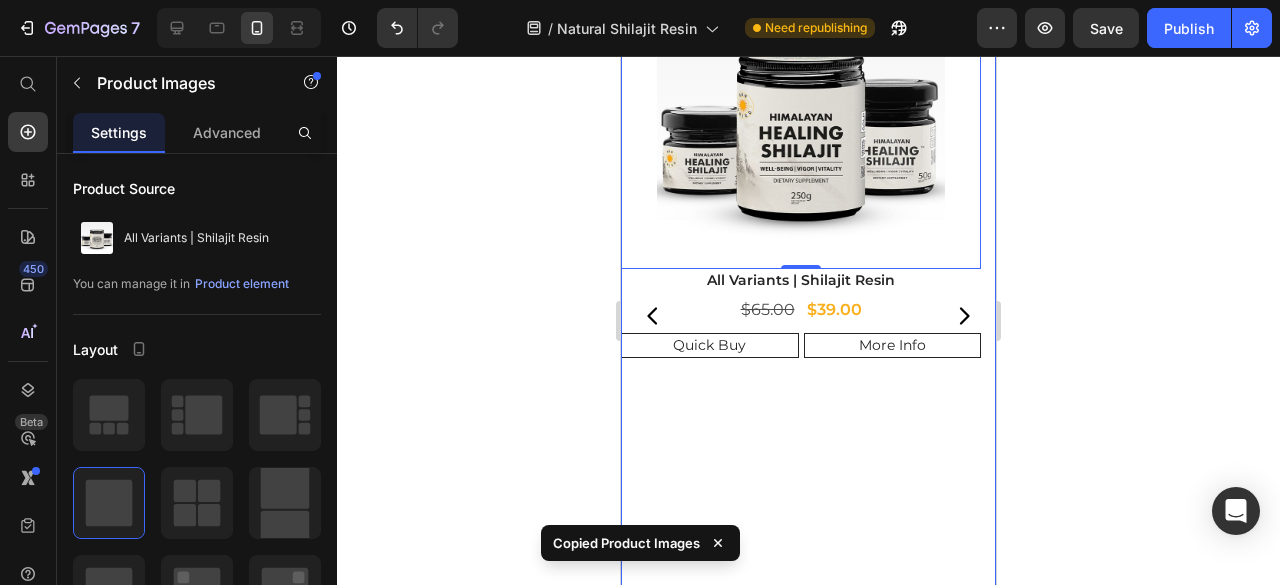 click 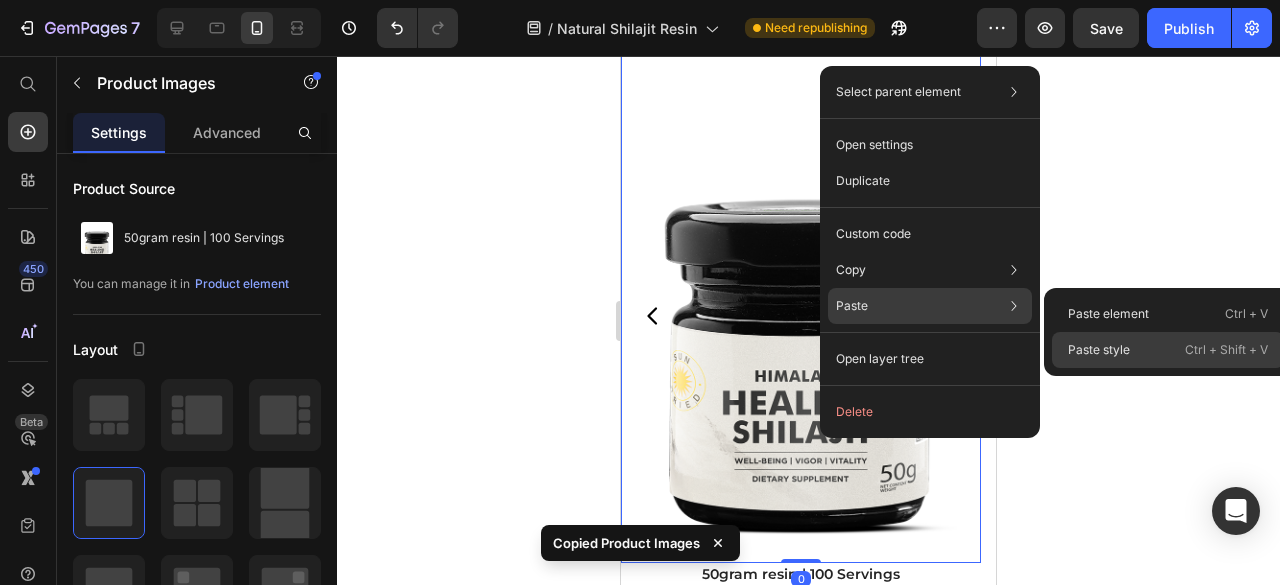click on "Paste style  Ctrl + Shift + V" 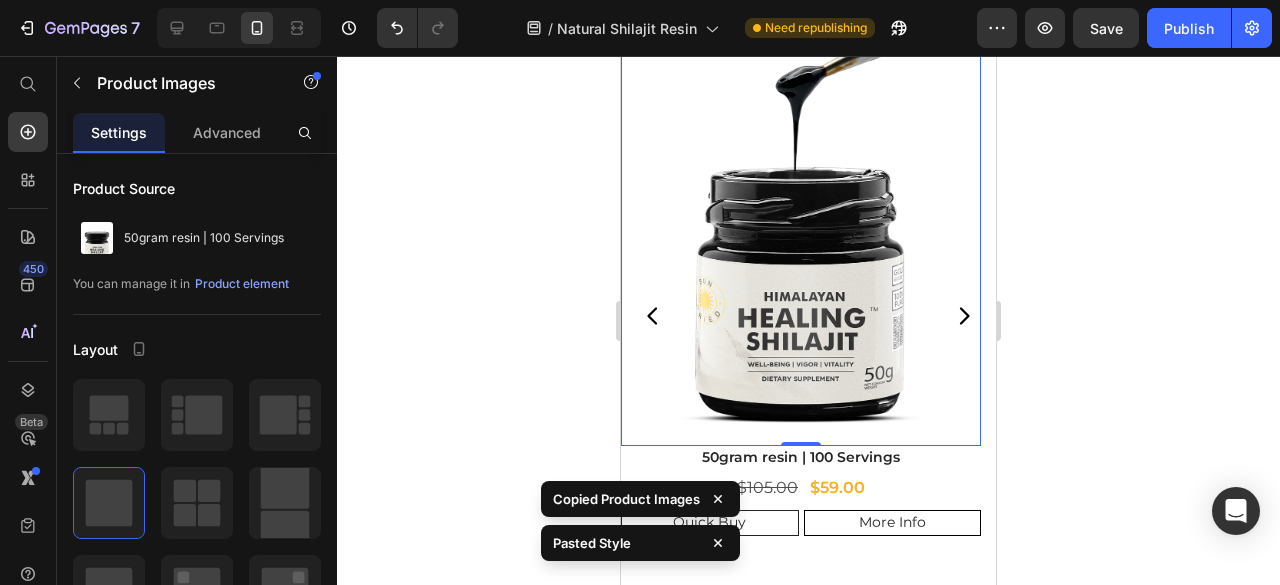 click 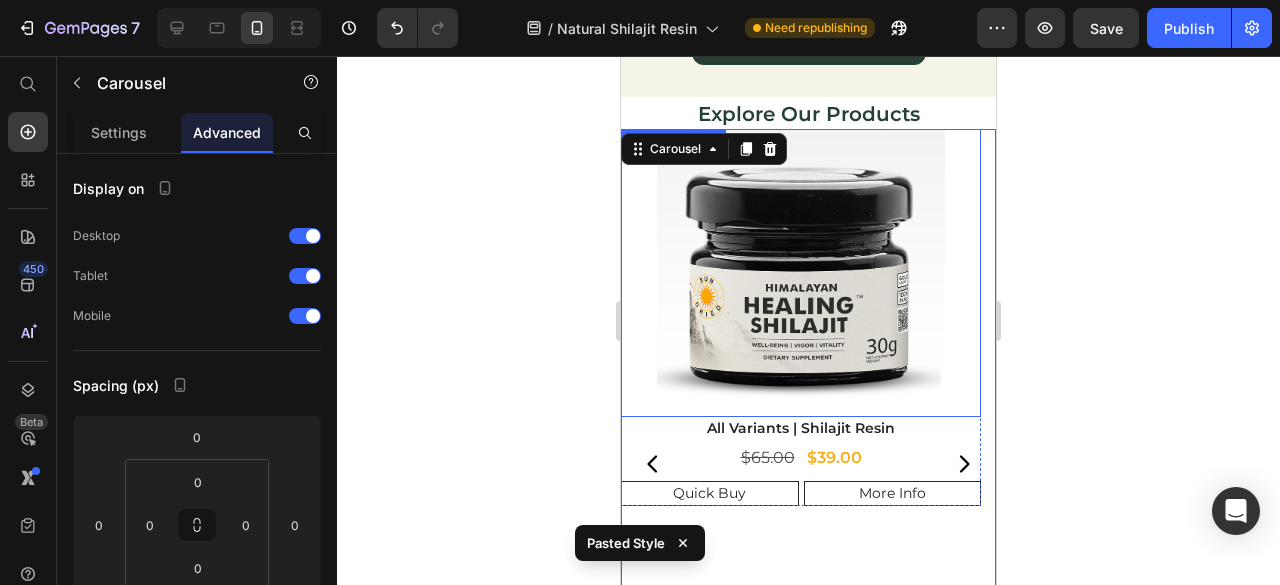 scroll, scrollTop: 2833, scrollLeft: 0, axis: vertical 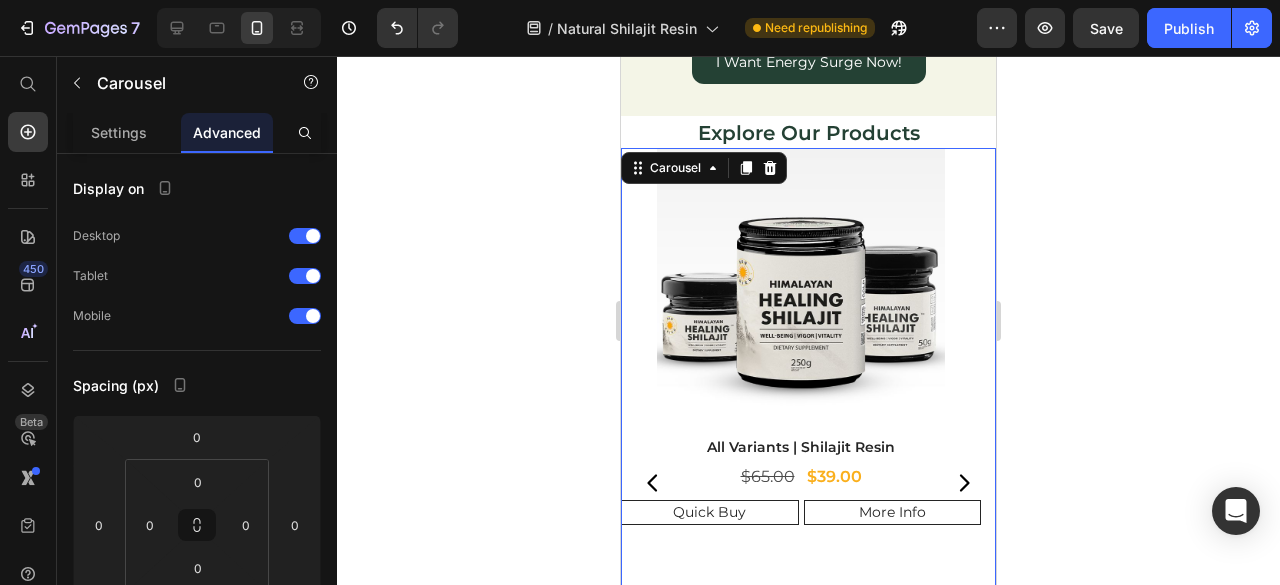click 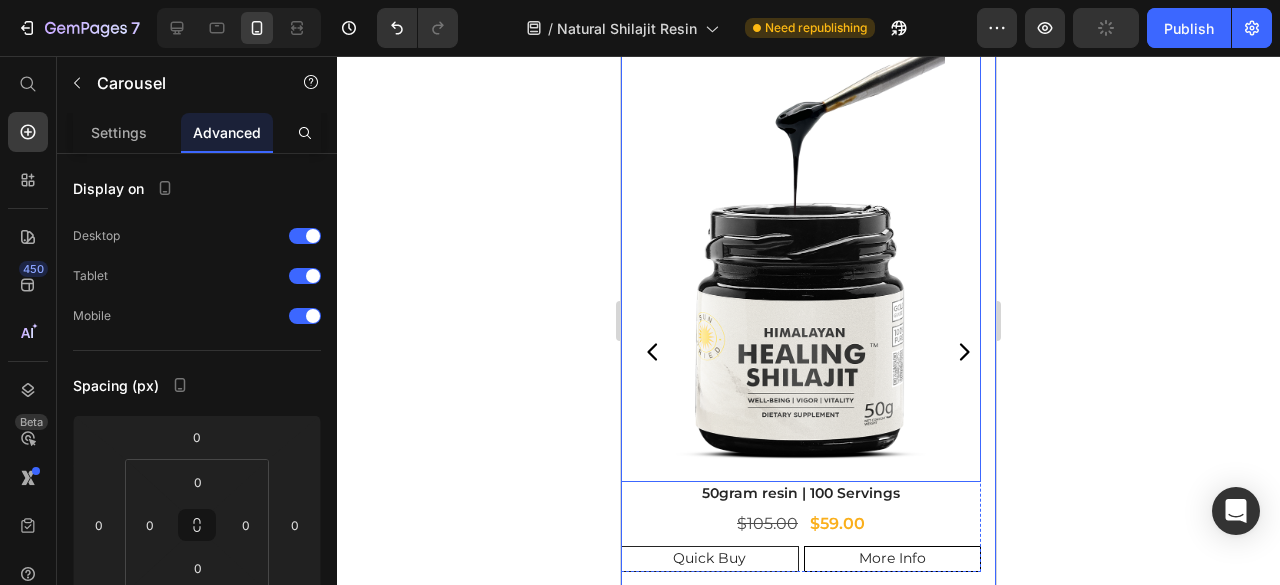 scroll, scrollTop: 3000, scrollLeft: 0, axis: vertical 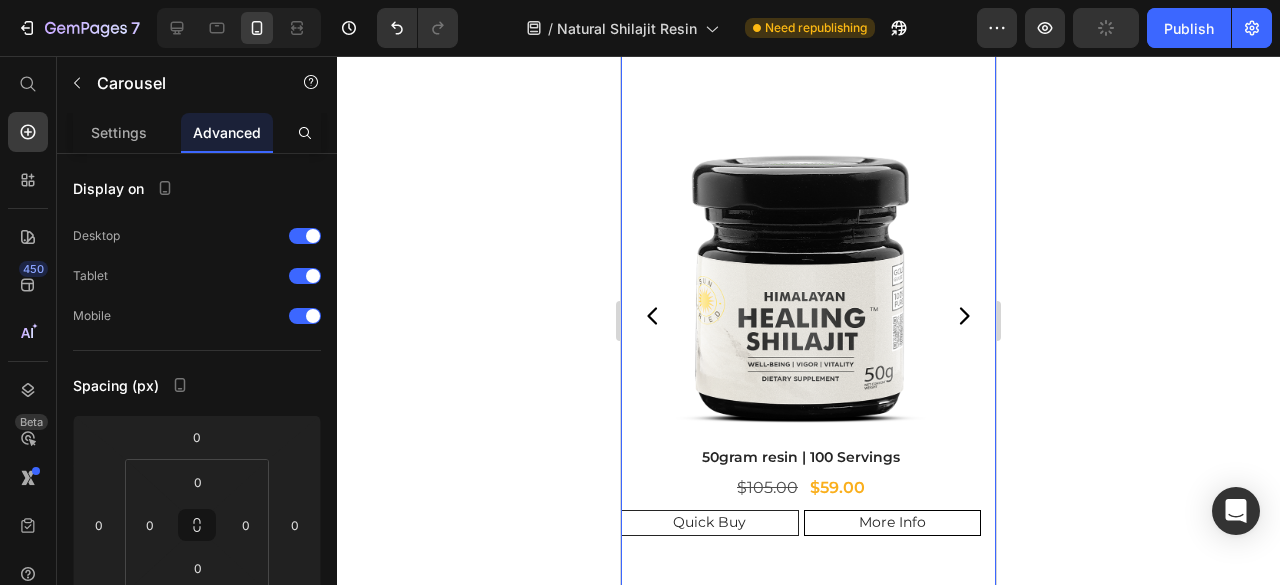 click 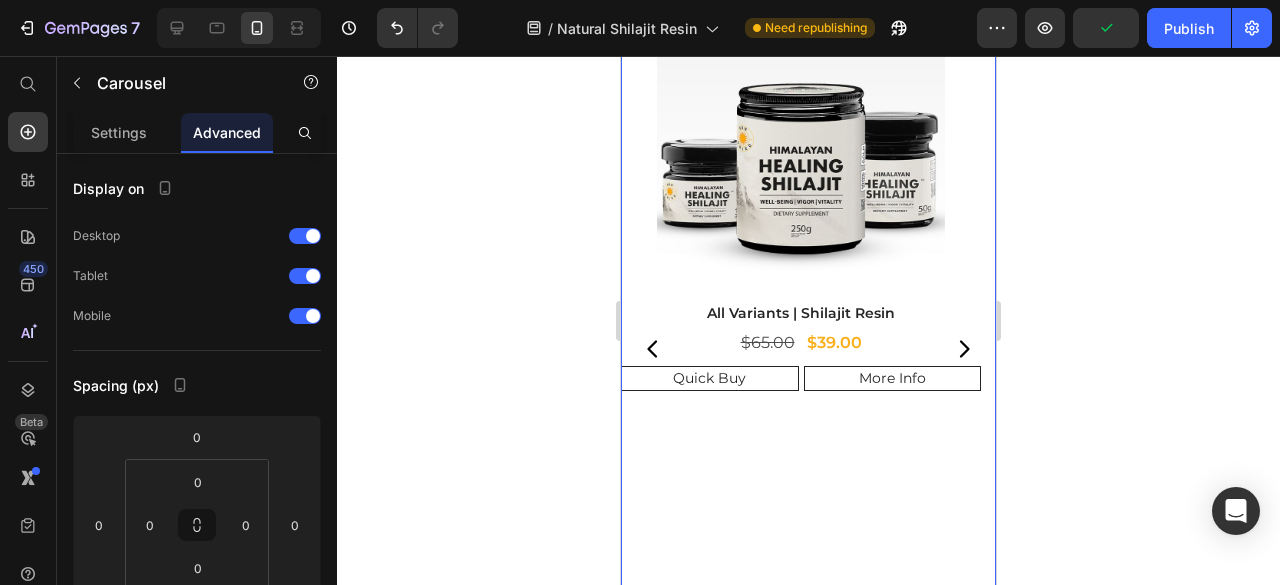 scroll, scrollTop: 2800, scrollLeft: 0, axis: vertical 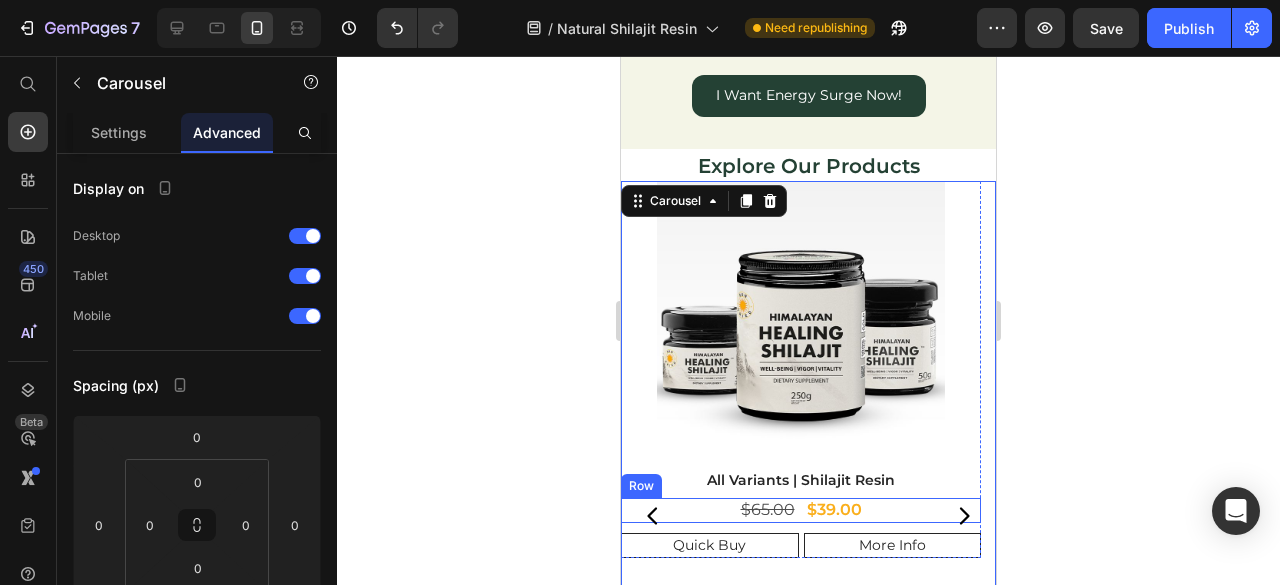 click on "$39.00 Product Price $65.00 Product Price Row" at bounding box center [801, 510] 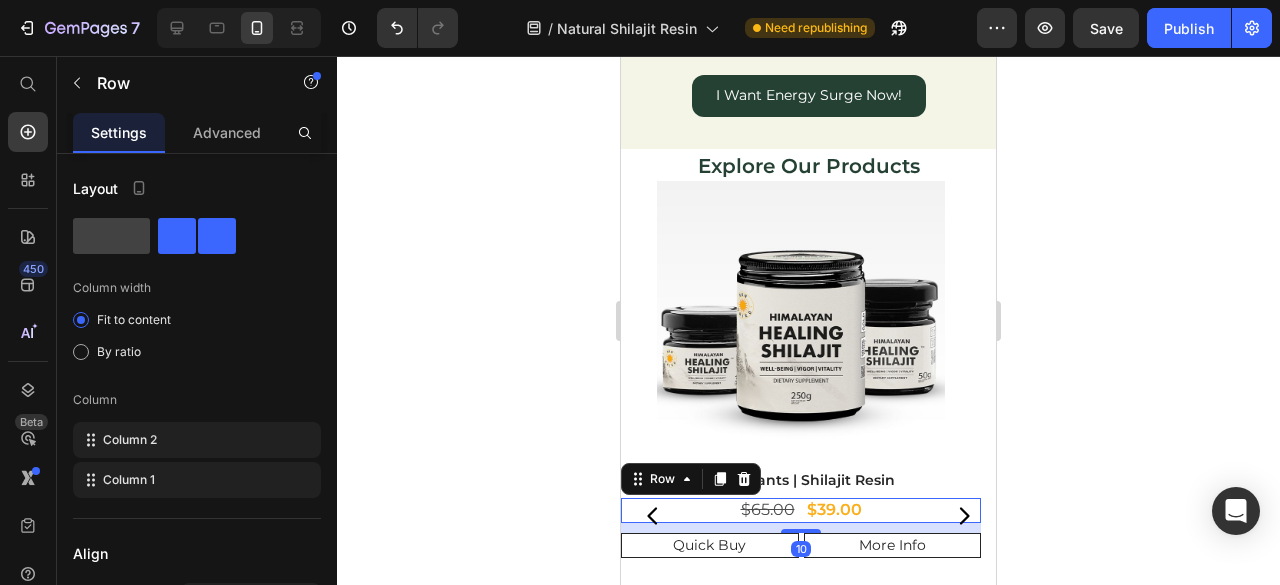 click at bounding box center [801, 325] 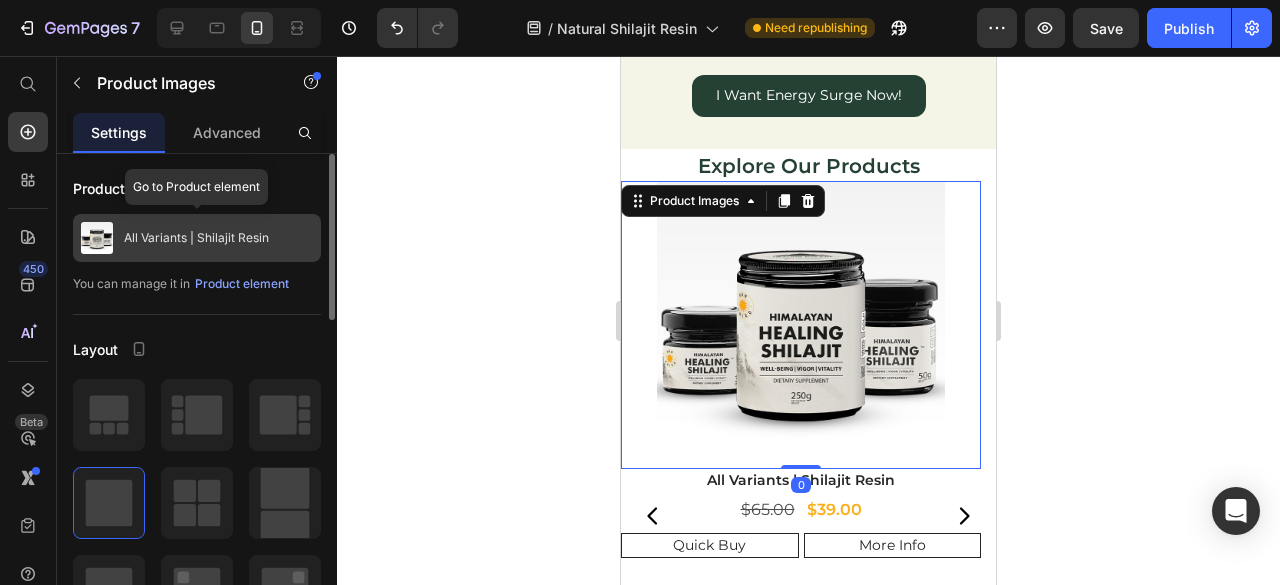 click on "All Variants | Shilajit Resin" at bounding box center (196, 238) 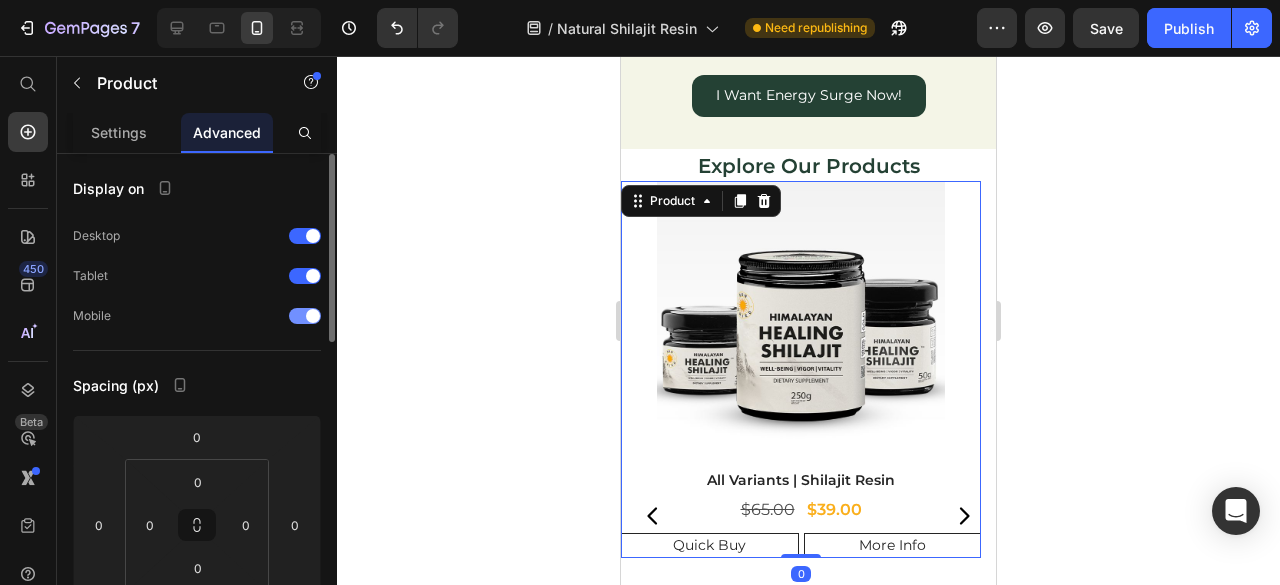 scroll, scrollTop: 33, scrollLeft: 0, axis: vertical 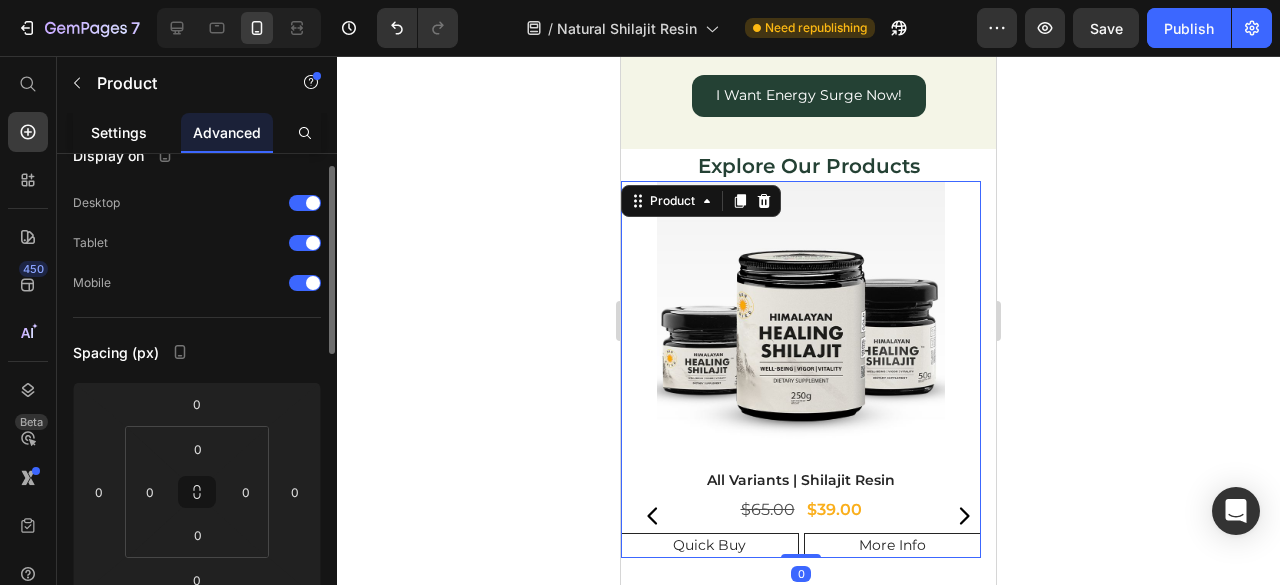 click on "Settings" at bounding box center (119, 132) 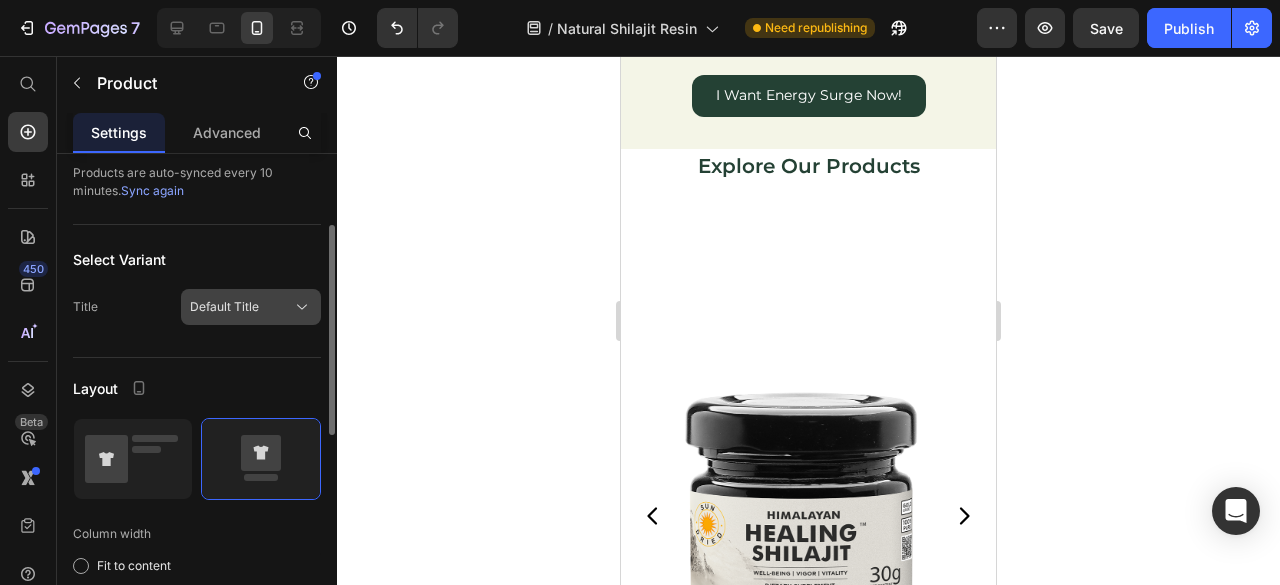 scroll, scrollTop: 0, scrollLeft: 0, axis: both 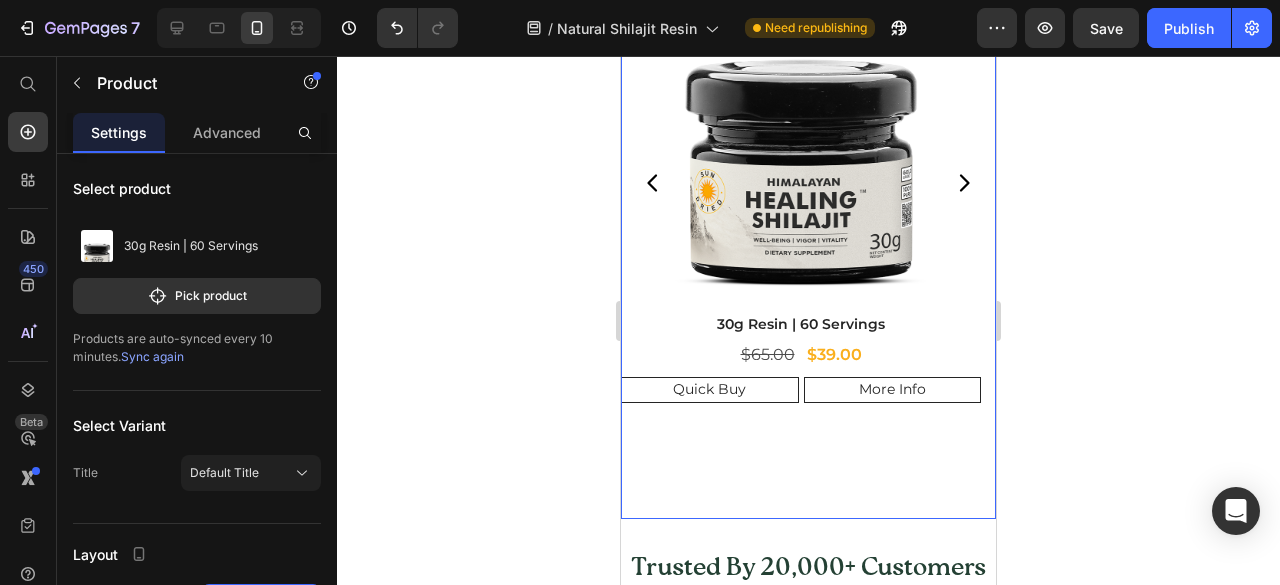 click 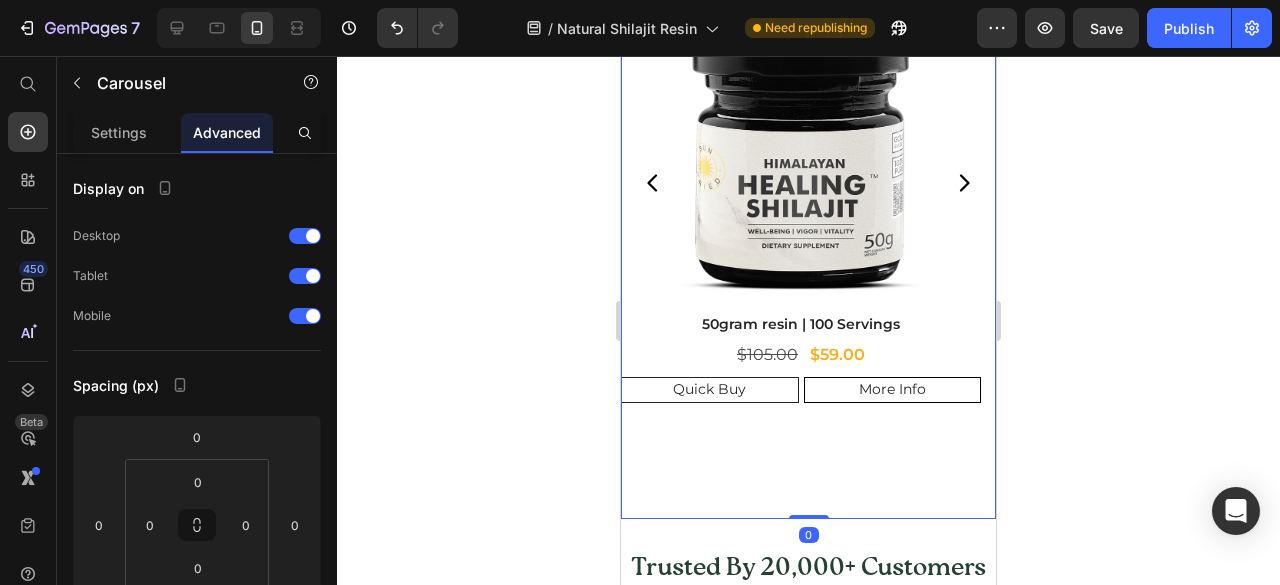 click 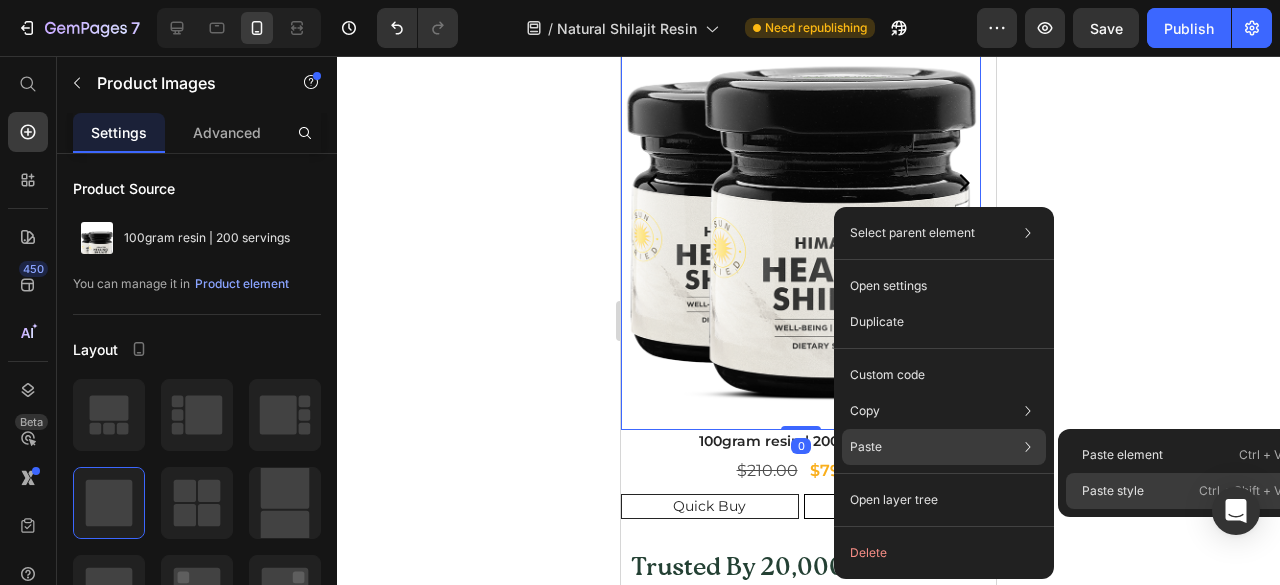 click on "Paste style" at bounding box center (1113, 491) 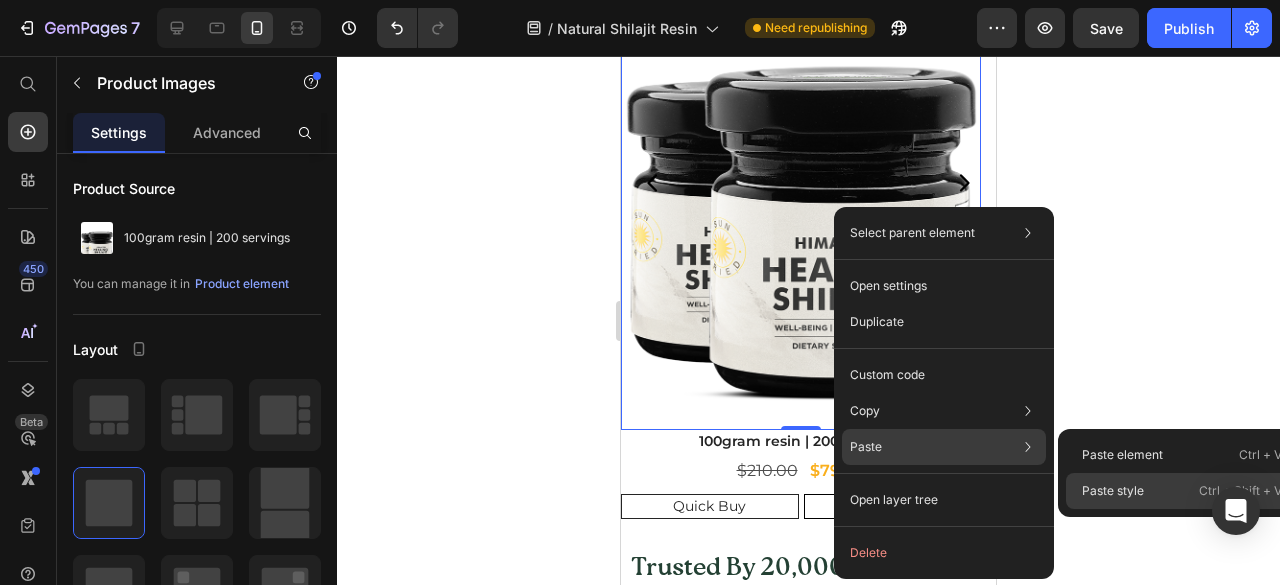 type on "80" 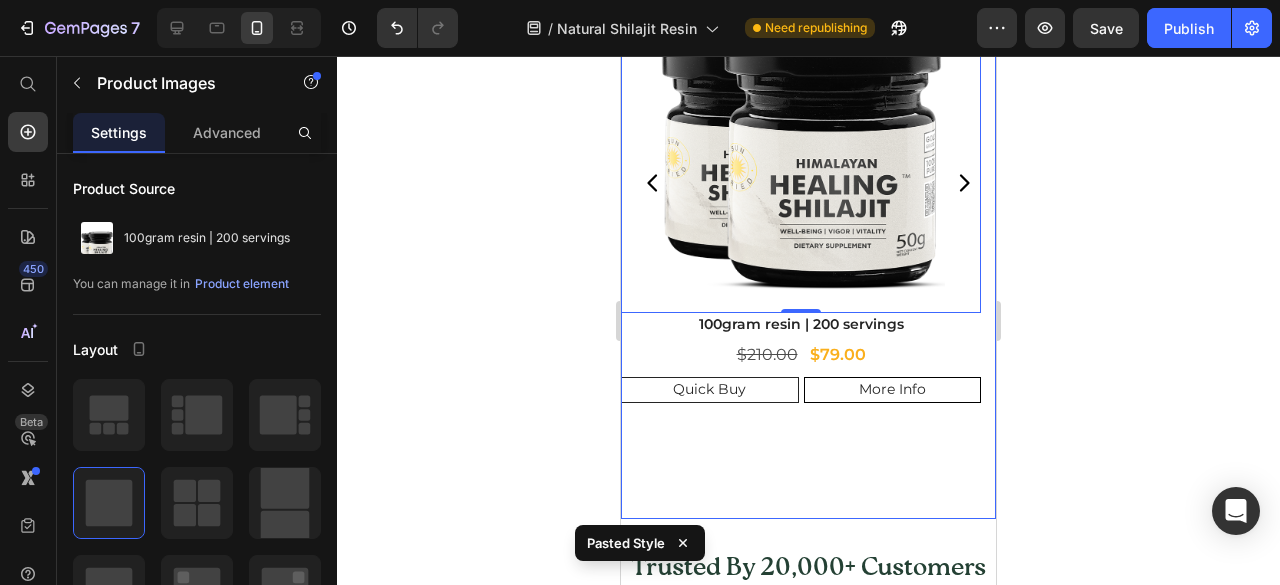 click 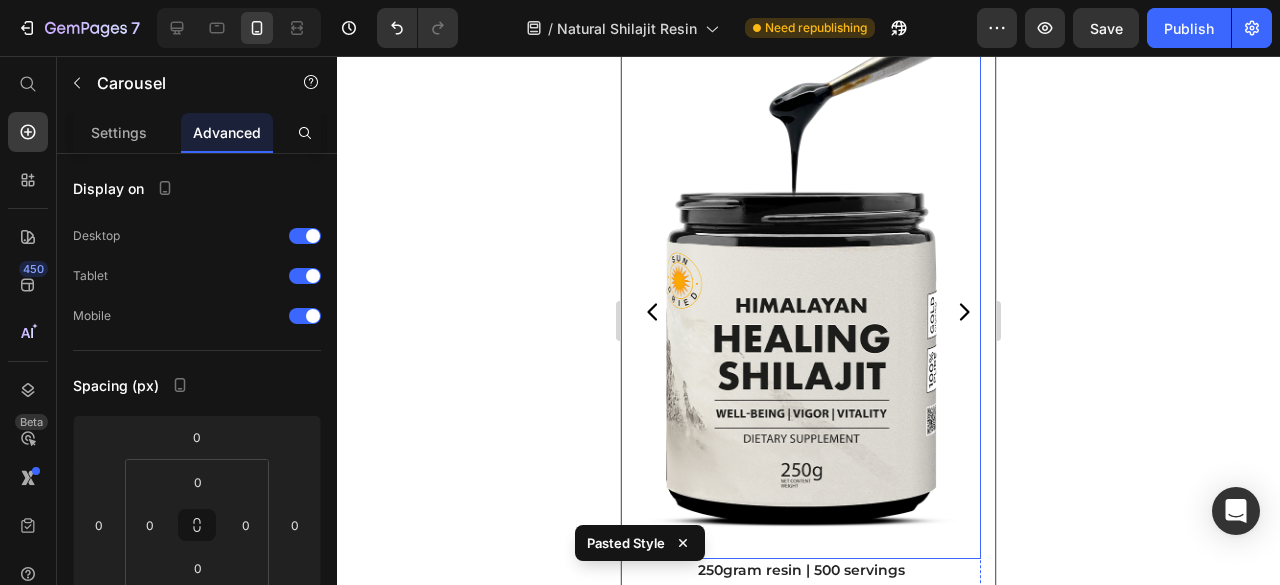 scroll, scrollTop: 3000, scrollLeft: 0, axis: vertical 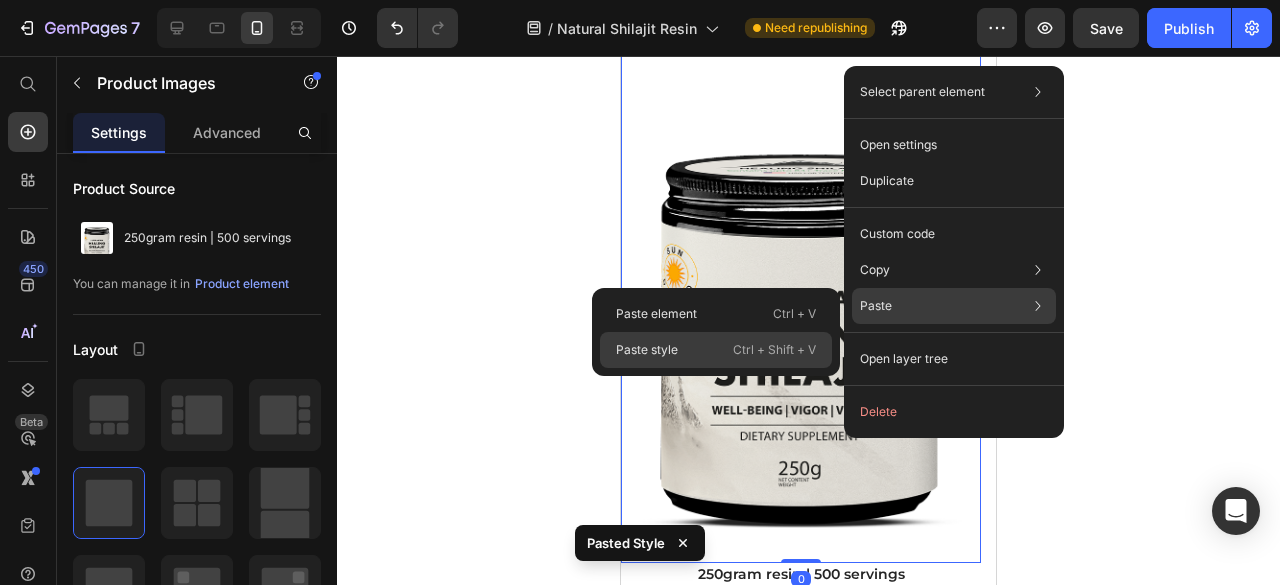 drag, startPoint x: 684, startPoint y: 363, endPoint x: 179, endPoint y: 293, distance: 509.8284 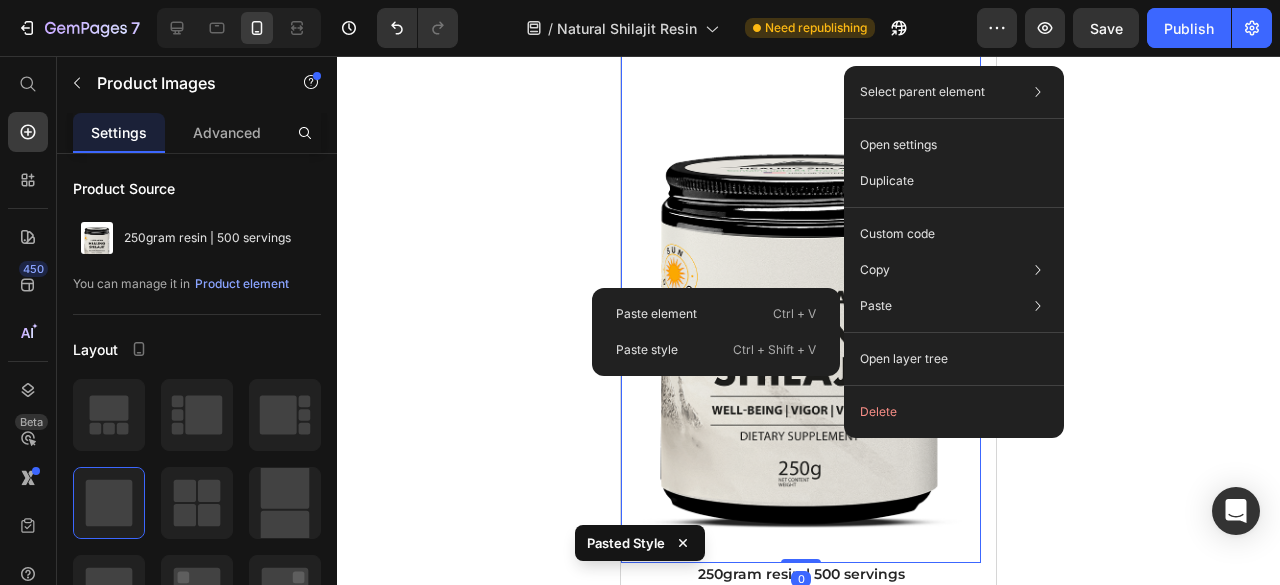 type on "80" 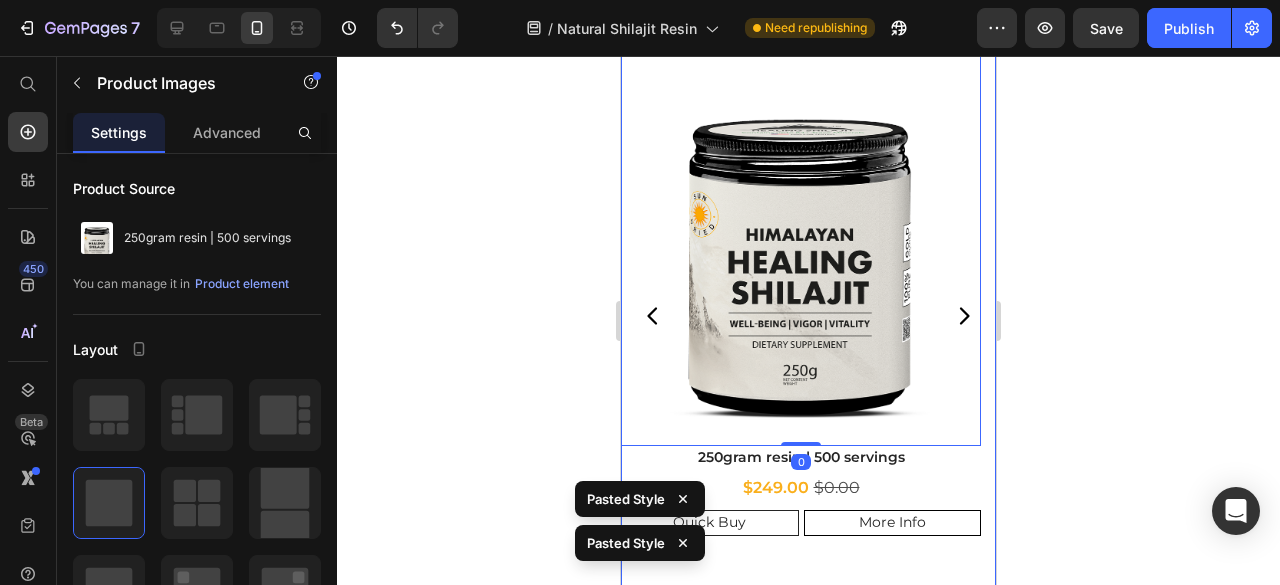 click 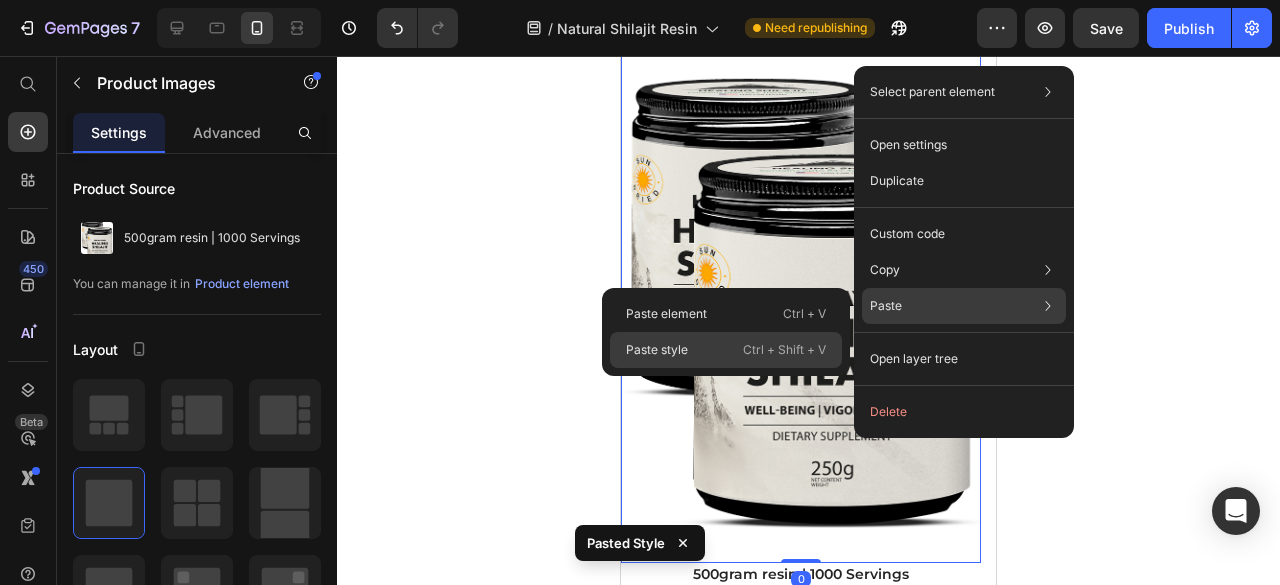 drag, startPoint x: 724, startPoint y: 355, endPoint x: 104, endPoint y: 295, distance: 622.8965 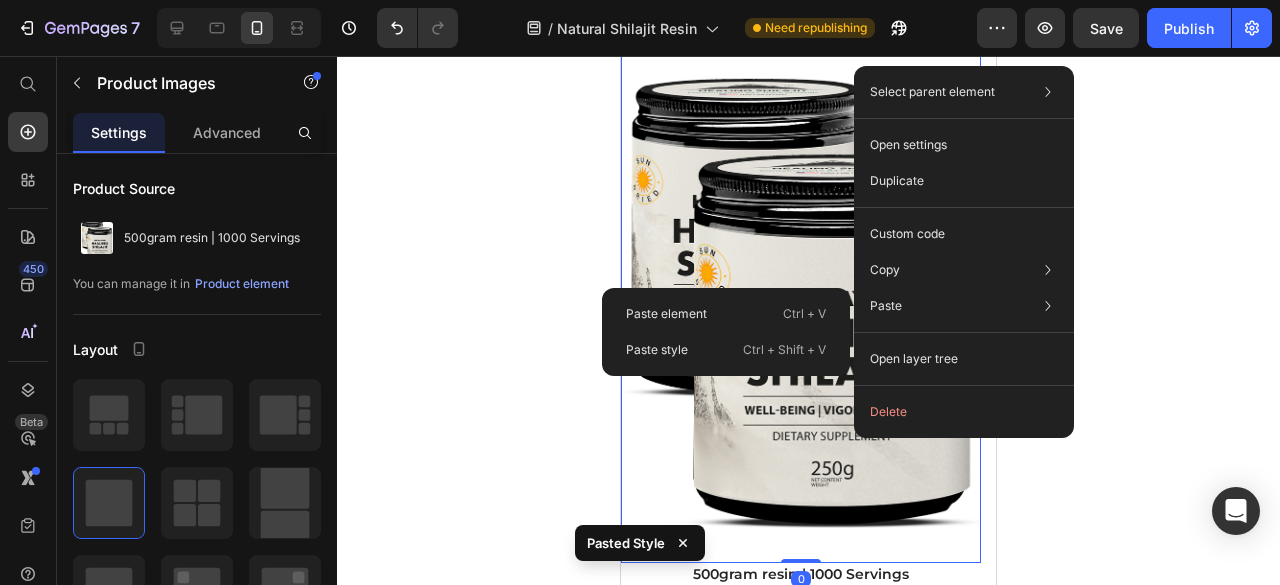 type on "80" 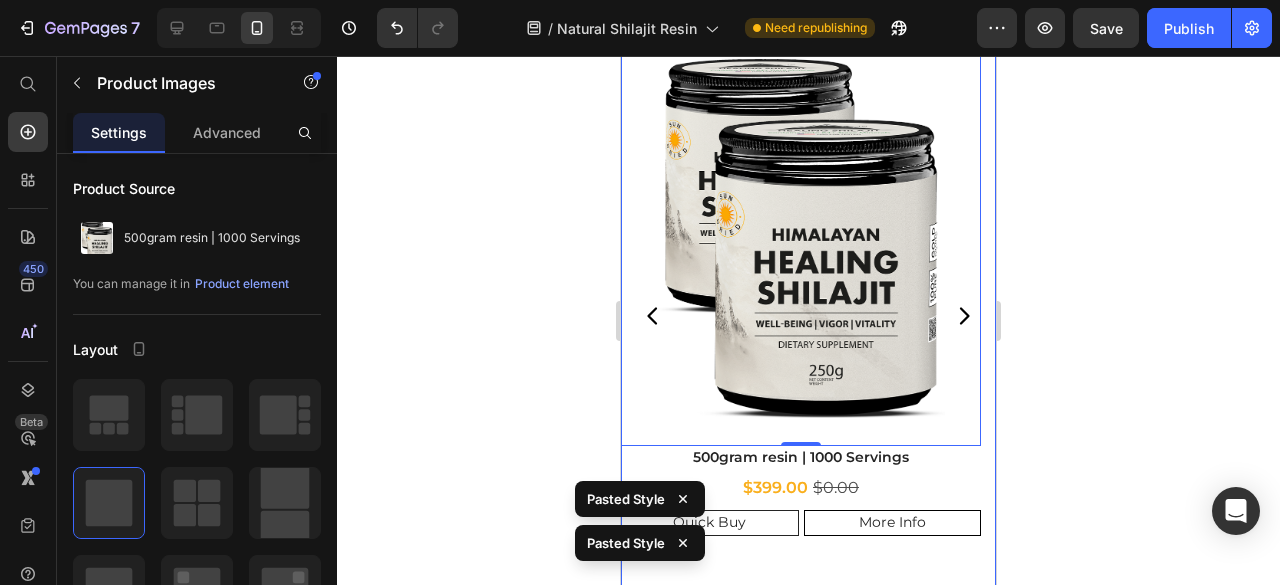 click 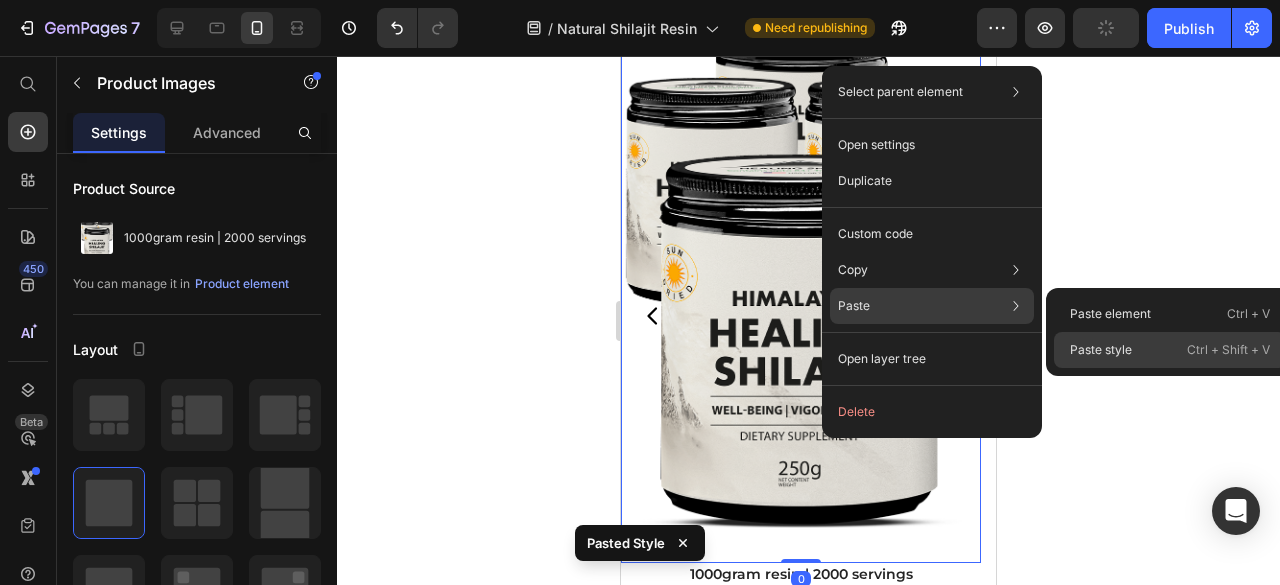 click on "Paste style" at bounding box center (1101, 350) 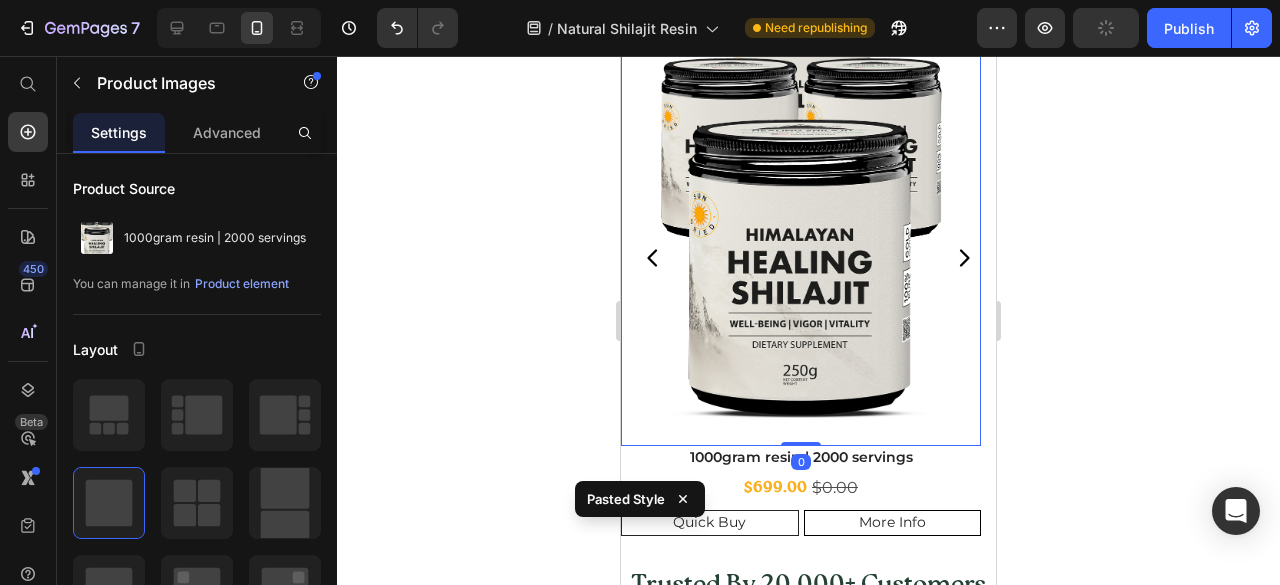 scroll, scrollTop: 2942, scrollLeft: 0, axis: vertical 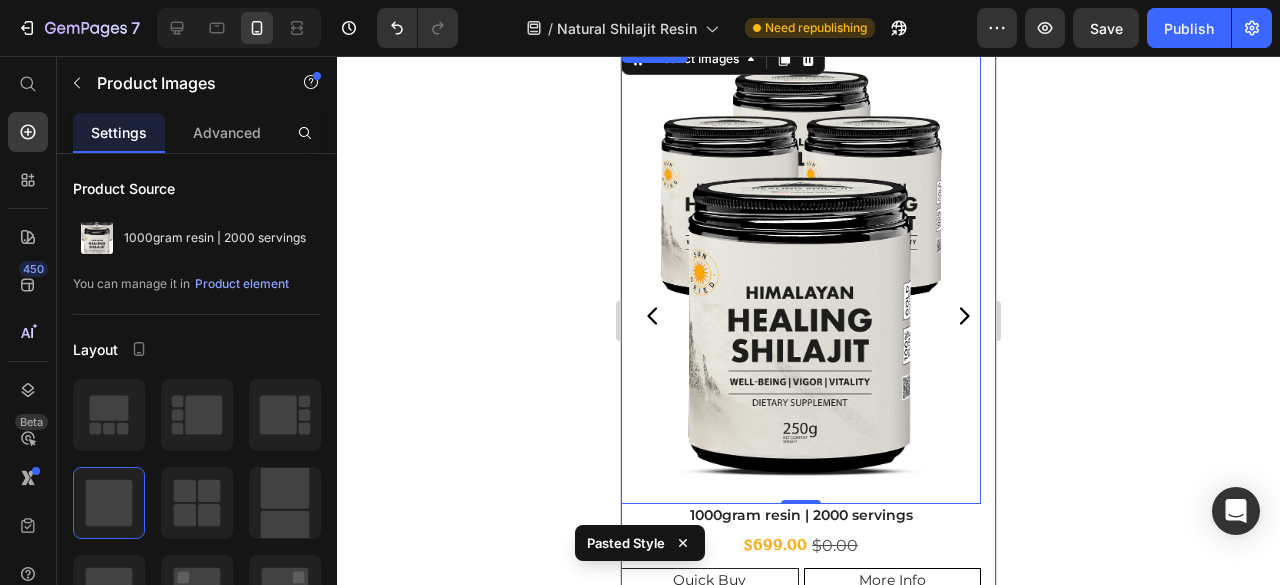 click 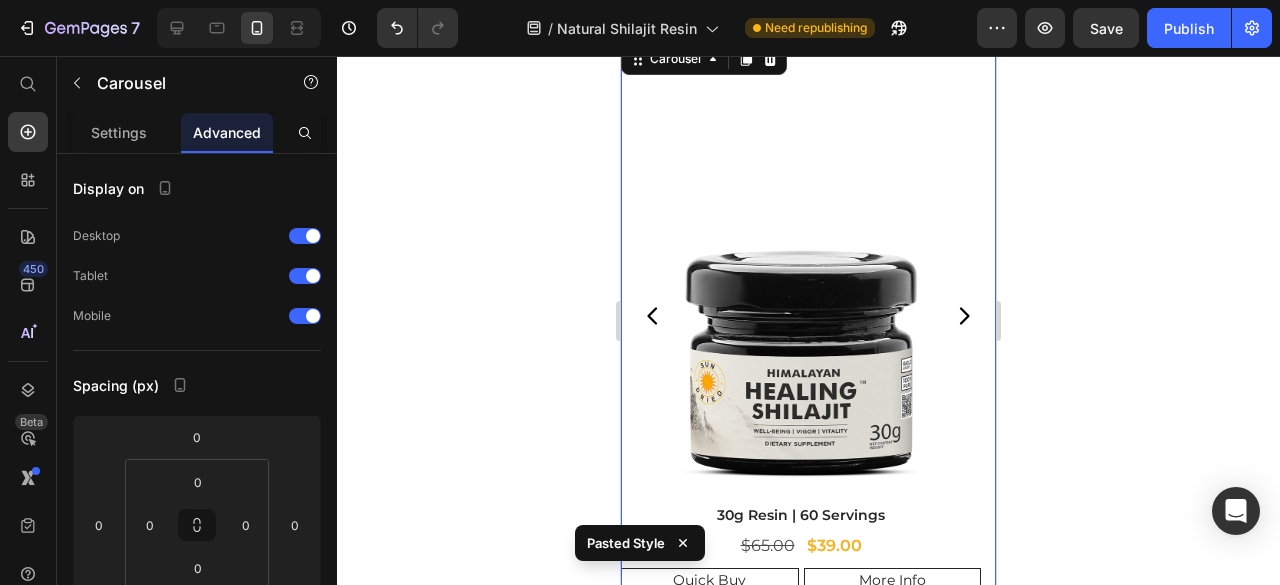 click 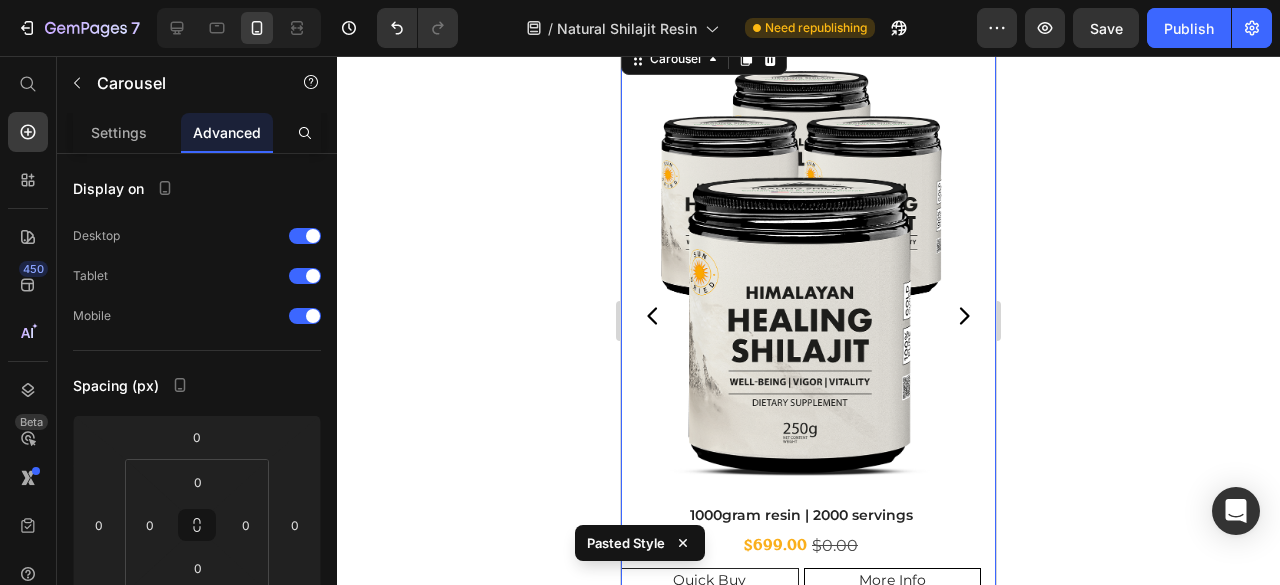 click 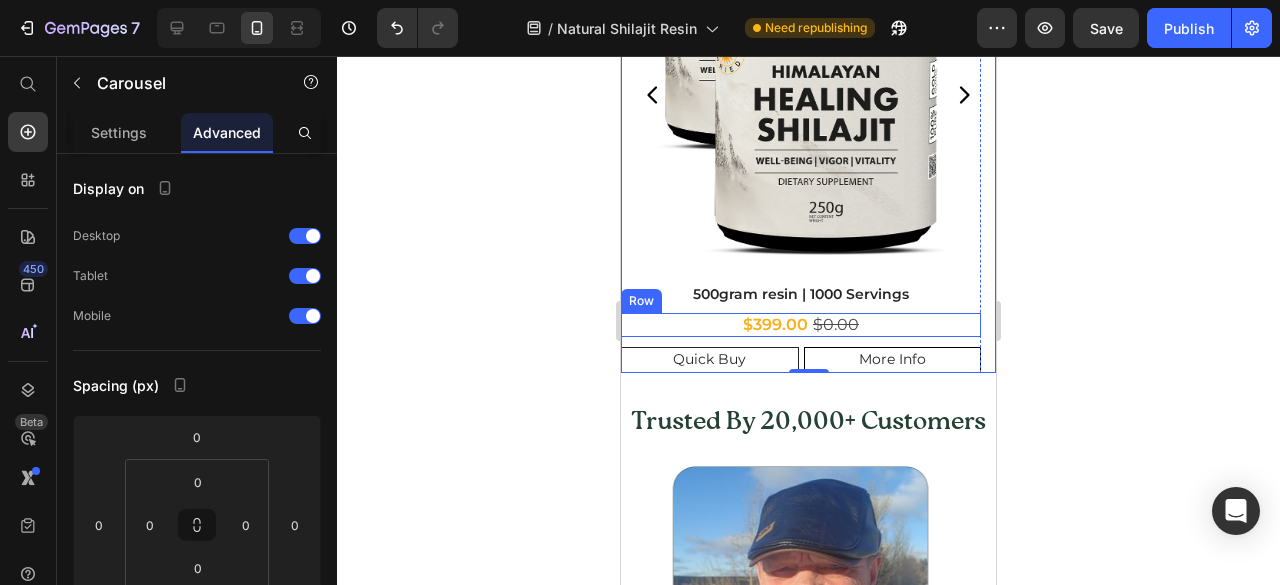 scroll, scrollTop: 3175, scrollLeft: 0, axis: vertical 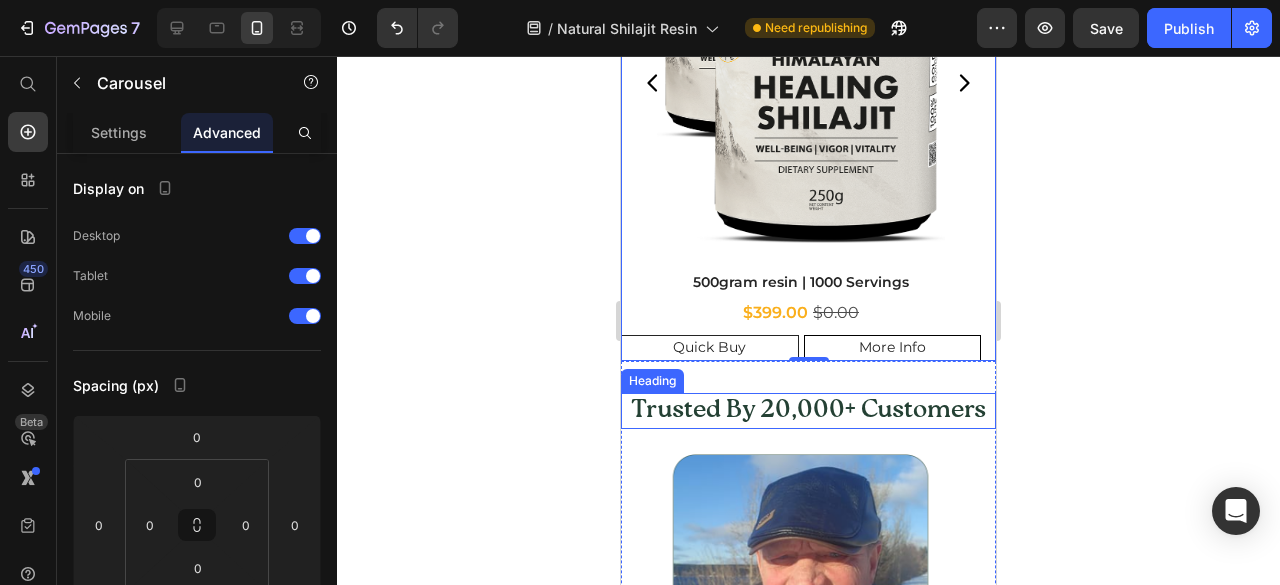 click on "Trusted By 20,000+ Customers" at bounding box center (808, 411) 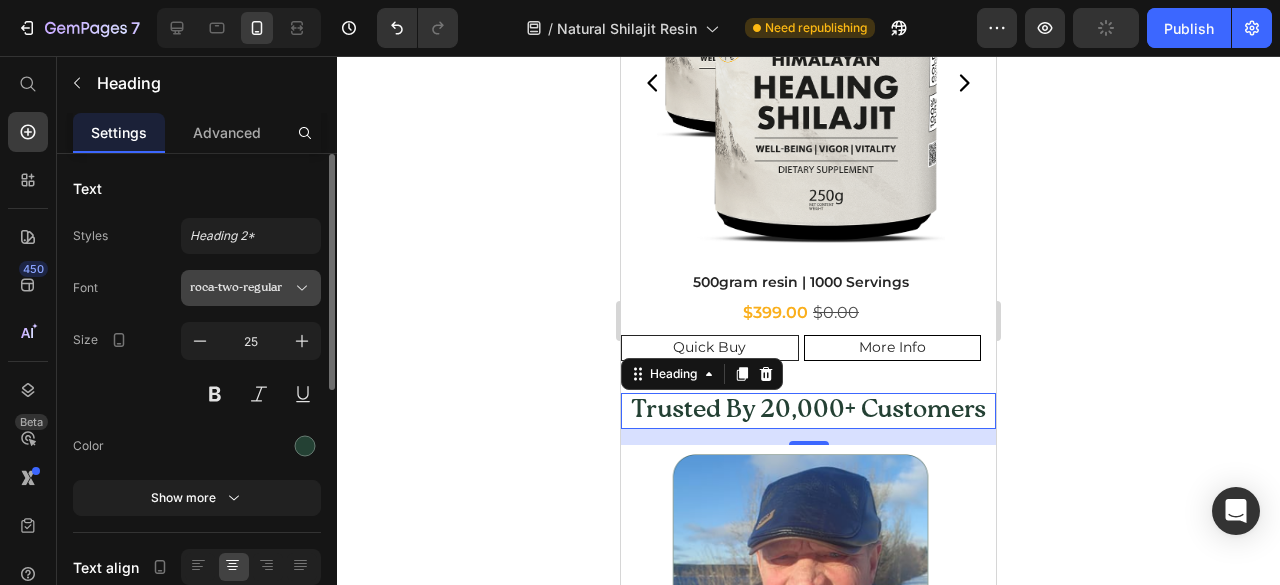 click on "roca-two-regular" at bounding box center [251, 288] 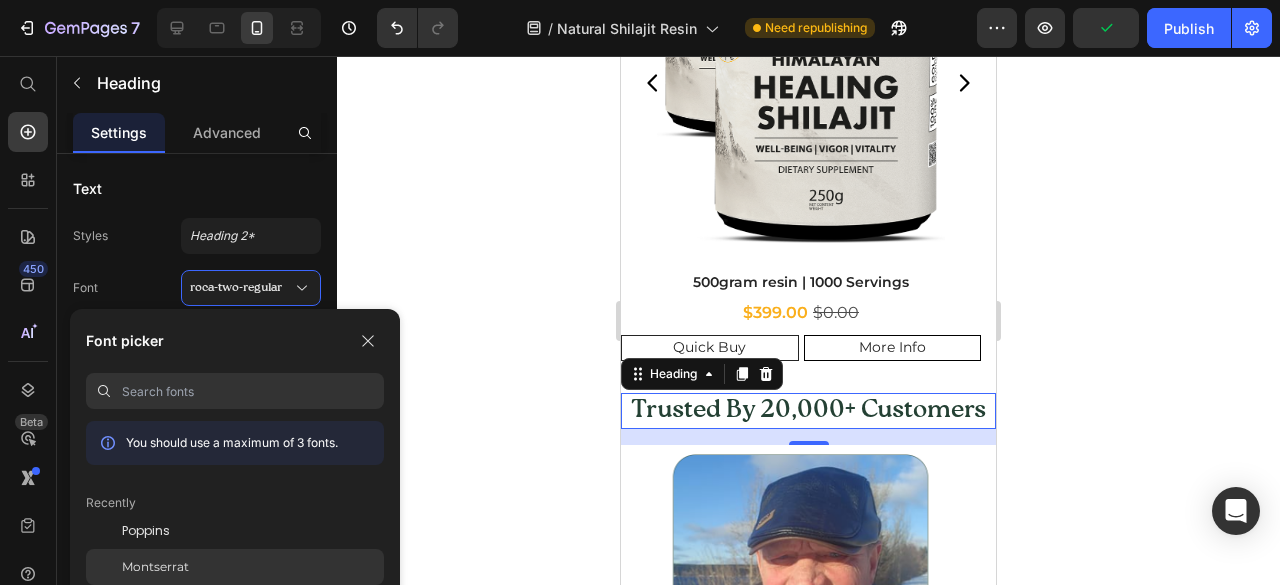 click on "Montserrat" 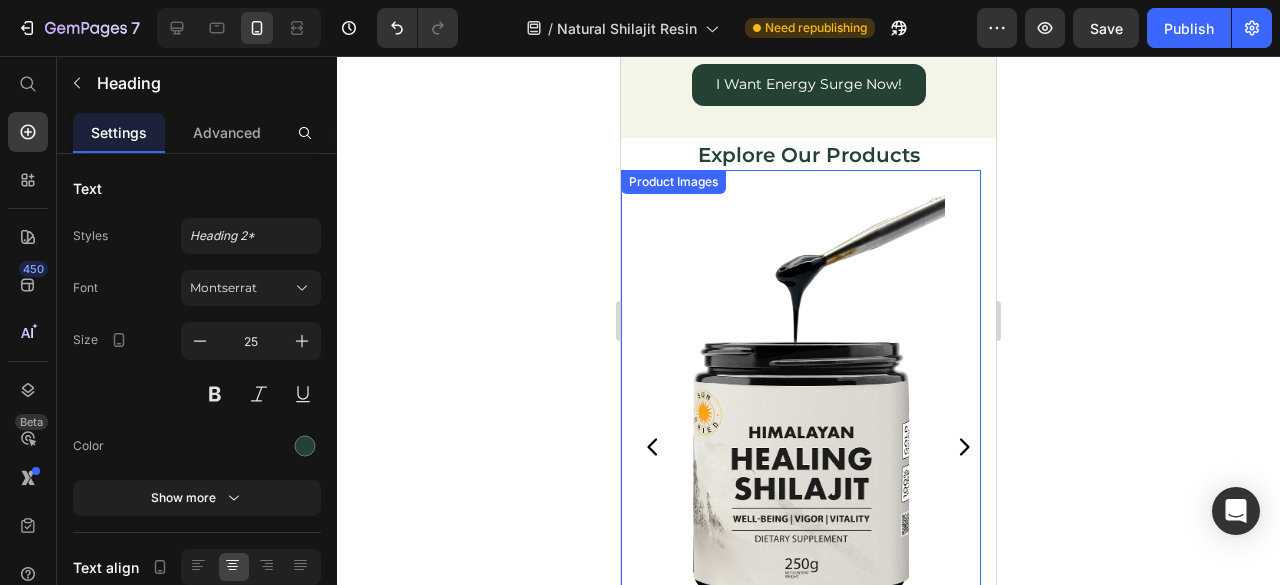 scroll, scrollTop: 2775, scrollLeft: 0, axis: vertical 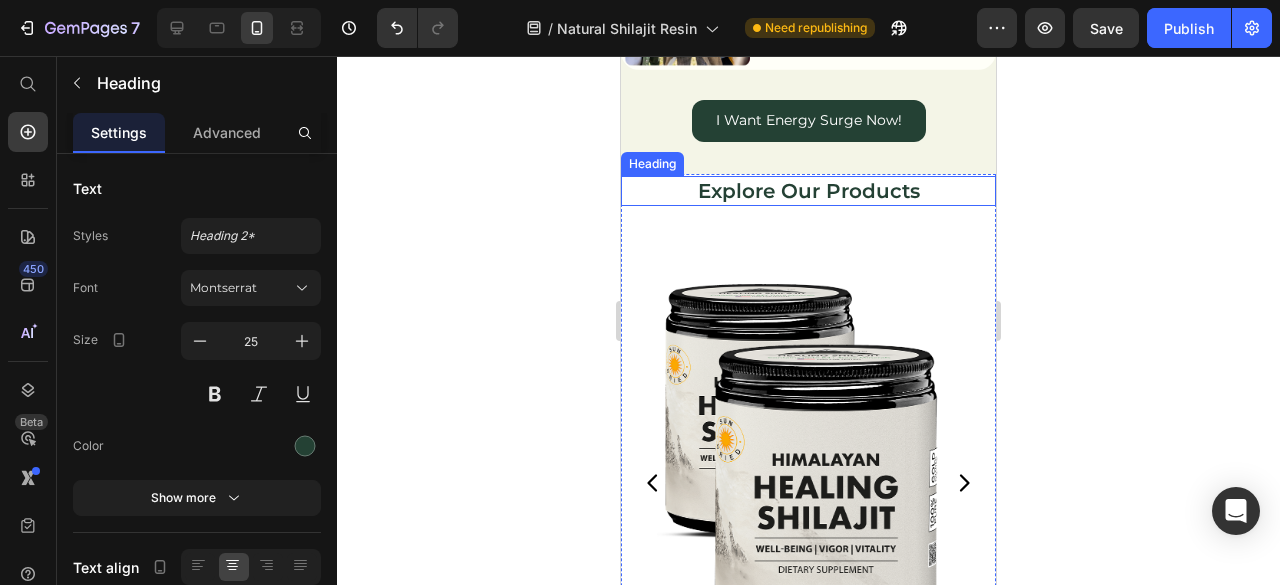 click on "Explore Our Products" at bounding box center [808, 191] 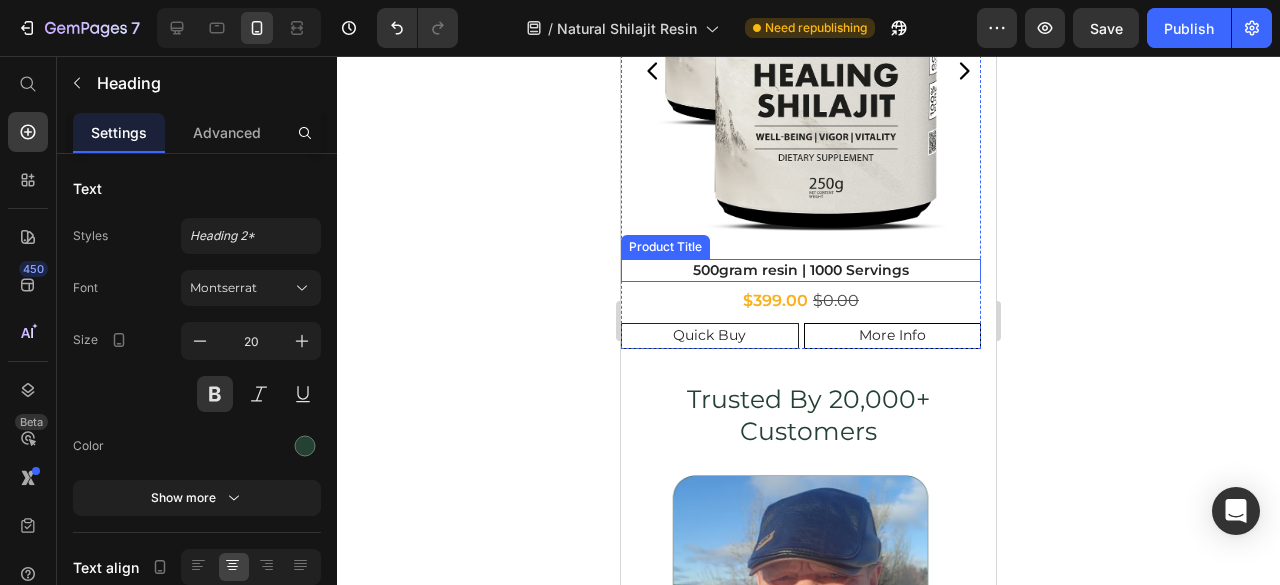scroll, scrollTop: 3342, scrollLeft: 0, axis: vertical 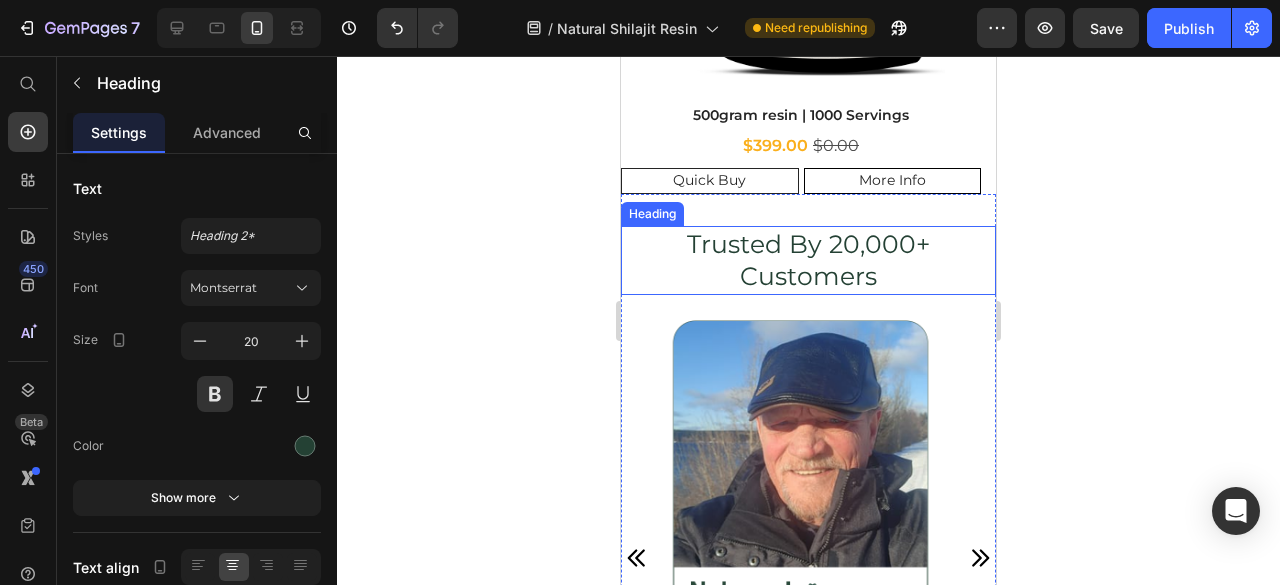 click on "Trusted By 20,000+ Customers" at bounding box center (808, 260) 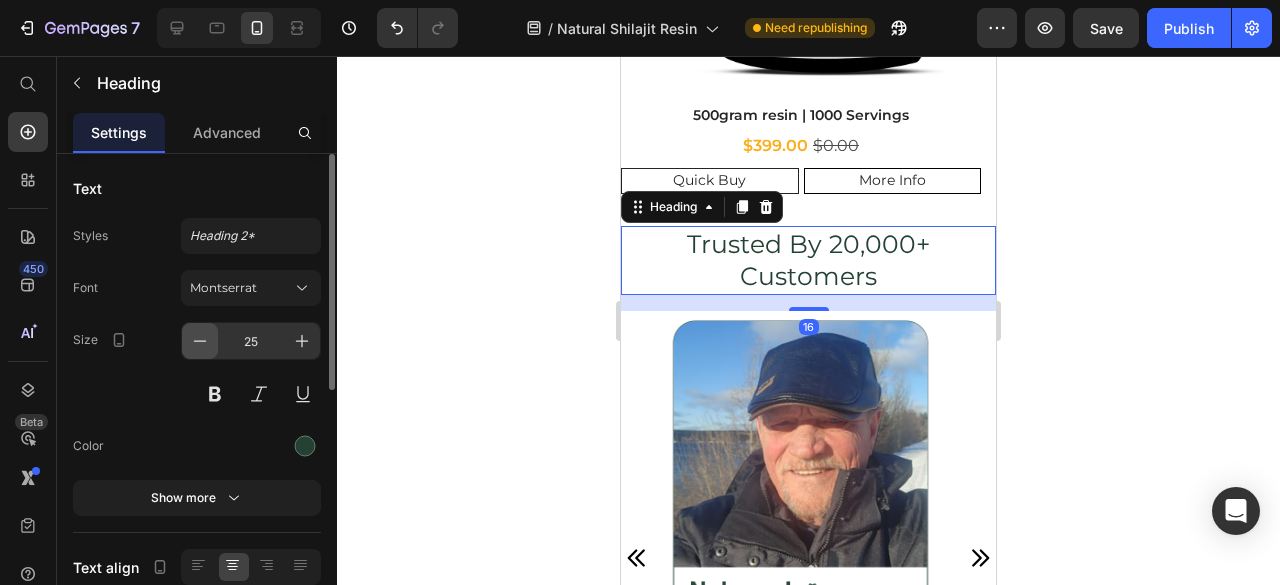 click 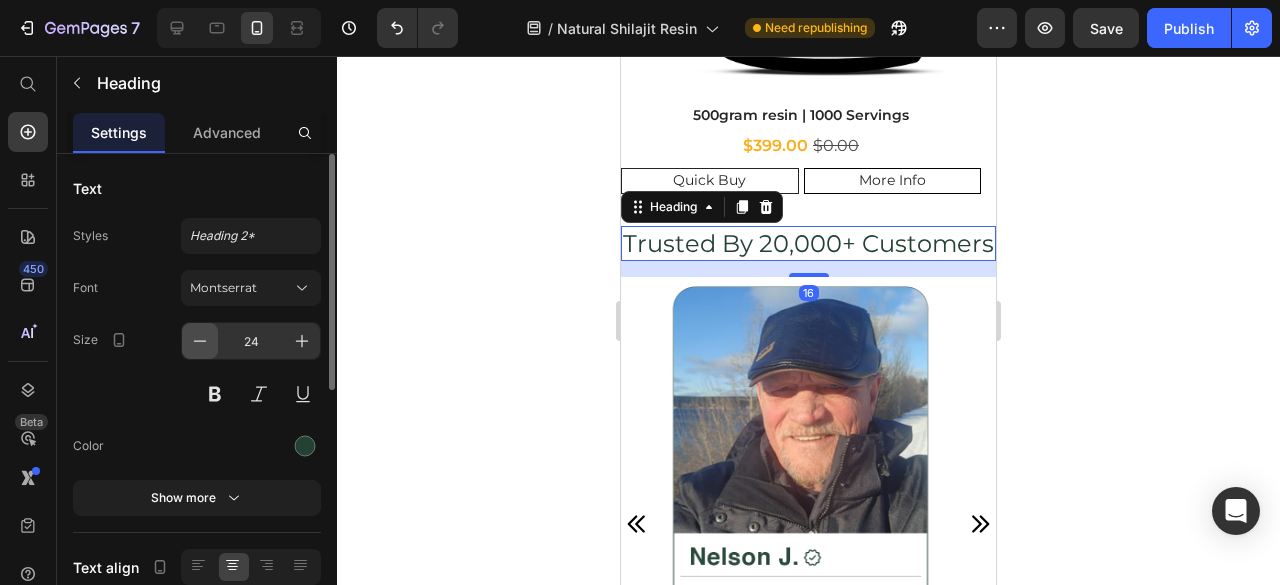 click 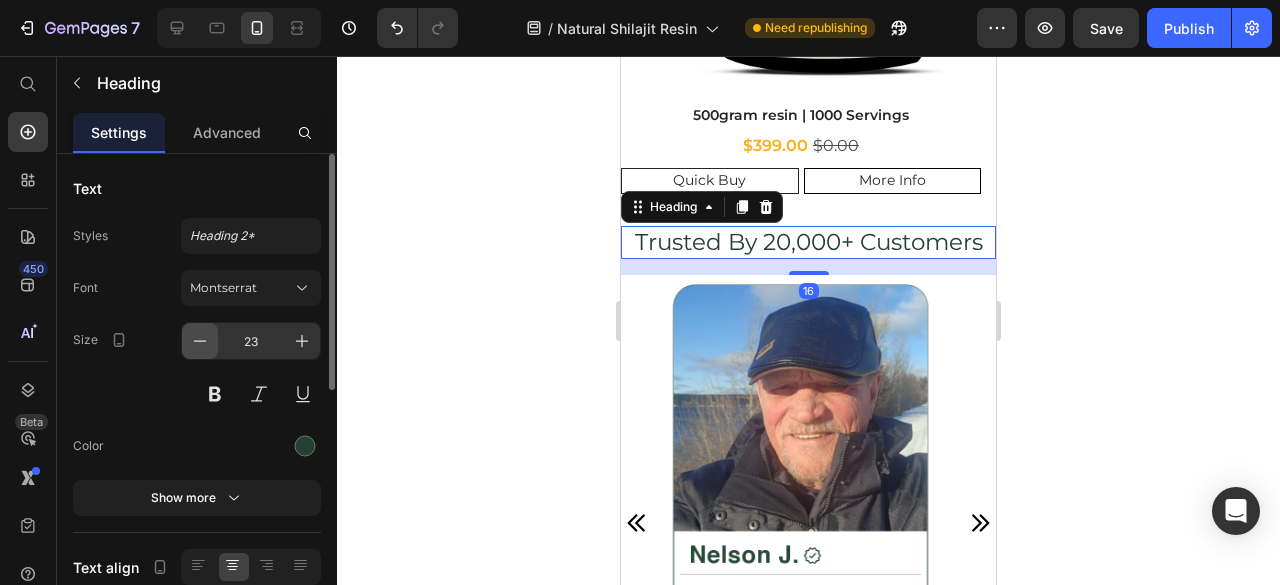 click 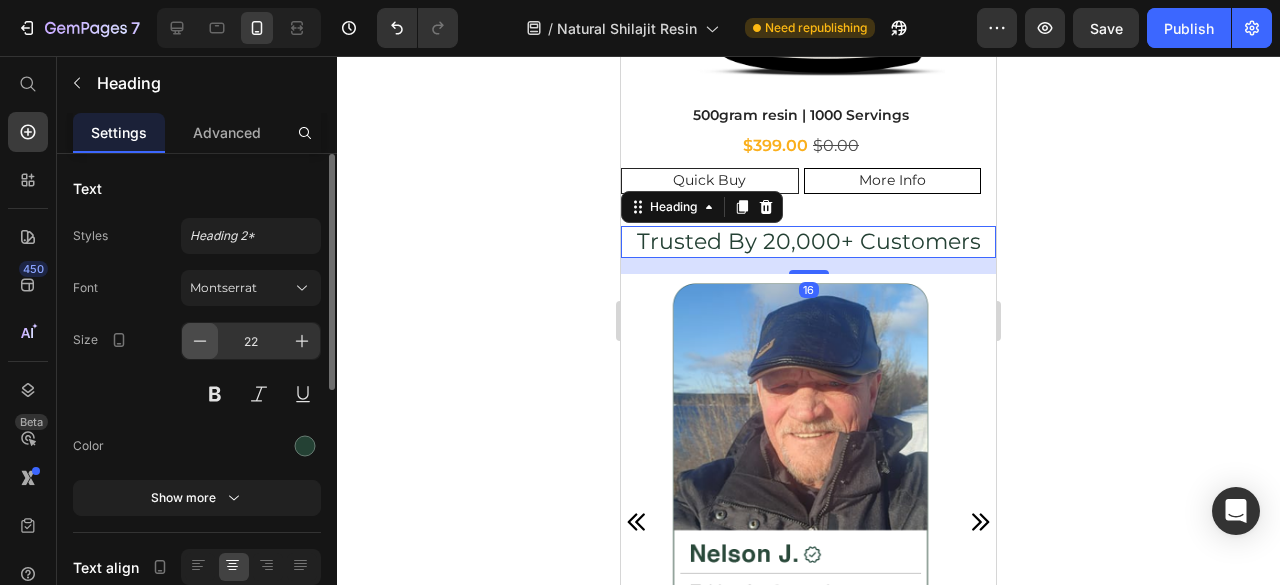 click 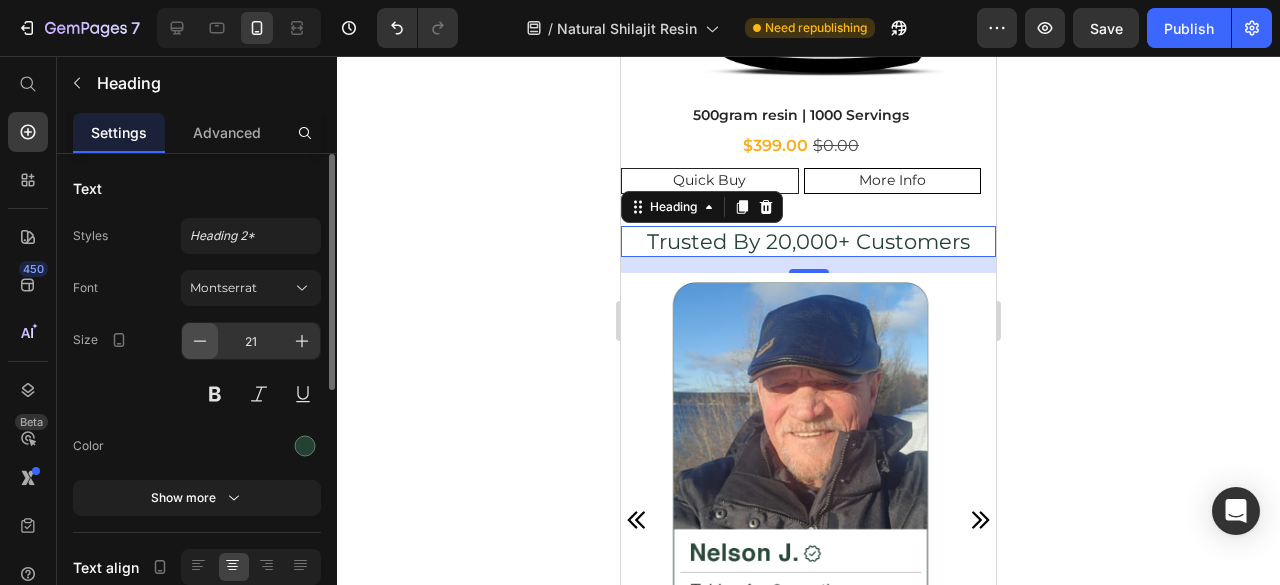 click 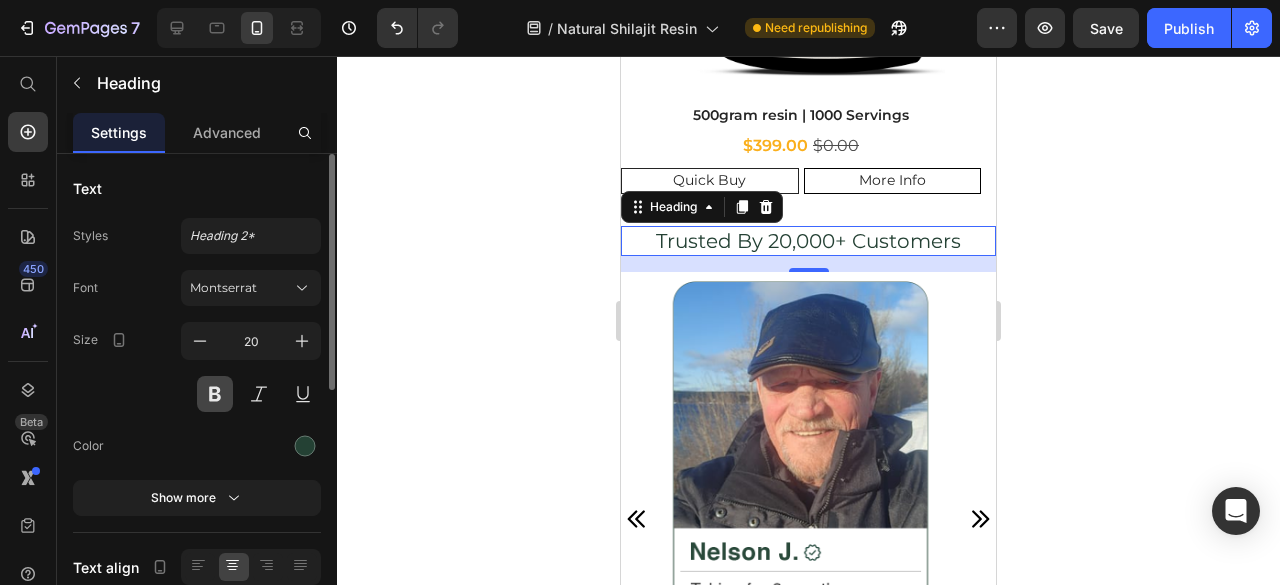 click at bounding box center (215, 394) 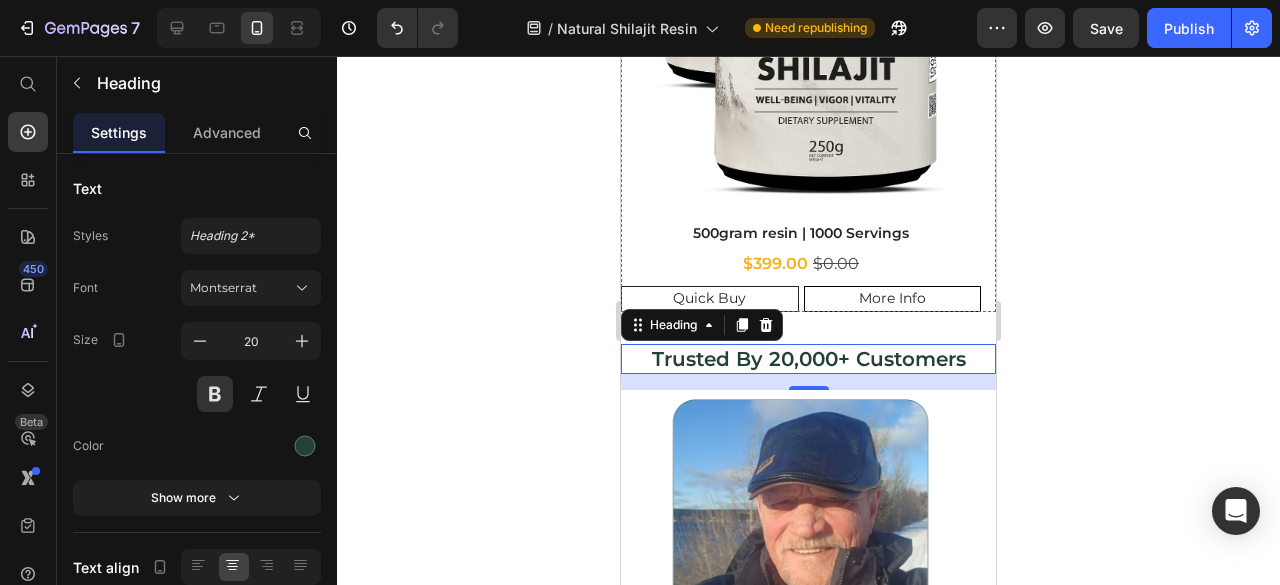 scroll, scrollTop: 3231, scrollLeft: 0, axis: vertical 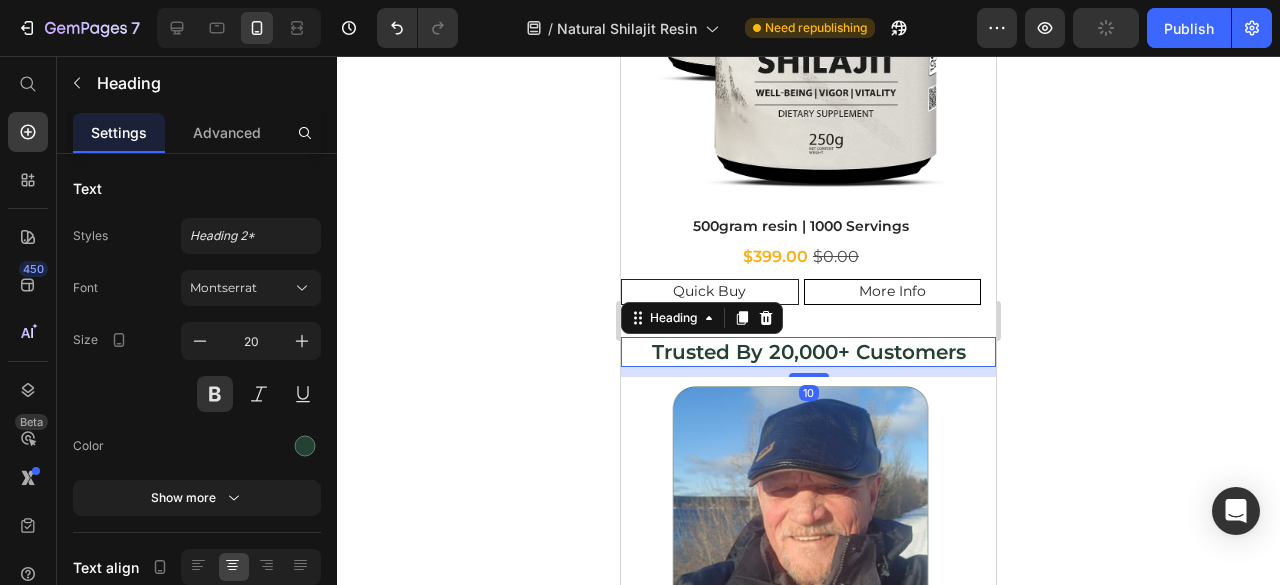 click on "10" at bounding box center (808, 367) 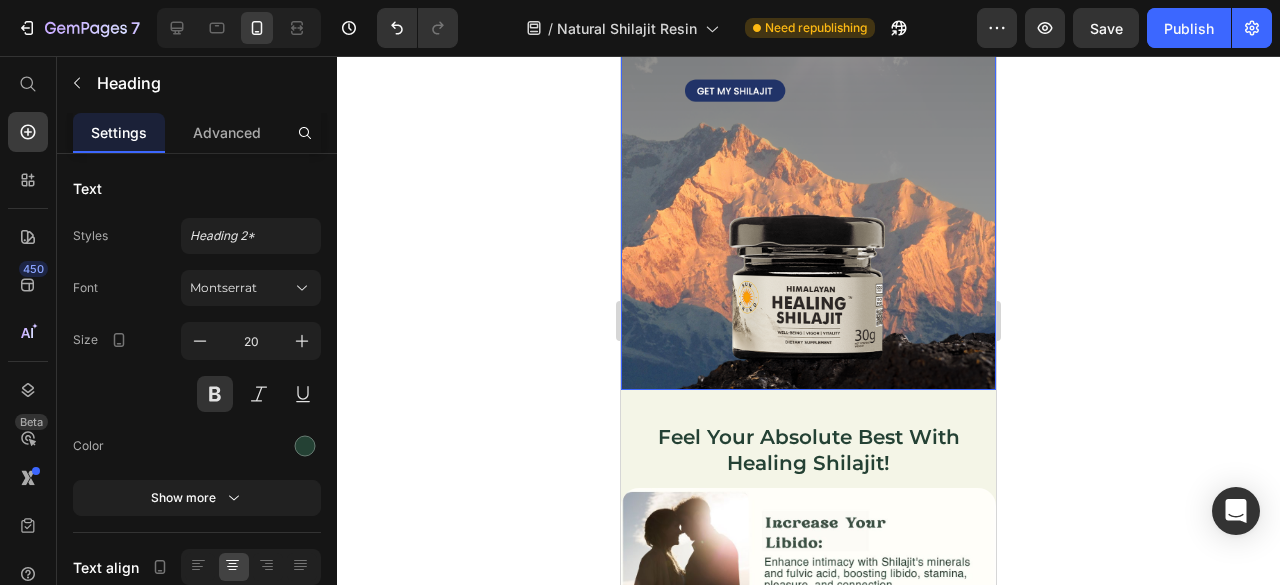scroll, scrollTop: 1564, scrollLeft: 0, axis: vertical 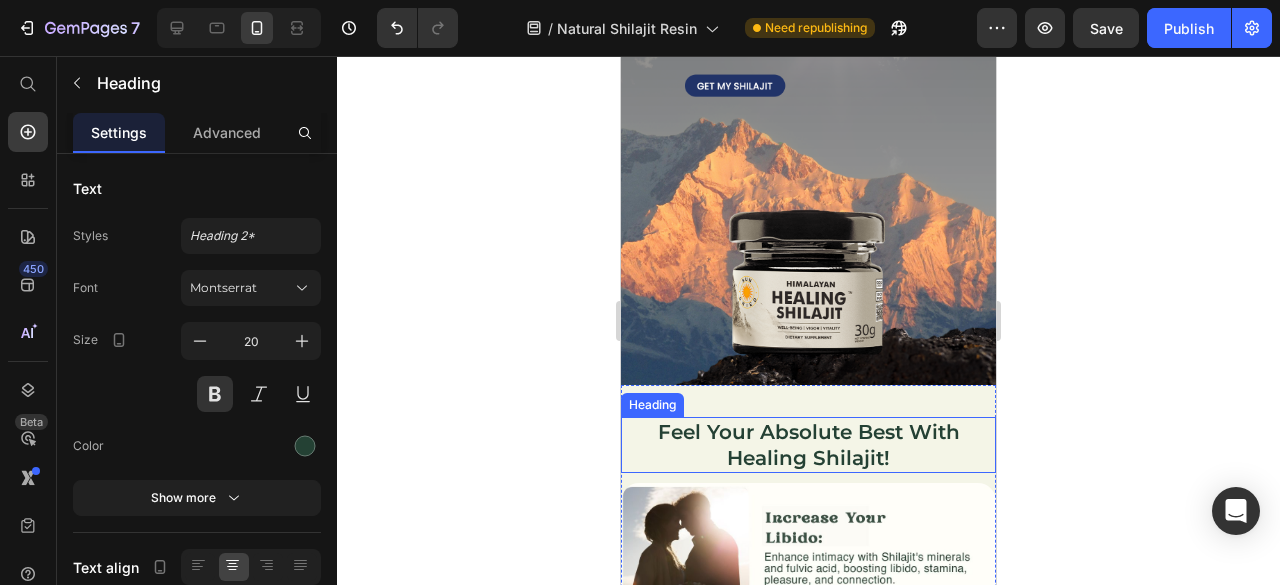 click on "Feel Your Absolute Best With Healing Shilajit!" at bounding box center (808, 445) 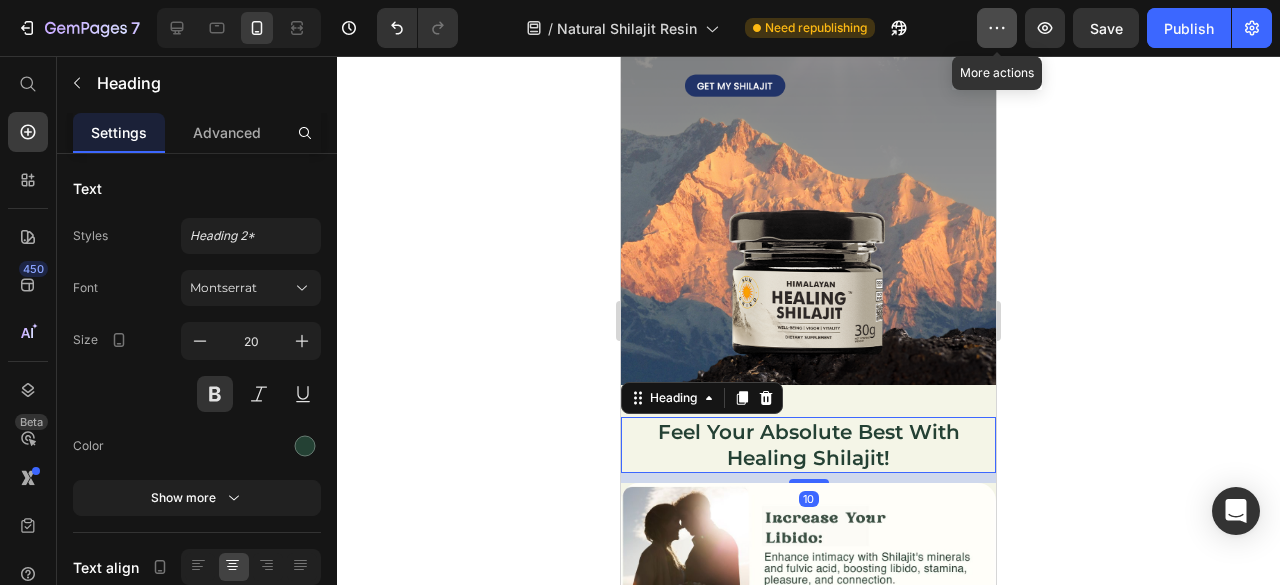 click 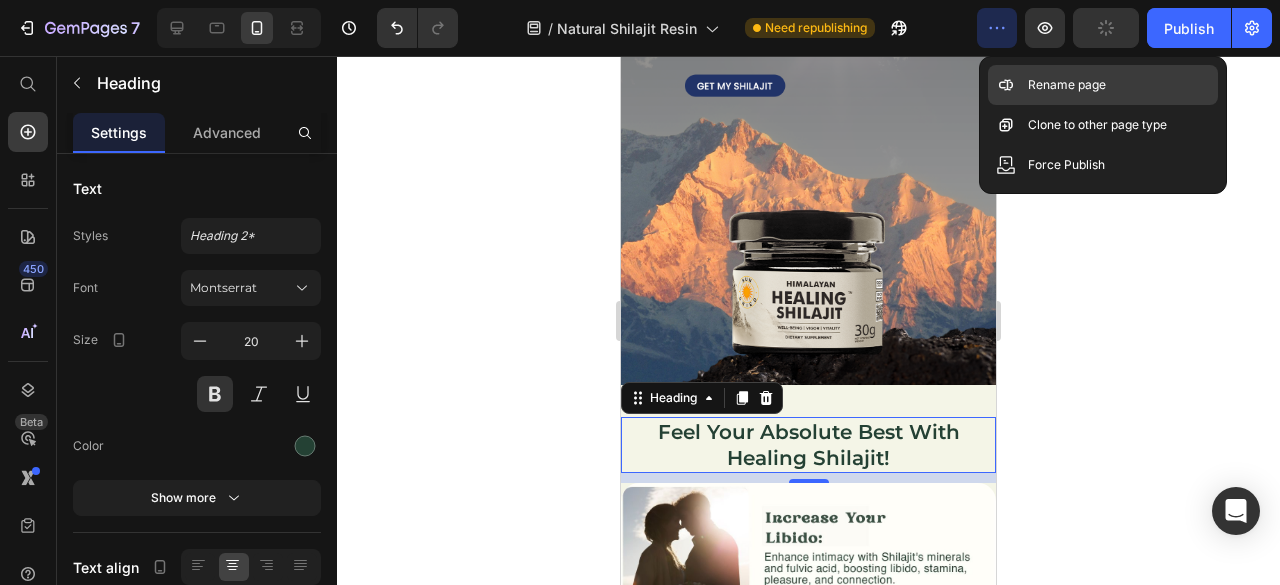 click on "Rename page" at bounding box center (1067, 85) 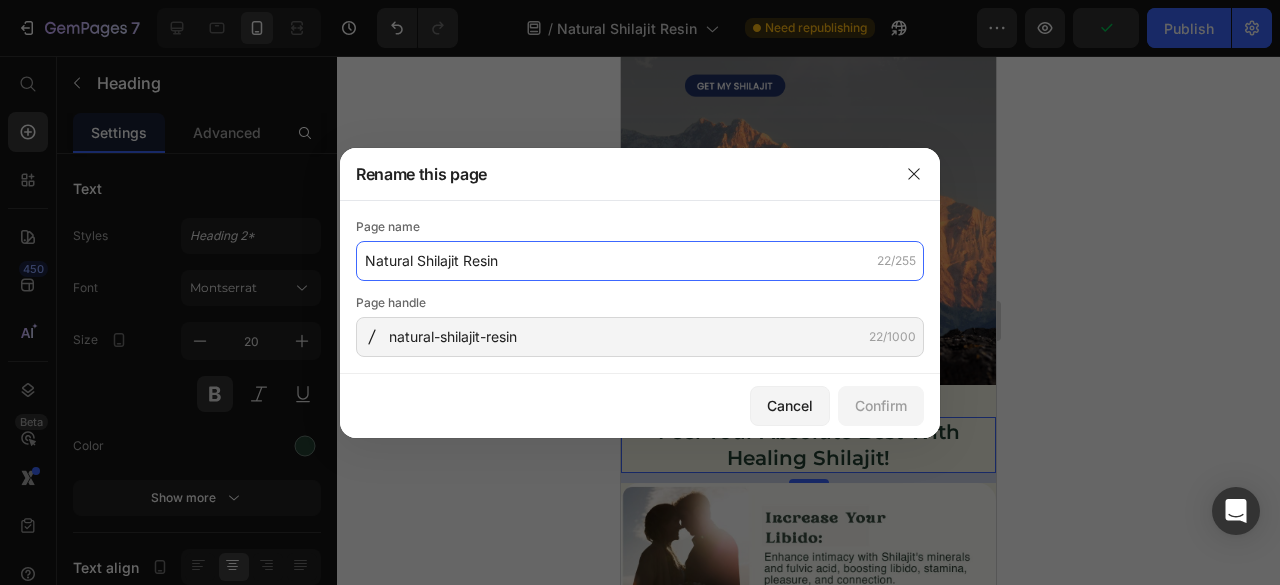 click on "Natural Shilajit Resin" 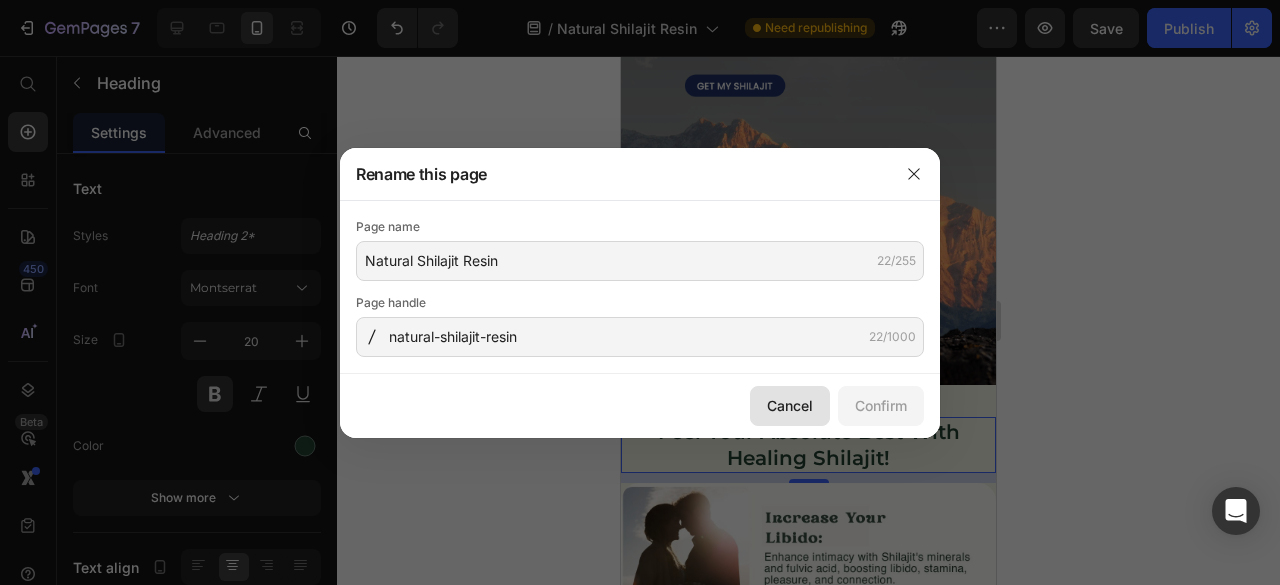 click on "Cancel" 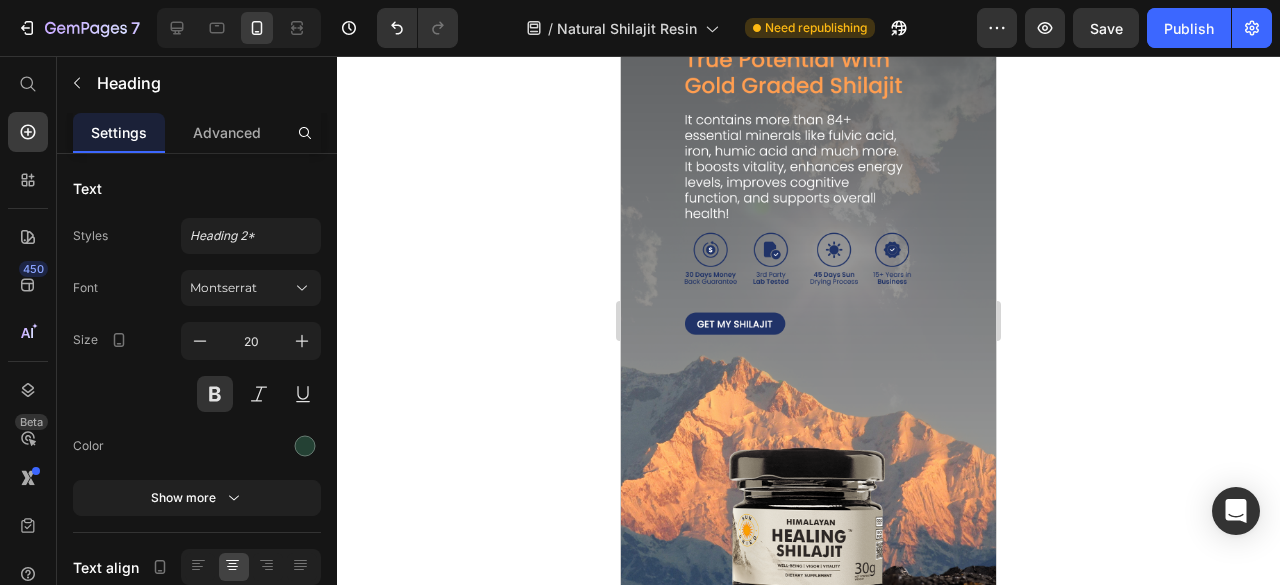 scroll, scrollTop: 1231, scrollLeft: 0, axis: vertical 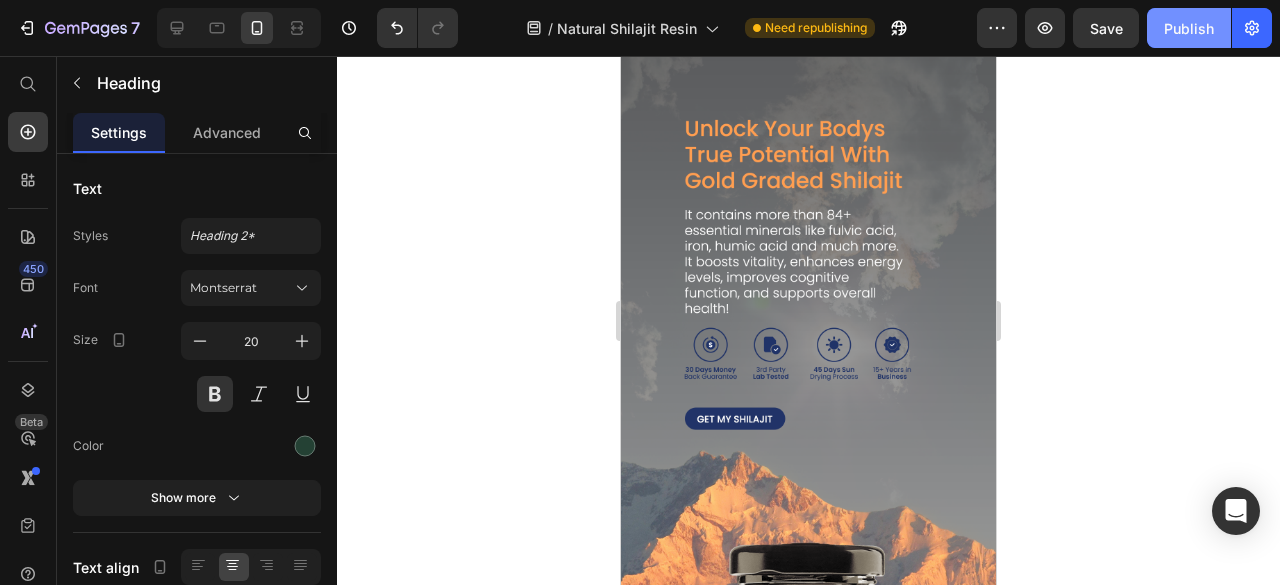 click on "Publish" at bounding box center [1189, 28] 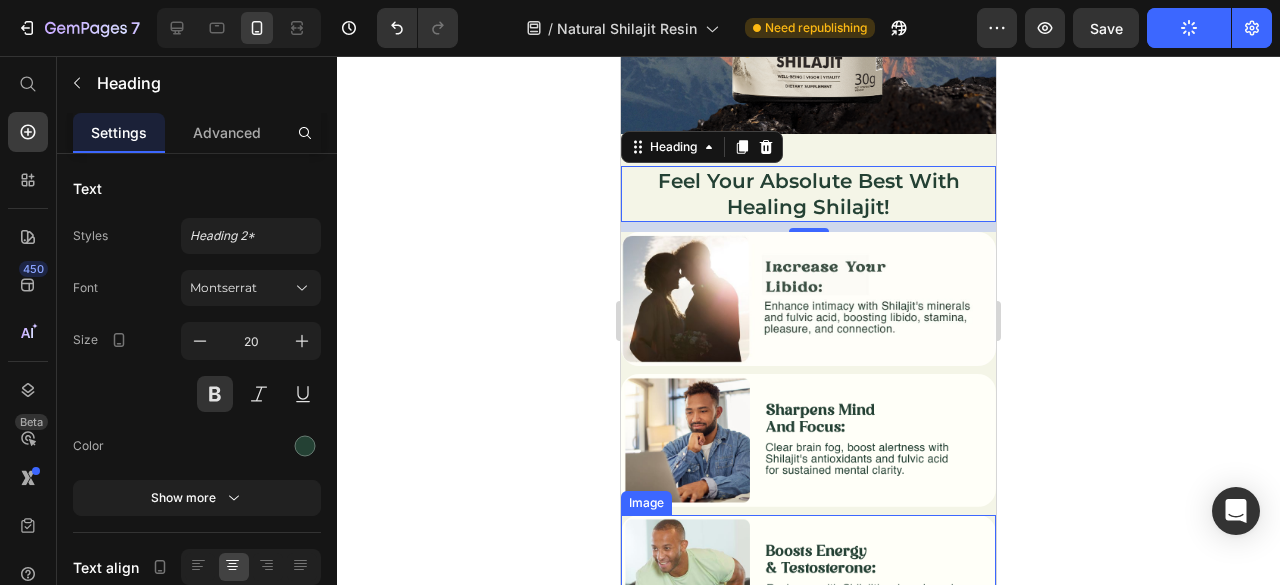 scroll, scrollTop: 1631, scrollLeft: 0, axis: vertical 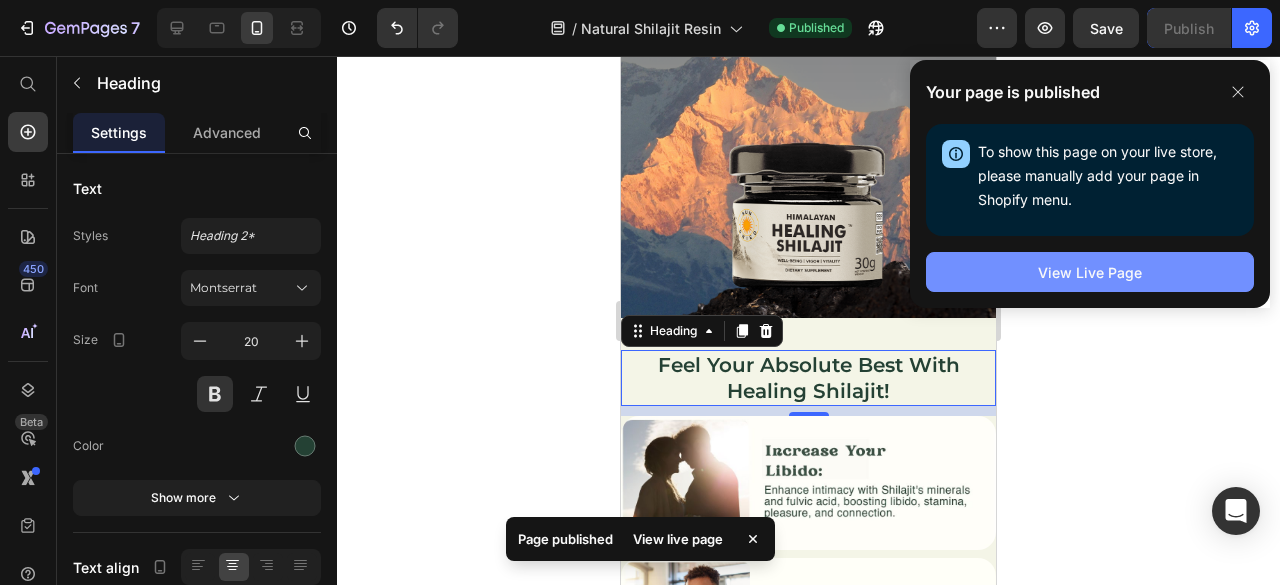 click on "View Live Page" at bounding box center (1090, 272) 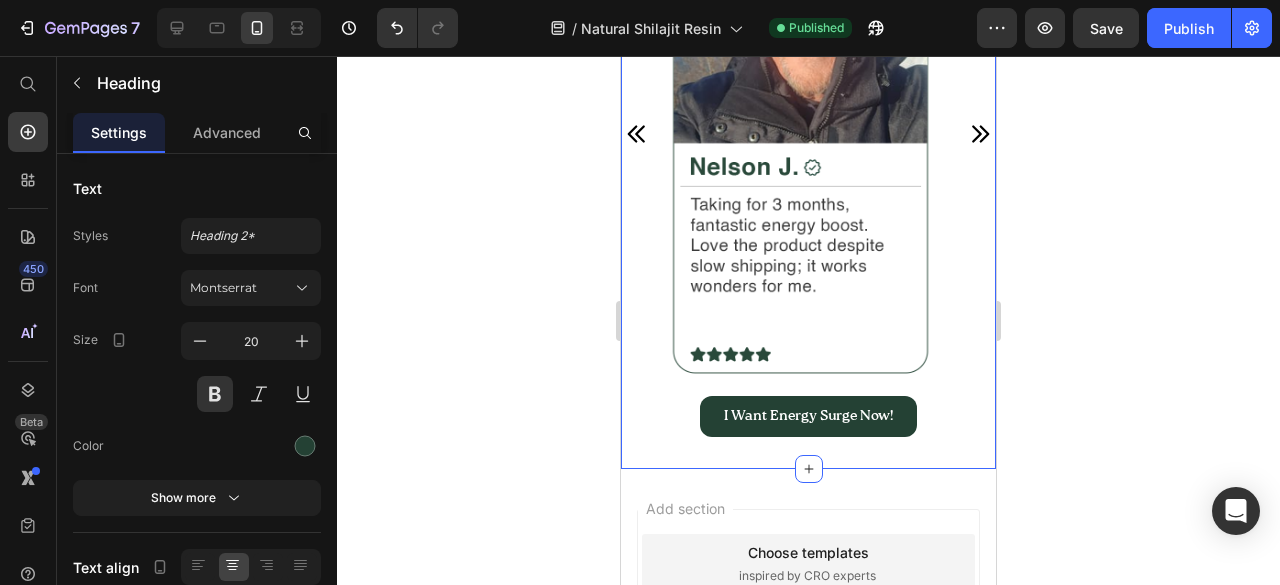 scroll, scrollTop: 3798, scrollLeft: 0, axis: vertical 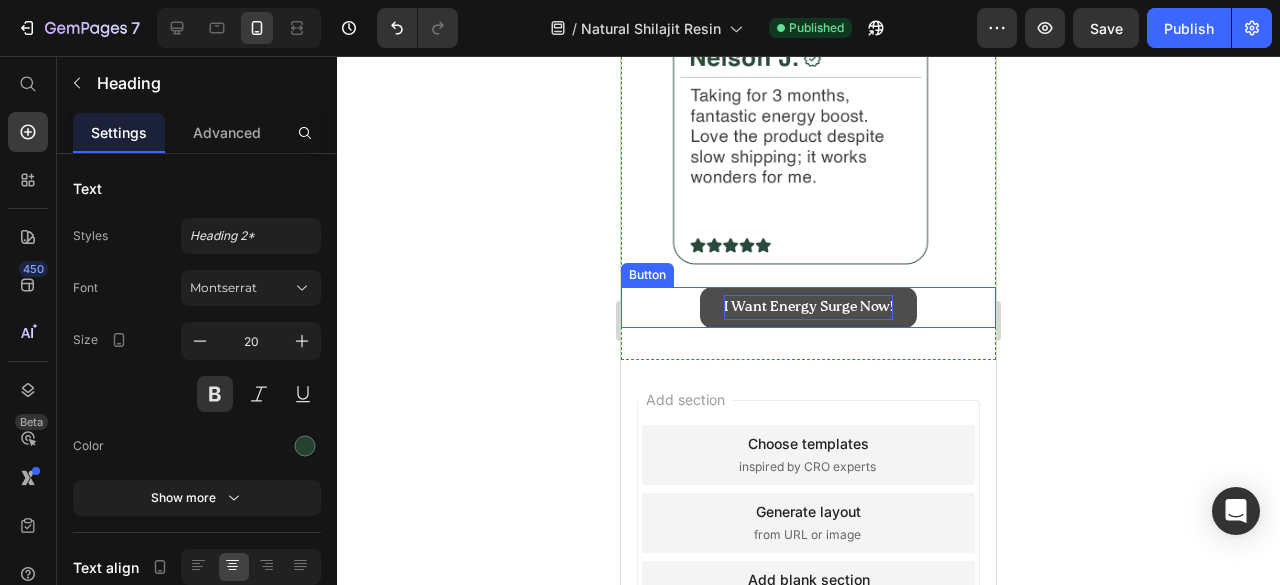 click on "I Want Energy Surge Now!" at bounding box center (808, 307) 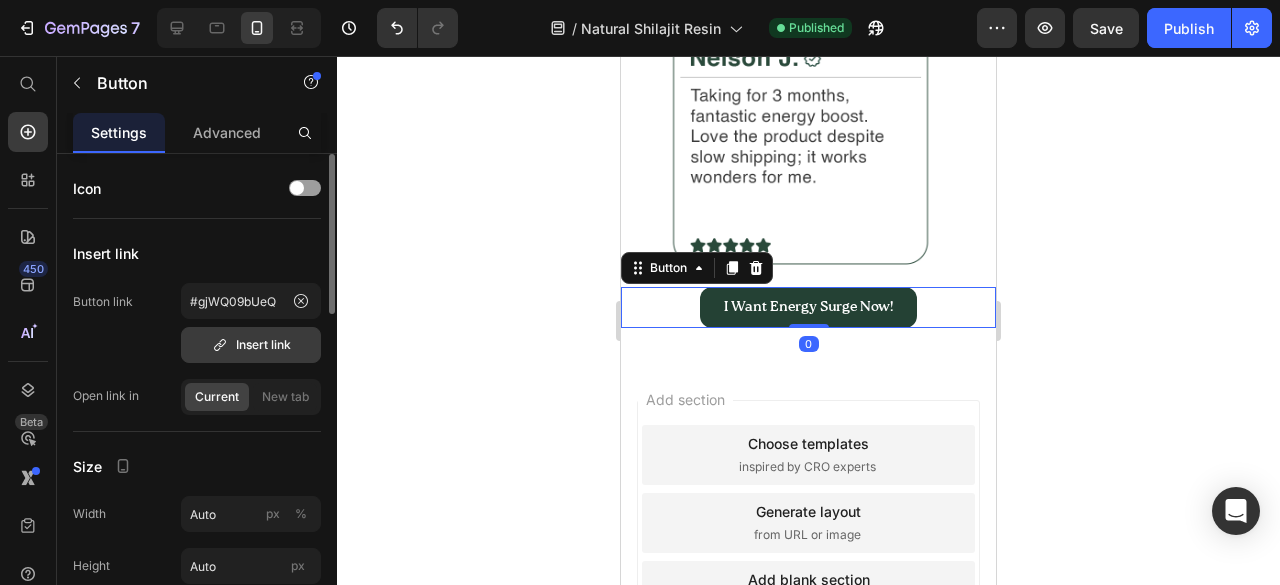 click on "Insert link" at bounding box center [251, 345] 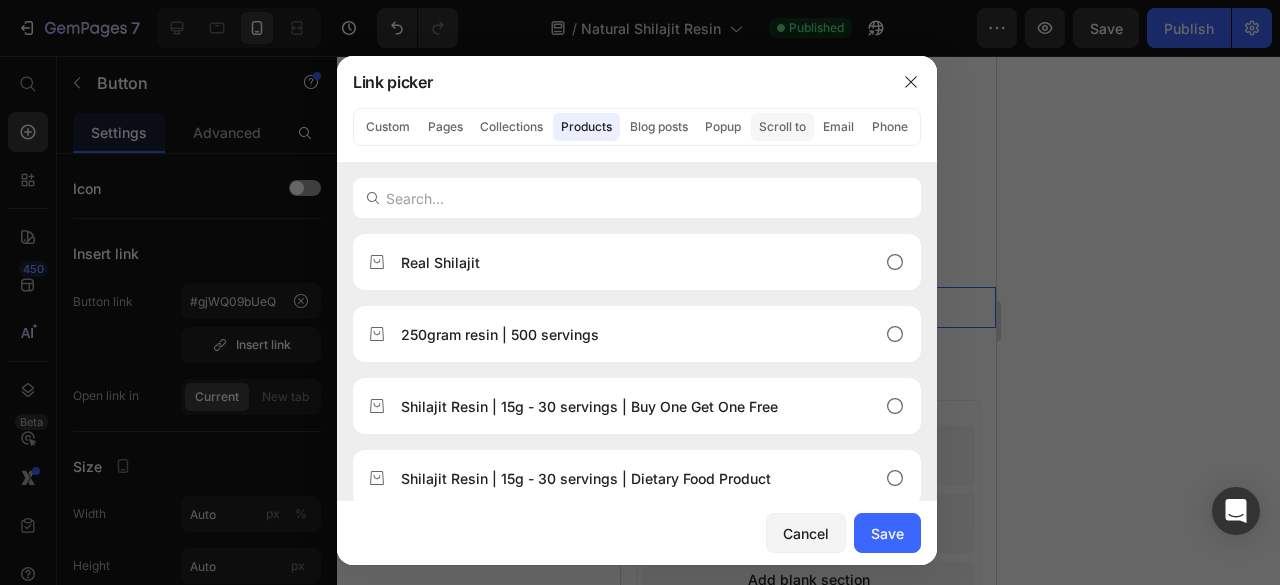 click on "Scroll to" 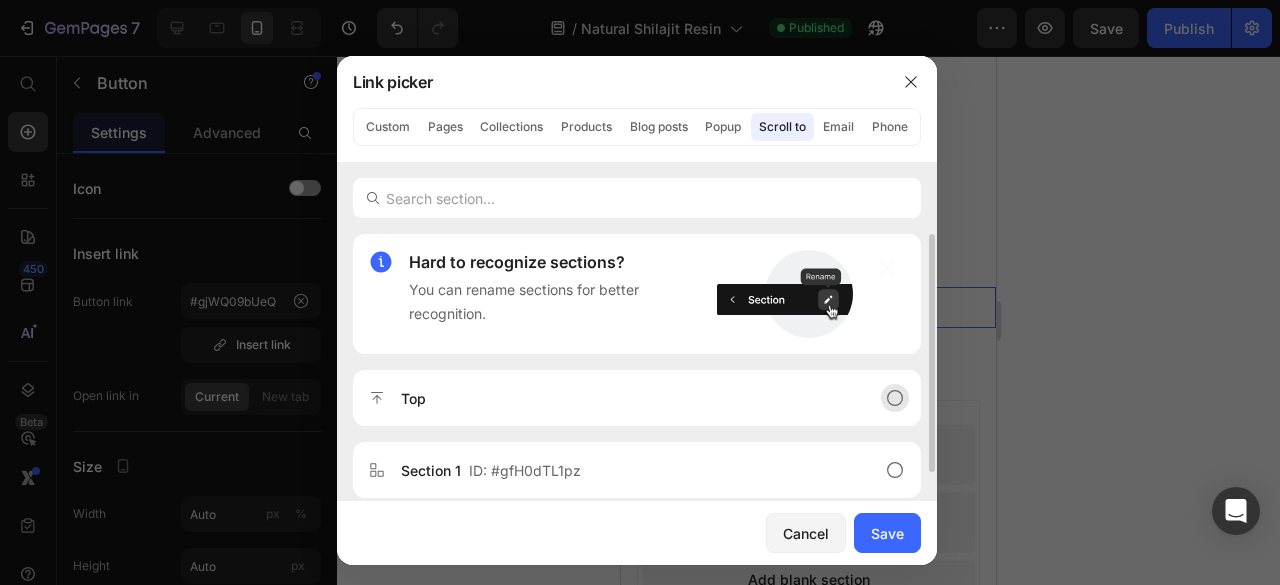 scroll, scrollTop: 100, scrollLeft: 0, axis: vertical 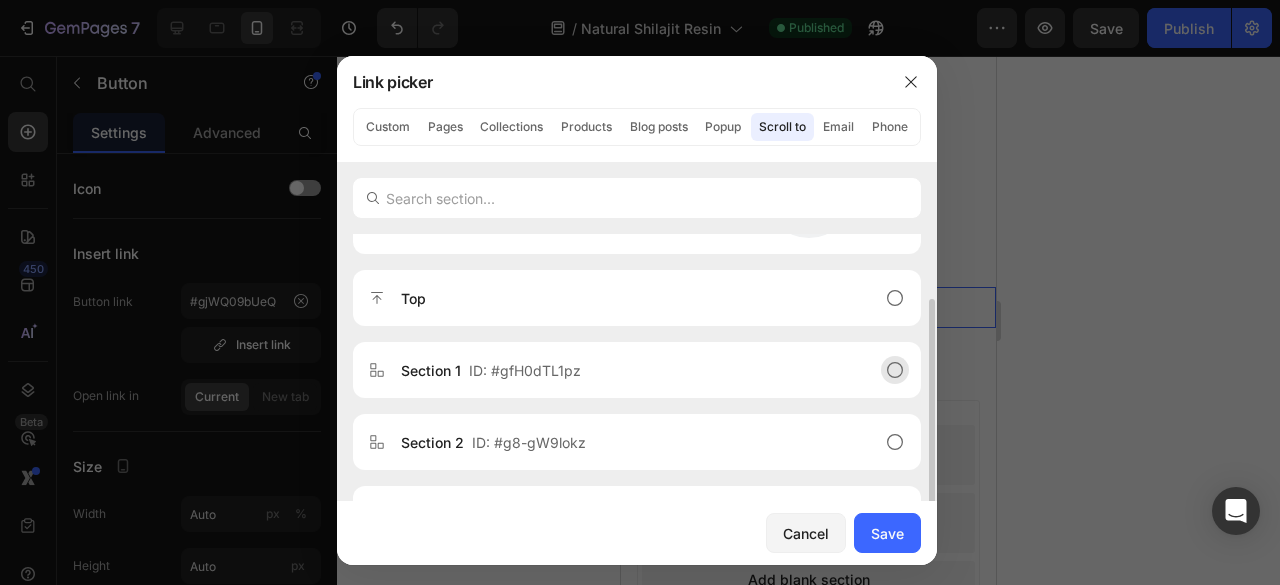 click on "ID: #gfH0dTL1pz" at bounding box center [525, 370] 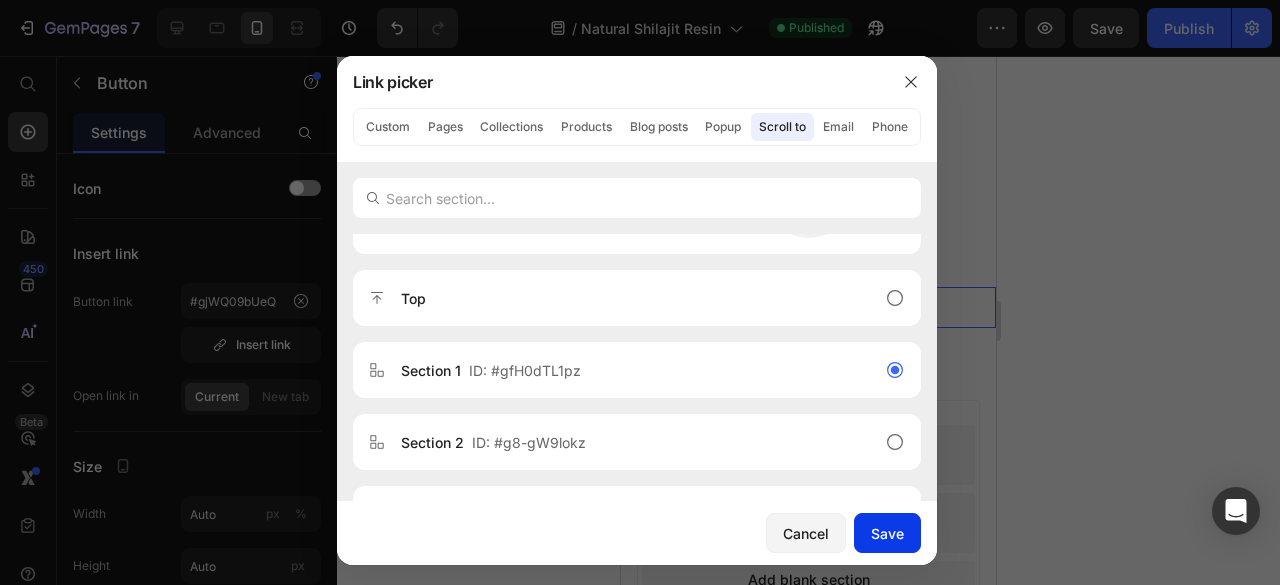 click on "Save" 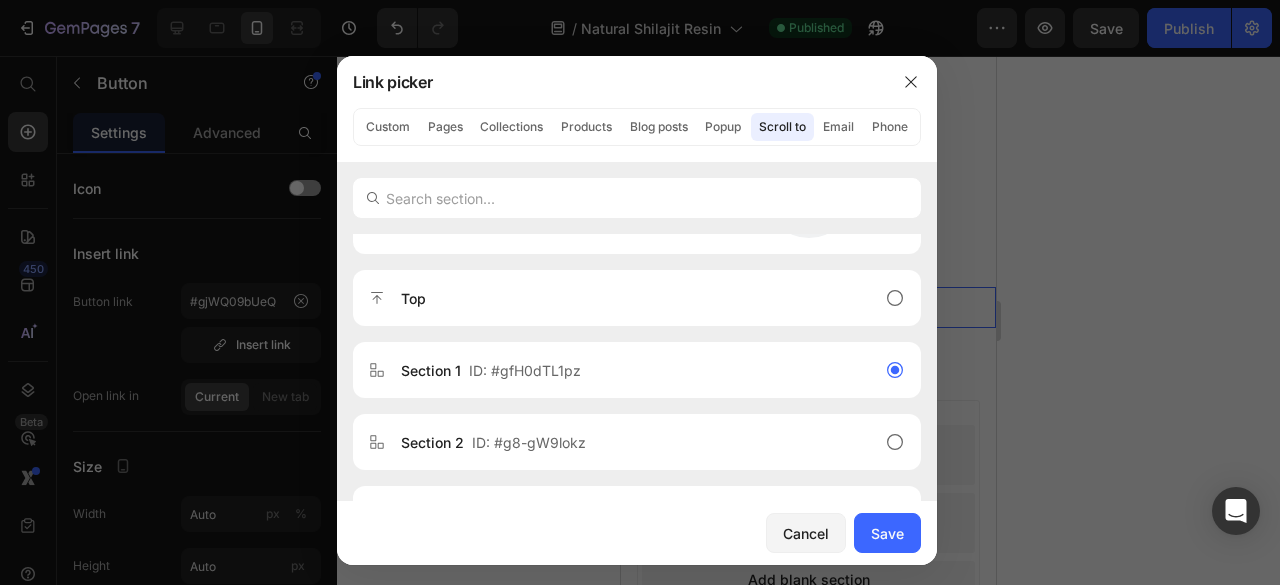 type on "#gfH0dTL1pz" 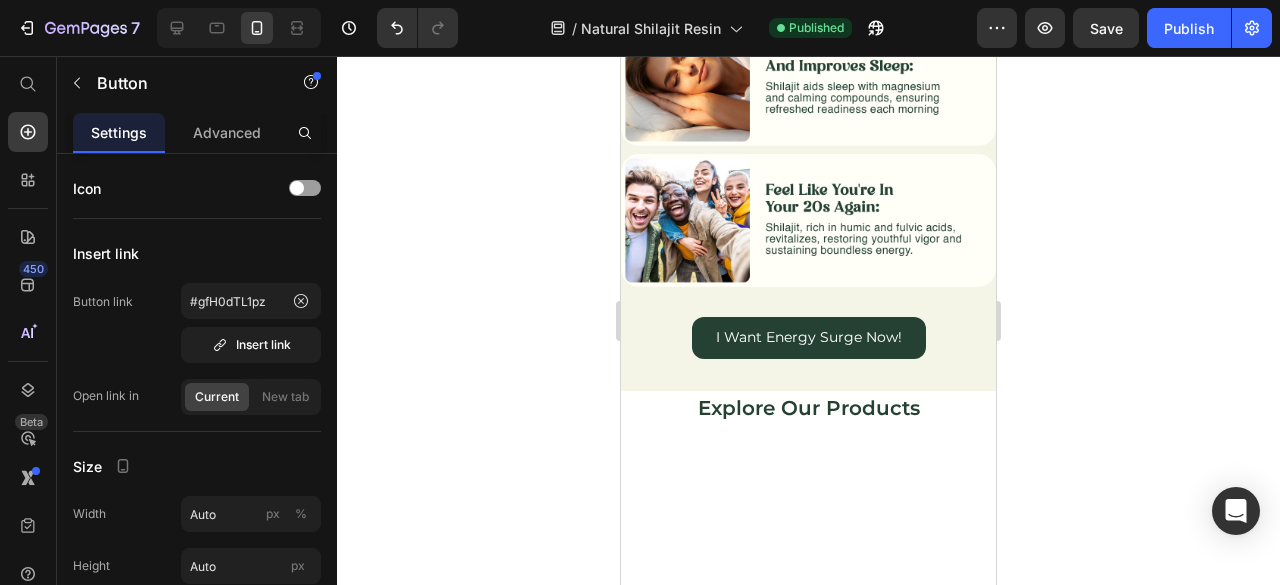 scroll, scrollTop: 2531, scrollLeft: 0, axis: vertical 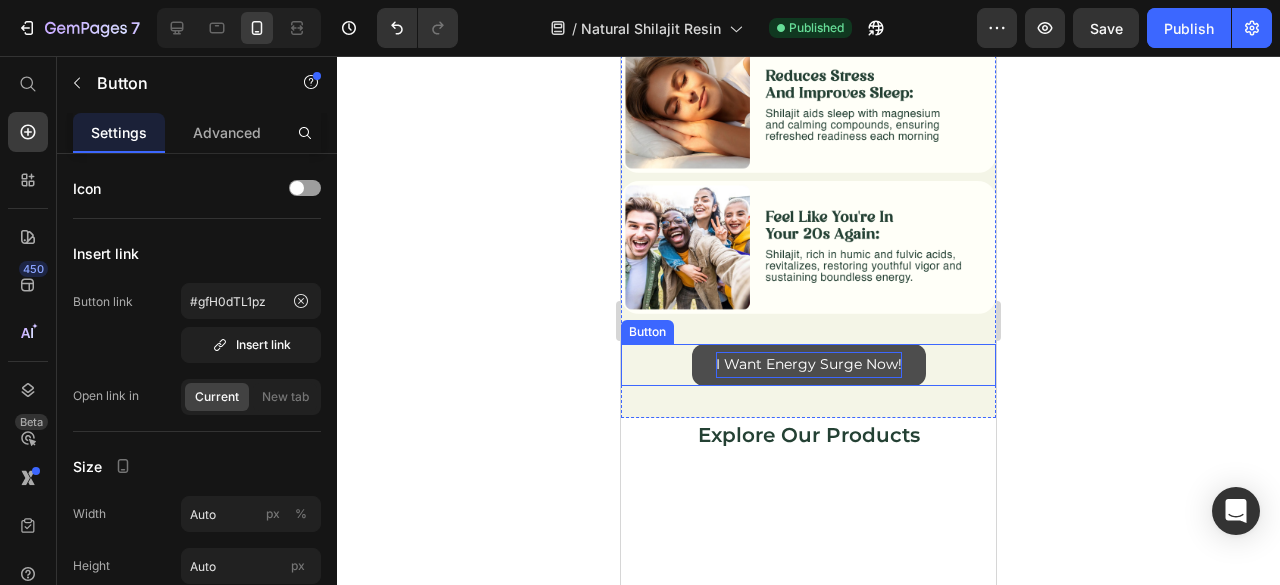 click on "I Want Energy Surge Now!" at bounding box center (809, 364) 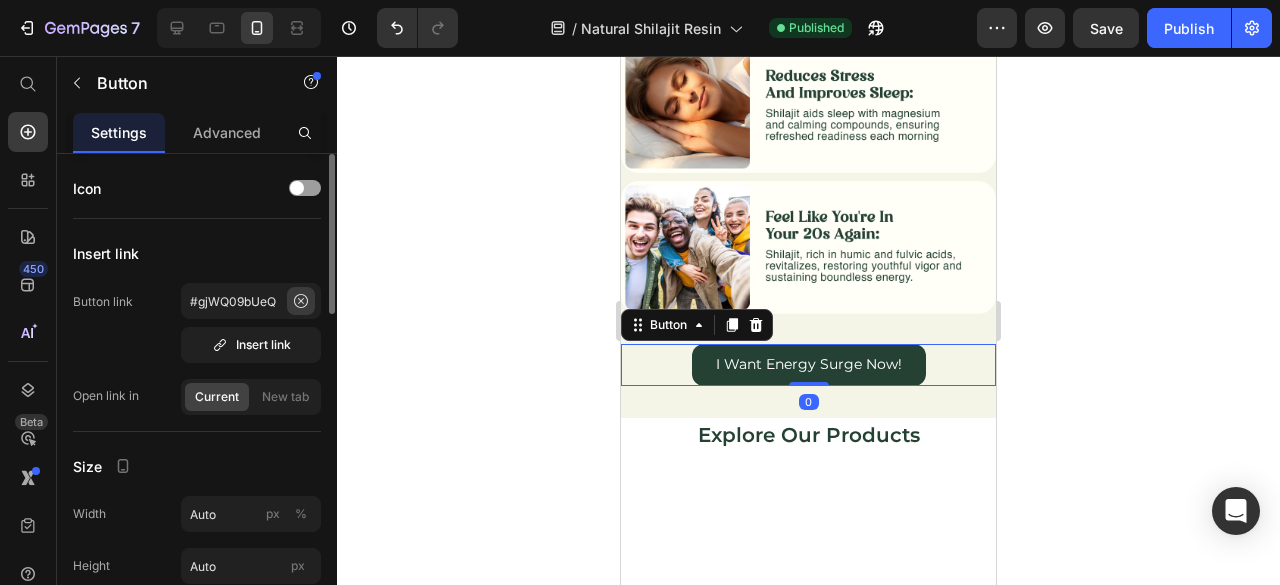 click 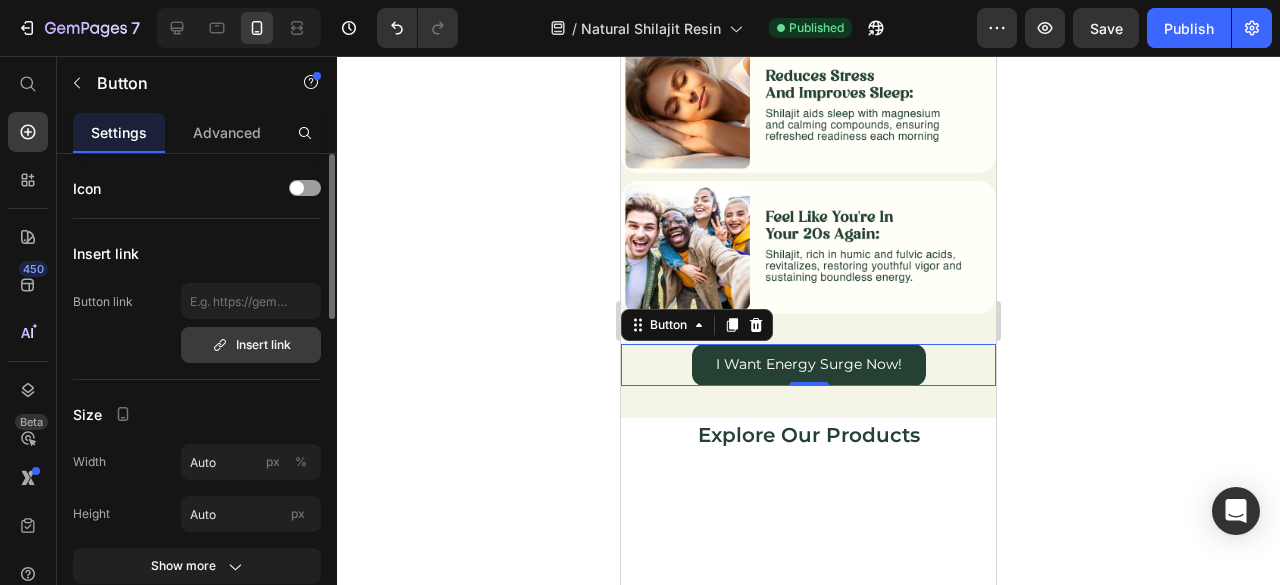 click on "Insert link" at bounding box center [251, 345] 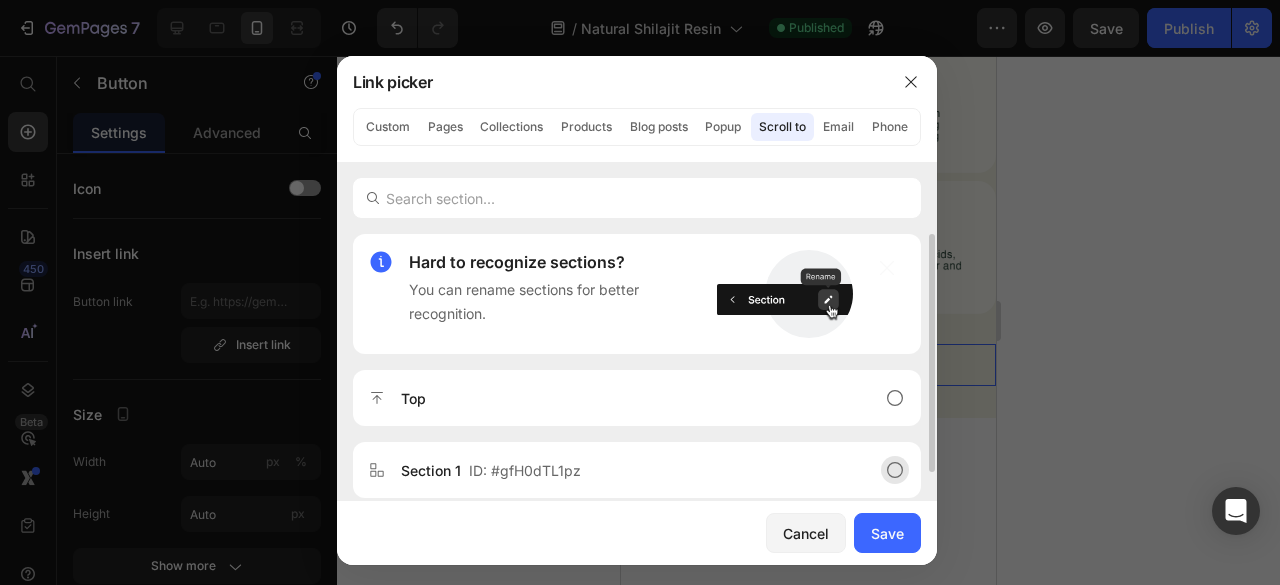 click on "ID: #gfH0dTL1pz" at bounding box center [525, 470] 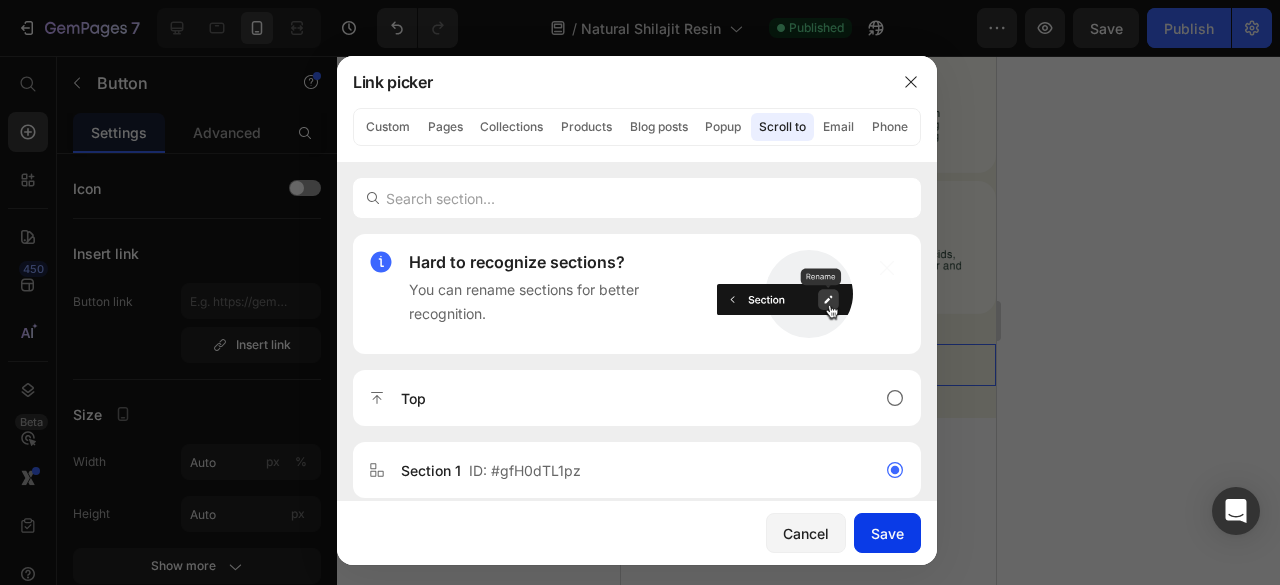 drag, startPoint x: 910, startPoint y: 532, endPoint x: 263, endPoint y: 369, distance: 667.2166 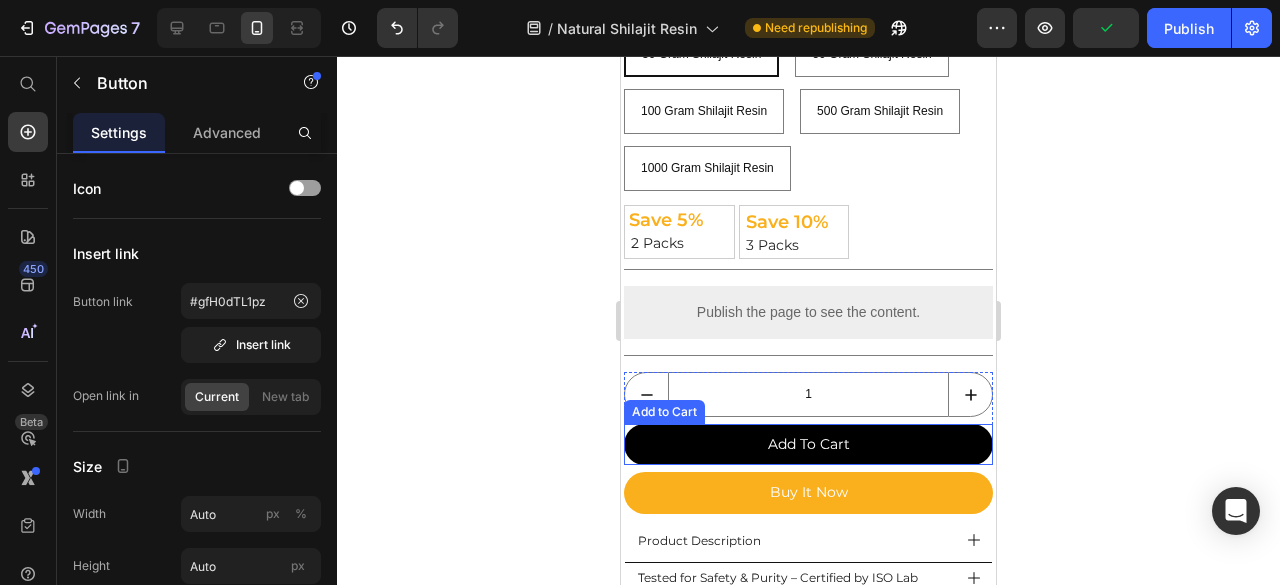 scroll, scrollTop: 531, scrollLeft: 0, axis: vertical 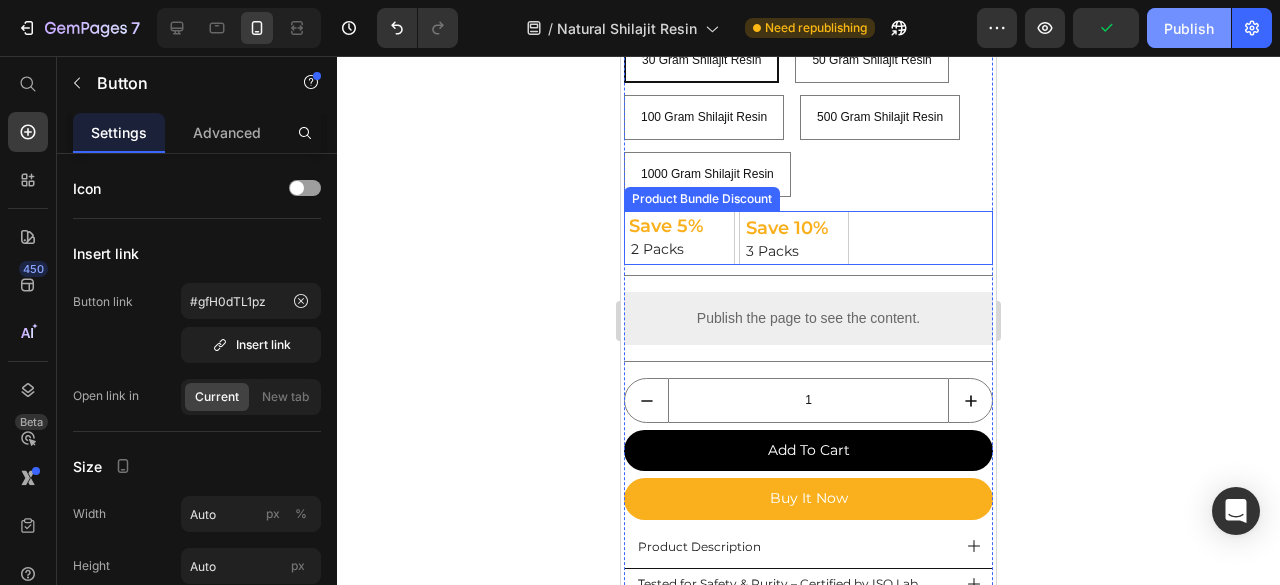 click on "Publish" at bounding box center (1189, 28) 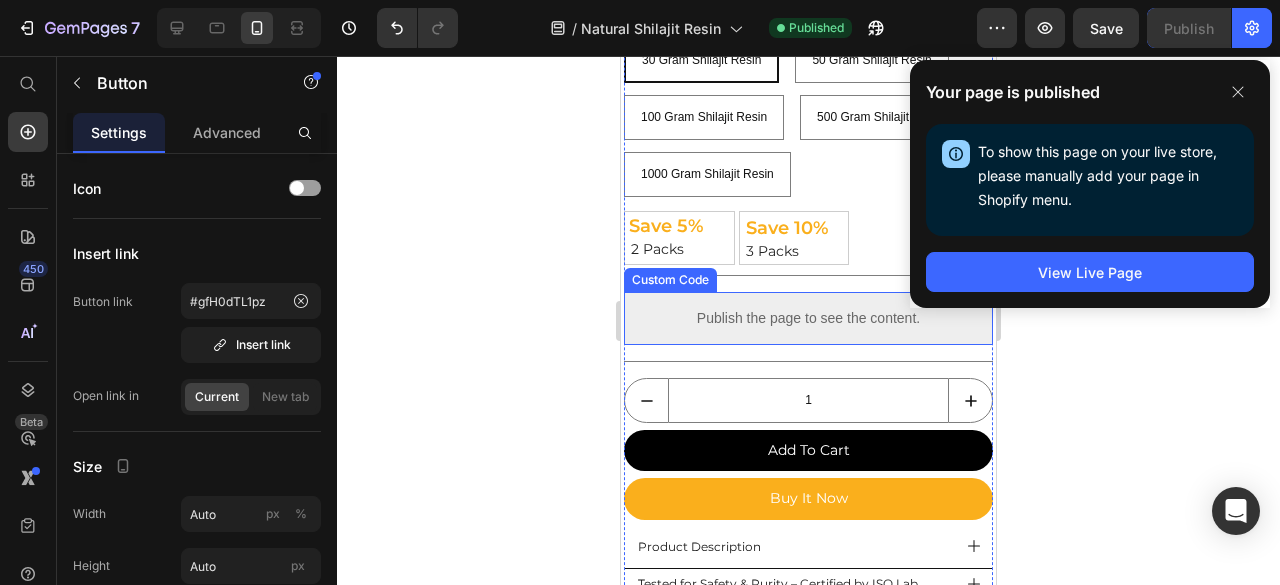 click on "Publish the page to see the content." at bounding box center [808, 318] 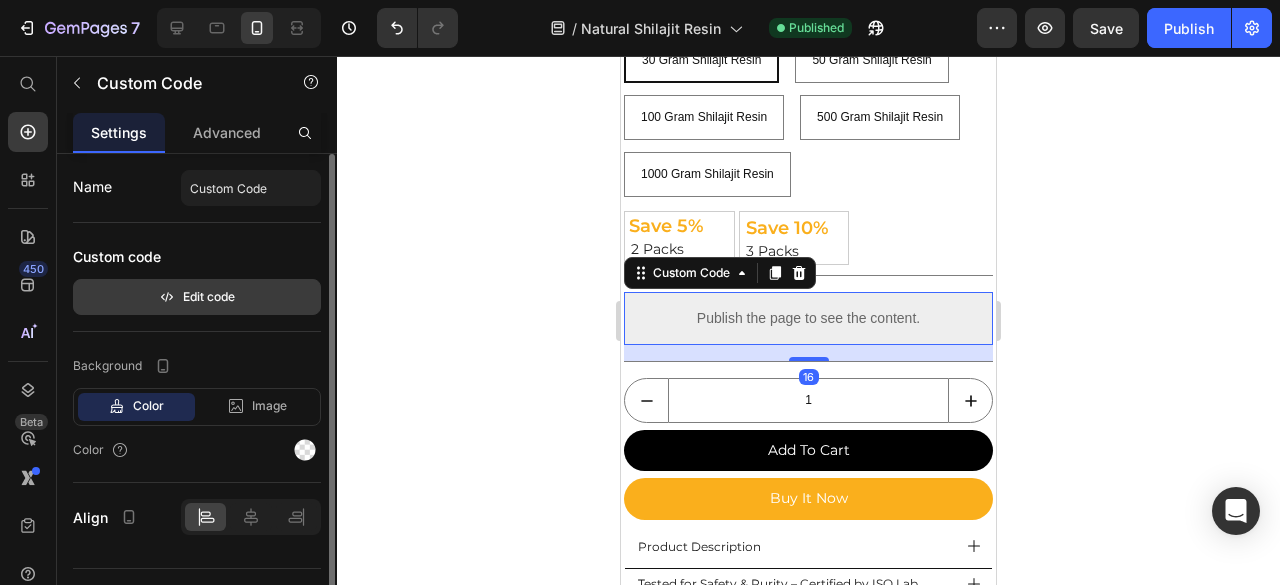 click on "Edit code" at bounding box center [197, 297] 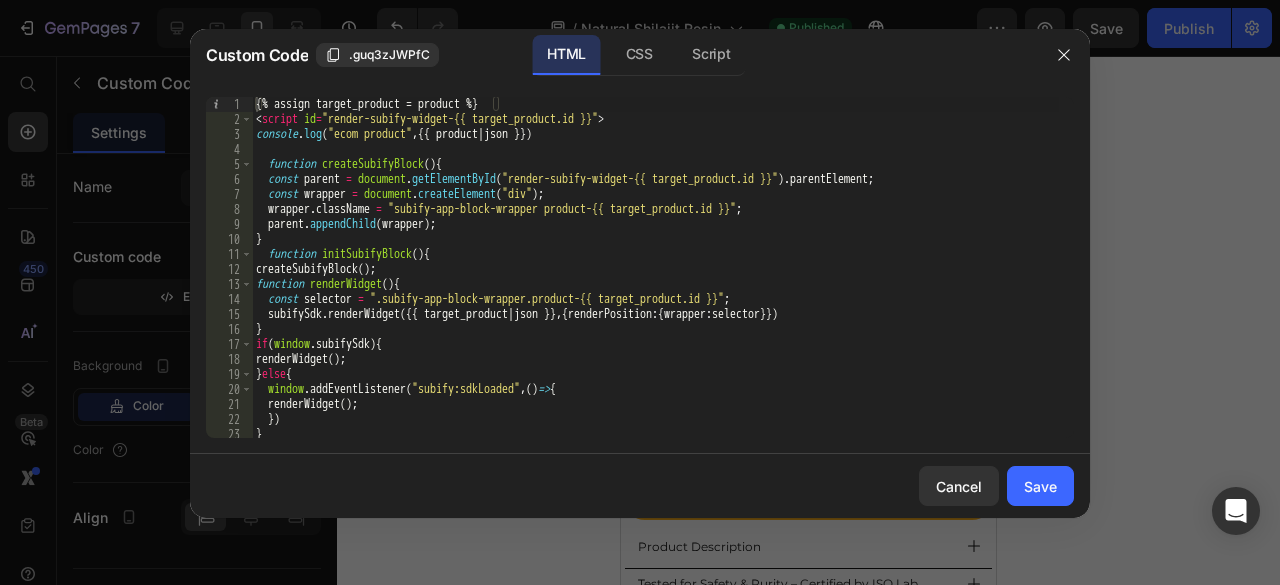 click on "{% assign target_product = product %} < script   id = "render-subify-widget-{{ target_product.id }}" > console . log ( "ecom product" , {{   product  |  json   }})    function   createSubifyBlock ( ) {    const   parent   =   document . getElementById ( "render-subify-widget-{{ target_product.id }}" ) . parentElement ;    const   wrapper   =   document . createElement ( "div" ) ;    wrapper . className   =   "subify-app-block-wrapper product-{{ target_product.id }}" ;    parent . appendChild ( wrapper ) ; }    function   initSubifyBlock ( ) { createSubifyBlock ( ) ; function   renderWidget ( ) {    const   selector   =   ".subify-app-block-wrapper.product-{{ target_product.id }}" ;    subifySdk . renderWidget ({{   target_product  |   json   }} , { renderPosition : { wrapper : selector }}) } if ( window . subifySdk ) { renderWidget ( ) ; } else {    window . addEventListener ( "subify:sdkLoaded" , ( ) => {    renderWidget ( ) ;    }) } }" at bounding box center (655, 282) 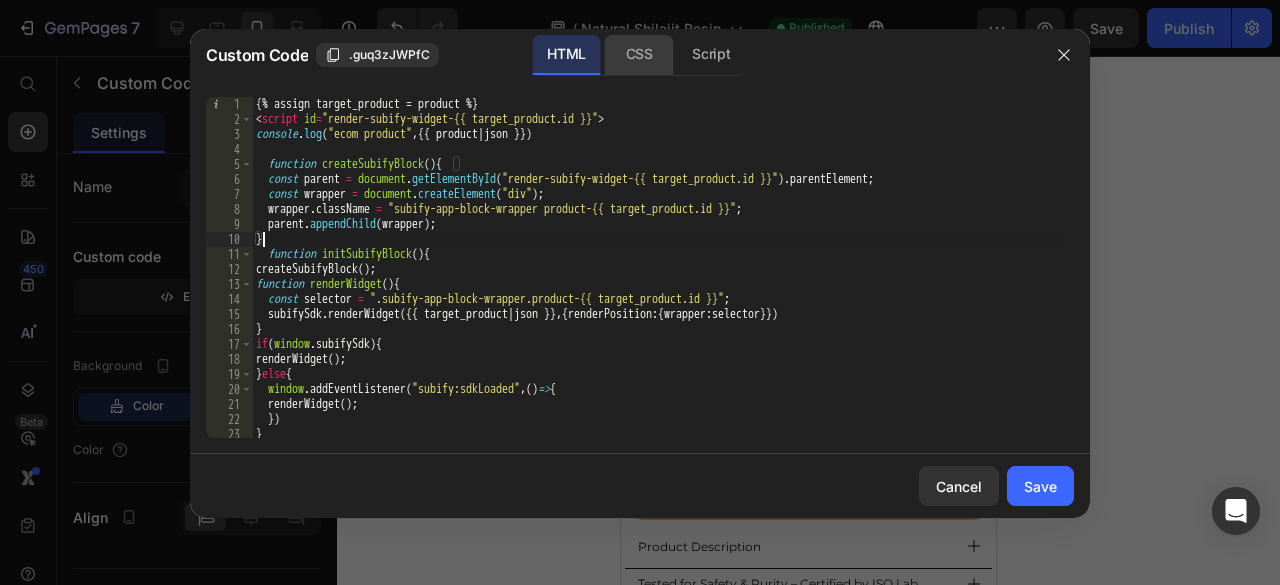 click on "CSS" 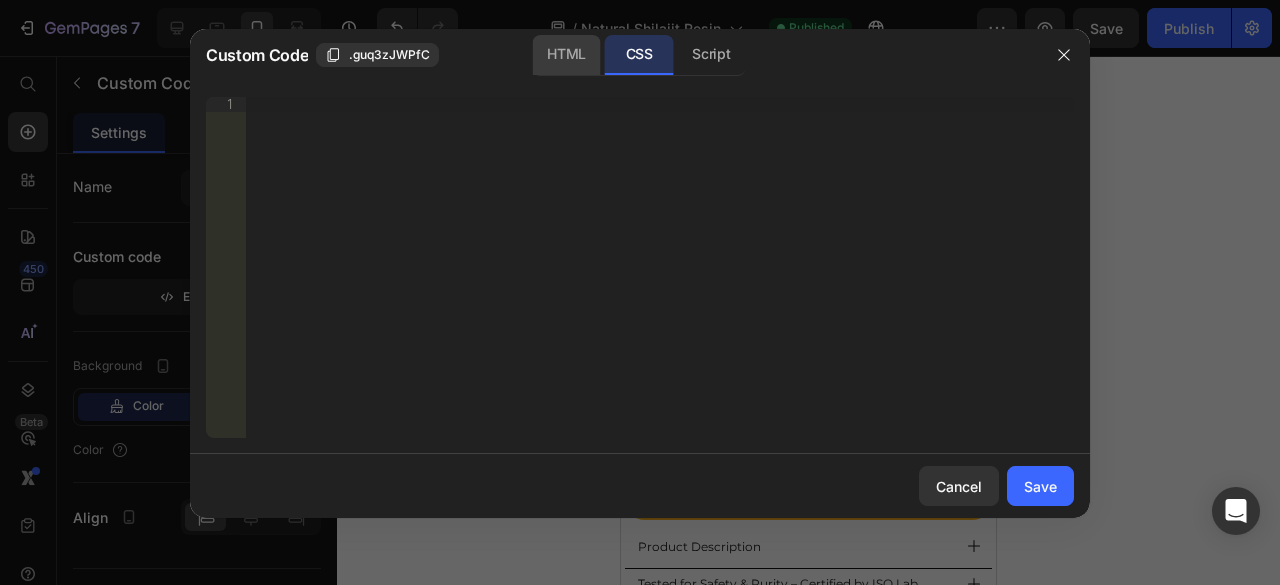 click on "HTML" 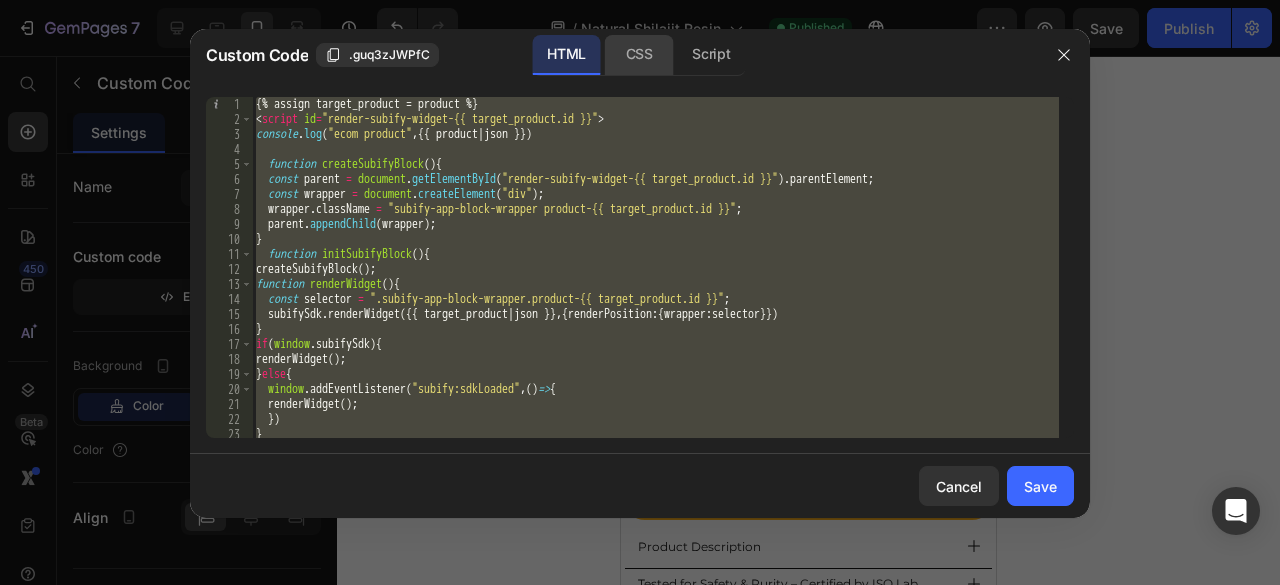 click on "CSS" 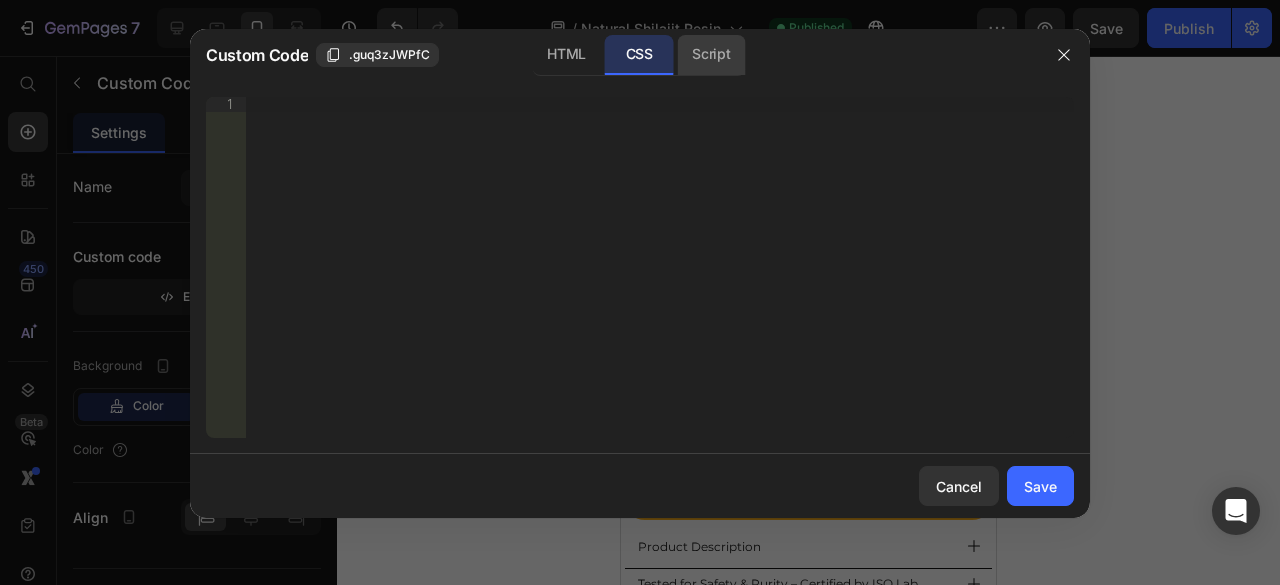 click on "Script" 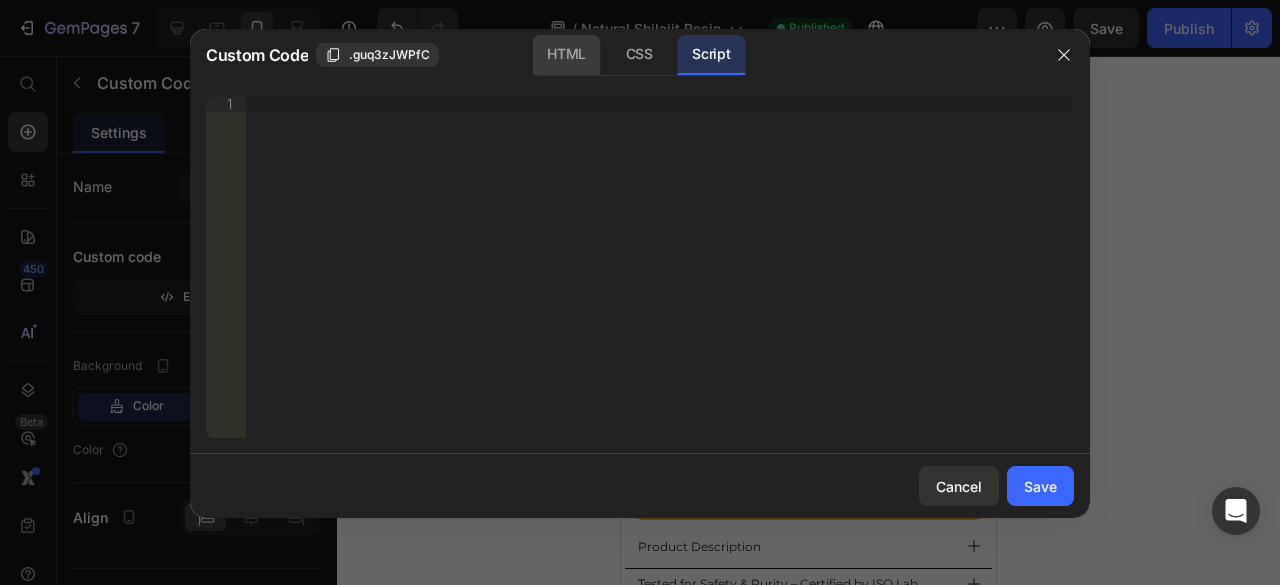 click on "HTML" 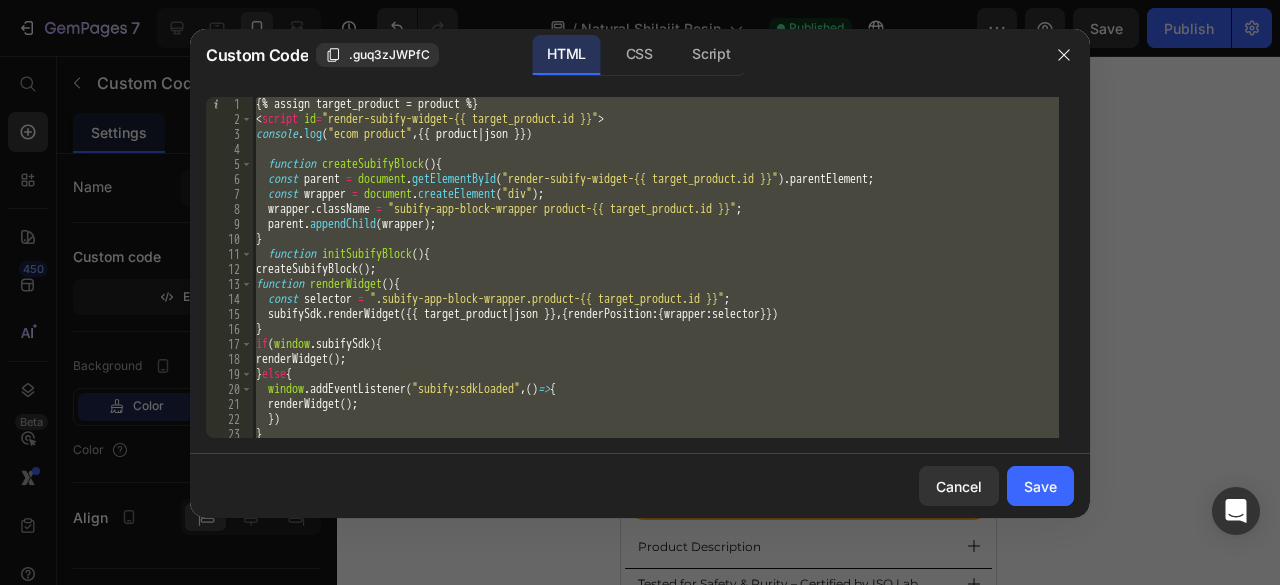 click on "{% assign target_product = product %} < script   id = "render-subify-widget-{{ target_product.id }}" > console . log ( "ecom product" , {{   product  |  json   }})    function   createSubifyBlock ( ) {    const   parent   =   document . getElementById ( "render-subify-widget-{{ target_product.id }}" ) . parentElement ;    const   wrapper   =   document . createElement ( "div" ) ;    wrapper . className   =   "subify-app-block-wrapper product-{{ target_product.id }}" ;    parent . appendChild ( wrapper ) ; }    function   initSubifyBlock ( ) { createSubifyBlock ( ) ; function   renderWidget ( ) {    const   selector   =   ".subify-app-block-wrapper.product-{{ target_product.id }}" ;    subifySdk . renderWidget ({{   target_product  |   json   }} , { renderPosition : { wrapper : selector }}) } if ( window . subifySdk ) { renderWidget ( ) ; } else {    window . addEventListener ( "subify:sdkLoaded" , ( ) => {    renderWidget ( ) ;    }) } }" at bounding box center (655, 267) 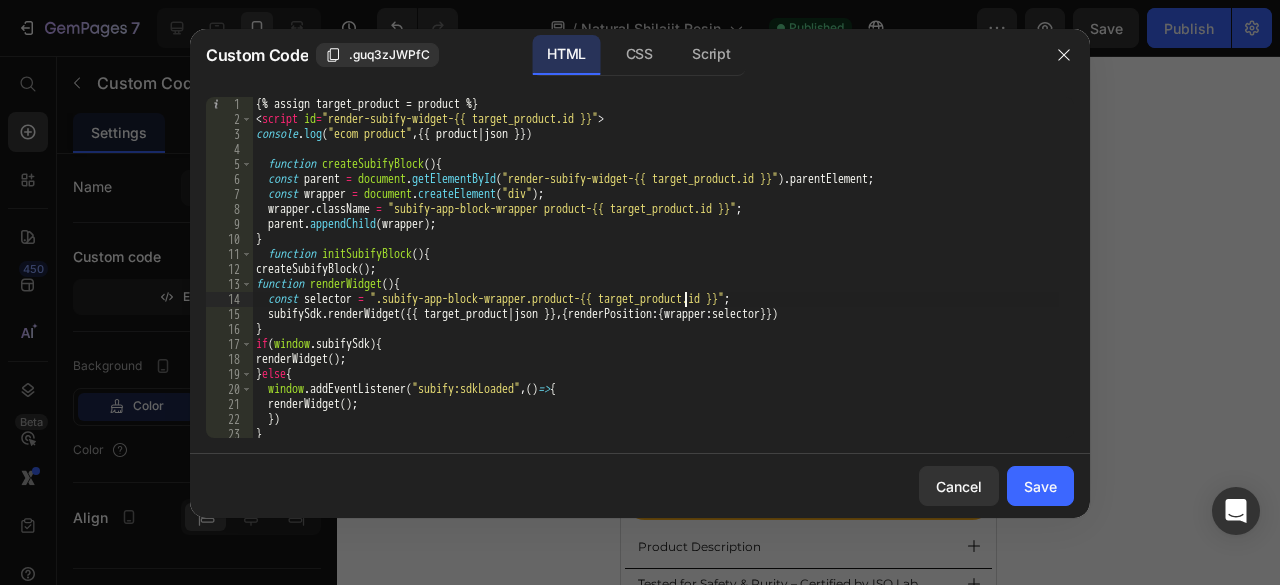 click on "{% assign target_product = product %} < script   id = "render-subify-widget-{{ target_product.id }}" > console . log ( "ecom product" , {{   product  |  json   }})    function   createSubifyBlock ( ) {    const   parent   =   document . getElementById ( "render-subify-widget-{{ target_product.id }}" ) . parentElement ;    const   wrapper   =   document . createElement ( "div" ) ;    wrapper . className   =   "subify-app-block-wrapper product-{{ target_product.id }}" ;    parent . appendChild ( wrapper ) ; }    function   initSubifyBlock ( ) { createSubifyBlock ( ) ; function   renderWidget ( ) {    const   selector   =   ".subify-app-block-wrapper.product-{{ target_product.id }}" ;    subifySdk . renderWidget ({{   target_product  |   json   }} , { renderPosition : { wrapper : selector }}) } if ( window . subifySdk ) { renderWidget ( ) ; } else {    window . addEventListener ( "subify:sdkLoaded" , ( ) => {    renderWidget ( ) ;    }) } }" at bounding box center [655, 282] 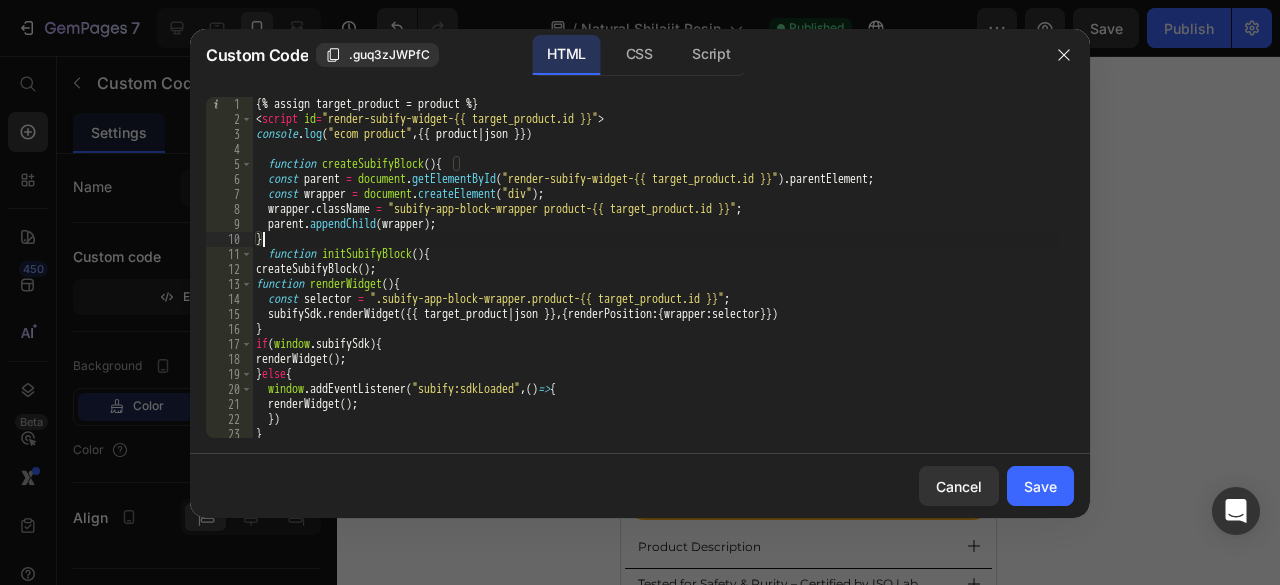 type on "initSubifyBlock();
</script>" 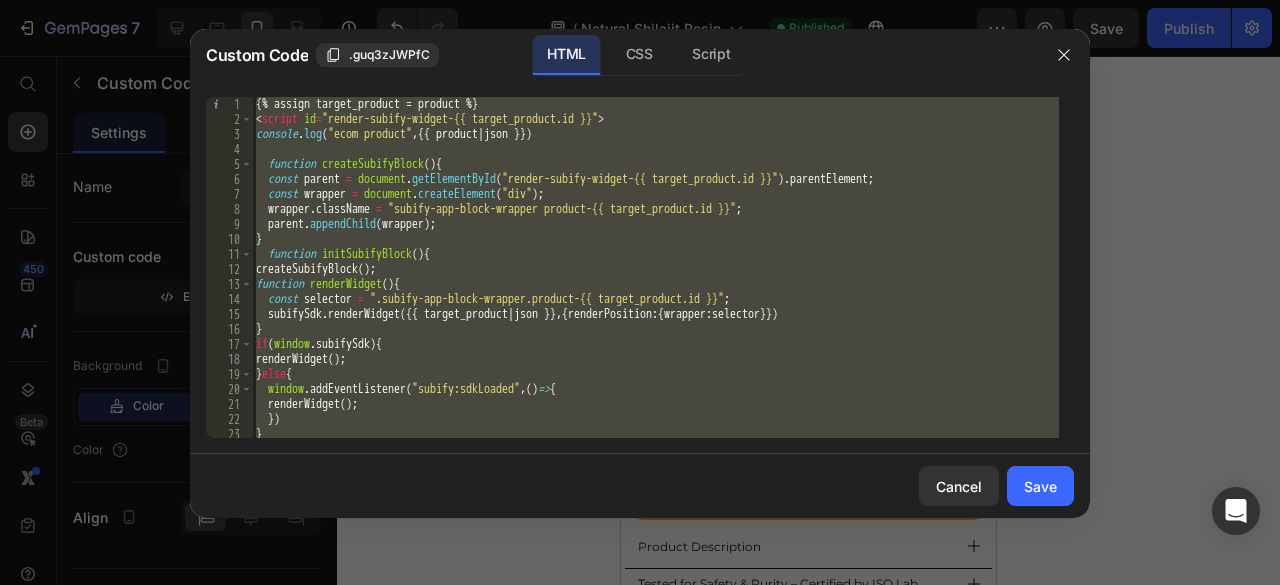 type 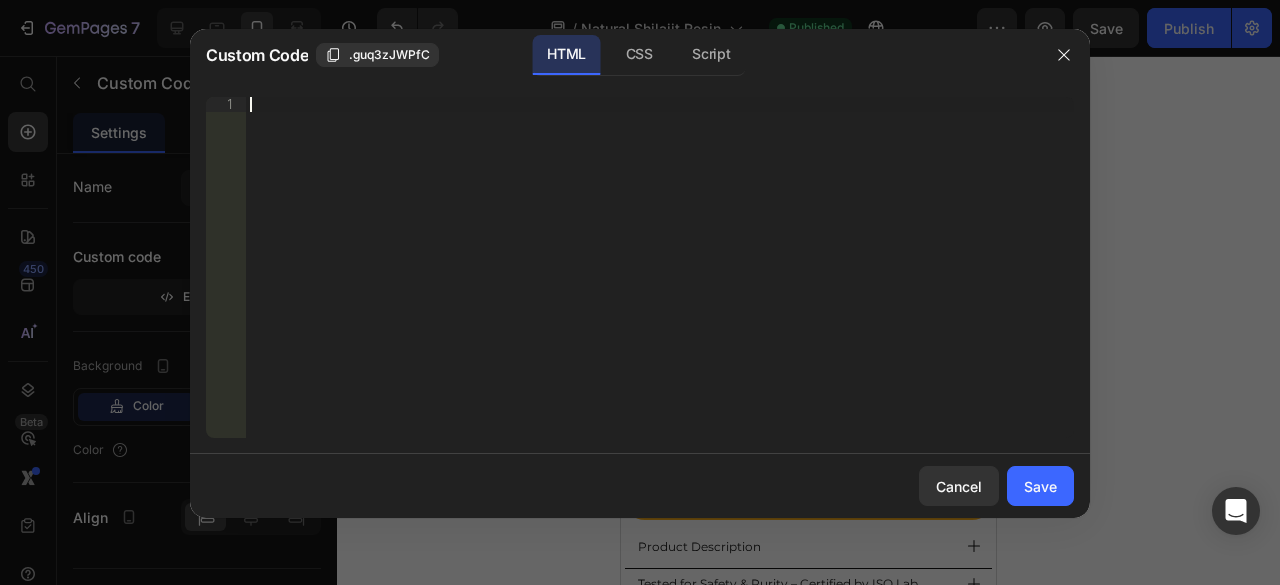 click on "Save" 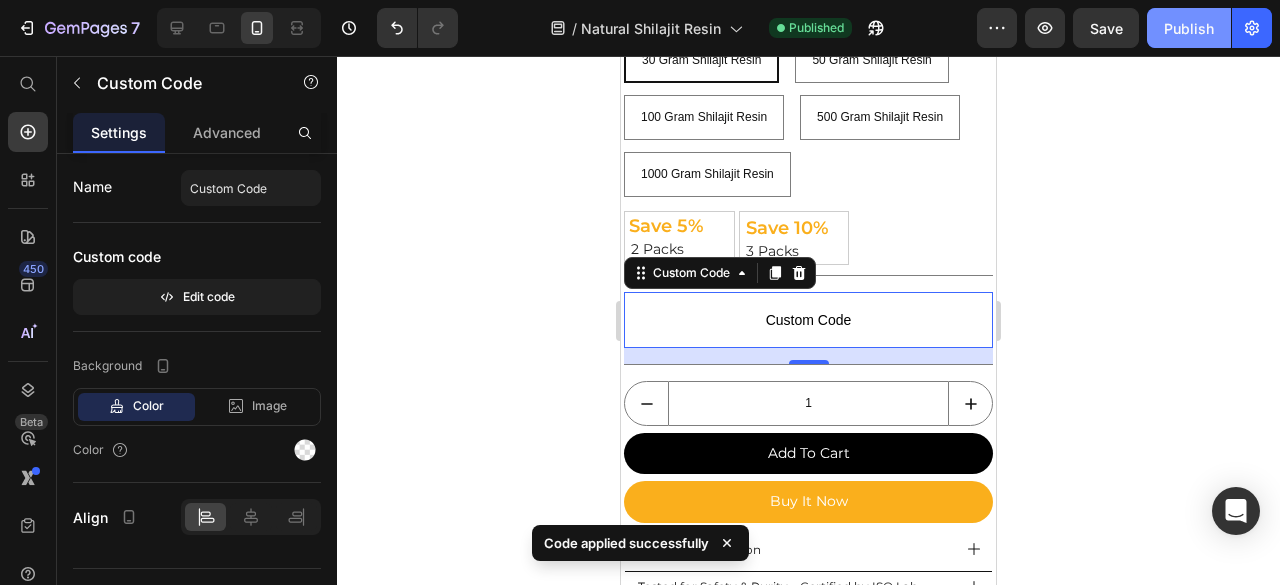 click on "Publish" at bounding box center (1189, 28) 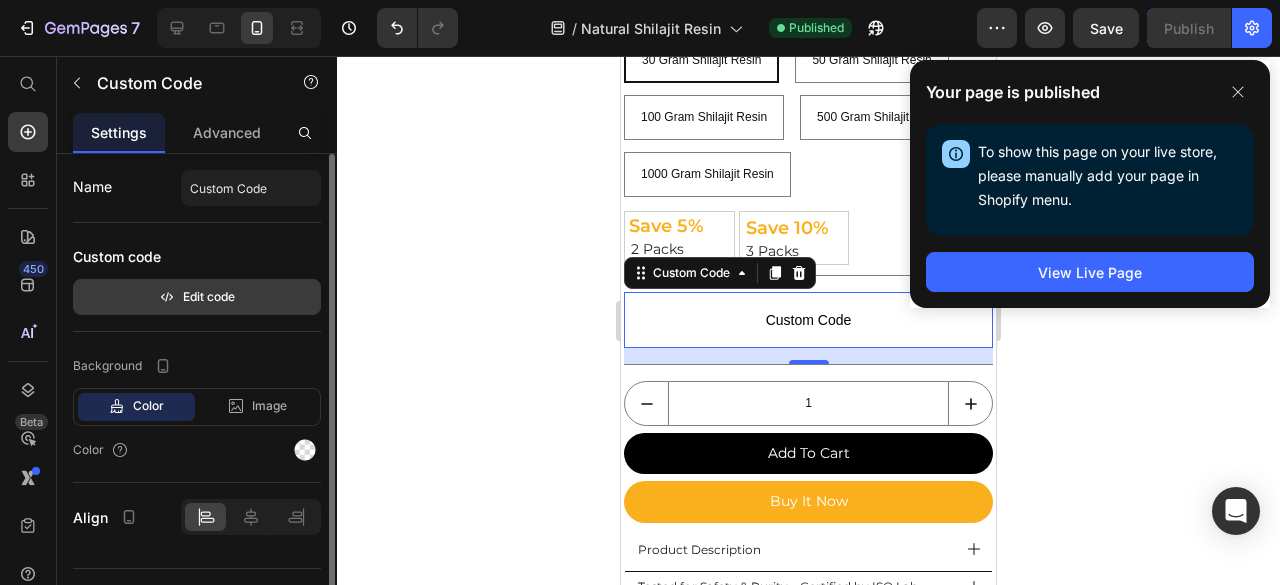click on "Edit code" at bounding box center [197, 297] 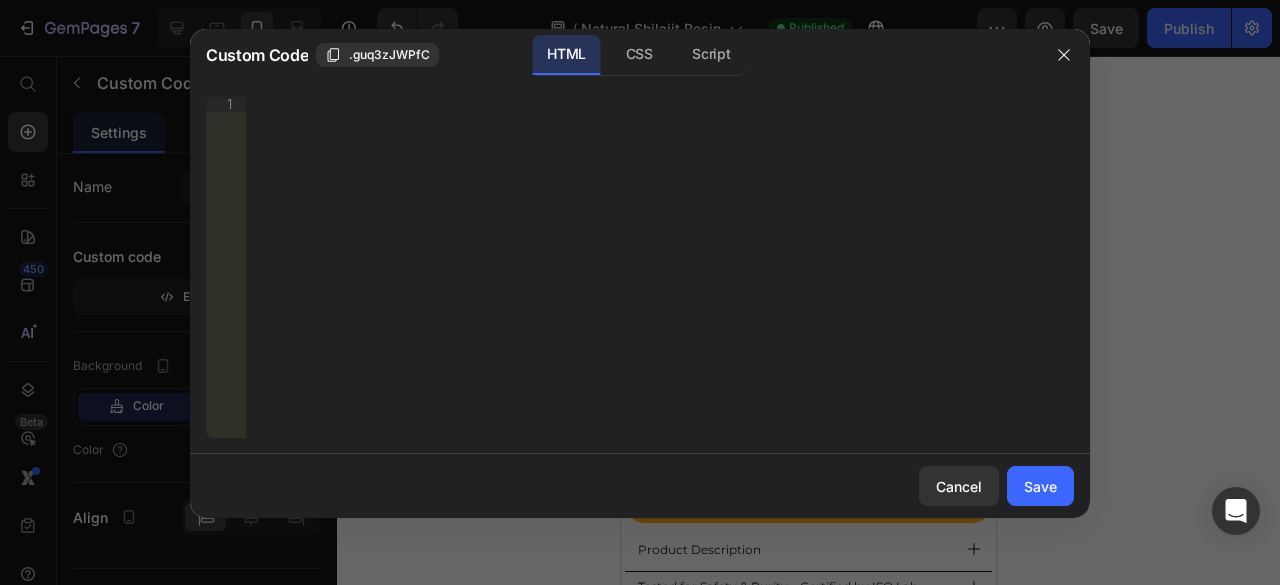 type 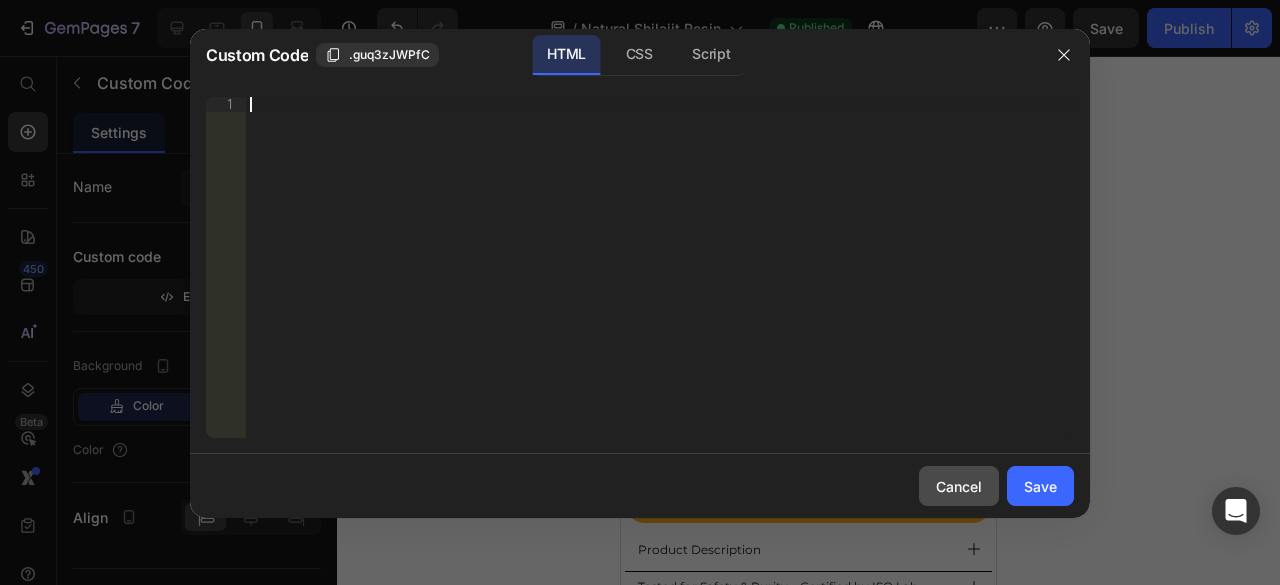 click on "Cancel" at bounding box center (959, 486) 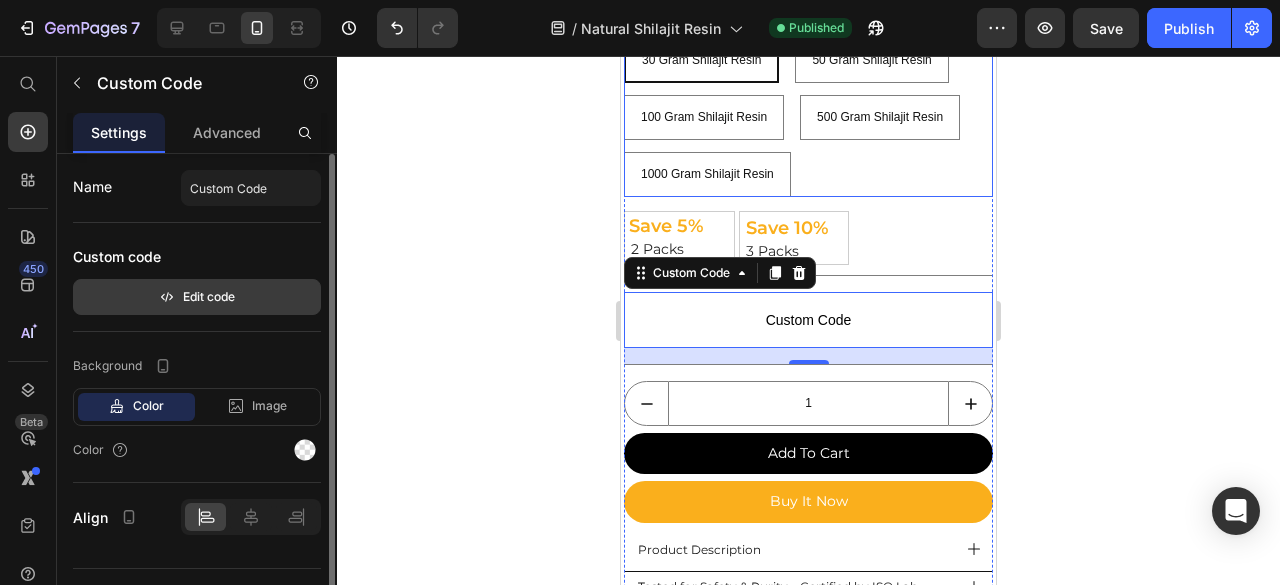 click on "Edit code" at bounding box center [197, 297] 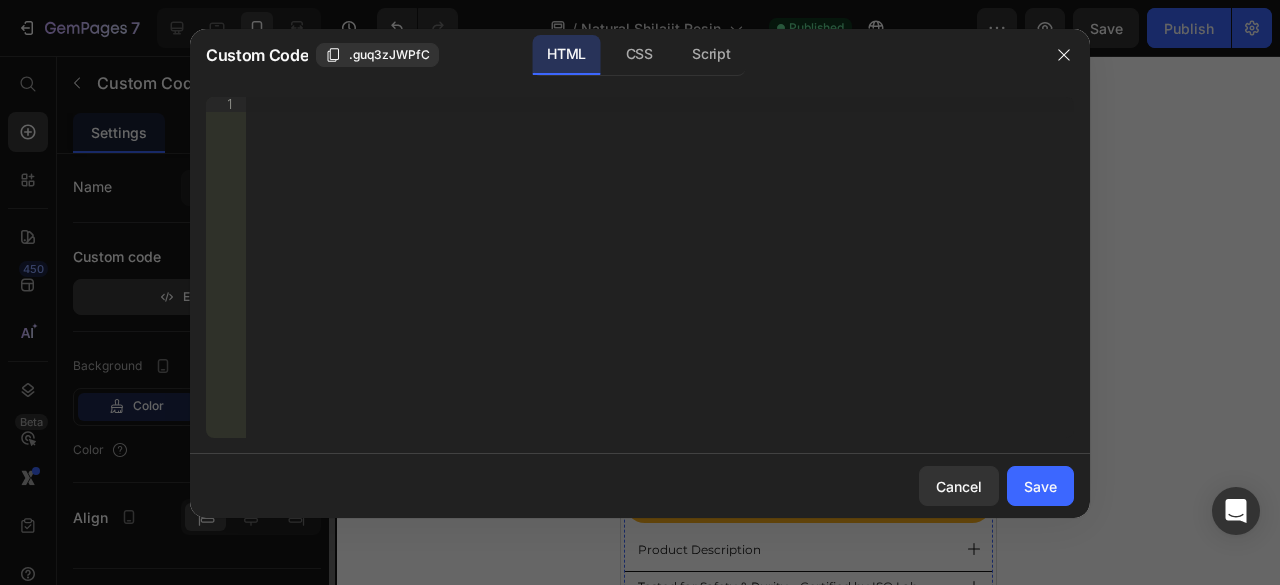 type 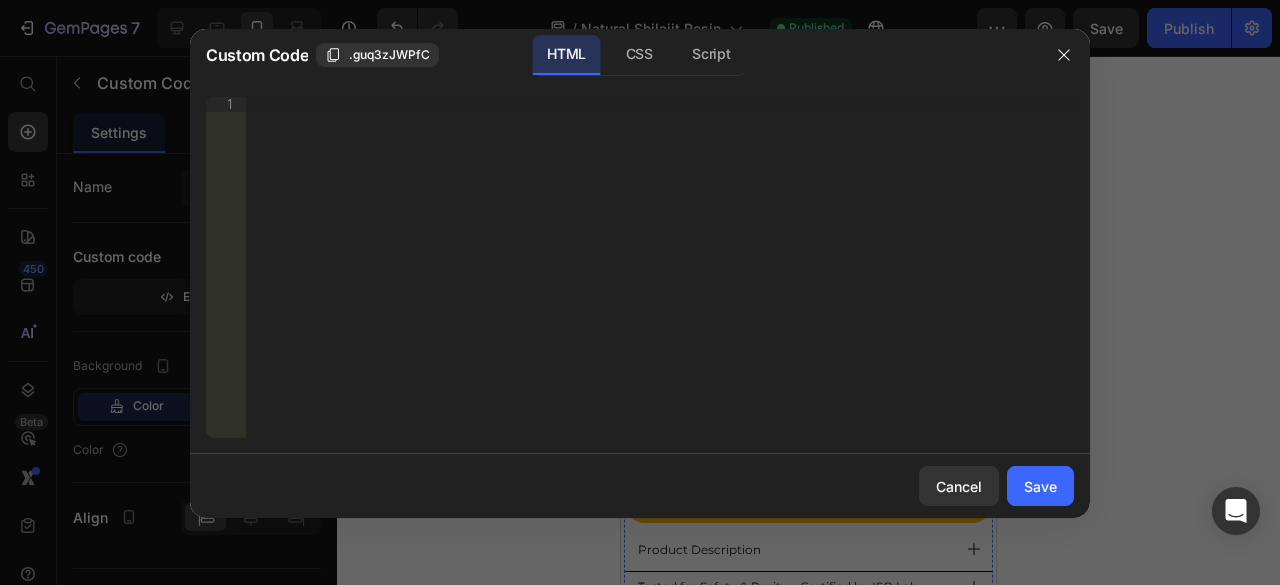 click on "Insert the 3rd-party installation code, HTML code, or Liquid code to display custom content." at bounding box center (660, 282) 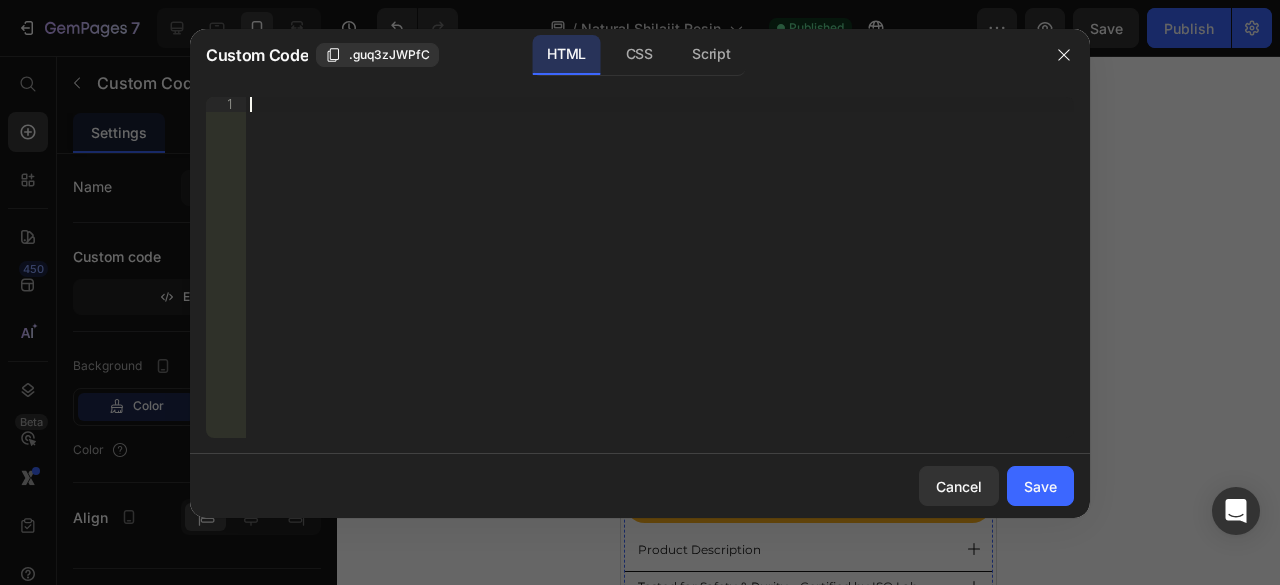 paste on "</script>" 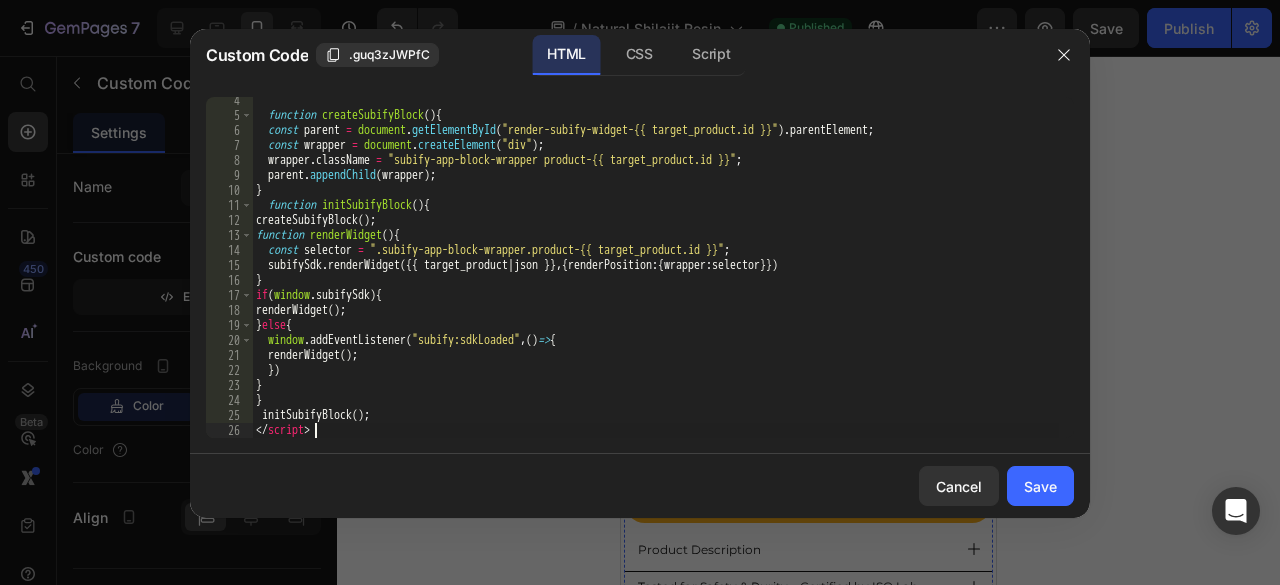 scroll, scrollTop: 0, scrollLeft: 0, axis: both 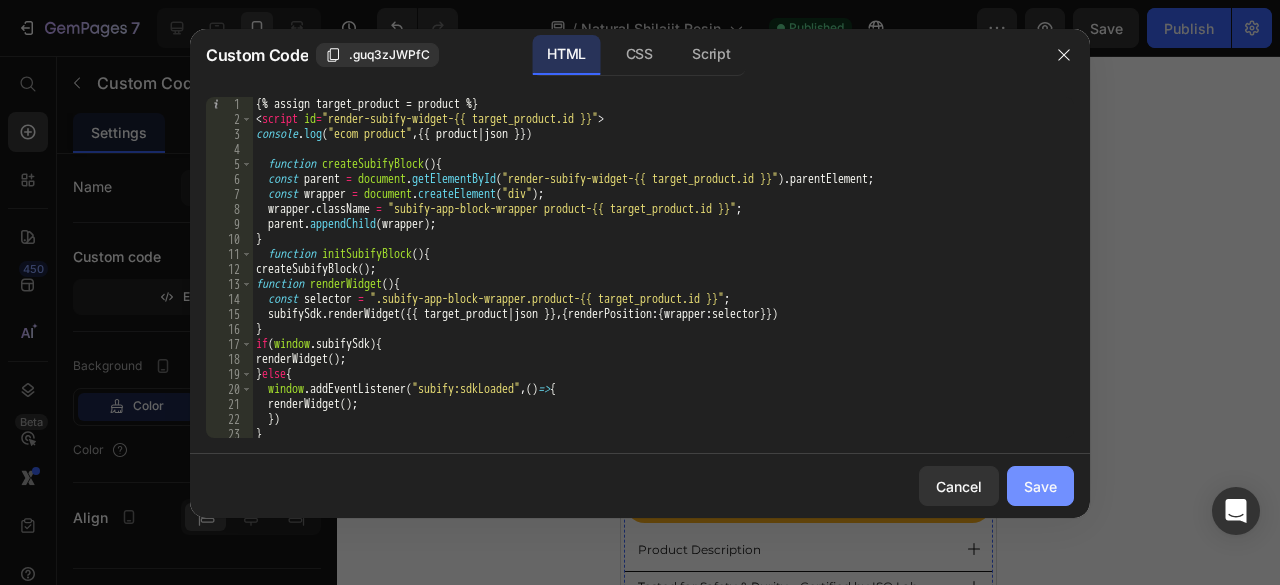 click on "Save" at bounding box center [1040, 486] 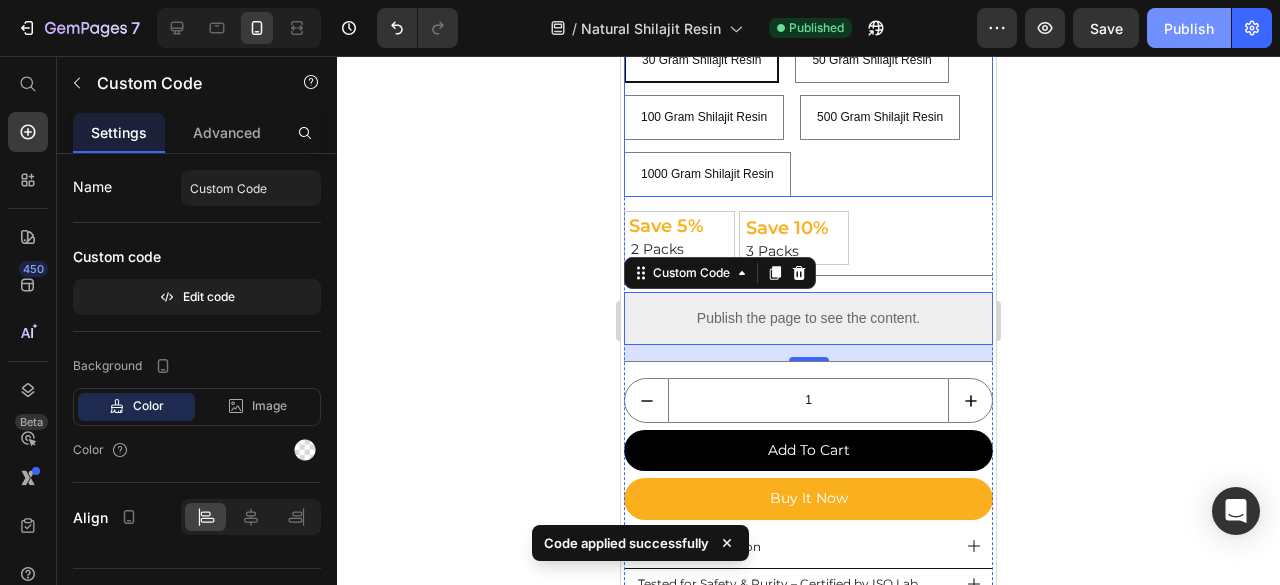 click on "Publish" 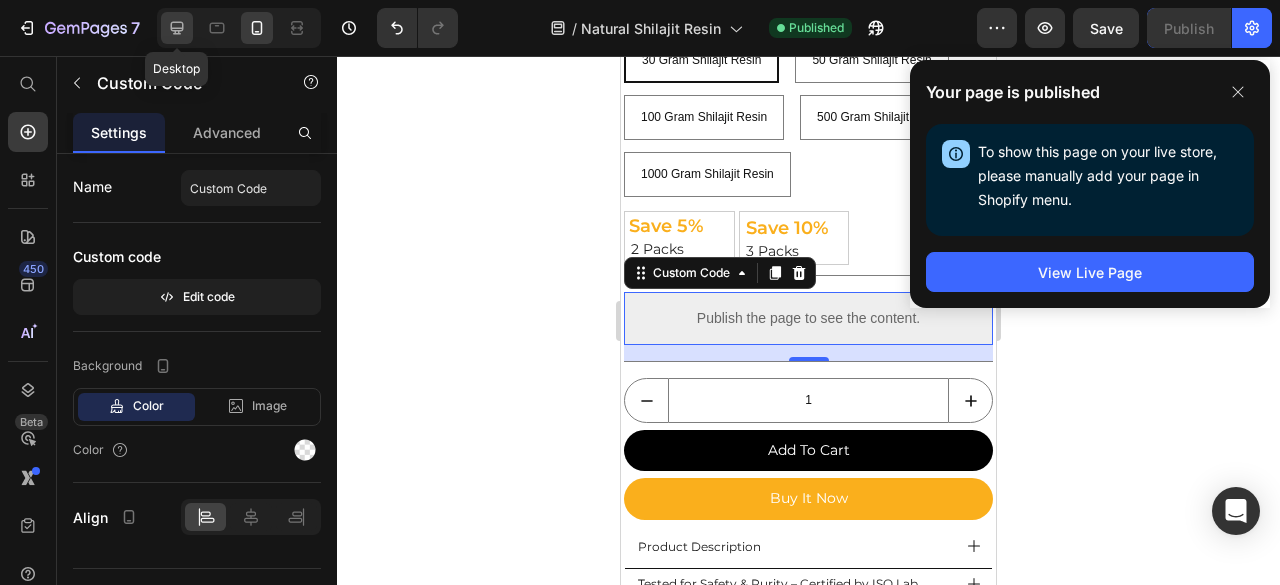 click 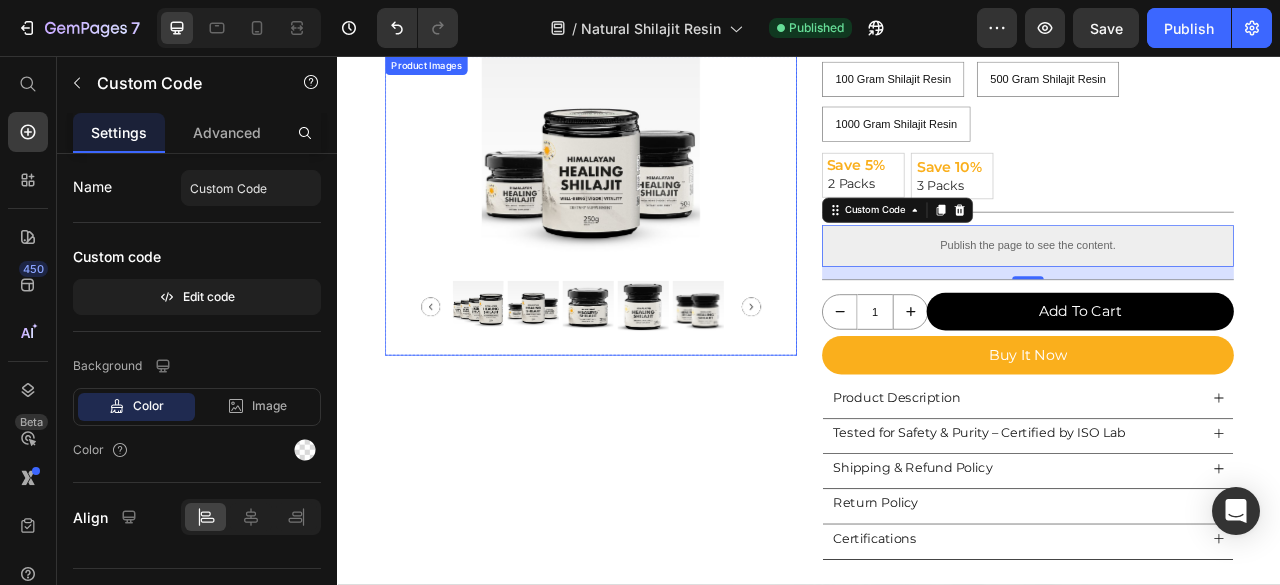 scroll, scrollTop: 255, scrollLeft: 0, axis: vertical 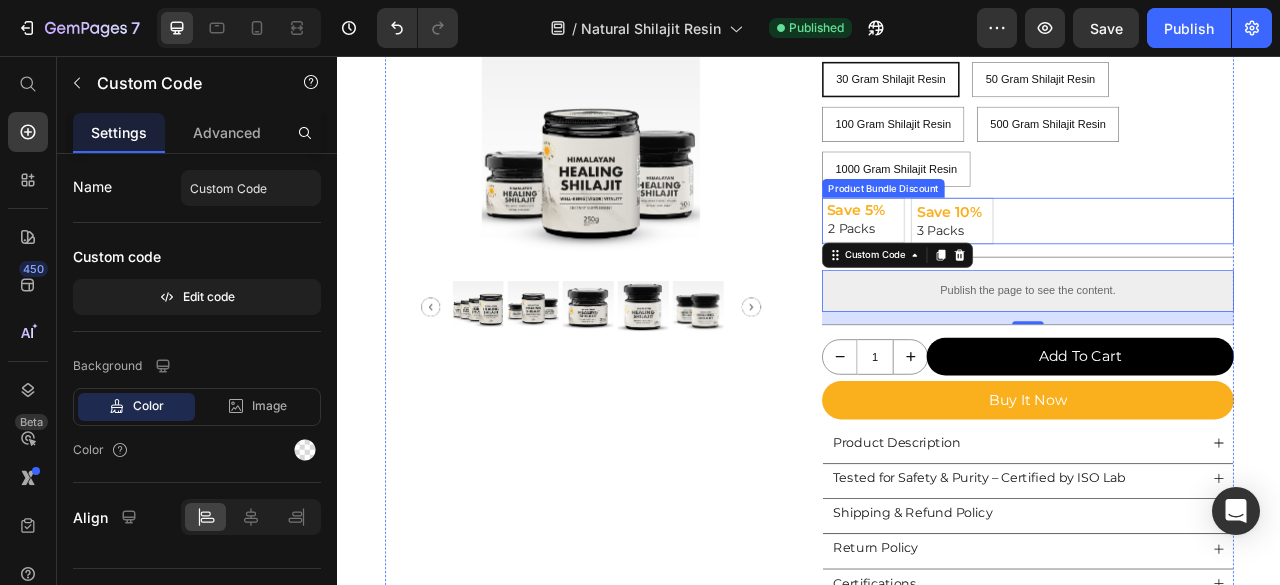 click on "Save 5% Text Block 2 Packs Text Block Row Save 10% Text Block 3 Packs Text Block Row" at bounding box center (1215, 265) 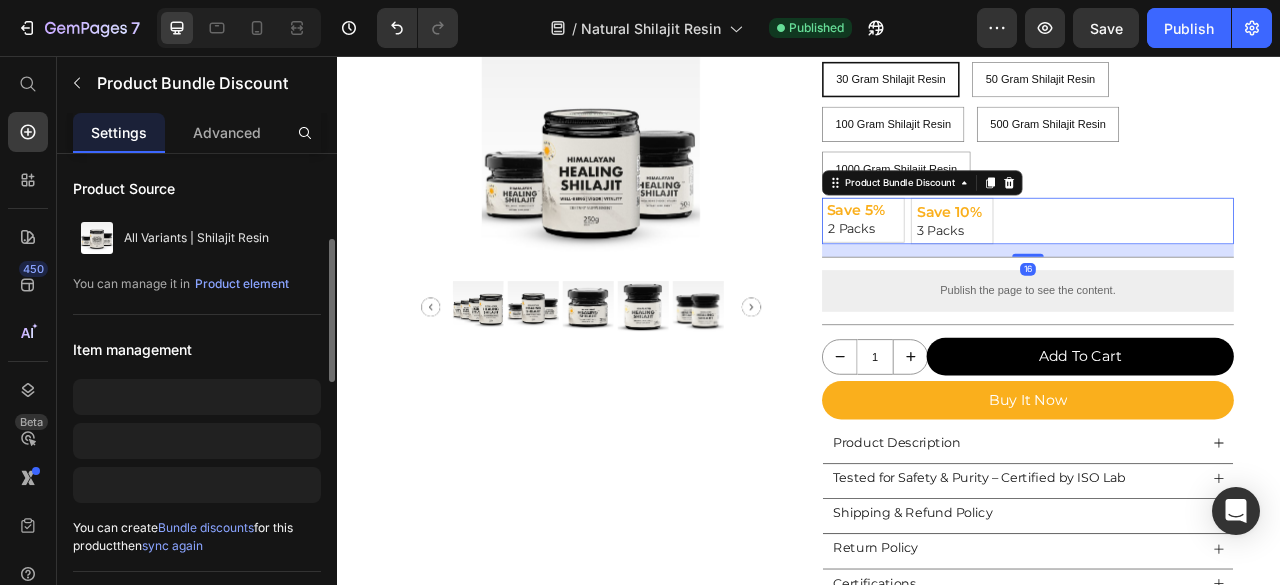 scroll, scrollTop: 66, scrollLeft: 0, axis: vertical 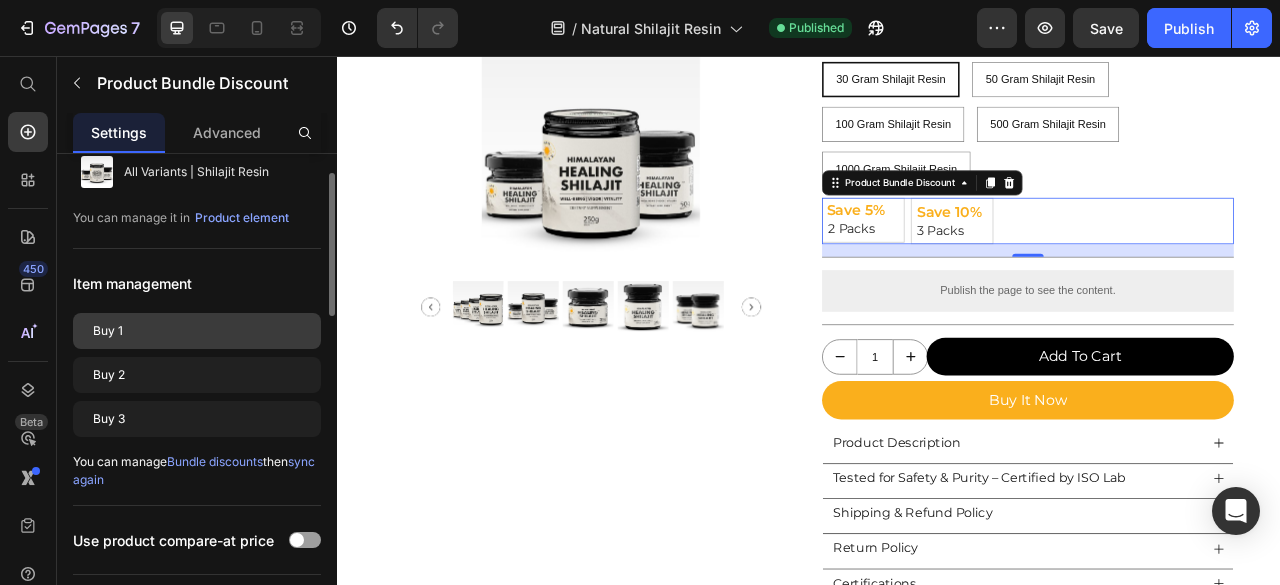 click on "Buy 1" at bounding box center (197, 331) 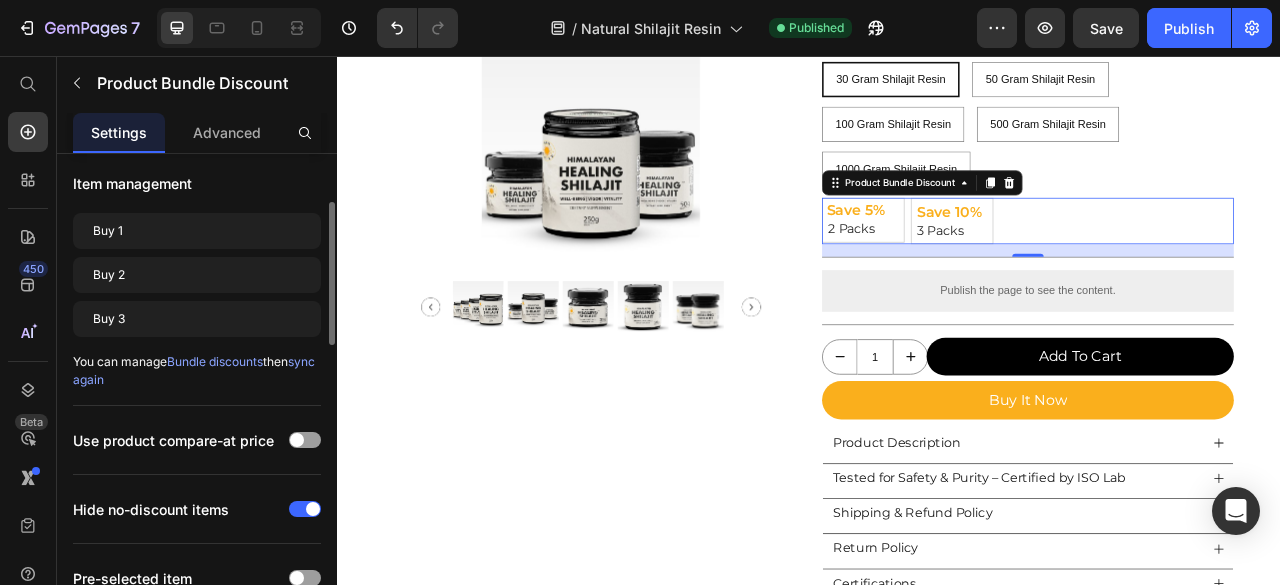 scroll, scrollTop: 0, scrollLeft: 0, axis: both 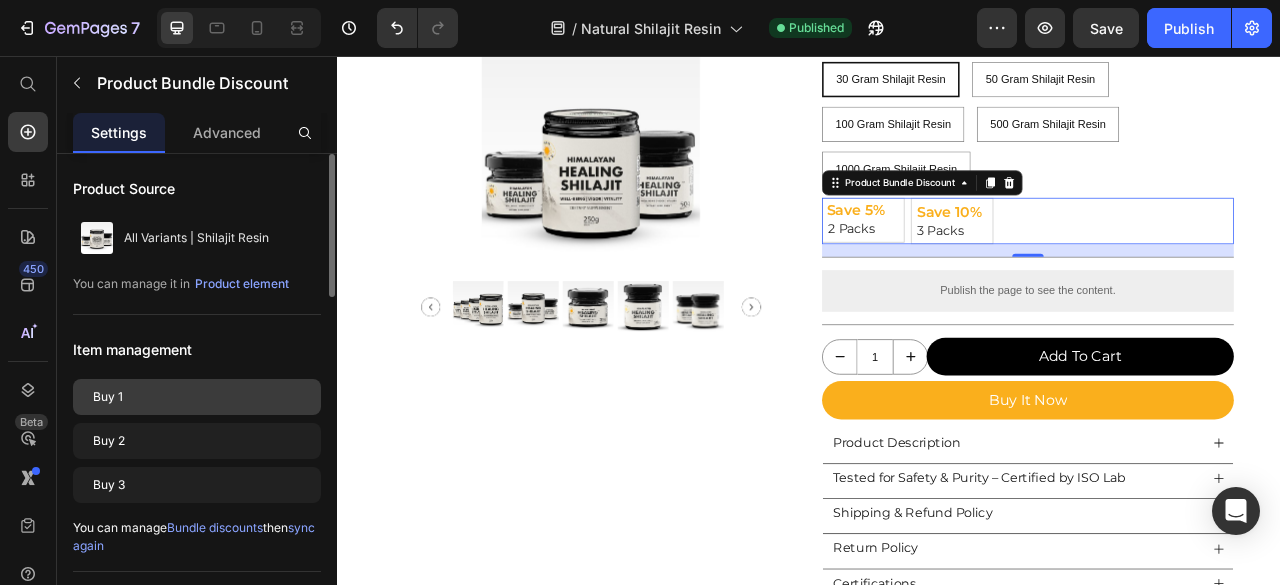 click on "Buy 1" at bounding box center [197, 397] 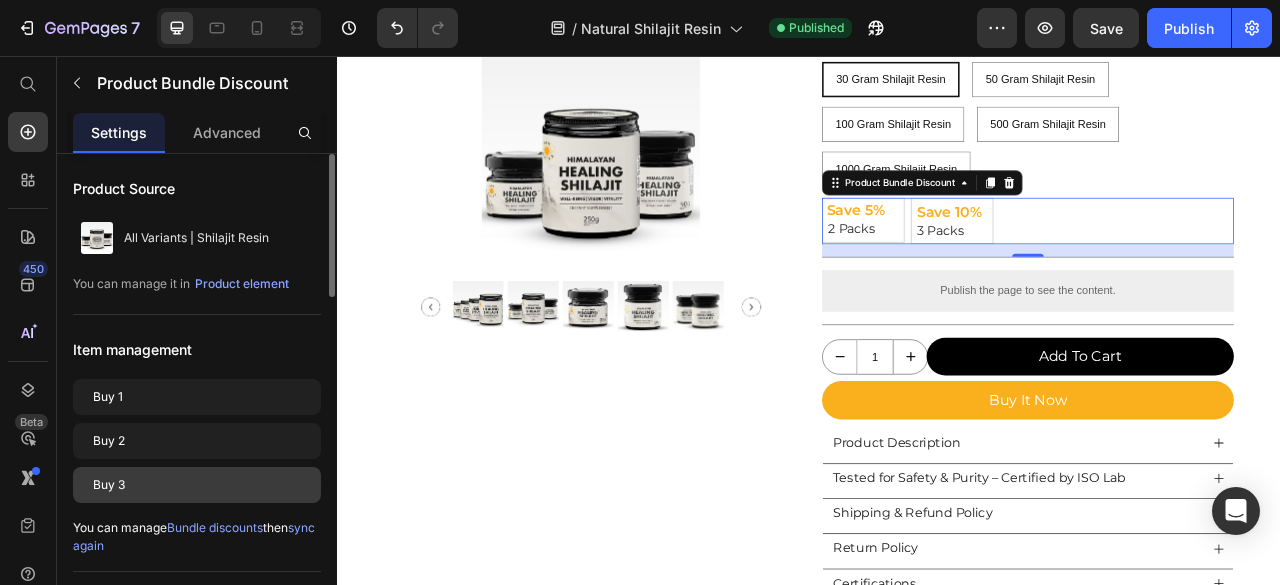 drag, startPoint x: 201, startPoint y: 407, endPoint x: 187, endPoint y: 491, distance: 85.158676 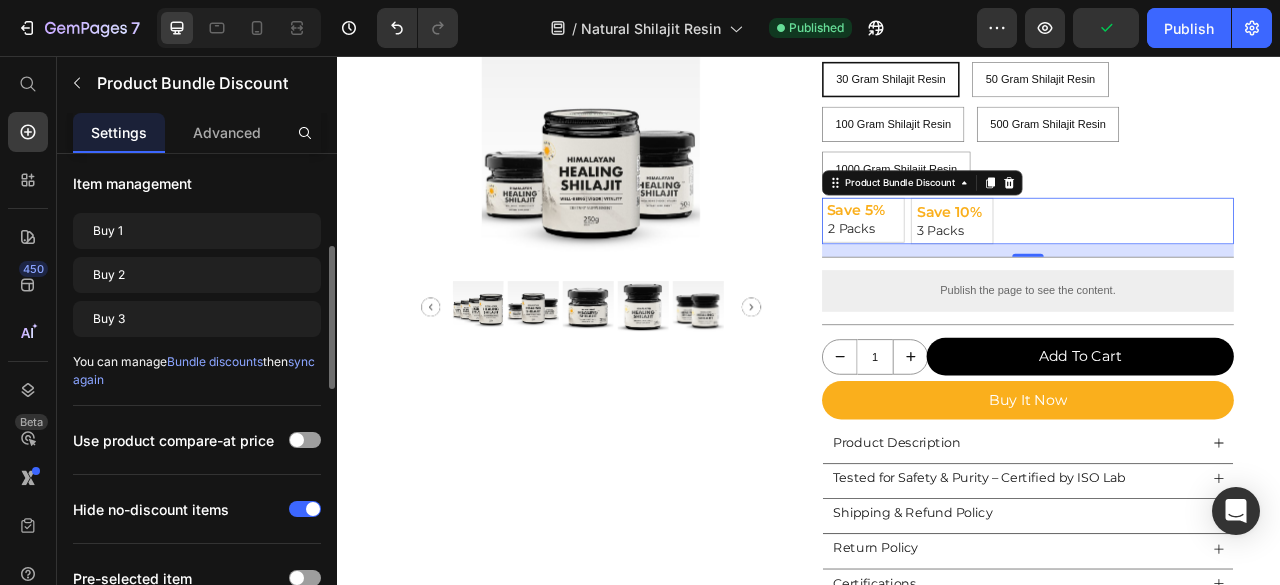 scroll, scrollTop: 200, scrollLeft: 0, axis: vertical 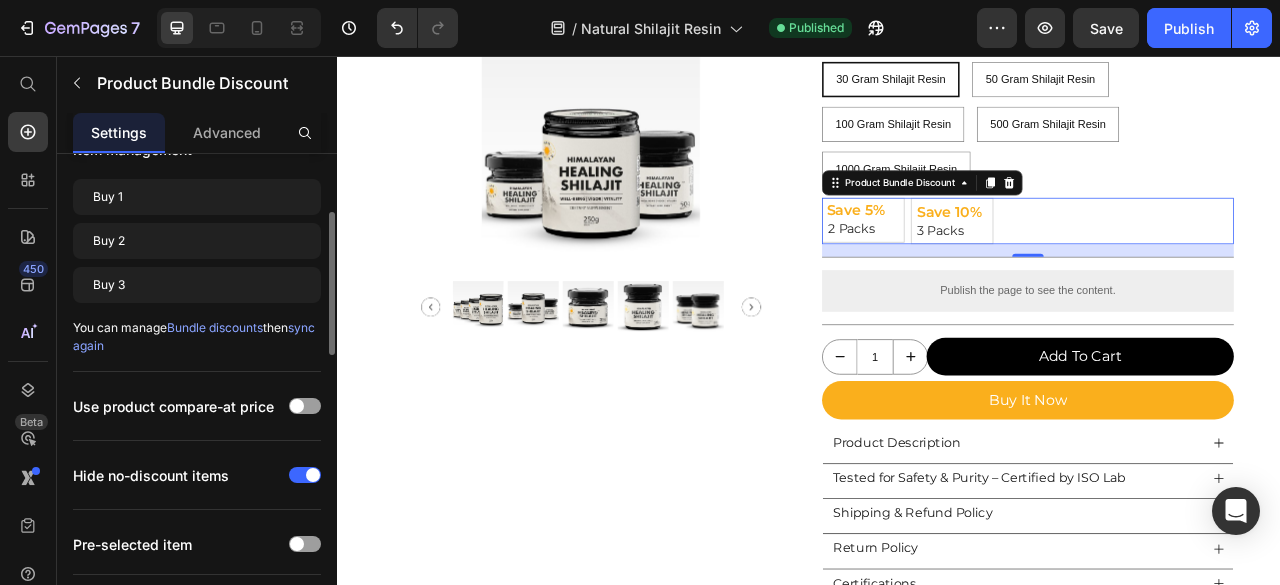 click on "Bundle discounts" at bounding box center [215, 327] 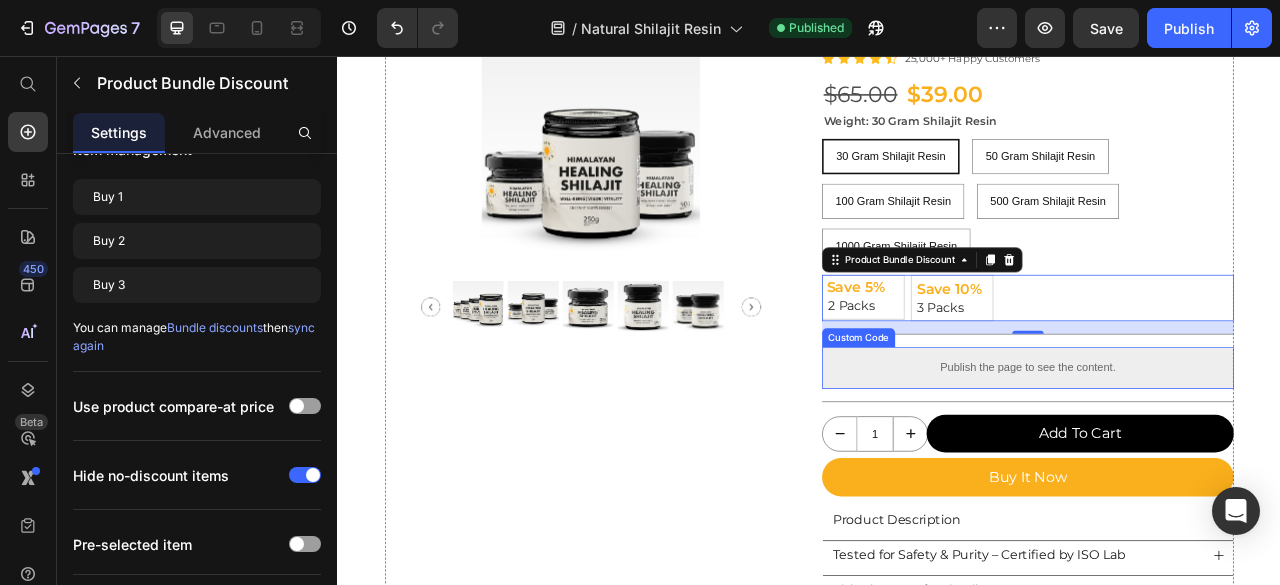 scroll, scrollTop: 155, scrollLeft: 0, axis: vertical 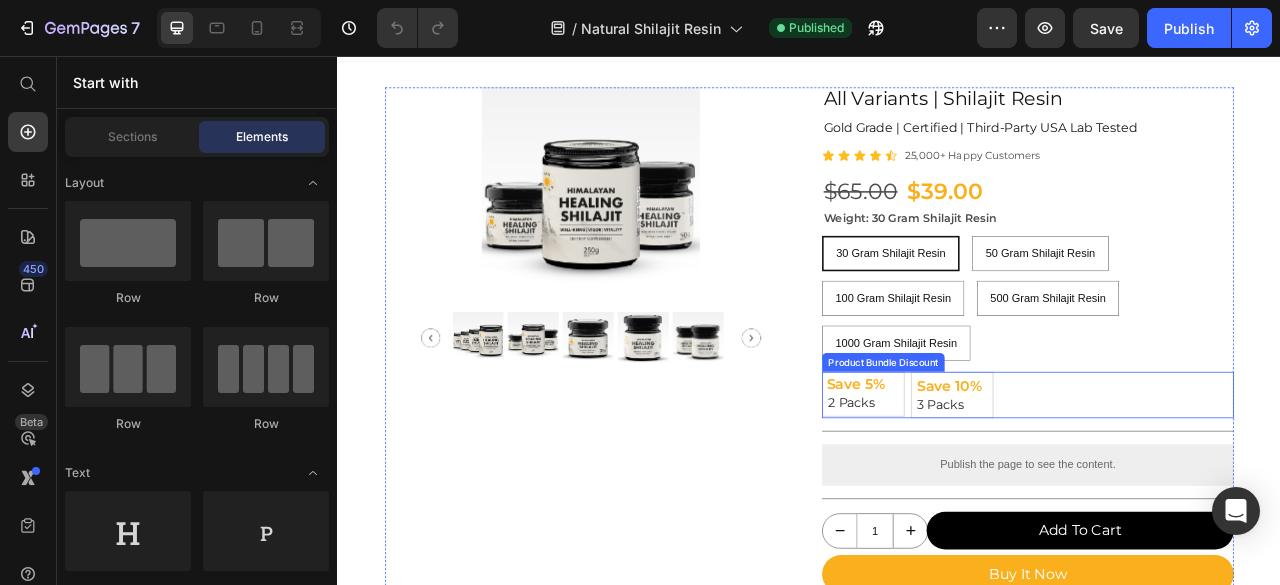 click on "Save 5% Text Block 2 Packs Text Block Row Save 10% Text Block 3 Packs Text Block Row" at bounding box center [1215, 487] 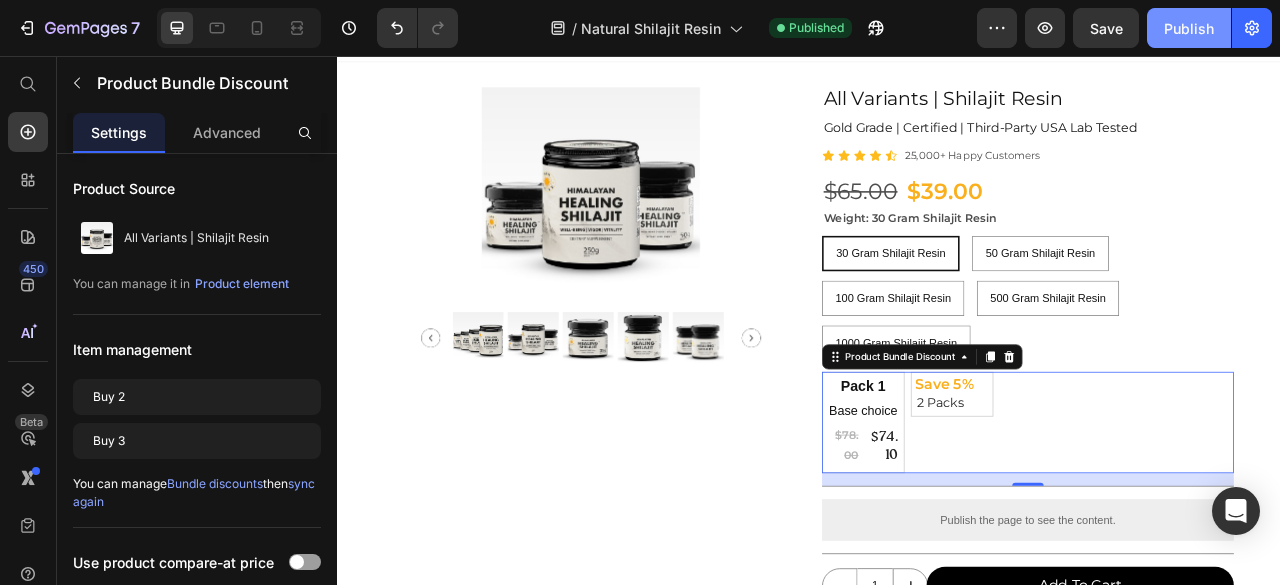 click on "Publish" at bounding box center [1189, 28] 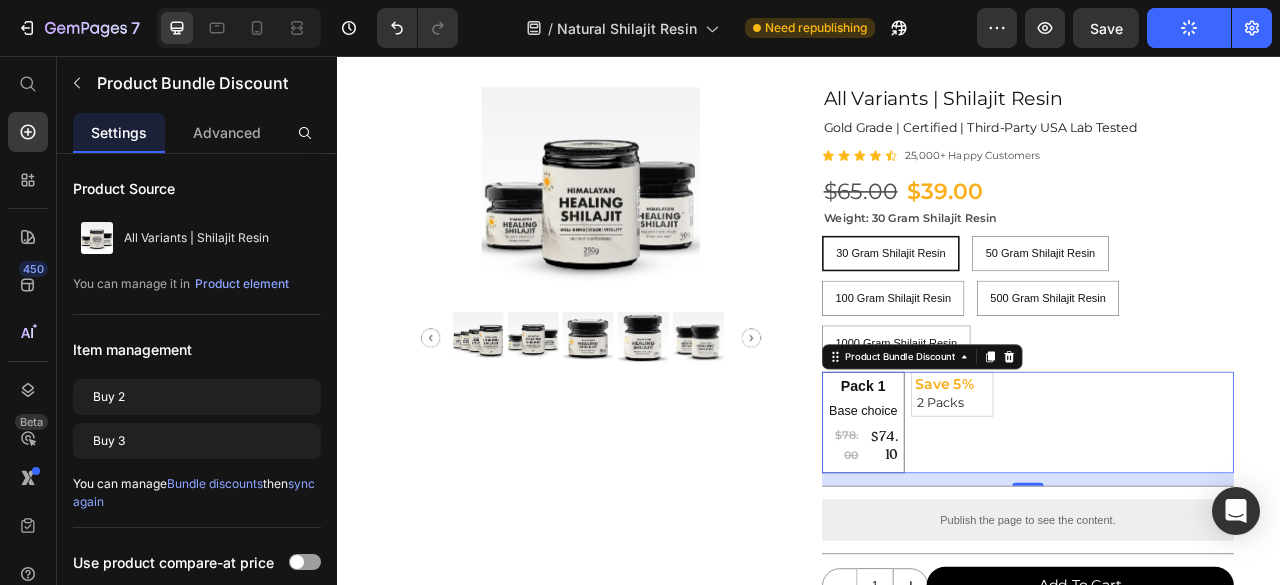 click on "Pack 1 Text Block Base choice Text Block $78.00 Product Price $74.10 Product Price Row Row" at bounding box center (1005, 522) 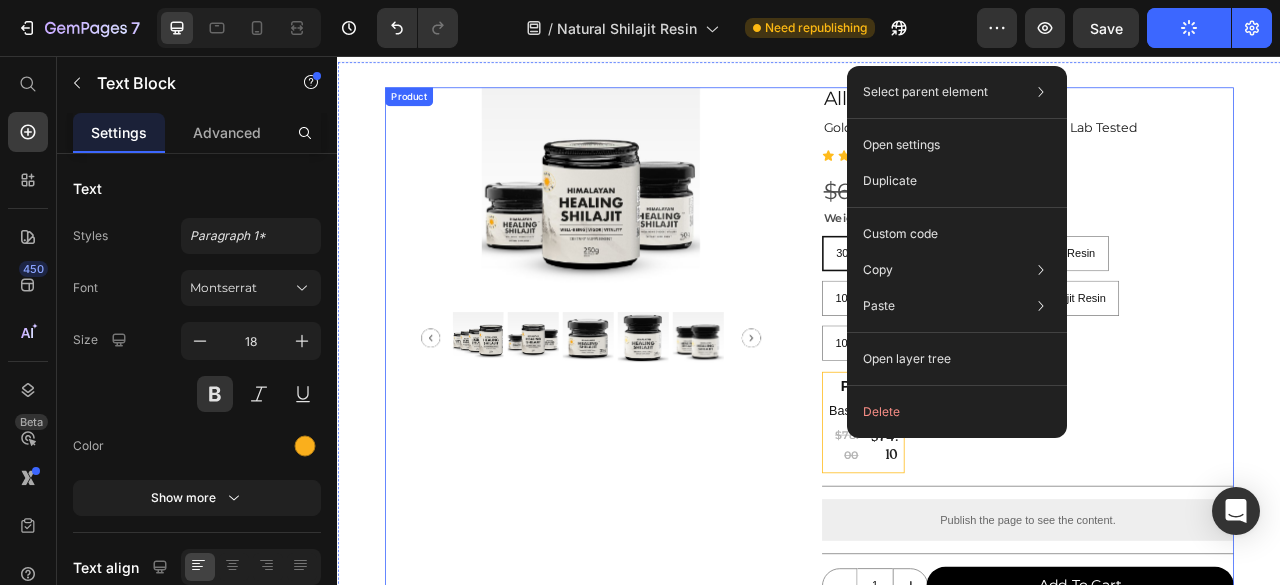 click on "Pack 1 Text Block Base choice Text Block $78.00 Product Price $74.10 Product Price Row Row Save 5% Text Block   0 2 Packs Text Block Row" at bounding box center (1215, 522) 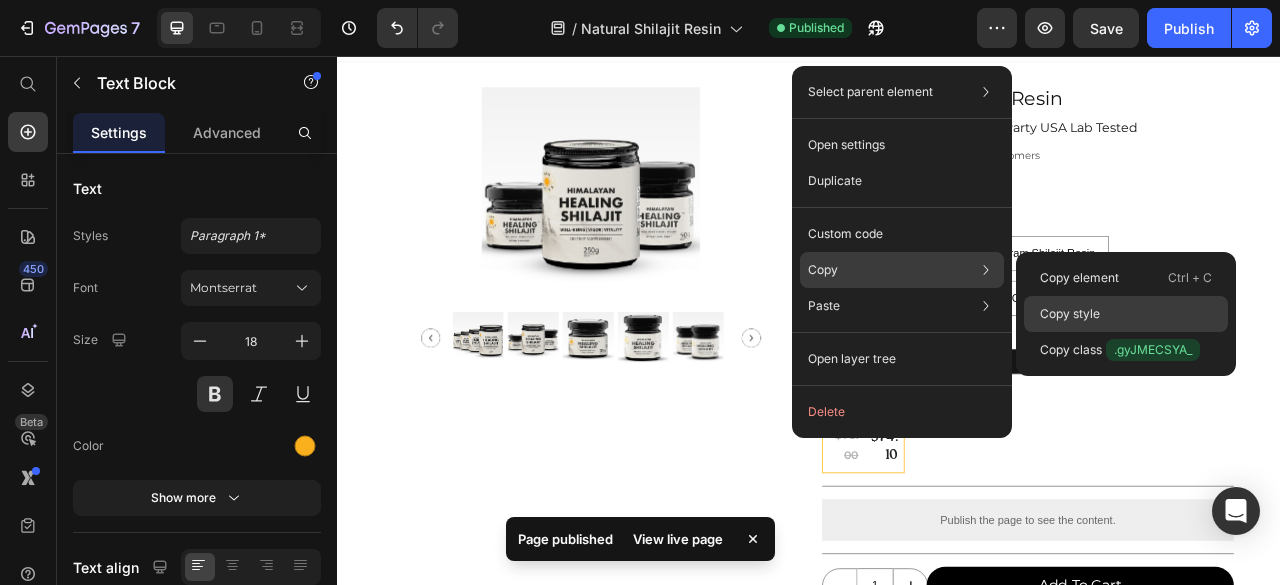 click on "Copy style" 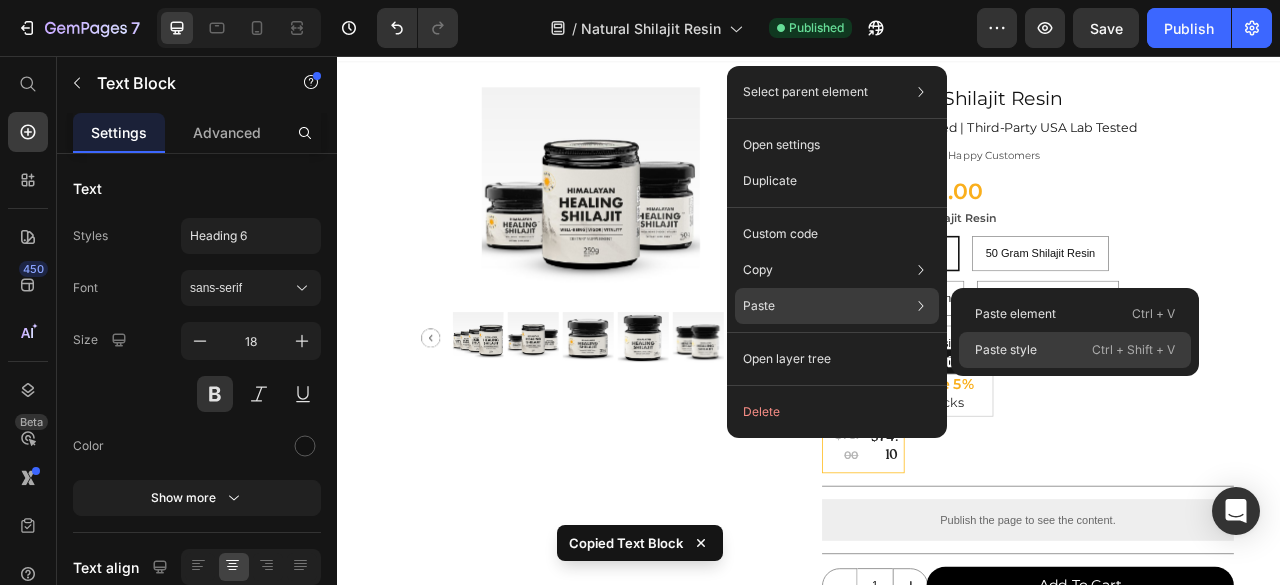 click on "Paste style" at bounding box center (1006, 350) 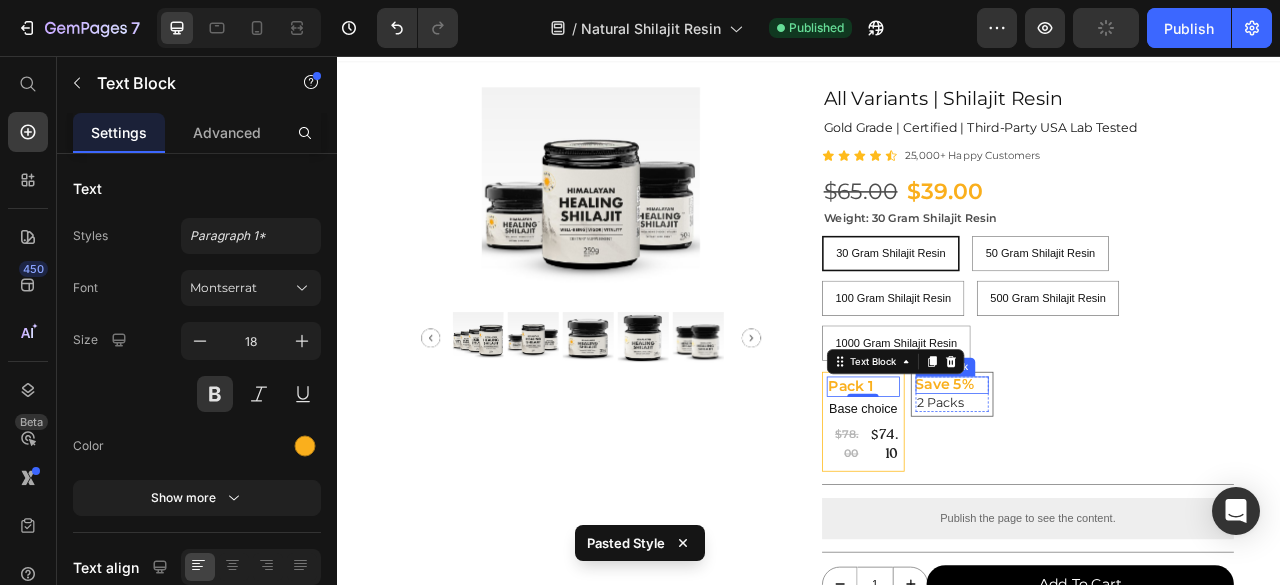 click on "Save 5%" at bounding box center [1118, 475] 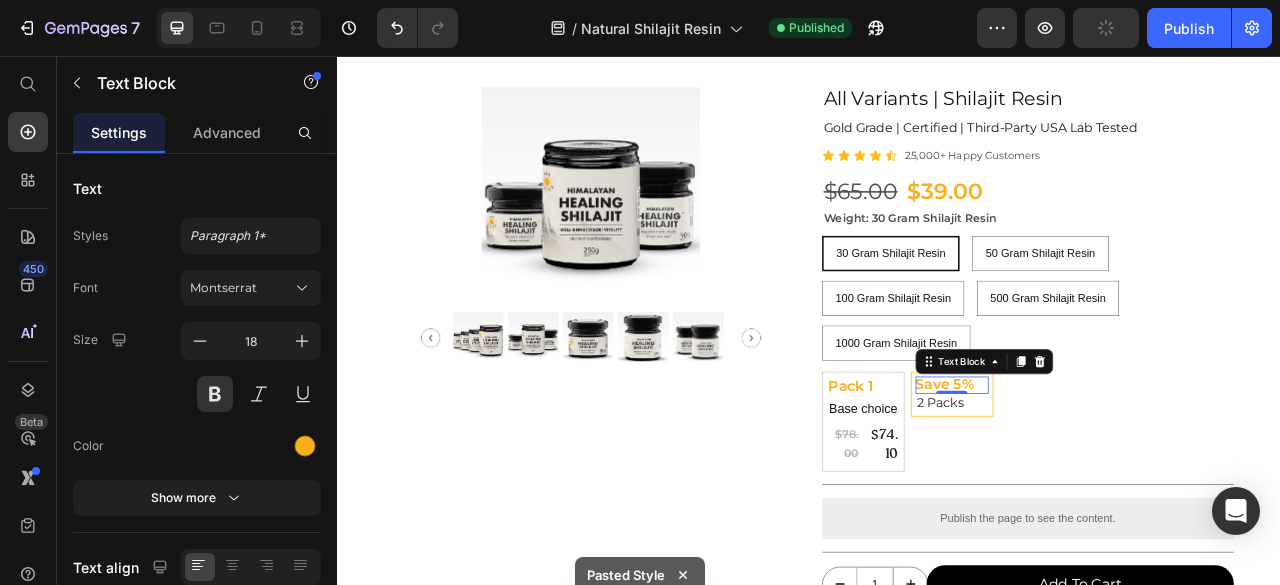 click on "Save 5%" at bounding box center [1118, 475] 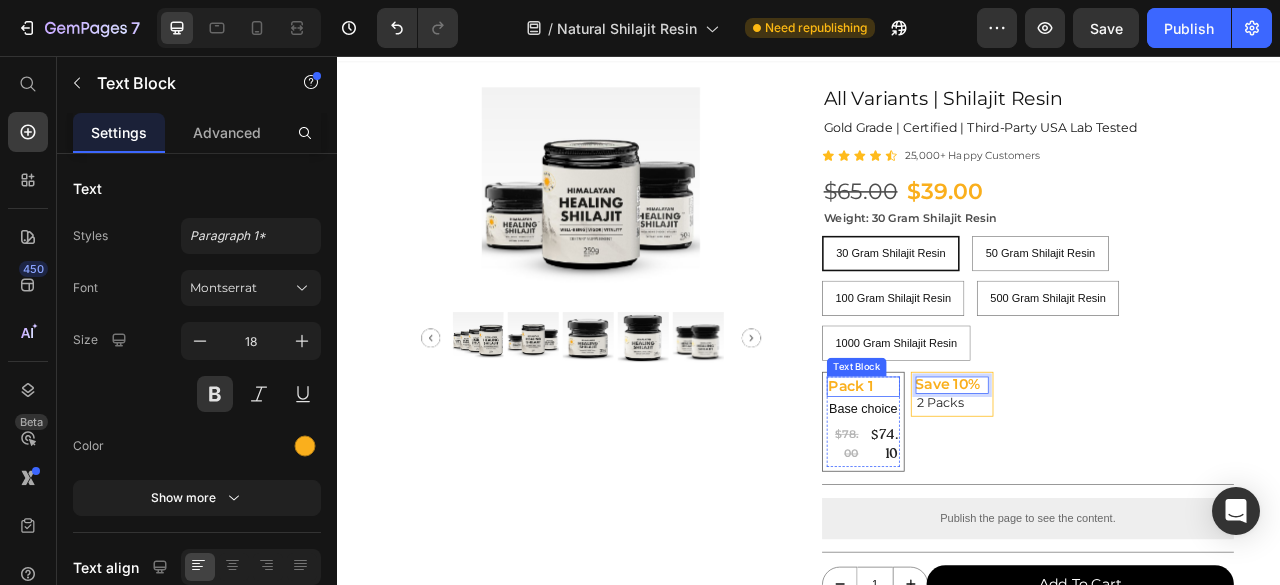 click on "Pack 1" at bounding box center (1005, 477) 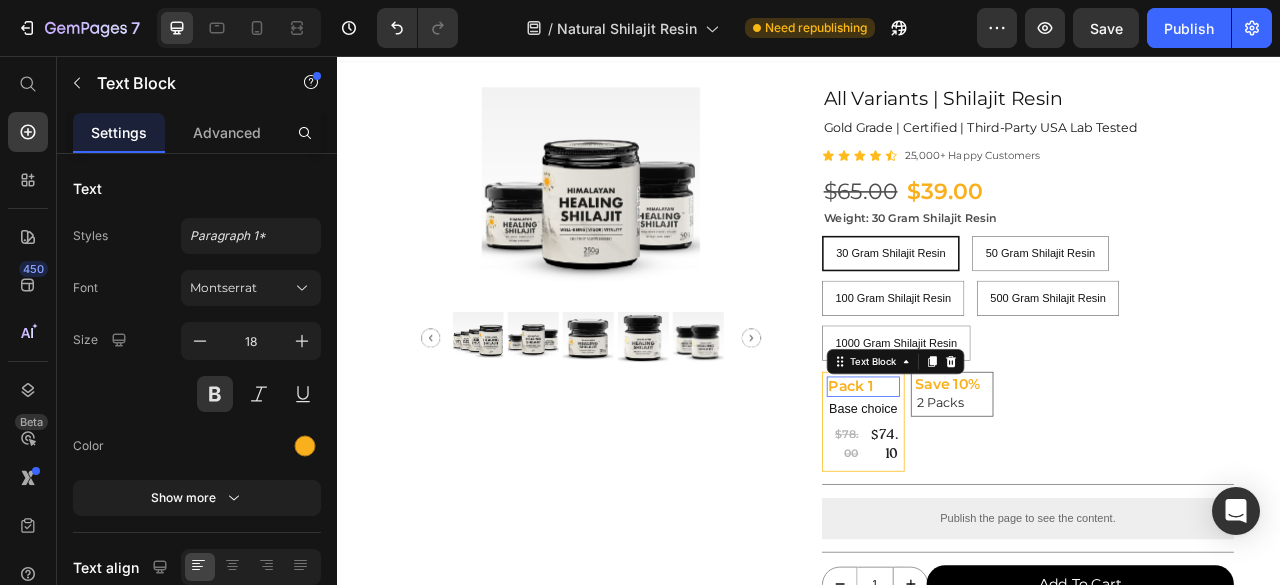 click on "Pack 1" at bounding box center (1005, 477) 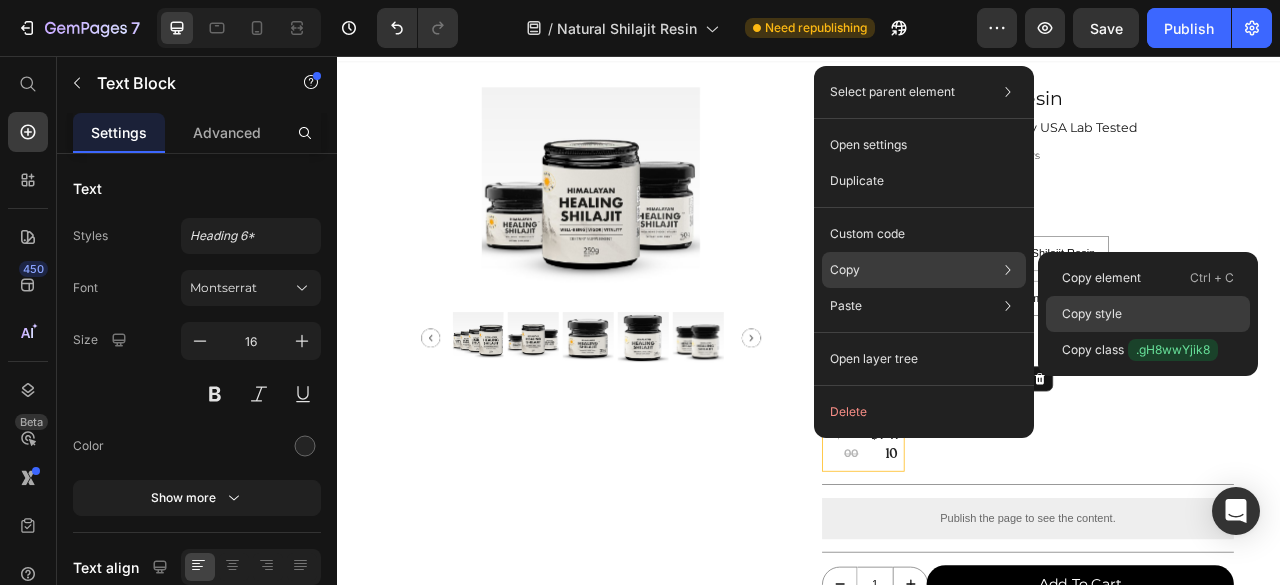 click on "Copy style" 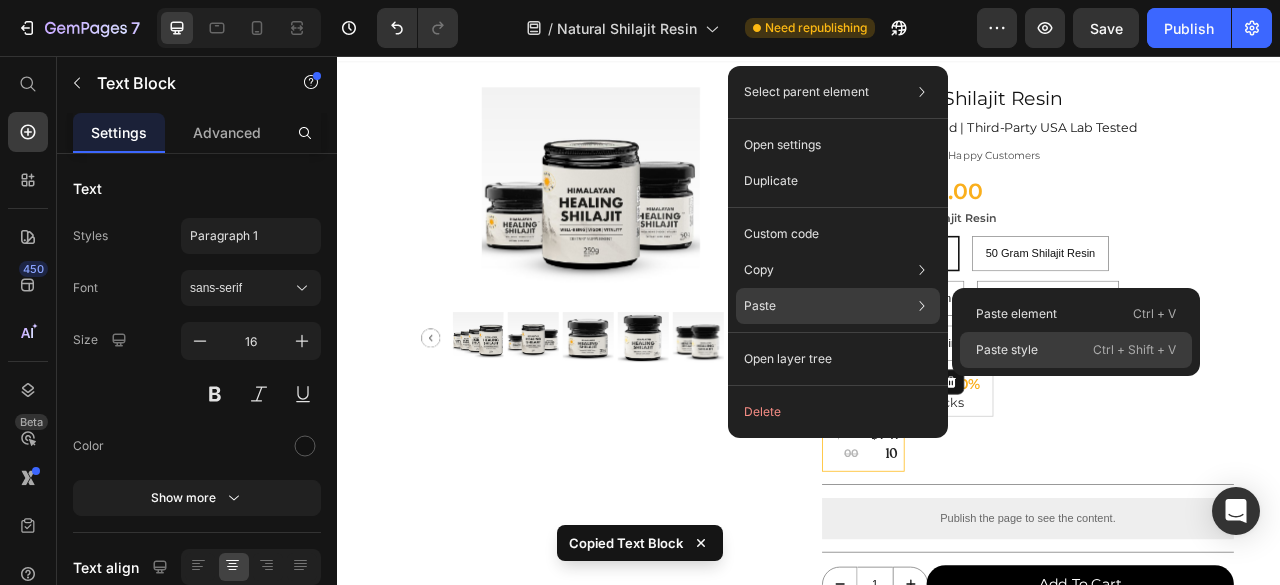 click on "Paste style  Ctrl + Shift + V" 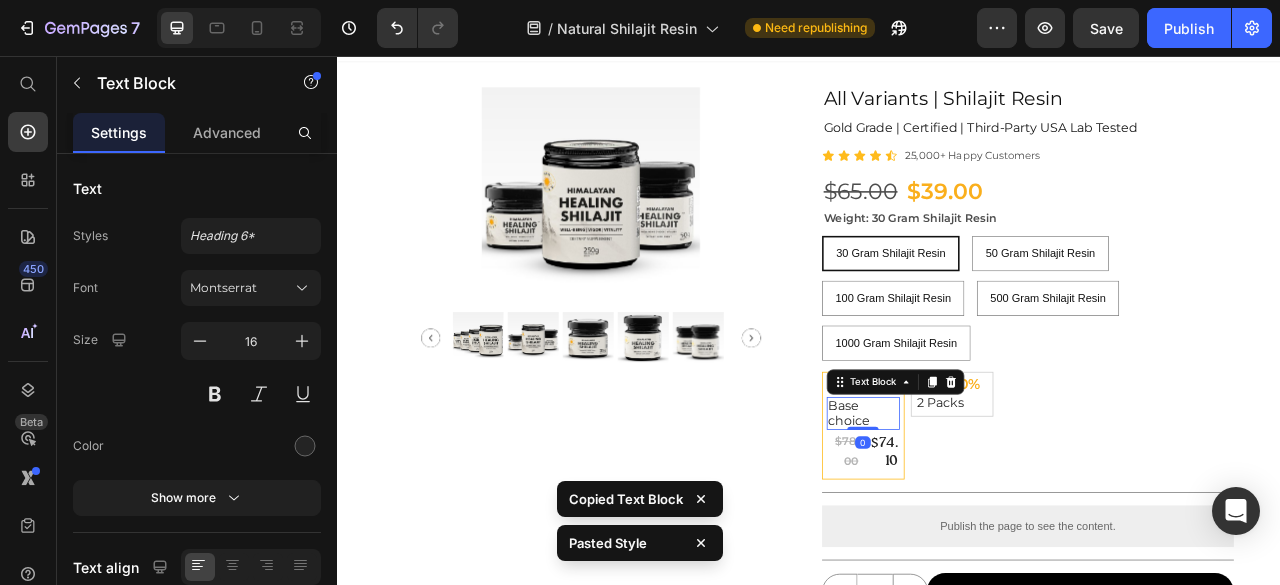 click on "Base choice" at bounding box center [1005, 511] 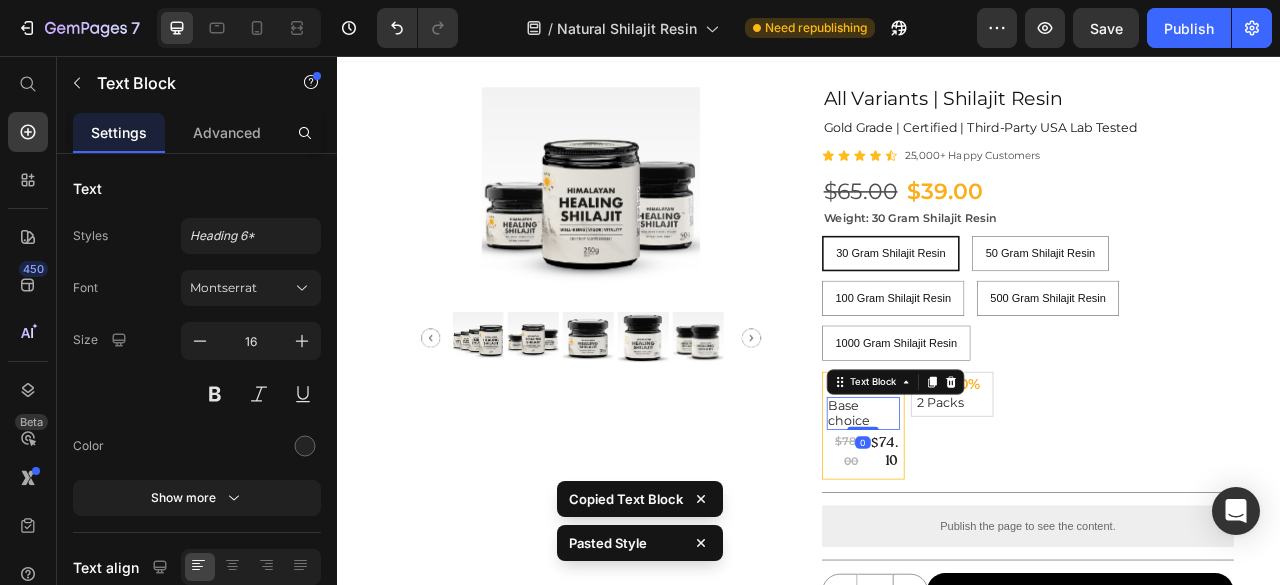 click on "Base choice" at bounding box center [1005, 511] 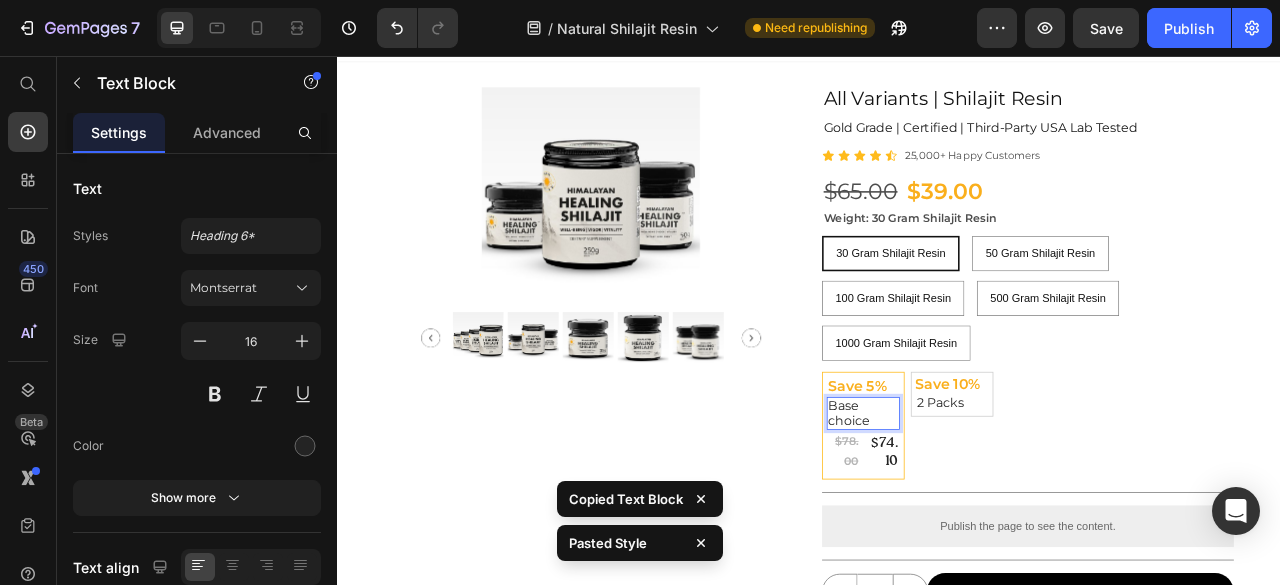 click on "Base choice" at bounding box center [1005, 511] 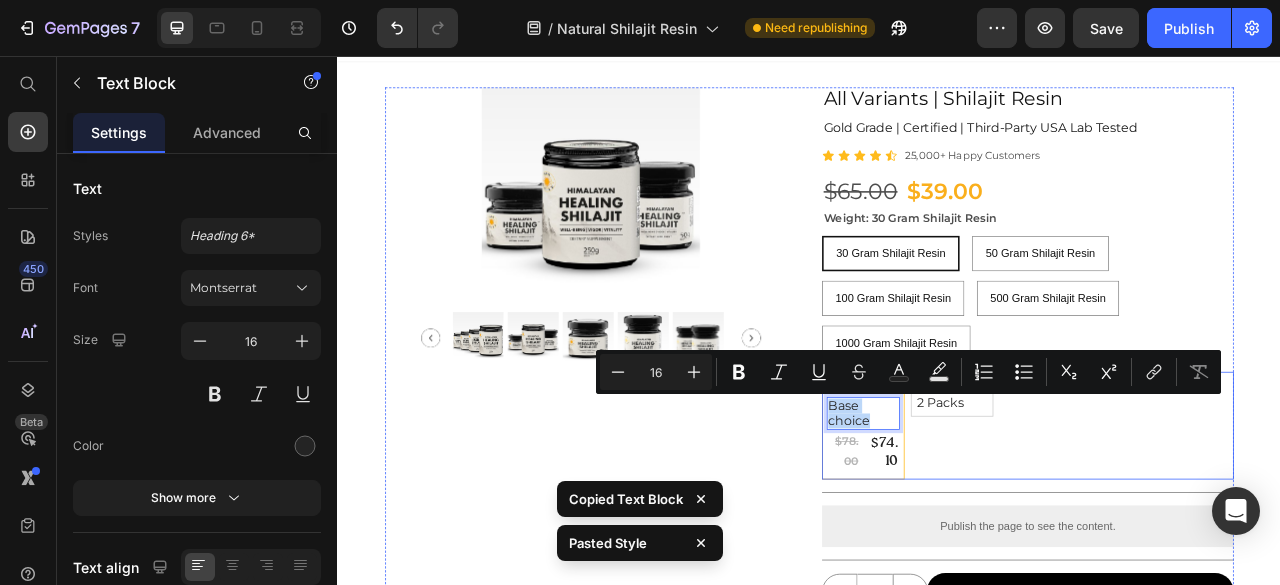 click on "Save 5% Text Block Base choice Text Block   0 $78.00 Product Price $74.10 Product Price Row Row Save 10% Text Block 2 Packs Text Block Row" at bounding box center [1215, 526] 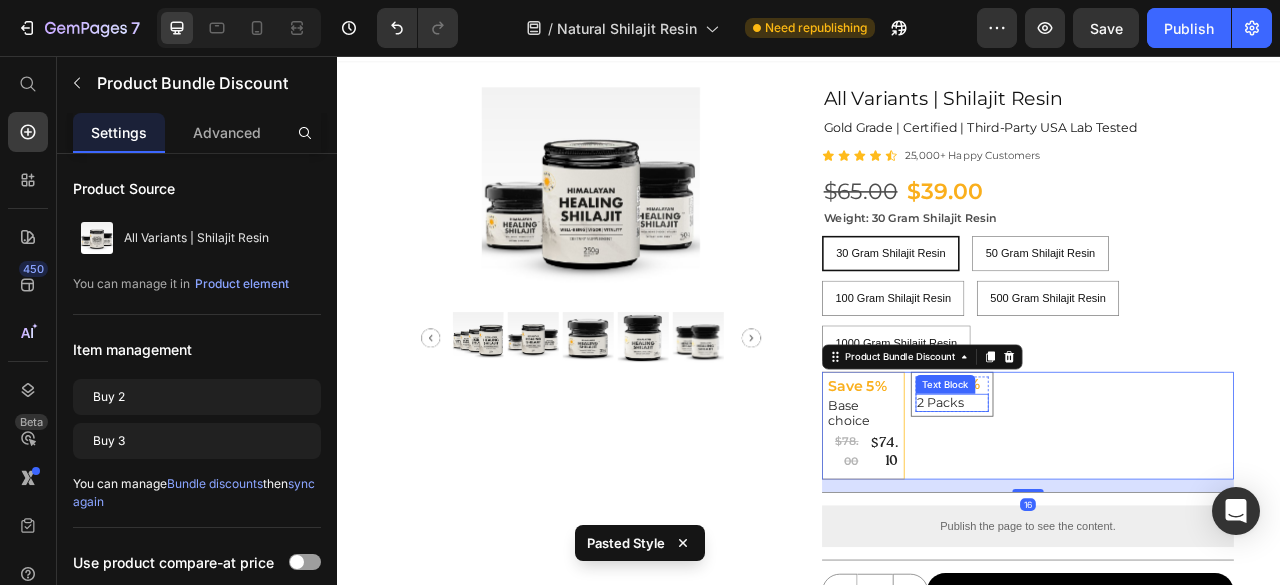 click on "2 Packs" at bounding box center (1118, 497) 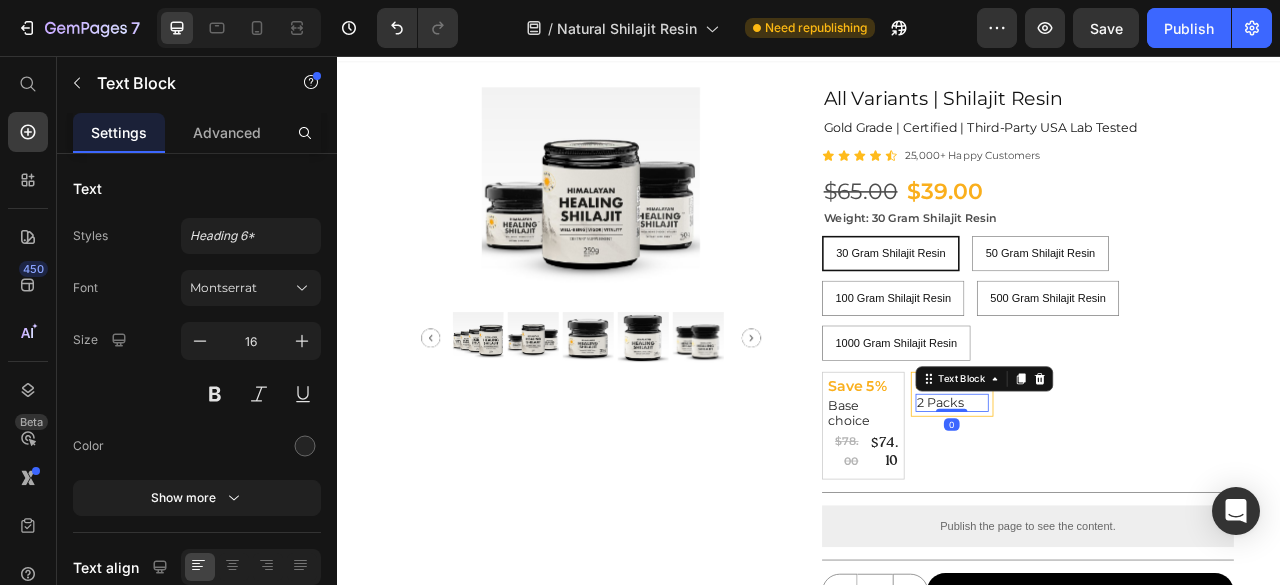 click on "2 Packs" at bounding box center [1118, 497] 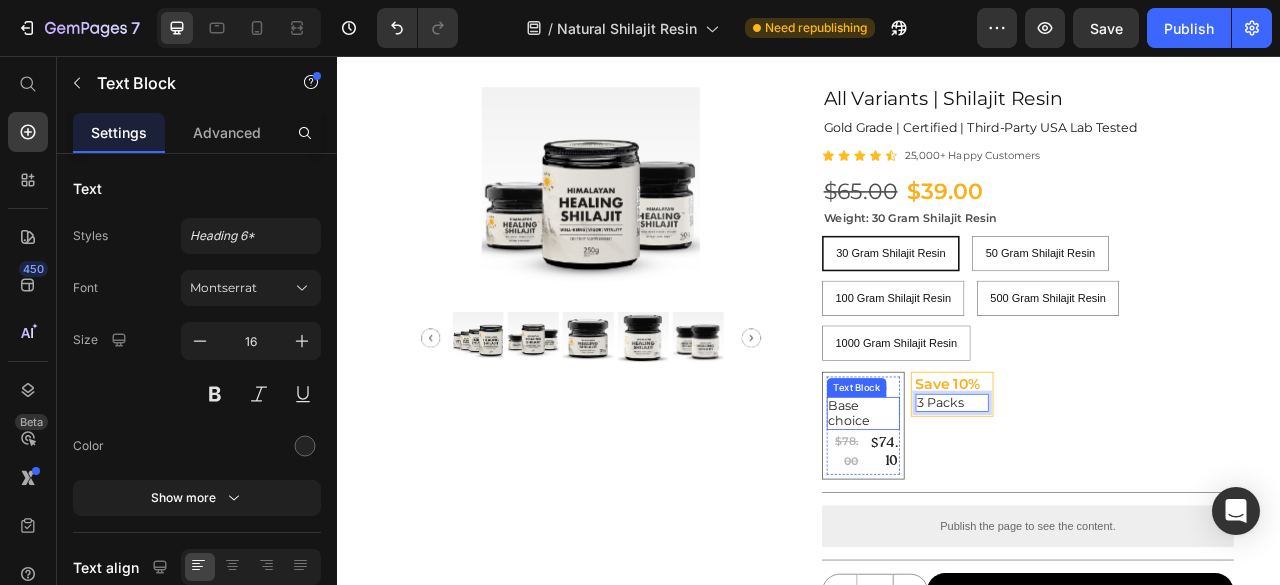 click on "Base choice" at bounding box center (1005, 511) 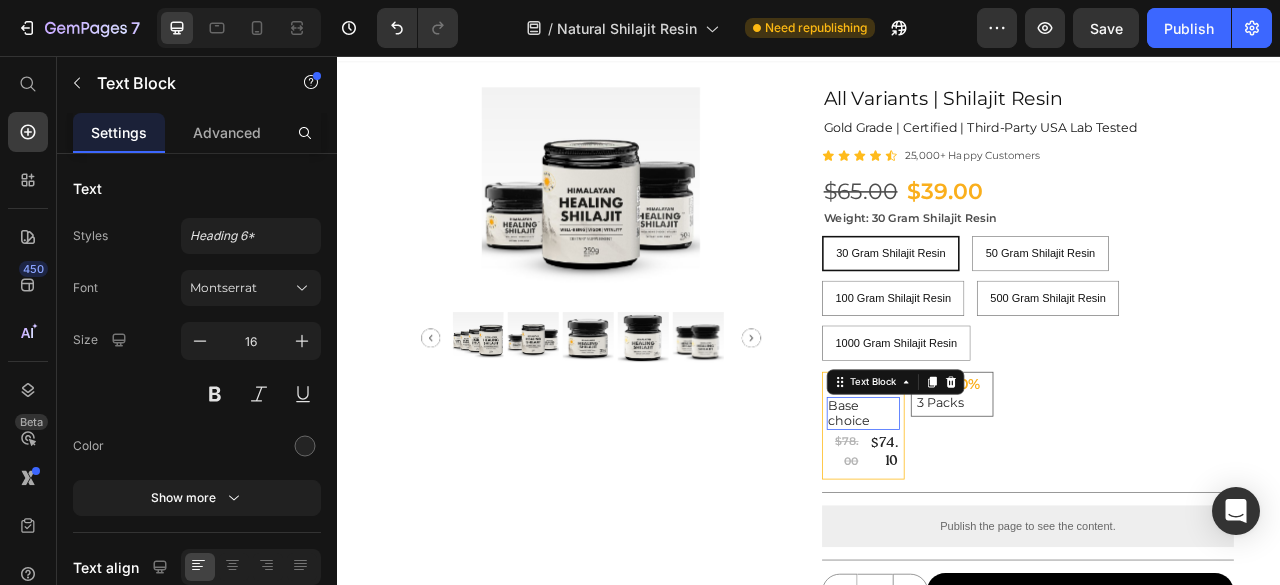 click on "Base choice" at bounding box center [1005, 511] 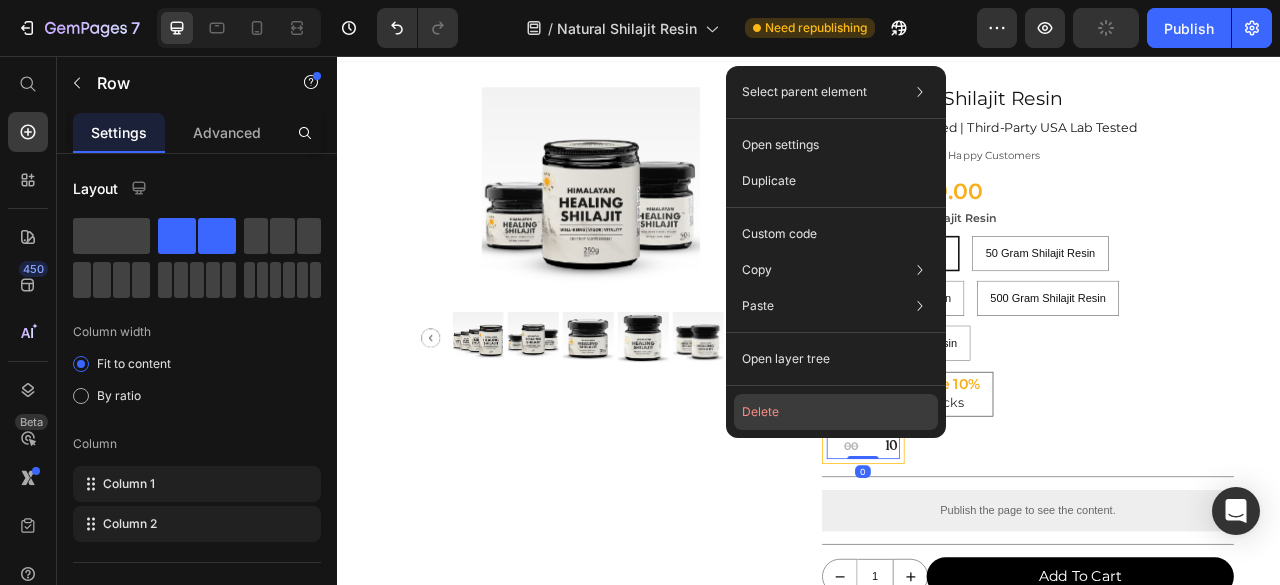 click on "Delete" 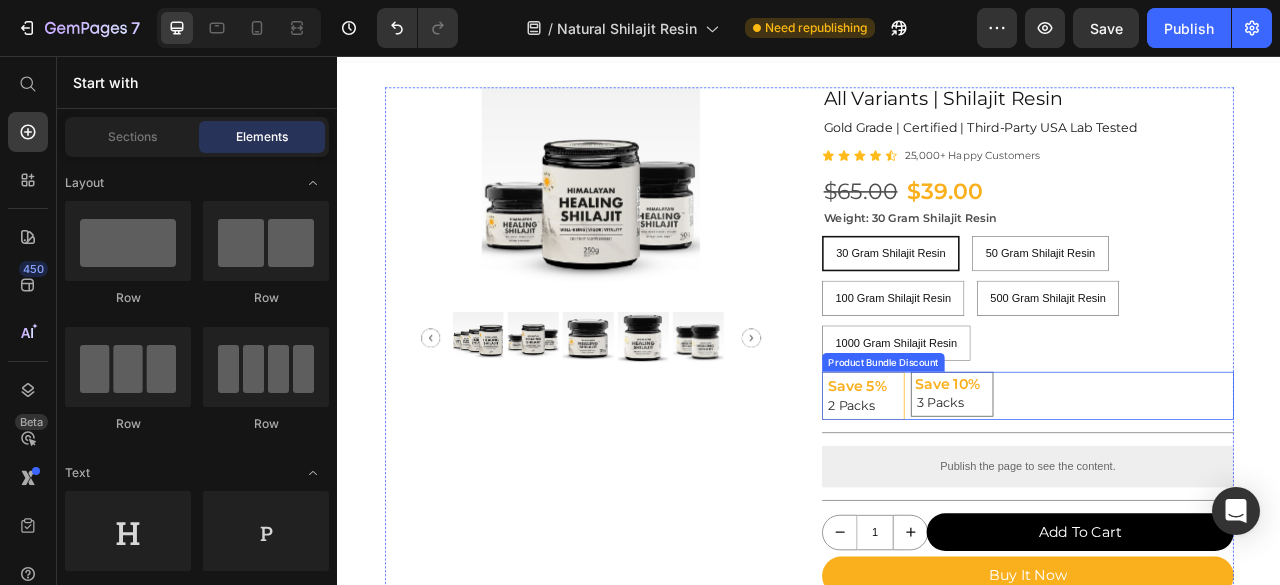 click on "Save 10% Text Block 3 Packs Text Block Row" at bounding box center [1118, 486] 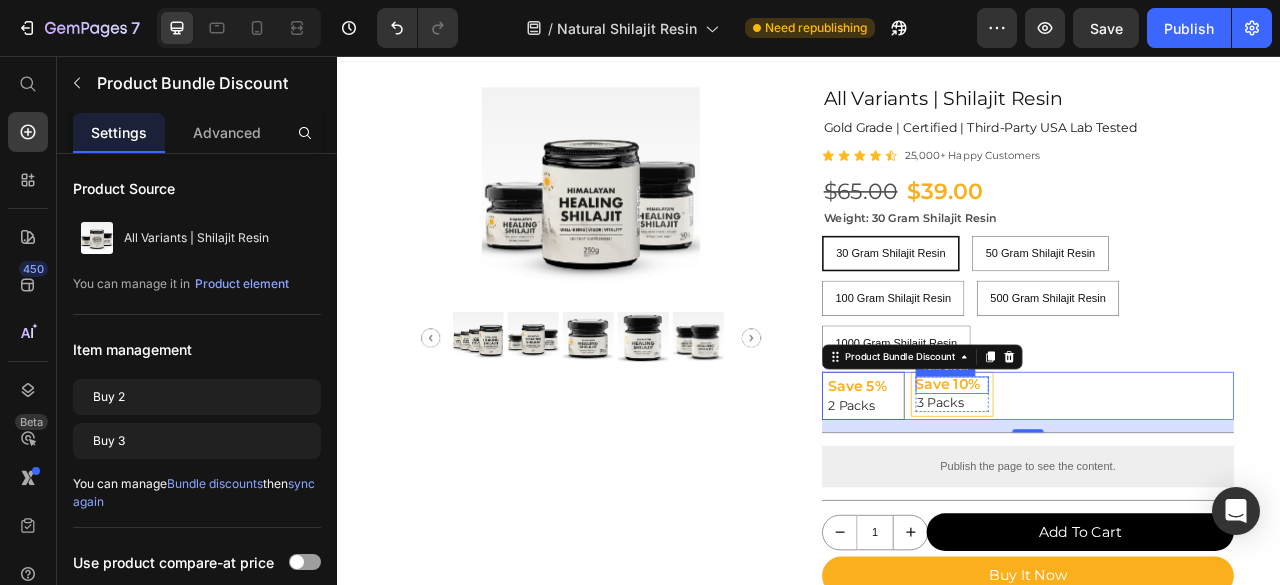 click on "Save 10%" at bounding box center (1118, 475) 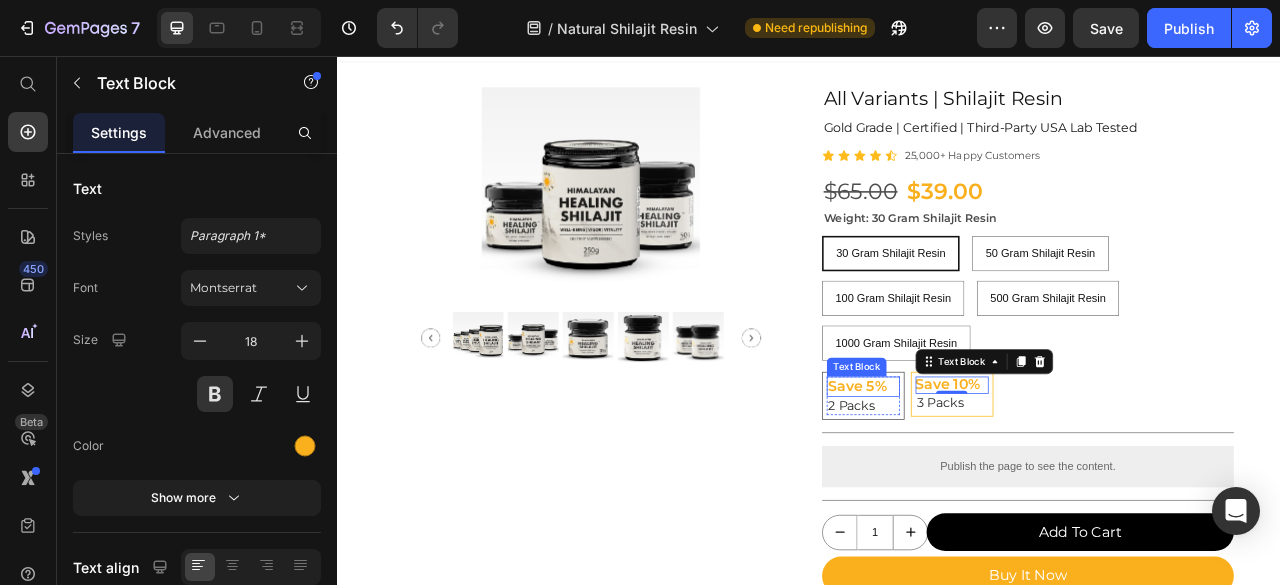 click on "Save 5%" at bounding box center (1005, 477) 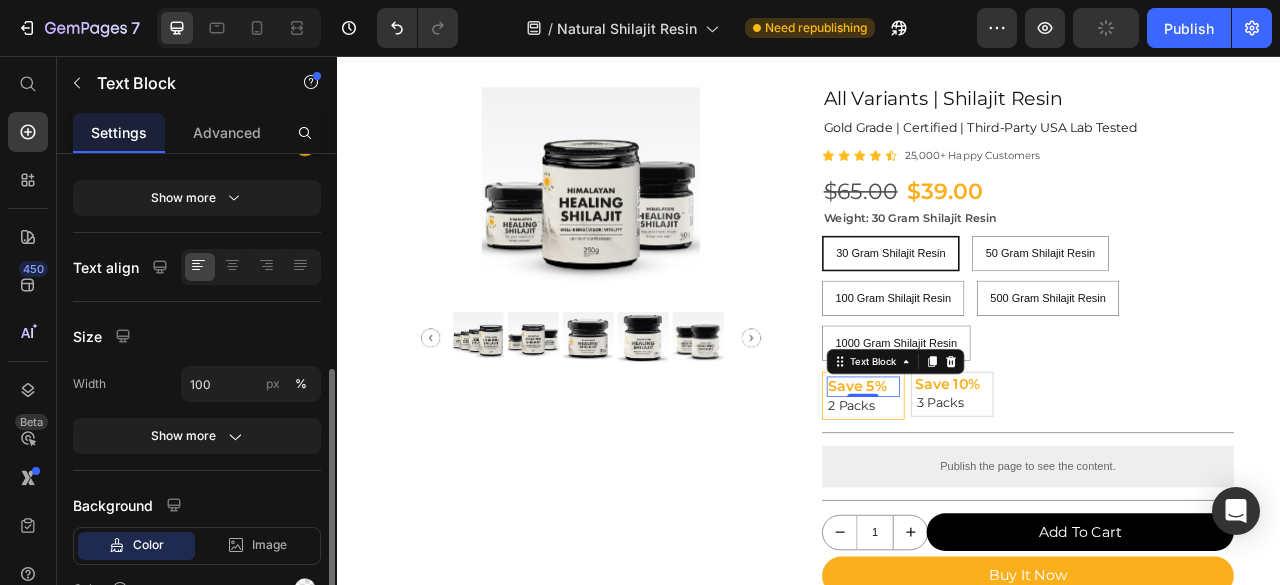 scroll, scrollTop: 333, scrollLeft: 0, axis: vertical 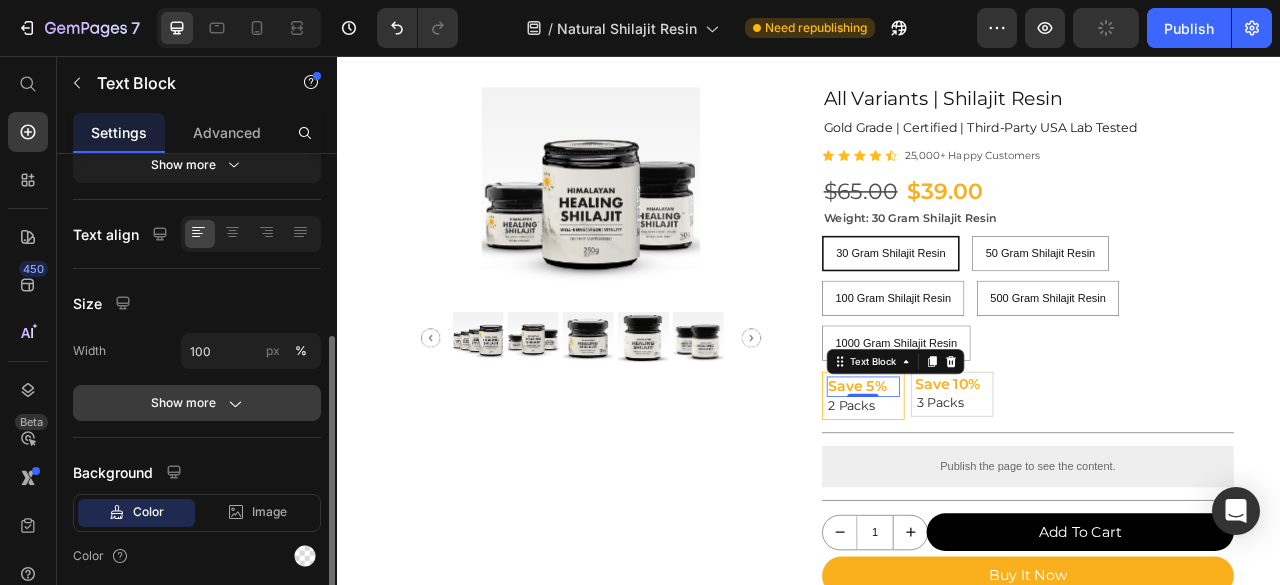 click on "Show more" at bounding box center (197, 403) 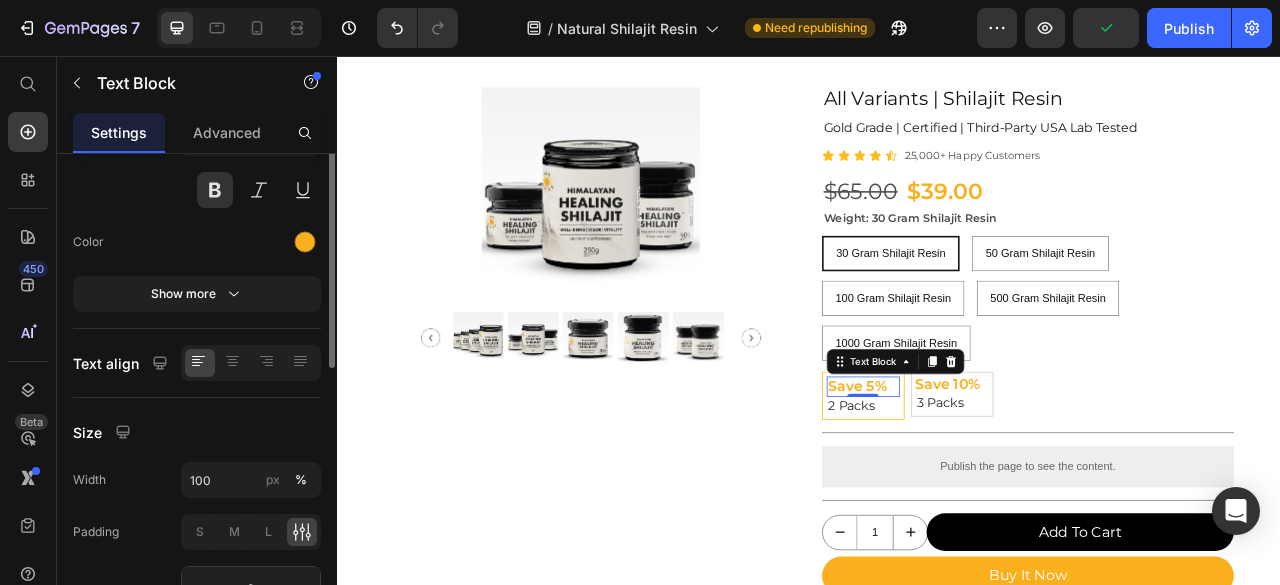 scroll, scrollTop: 71, scrollLeft: 0, axis: vertical 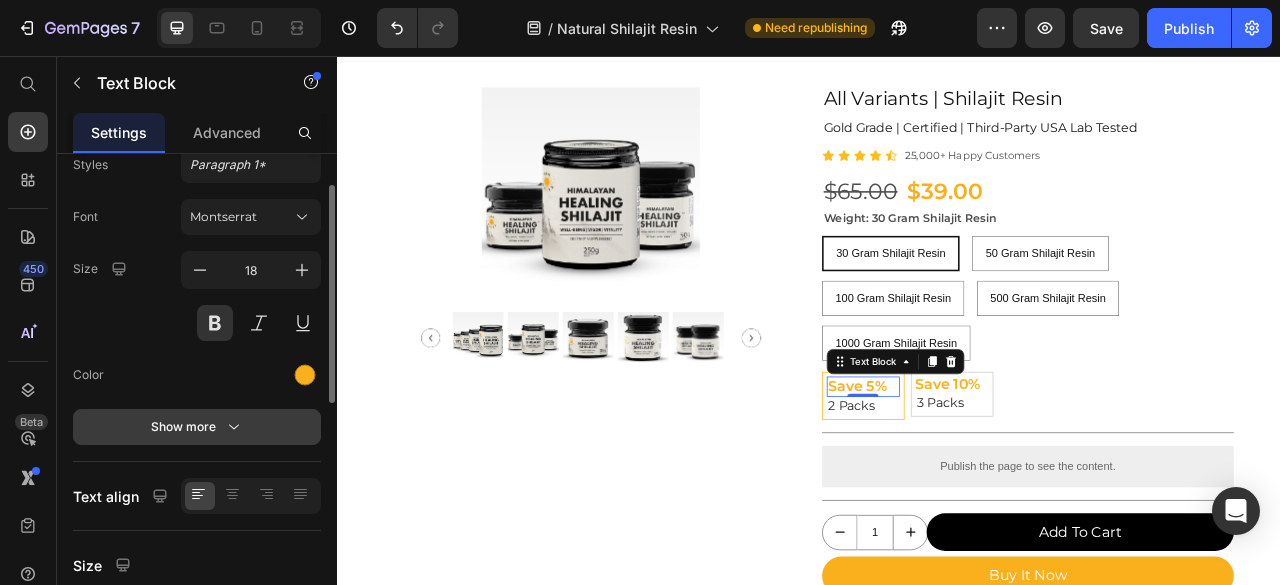 click on "Show more" at bounding box center (197, 427) 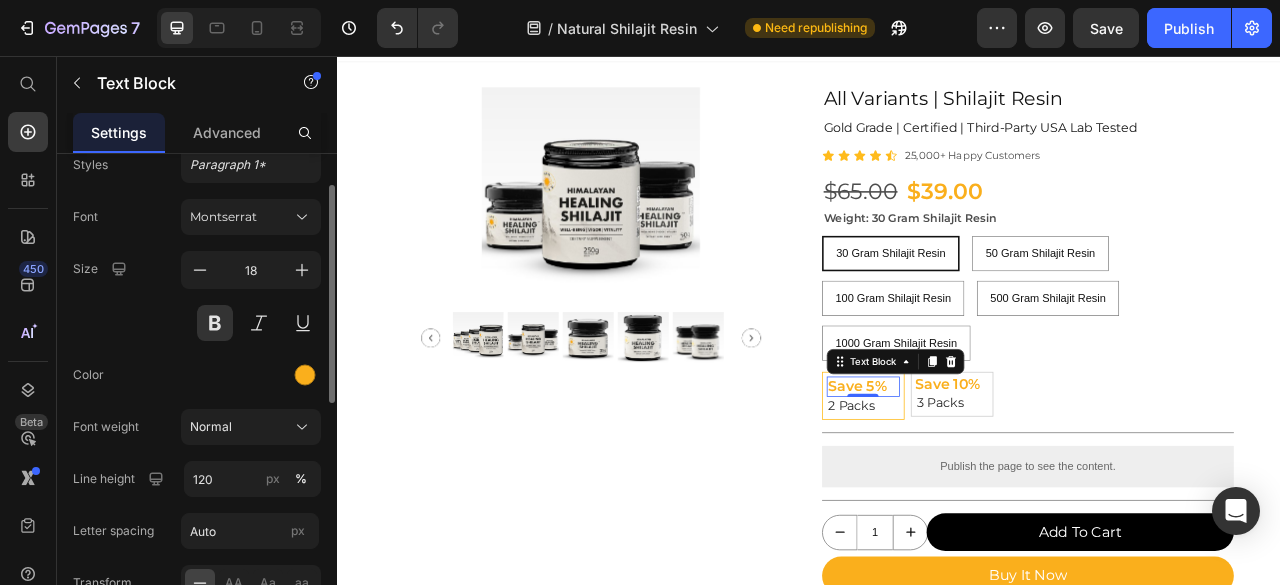 scroll, scrollTop: 138, scrollLeft: 0, axis: vertical 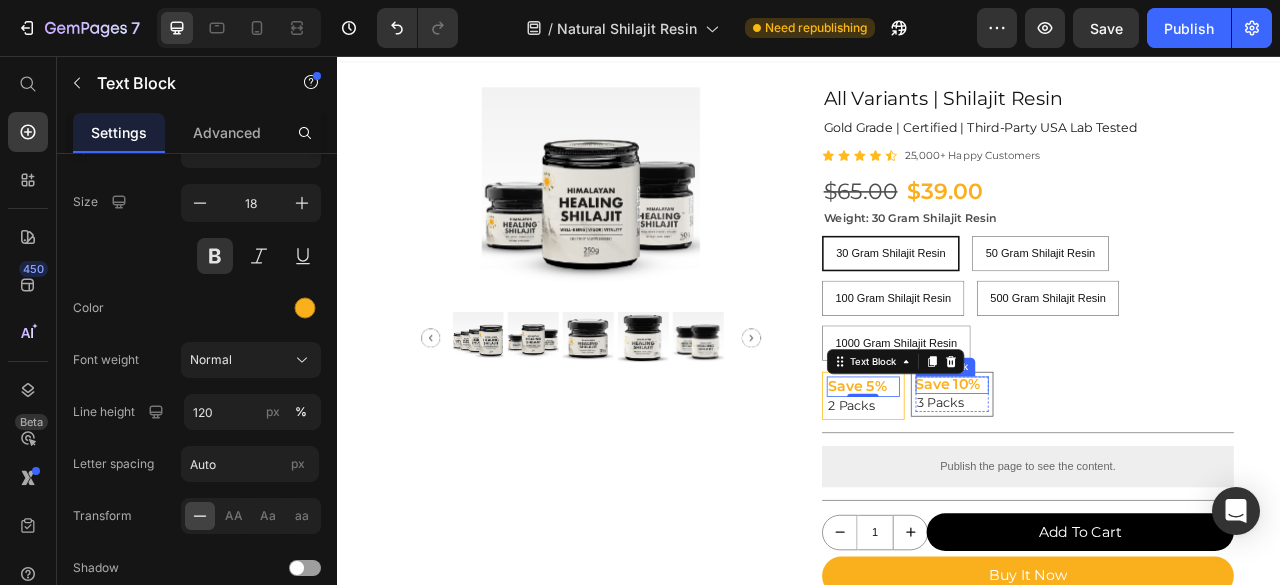 click on "Save 10%" at bounding box center [1118, 475] 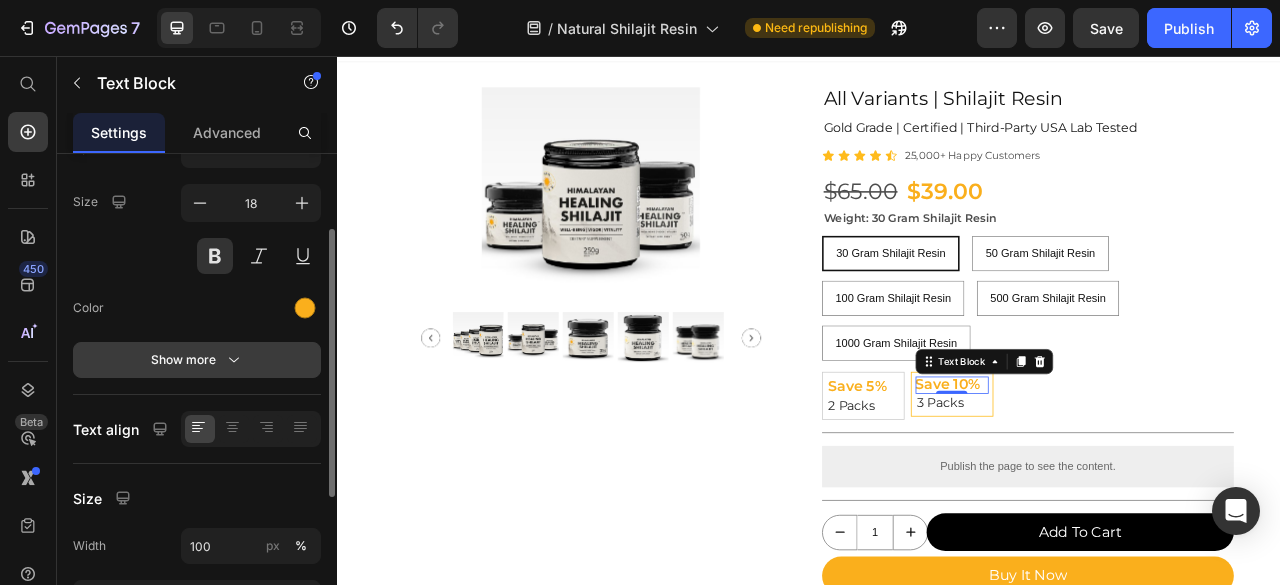 click 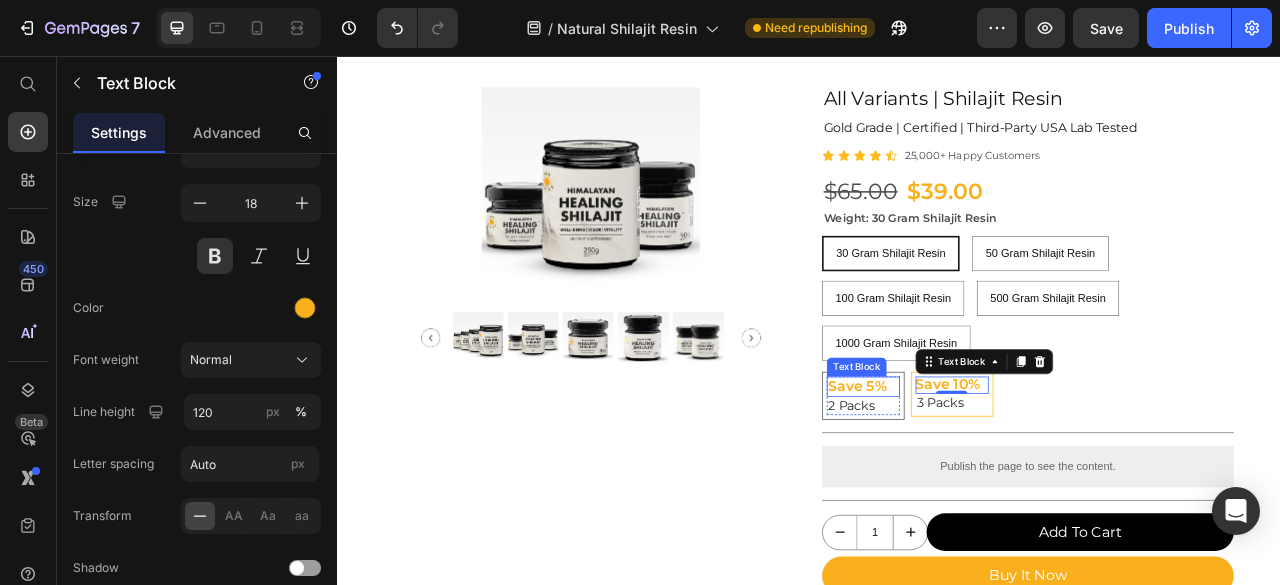 click on "Save 5%" at bounding box center [1005, 477] 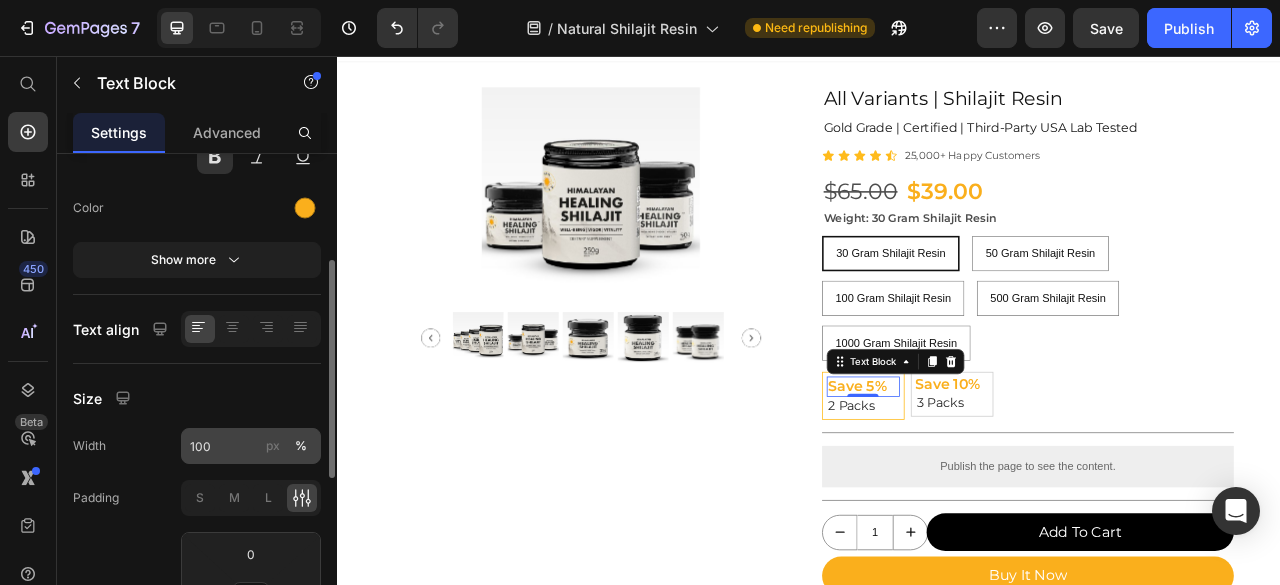 scroll, scrollTop: 404, scrollLeft: 0, axis: vertical 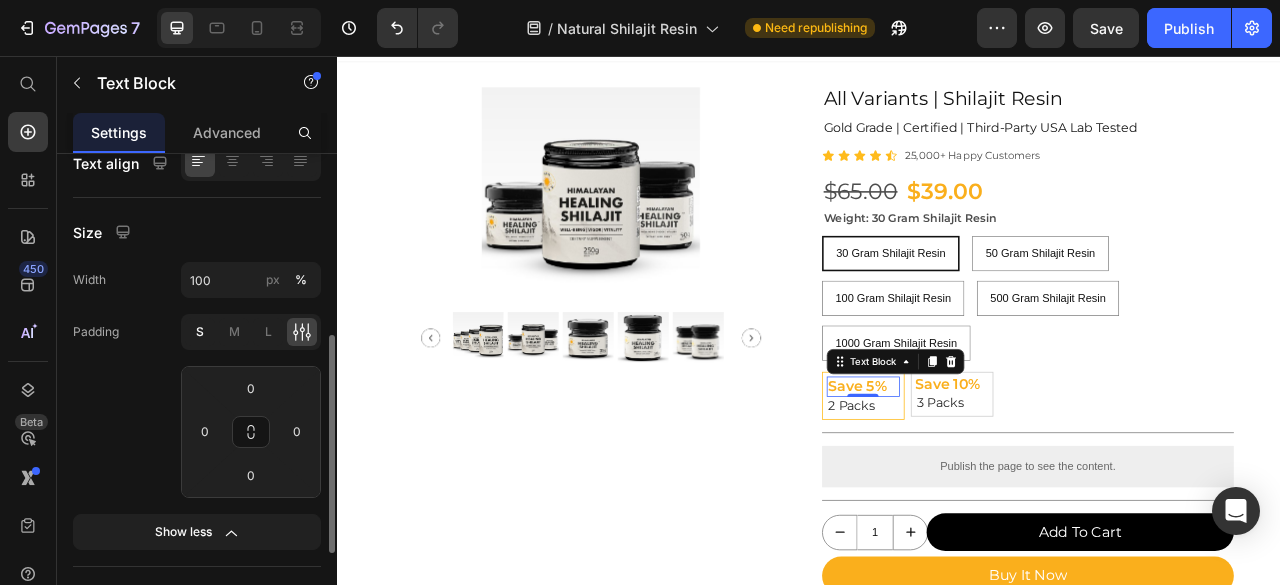 click on "S" 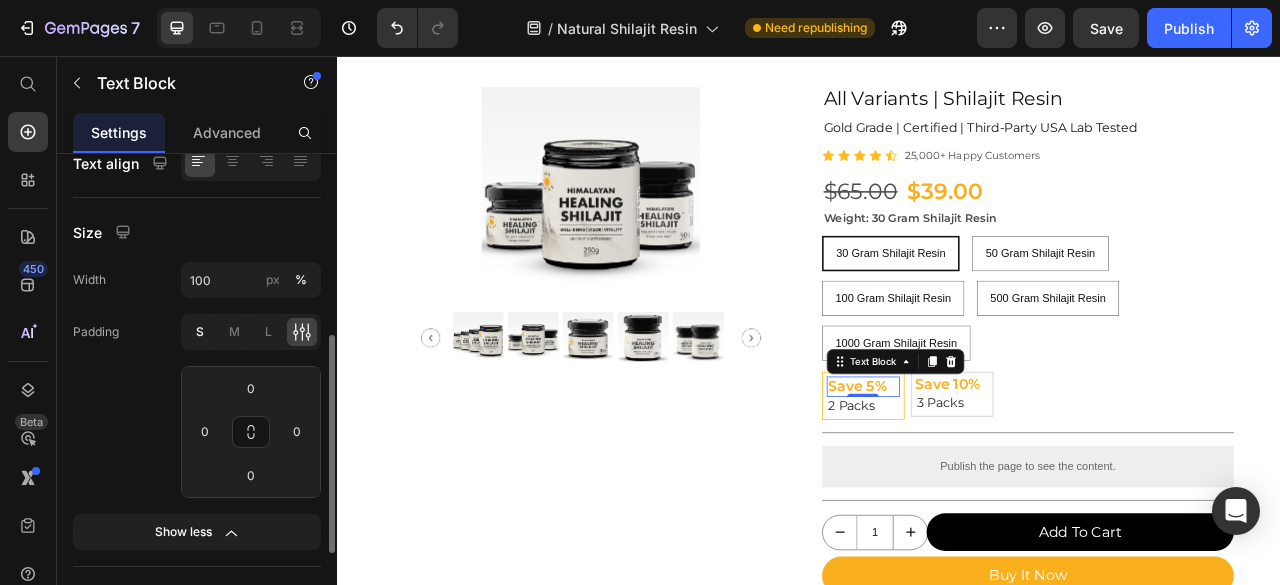 type on "4" 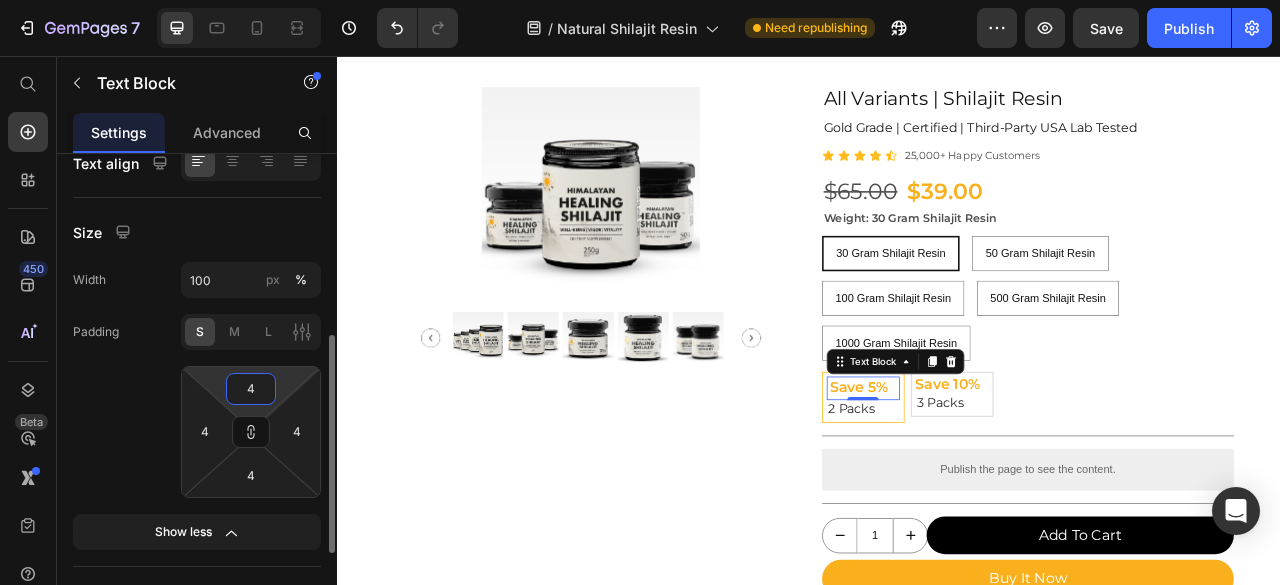 click on "4" at bounding box center [251, 389] 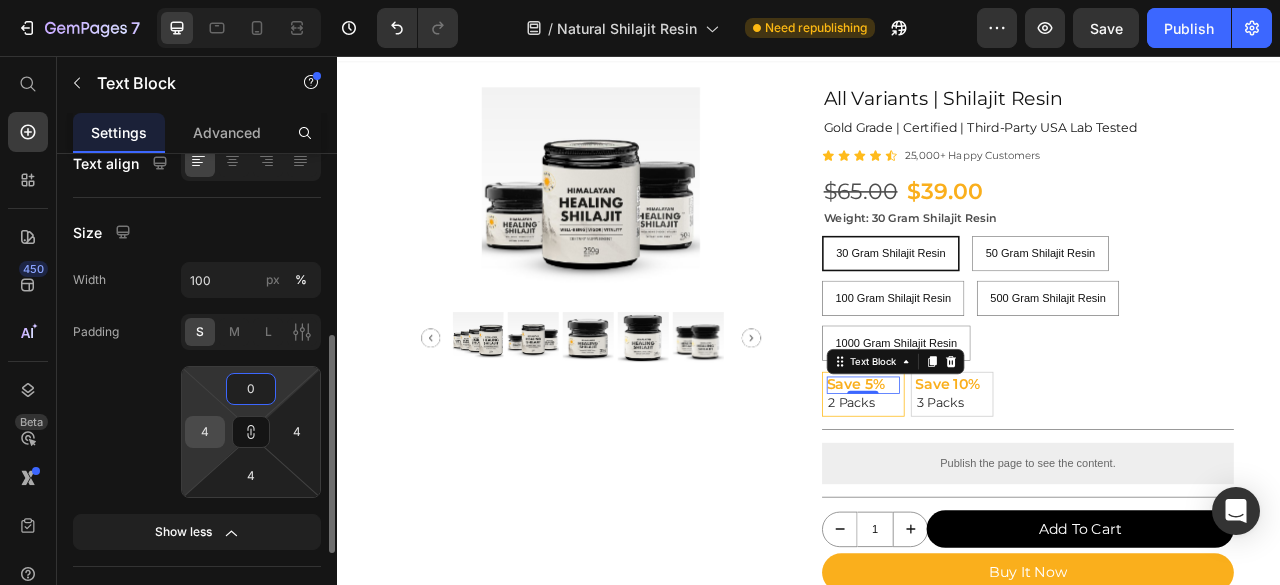 type on "0" 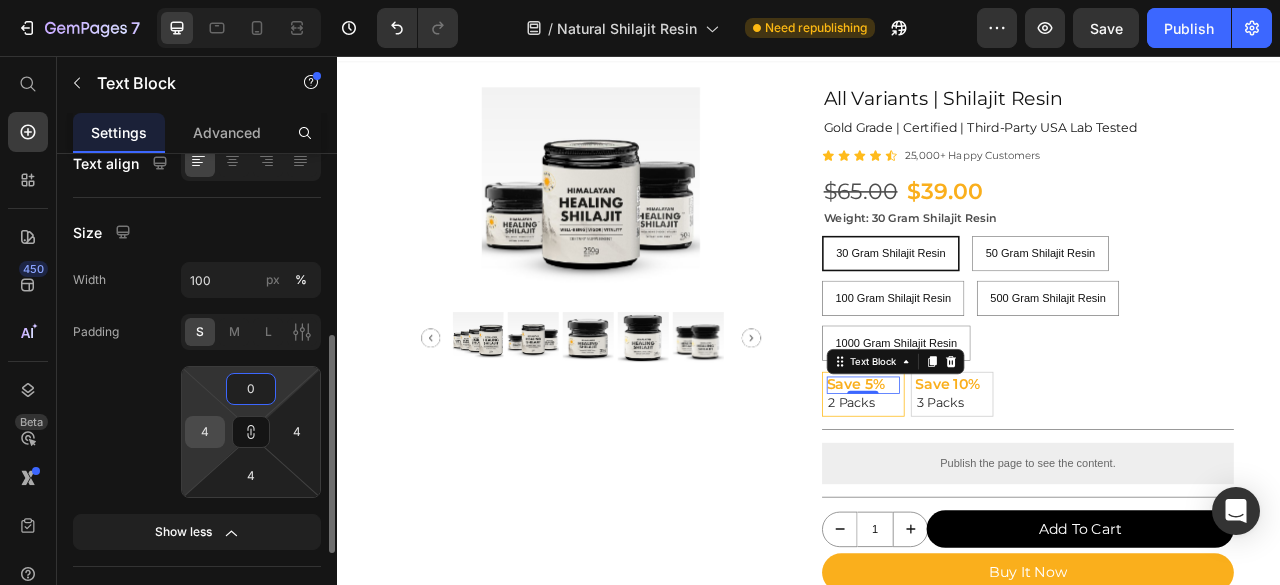 click on "4" at bounding box center (205, 432) 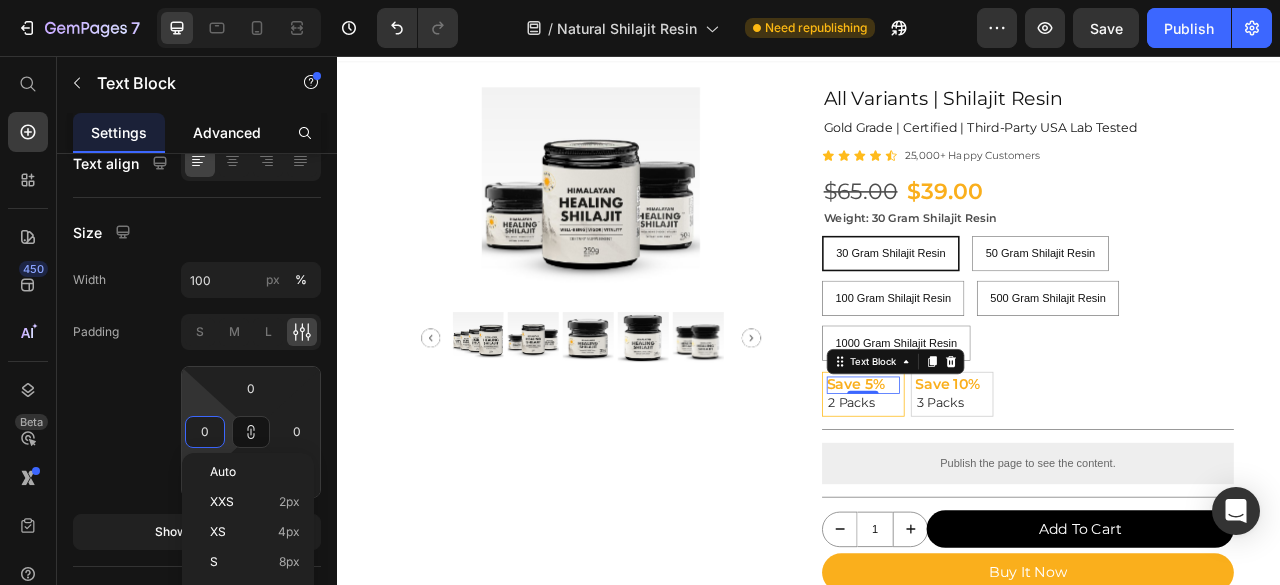 click on "Advanced" 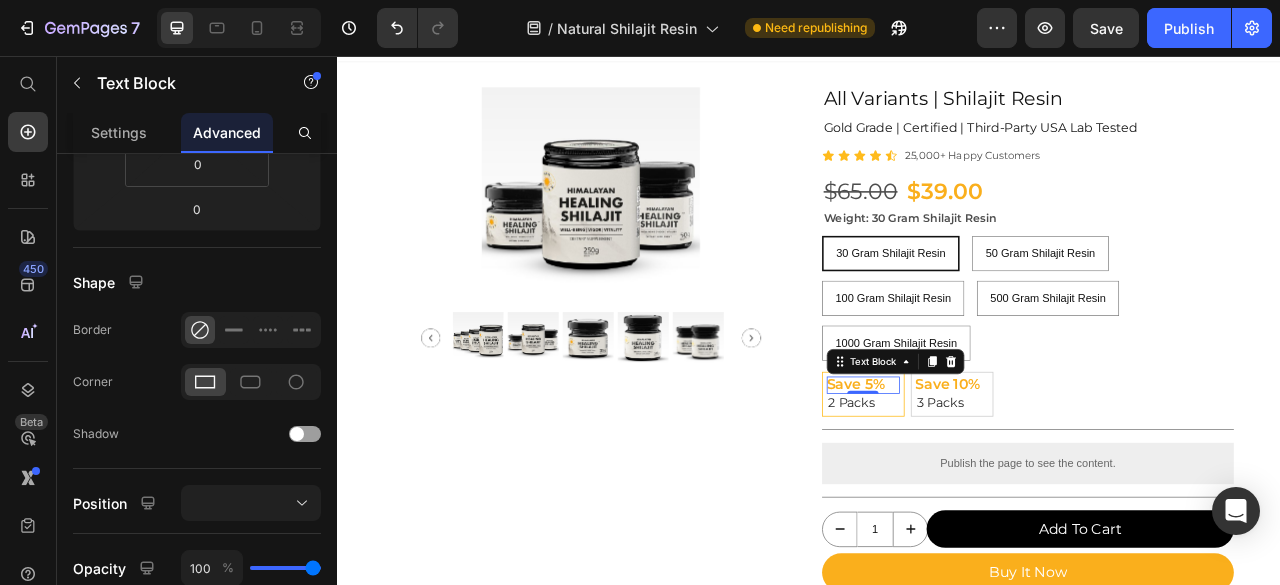 scroll, scrollTop: 0, scrollLeft: 0, axis: both 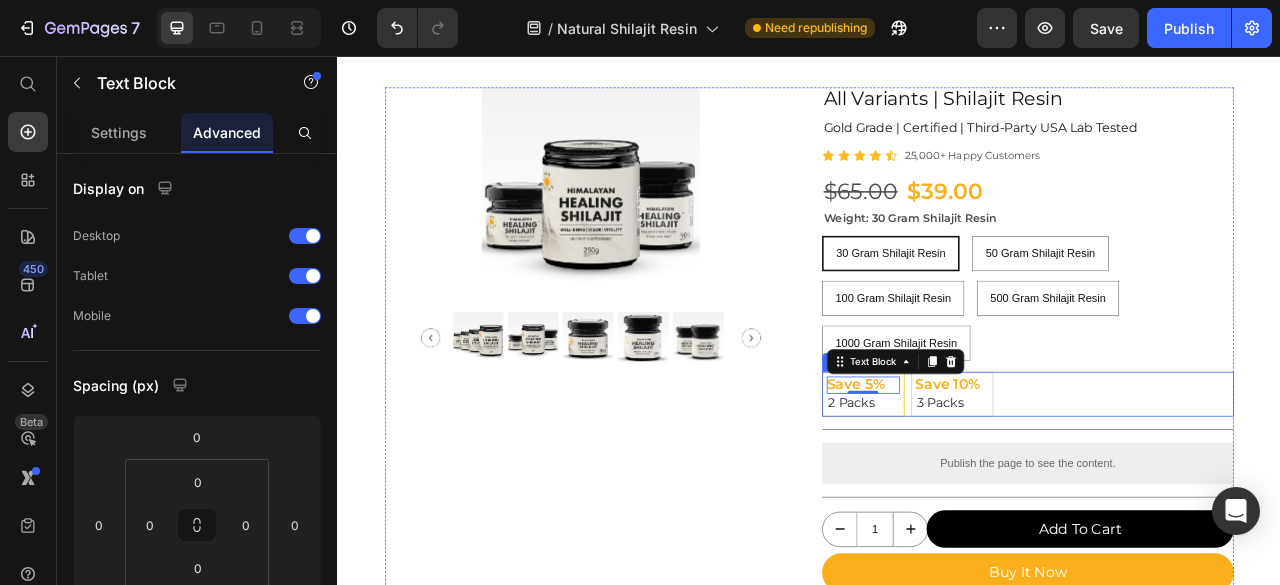 click on "Save 5% Text Block   0 2 Packs Text Block Row Save 10% Text Block 3 Packs Text Block Row" at bounding box center [1215, 486] 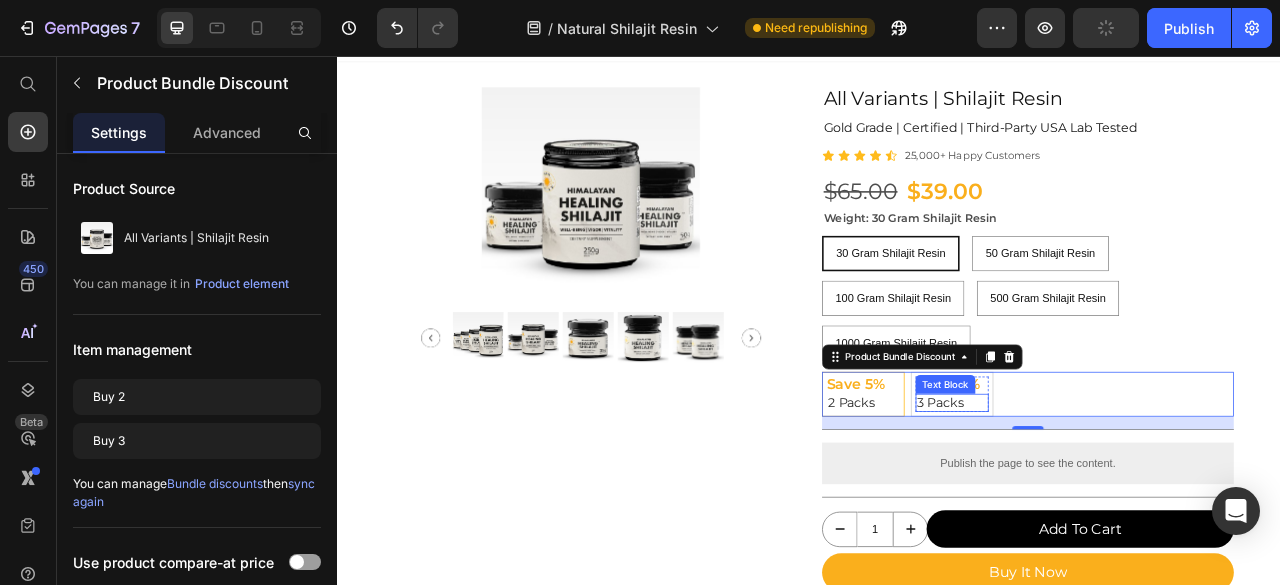 click on "3 Packs" at bounding box center [1118, 497] 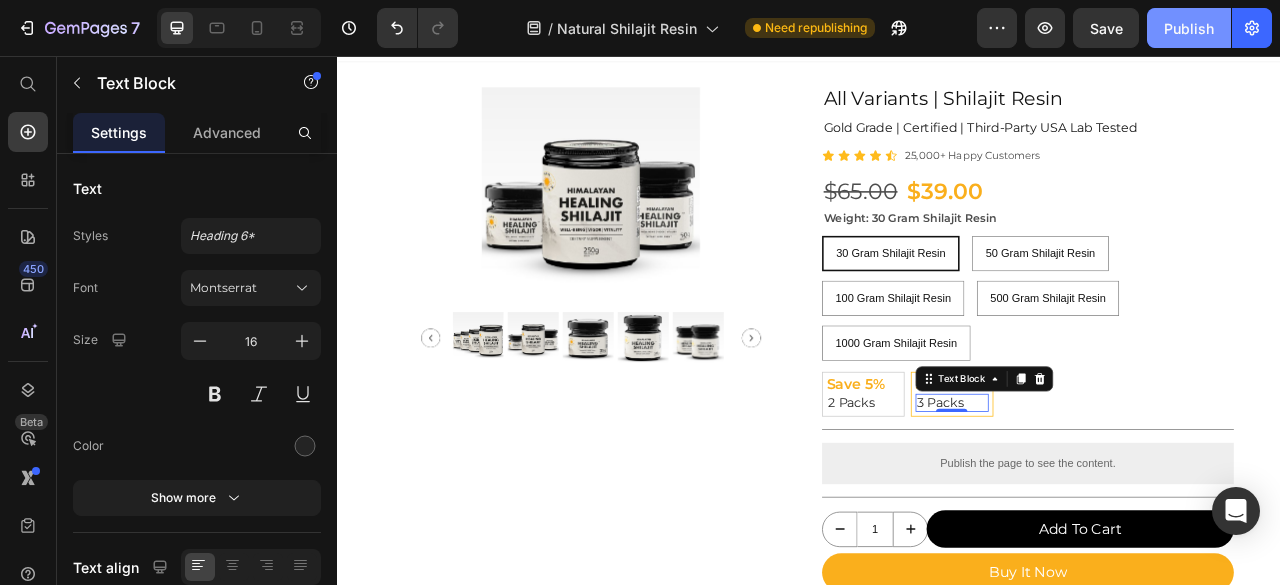 click on "Publish" at bounding box center [1189, 28] 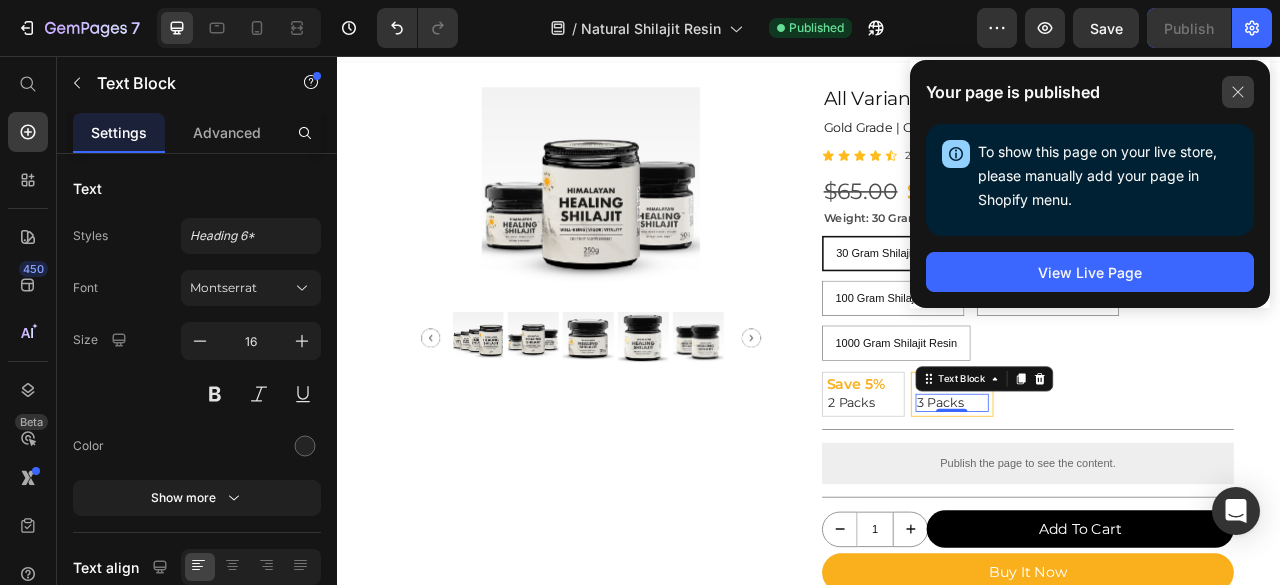 click 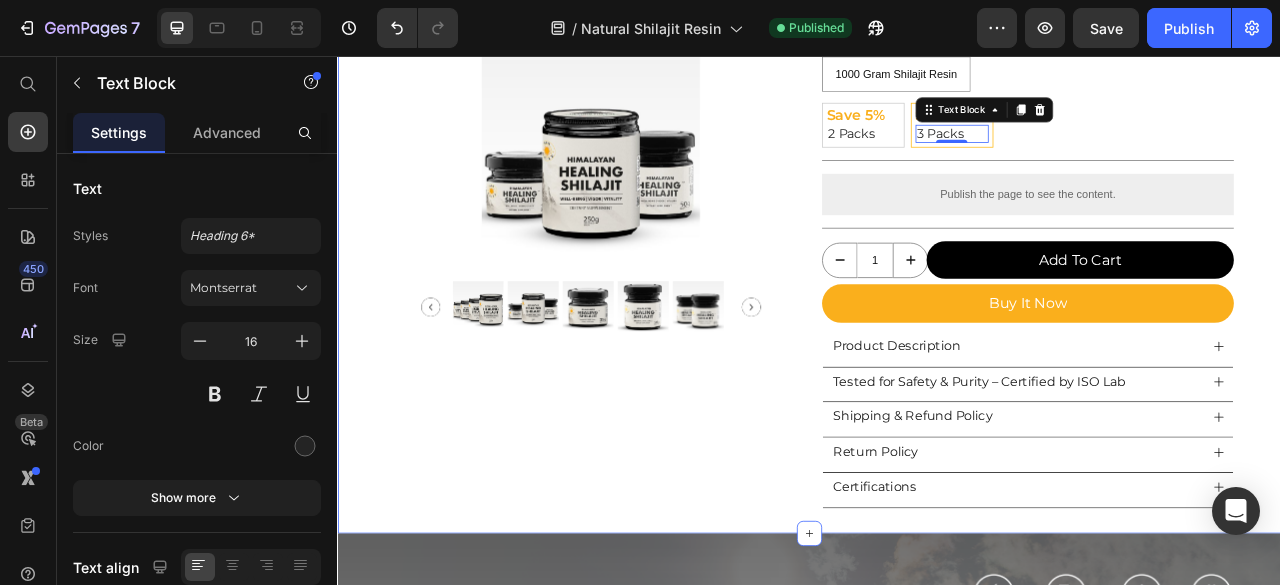scroll, scrollTop: 433, scrollLeft: 0, axis: vertical 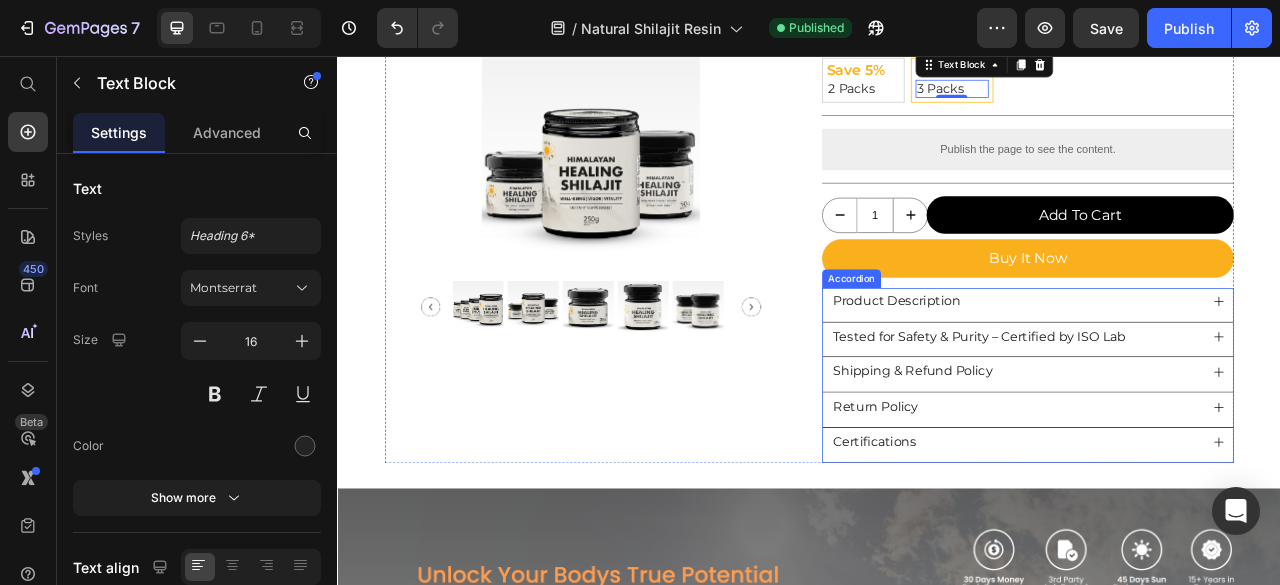 click on "Certifications" at bounding box center (1199, 547) 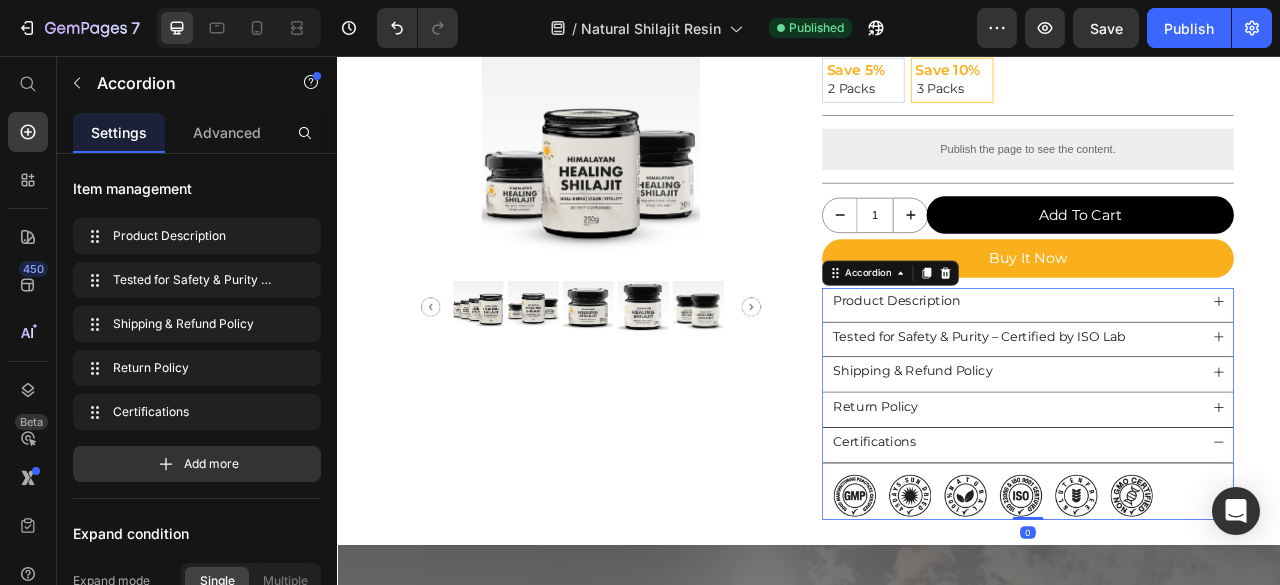 scroll, scrollTop: 533, scrollLeft: 0, axis: vertical 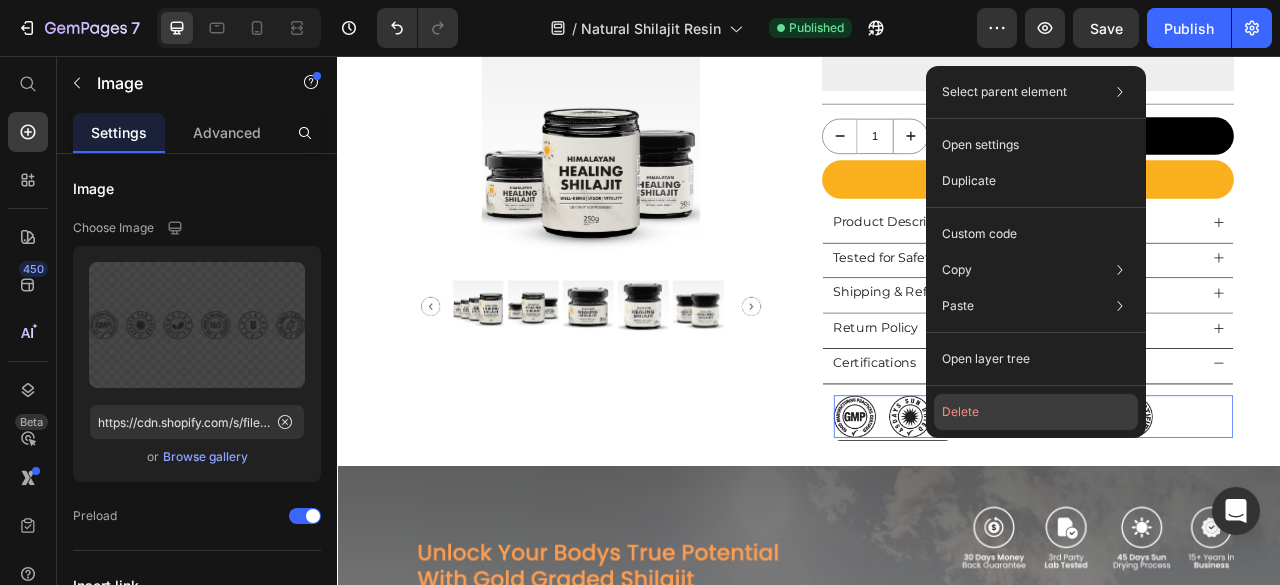 click on "Delete" 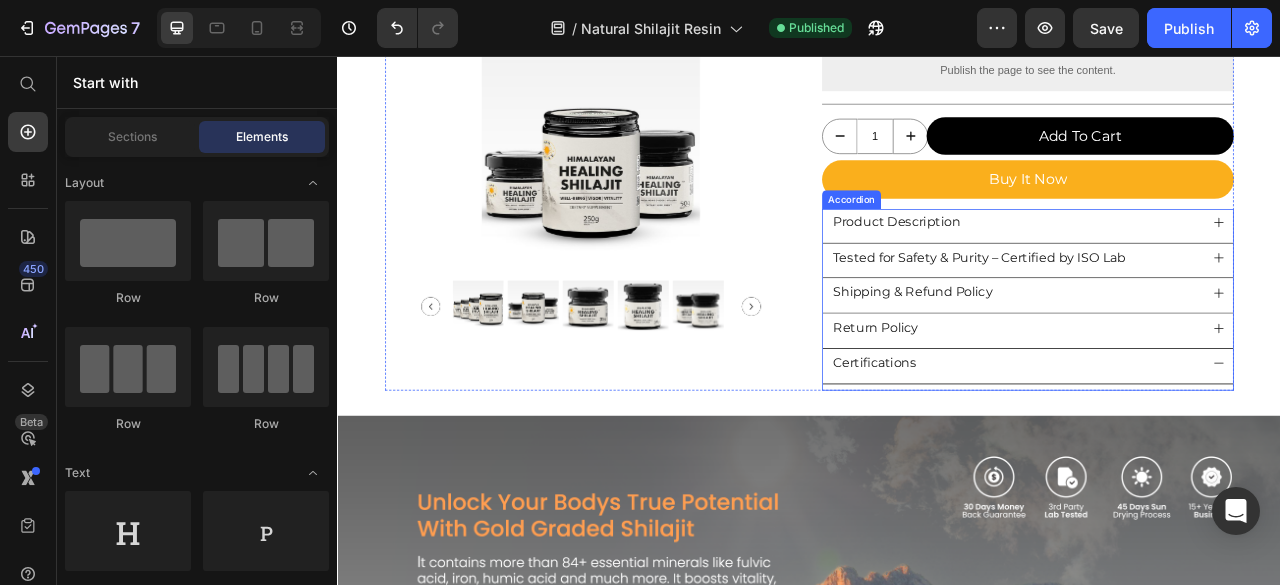 click on "Certifications" at bounding box center [1199, 447] 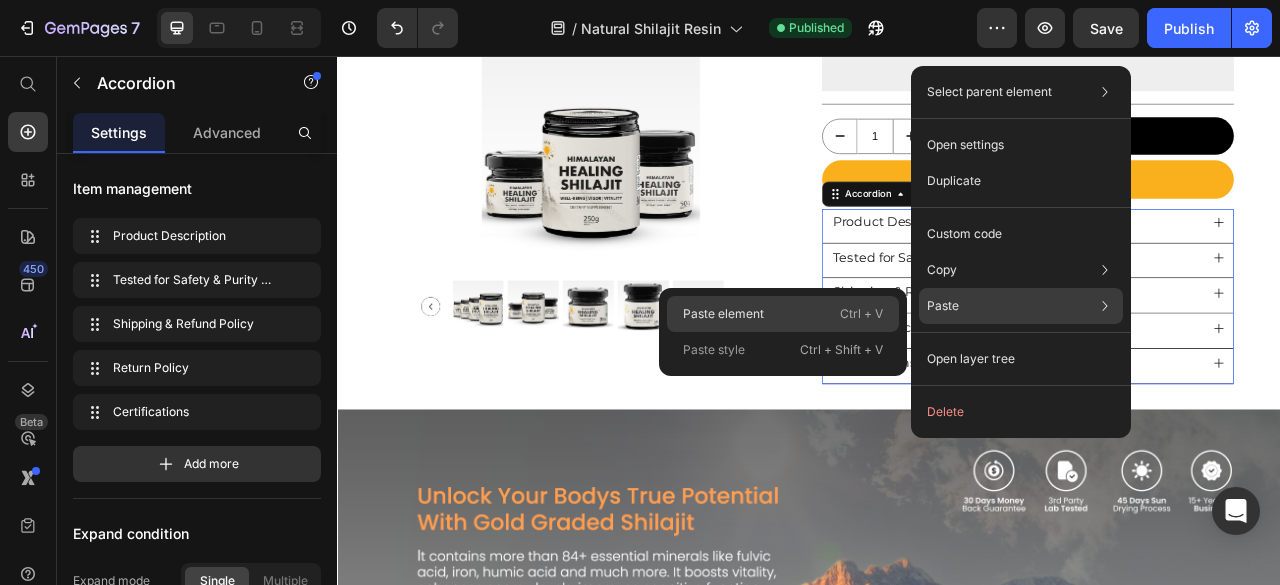 click on "Paste element  Ctrl + V" 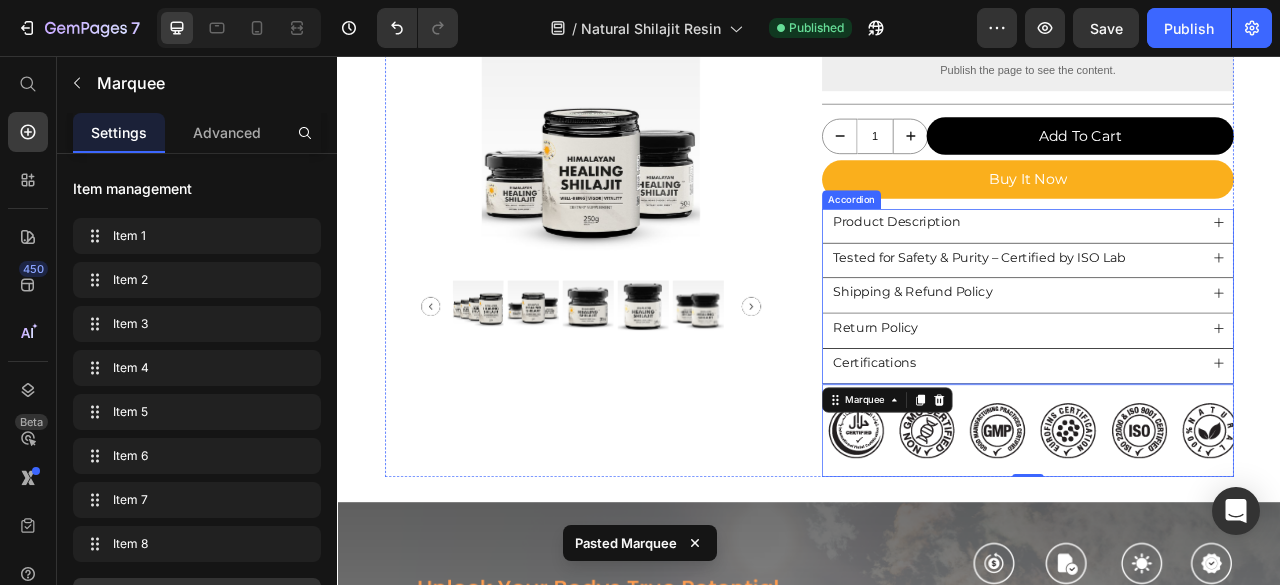click on "Certifications" at bounding box center [1215, 452] 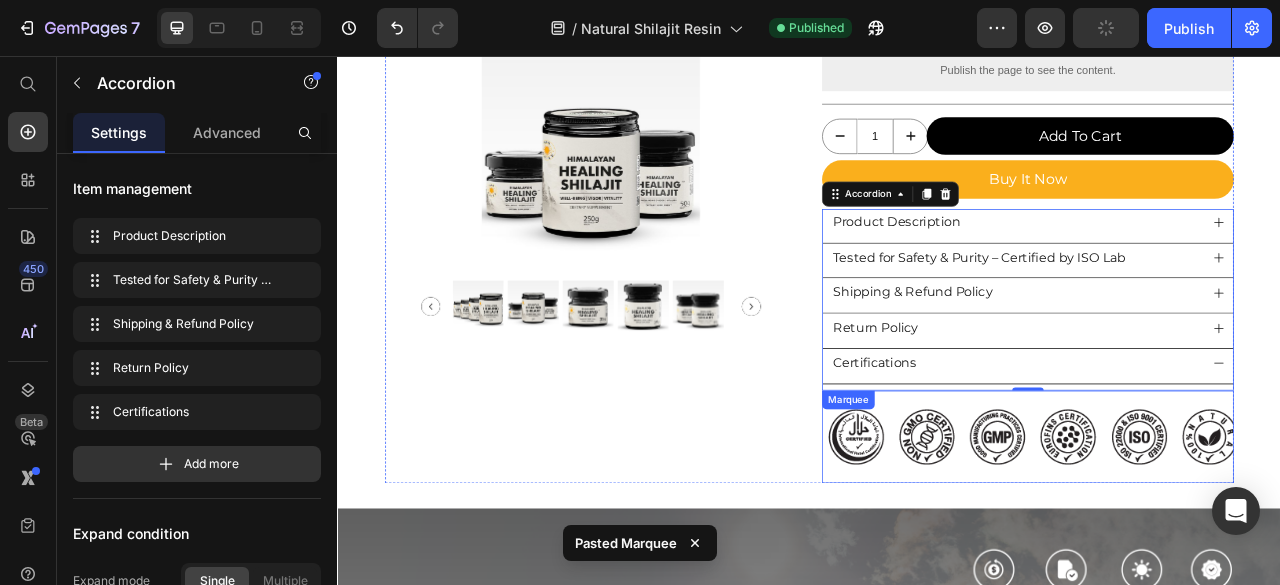 click on "Image" at bounding box center [999, 541] 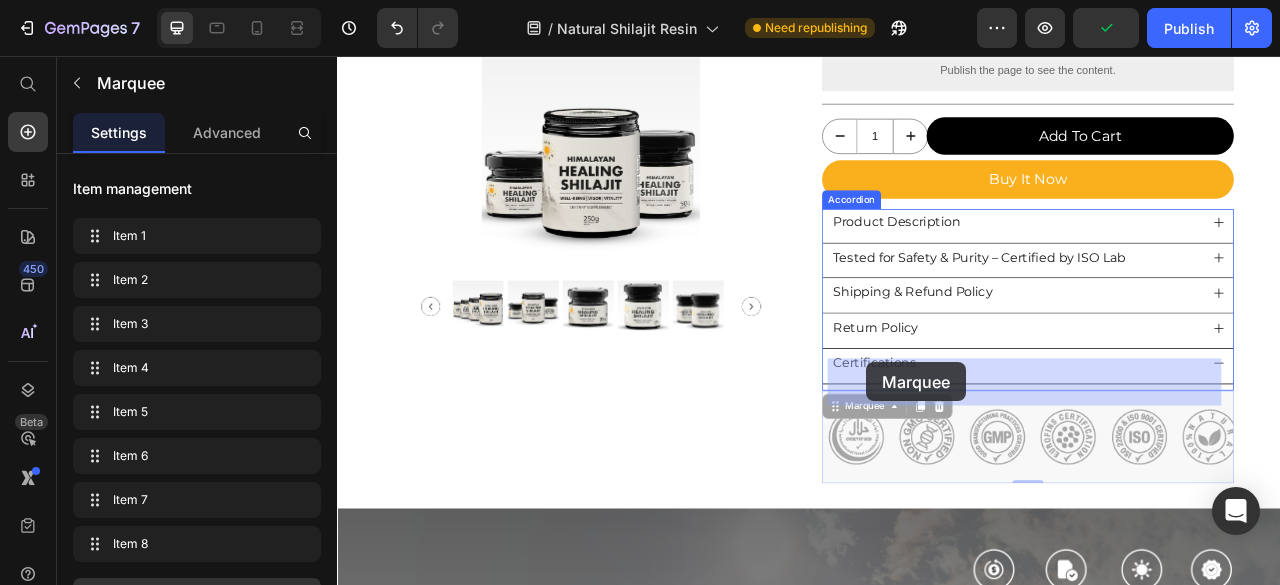 drag, startPoint x: 958, startPoint y: 499, endPoint x: 1010, endPoint y: 446, distance: 74.24958 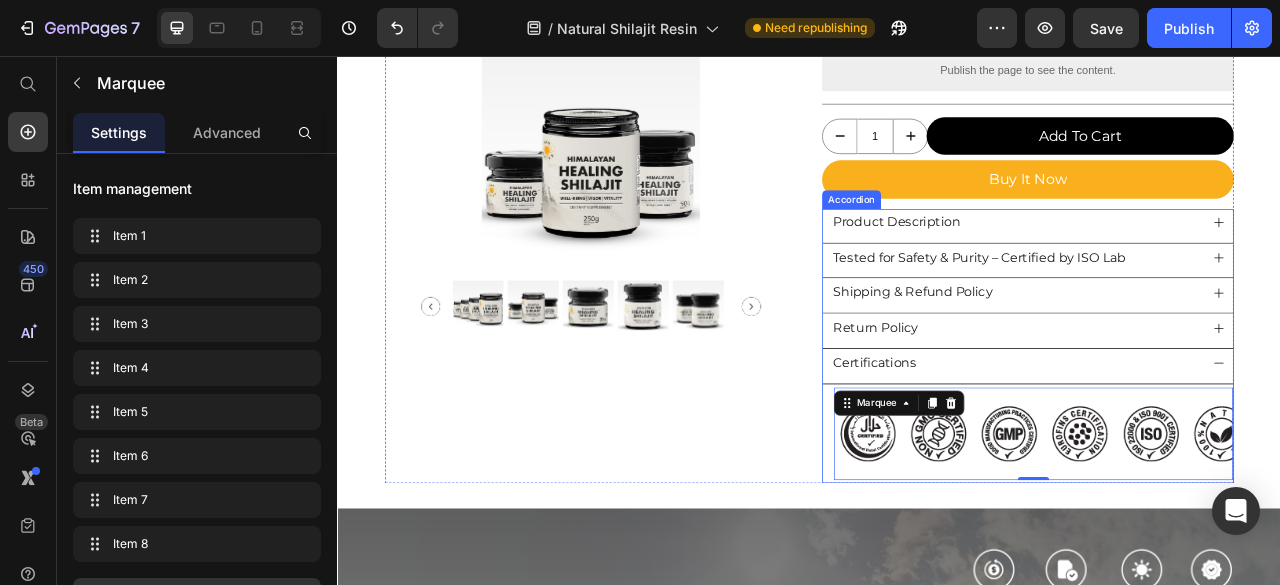 click 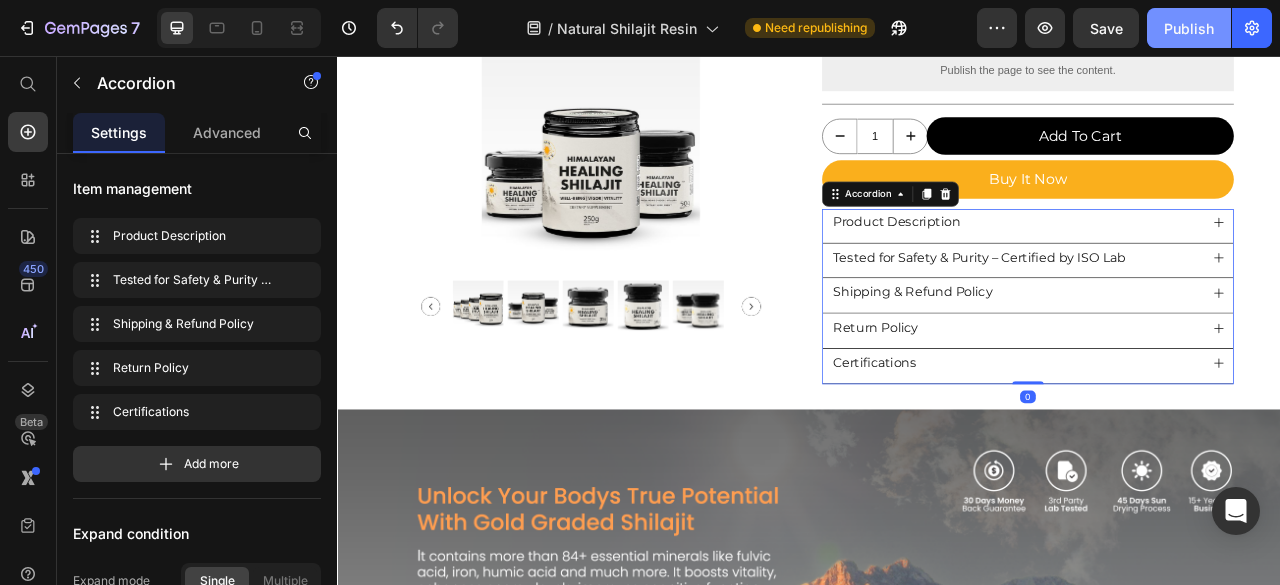 click on "Publish" at bounding box center (1189, 28) 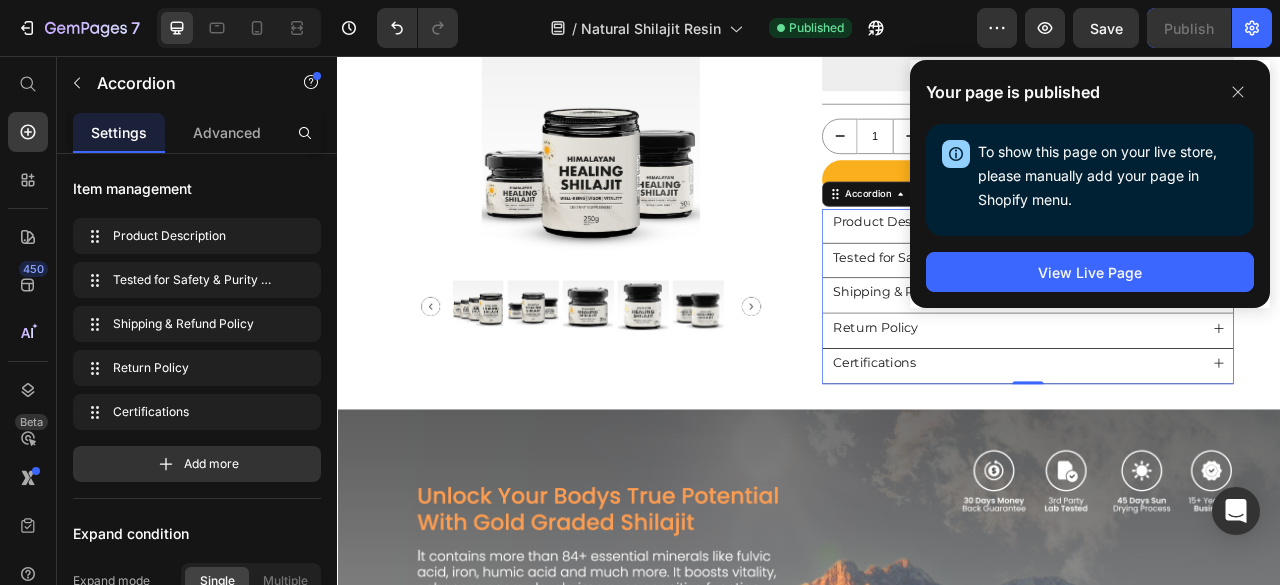 click on "Certifications" at bounding box center [1020, 447] 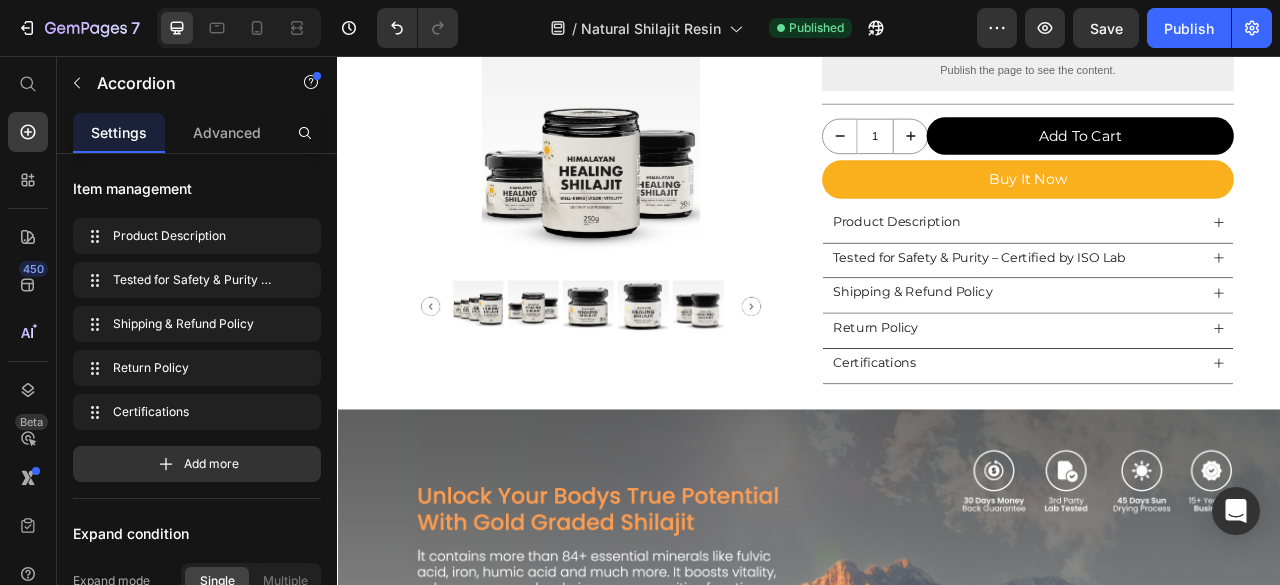 click on "Certifications" at bounding box center [1199, 447] 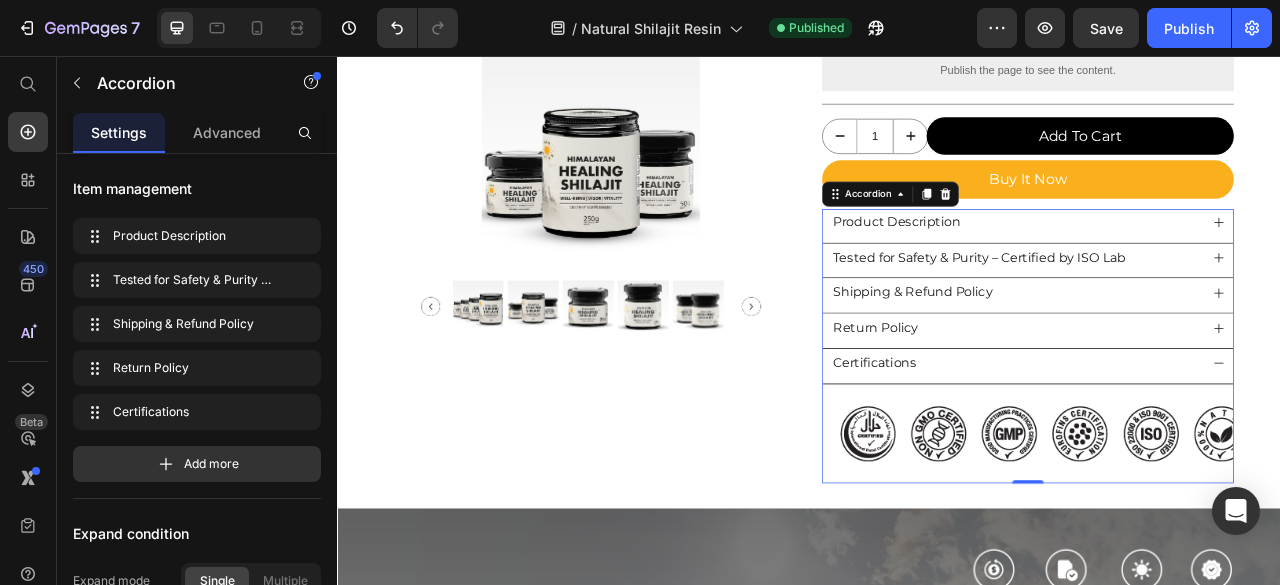 scroll, scrollTop: 600, scrollLeft: 0, axis: vertical 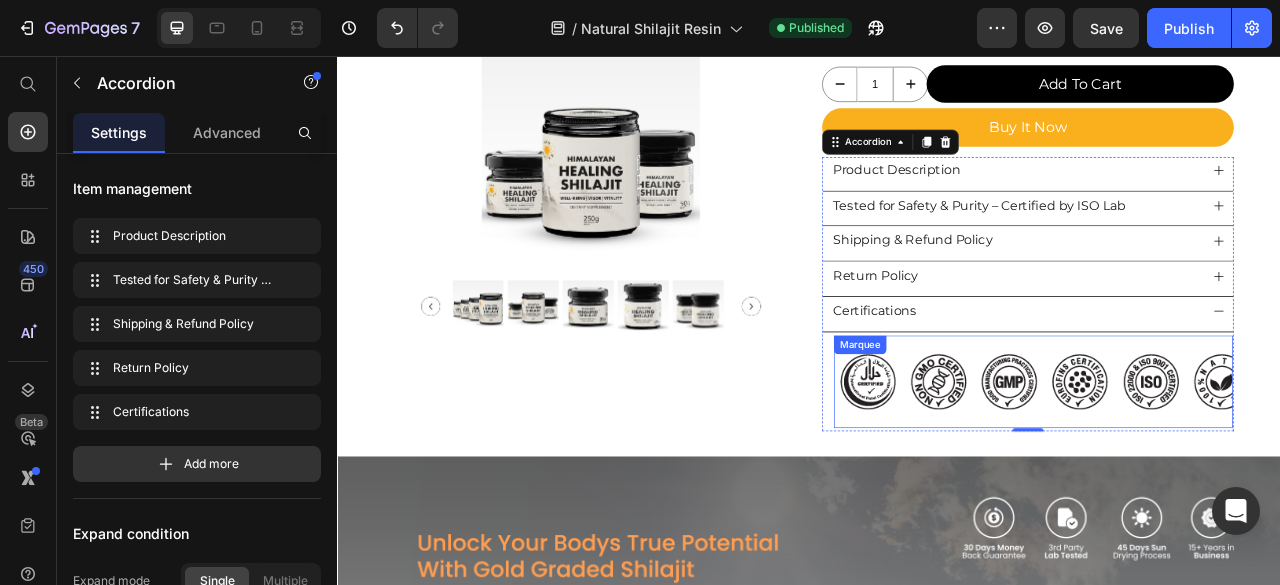 click on "Image" at bounding box center [1104, 470] 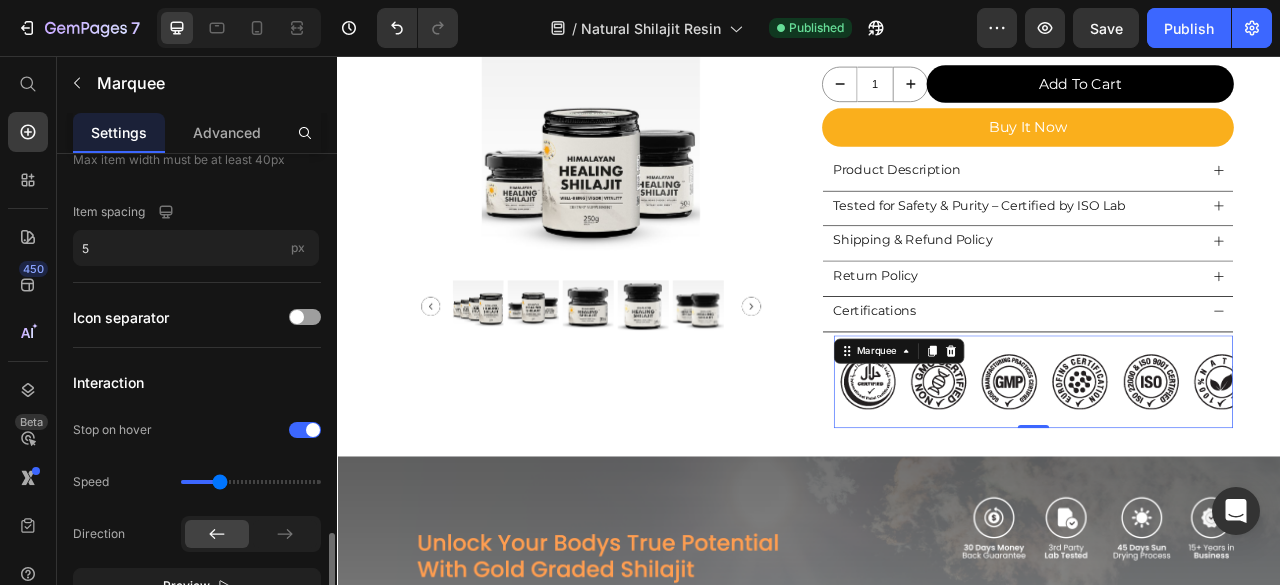 scroll, scrollTop: 766, scrollLeft: 0, axis: vertical 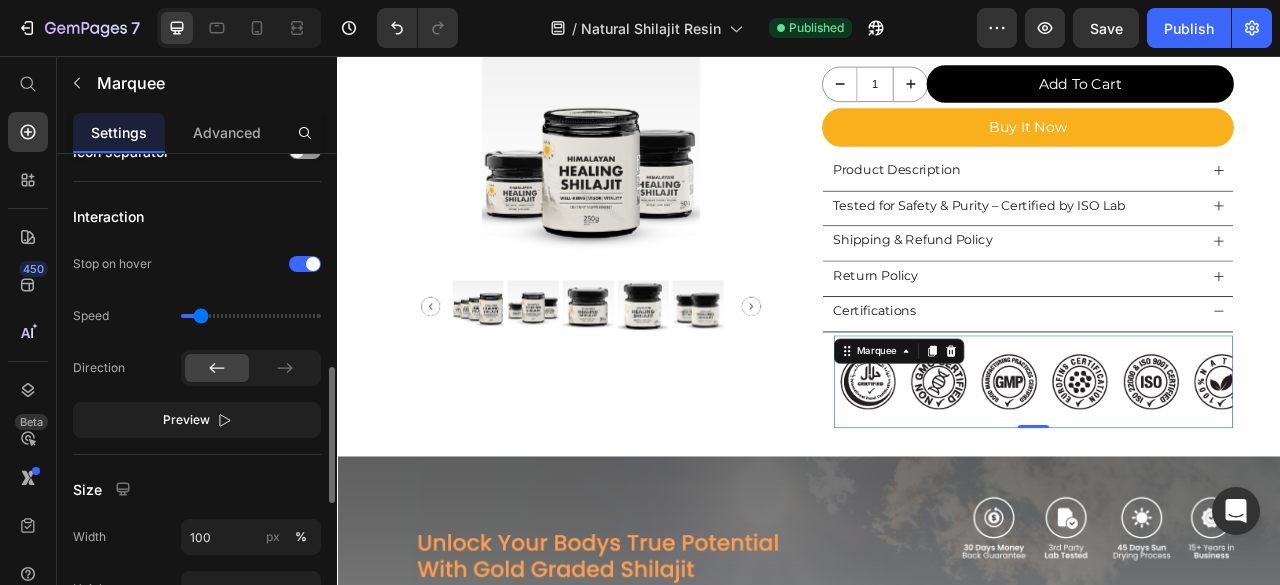drag, startPoint x: 222, startPoint y: 313, endPoint x: 202, endPoint y: 314, distance: 20.024984 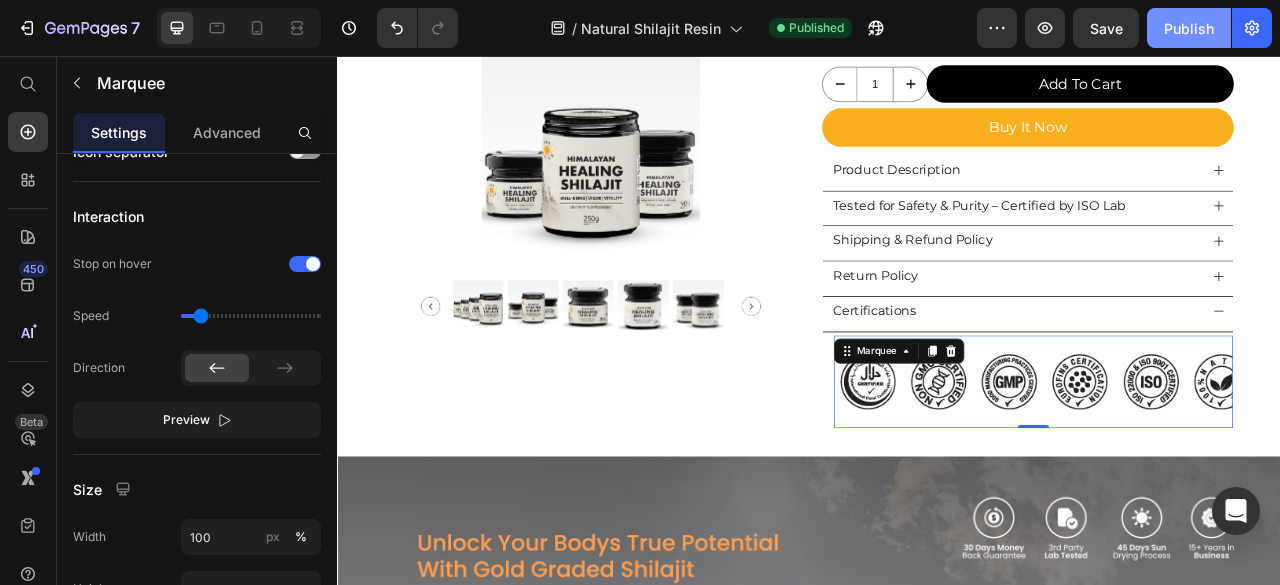 click on "Publish" 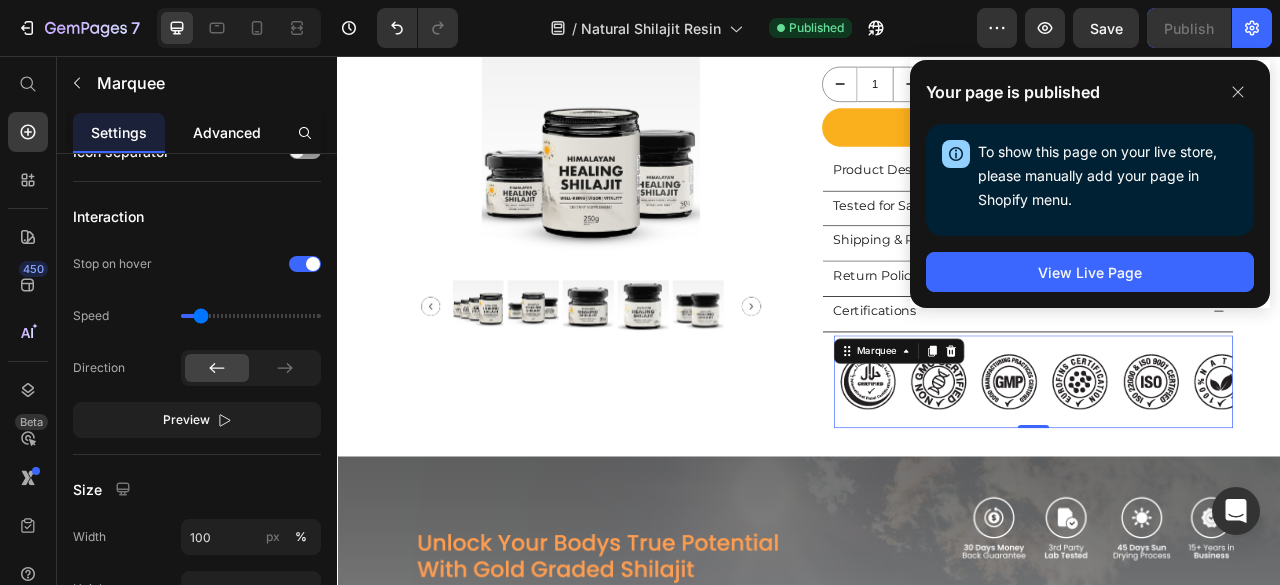 click on "Advanced" 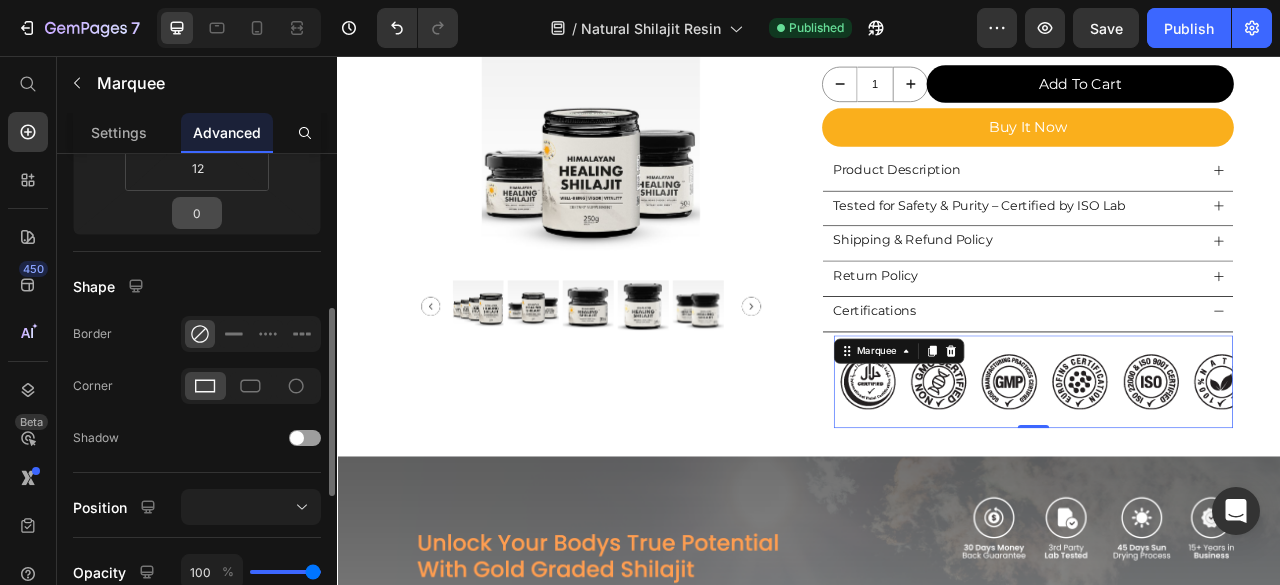 scroll, scrollTop: 466, scrollLeft: 0, axis: vertical 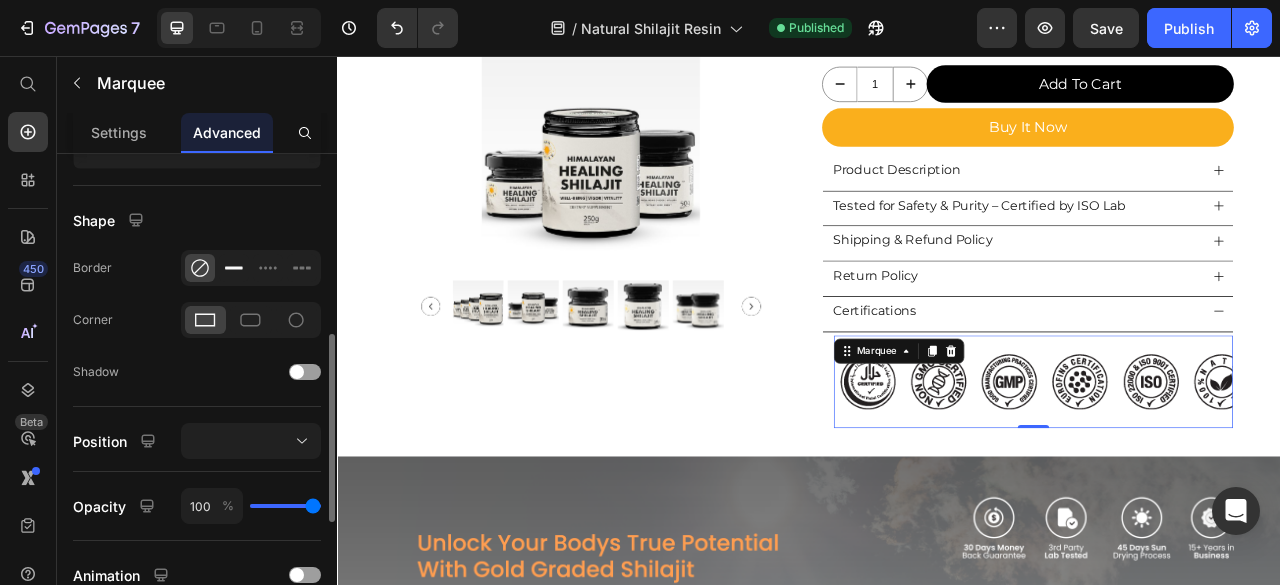 click 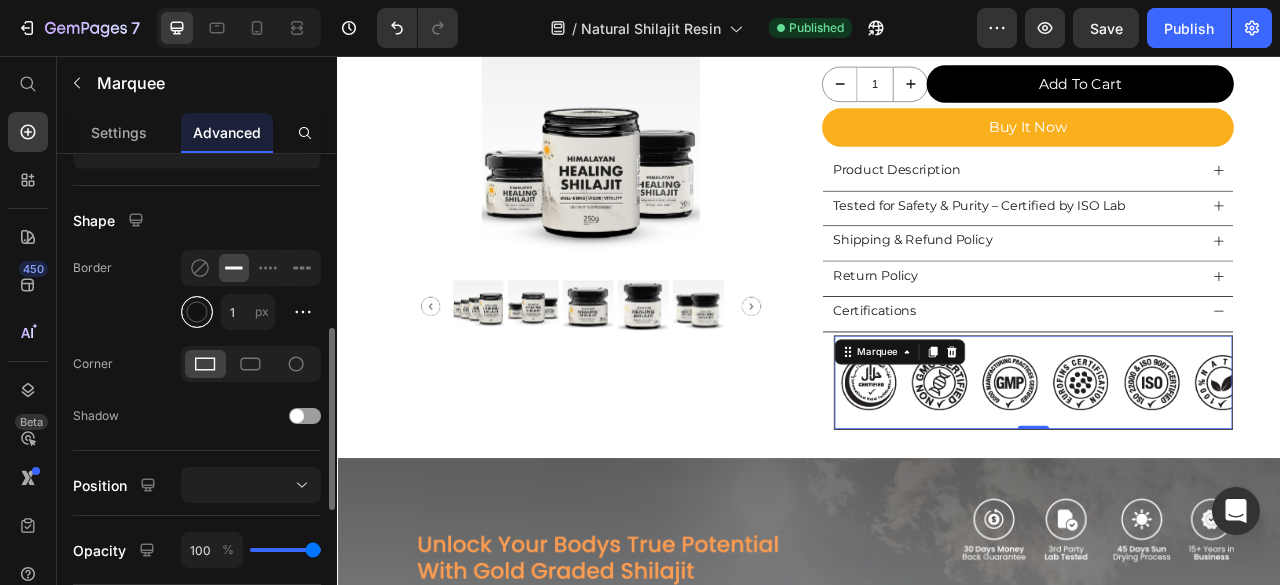 click at bounding box center [197, 312] 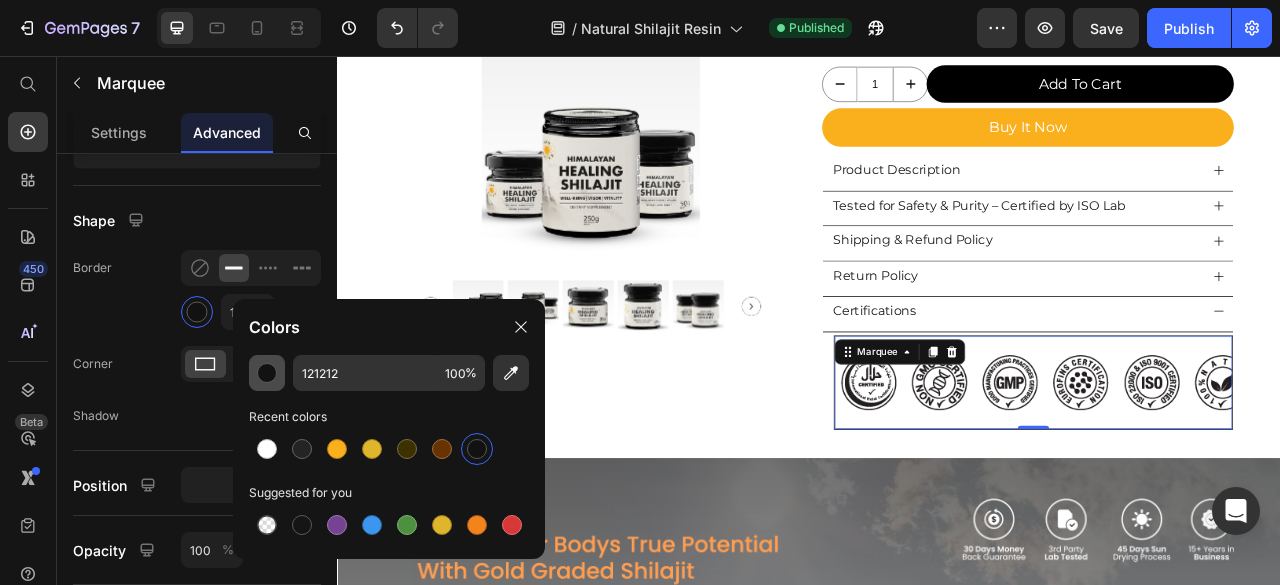 click at bounding box center (267, 373) 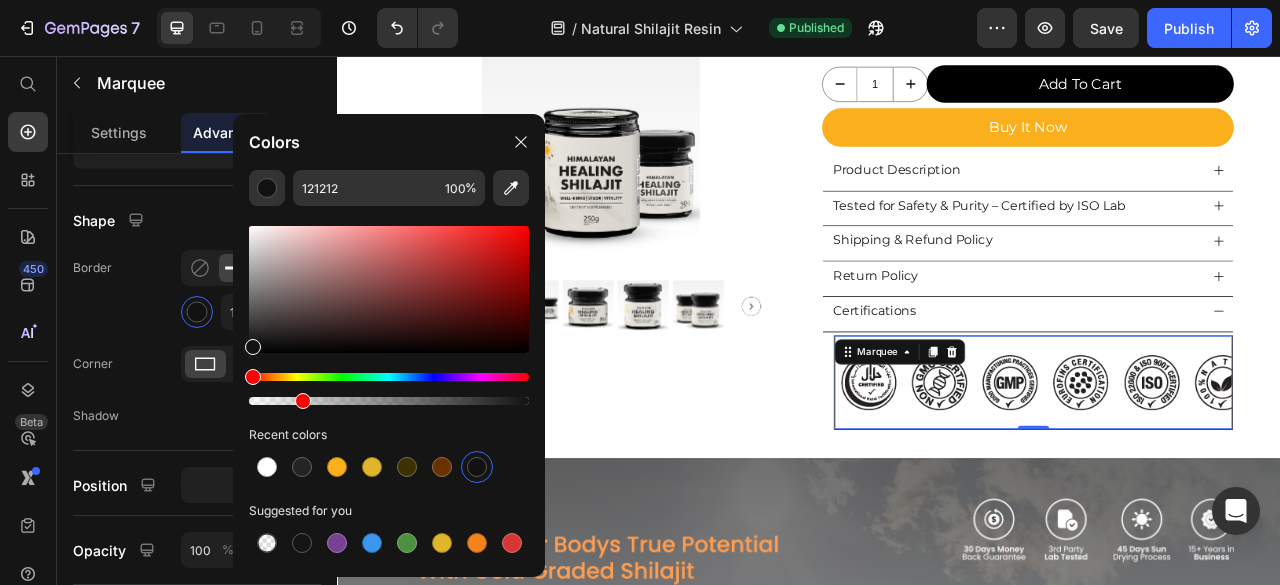 drag, startPoint x: 520, startPoint y: 397, endPoint x: 210, endPoint y: 391, distance: 310.05804 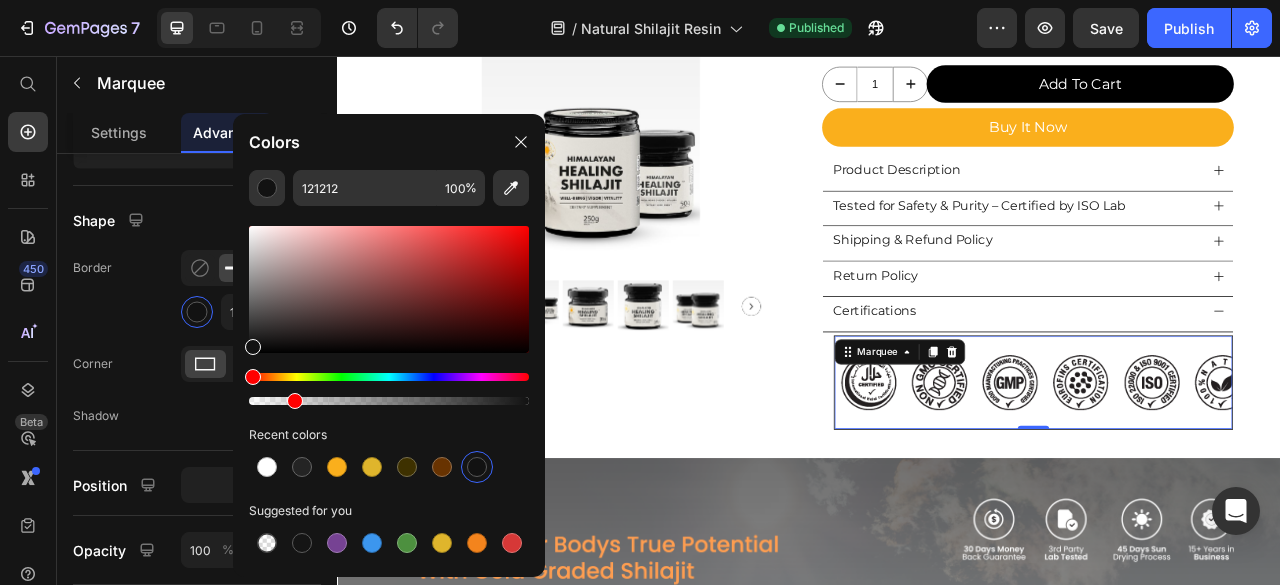 type on "15" 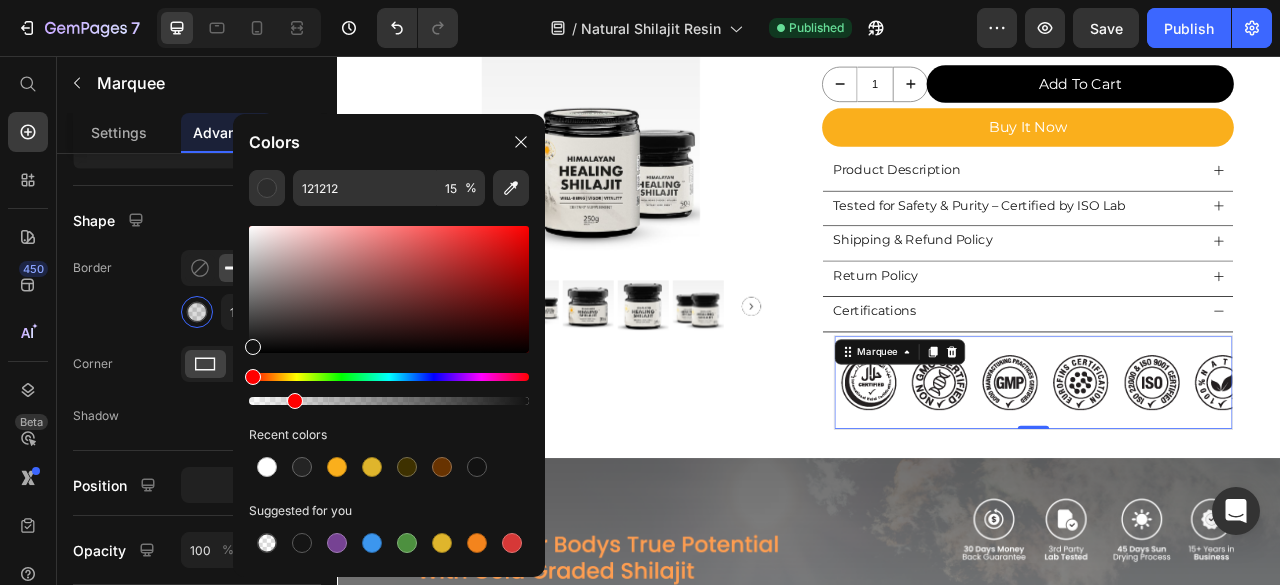 click on "Shape Border 1 px Corner Shadow" 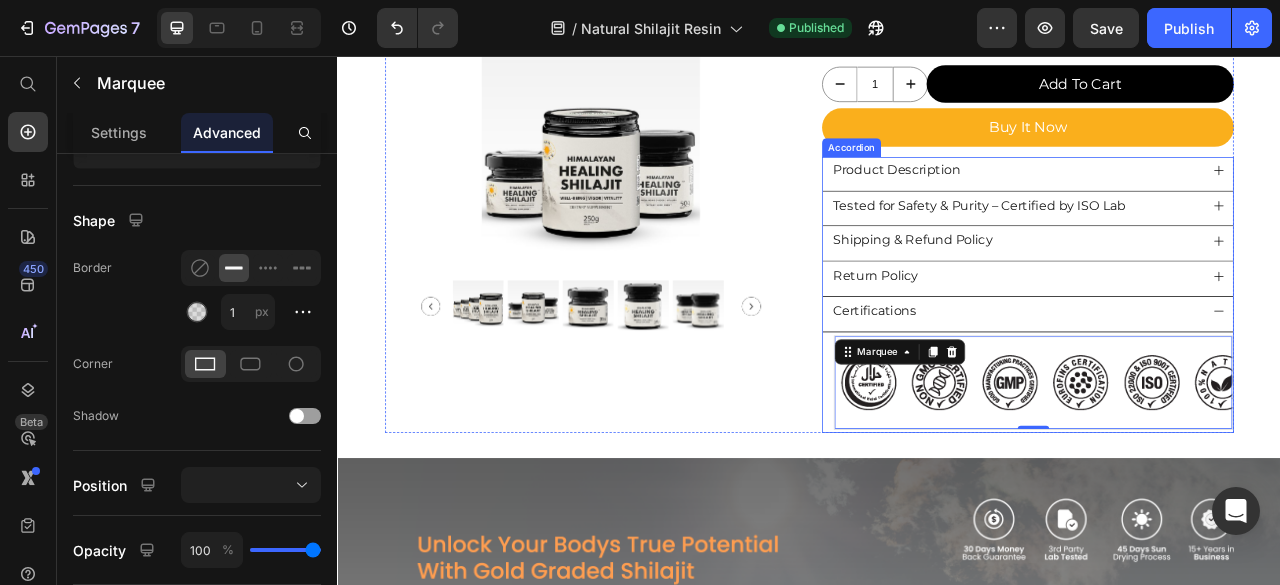 click on "Return Policy" at bounding box center (1021, 335) 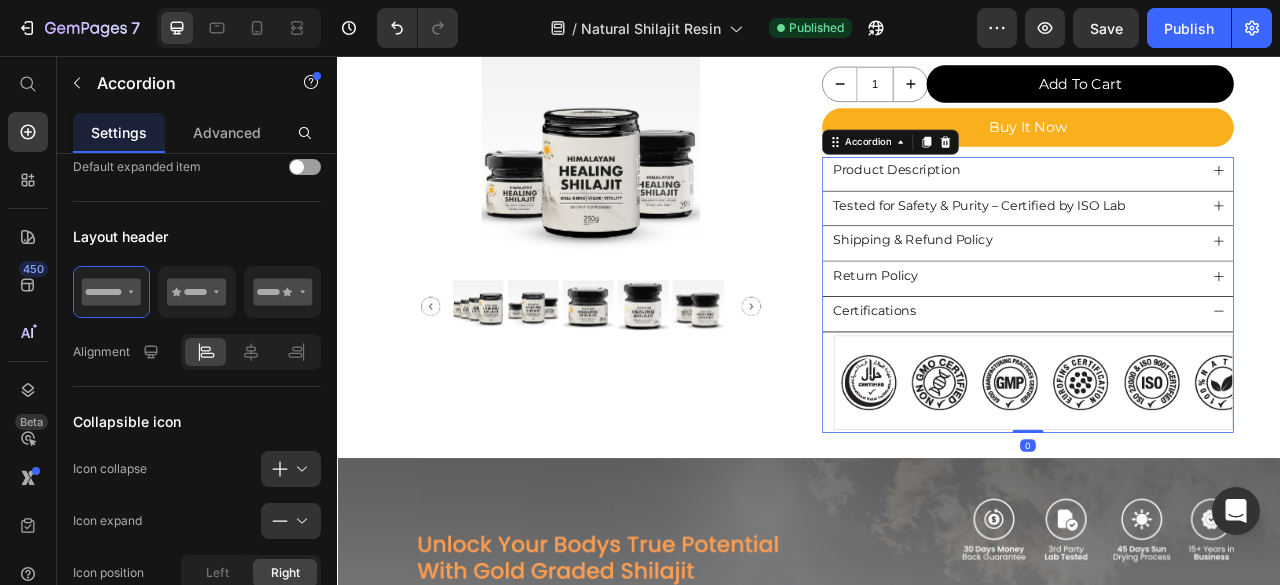 scroll, scrollTop: 0, scrollLeft: 0, axis: both 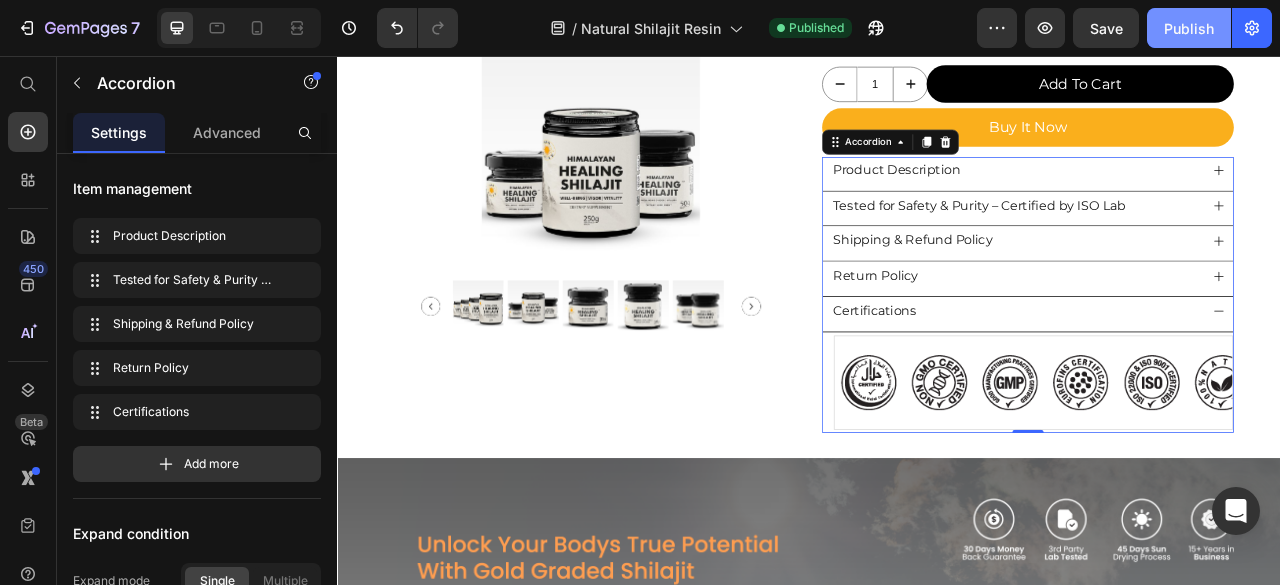 click on "Publish" at bounding box center (1189, 28) 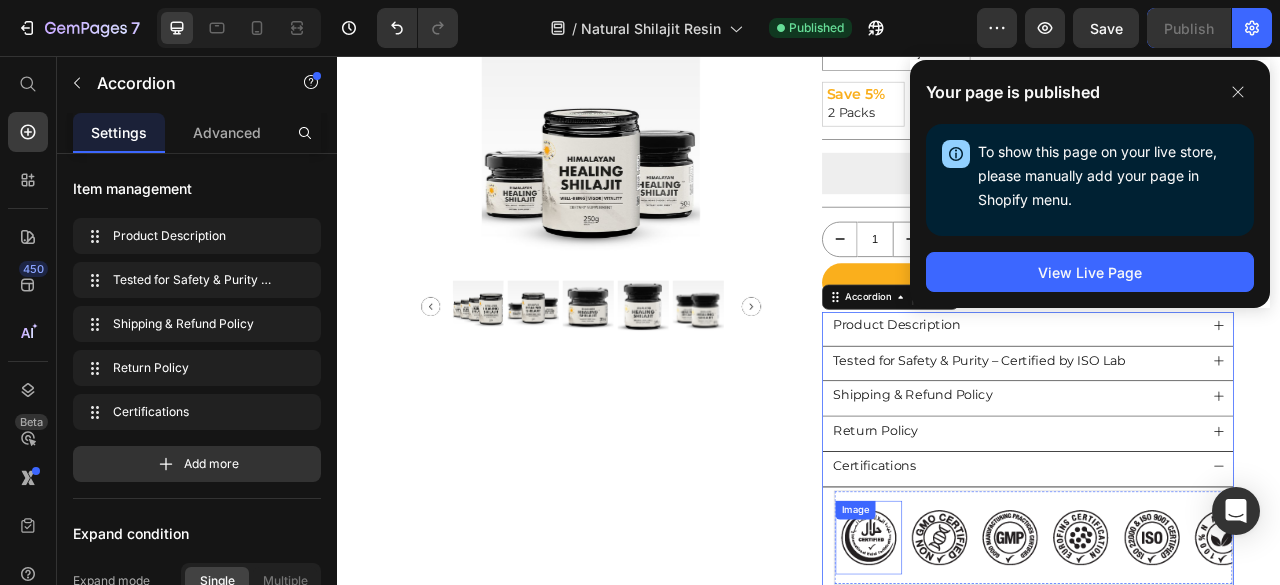 scroll, scrollTop: 533, scrollLeft: 0, axis: vertical 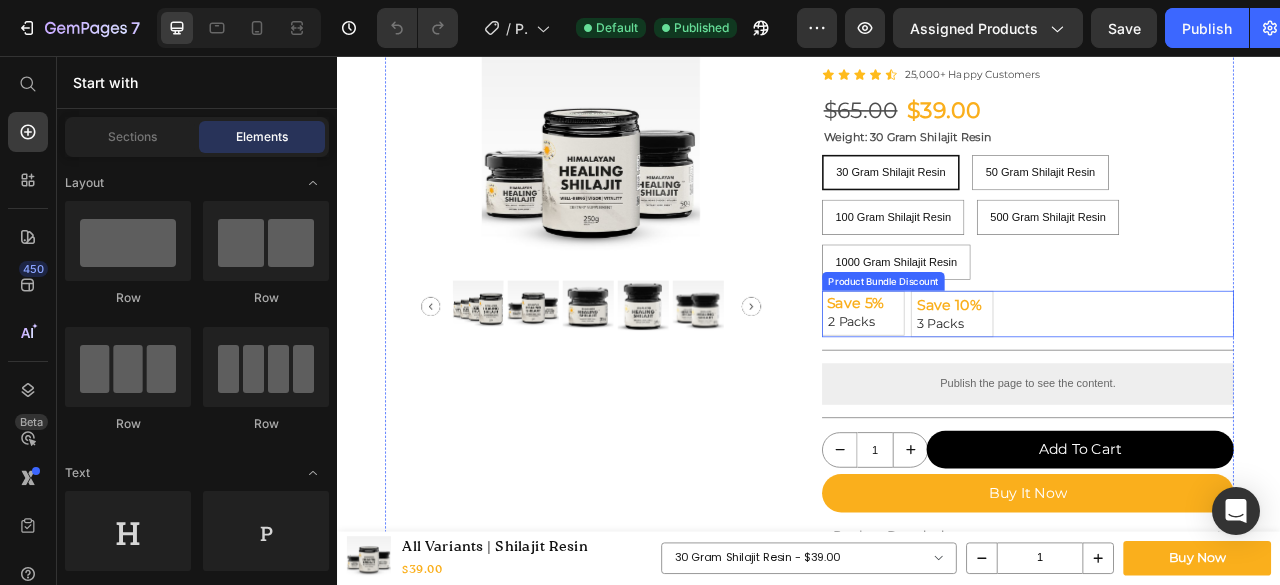 click on "Save 5% Text Block 2 Packs Text Block Row Save 10% Text Block 3 Packs Text Block Row" at bounding box center (1215, 384) 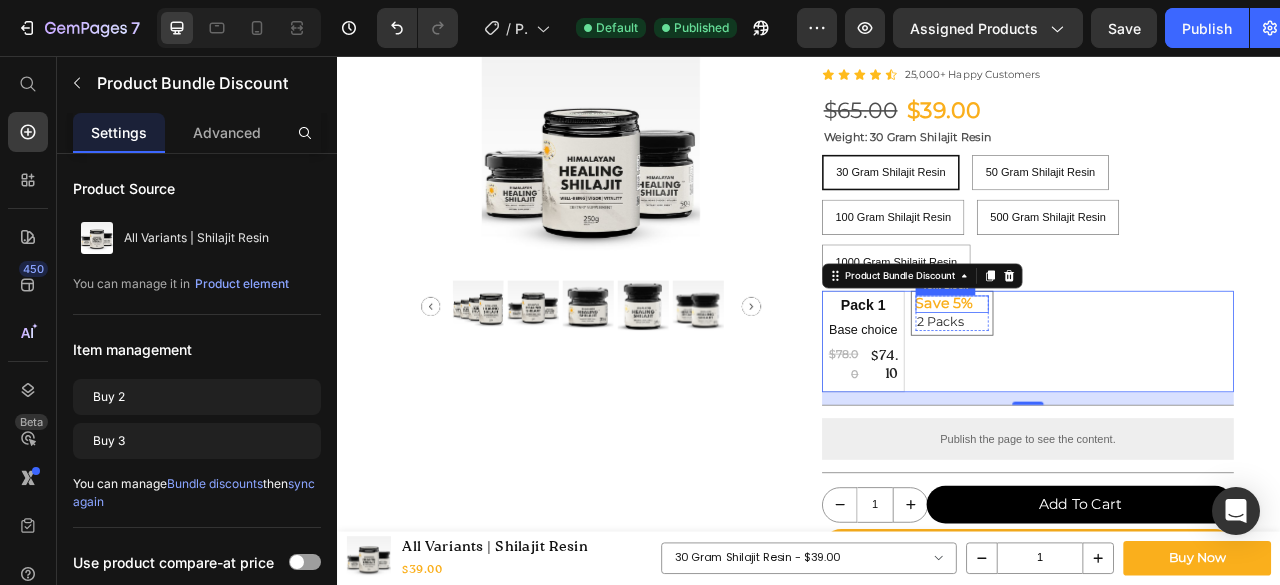 click on "Save 5%" at bounding box center [1118, 372] 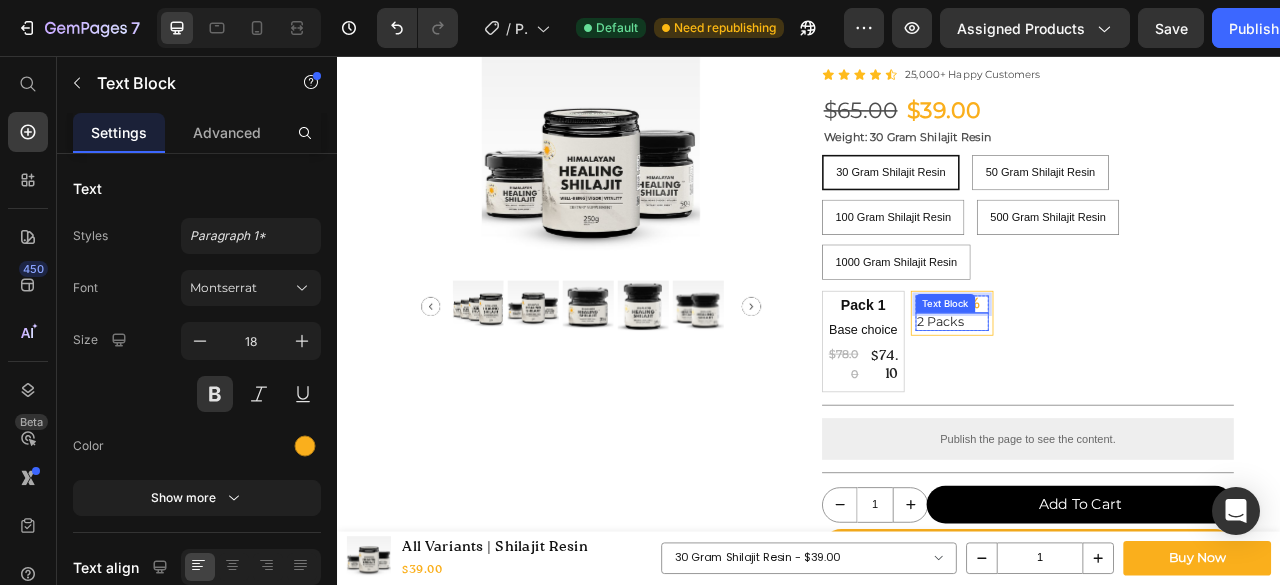 click on "2 Packs" at bounding box center (1118, 394) 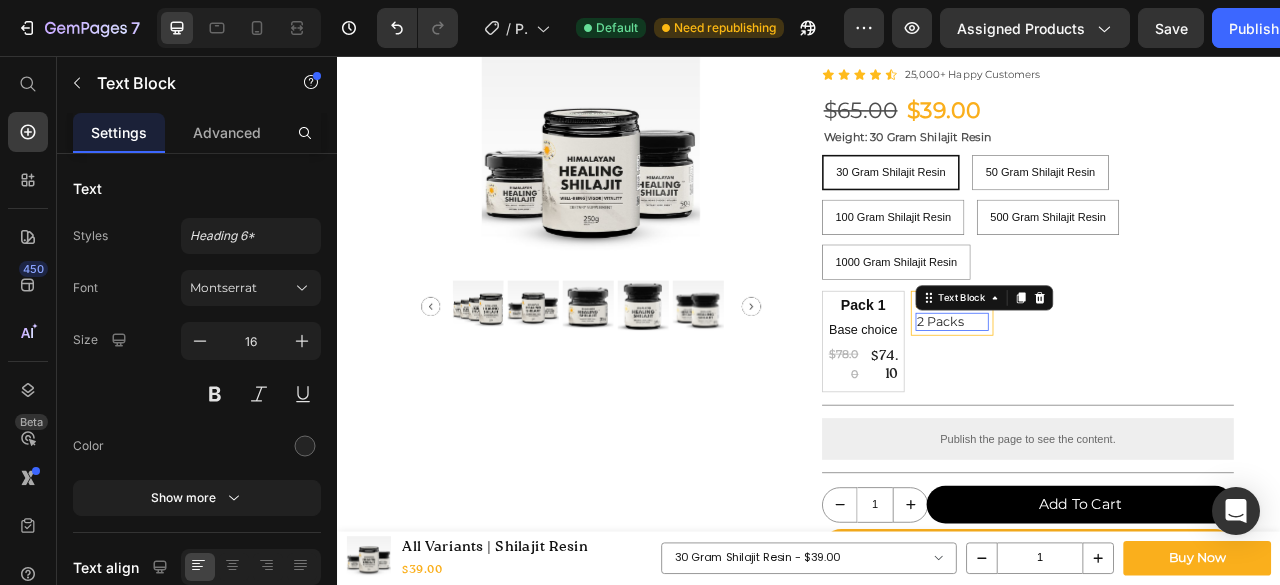 click on "2 Packs" at bounding box center (1118, 394) 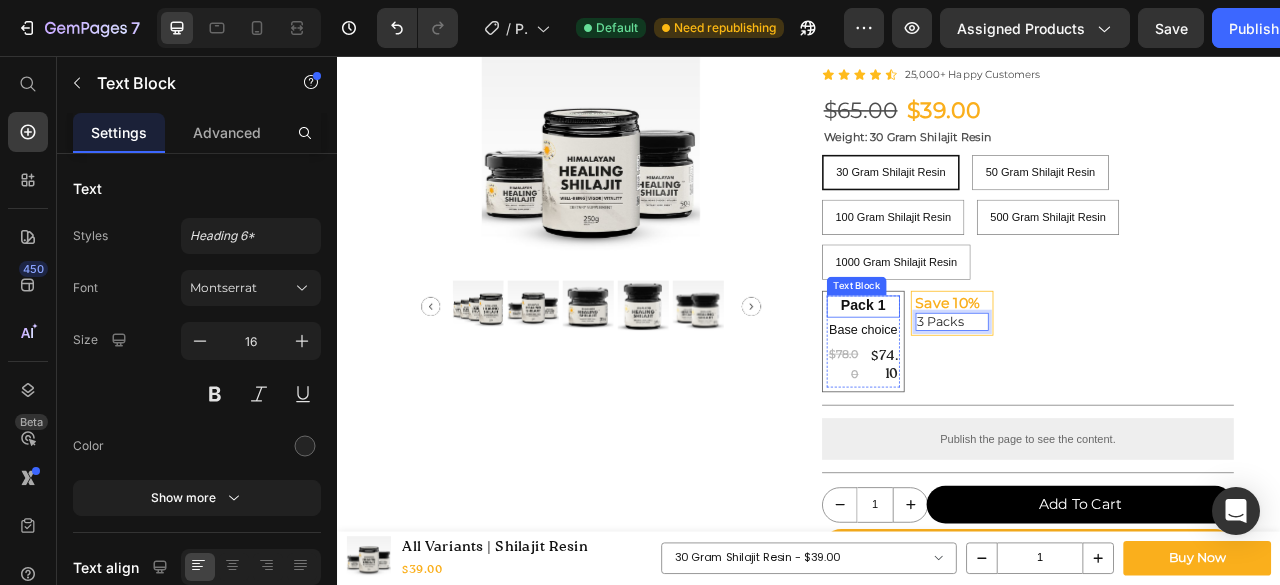 click on "Pack 1" at bounding box center [1005, 374] 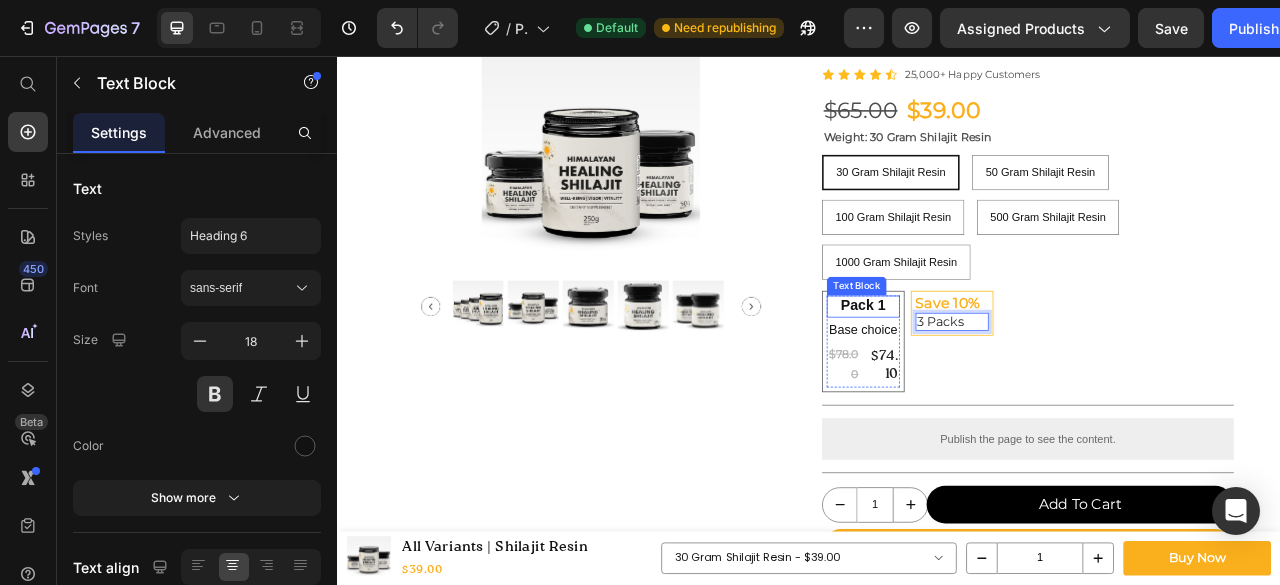 click on "Pack 1" at bounding box center [1005, 374] 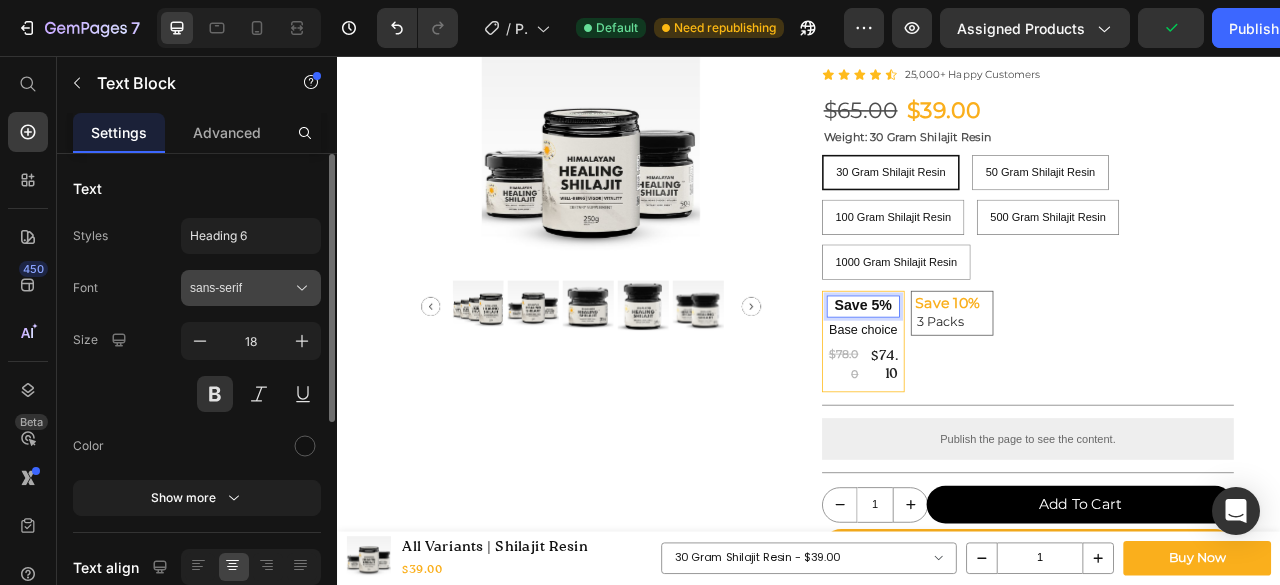 click on "sans-serif" at bounding box center (241, 288) 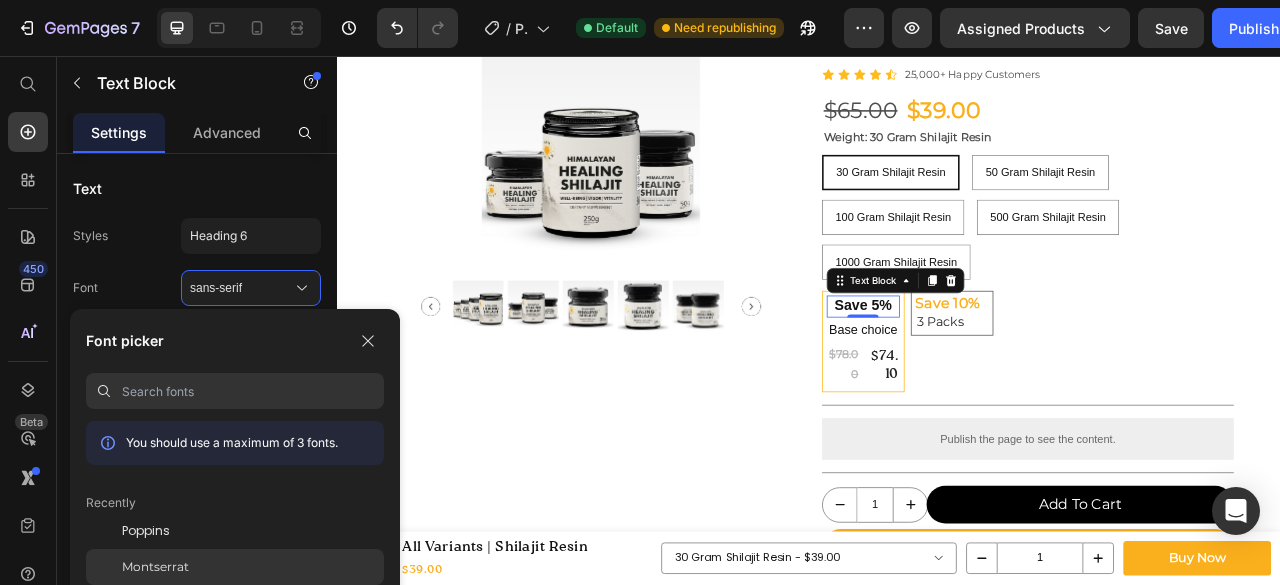 click on "Montserrat" 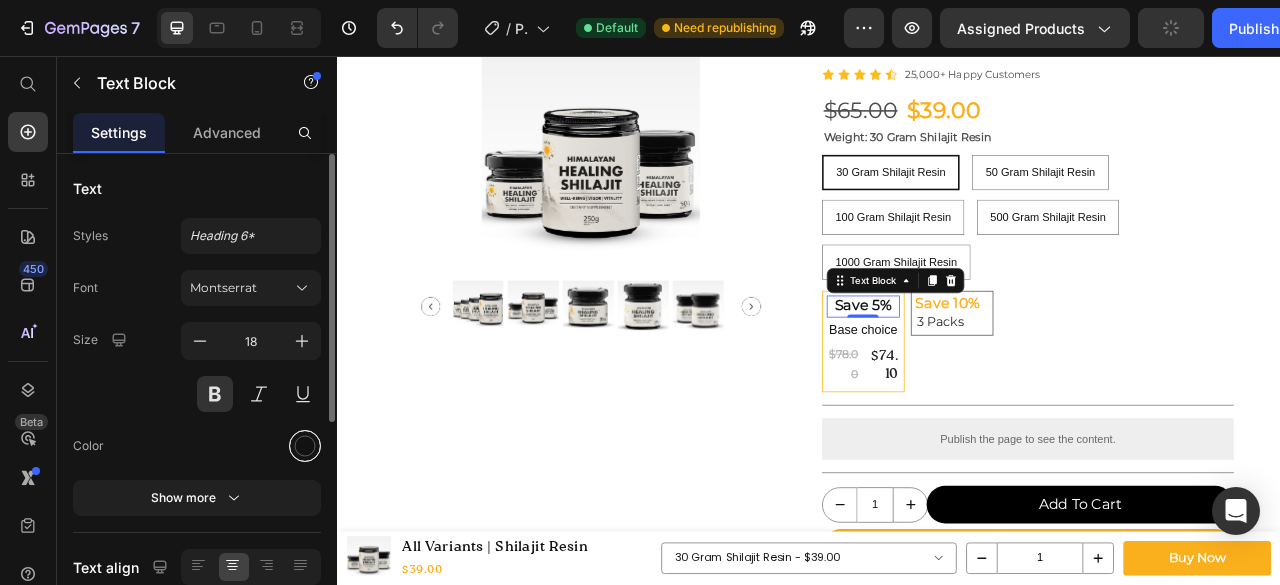 click at bounding box center (305, 446) 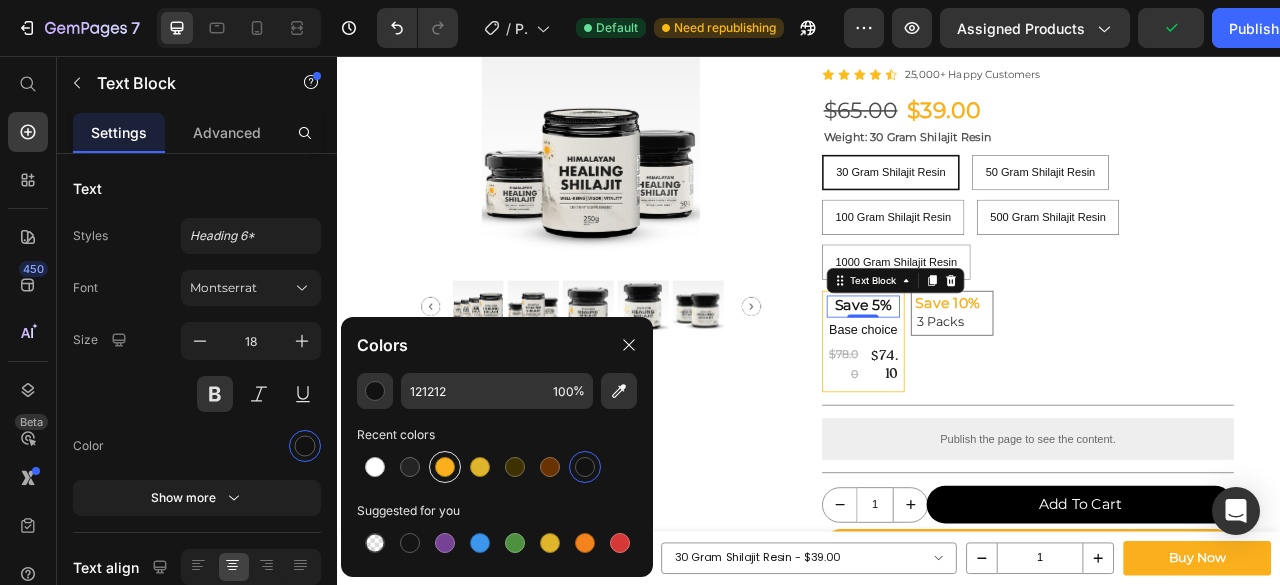 click at bounding box center (445, 467) 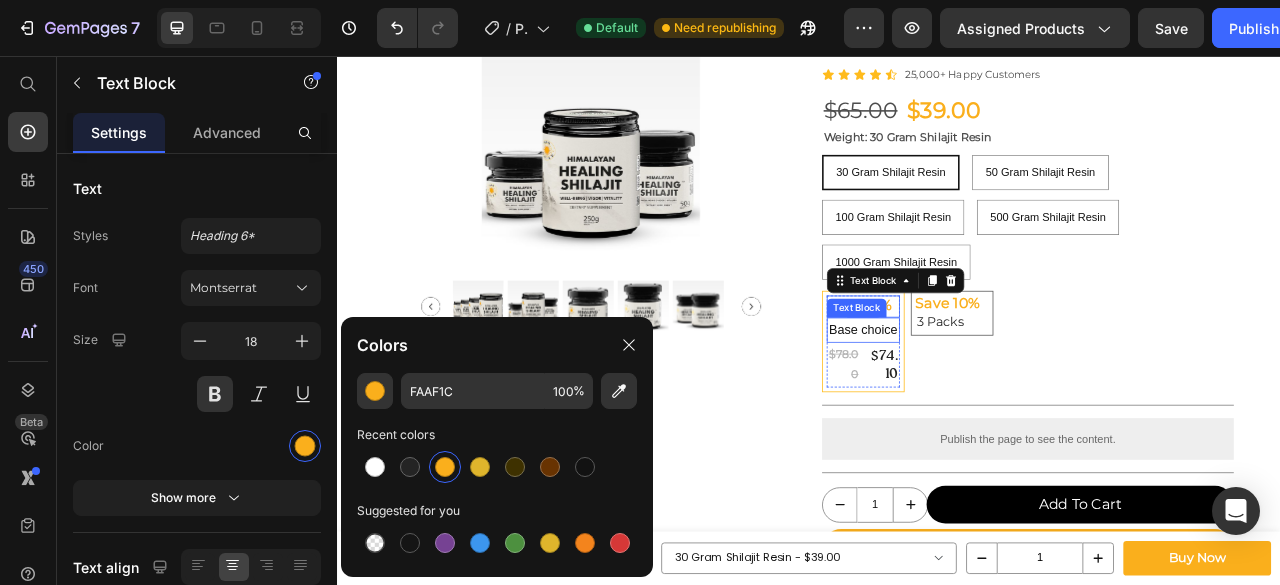 click on "Base choice" at bounding box center [1005, 405] 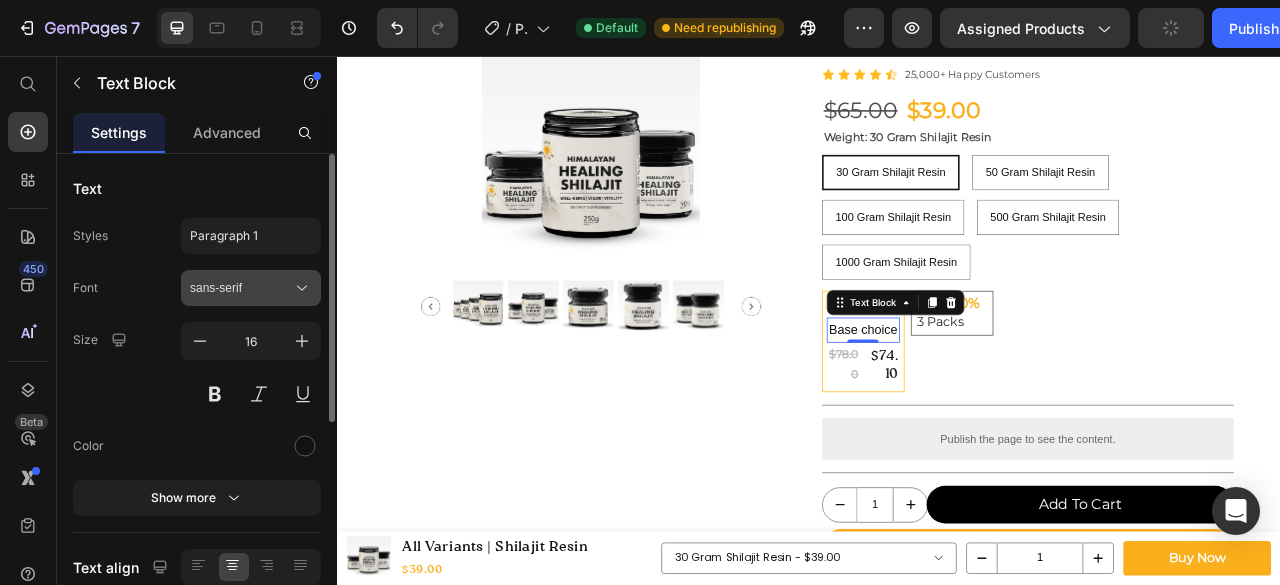 click on "sans-serif" at bounding box center (241, 288) 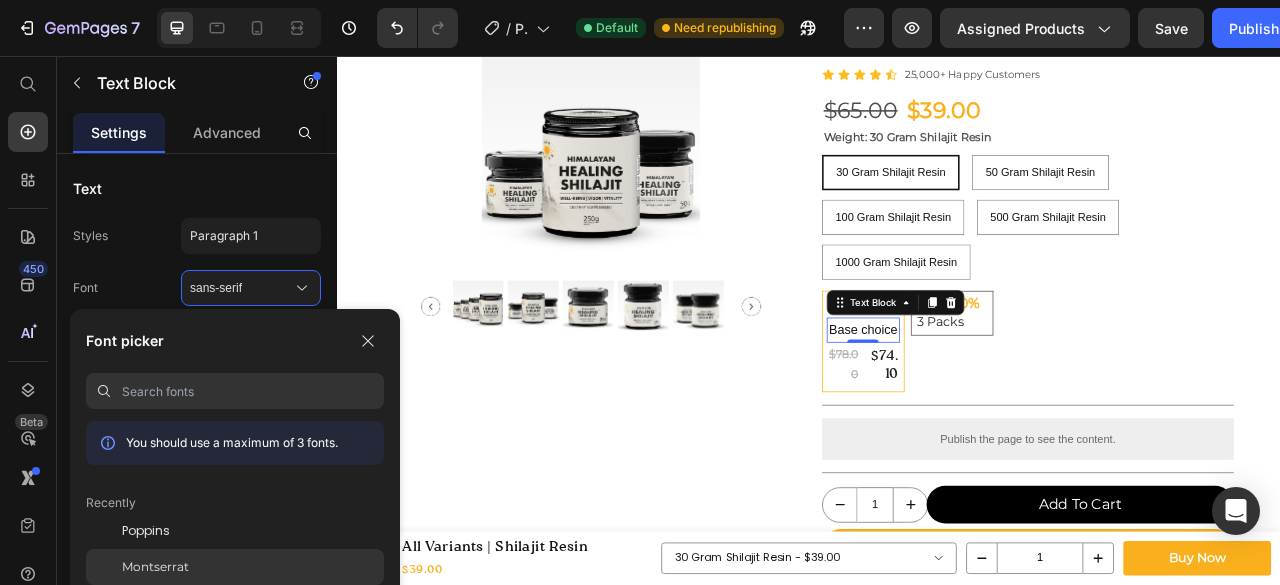 click on "Montserrat" 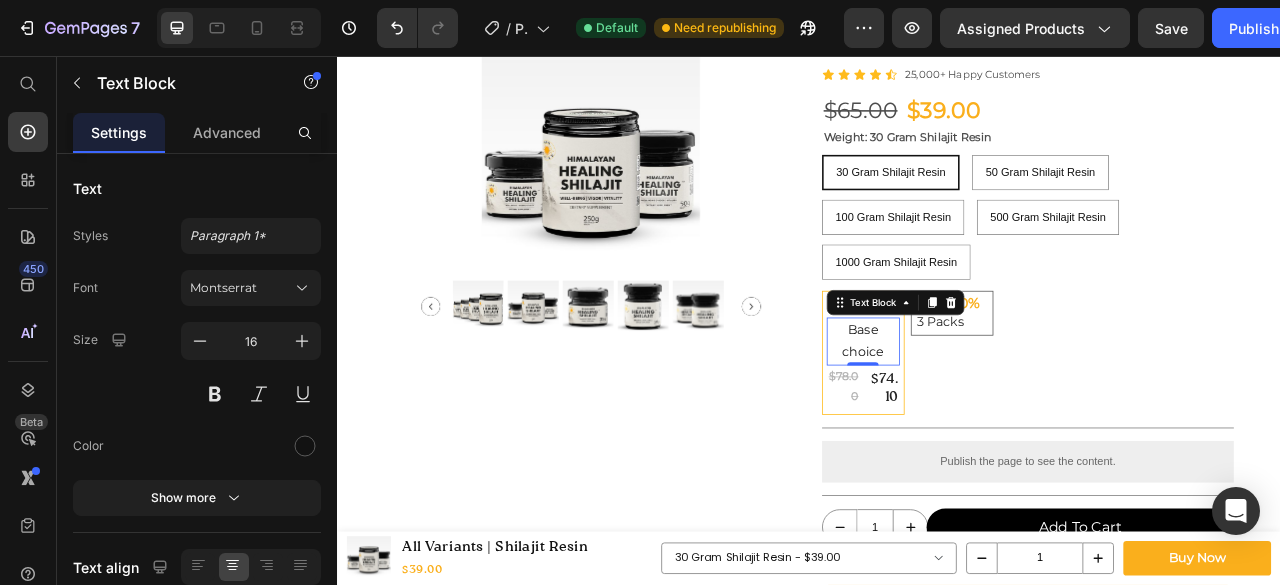 click on "Base choice" at bounding box center (1005, 420) 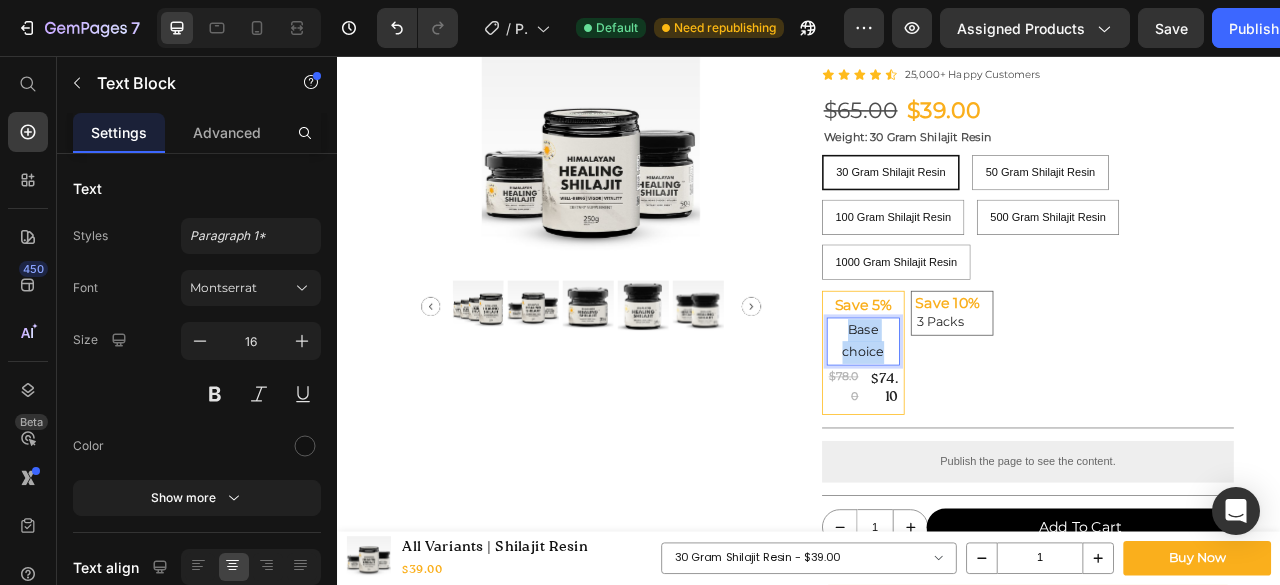 click on "Base choice" at bounding box center (1005, 420) 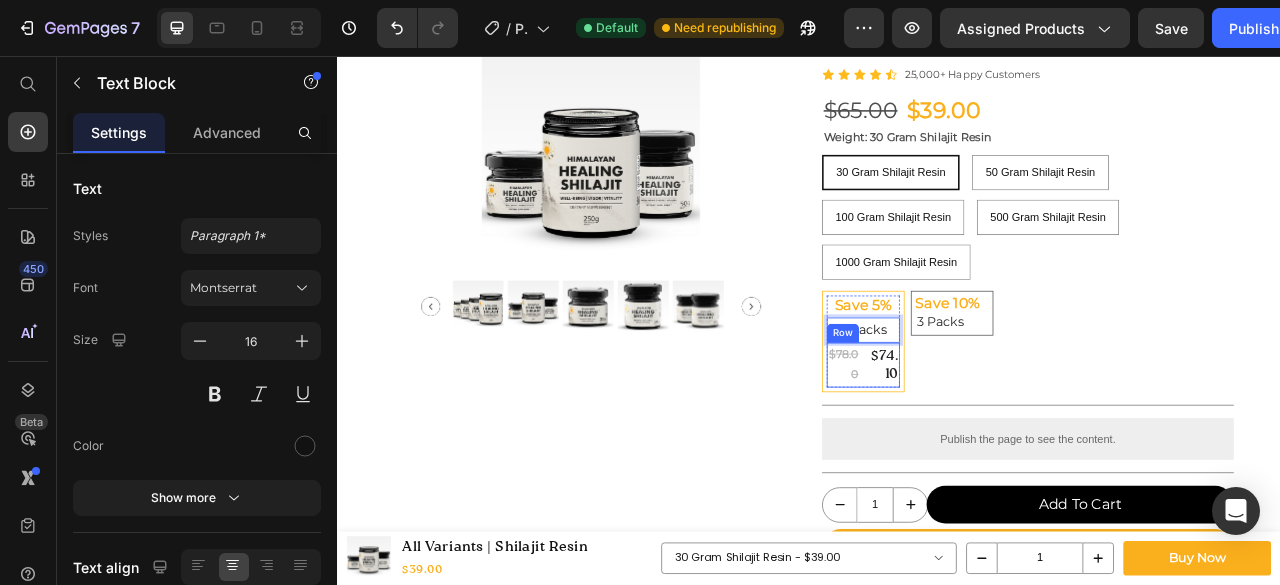 click on "$78.00 Product Price $74.10 Product Price Row" at bounding box center (1005, 449) 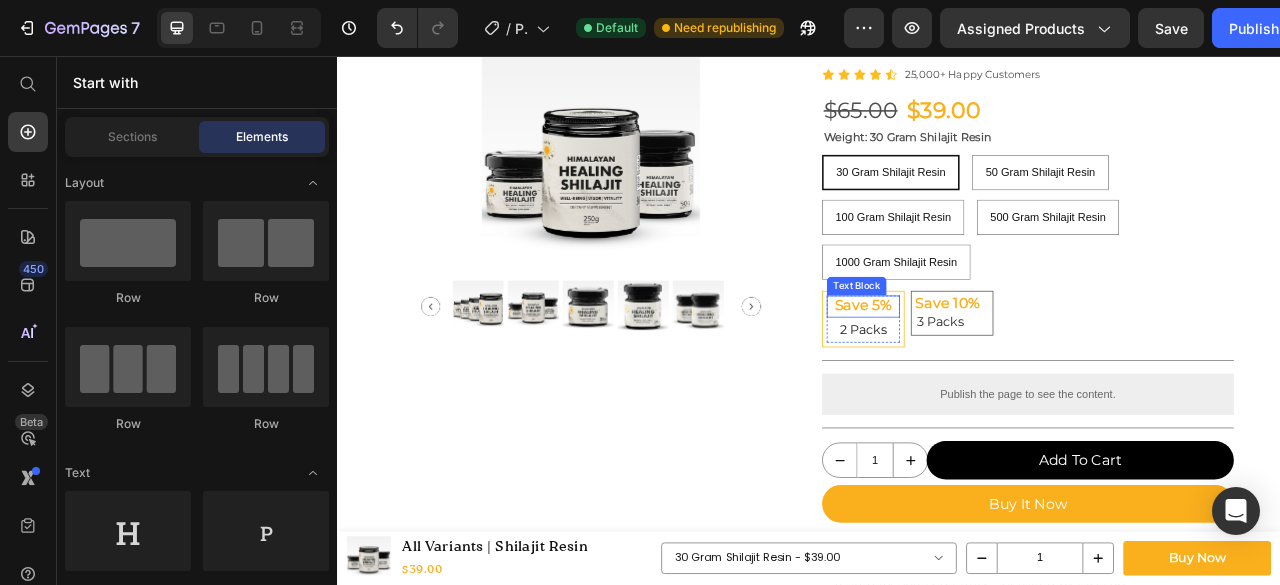 click on "Save 5%" at bounding box center [1005, 374] 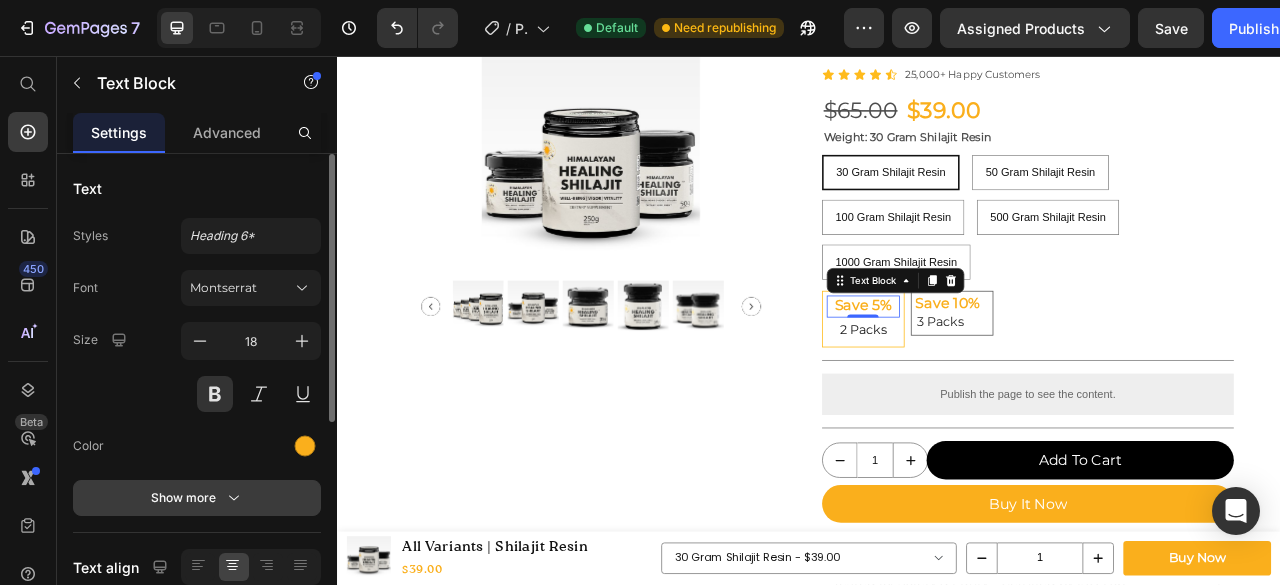 click 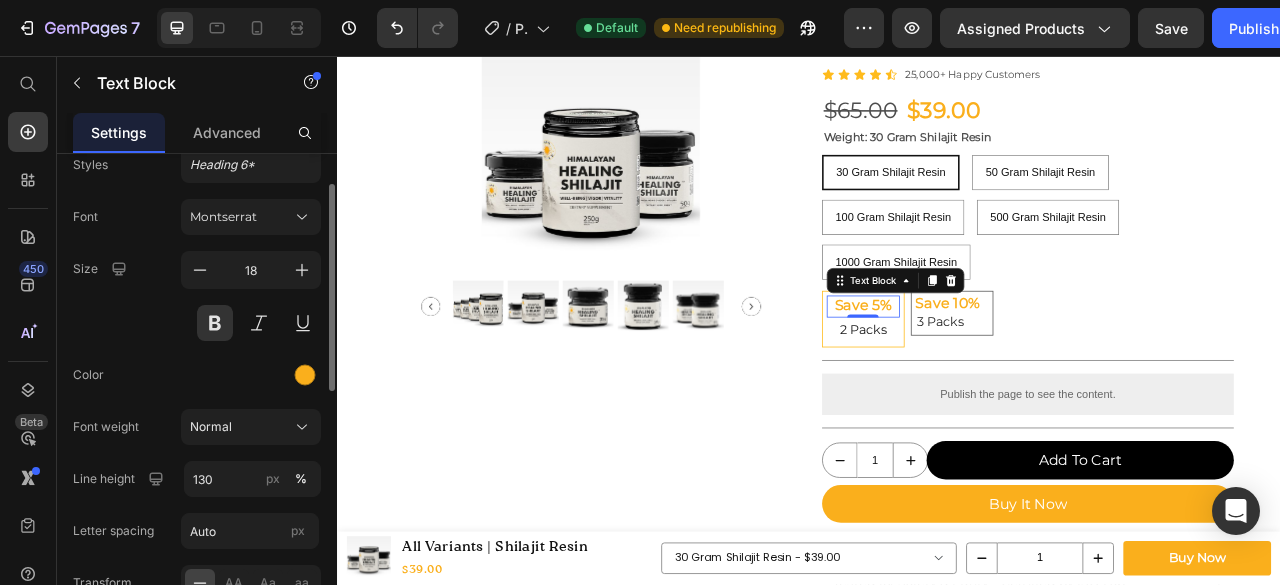 scroll, scrollTop: 72, scrollLeft: 0, axis: vertical 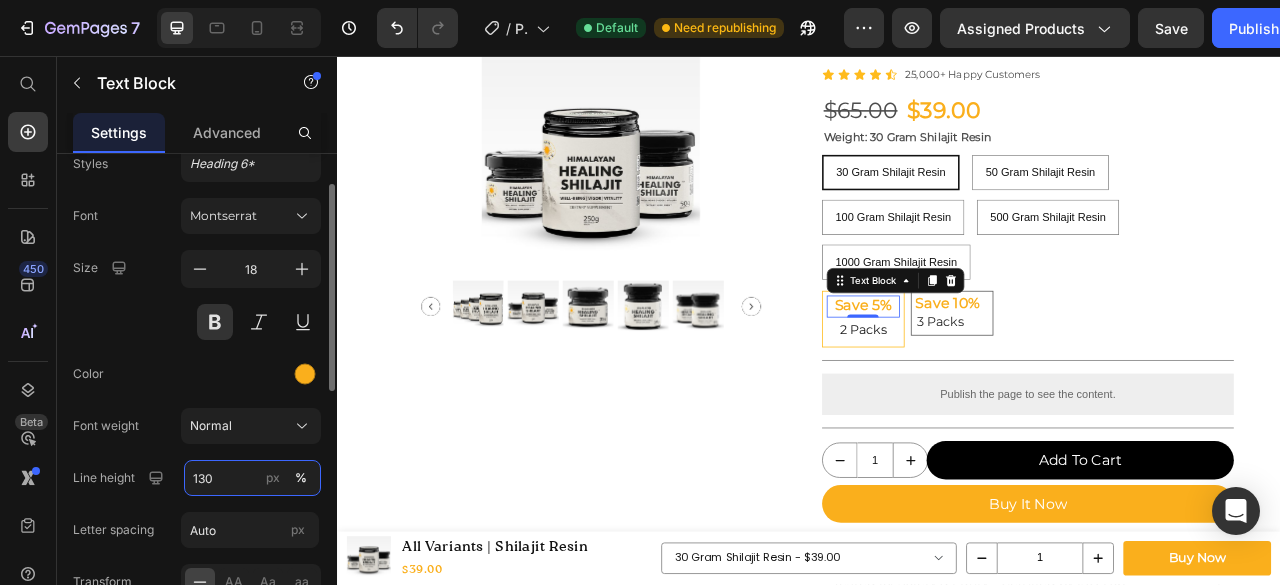 click on "130" at bounding box center (252, 478) 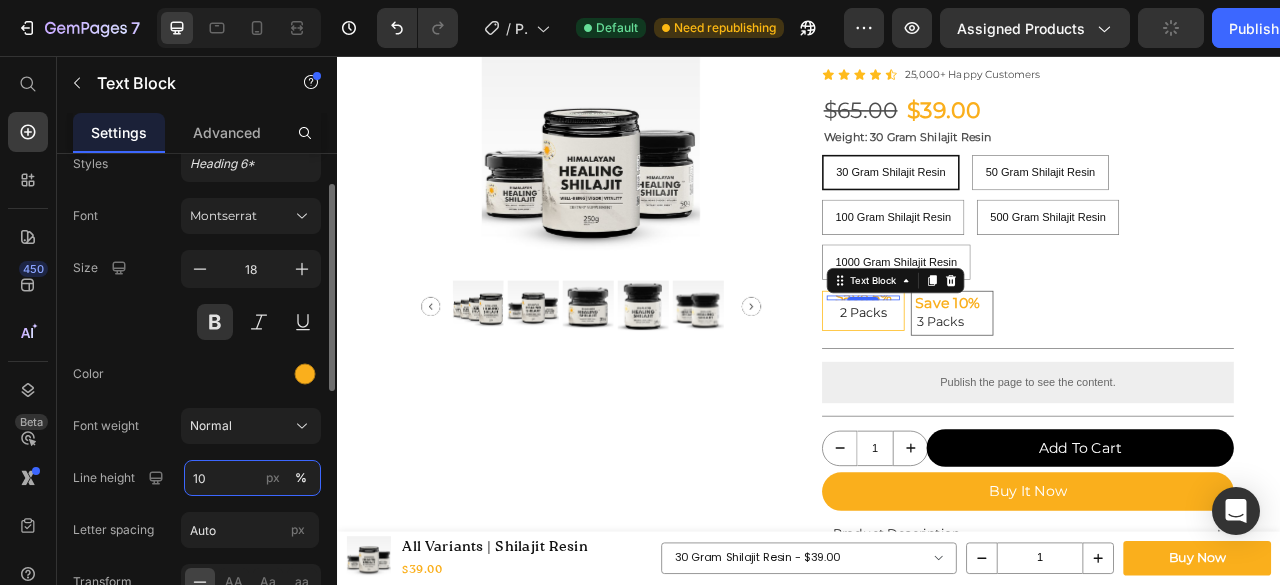 type on "120" 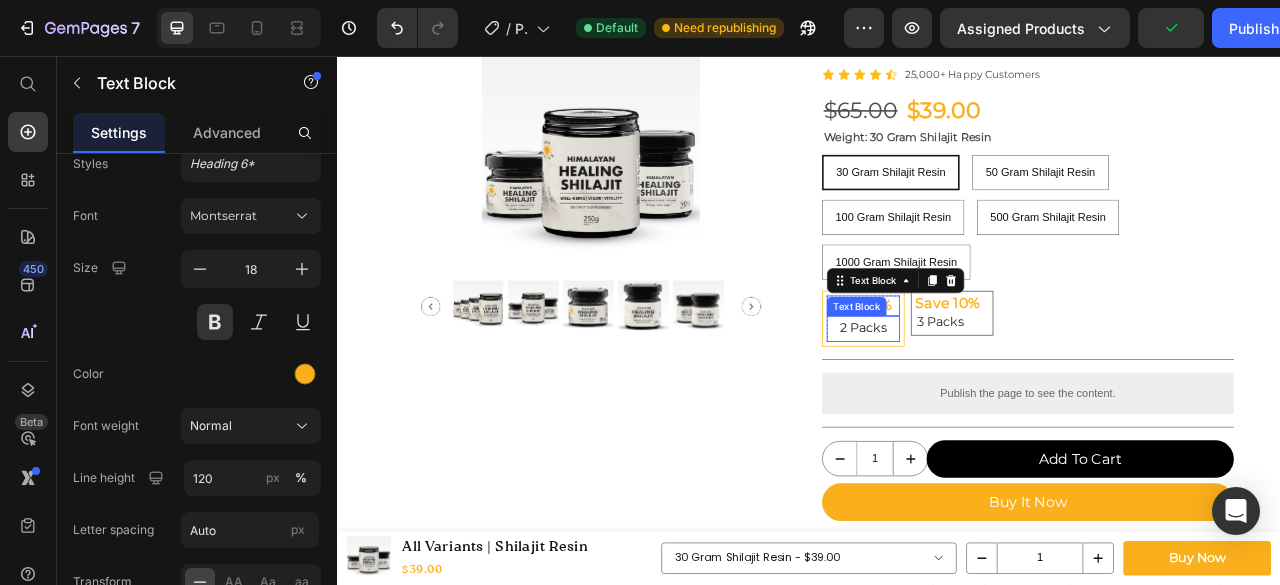 click on "2 Packs" at bounding box center (1005, 403) 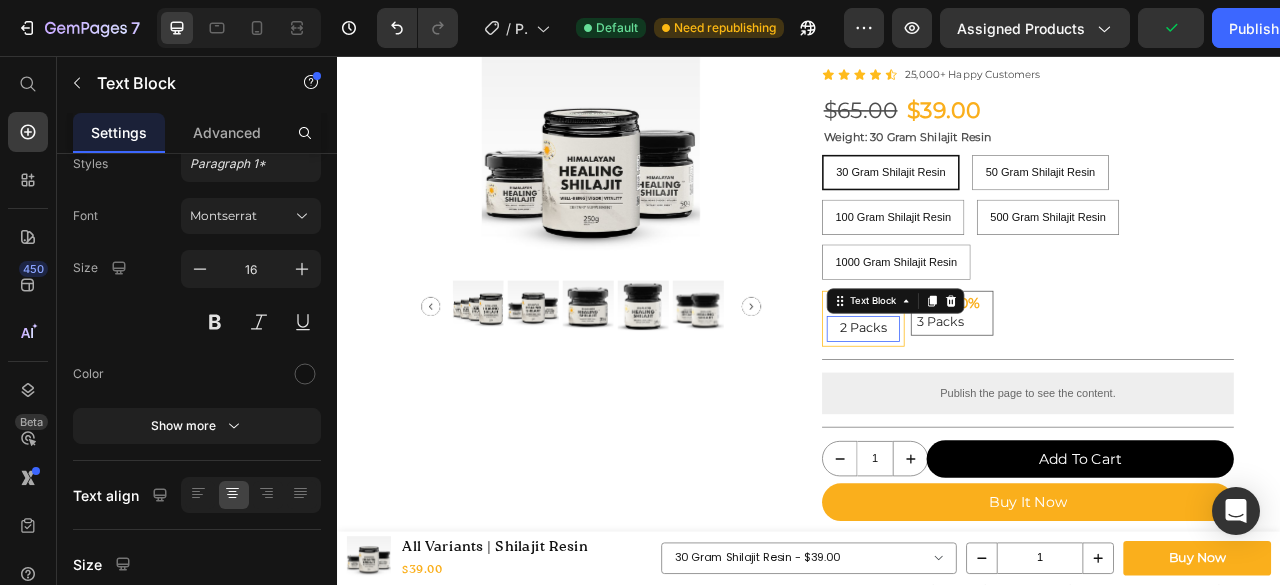scroll, scrollTop: 72, scrollLeft: 0, axis: vertical 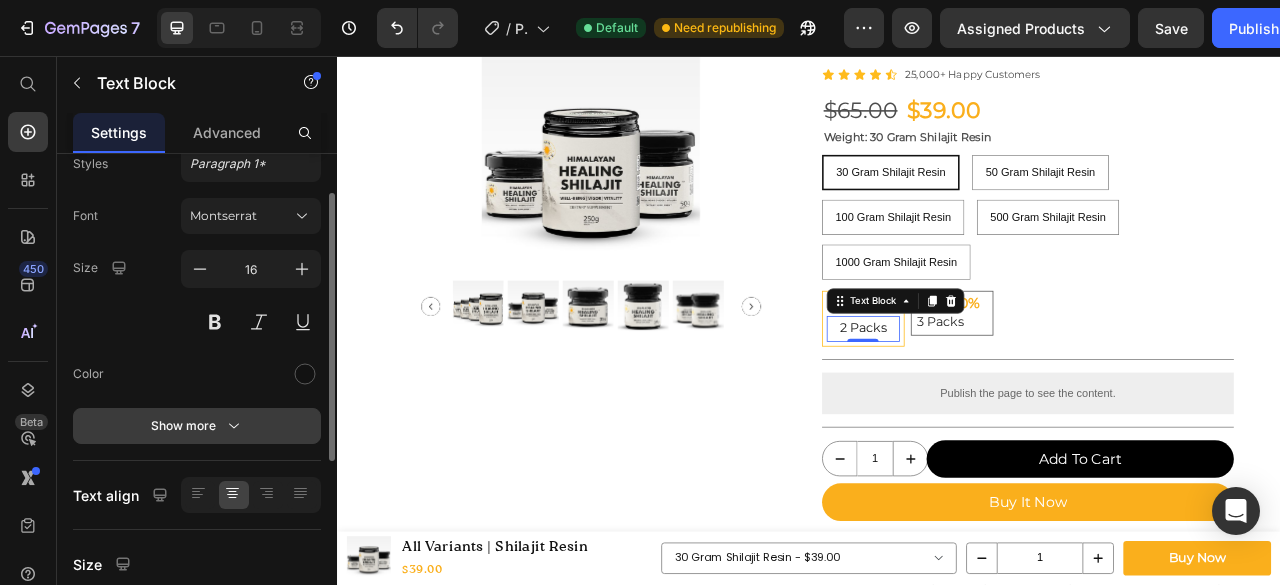 click on "Show more" at bounding box center (197, 426) 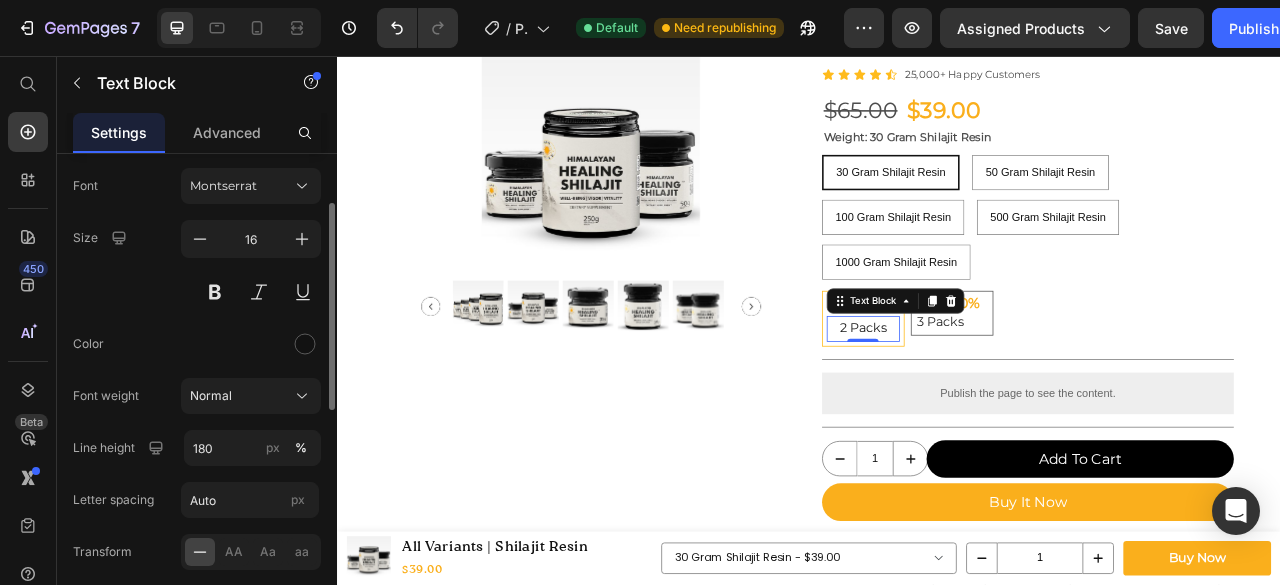 scroll, scrollTop: 106, scrollLeft: 0, axis: vertical 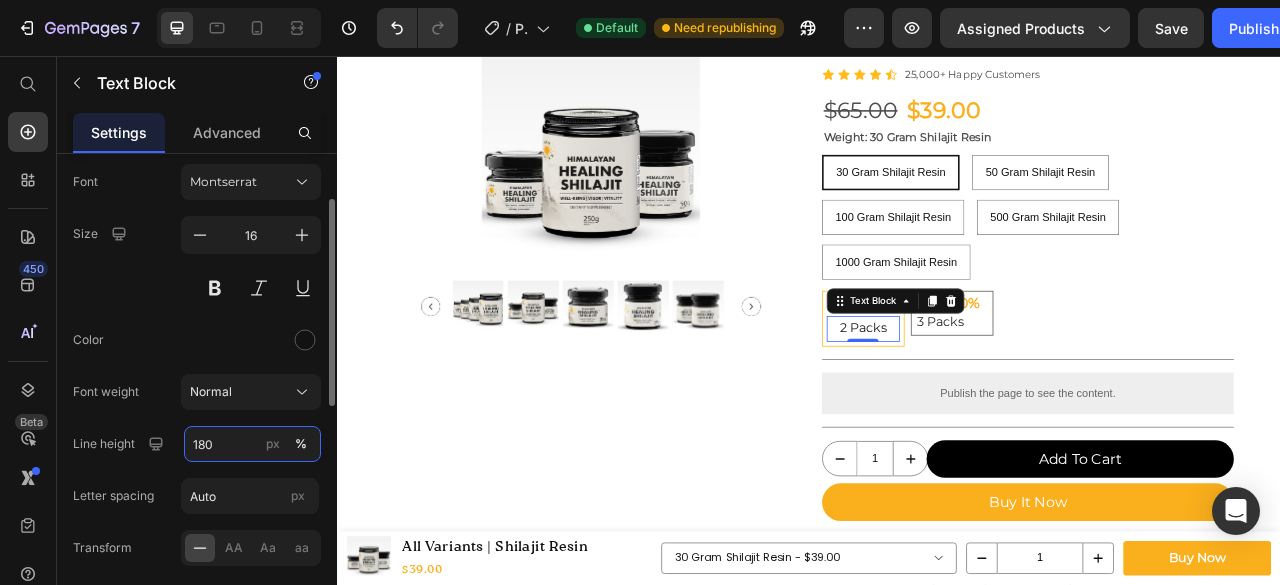 click on "180" at bounding box center (252, 444) 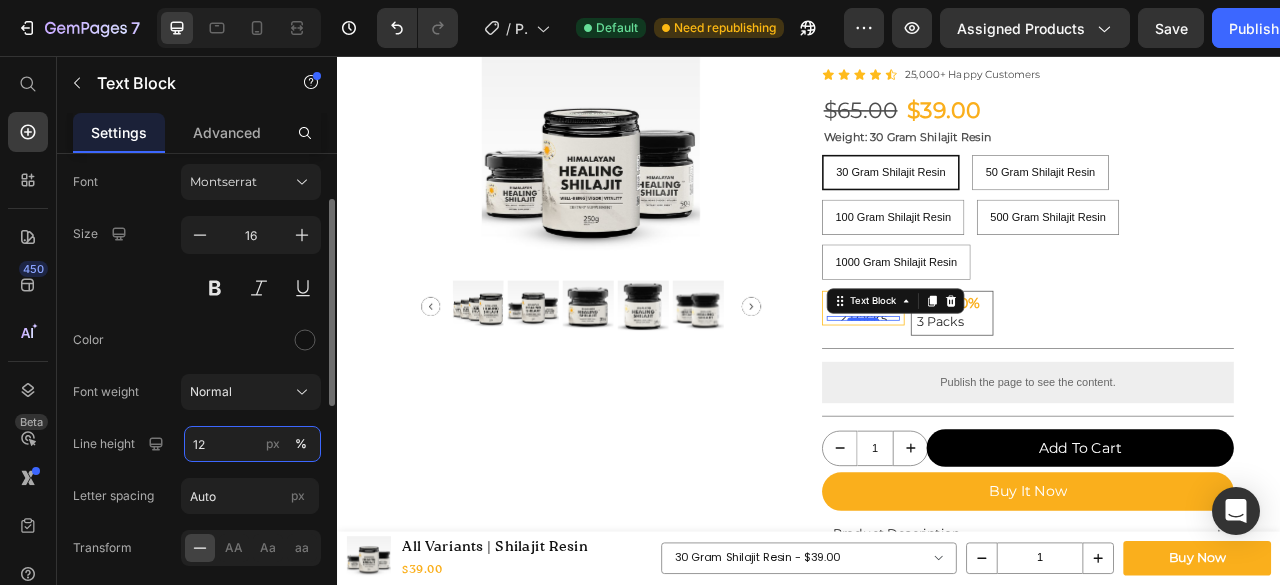 type on "120" 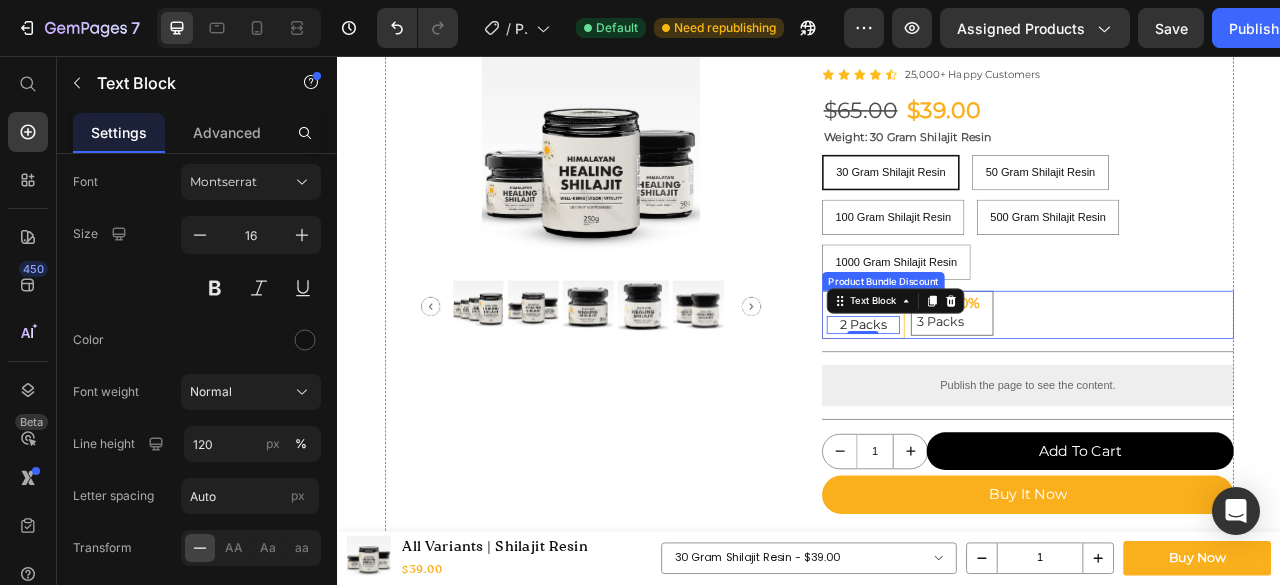 click on "Save 5% Text Block 2 Packs Text Block   0 Row Save 10% Text Block 3 Packs Text Block Row" at bounding box center (1215, 385) 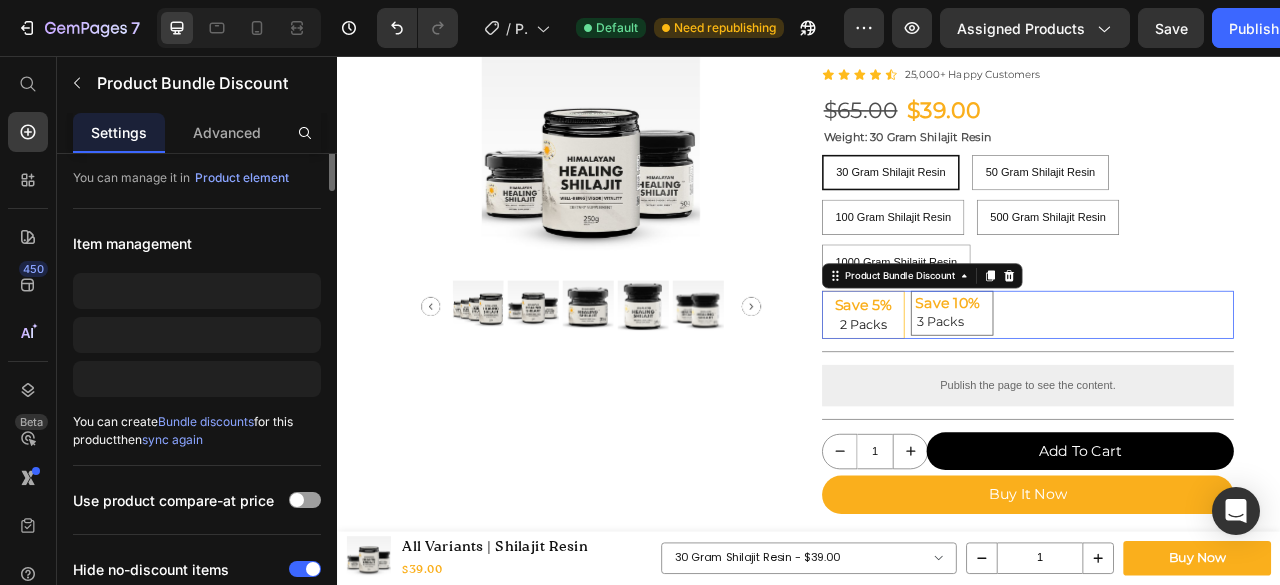 scroll, scrollTop: 0, scrollLeft: 0, axis: both 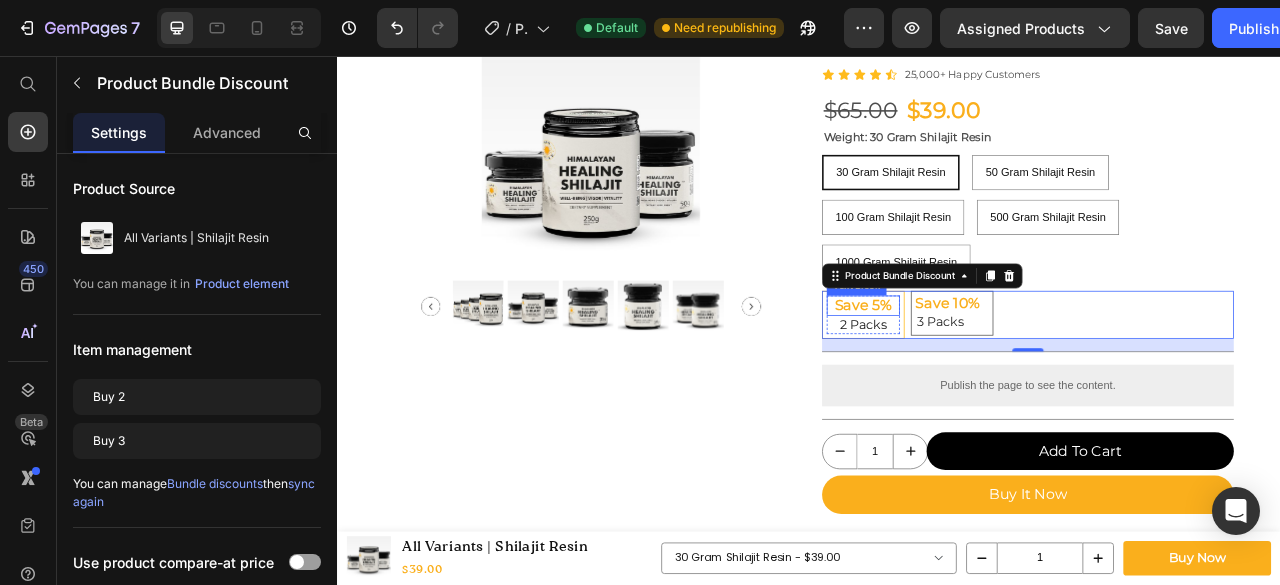 click on "Save 5%" at bounding box center [1005, 374] 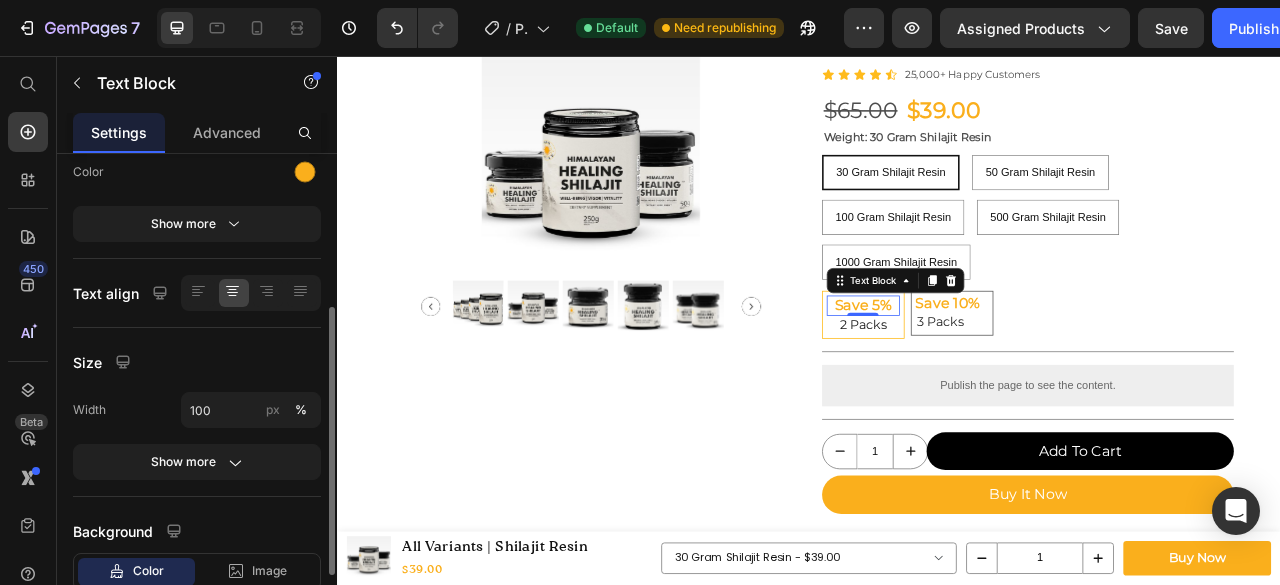 scroll, scrollTop: 276, scrollLeft: 0, axis: vertical 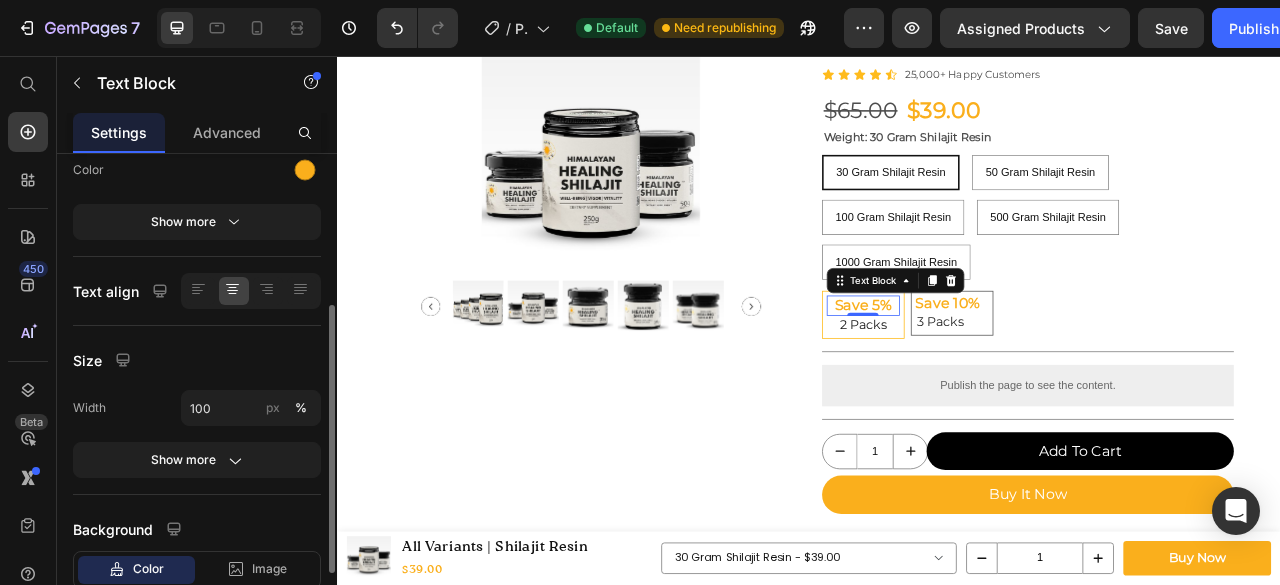 click on "Show more" 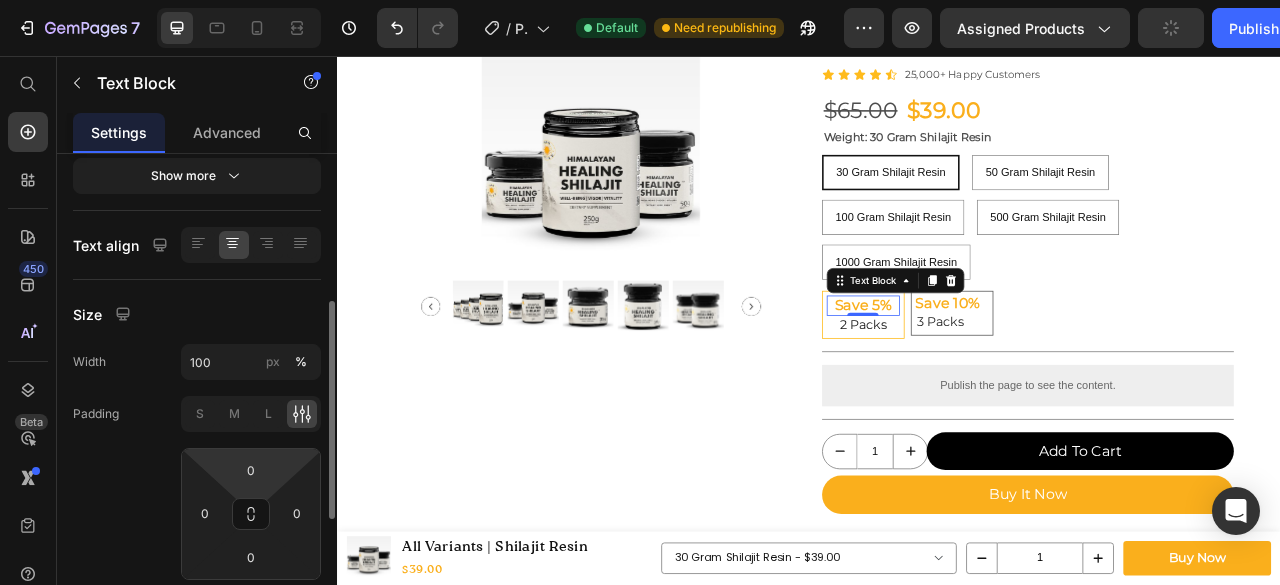scroll, scrollTop: 324, scrollLeft: 0, axis: vertical 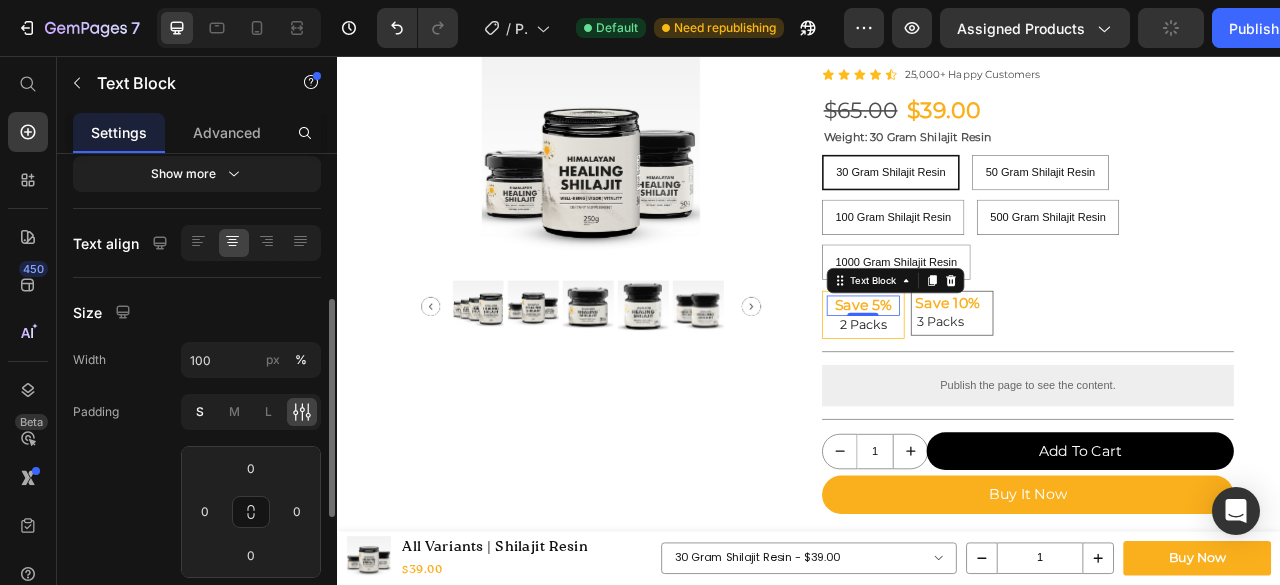 click on "S" 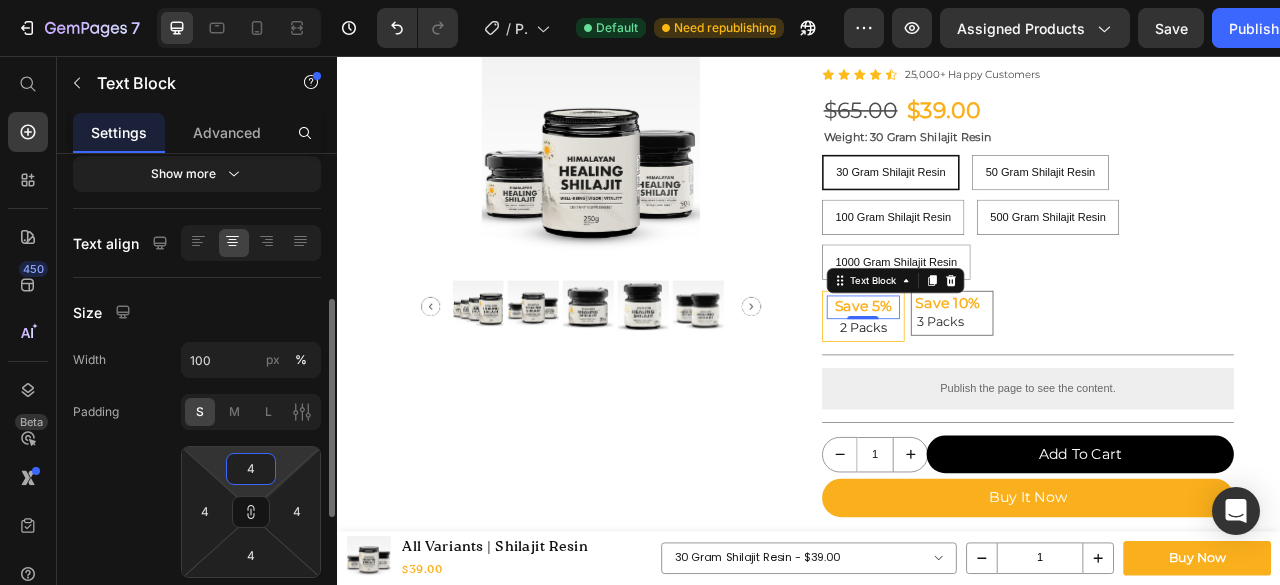 click on "4" at bounding box center [251, 469] 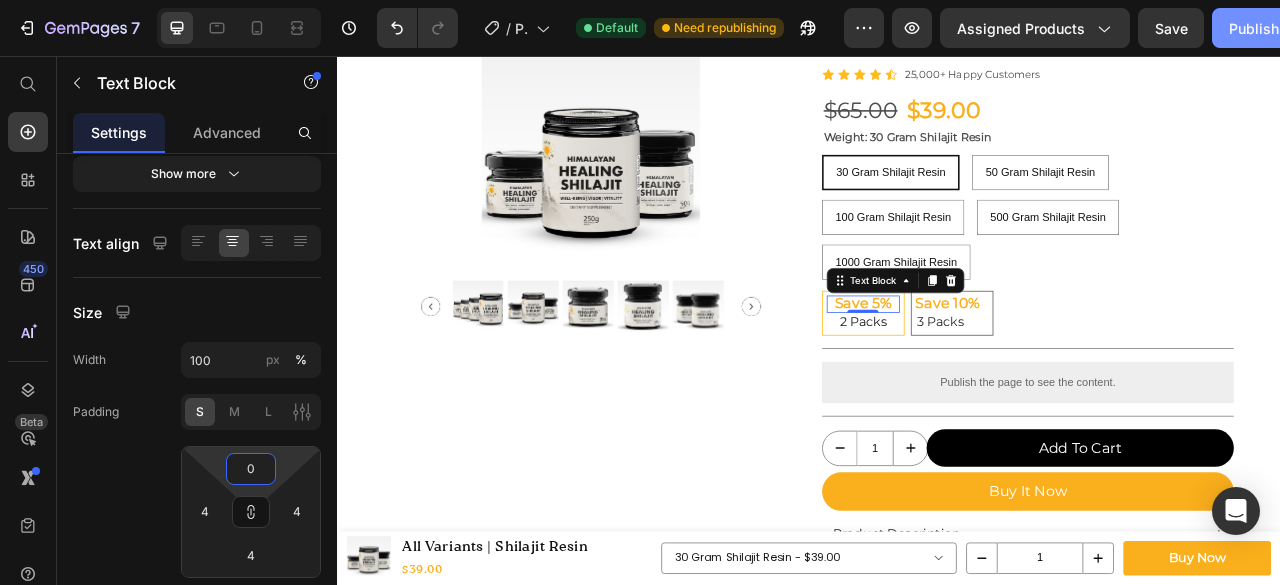 type on "0" 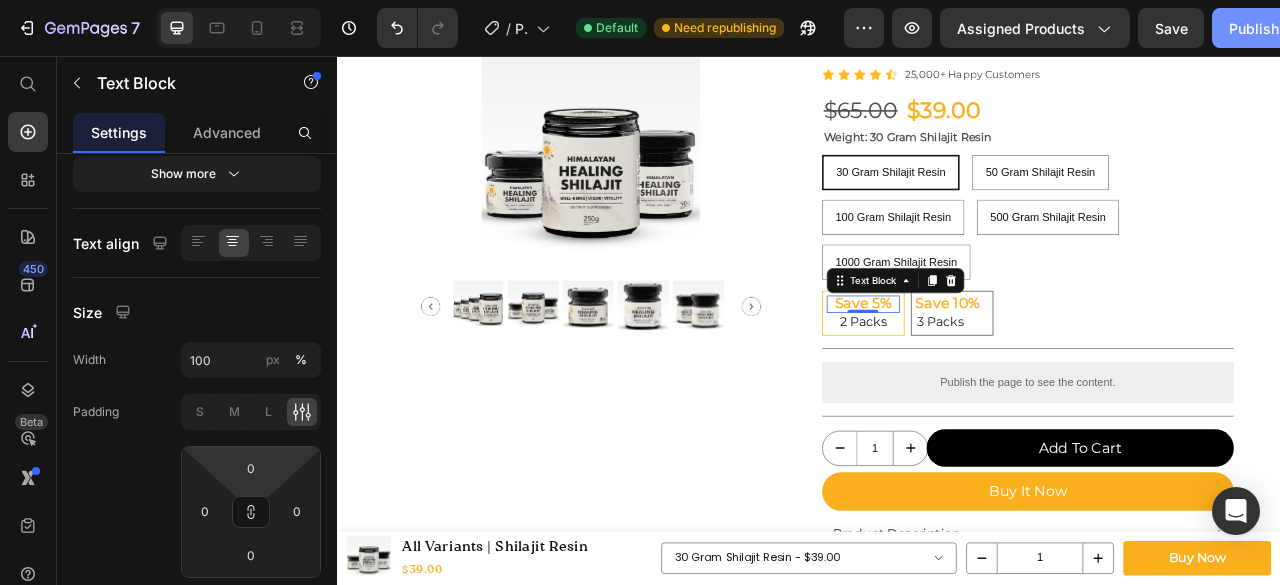 click on "Publish" at bounding box center [1254, 28] 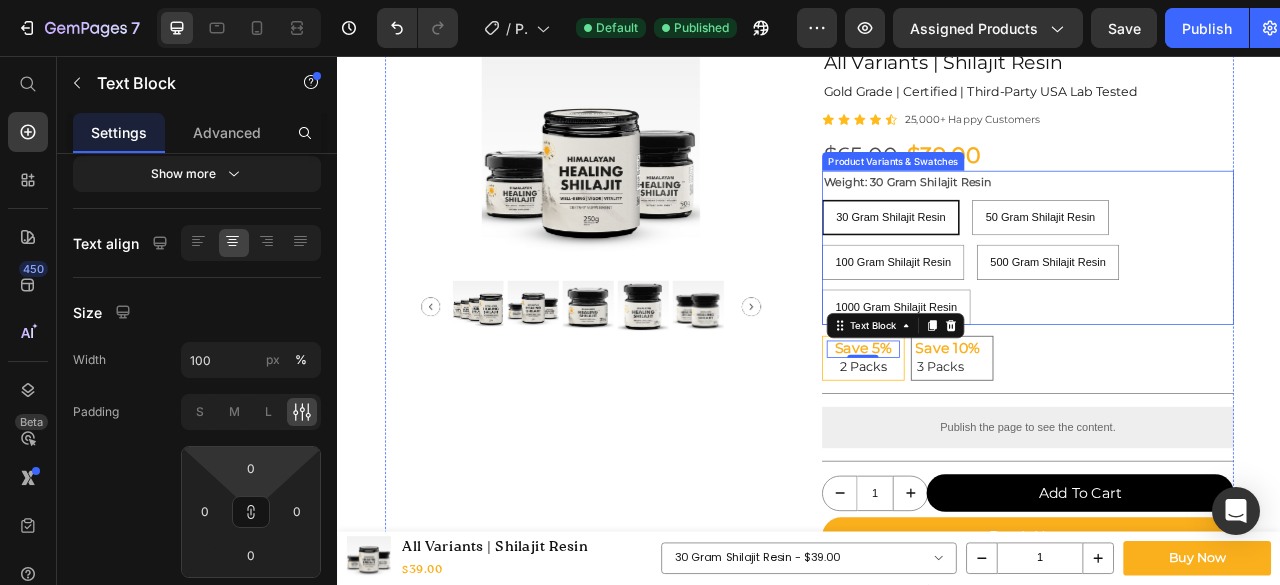 scroll, scrollTop: 0, scrollLeft: 0, axis: both 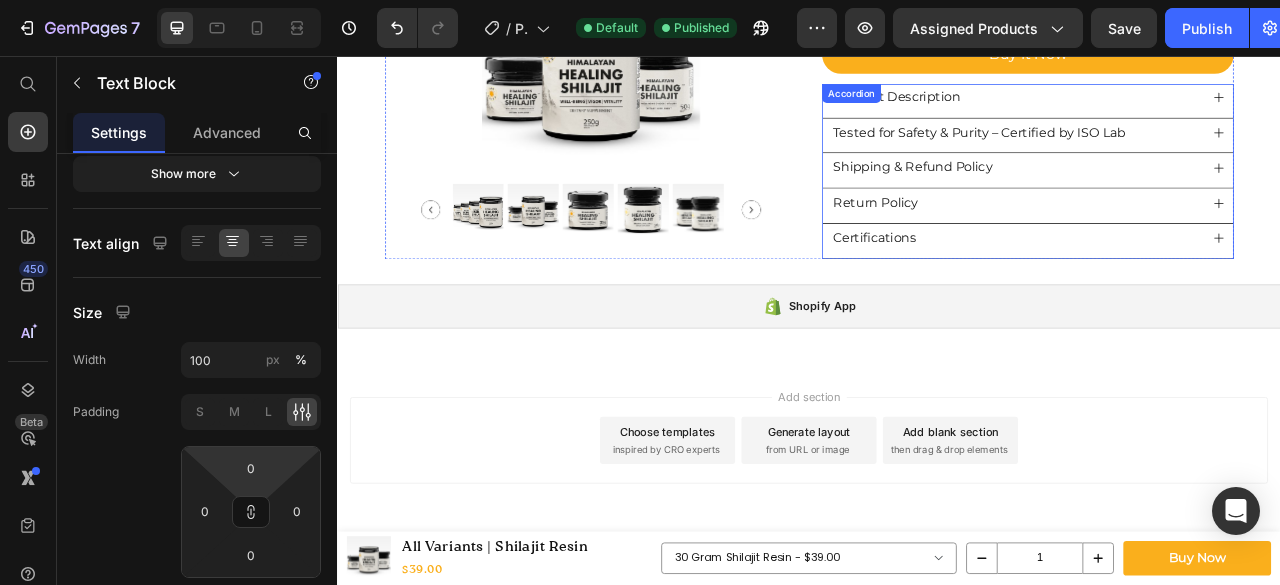 click on "Certifications" at bounding box center [1199, 287] 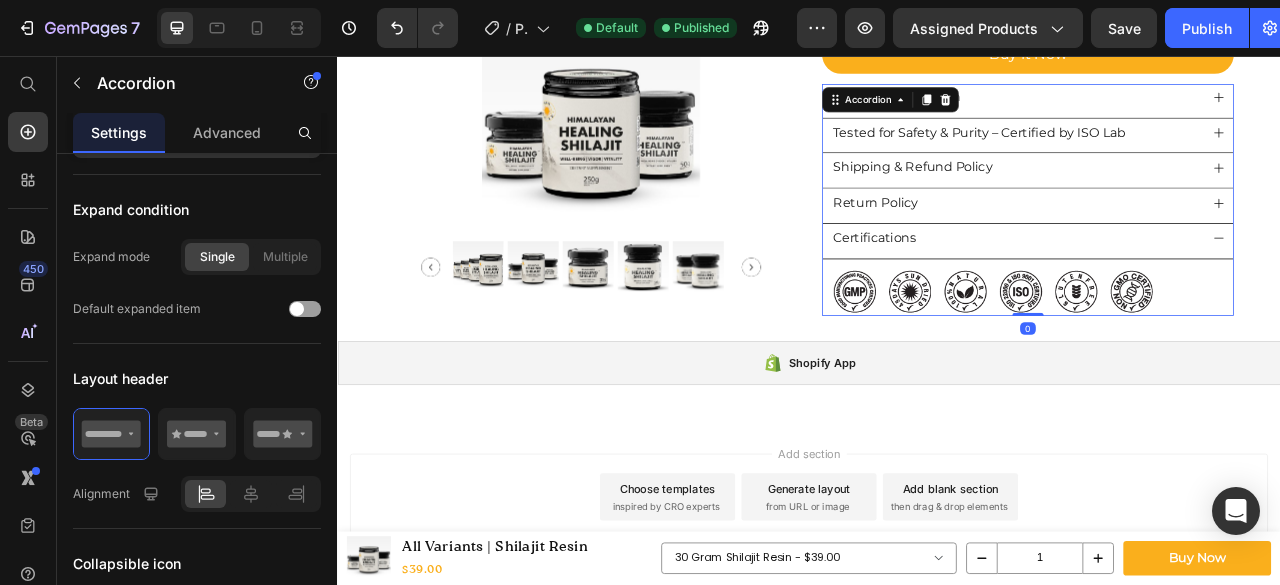 scroll, scrollTop: 0, scrollLeft: 0, axis: both 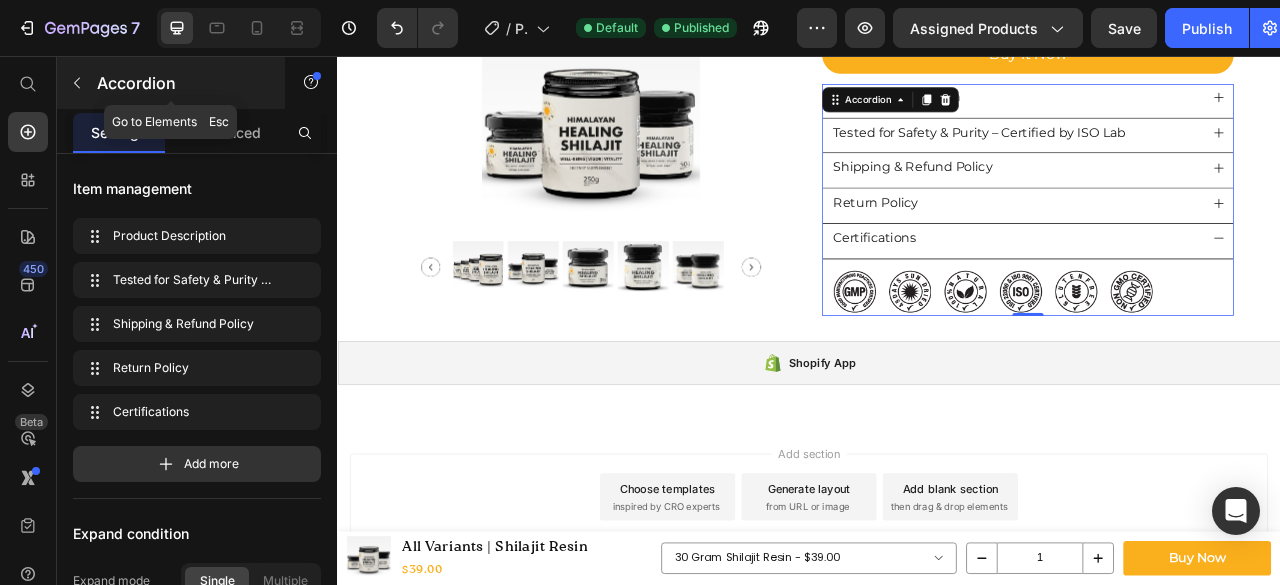 click 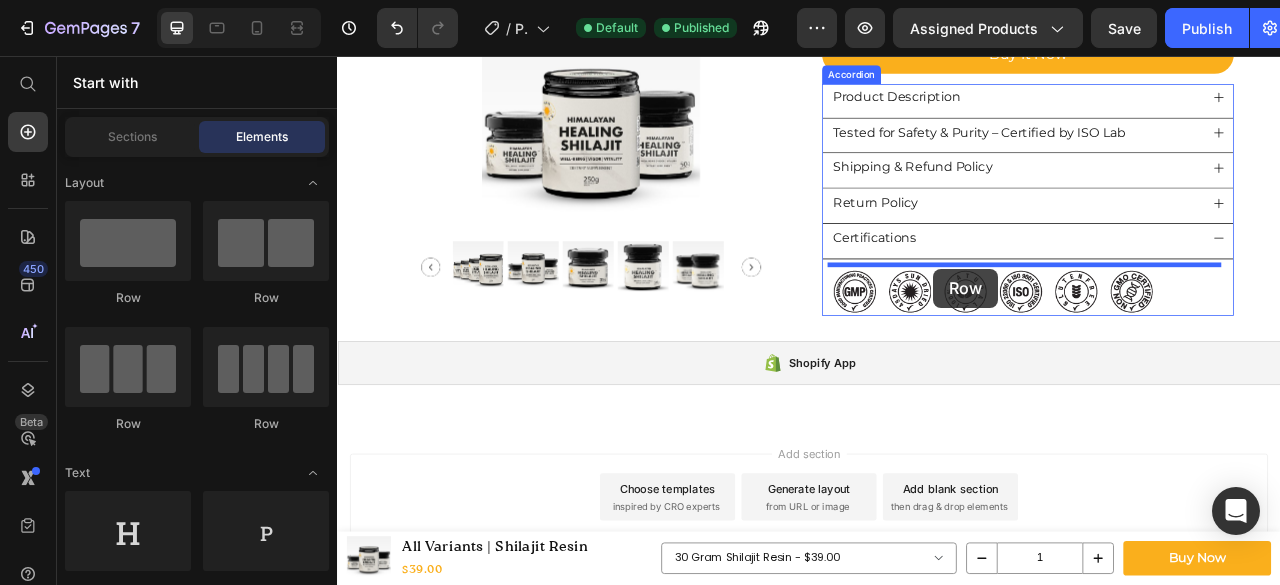 drag, startPoint x: 570, startPoint y: 429, endPoint x: 1095, endPoint y: 327, distance: 534.8168 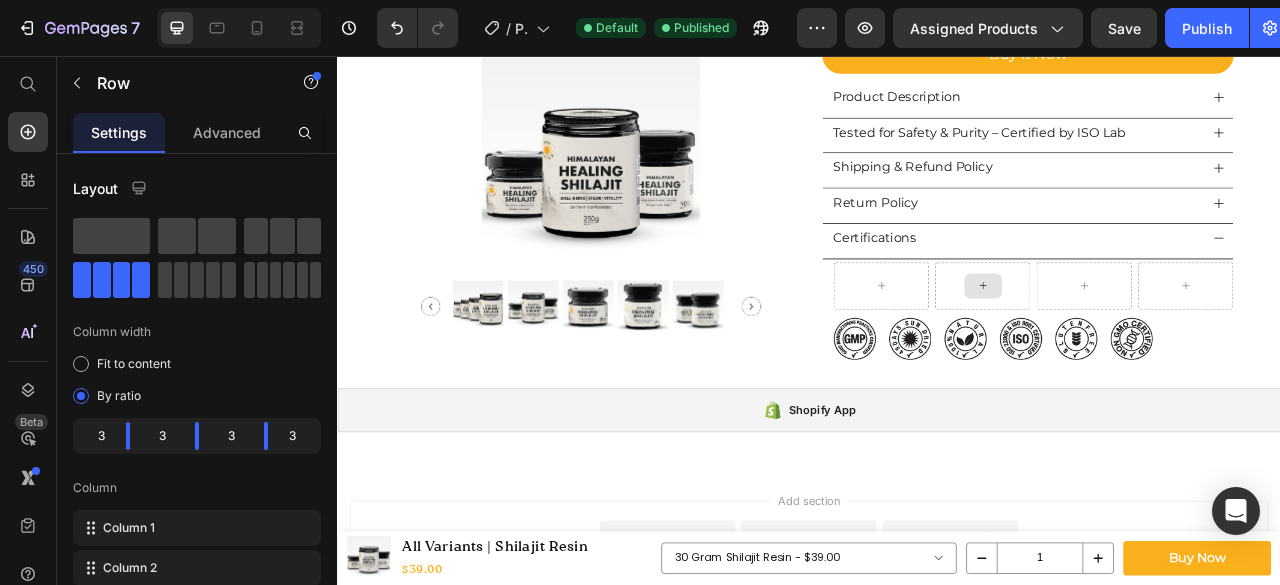 click at bounding box center (1158, 348) 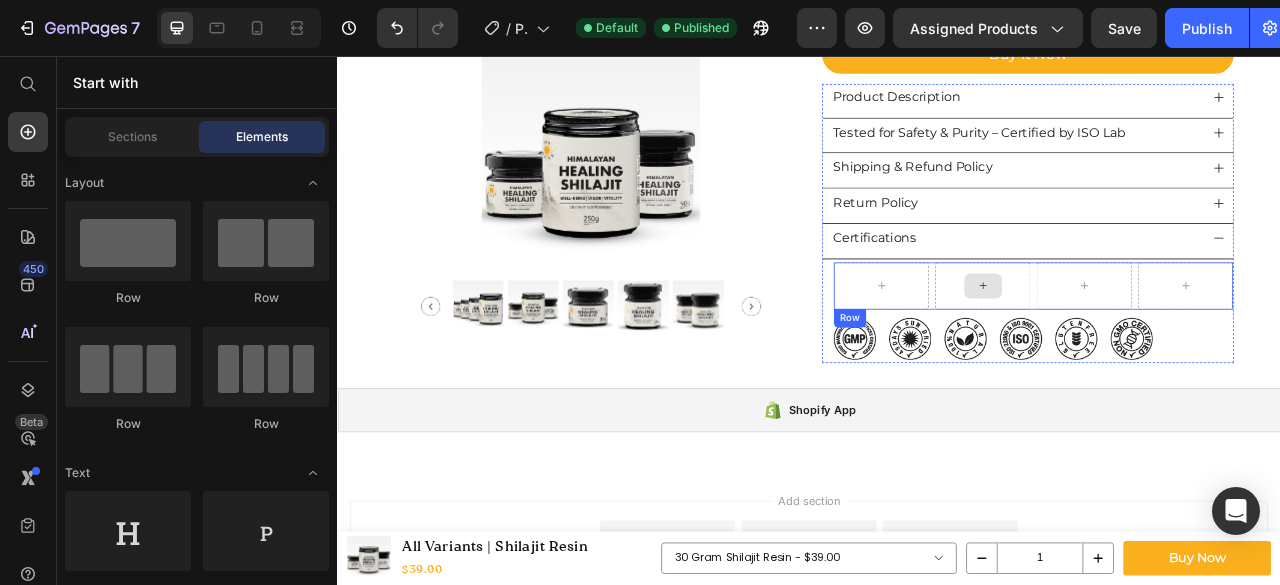 click 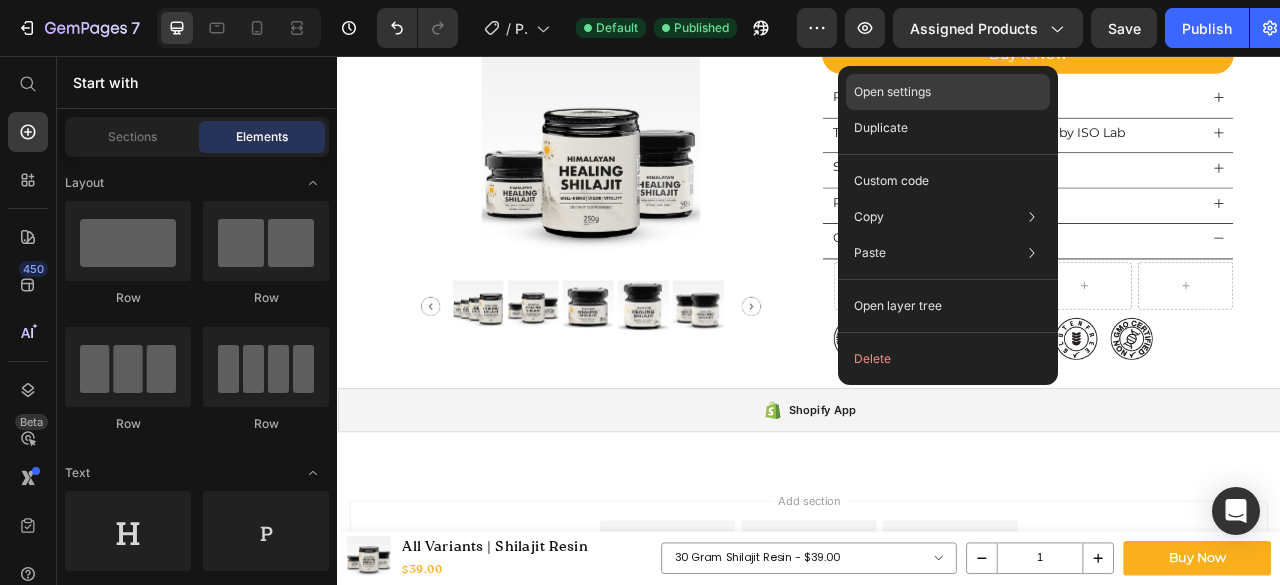 click on "Open settings" 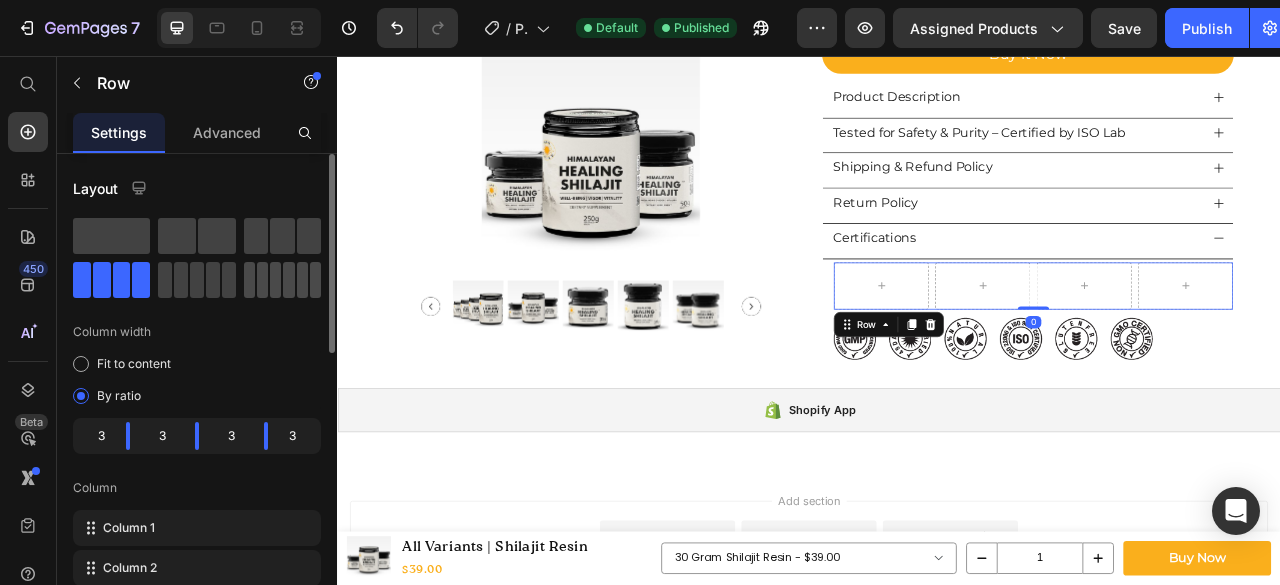 click 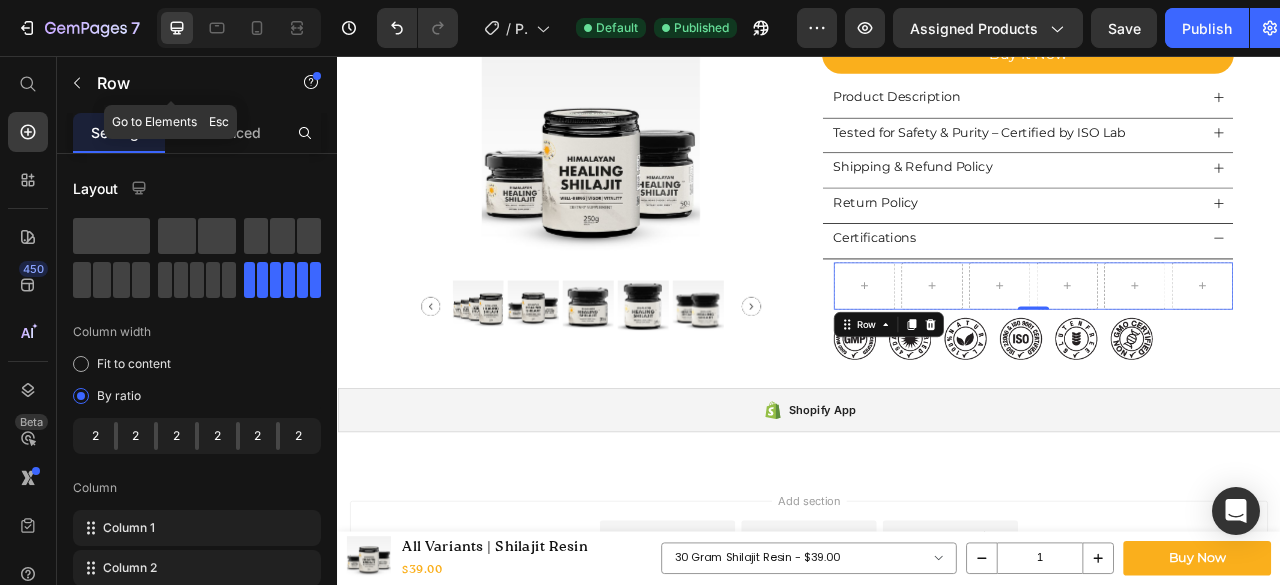 click 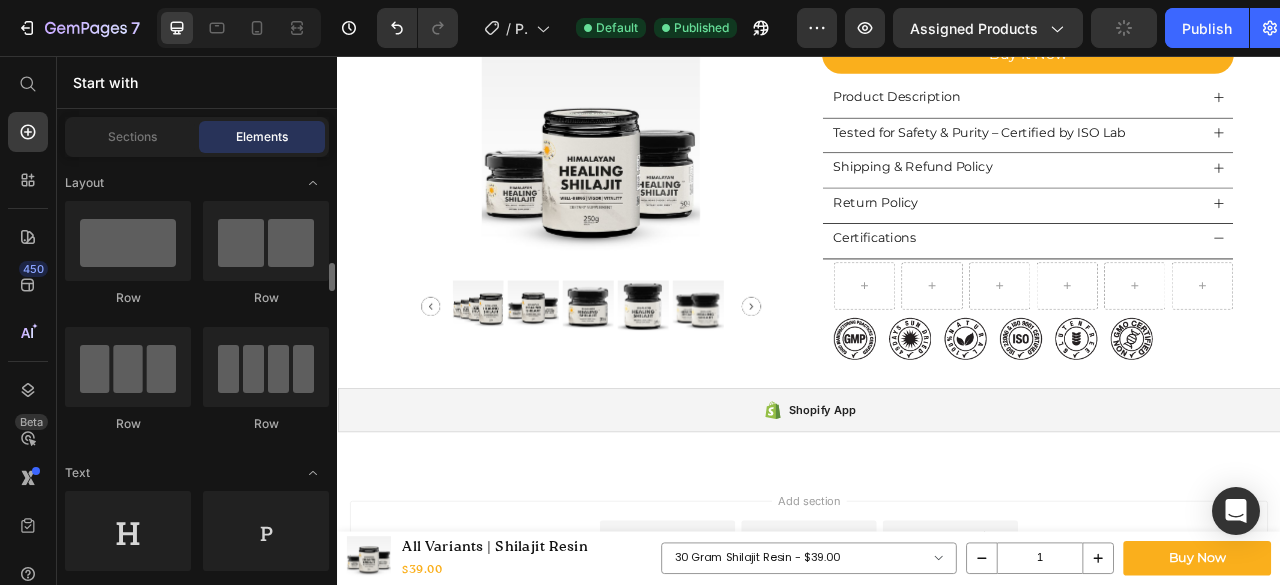 scroll, scrollTop: 133, scrollLeft: 0, axis: vertical 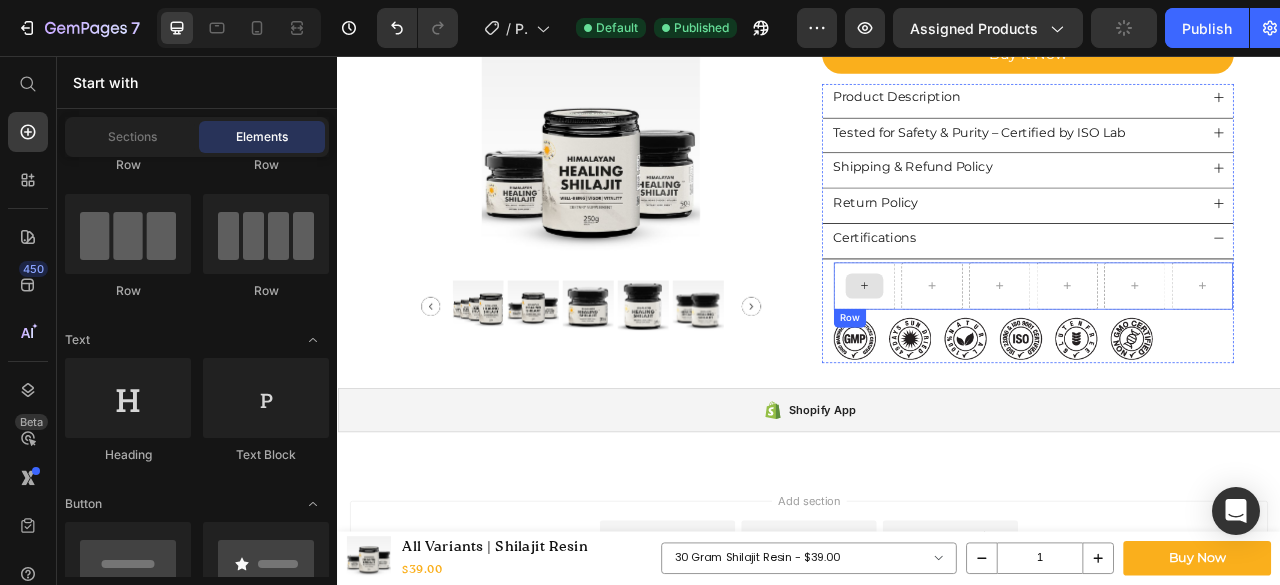click at bounding box center [1007, 348] 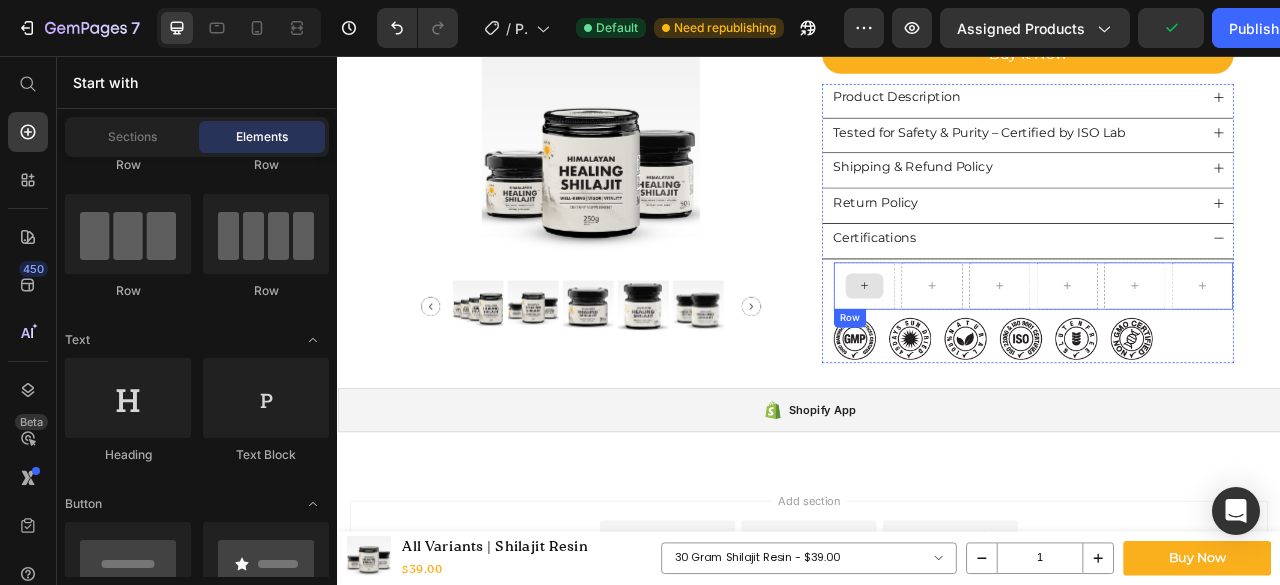click at bounding box center [1007, 348] 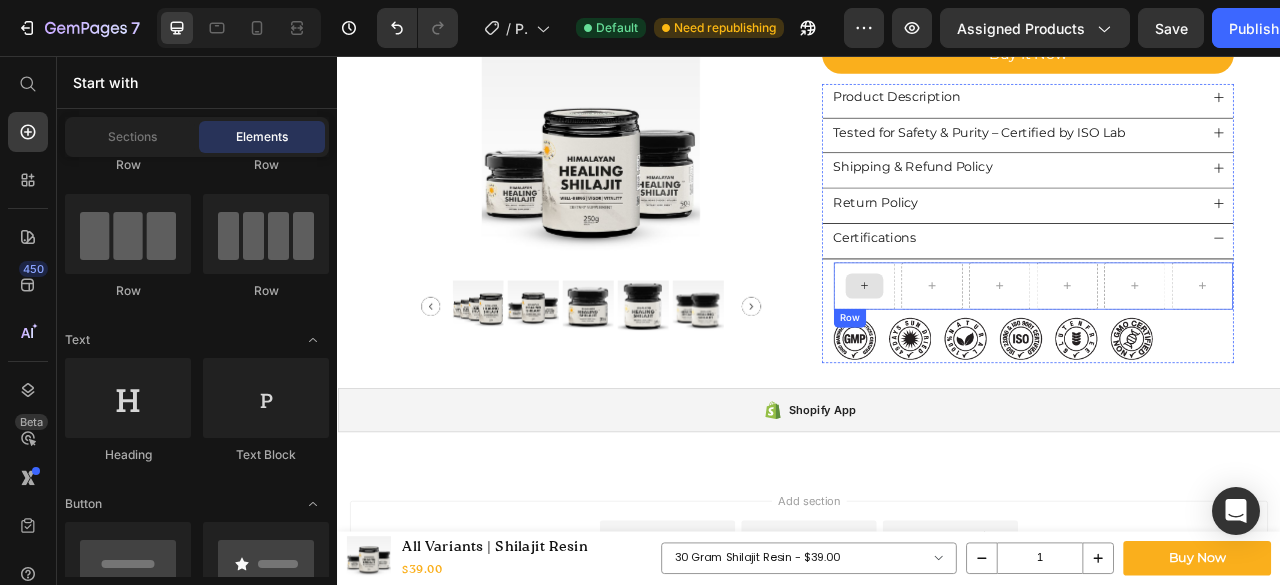 click at bounding box center [1007, 348] 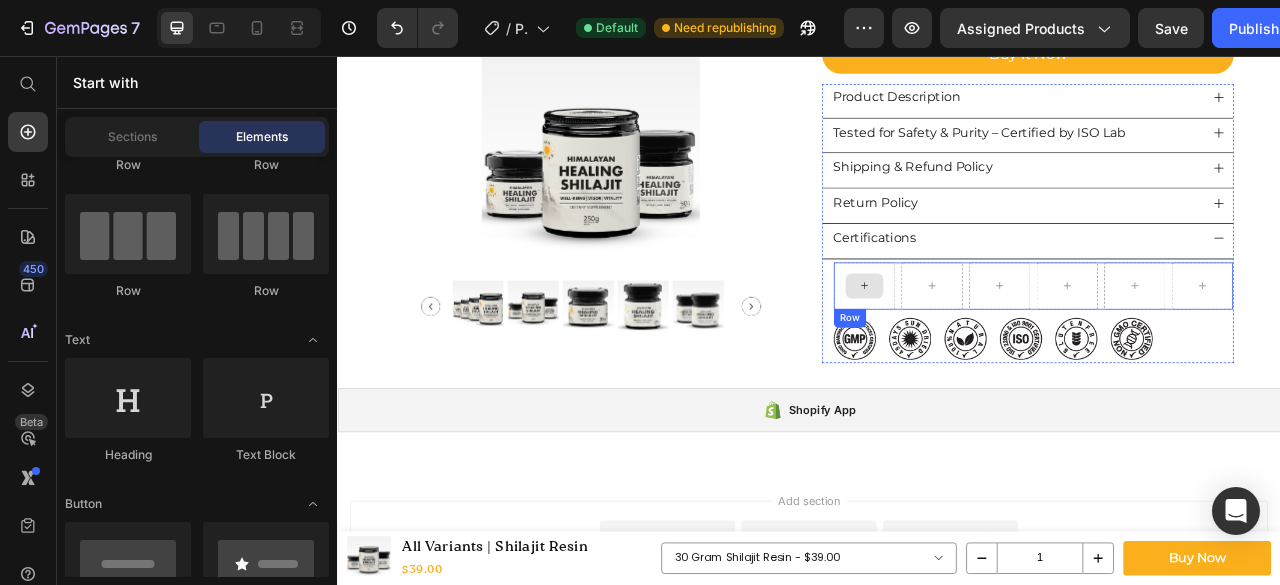 click at bounding box center [1007, 348] 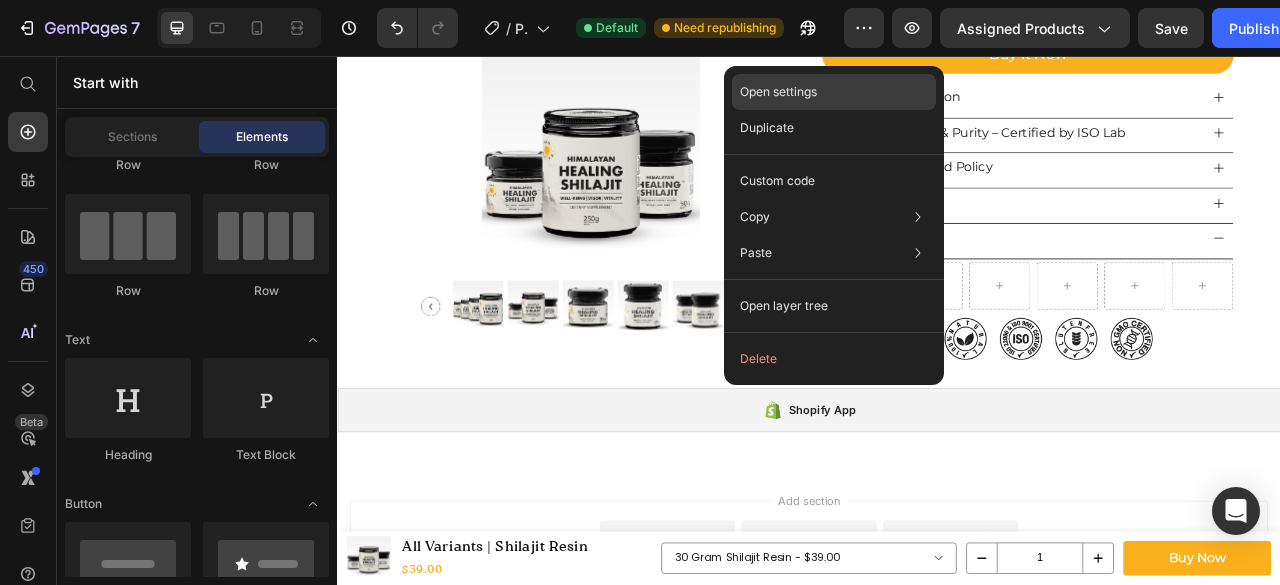 click on "Open settings" at bounding box center [778, 92] 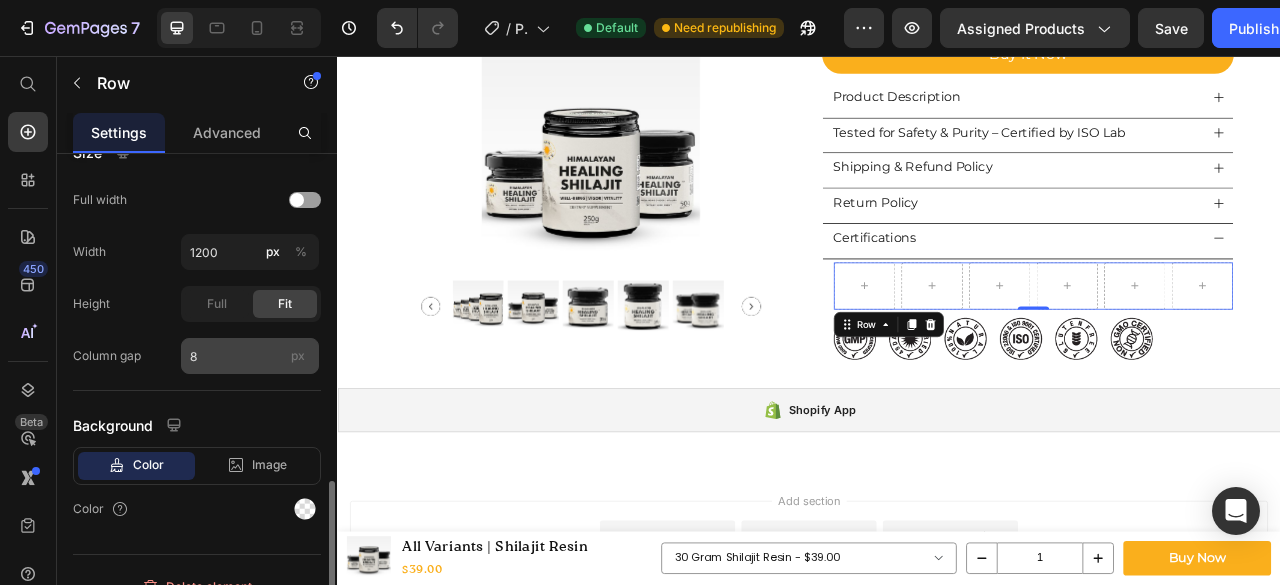 scroll, scrollTop: 790, scrollLeft: 0, axis: vertical 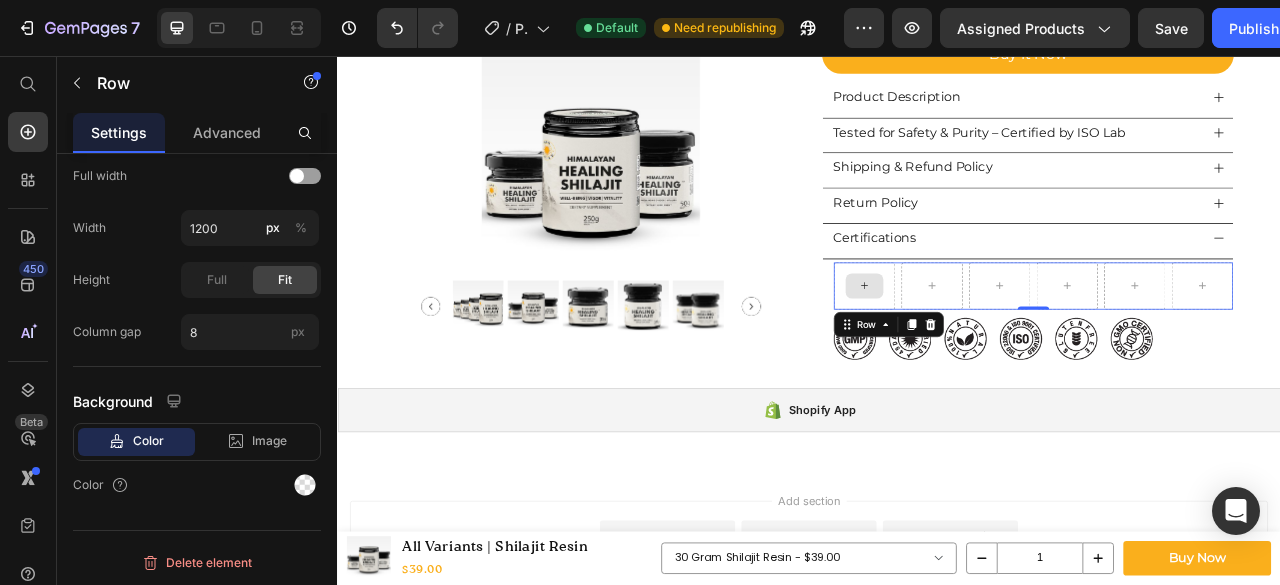 click 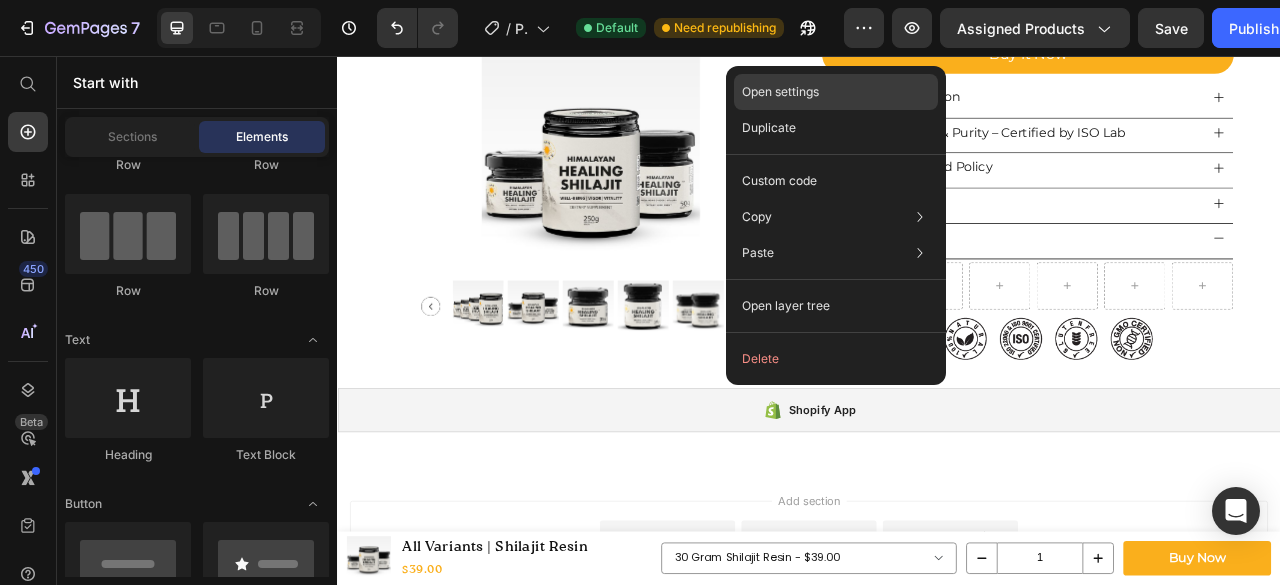 click on "Open settings" at bounding box center [780, 92] 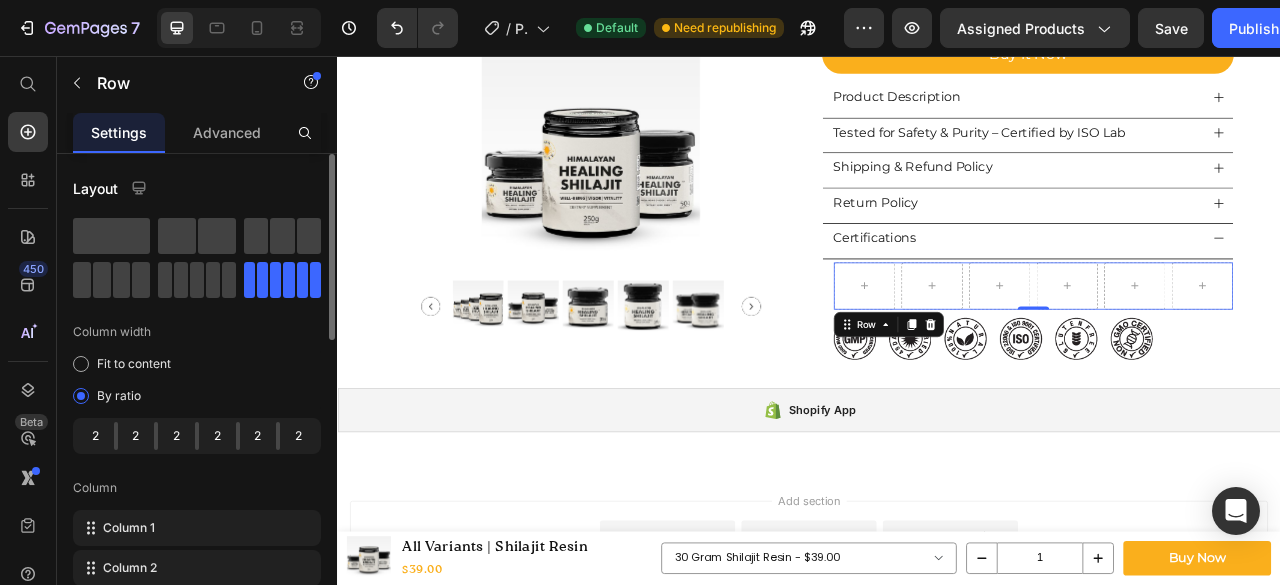 scroll, scrollTop: 166, scrollLeft: 0, axis: vertical 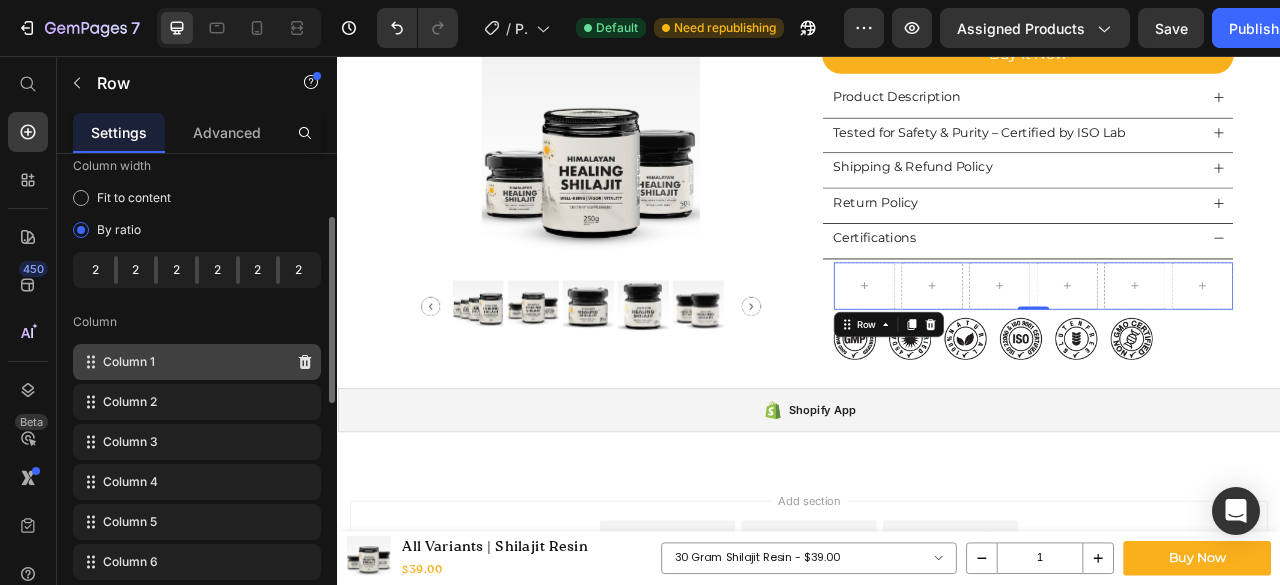 click on "Column 1" at bounding box center [129, 362] 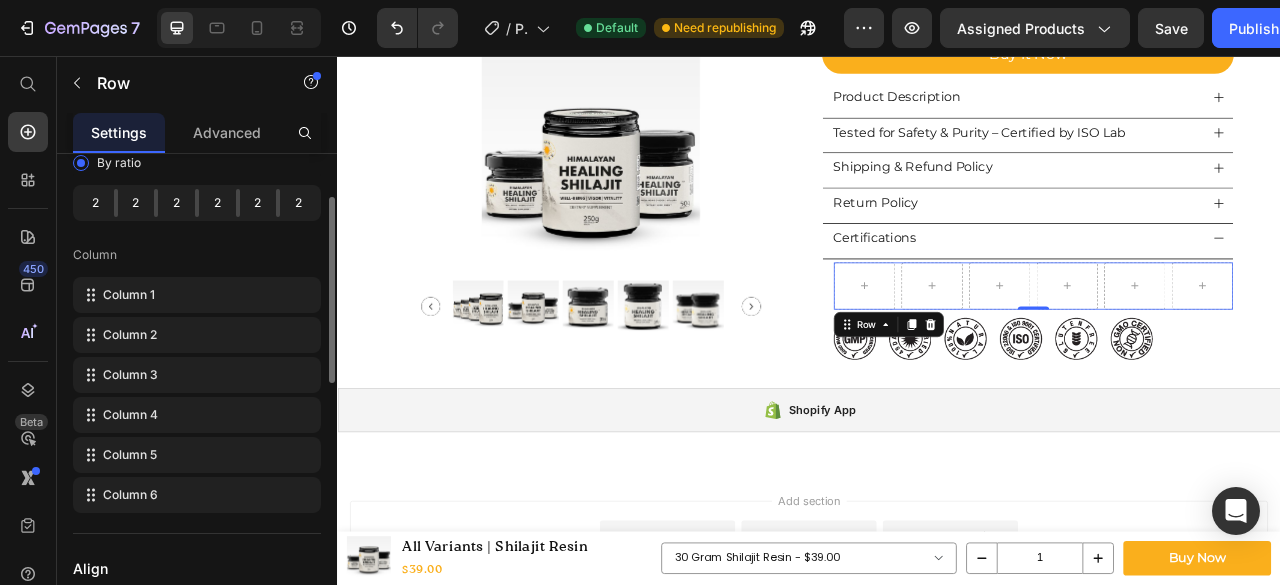 scroll, scrollTop: 133, scrollLeft: 0, axis: vertical 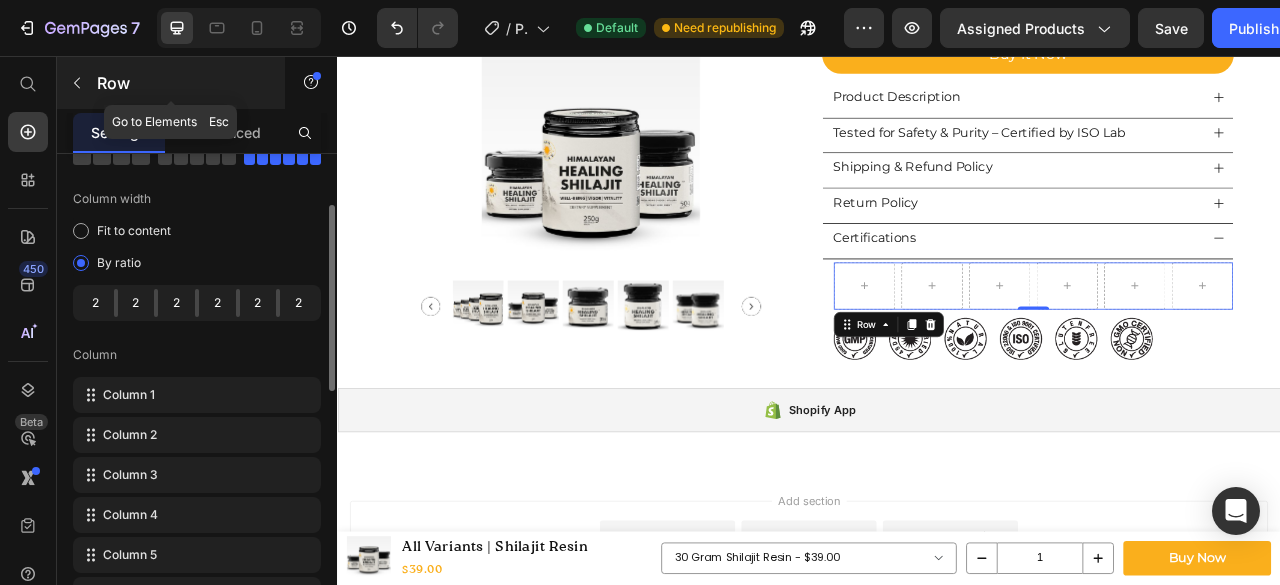 click 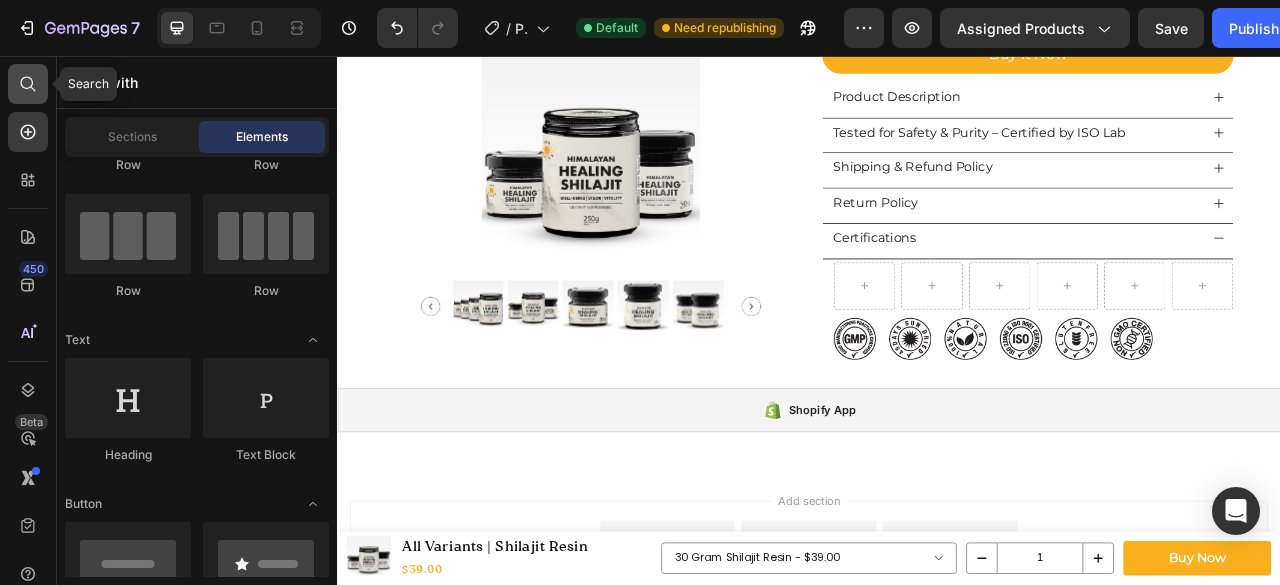 click 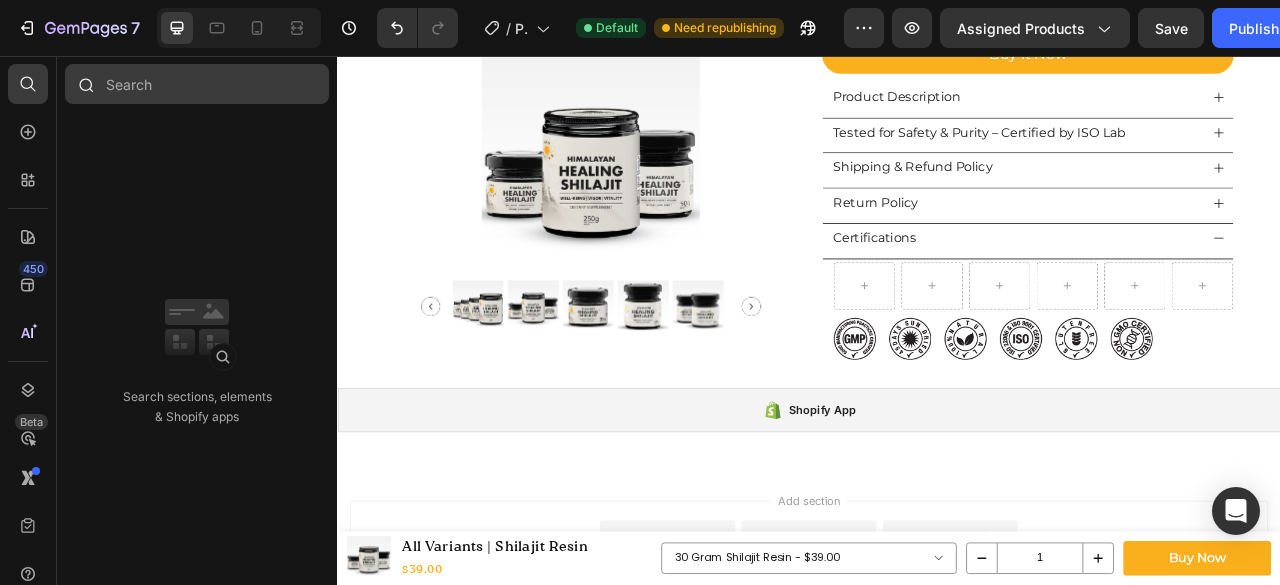 click at bounding box center [197, 84] 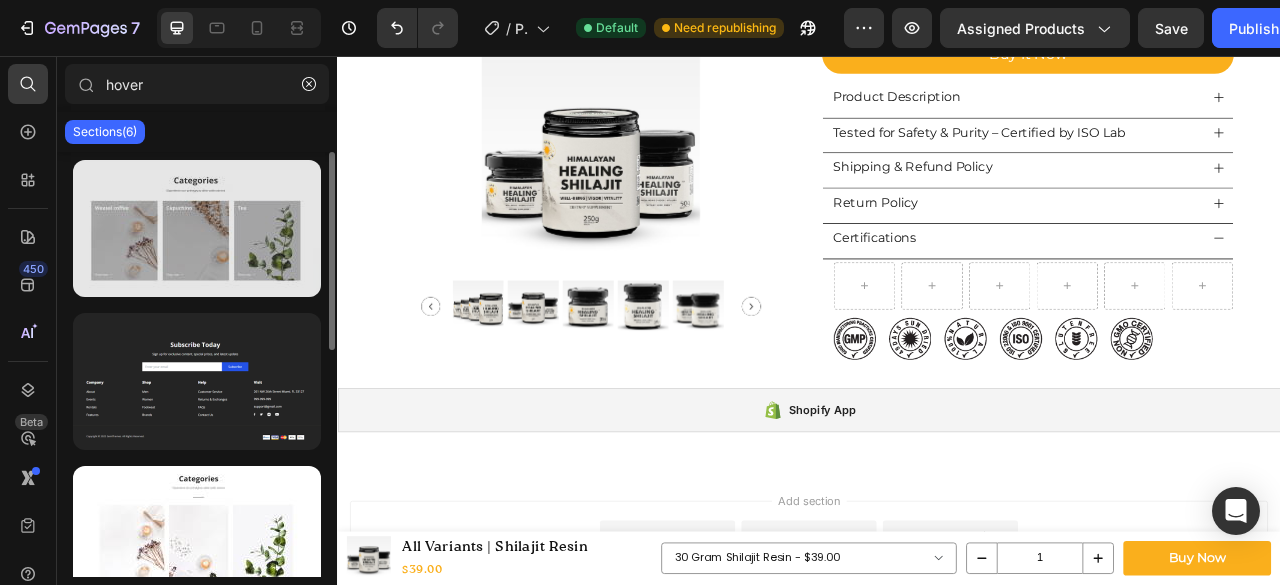 type on "hover" 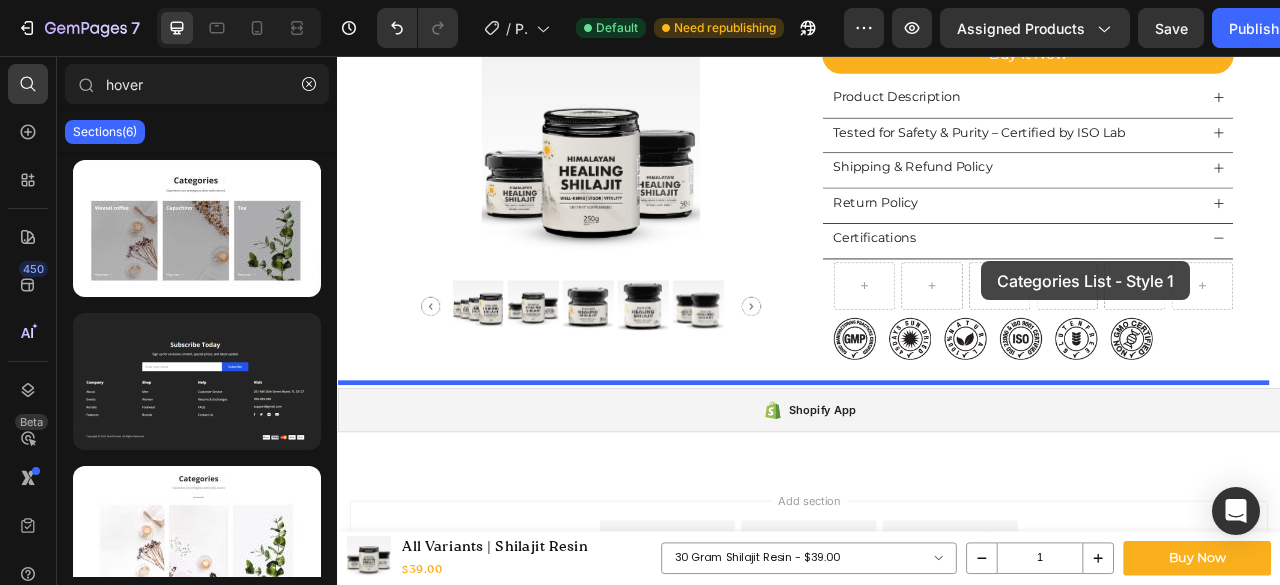 drag, startPoint x: 557, startPoint y: 299, endPoint x: 1157, endPoint y: 317, distance: 600.26996 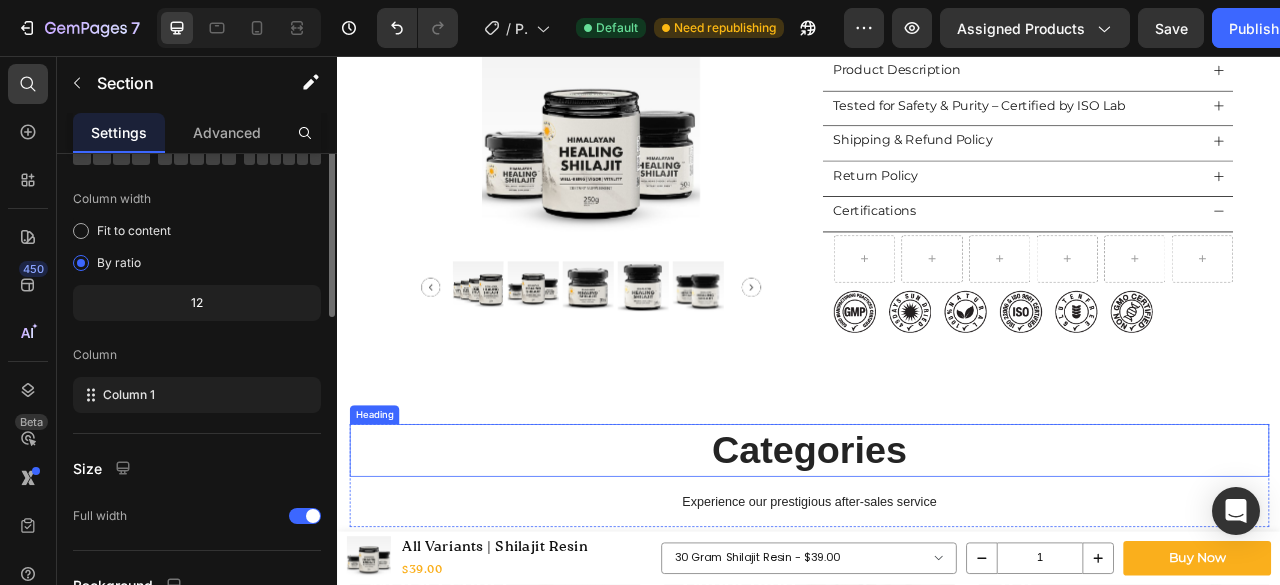 scroll, scrollTop: 0, scrollLeft: 0, axis: both 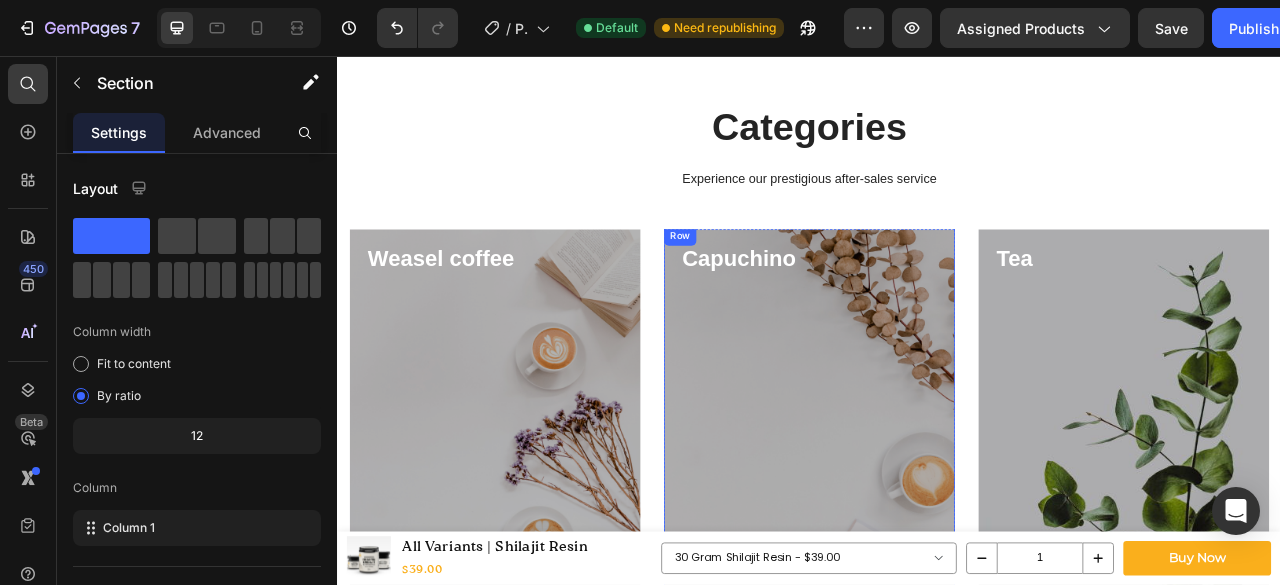 click on "Capuchino Heading
Shop now Button" at bounding box center [937, 506] 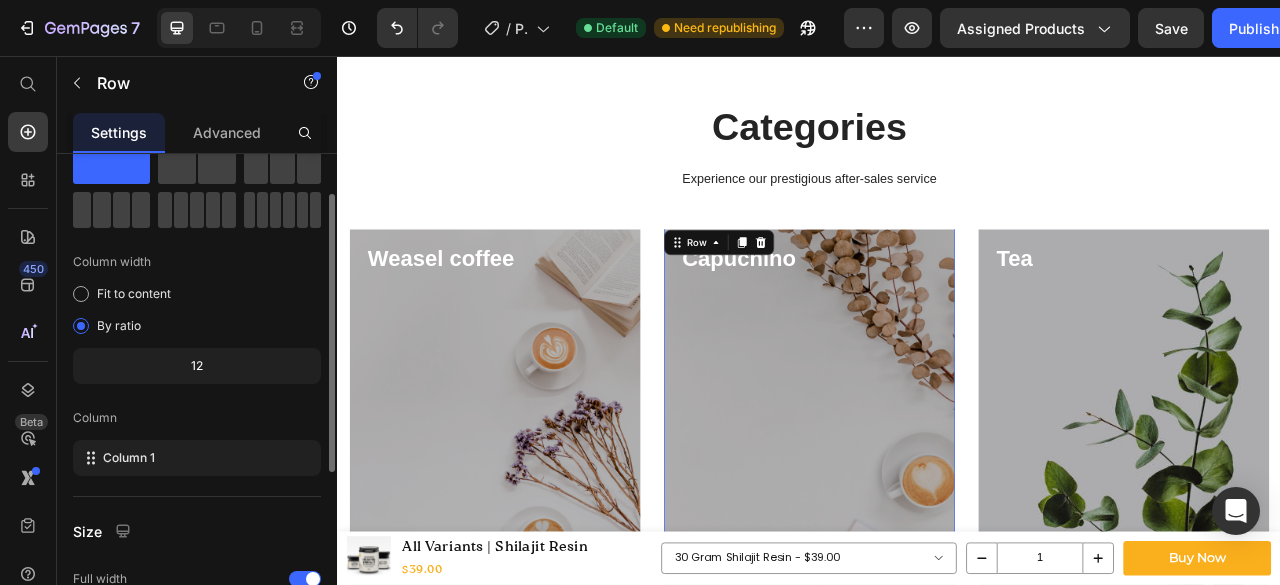 scroll, scrollTop: 0, scrollLeft: 0, axis: both 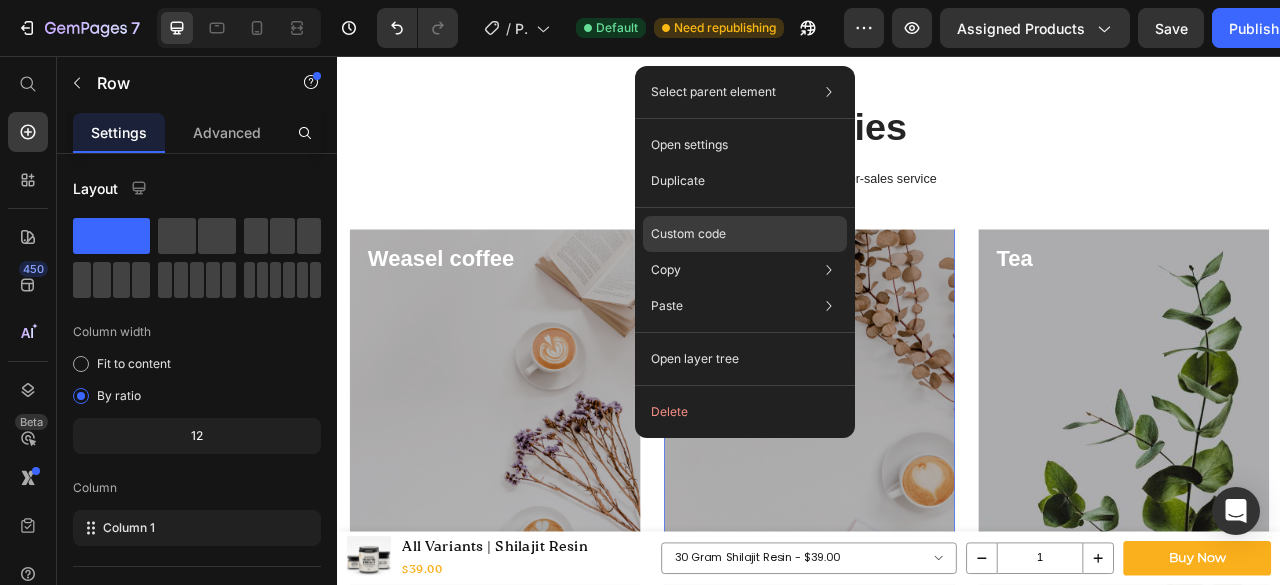 click on "Custom code" at bounding box center [688, 234] 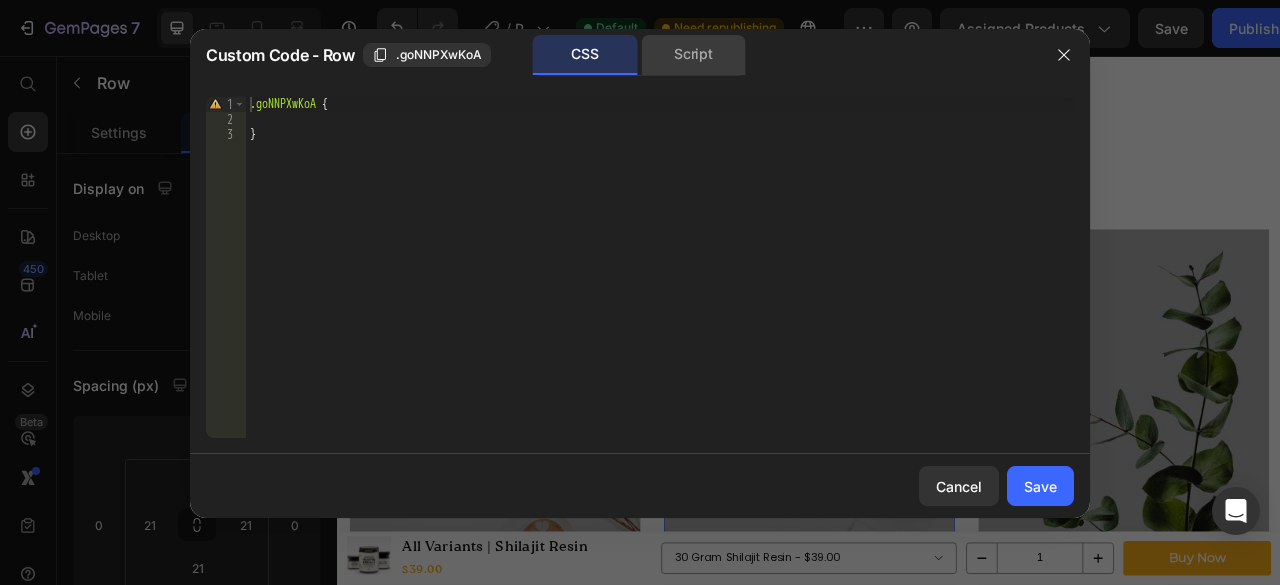 click on "Script" 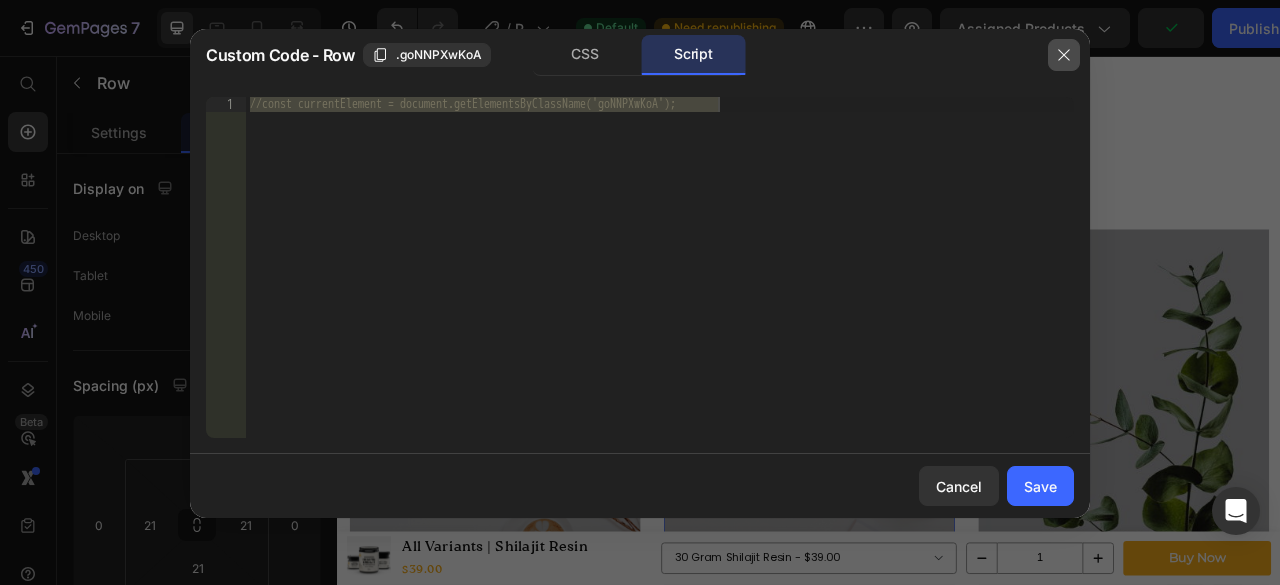 click 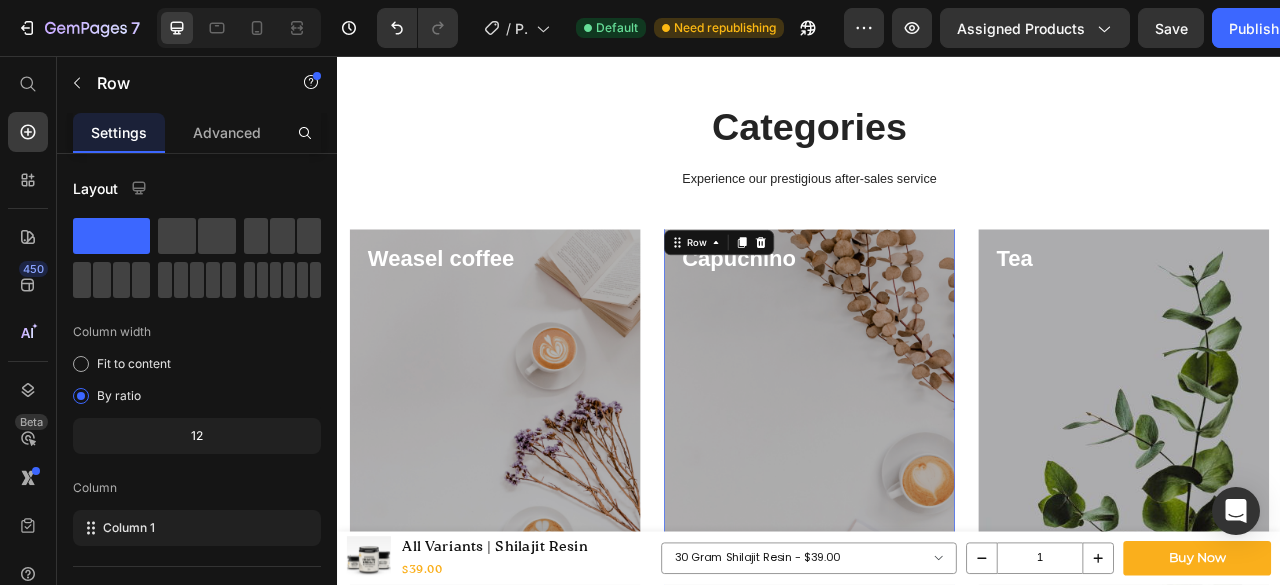 scroll, scrollTop: 1138, scrollLeft: 0, axis: vertical 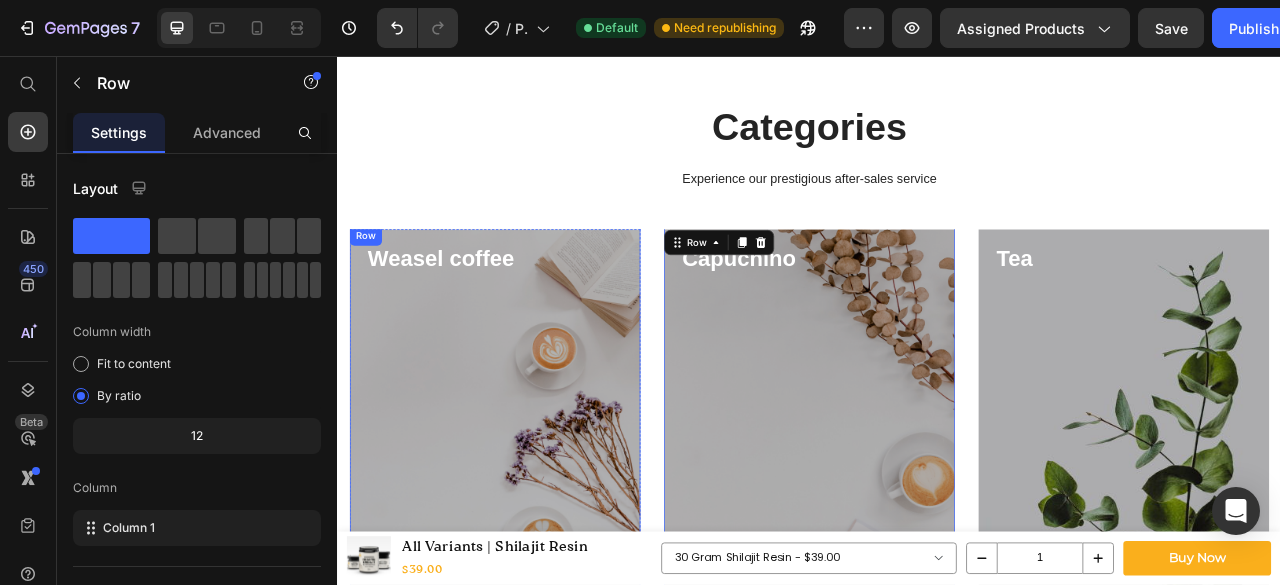 click on "Weasel coffee Heading
Shop now Button" at bounding box center [537, 506] 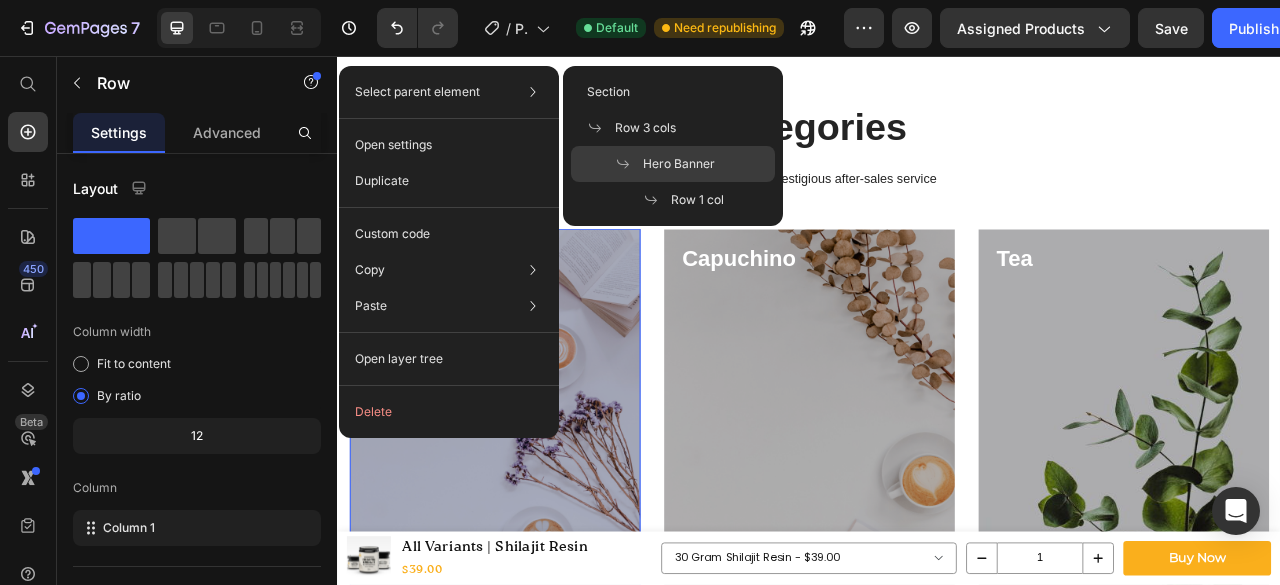 click on "Hero Banner" at bounding box center [679, 164] 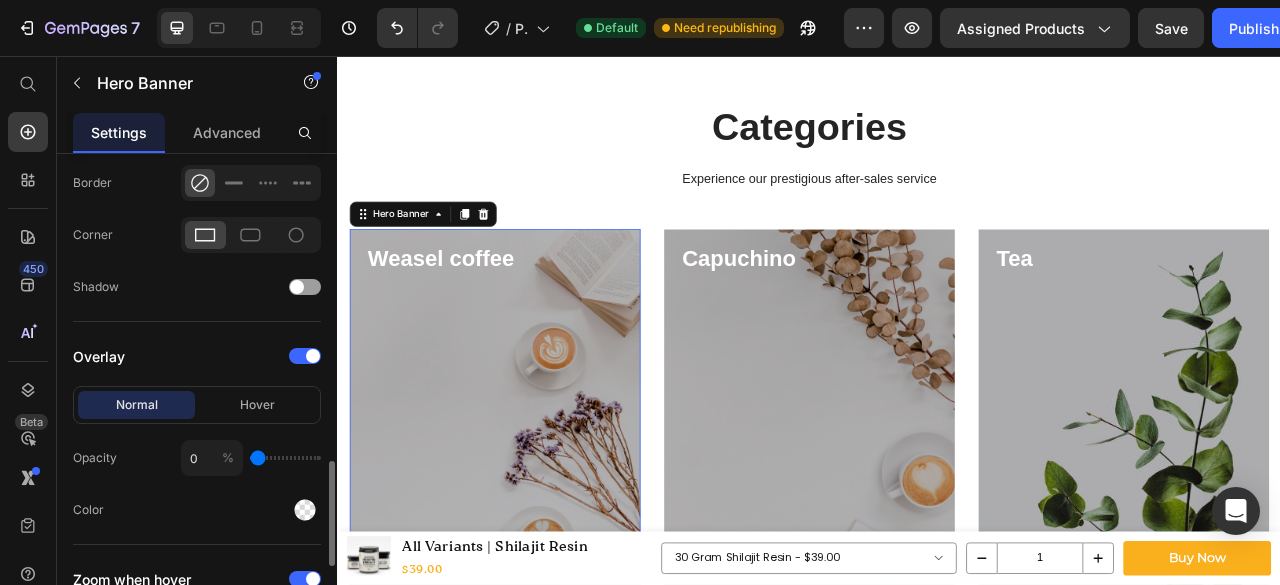 scroll, scrollTop: 1333, scrollLeft: 0, axis: vertical 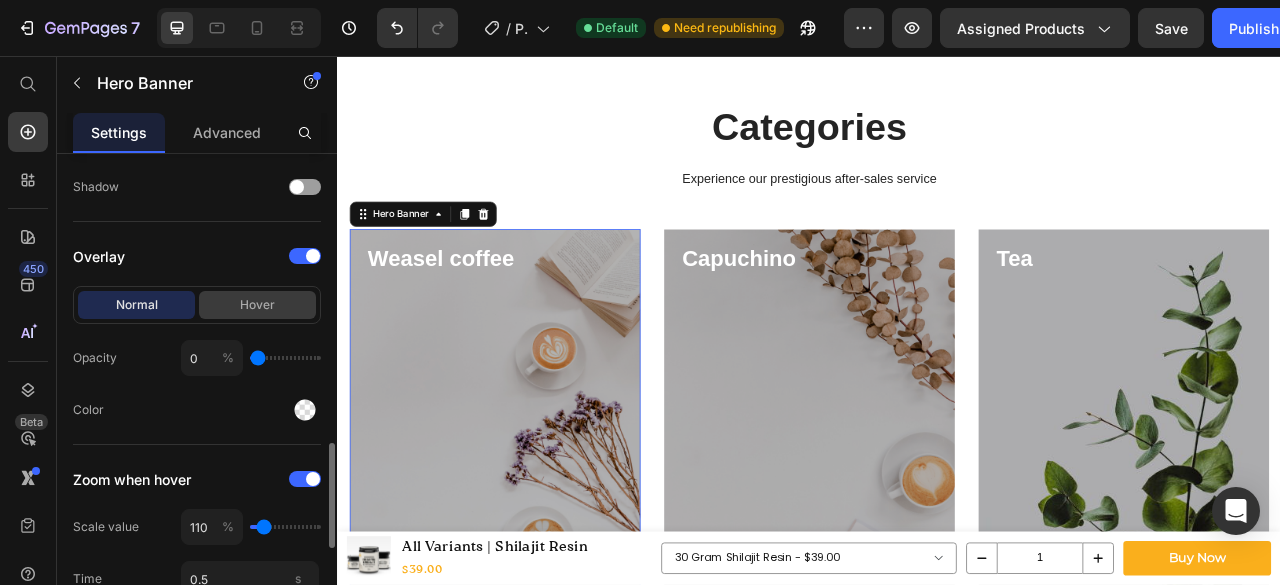 click on "Hover" at bounding box center [257, 305] 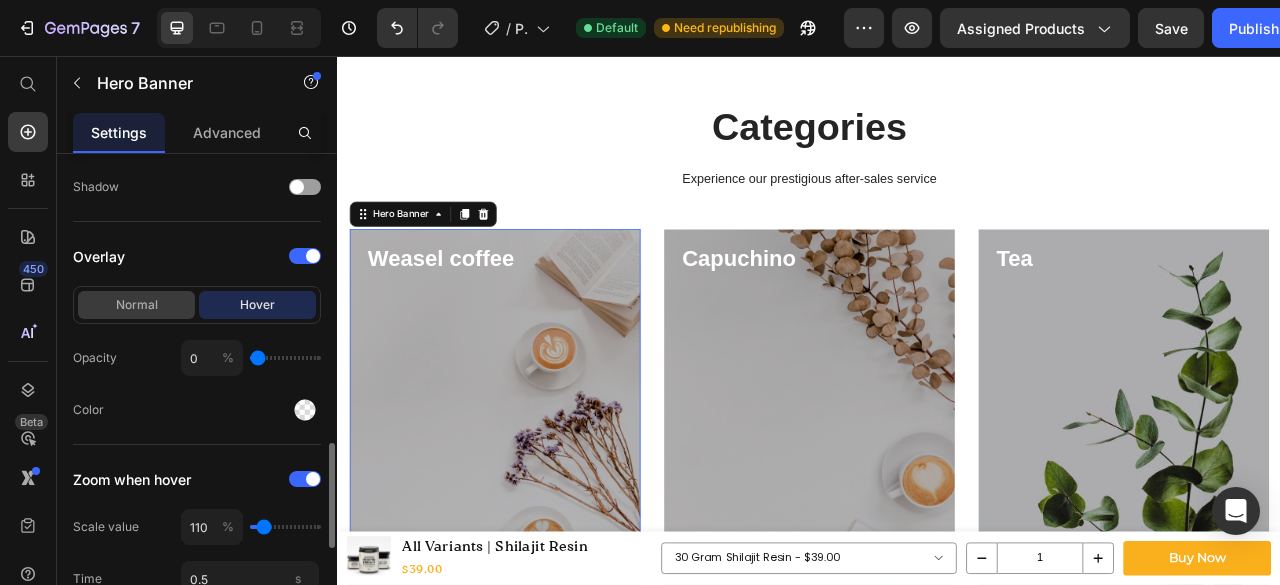 click on "Normal" at bounding box center [136, 305] 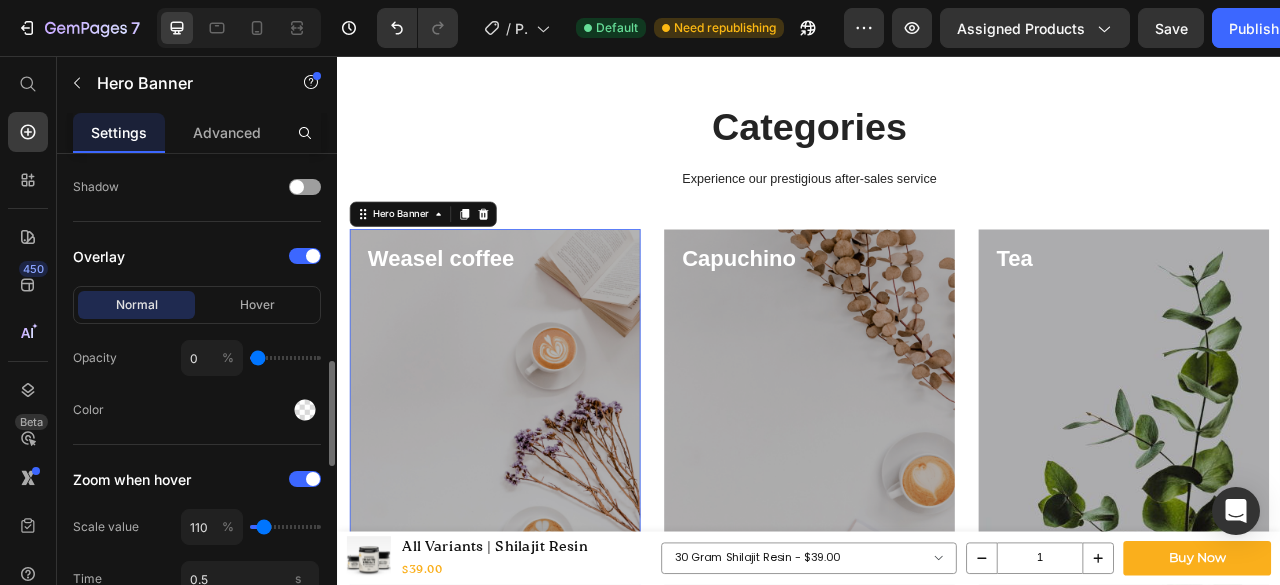 scroll, scrollTop: 1266, scrollLeft: 0, axis: vertical 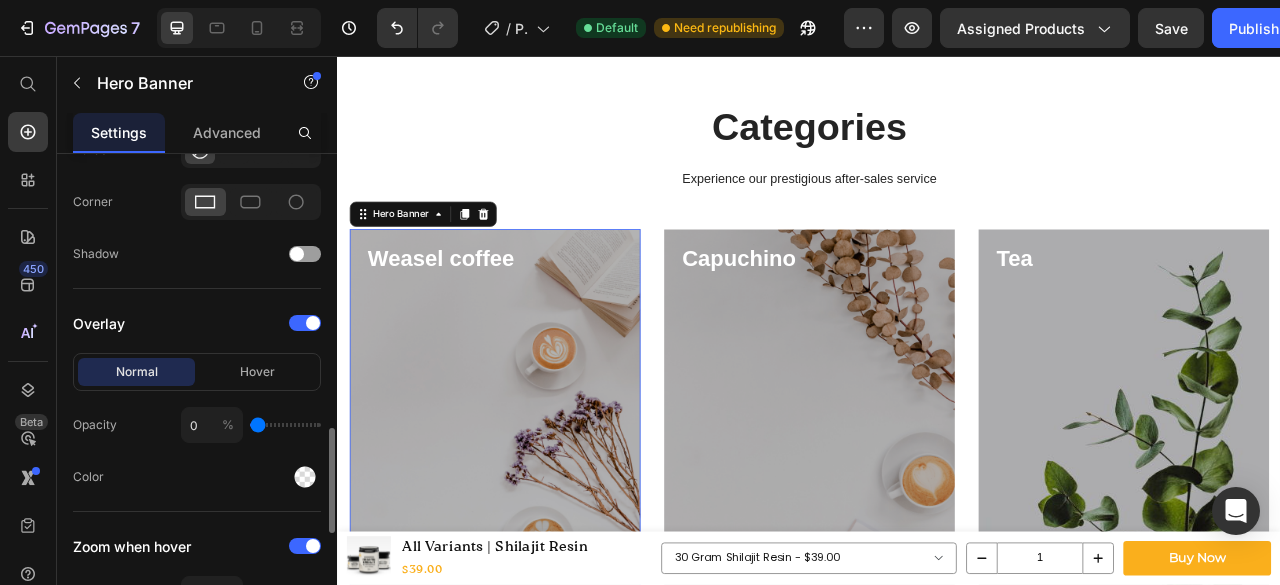 click on "Hover" at bounding box center (257, 372) 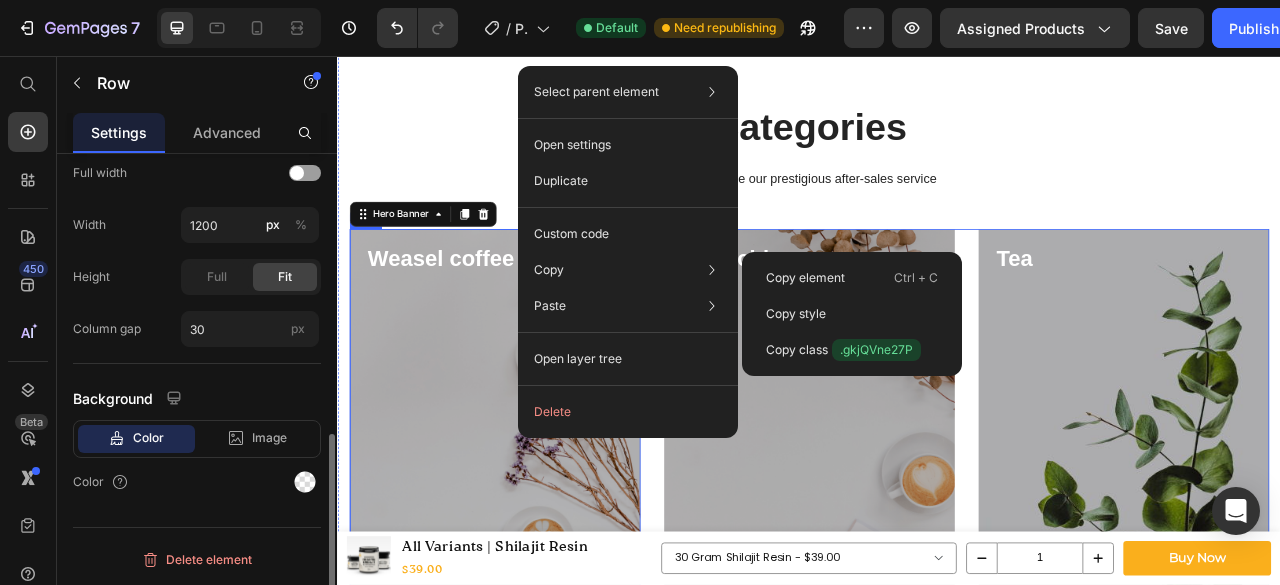 scroll, scrollTop: 0, scrollLeft: 0, axis: both 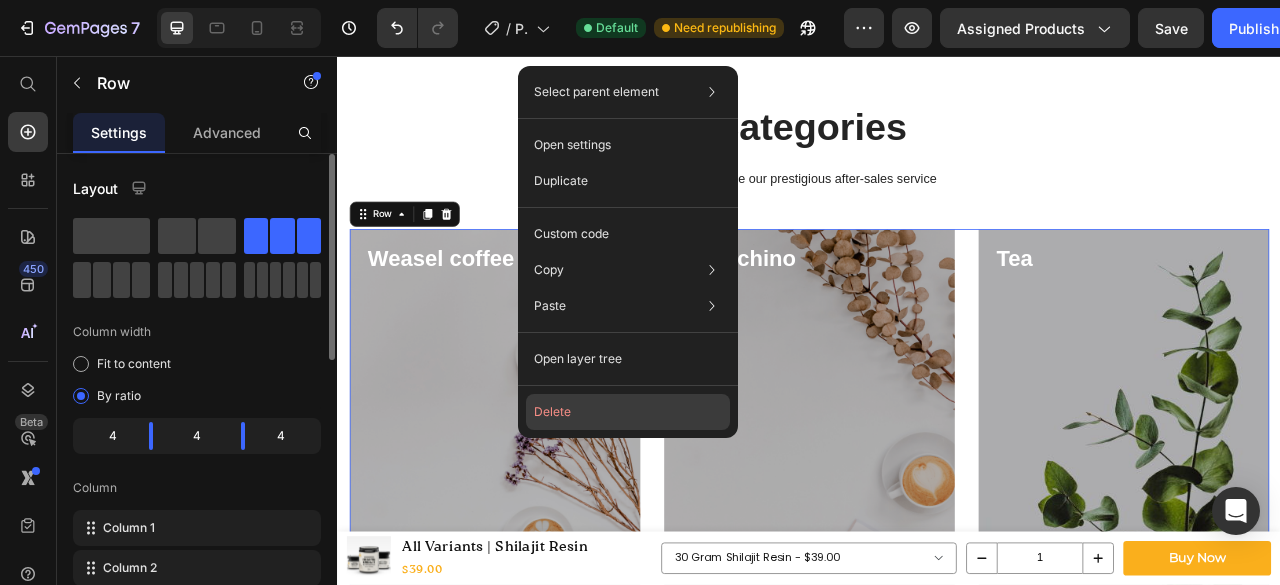 click on "Delete" 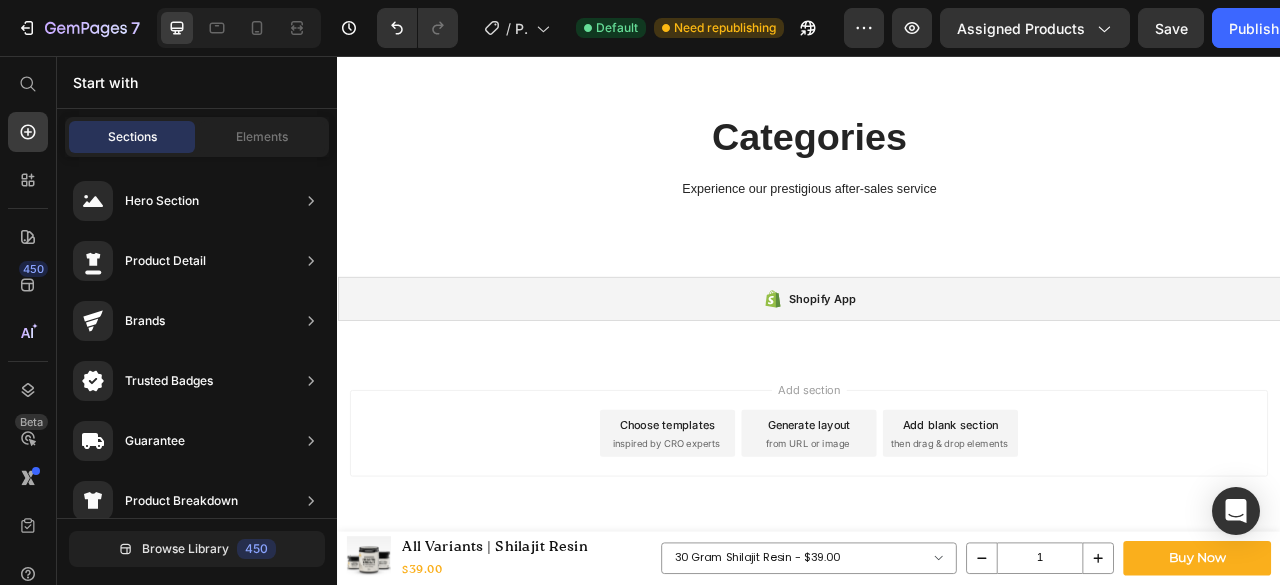scroll, scrollTop: 1116, scrollLeft: 0, axis: vertical 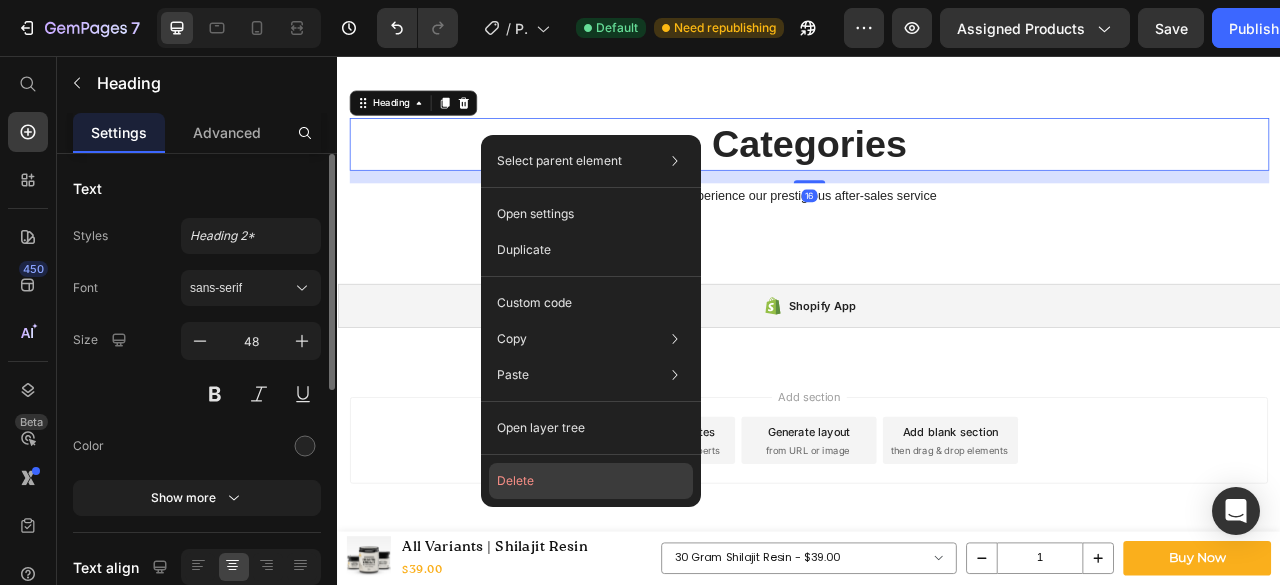 drag, startPoint x: 587, startPoint y: 471, endPoint x: 323, endPoint y: 510, distance: 266.86514 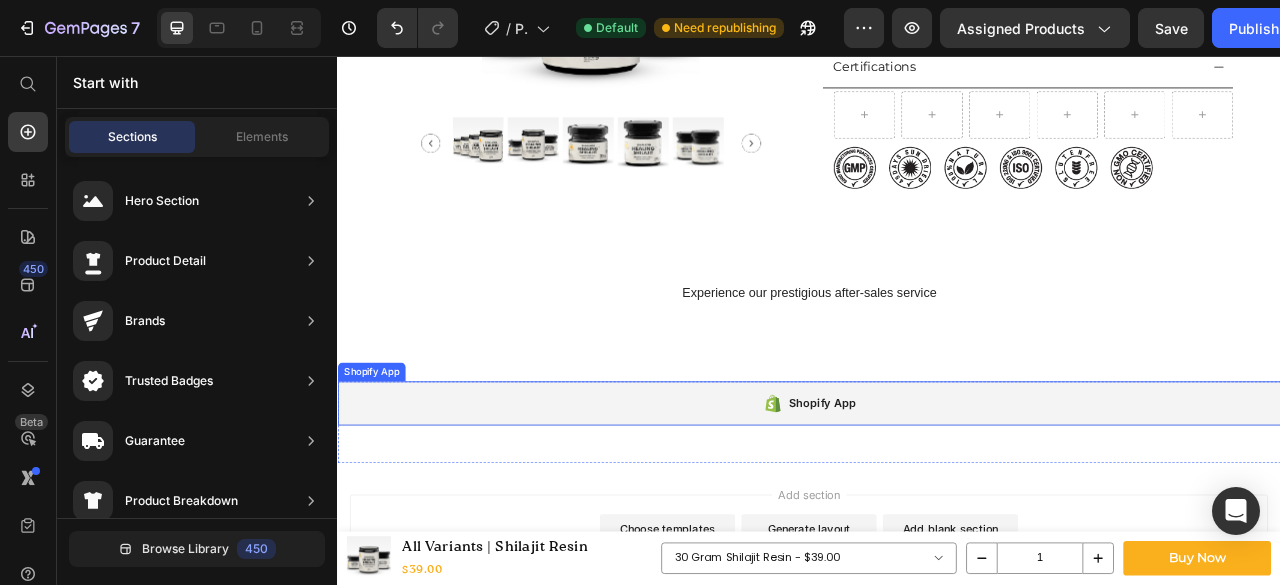scroll, scrollTop: 900, scrollLeft: 0, axis: vertical 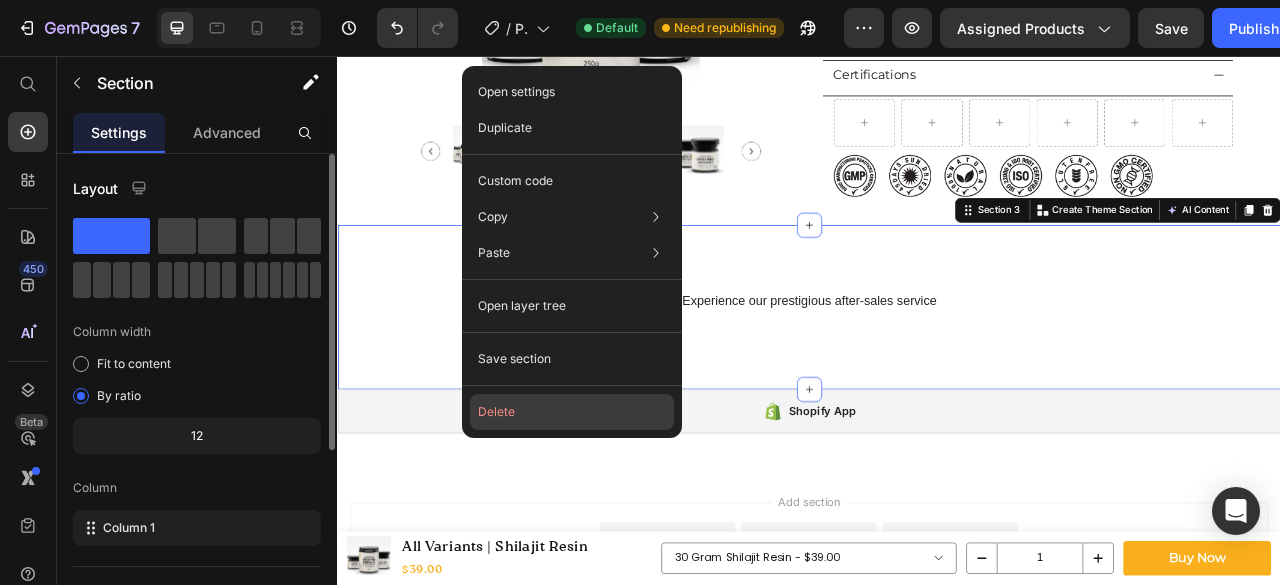 click on "Delete" 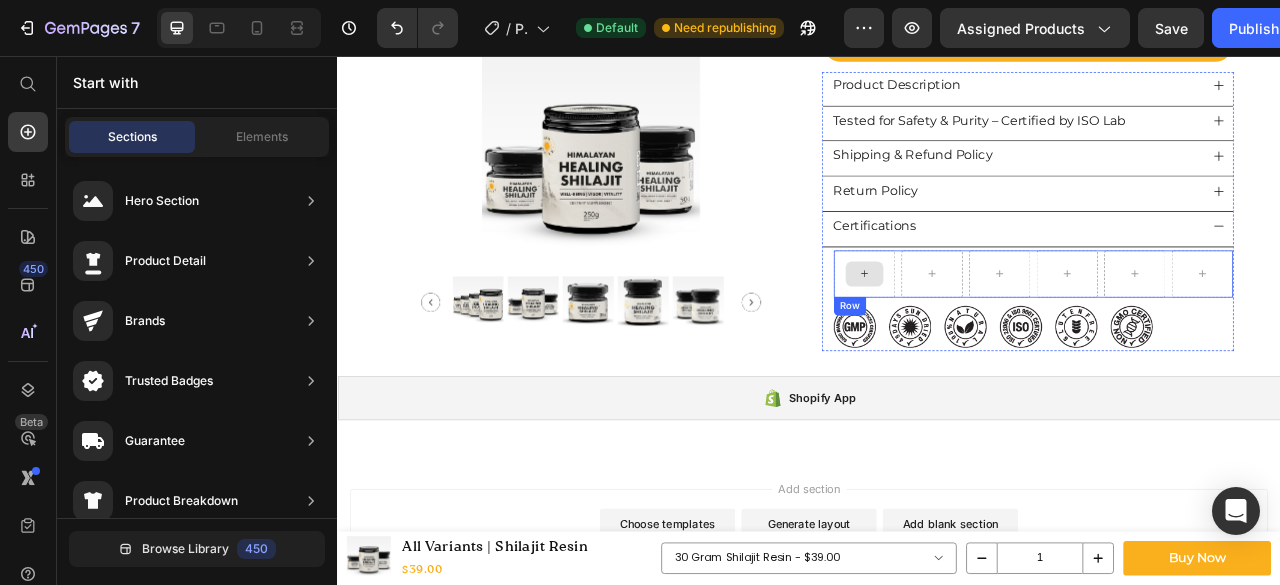 scroll, scrollTop: 692, scrollLeft: 0, axis: vertical 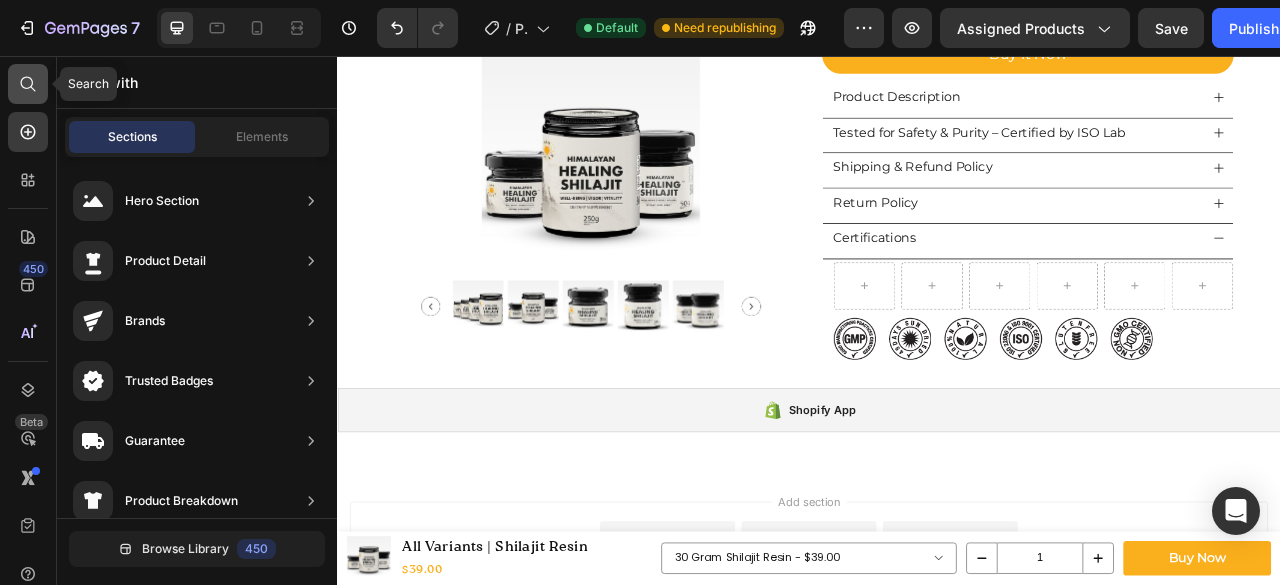 click 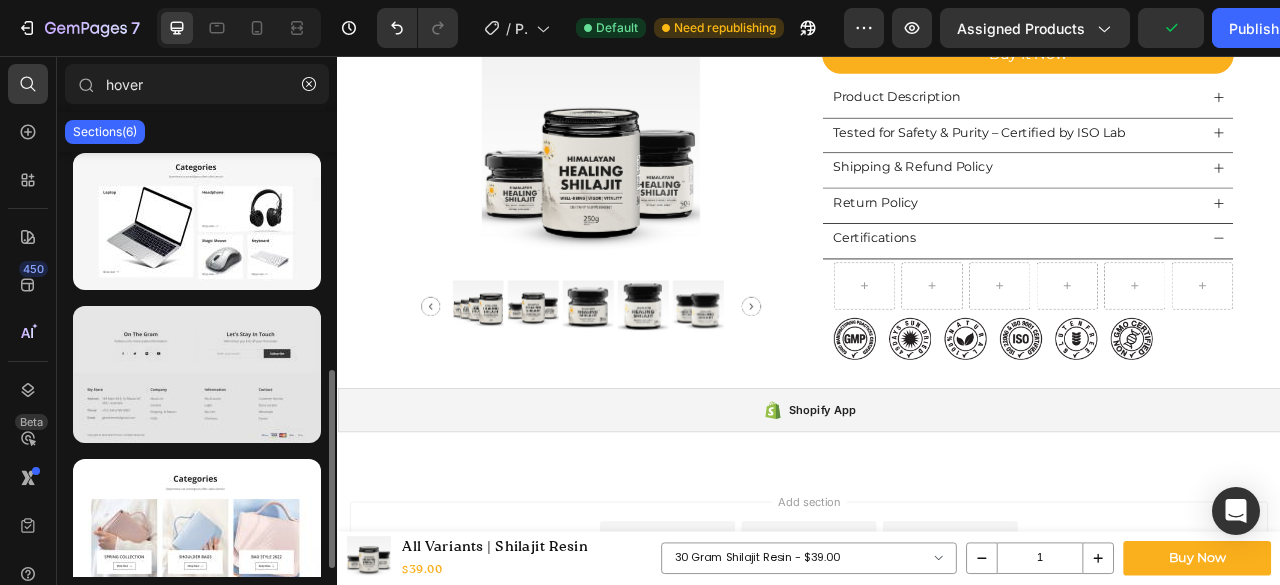 scroll, scrollTop: 484, scrollLeft: 0, axis: vertical 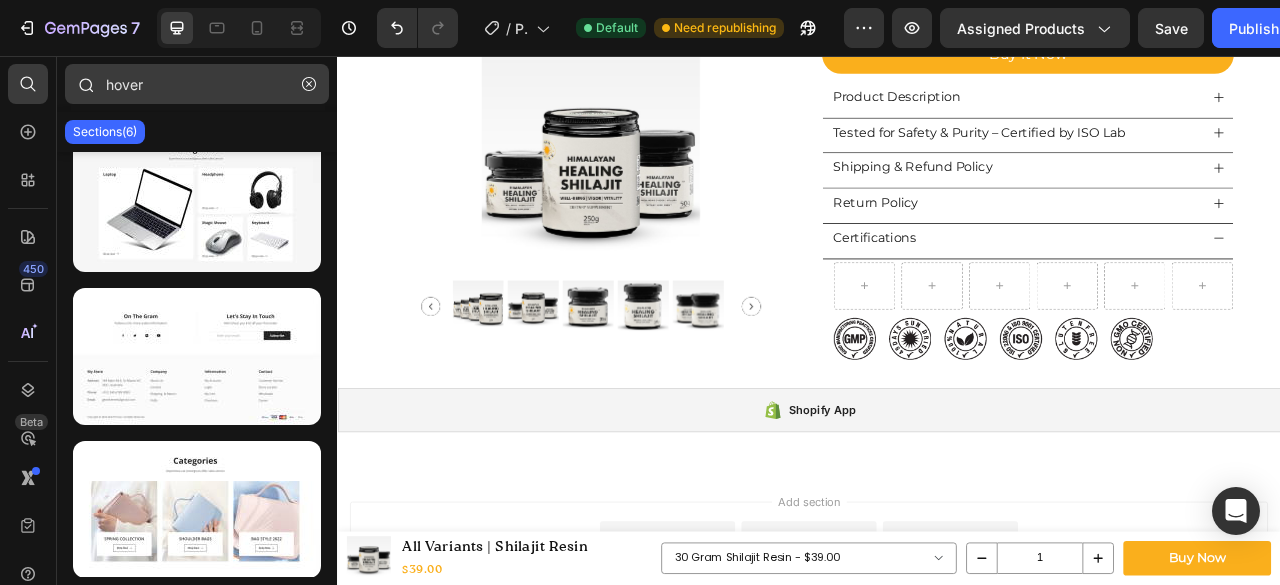 click on "hover" at bounding box center [197, 84] 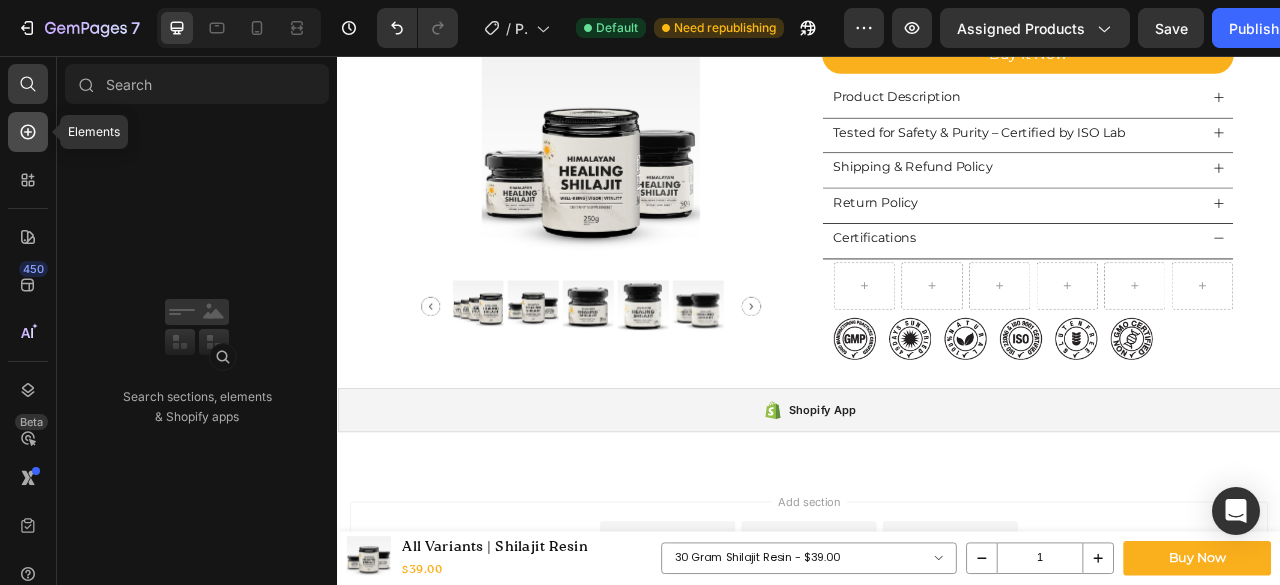 type 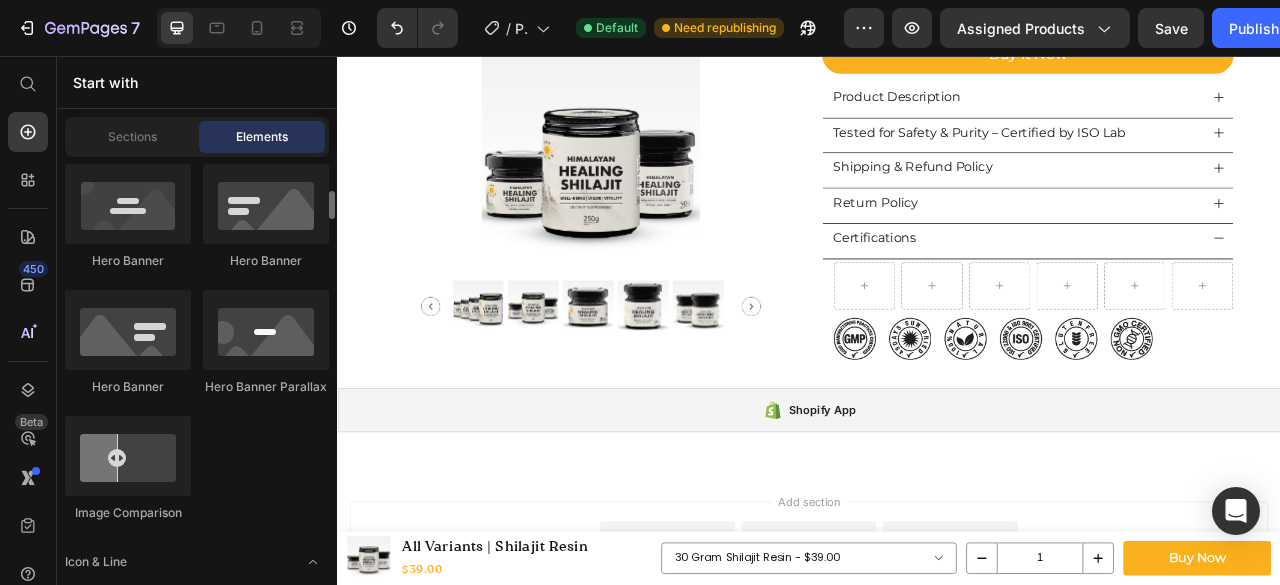 scroll, scrollTop: 1000, scrollLeft: 0, axis: vertical 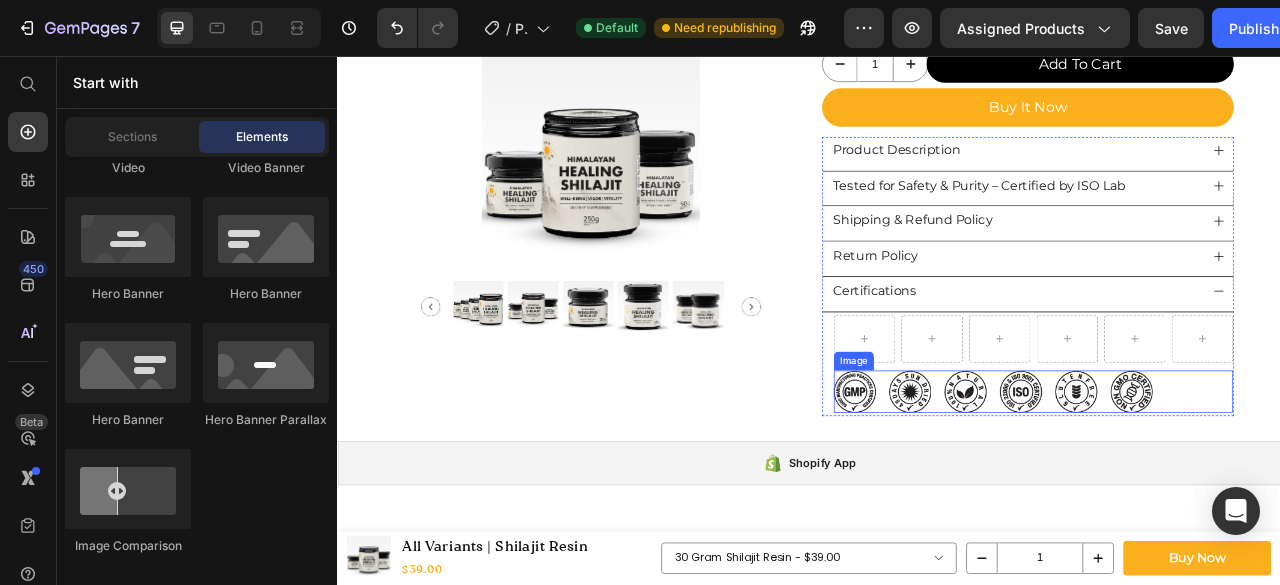 click at bounding box center [1222, 483] 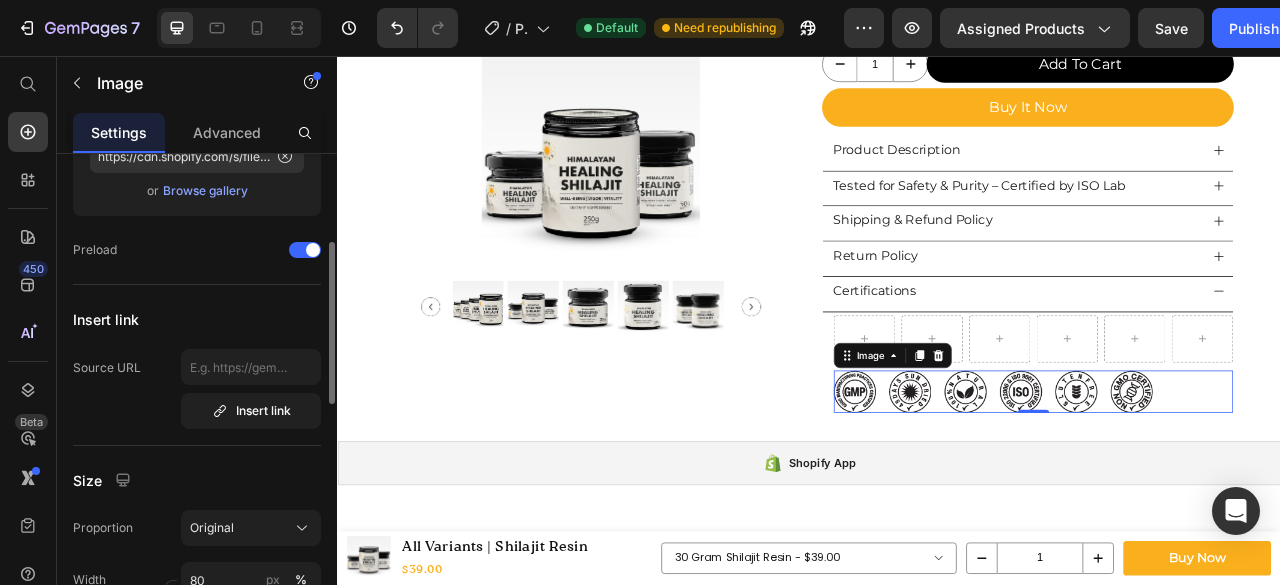 scroll, scrollTop: 400, scrollLeft: 0, axis: vertical 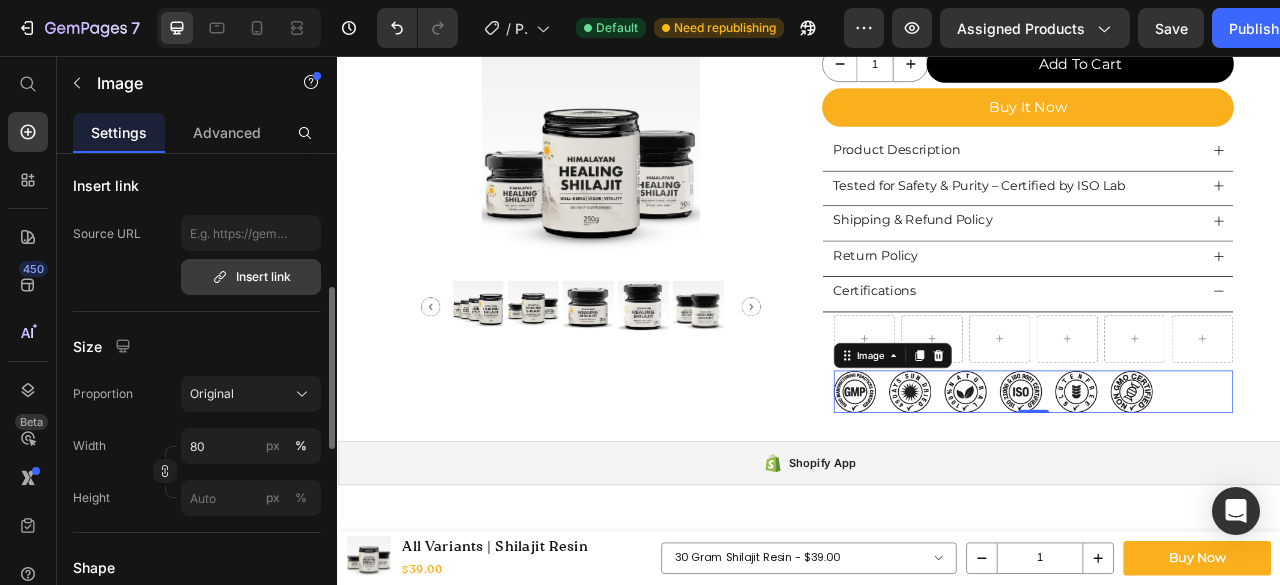 click on "Insert link" at bounding box center (251, 277) 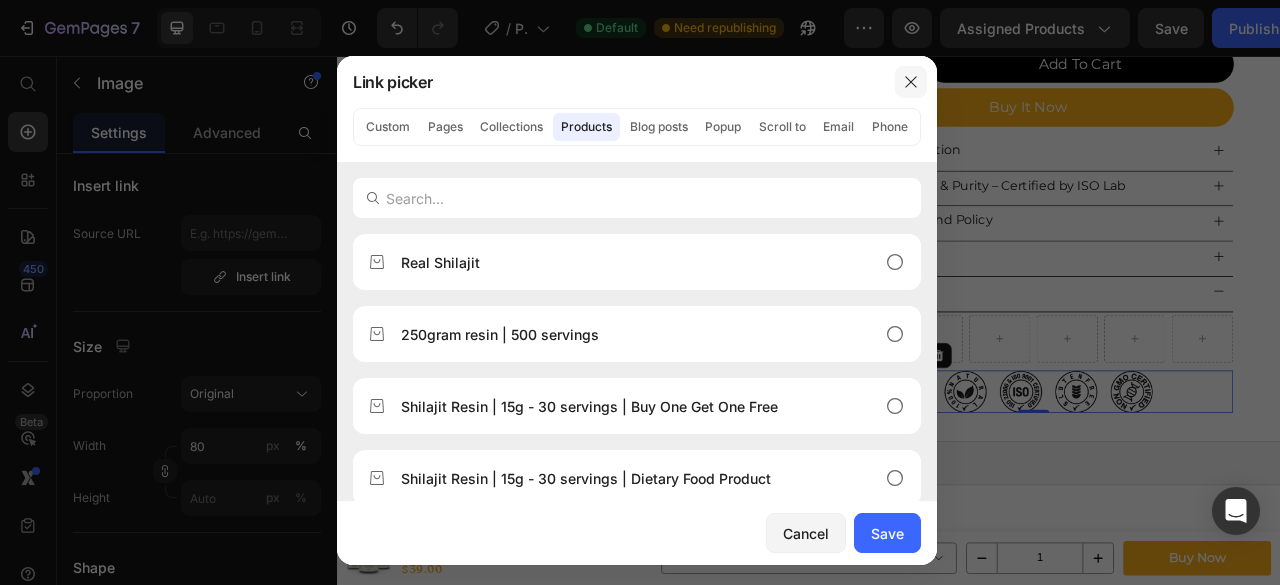 click at bounding box center (911, 82) 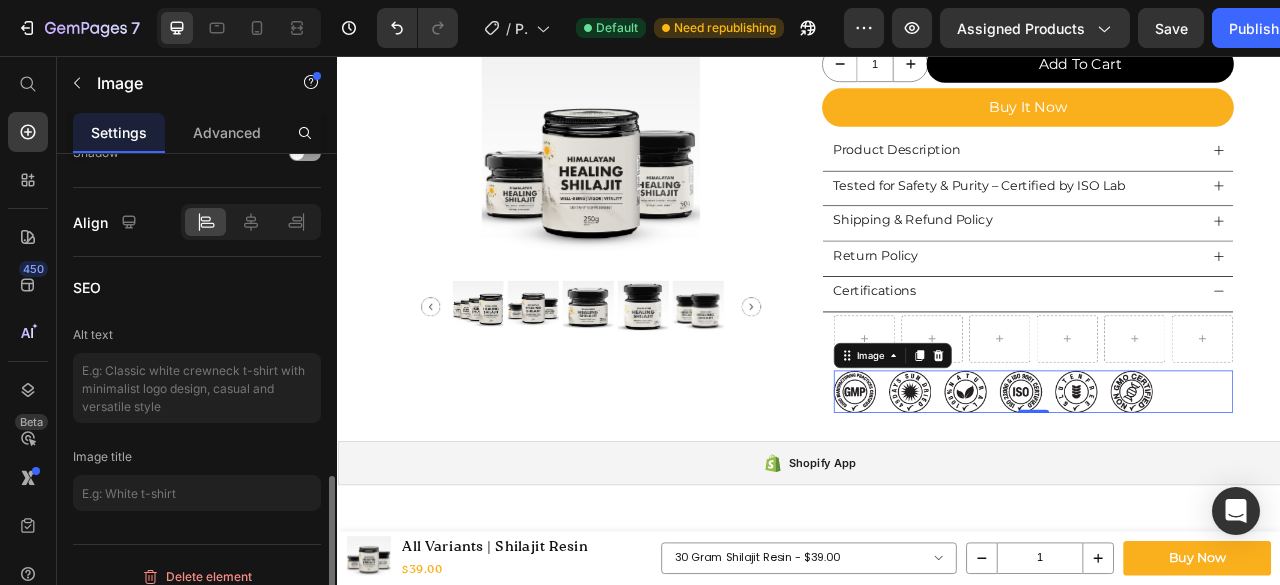 scroll, scrollTop: 980, scrollLeft: 0, axis: vertical 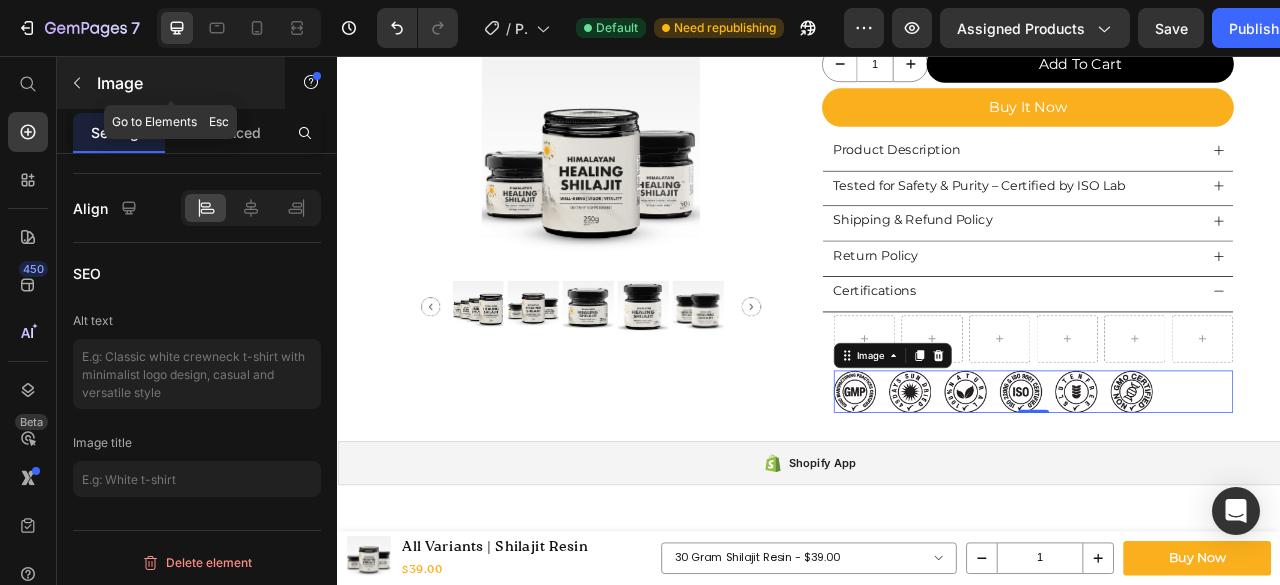 click 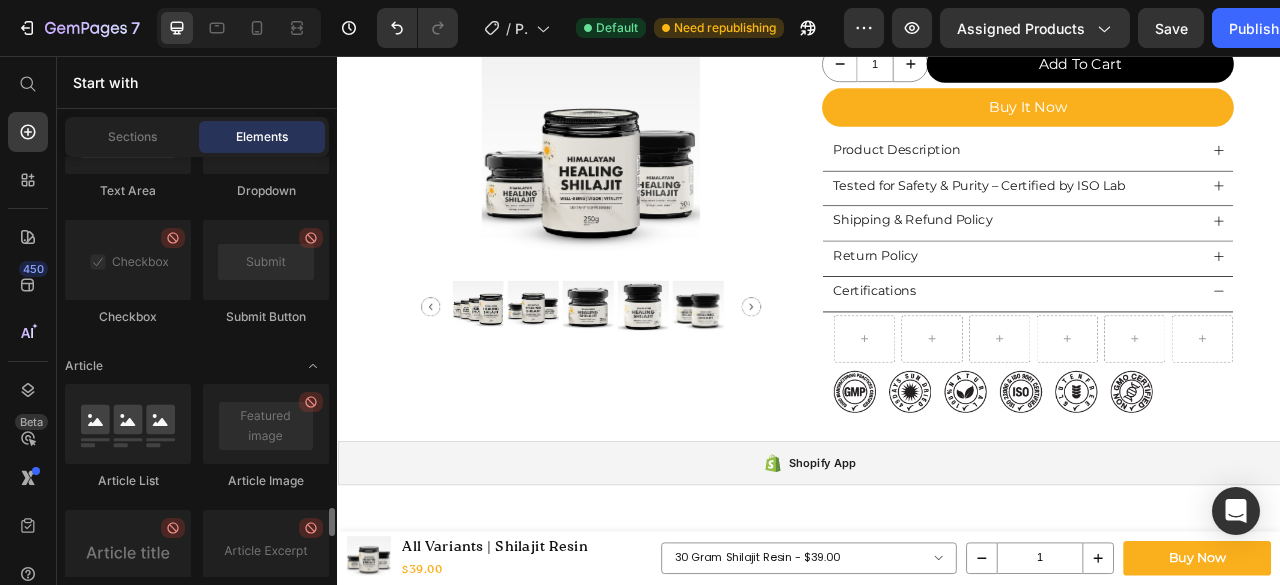 scroll, scrollTop: 4965, scrollLeft: 0, axis: vertical 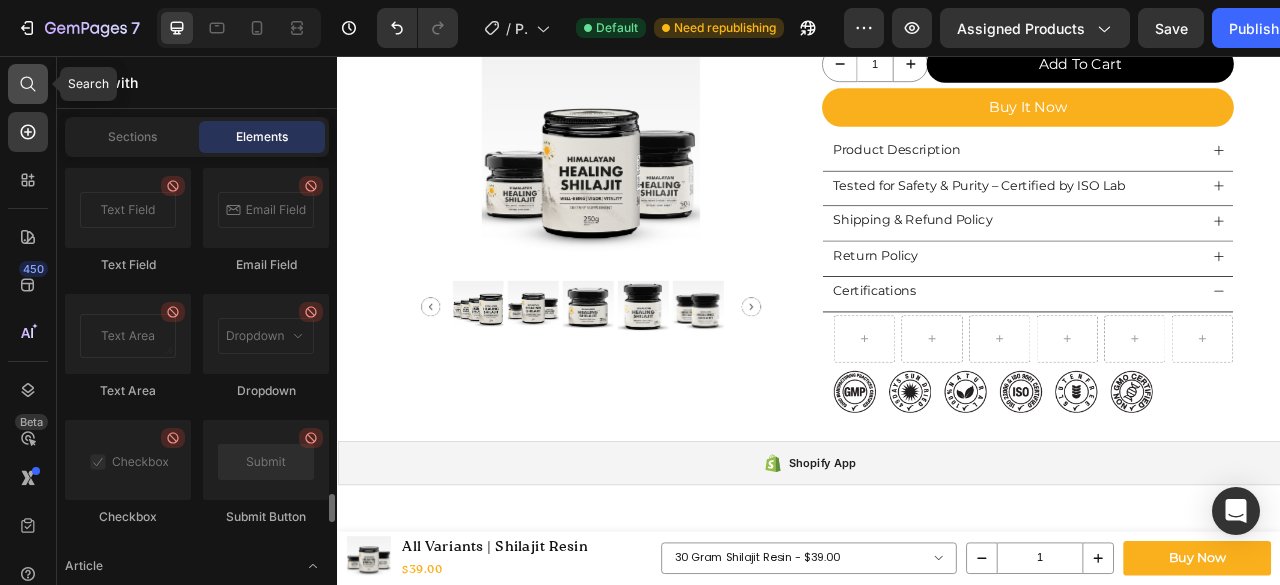 click 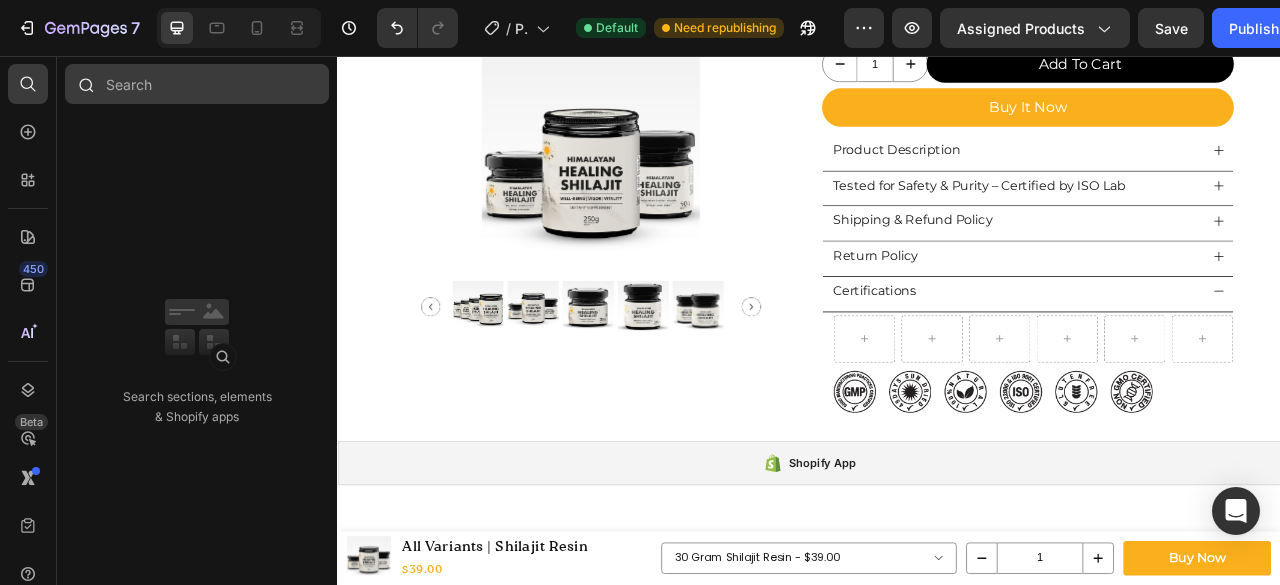 click at bounding box center (197, 84) 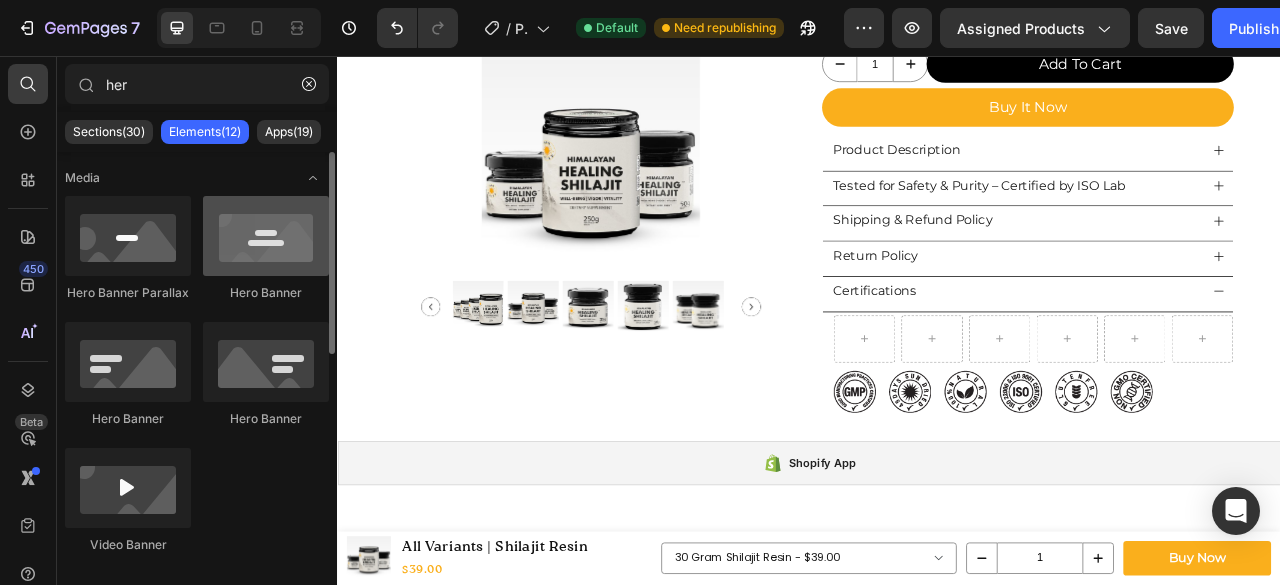 type on "her" 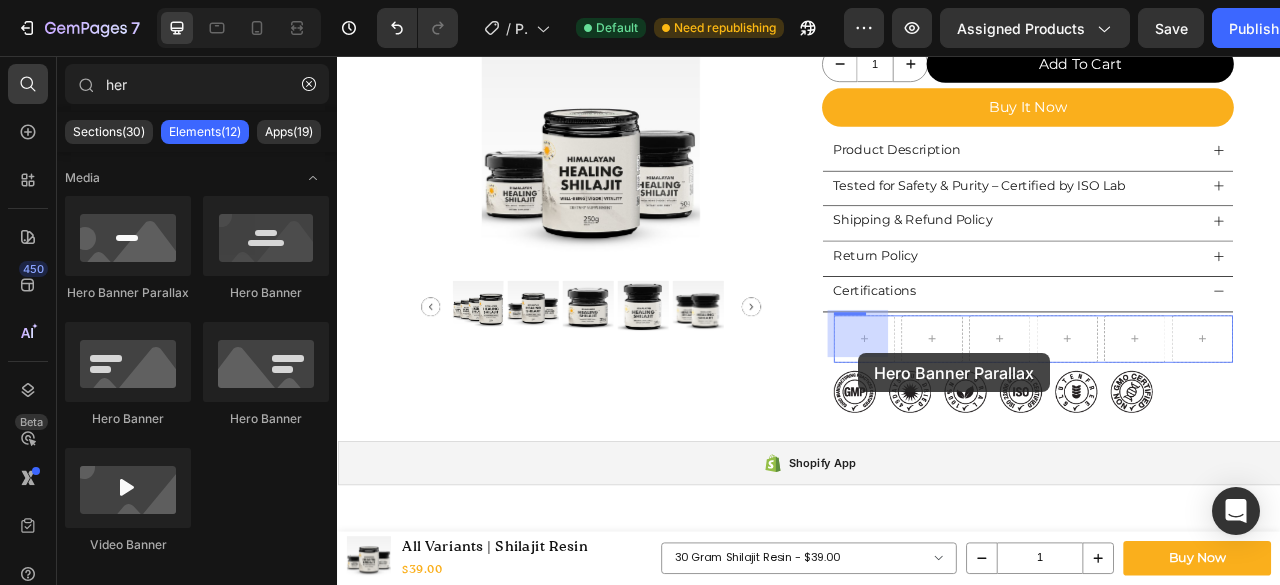 drag, startPoint x: 629, startPoint y: 331, endPoint x: 1000, endPoint y: 434, distance: 385.03247 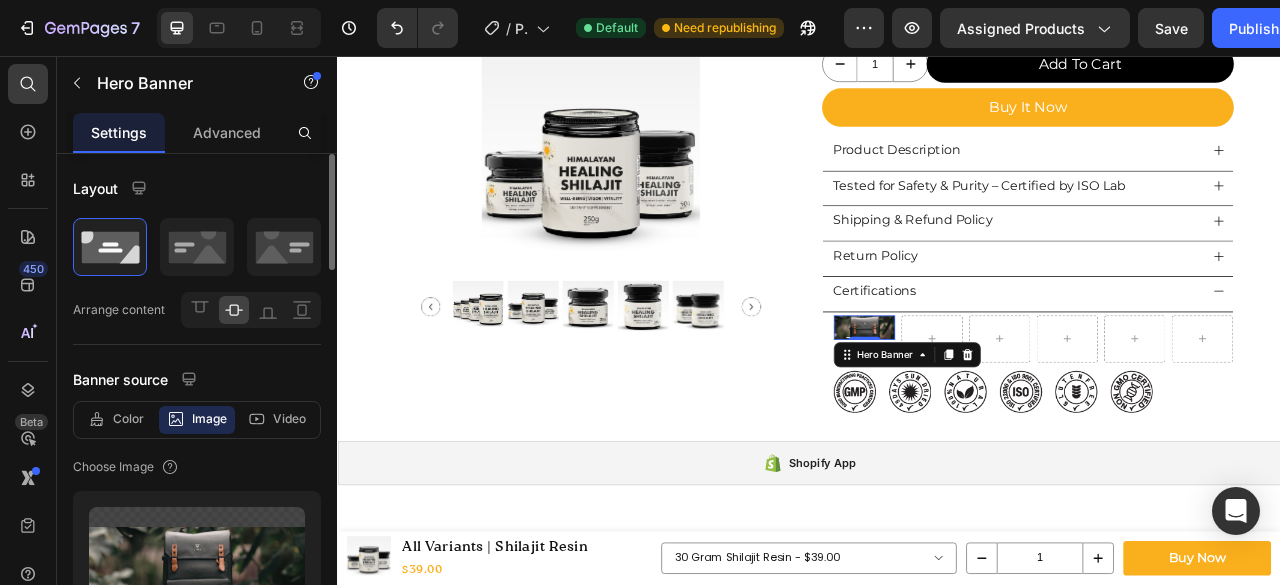 scroll, scrollTop: 100, scrollLeft: 0, axis: vertical 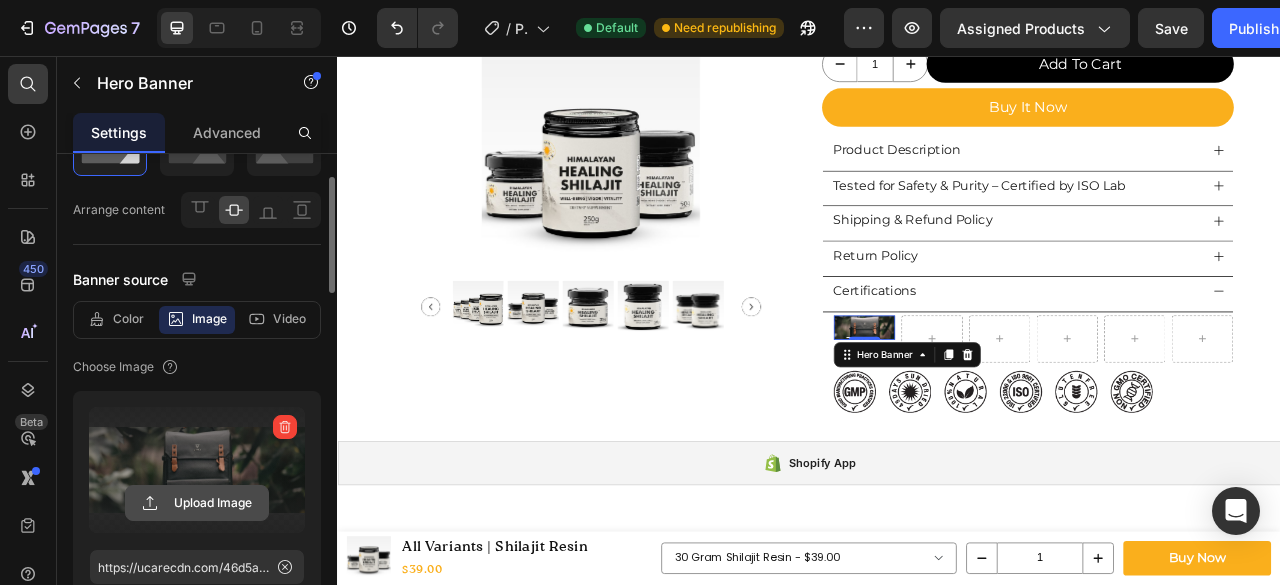 click 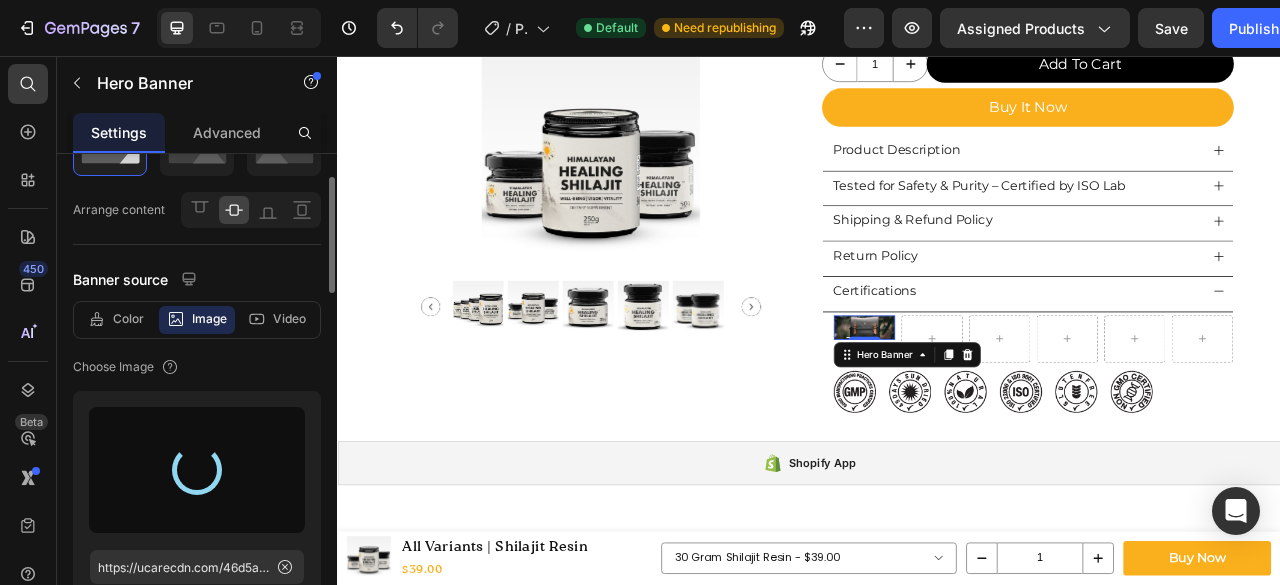 type on "https://cdn.shopify.com/s/files/1/0720/3409/1309/files/gempages_538536067247113363-a57fec76-d5f0-44fc-b51d-b43664f4c4b2.png" 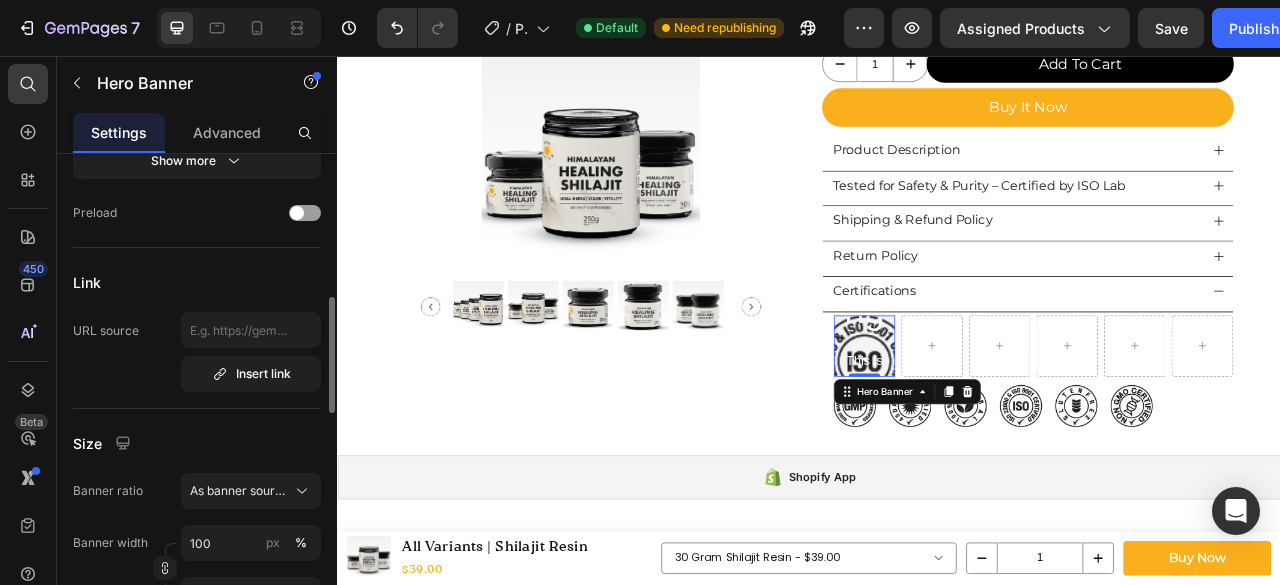 scroll, scrollTop: 733, scrollLeft: 0, axis: vertical 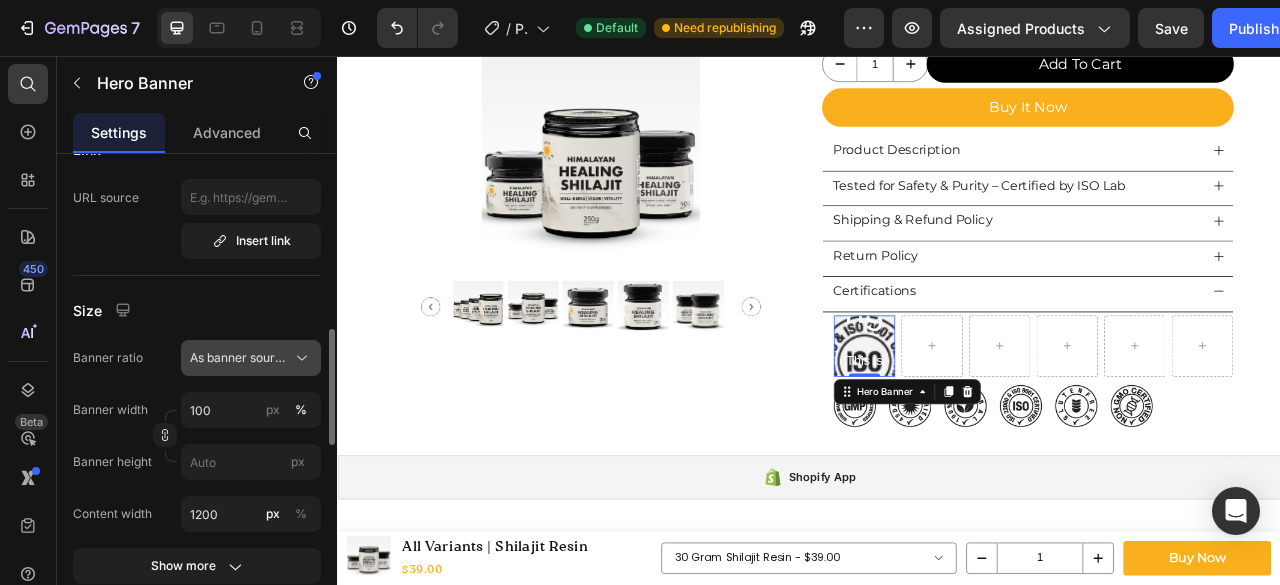 click on "As banner source" at bounding box center (239, 358) 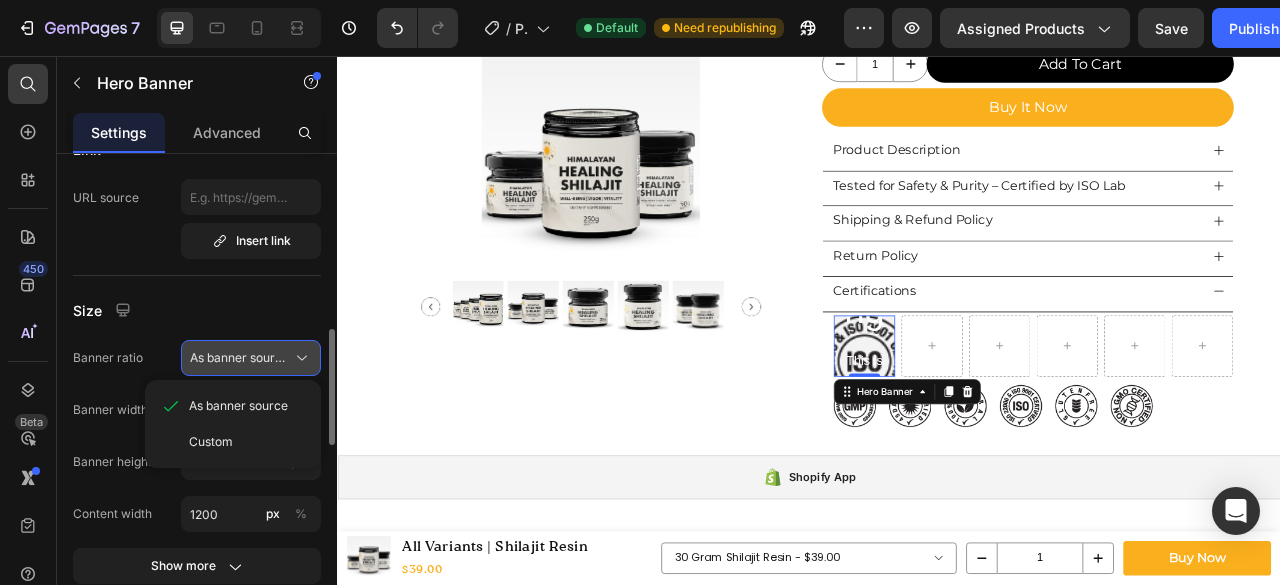 click on "As banner source" at bounding box center (239, 358) 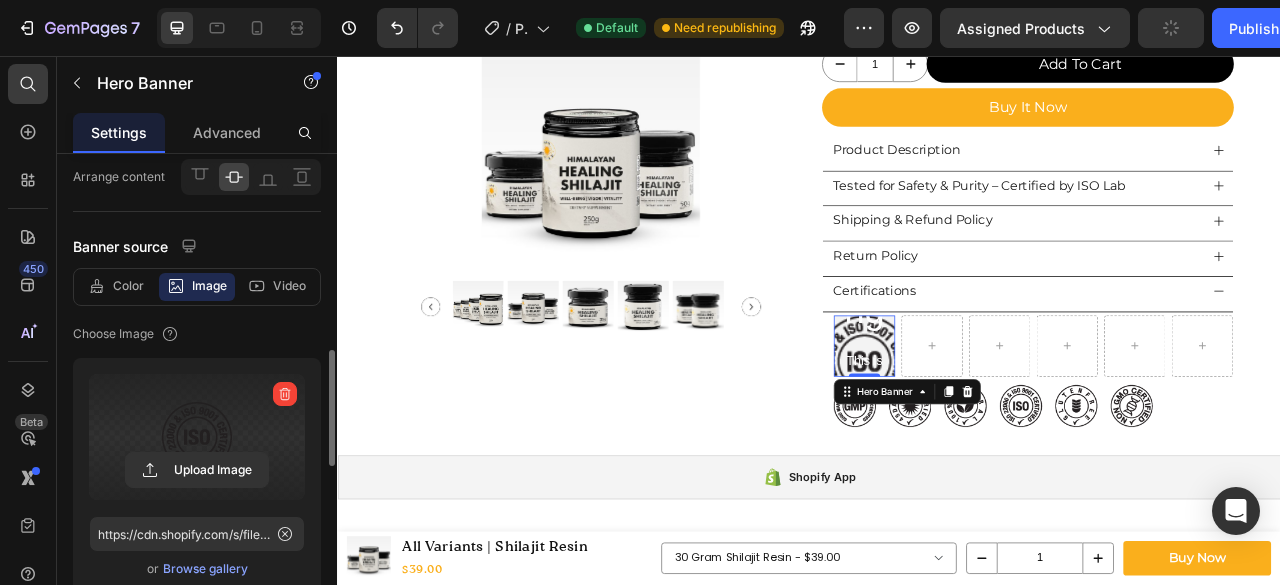 scroll, scrollTop: 300, scrollLeft: 0, axis: vertical 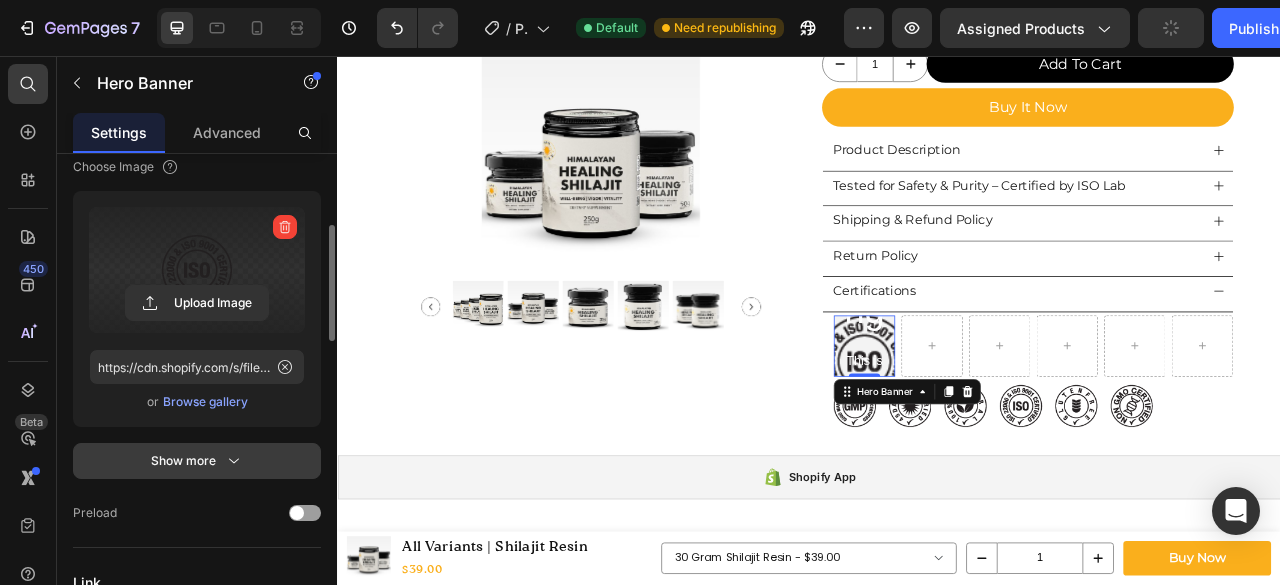 click on "Show more" at bounding box center (197, 461) 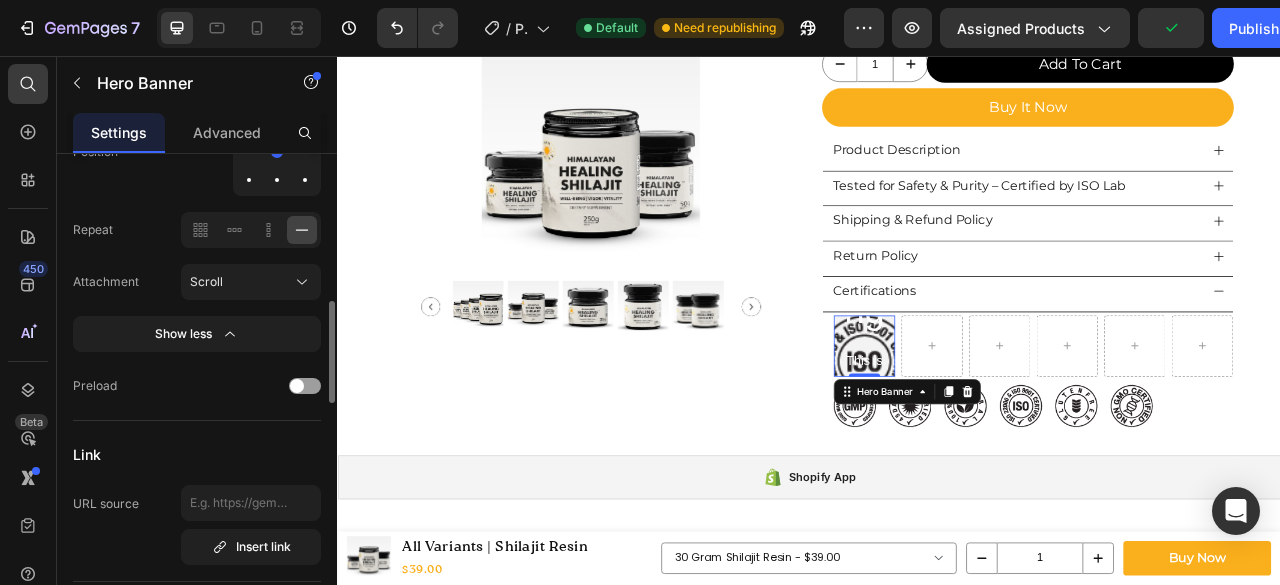 scroll, scrollTop: 533, scrollLeft: 0, axis: vertical 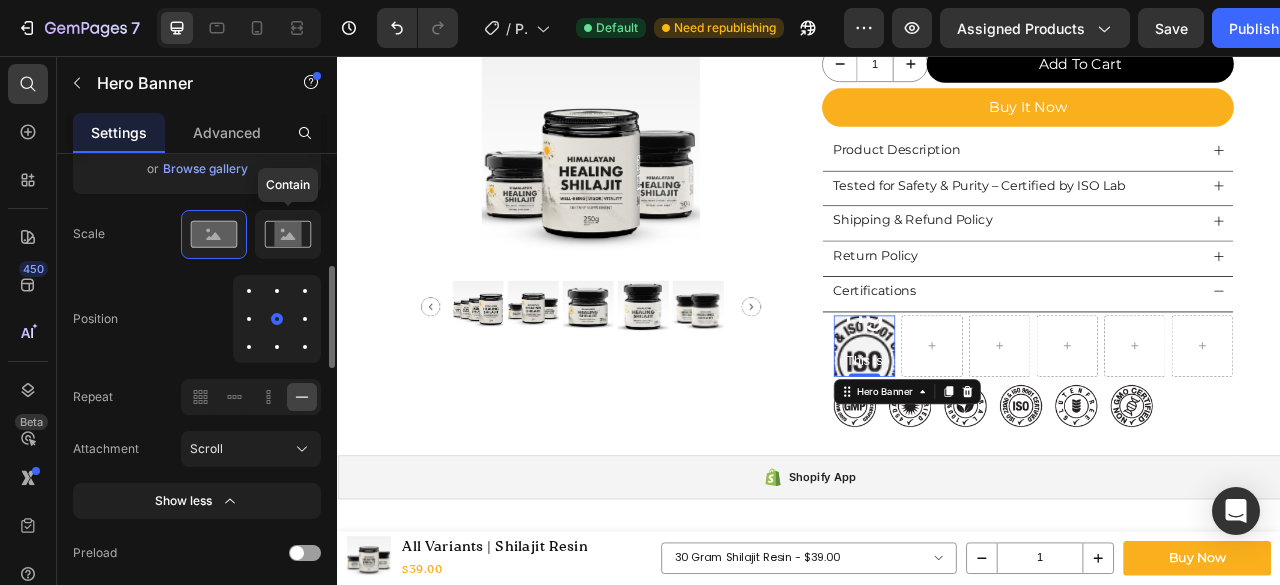 click 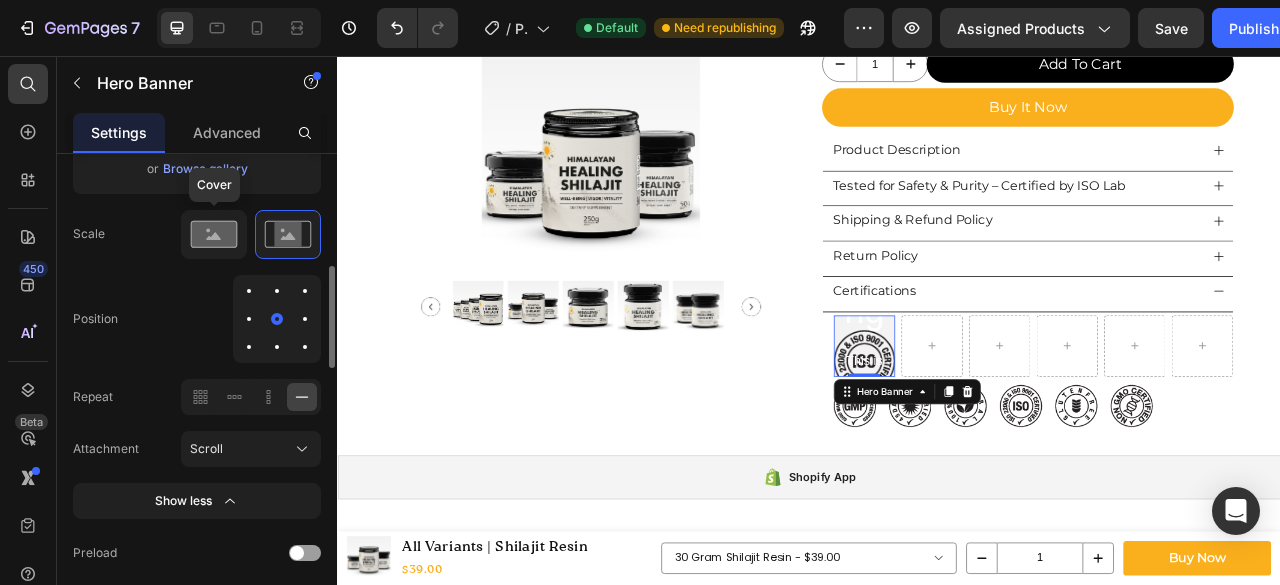 click 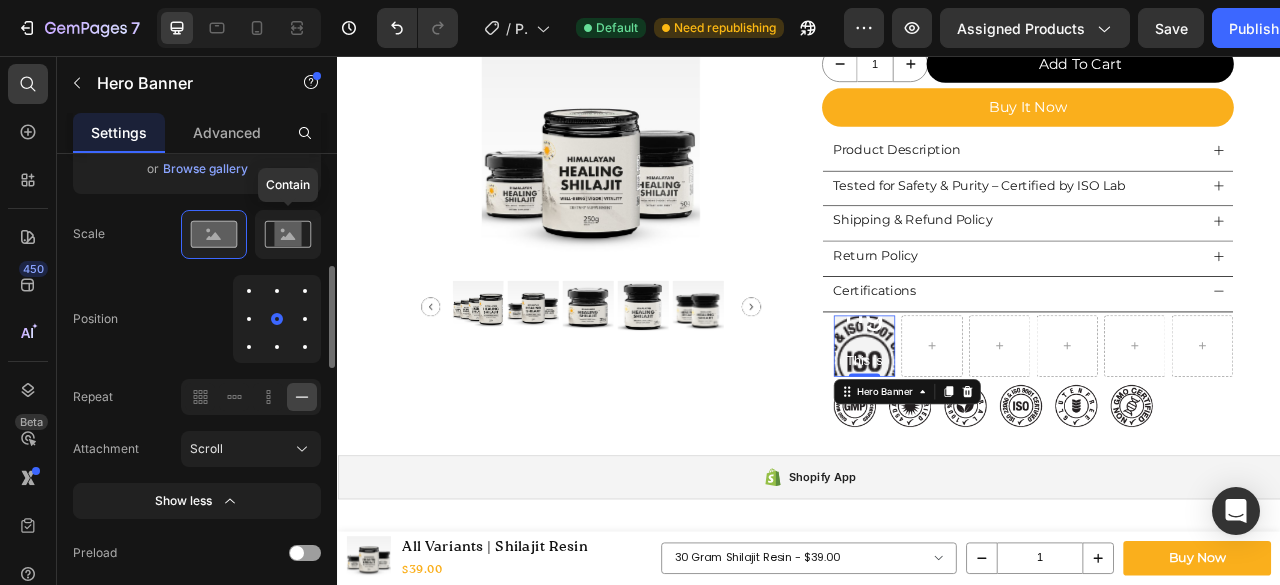 click 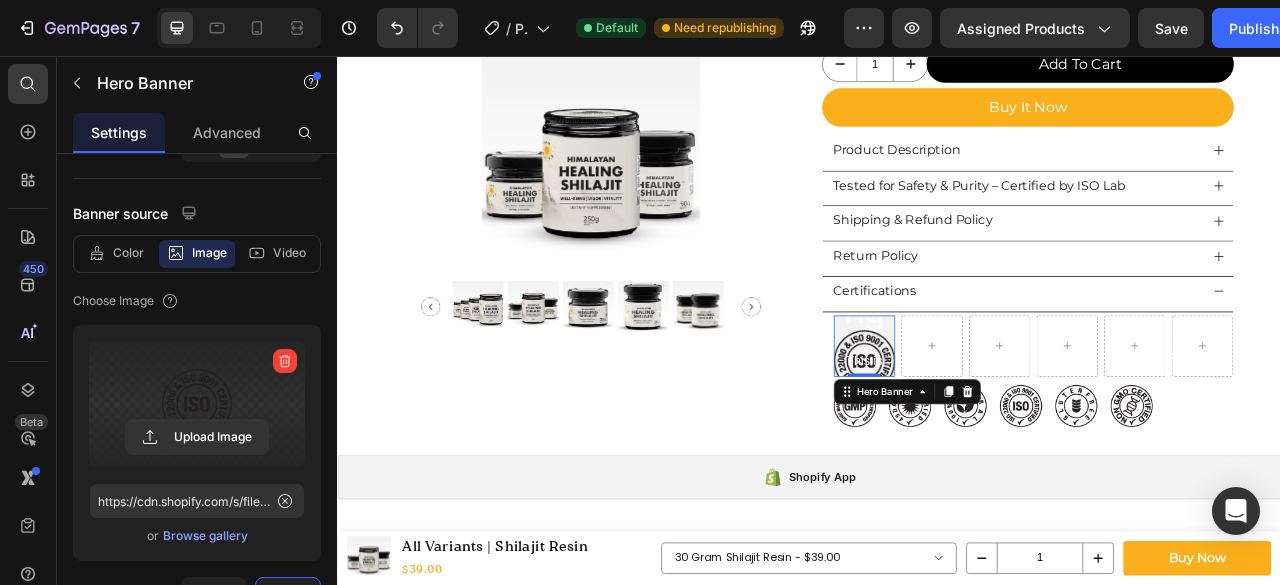scroll, scrollTop: 0, scrollLeft: 0, axis: both 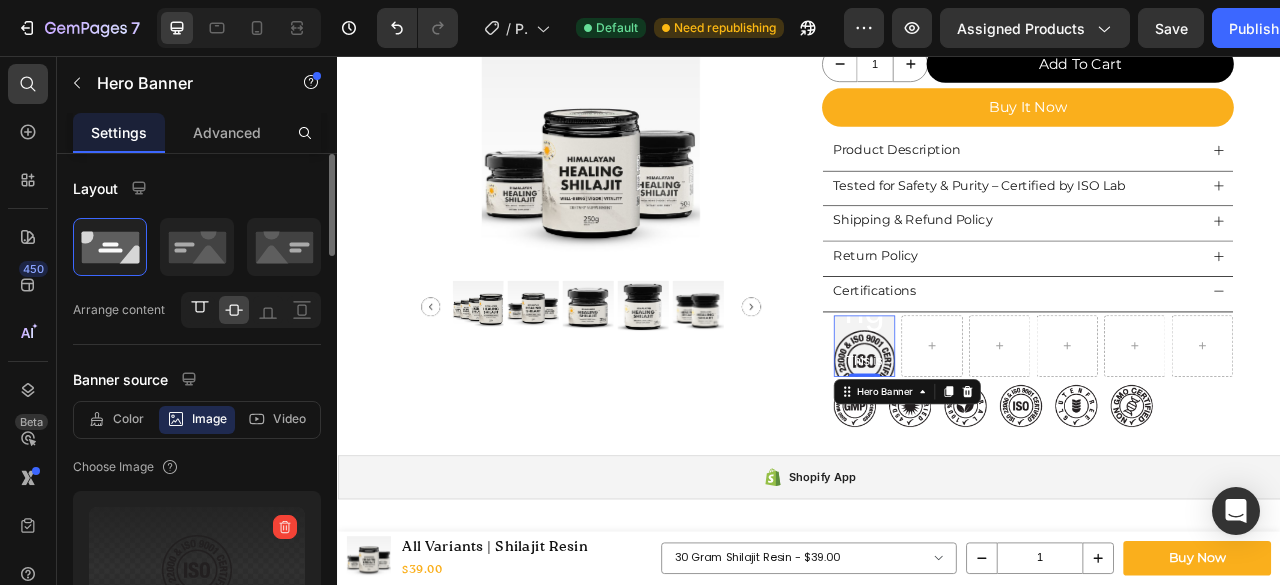 click 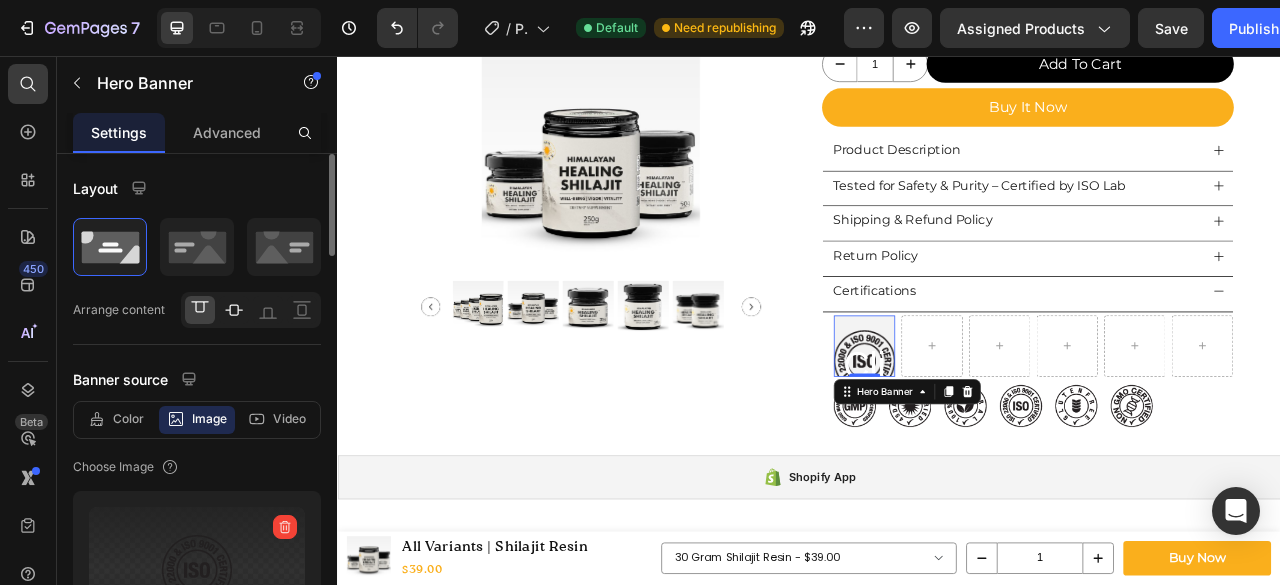click 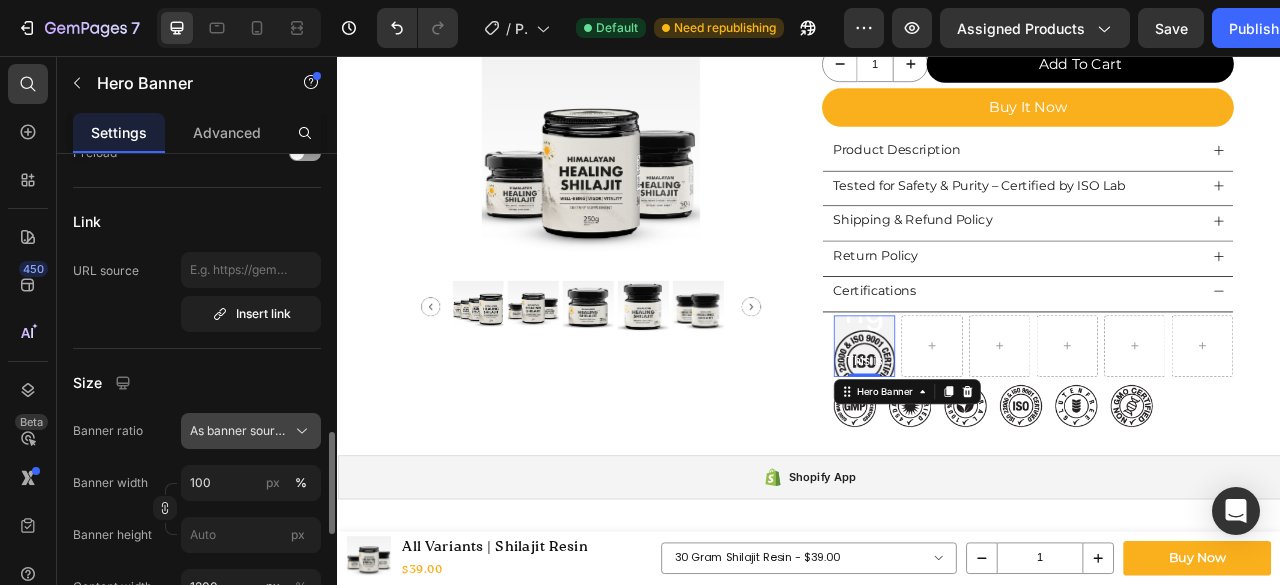 scroll, scrollTop: 1000, scrollLeft: 0, axis: vertical 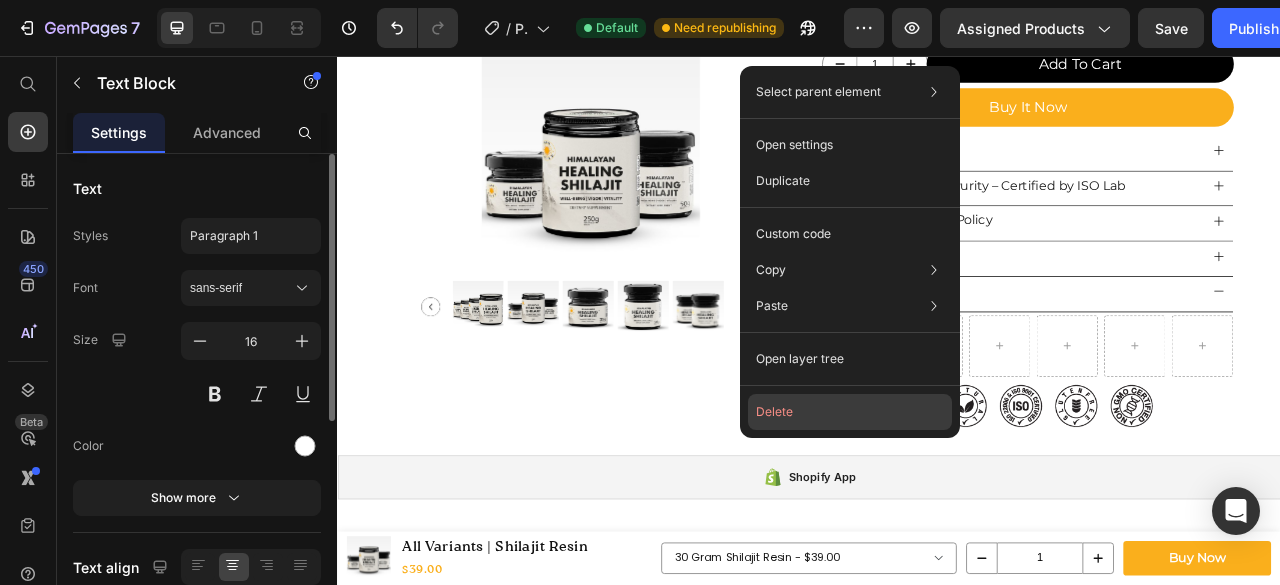 click on "Delete" 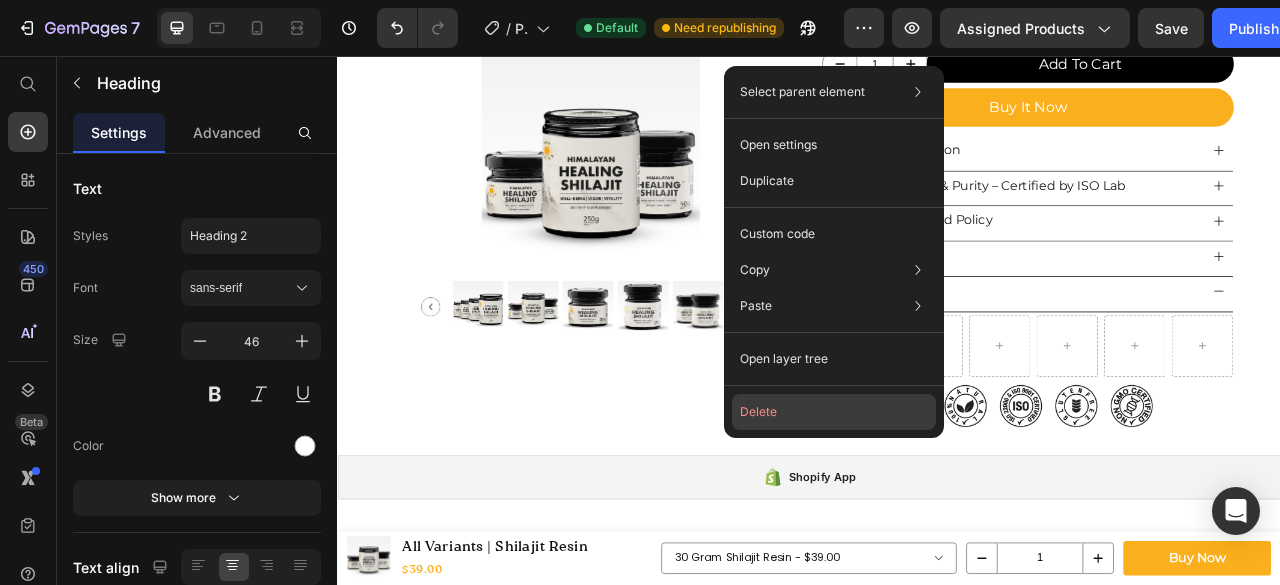 click on "Delete" 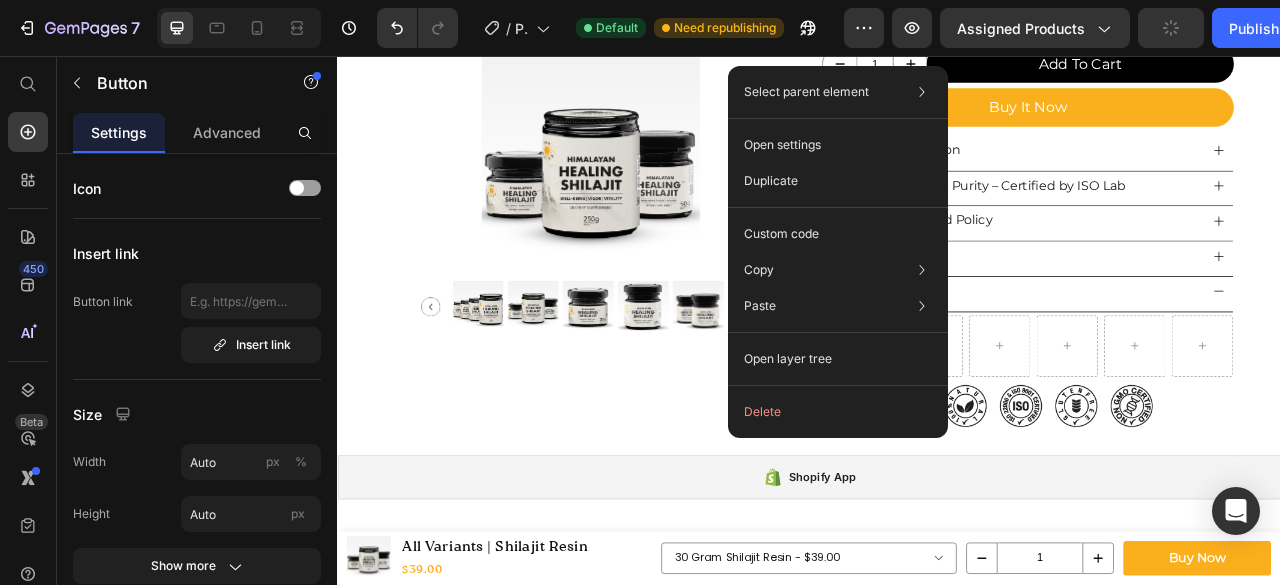 click on "Product Images Row" at bounding box center (659, 18) 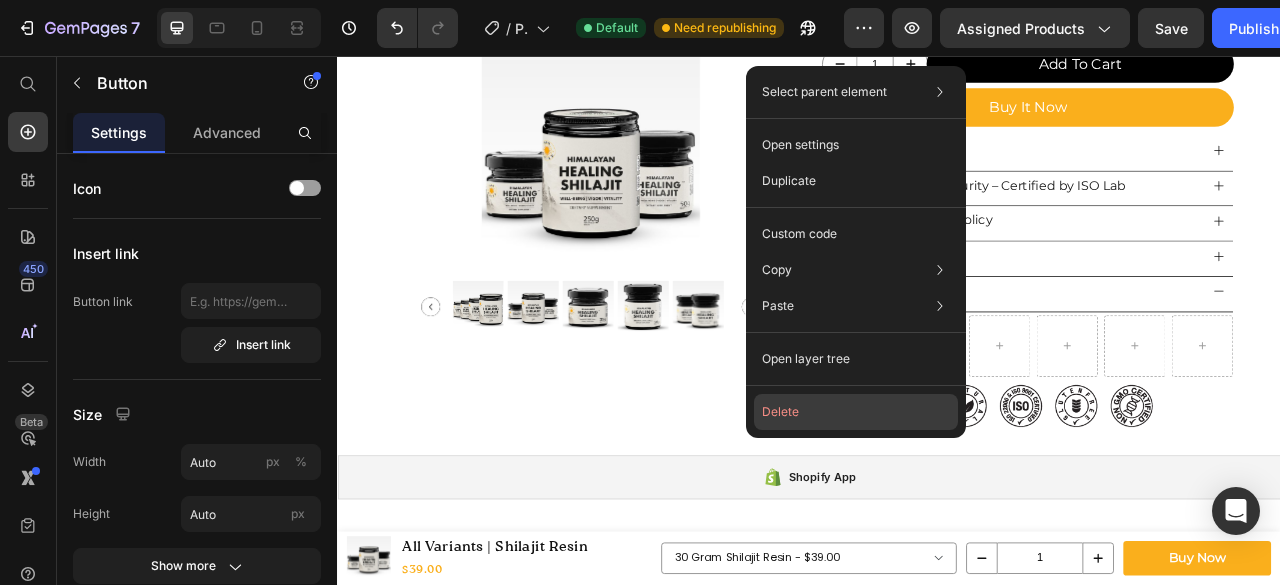 click on "Delete" 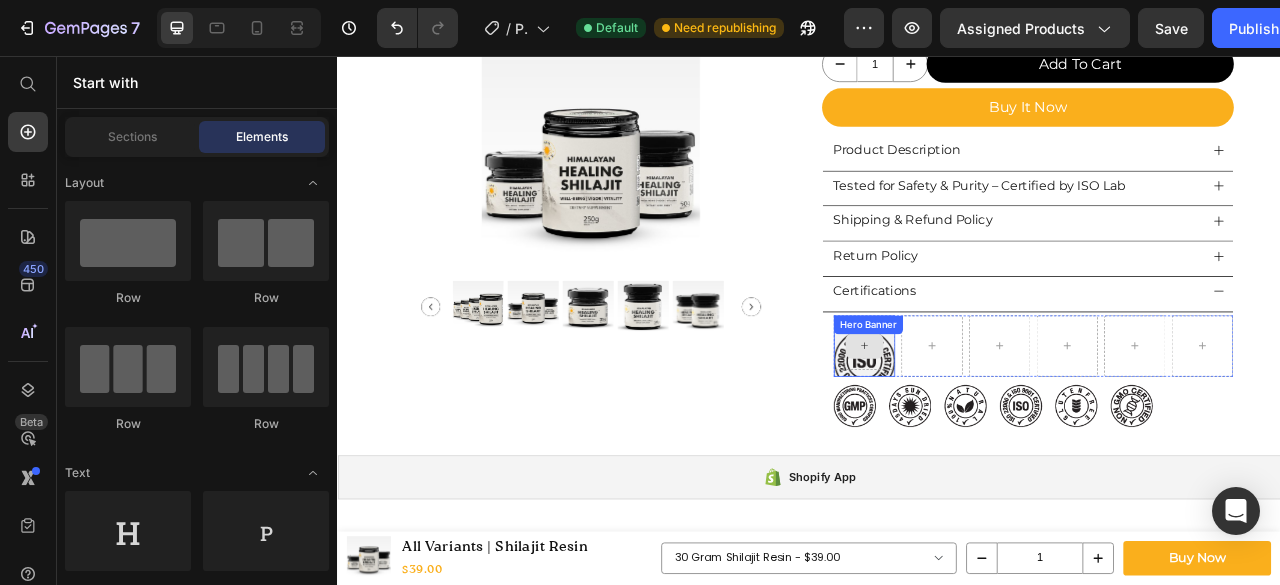 click 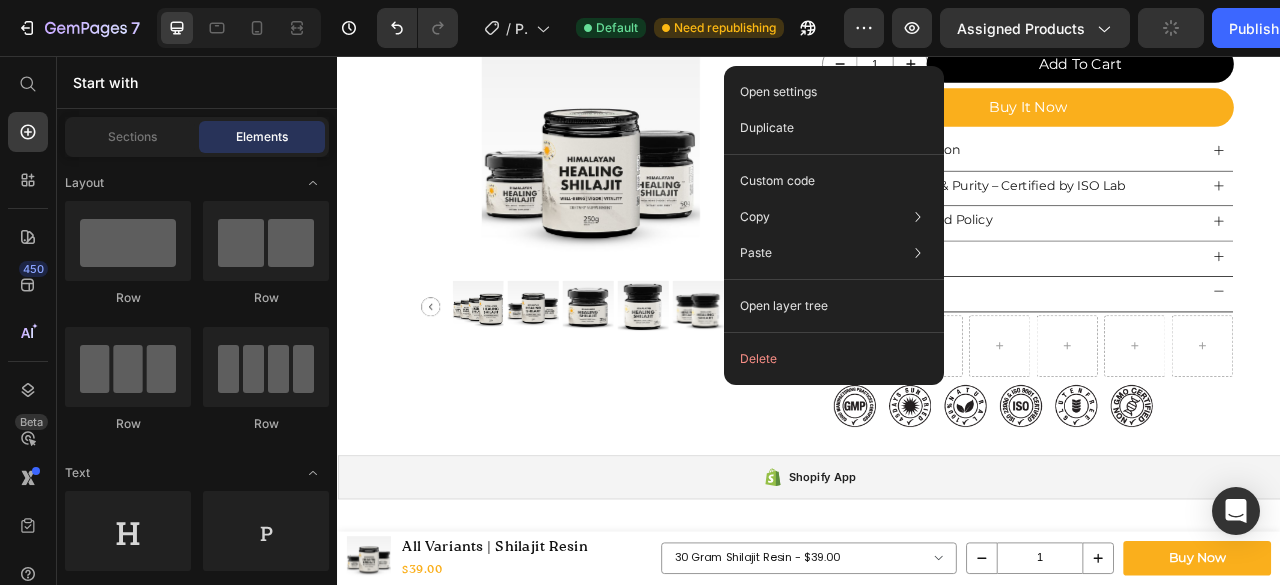 click on "Product Images Row All Variants | Shilajit Resin Product Title Gold Grade | Certified | Third-Party USA Lab Tested Heading Icon Icon Icon Icon Icon Icon List 25,000+ Happy Customers Text Block Row $39.00 Product Price $65.00 Product Price Row Weight: 30 Gram Shilajit Resin 30 Gram Shilajit Resin 30 Gram Shilajit Resin 30 Gram Shilajit Resin 50 Gram Shilajit Resin 50 Gram Shilajit Resin 50 Gram Shilajit Resin 100 Gram Shilajit Resin 100 Gram Shilajit Resin 100 Gram Shilajit Resin 500 Gram Shilajit Resin 500 Gram Shilajit Resin 500 Gram Shilajit Resin 1000 Gram Shilajit Resin 1000 Gram Shilajit Resin 1000 Gram Shilajit Resin Product Variants & Swatches Save 5% Text Block 2 Packs Text Block Row Save 10% Text Block 3 Packs Text Block Row Product Bundle Discount                Title Line
Publish the page to see the content.
Custom Code                Title Line 1 Product Quantity Add To Cart Add to Cart Row Buy It Now Add to Cart" at bounding box center [937, 18] 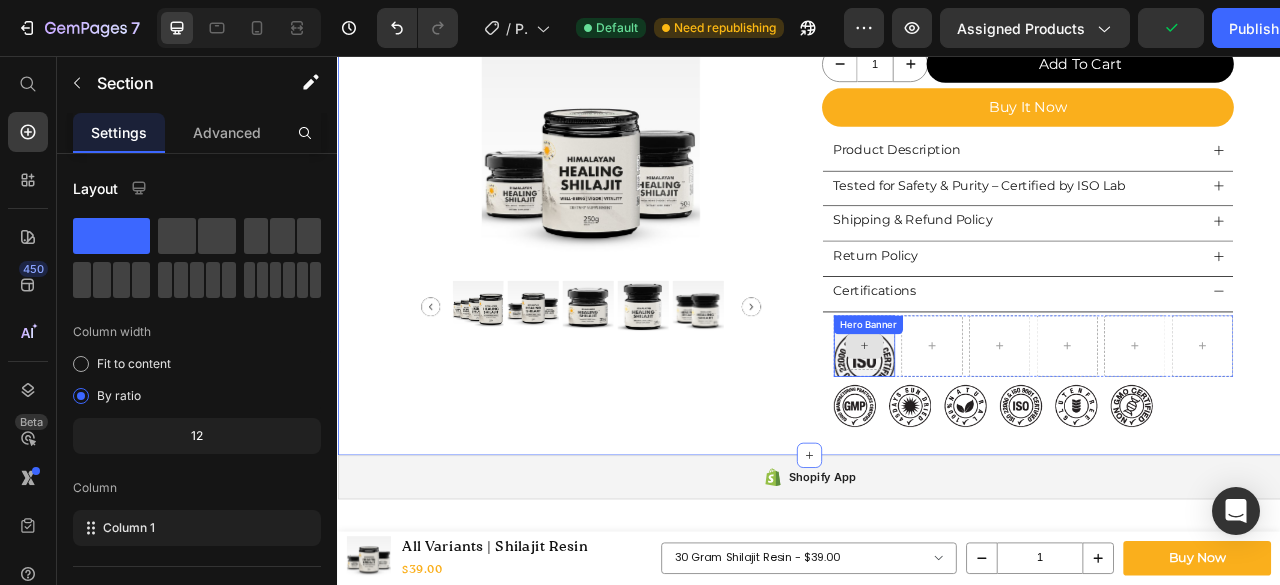 click at bounding box center [1007, 425] 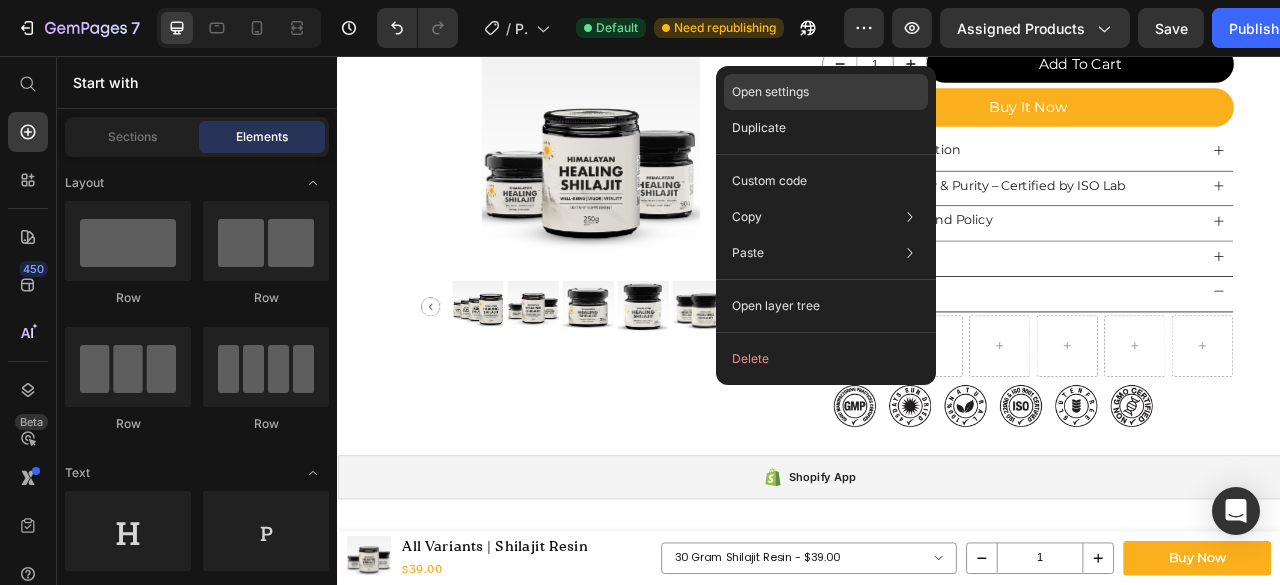 click on "Open settings" at bounding box center (770, 92) 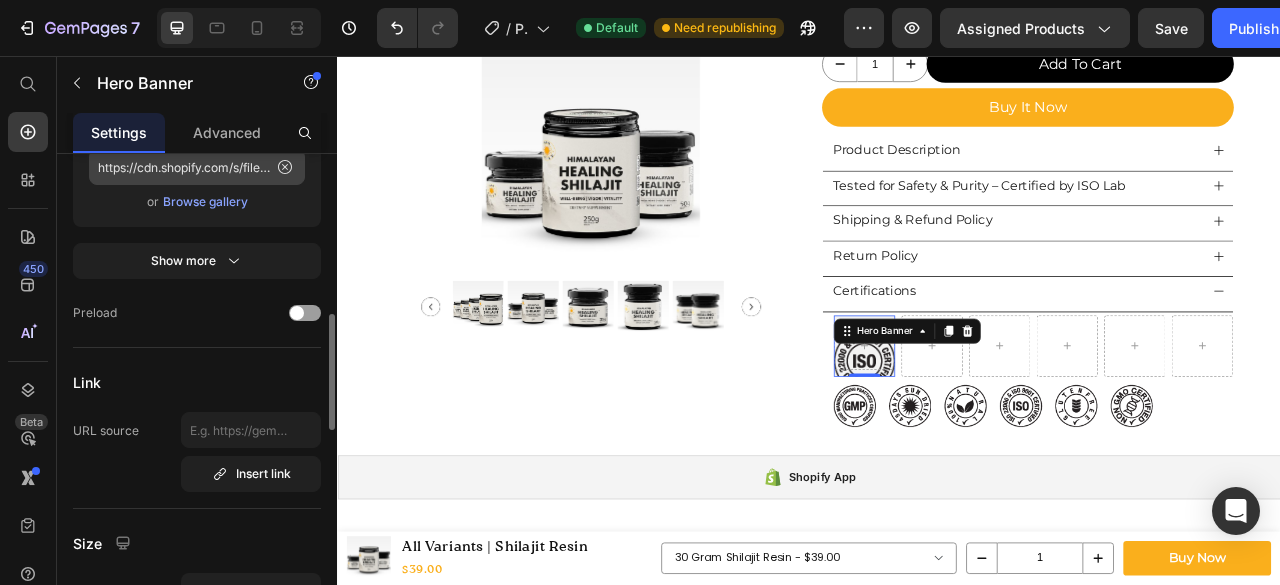scroll, scrollTop: 533, scrollLeft: 0, axis: vertical 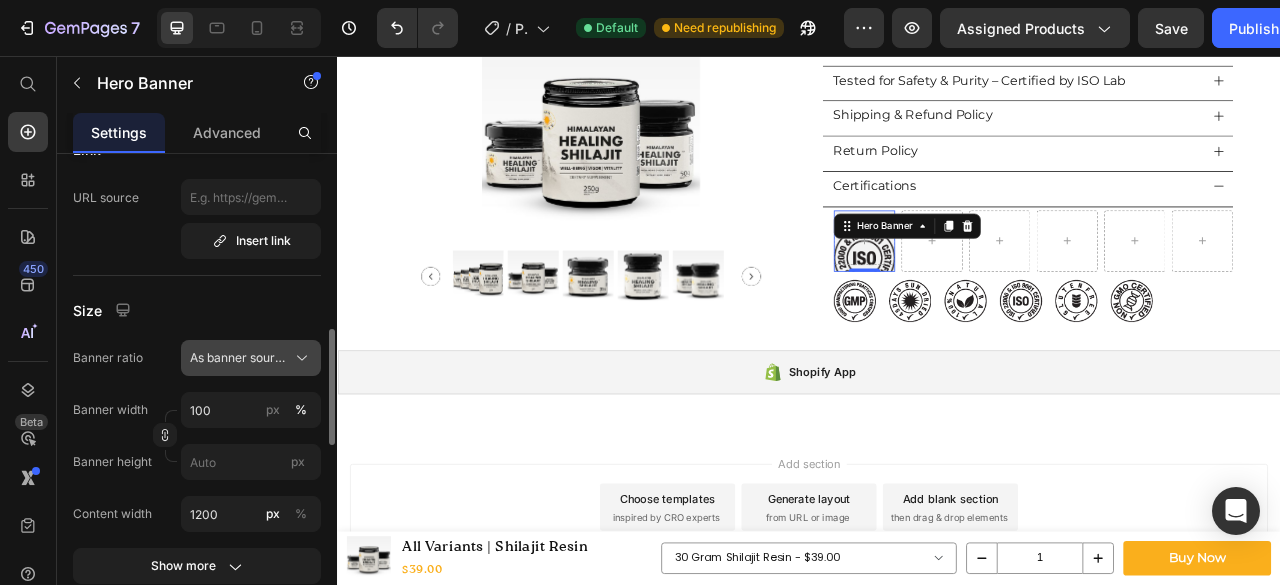 click on "As banner source" at bounding box center [239, 358] 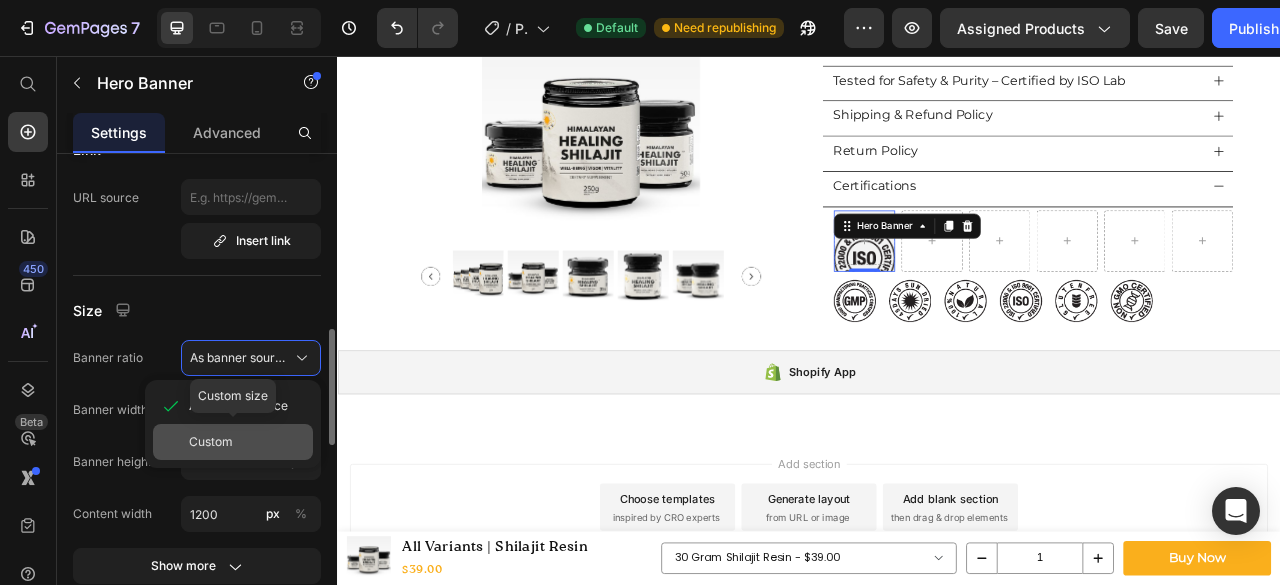click on "Custom" at bounding box center [211, 442] 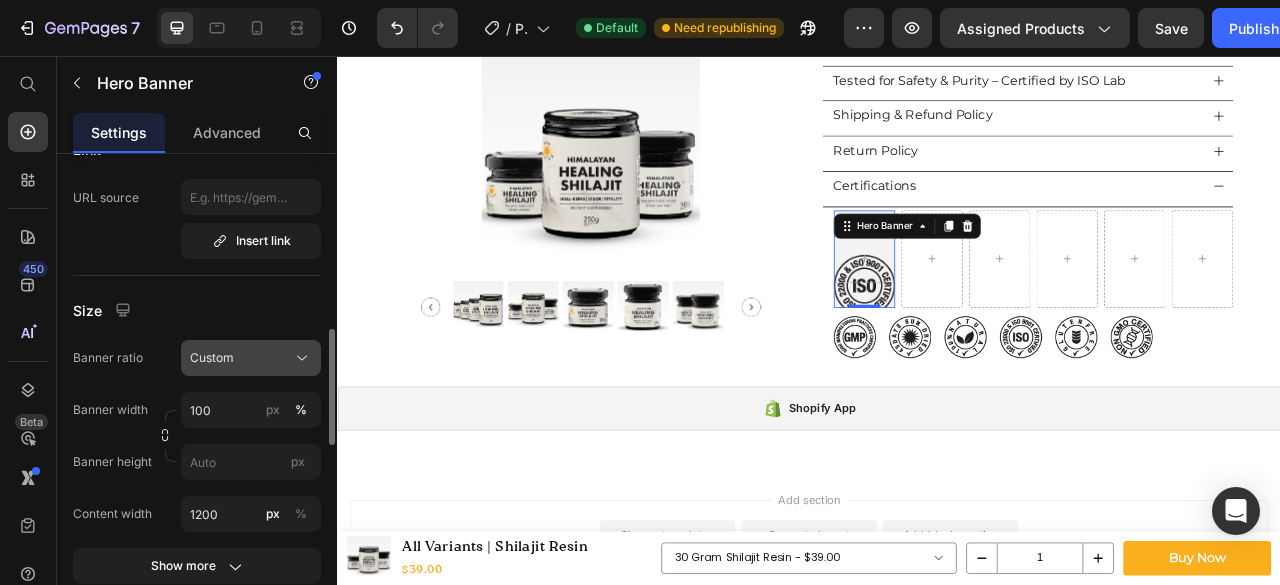click on "Custom" at bounding box center [251, 358] 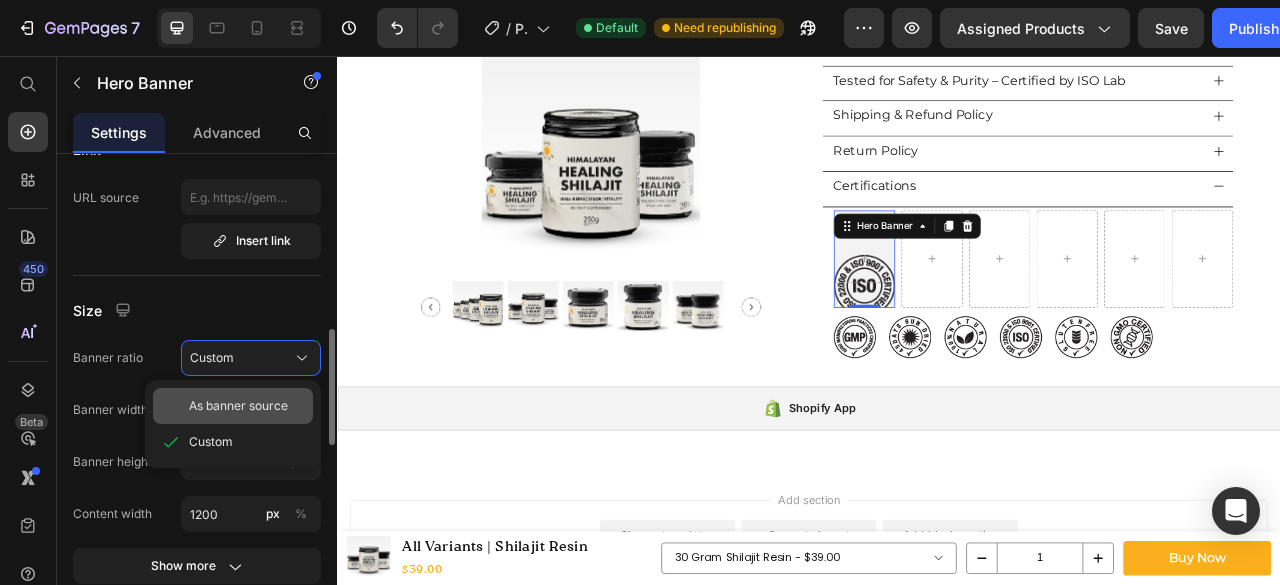 click on "As banner source" 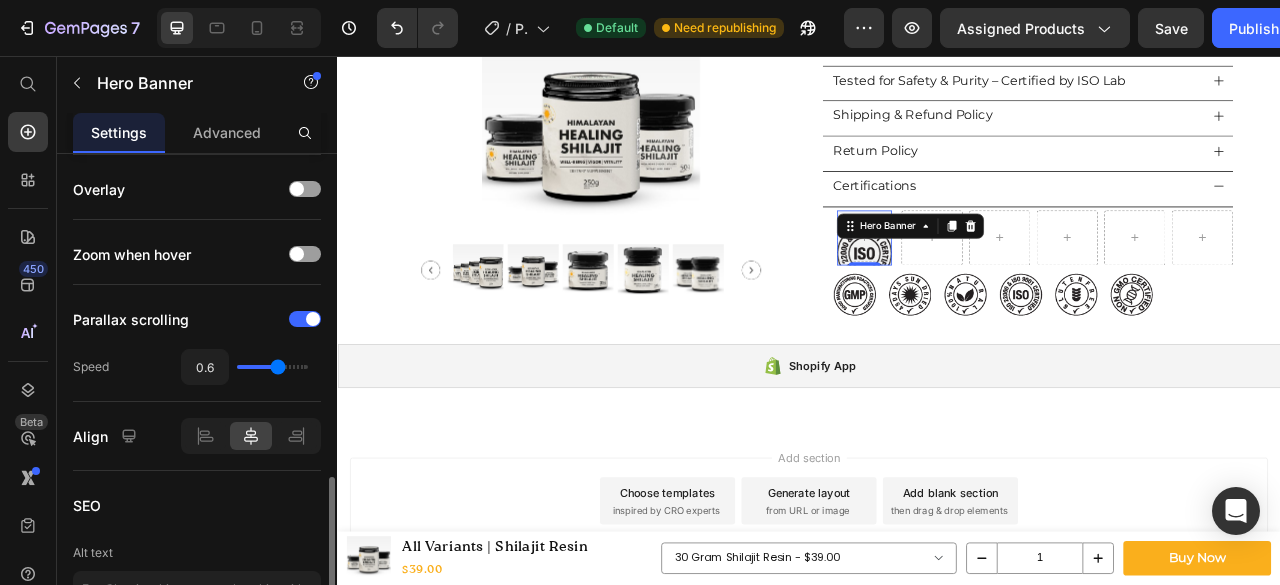 scroll, scrollTop: 1300, scrollLeft: 0, axis: vertical 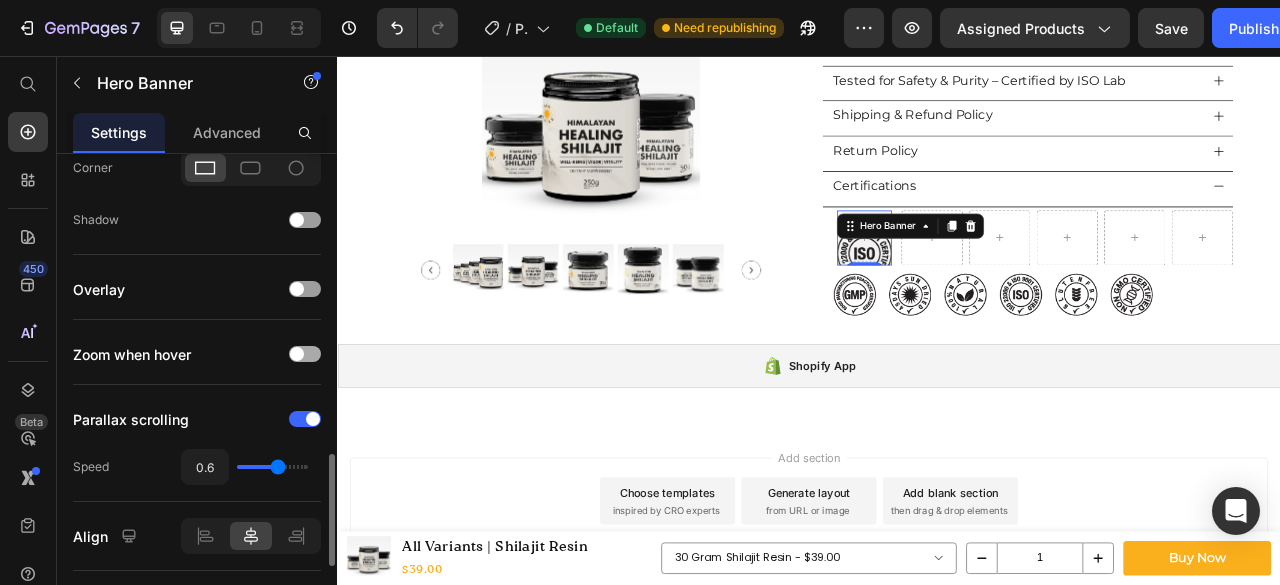 click at bounding box center [297, 354] 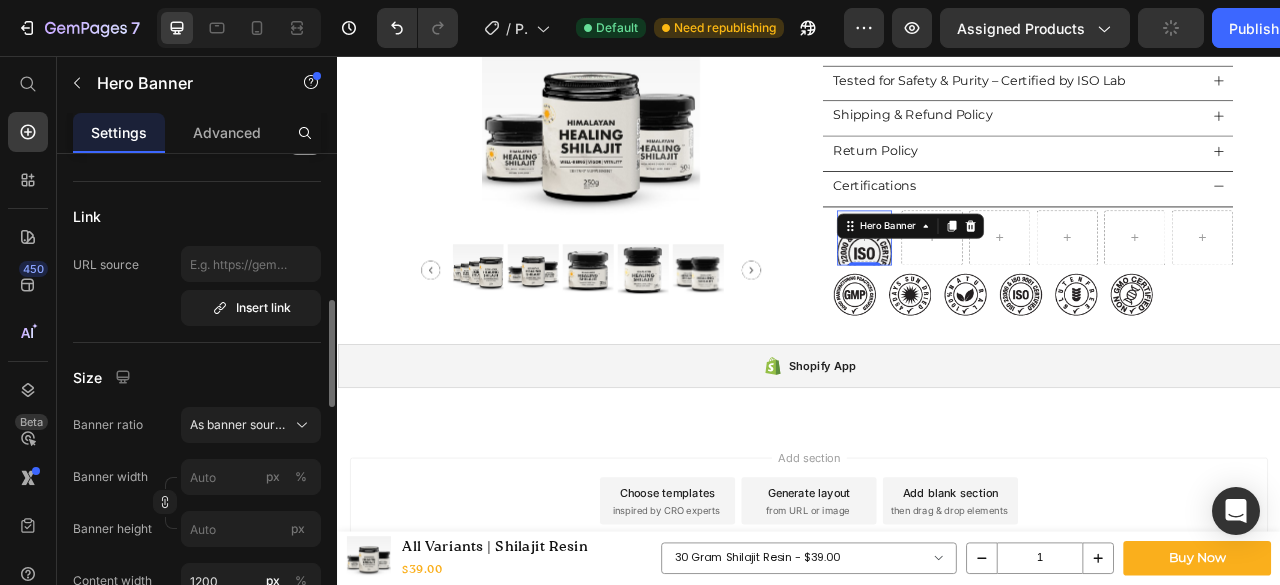 scroll, scrollTop: 733, scrollLeft: 0, axis: vertical 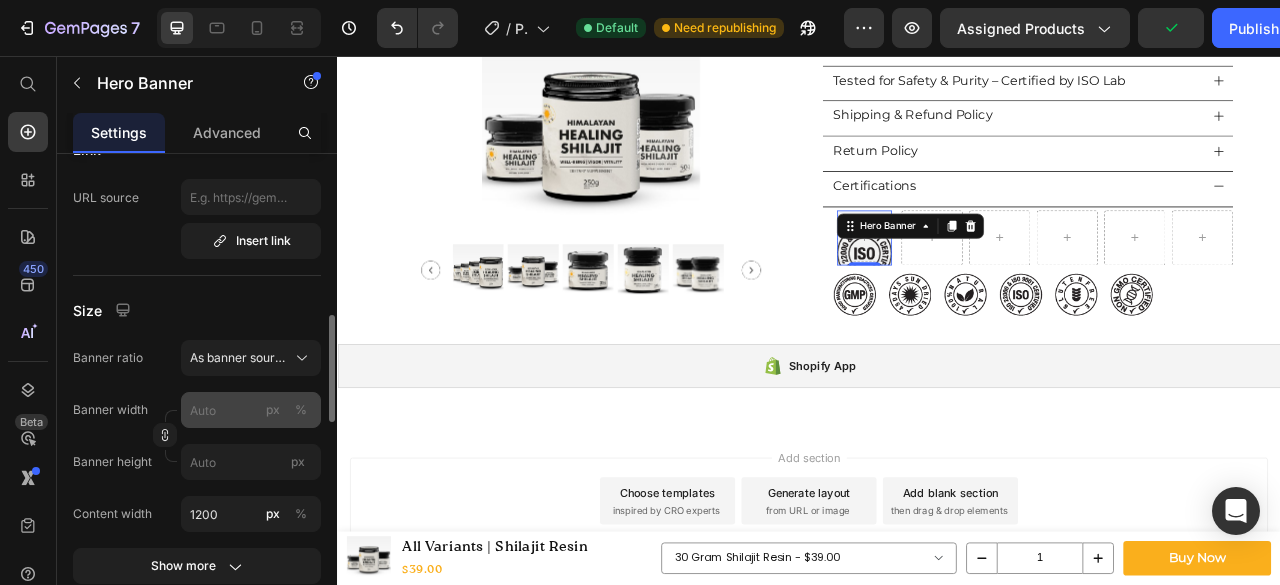 click on "%" at bounding box center (301, 410) 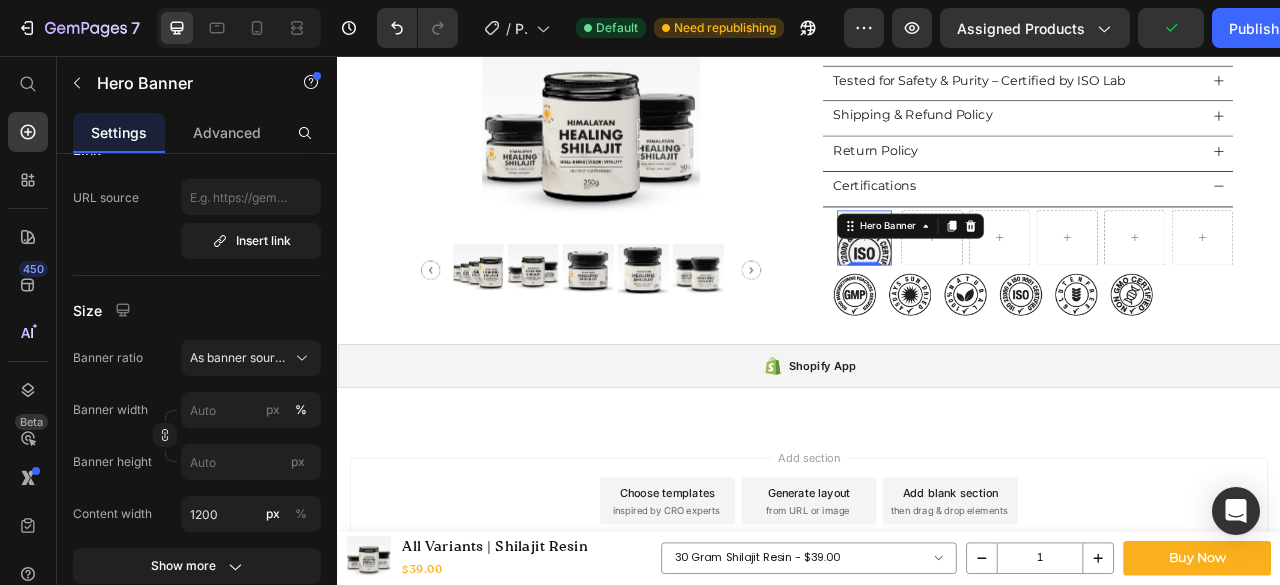 click on "Banner width px % Banner height px" 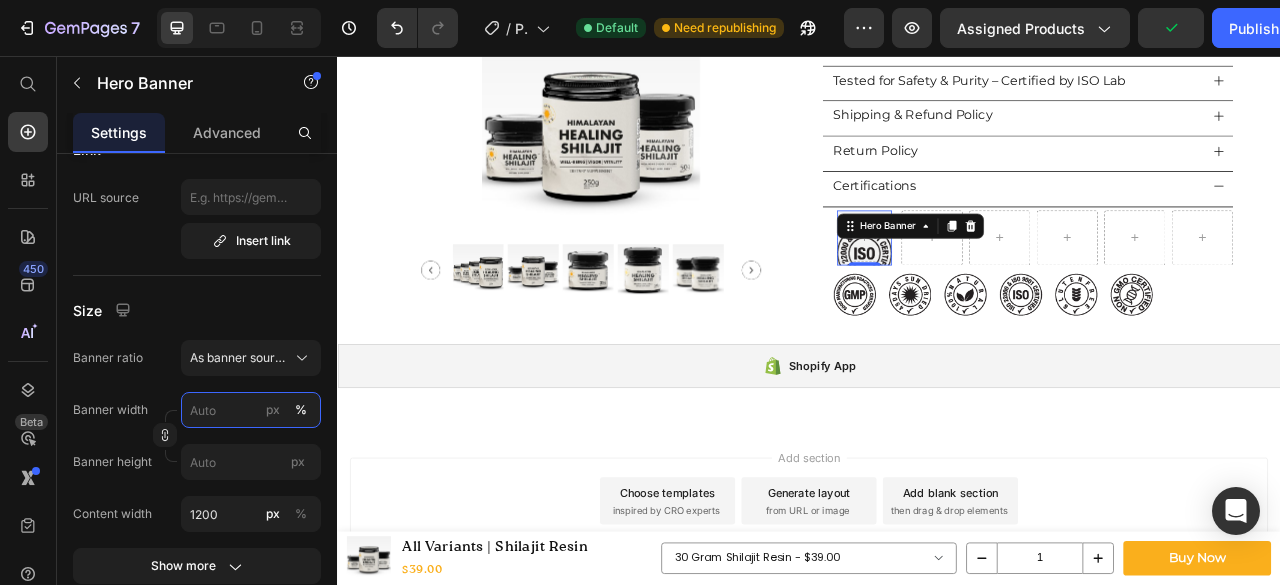 click on "px %" at bounding box center [251, 410] 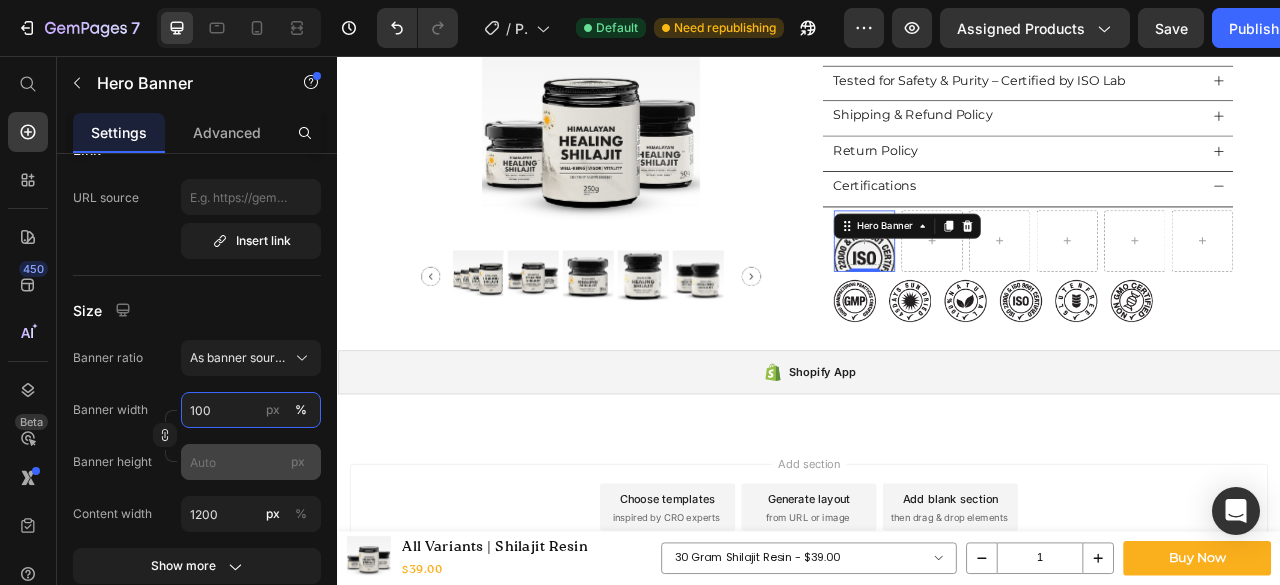 type on "100" 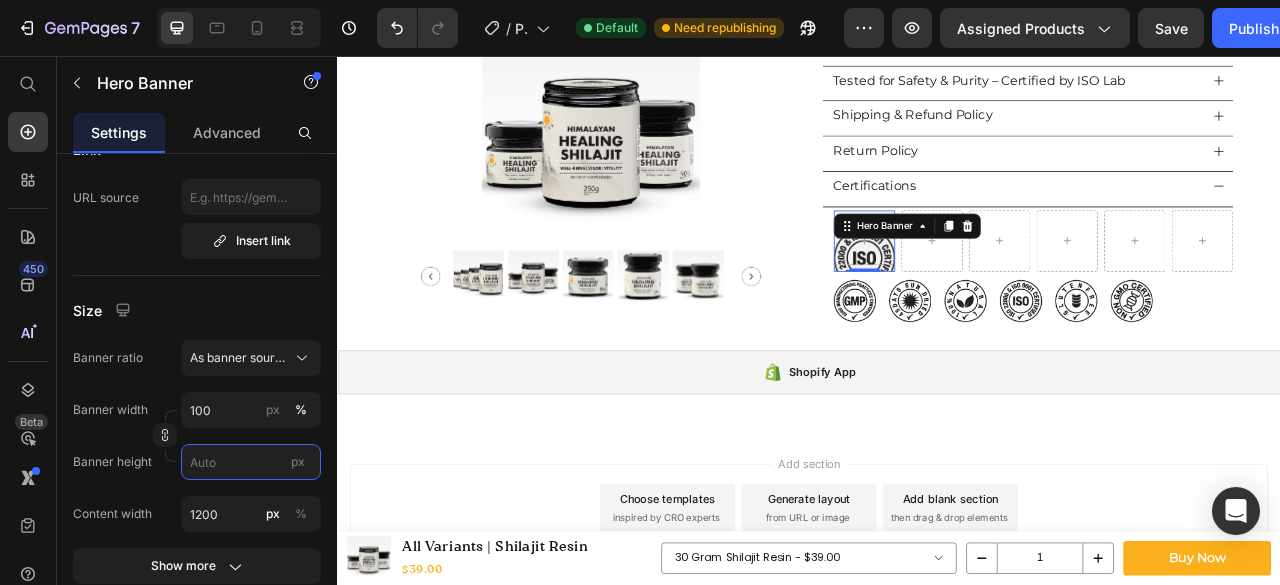 click on "px" at bounding box center [251, 462] 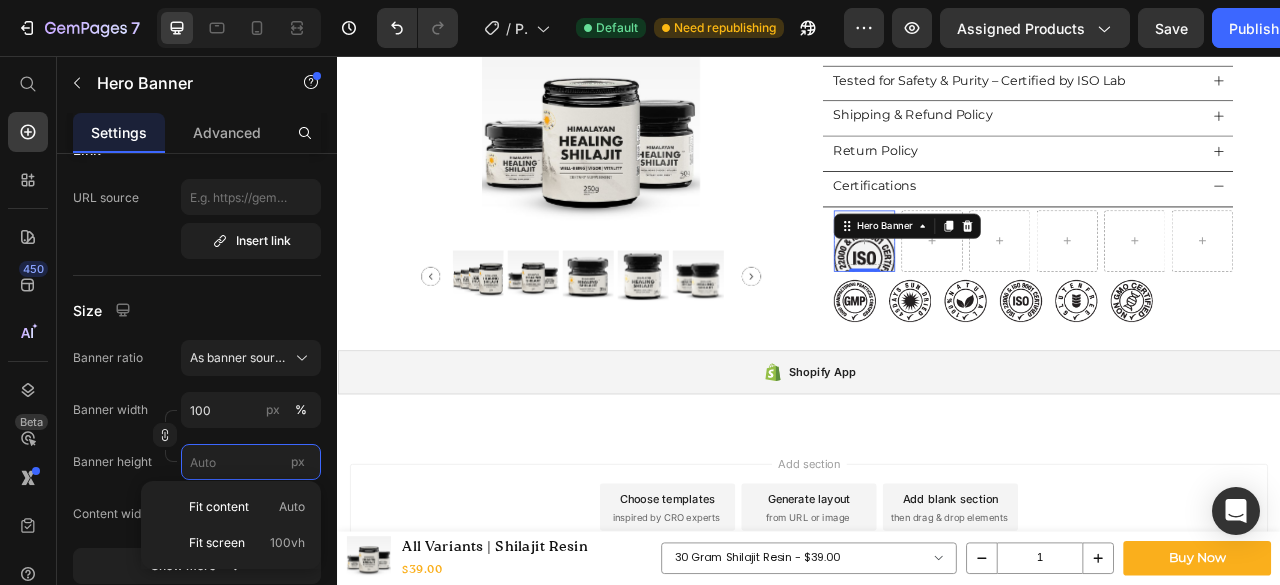 type 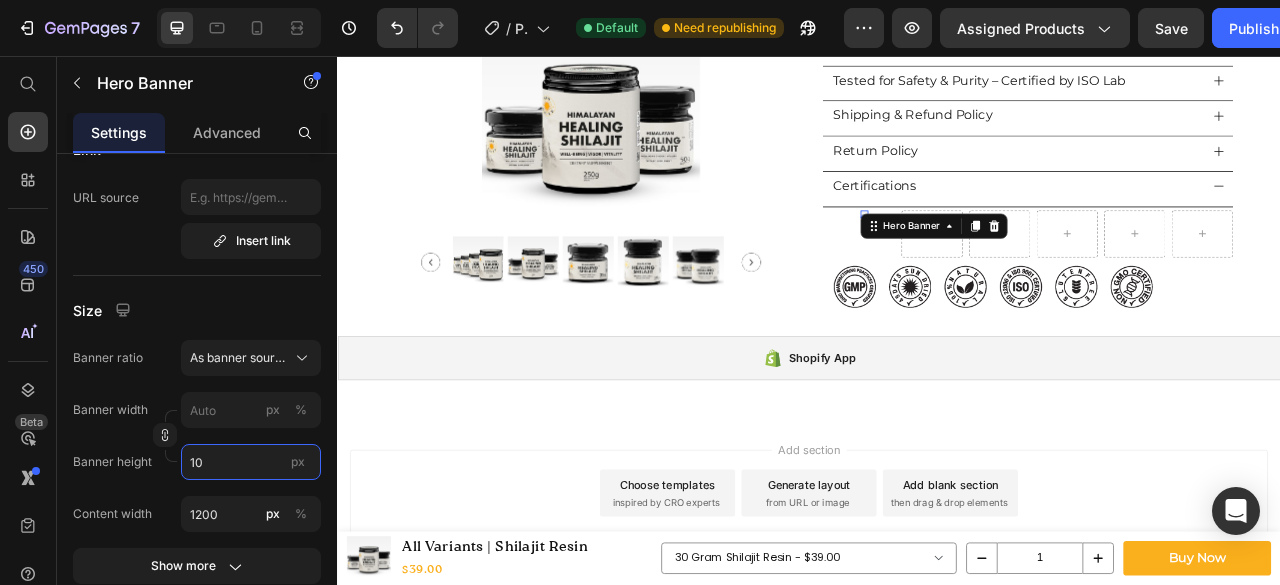 type on "100" 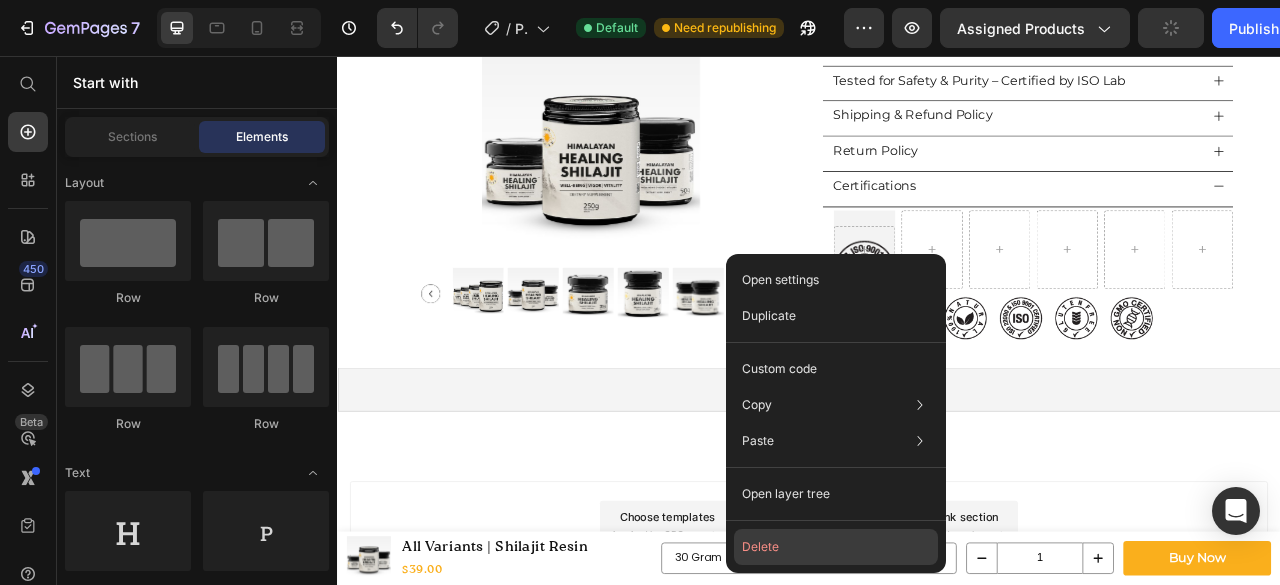 click on "Delete" 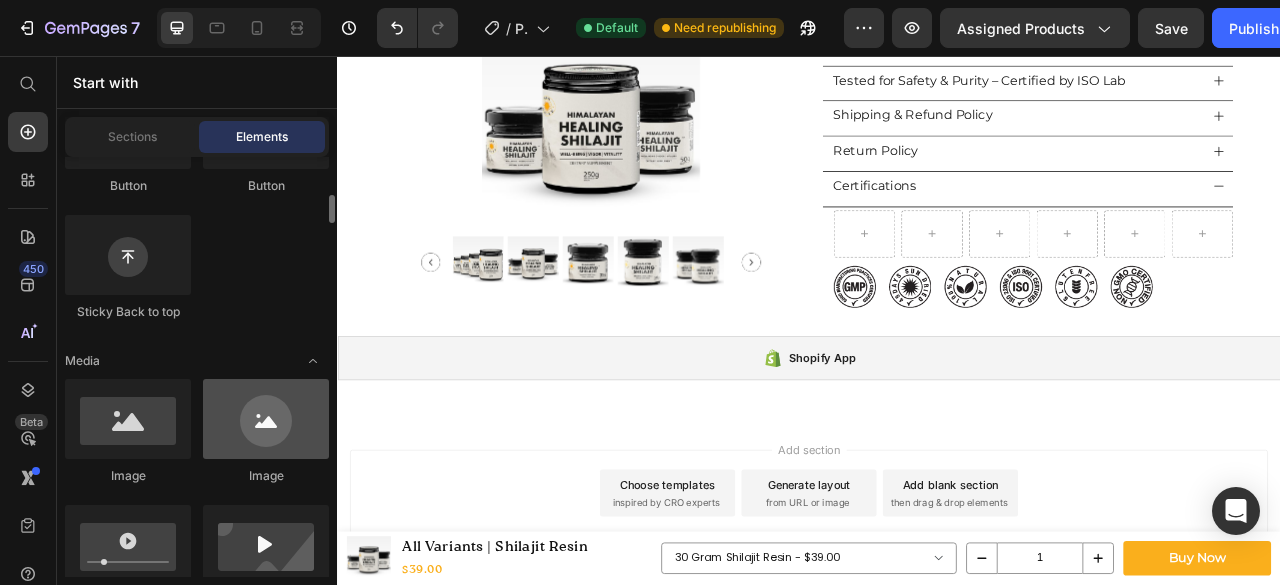 scroll, scrollTop: 700, scrollLeft: 0, axis: vertical 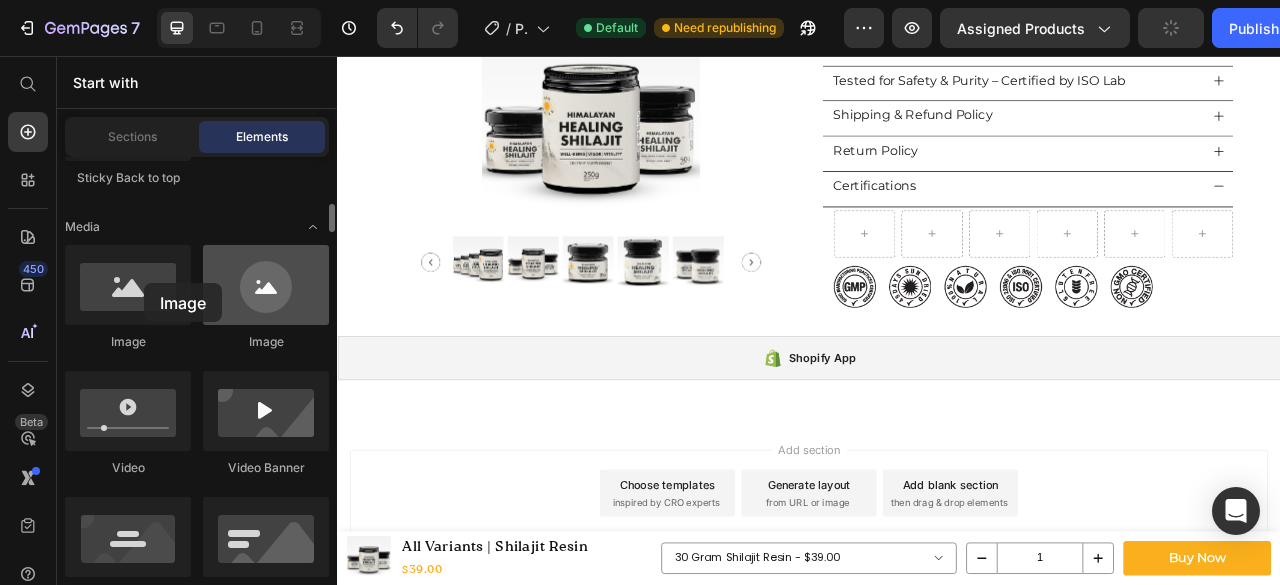 drag, startPoint x: 138, startPoint y: 299, endPoint x: 206, endPoint y: 287, distance: 69.050705 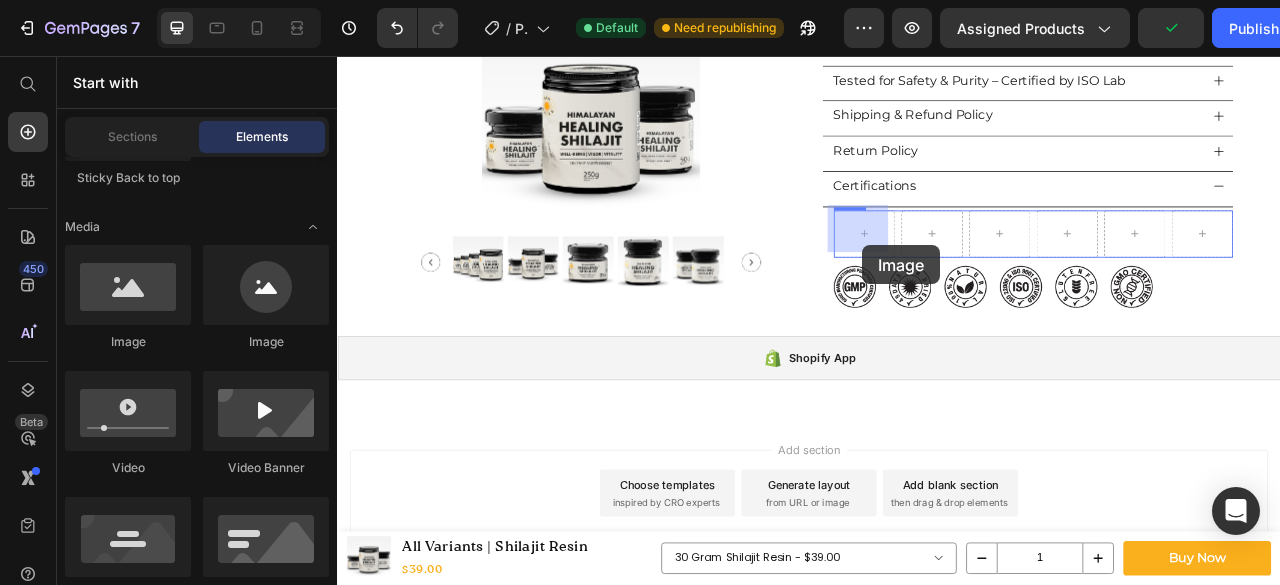 drag, startPoint x: 607, startPoint y: 349, endPoint x: 1005, endPoint y: 297, distance: 401.3826 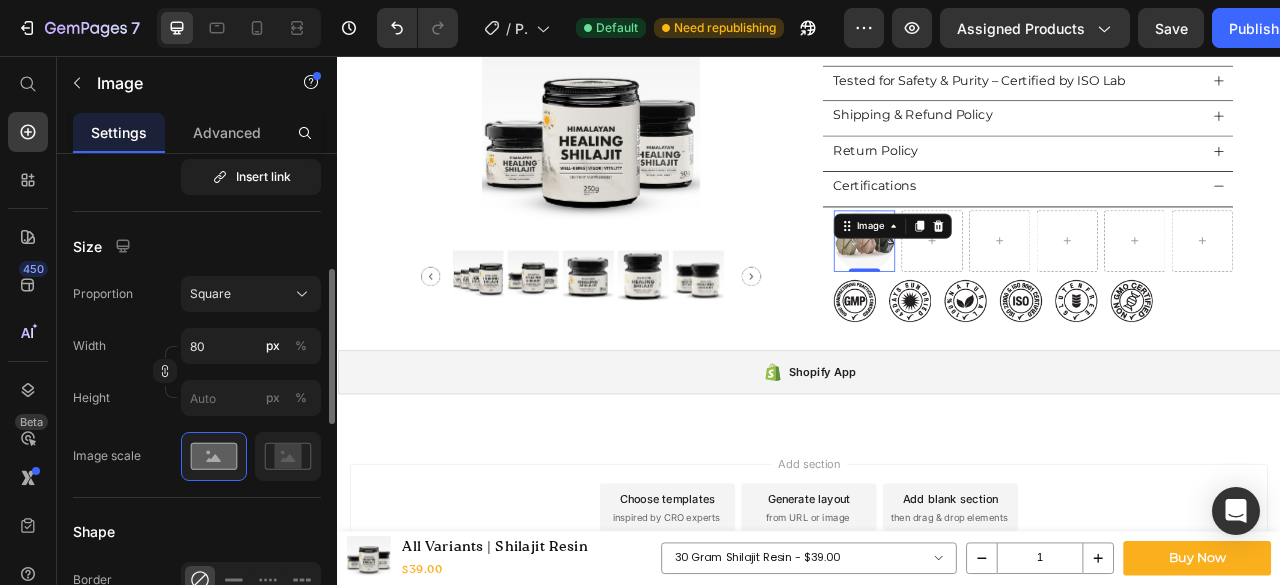 scroll, scrollTop: 466, scrollLeft: 0, axis: vertical 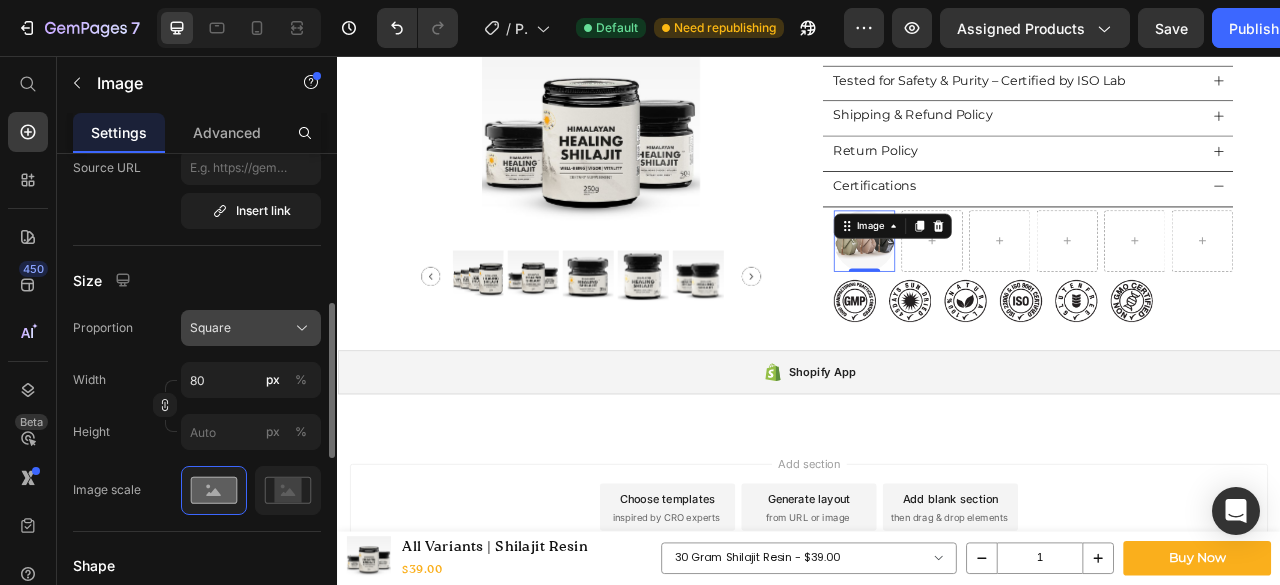 click on "Square" at bounding box center [210, 328] 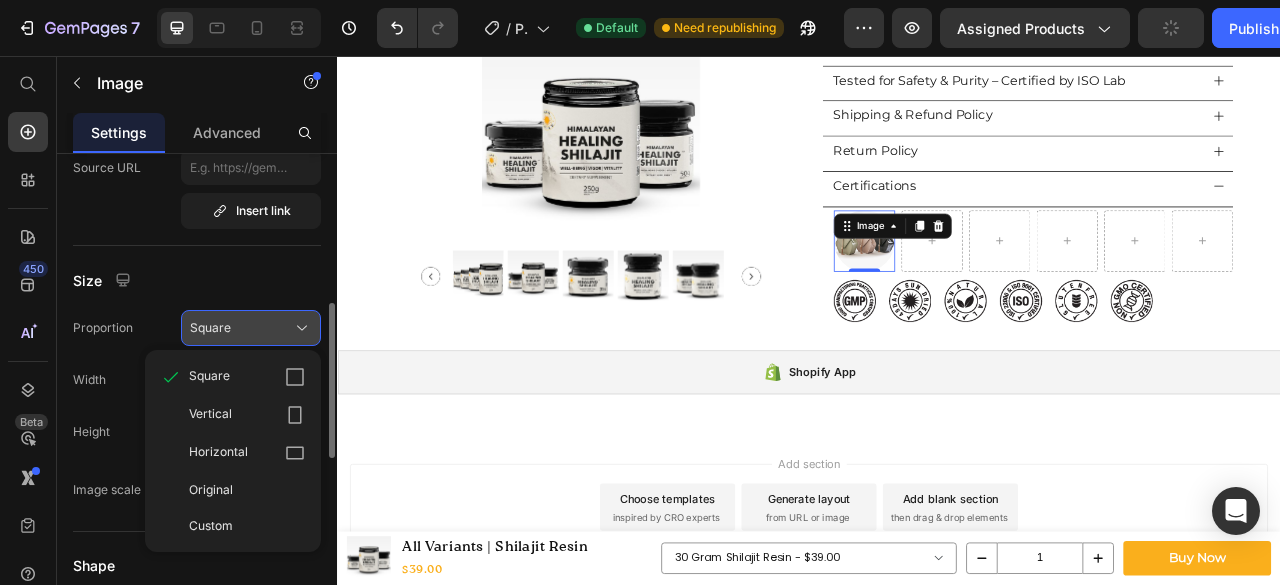 click on "Square" at bounding box center [210, 328] 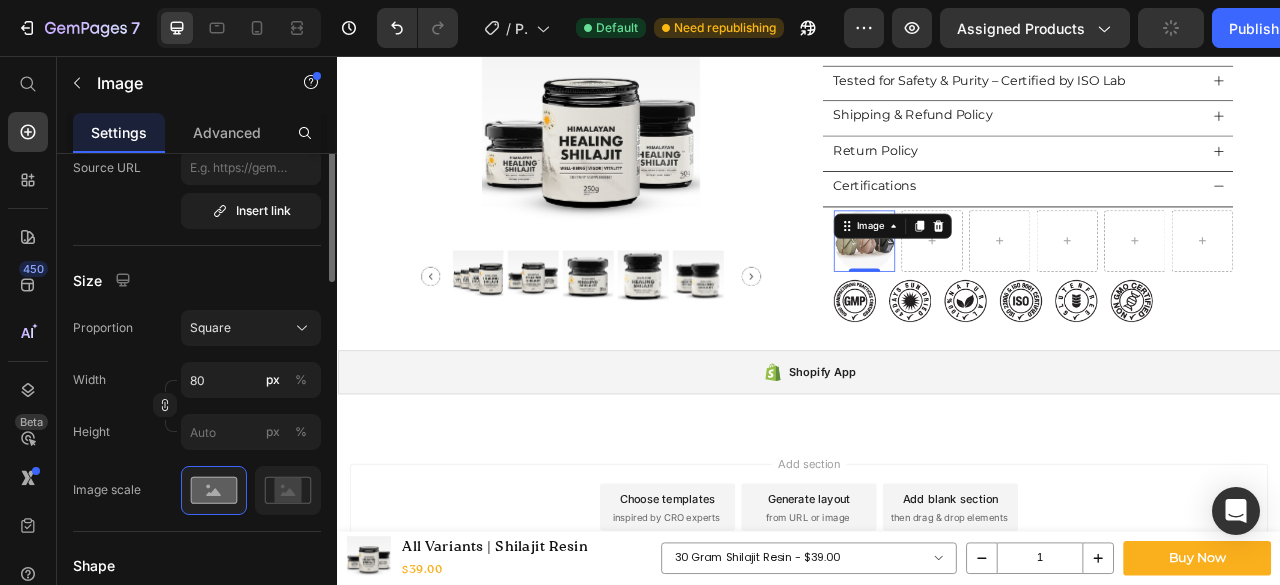 scroll, scrollTop: 333, scrollLeft: 0, axis: vertical 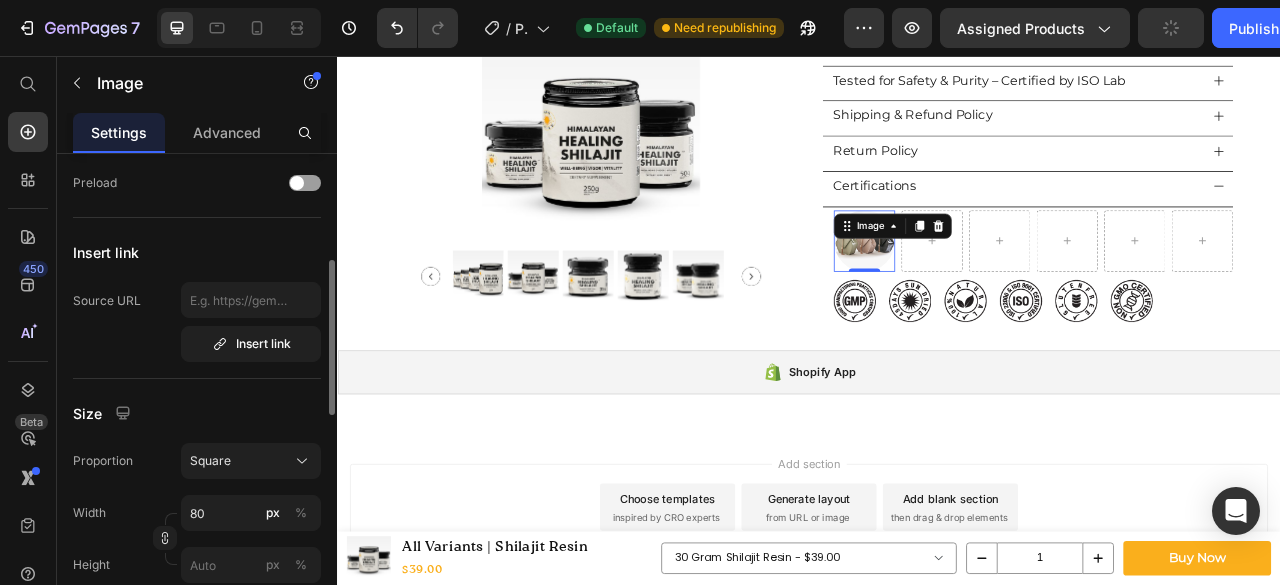 click on "Image Choose Image Upload Image https://ucarecdn.com/ee6d5074-1640-4cc7-8933-47c8589c3dee/-/format/auto/  or   Browse gallery  Preload Insert link Source URL  Insert link  Size Proportion Square Width 80 px % Height px % Image scale Shape Border Corner Shadow Align SEO Alt text Image title" at bounding box center (197, 539) 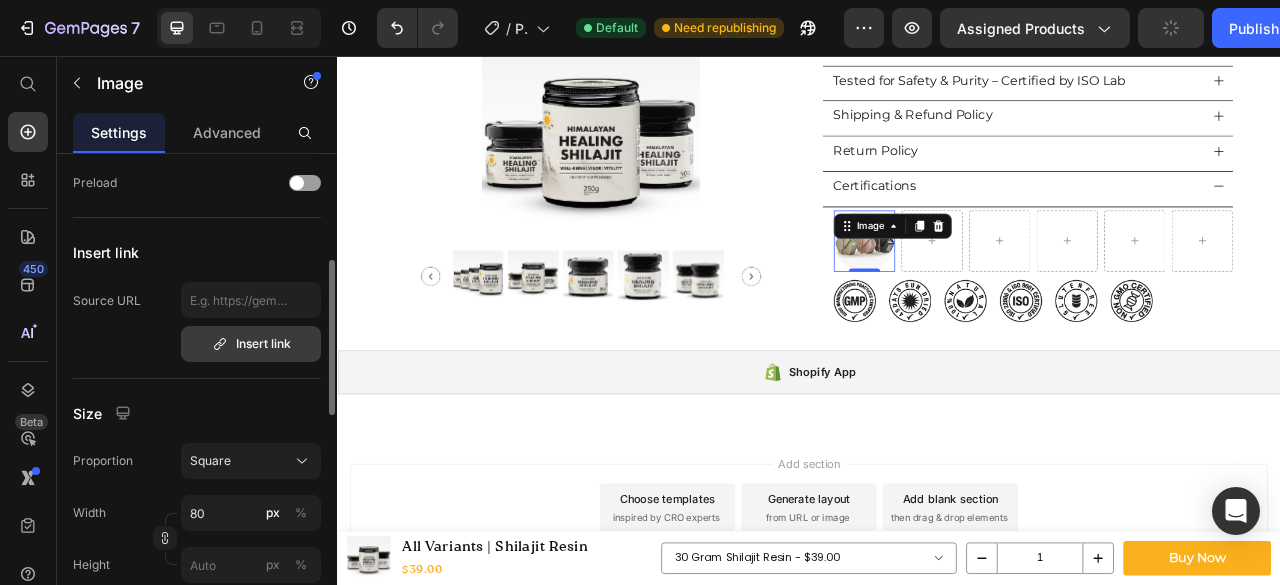 click on "Insert link" at bounding box center (251, 344) 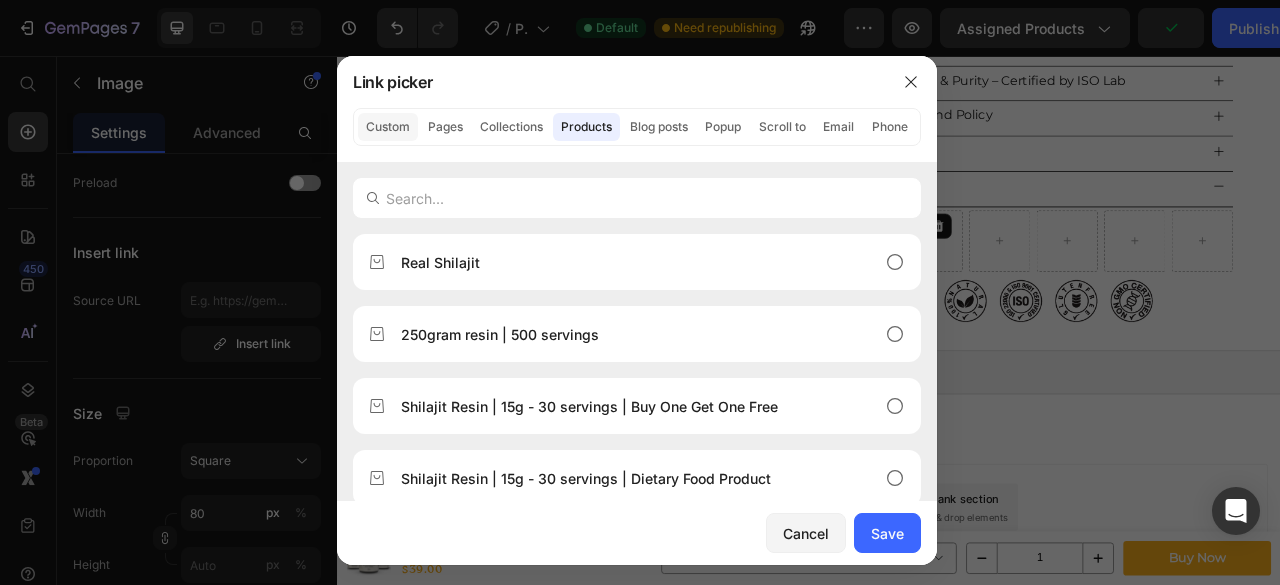 click on "Custom" 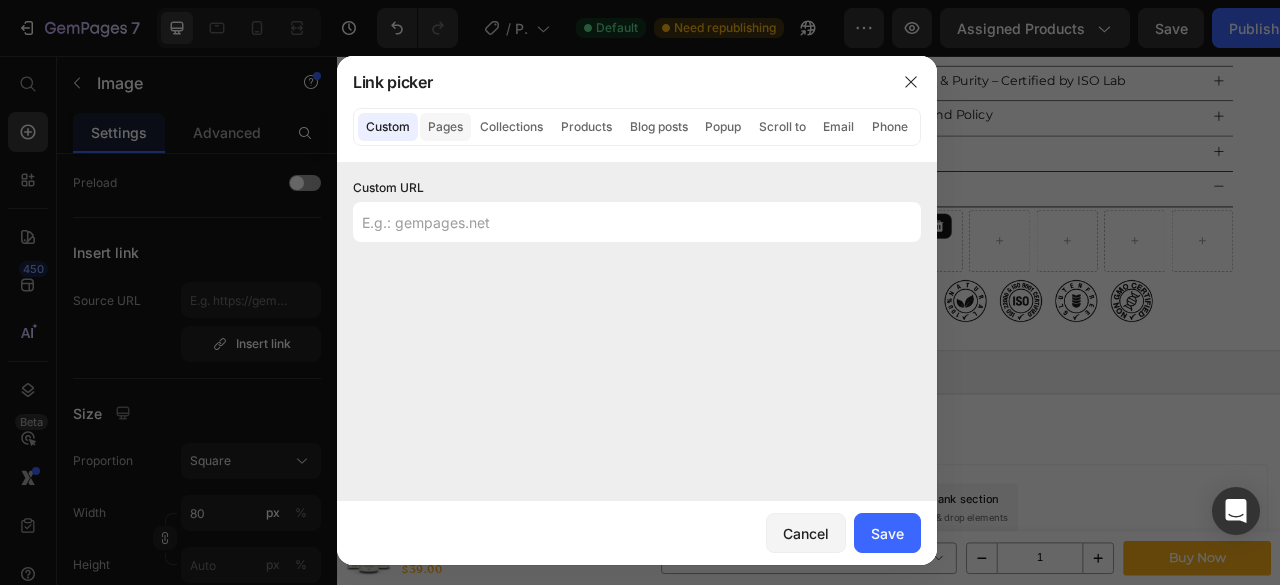 click on "Pages" 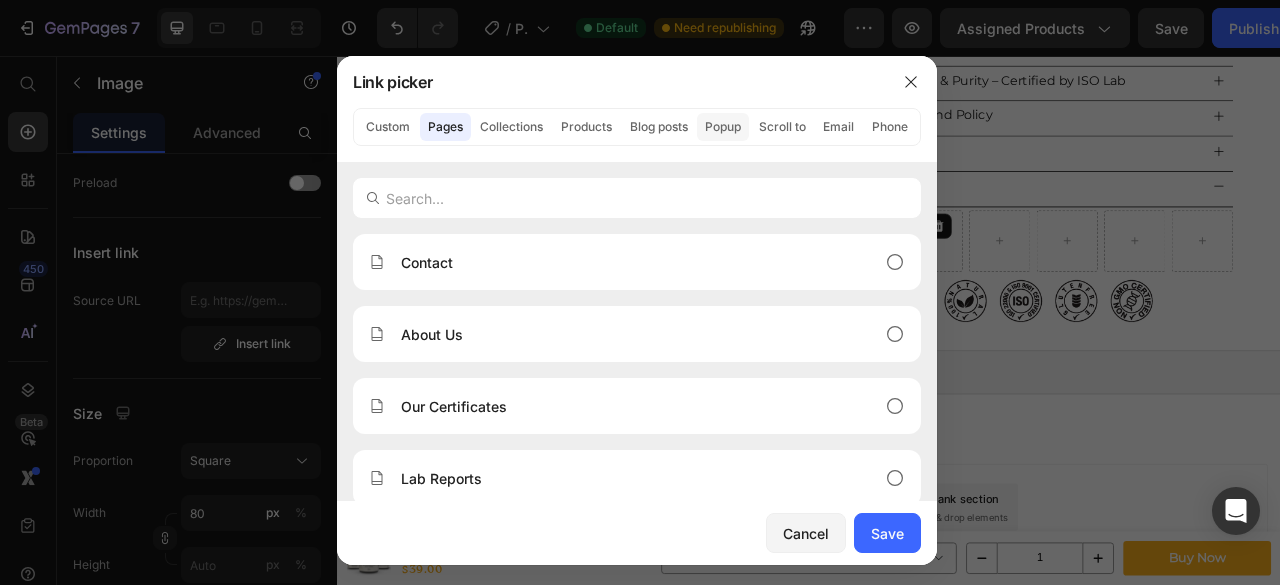 click on "Popup" 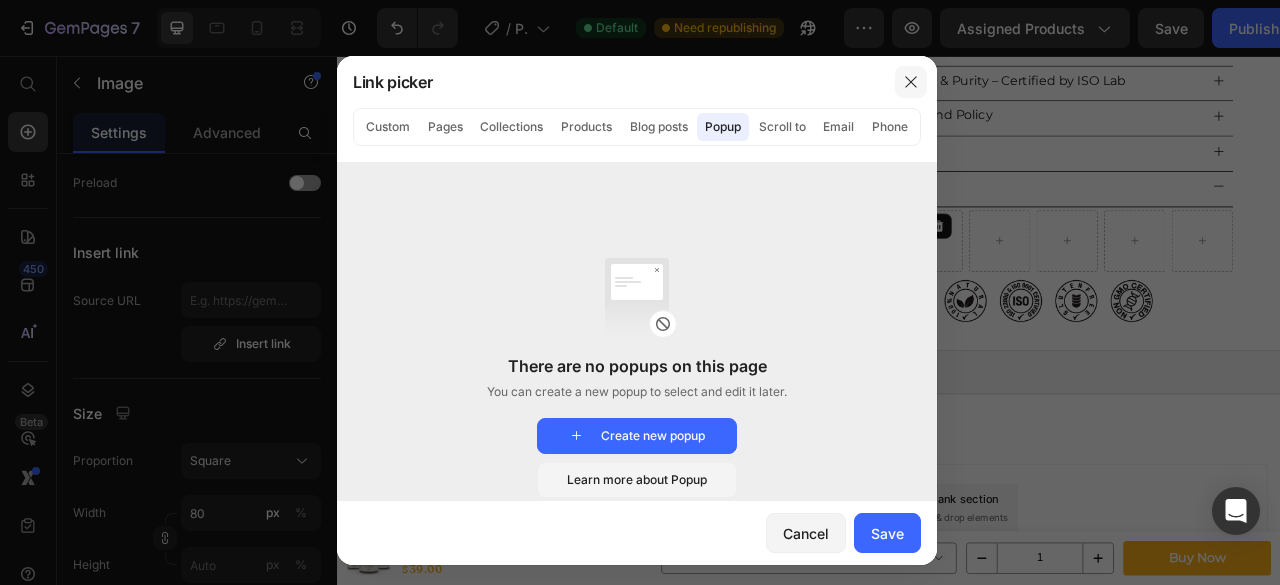 click 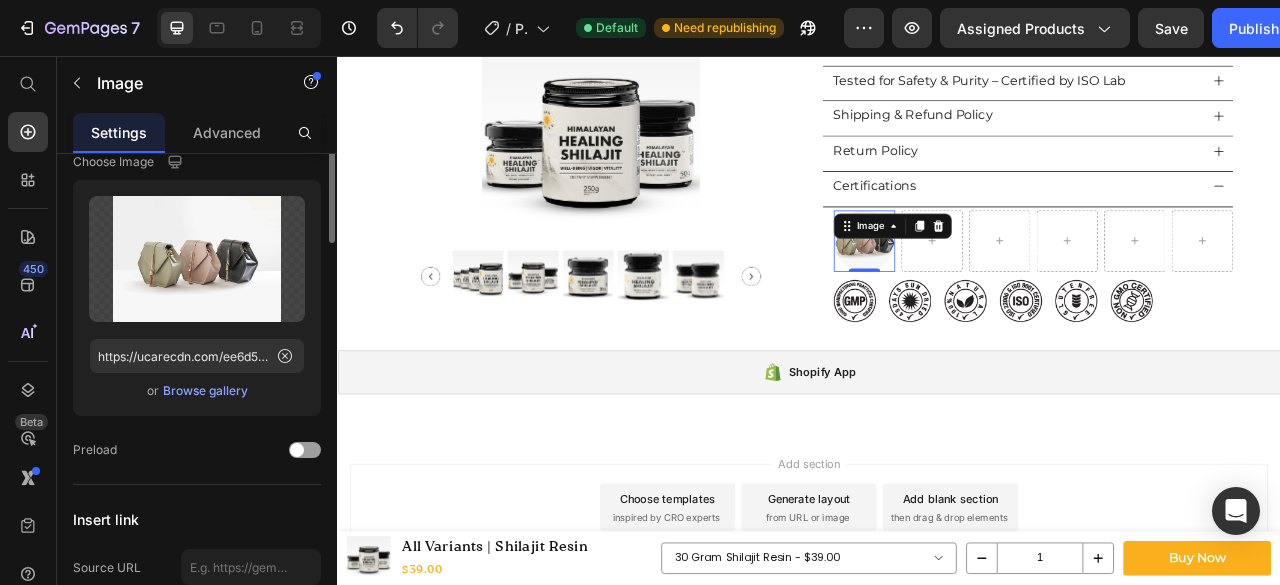 scroll, scrollTop: 0, scrollLeft: 0, axis: both 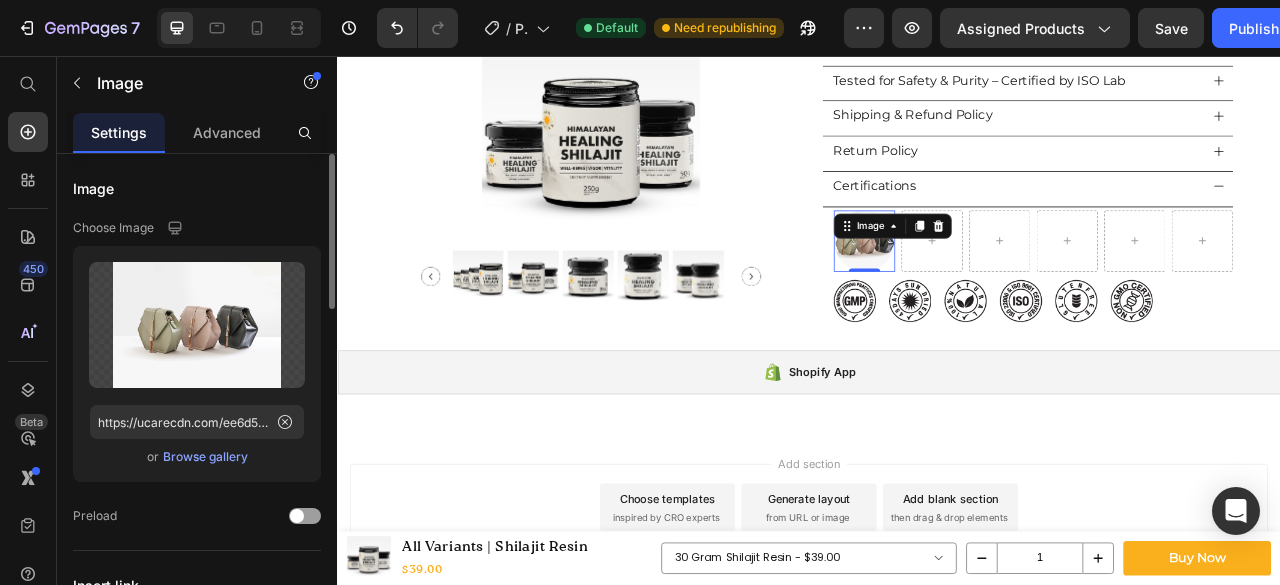 click on "Browse gallery" at bounding box center (205, 457) 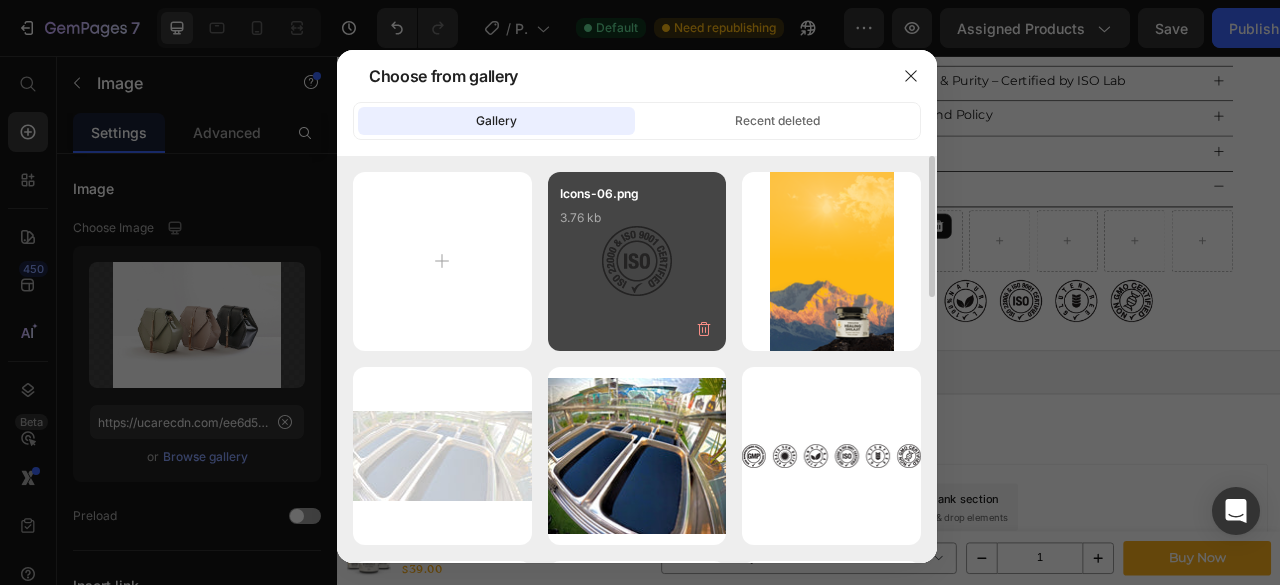 click on "3.76 kb" at bounding box center (637, 218) 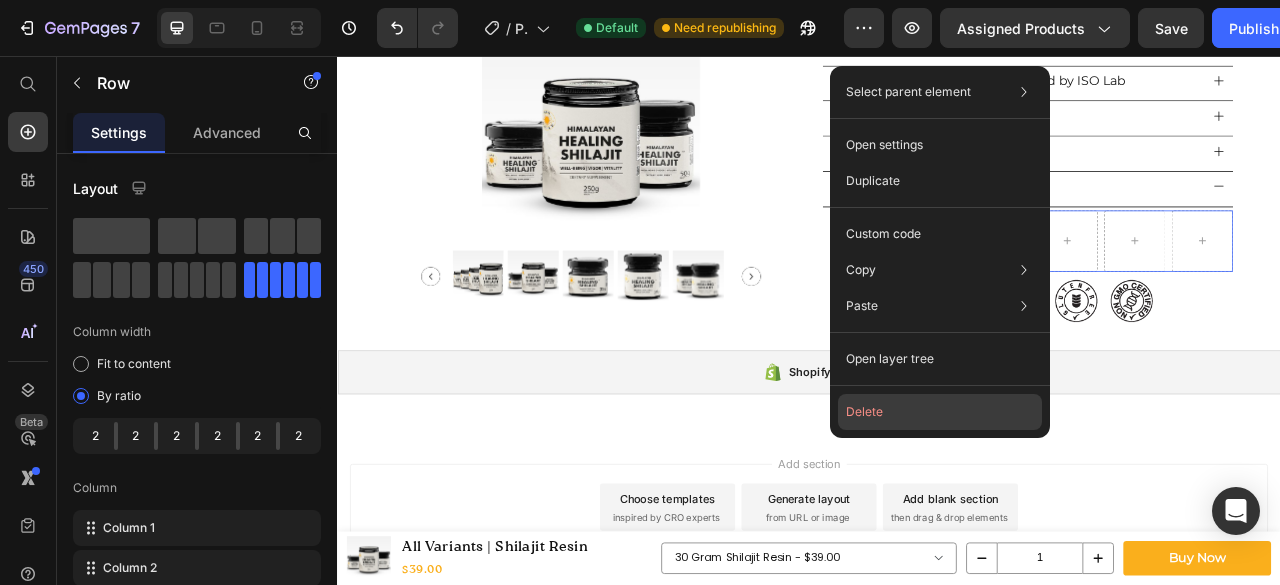 drag, startPoint x: 947, startPoint y: 413, endPoint x: 780, endPoint y: 444, distance: 169.85287 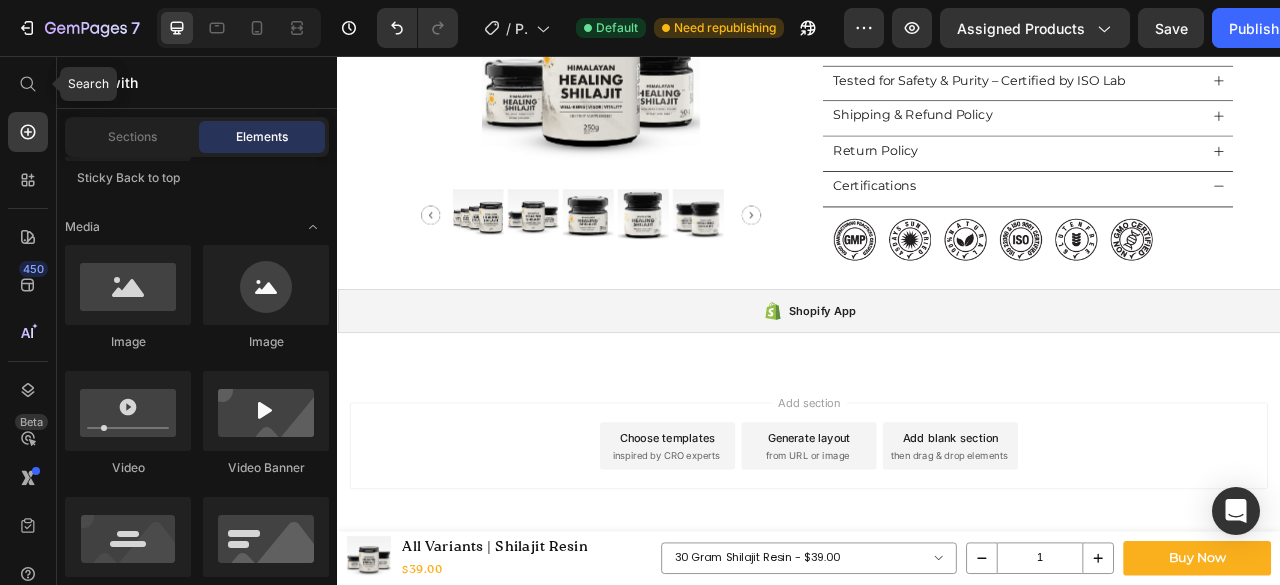 drag, startPoint x: 18, startPoint y: 93, endPoint x: 146, endPoint y: 86, distance: 128.19127 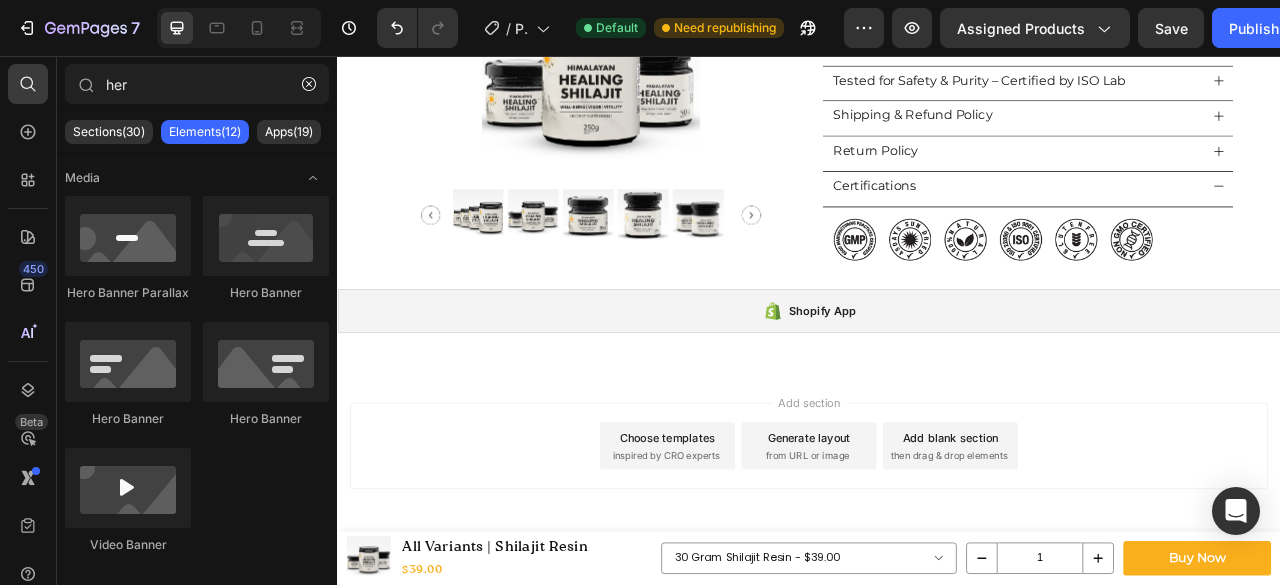 click on "her" at bounding box center (197, 84) 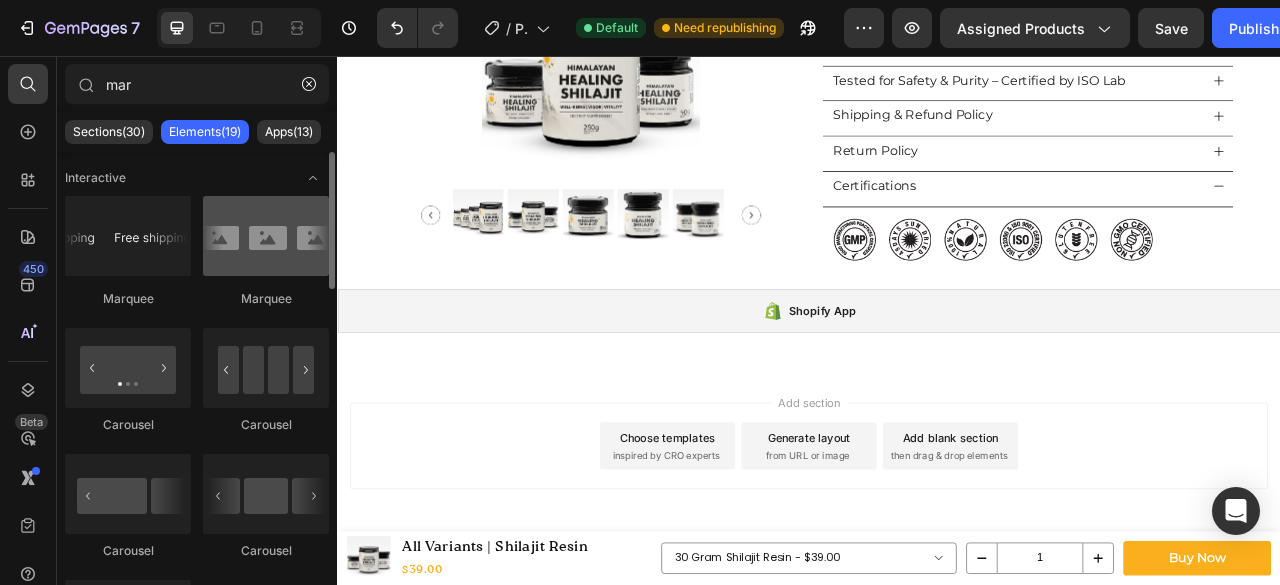 type on "mar" 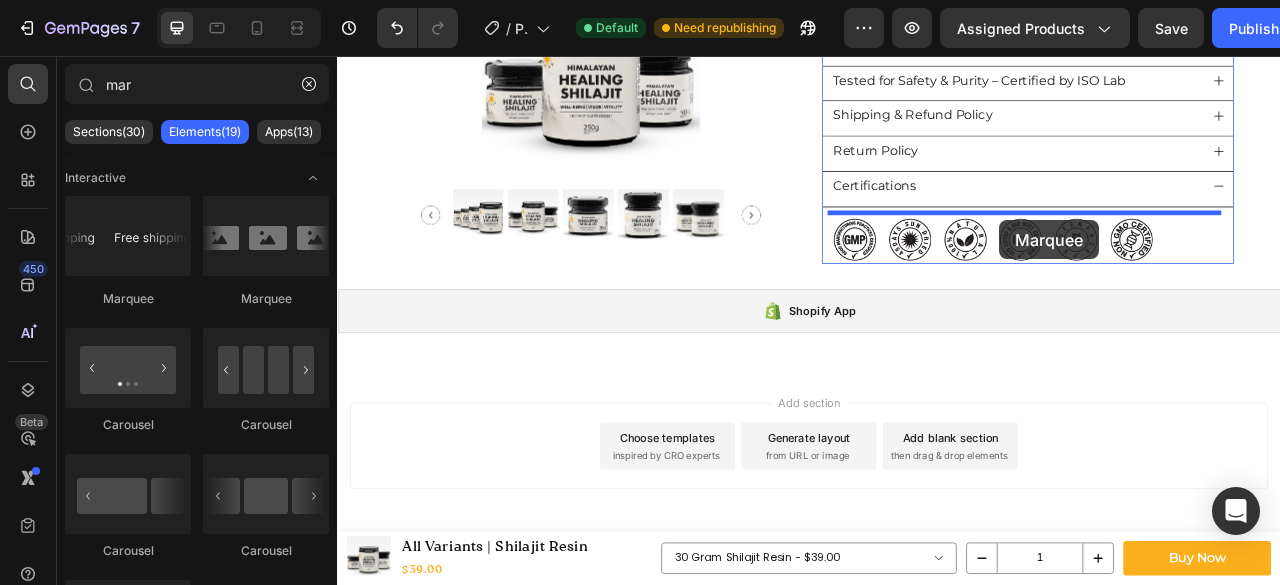 drag, startPoint x: 591, startPoint y: 302, endPoint x: 1180, endPoint y: 265, distance: 590.161 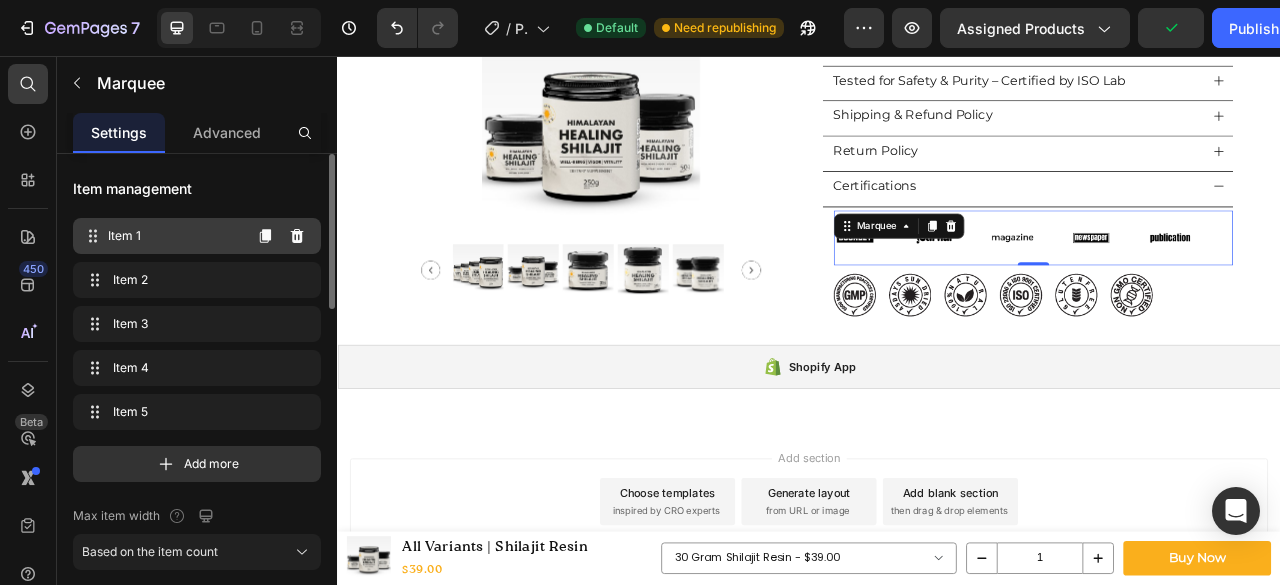 click on "Item 1" at bounding box center [174, 236] 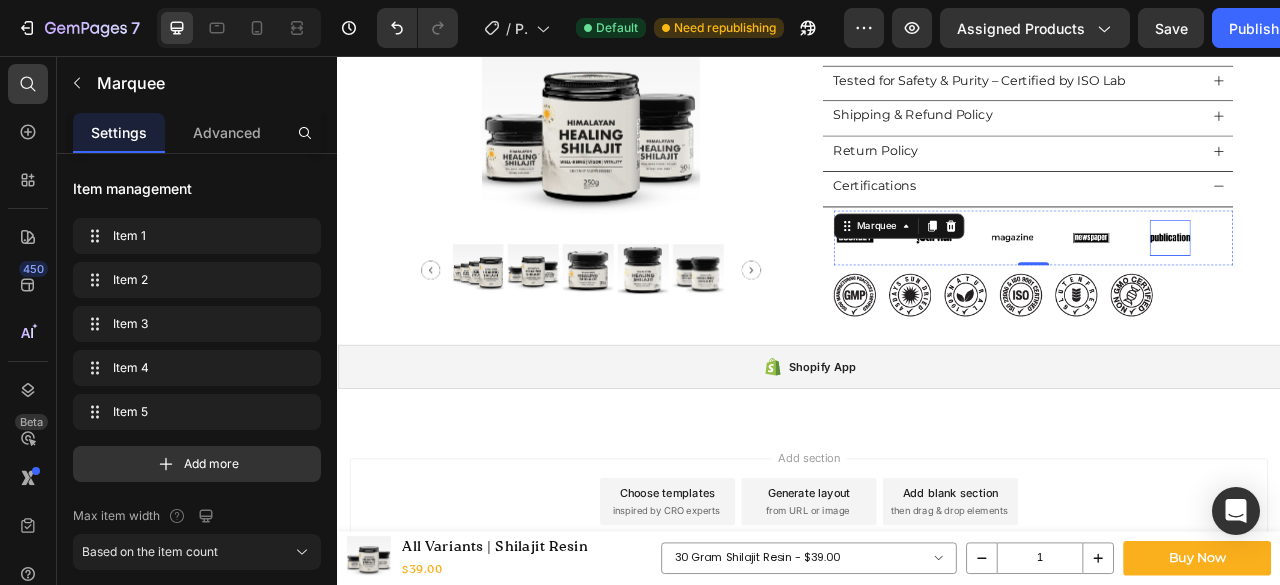 click at bounding box center (1396, 288) 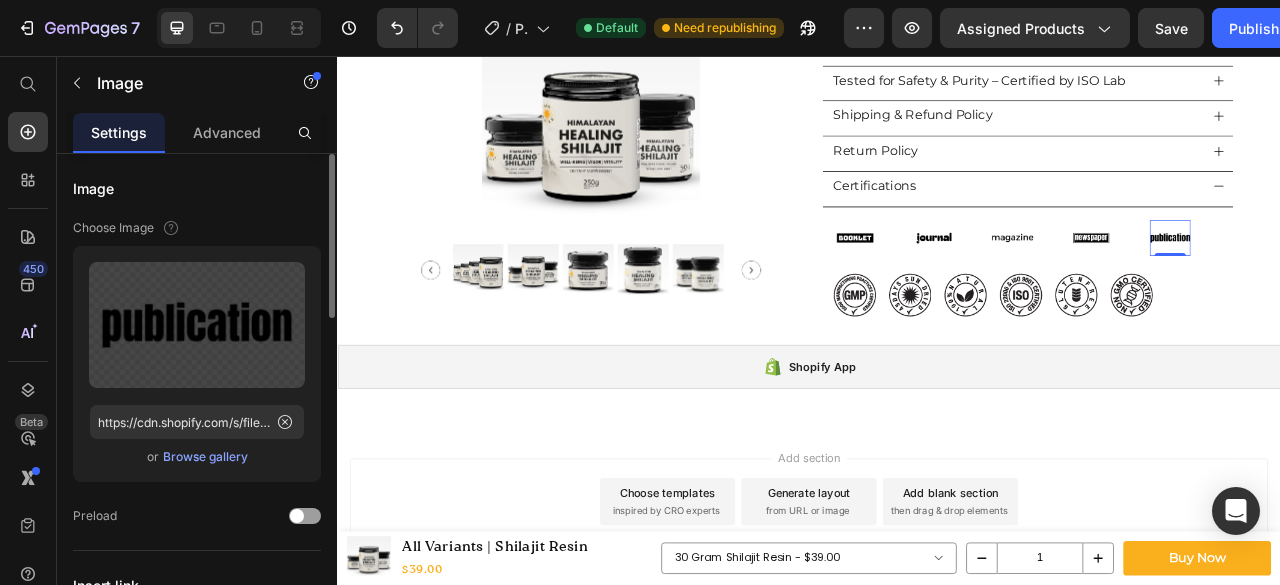 click on "Browse gallery" at bounding box center (205, 457) 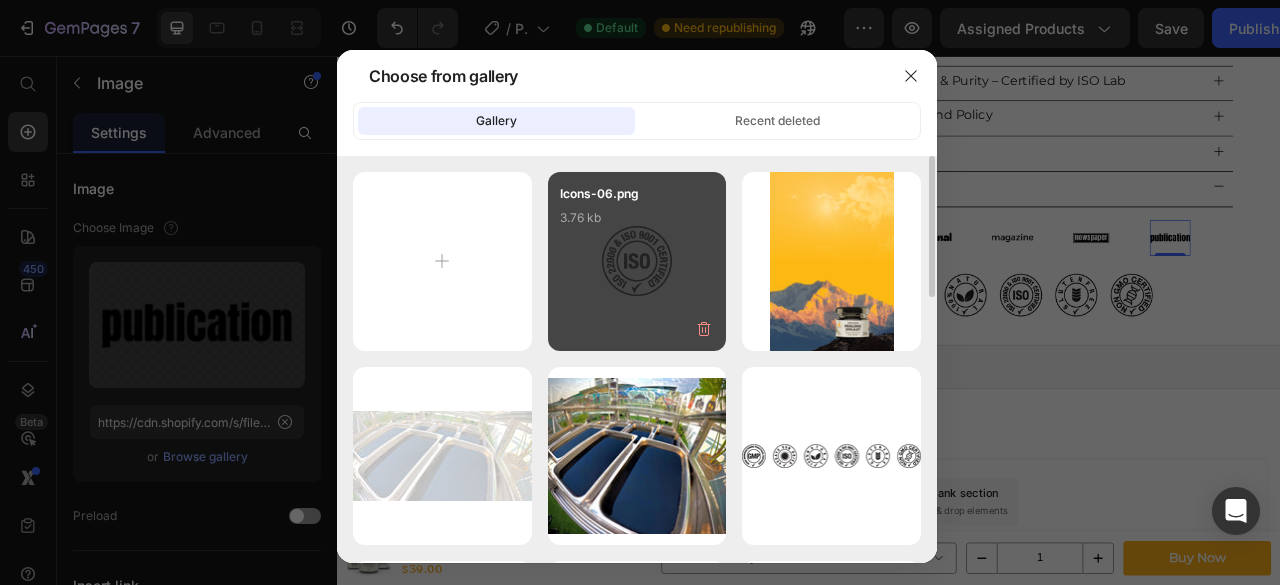 click on "Icons-06.png 3.76 kb" at bounding box center (637, 224) 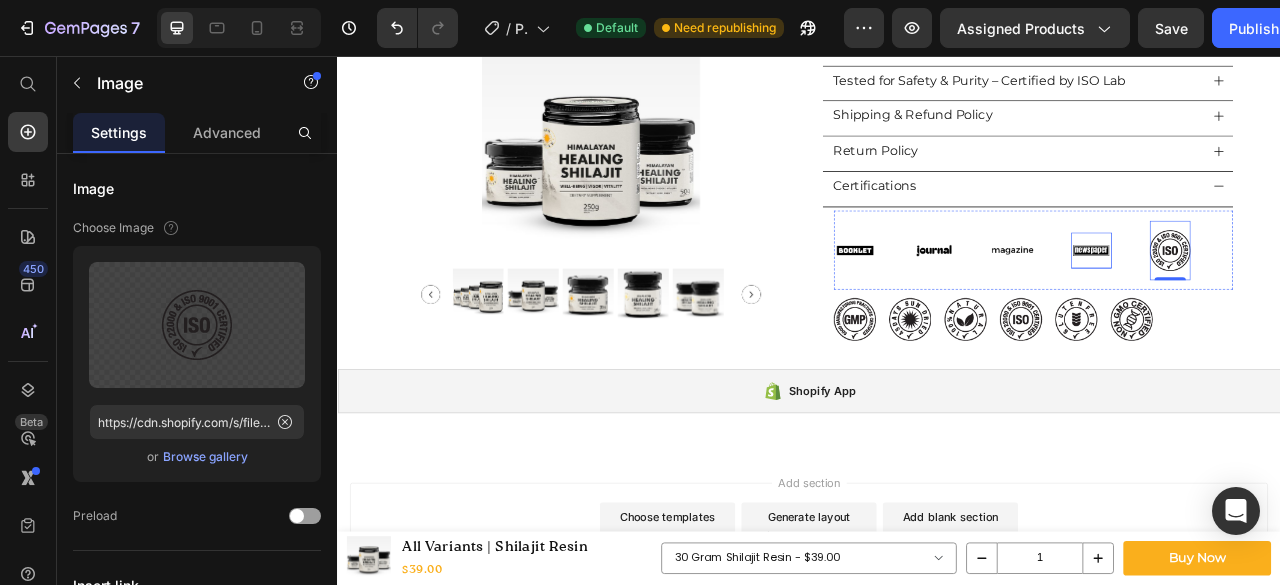 click at bounding box center [1296, 304] 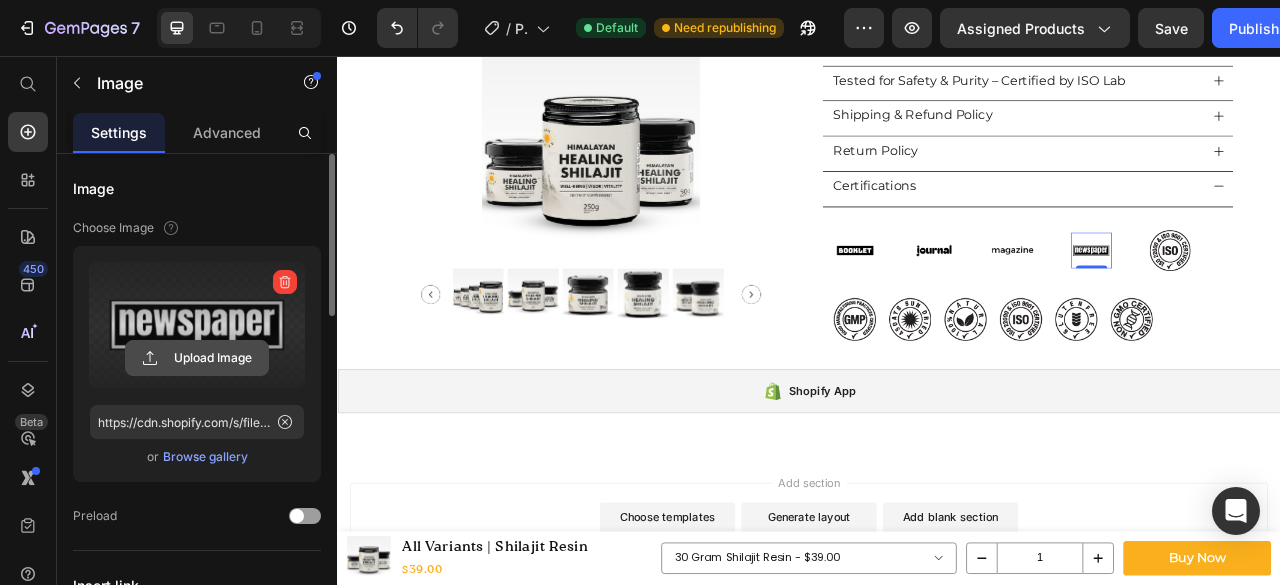 click 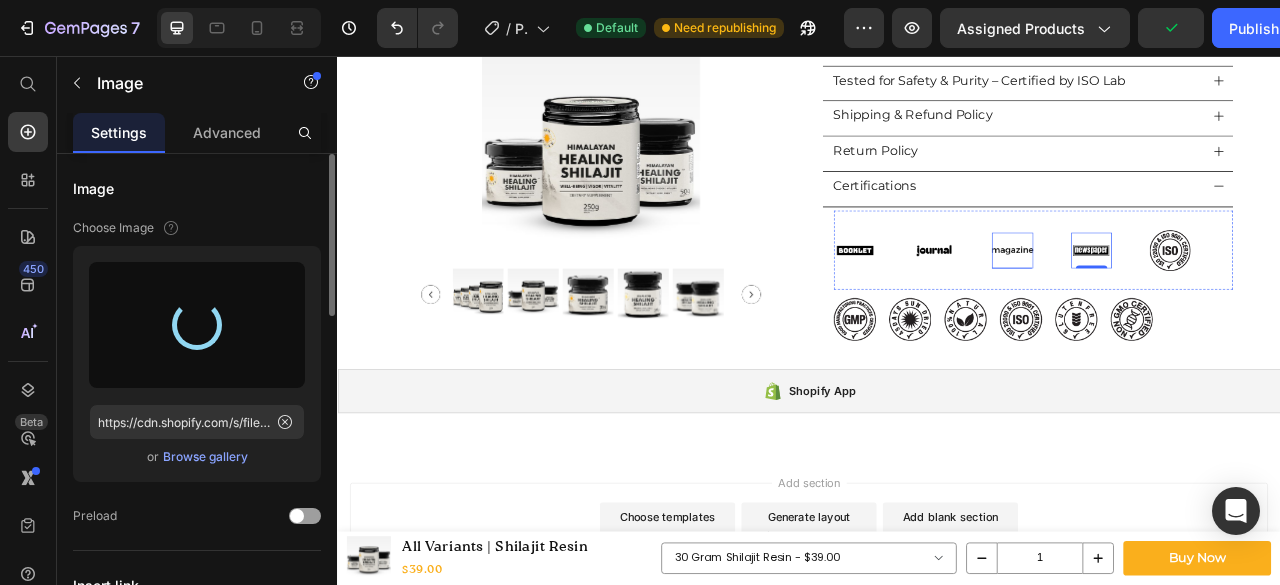 type on "https://cdn.shopify.com/s/files/1/0720/3409/1309/files/gempages_538536067247113363-25f16e63-15ec-46f0-91f3-8c5d713b1031.png" 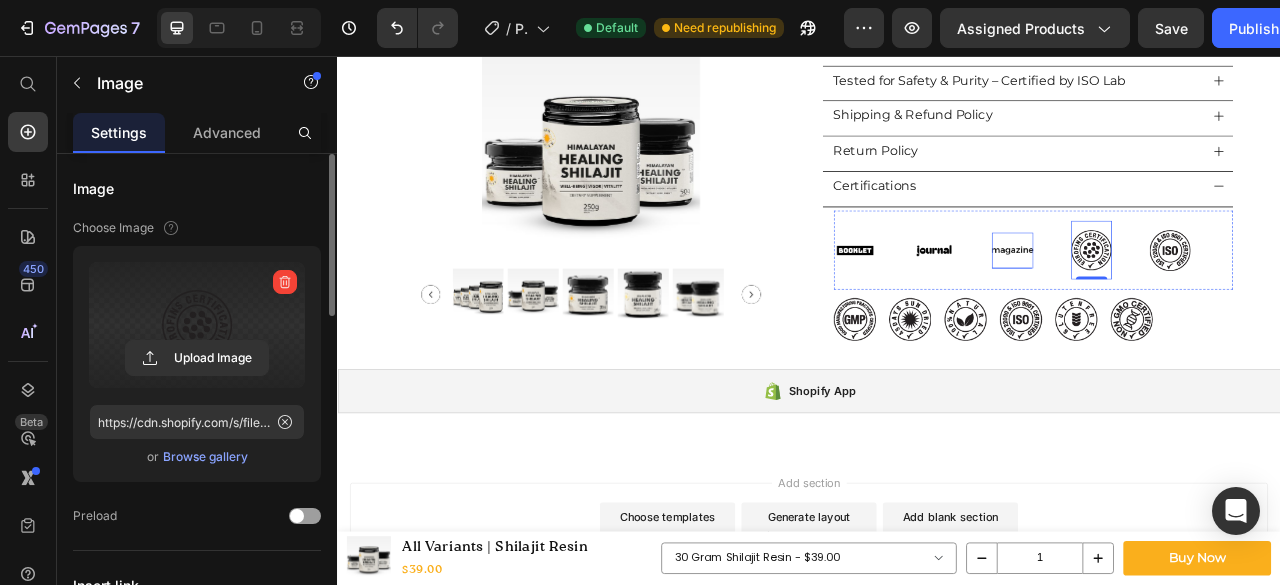 click at bounding box center [1195, 304] 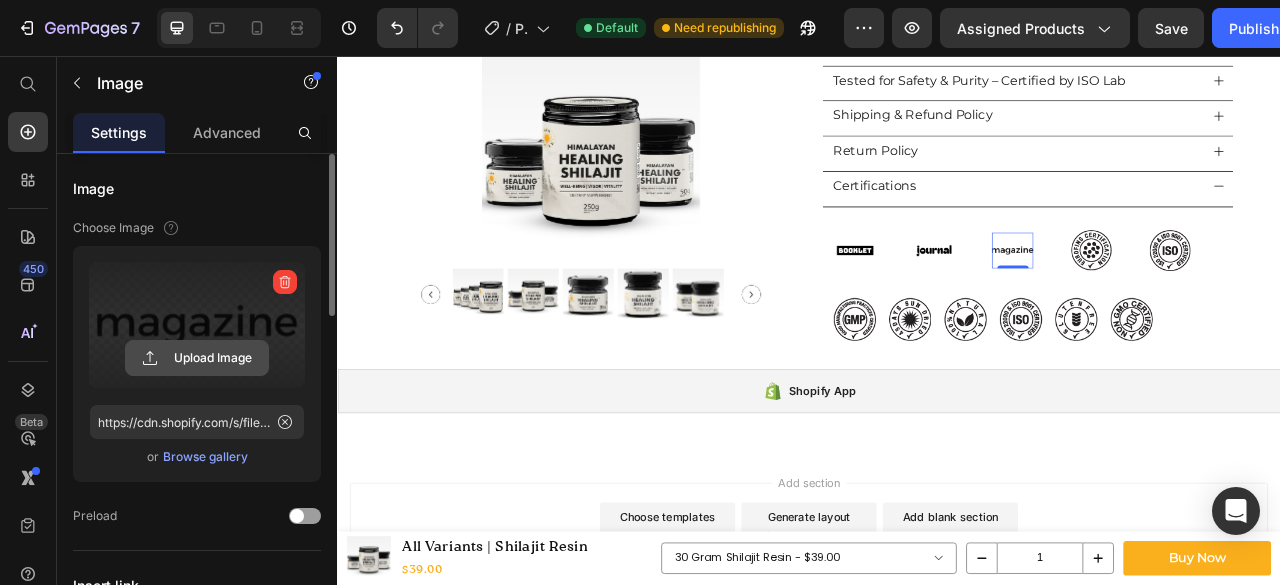 click 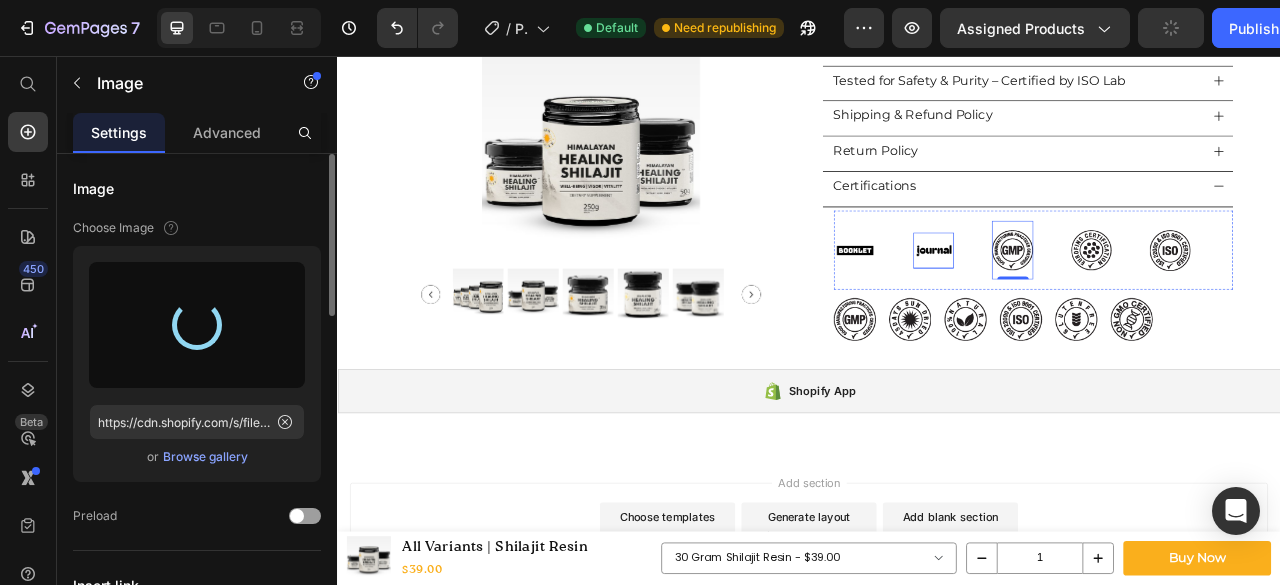 type on "https://cdn.shopify.com/s/files/1/0720/3409/1309/files/gempages_538536067247113363-0b8b8a8e-51d4-42bf-ac75-12c6360b587f.png" 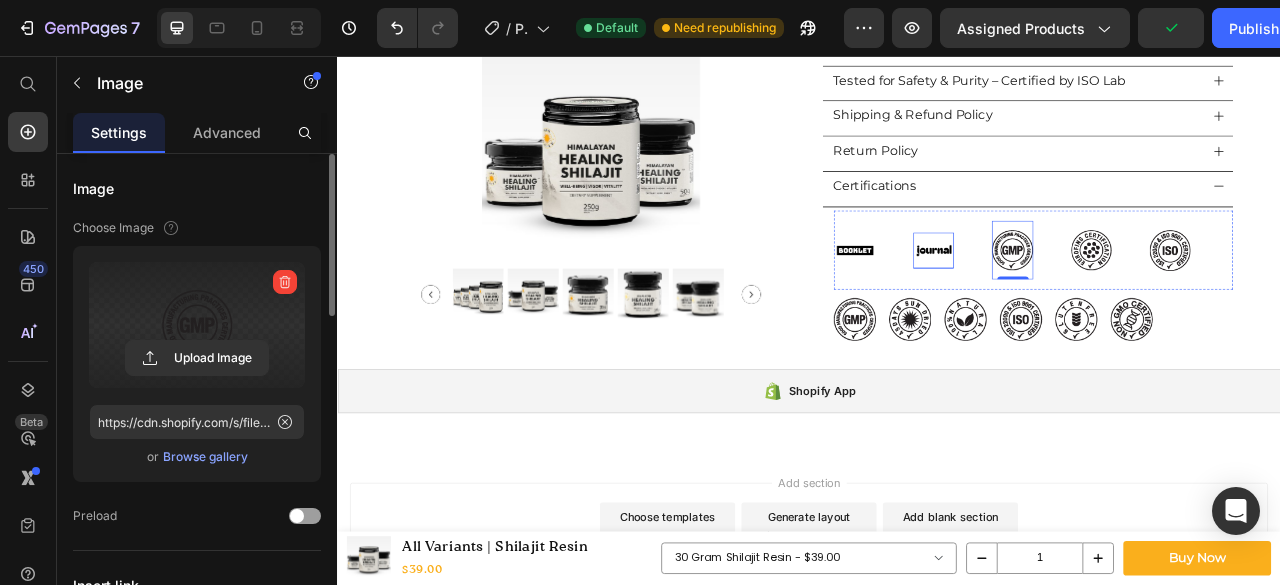 click at bounding box center (1095, 304) 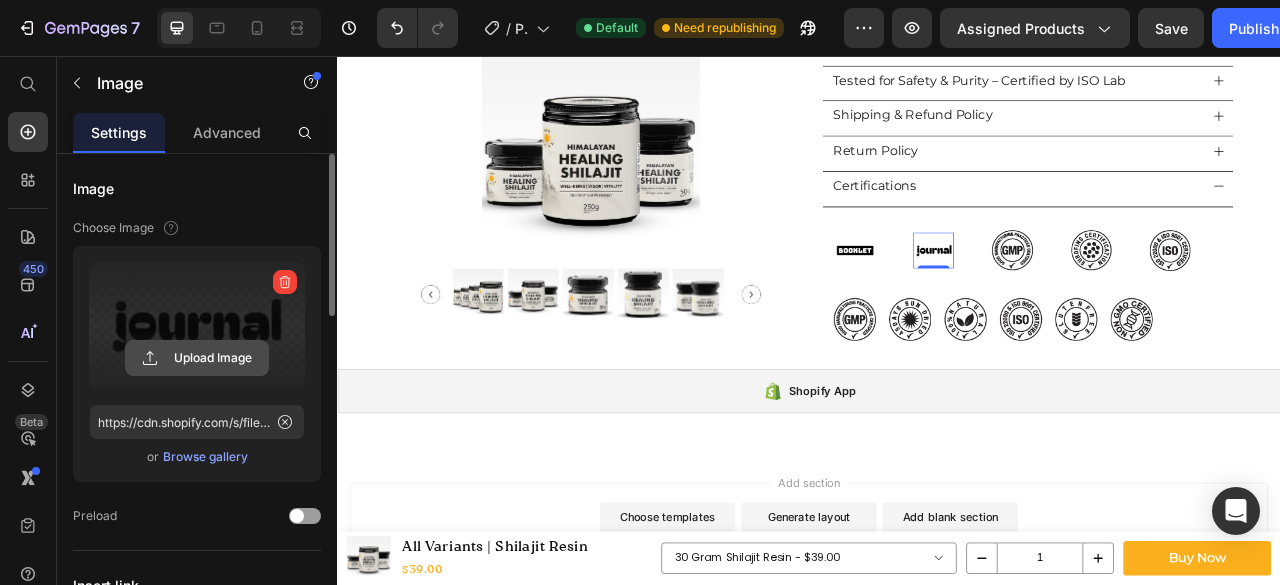 click 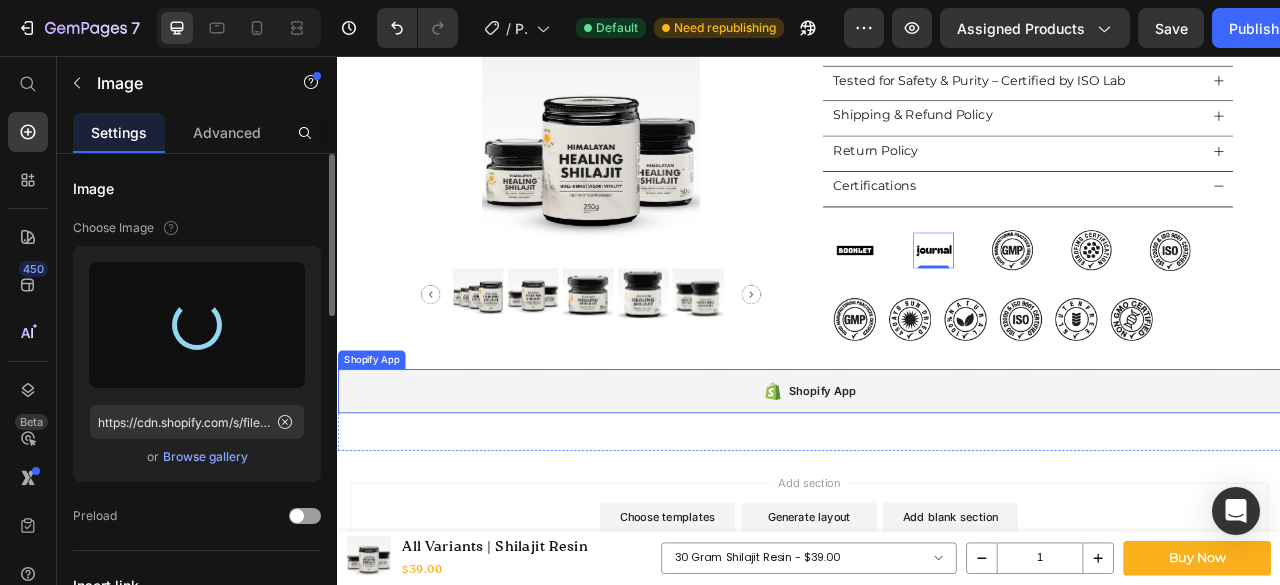 type on "https://cdn.shopify.com/s/files/1/0720/3409/1309/files/gempages_538536067247113363-46c81c46-9173-4e60-8064-b2bbf4932669.png" 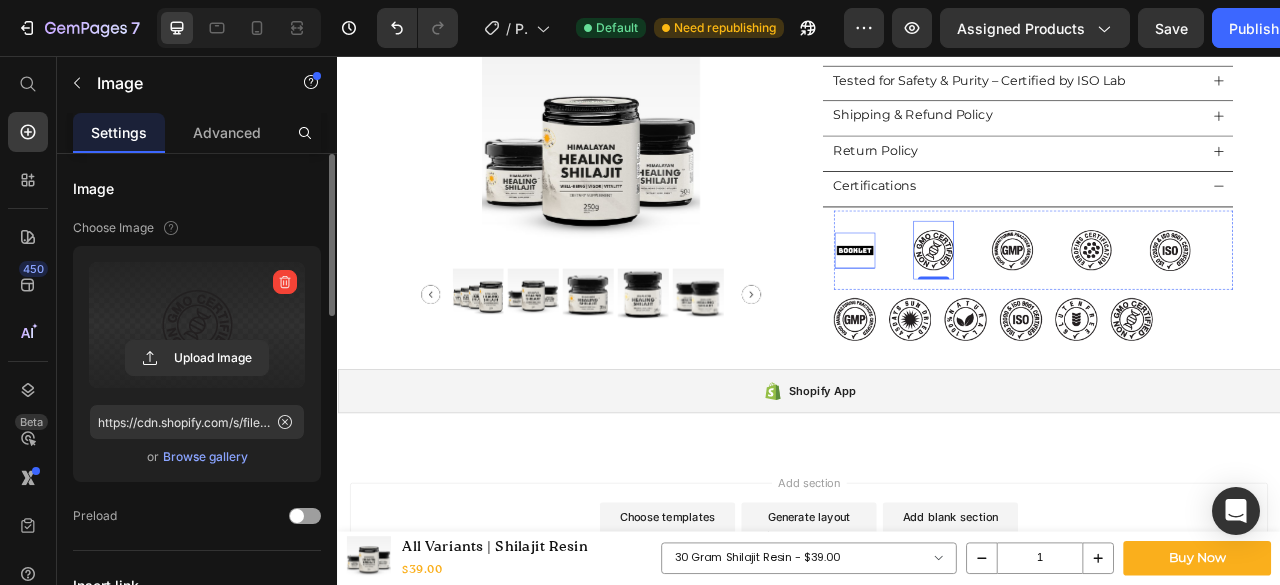 click at bounding box center (995, 304) 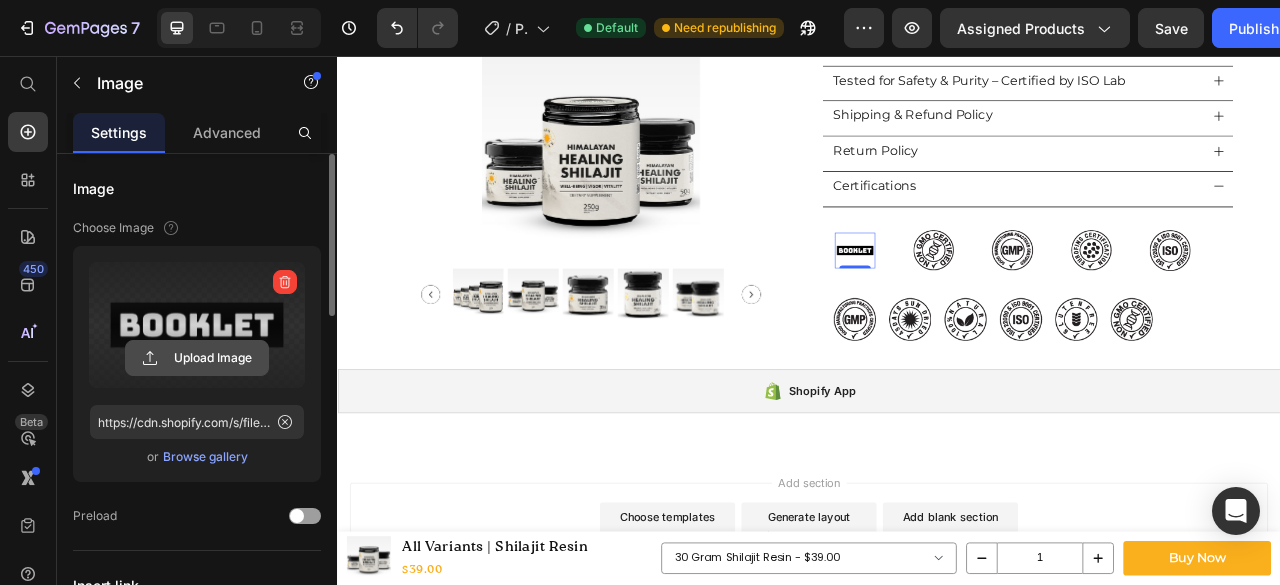 click 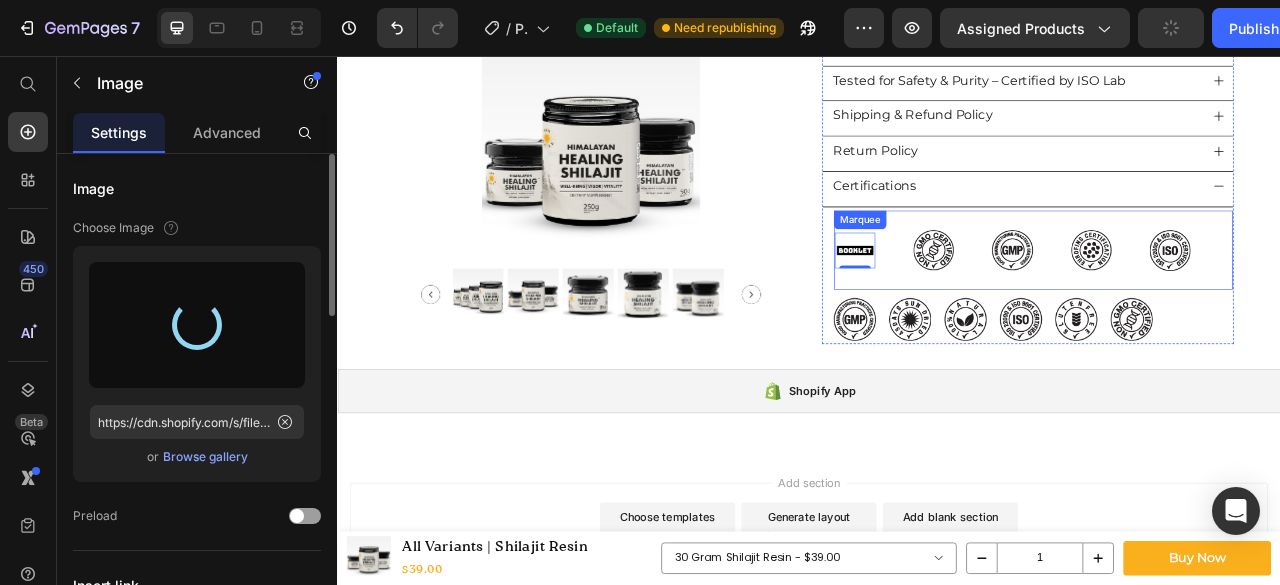 click on "Image" at bounding box center [1420, 304] 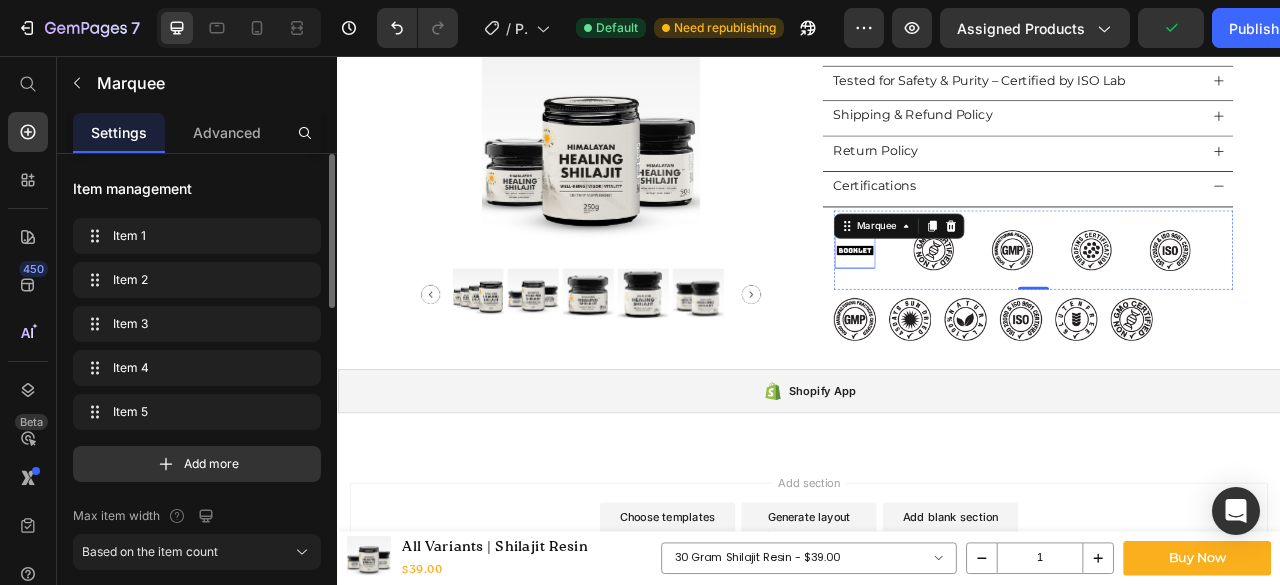 click at bounding box center [995, 304] 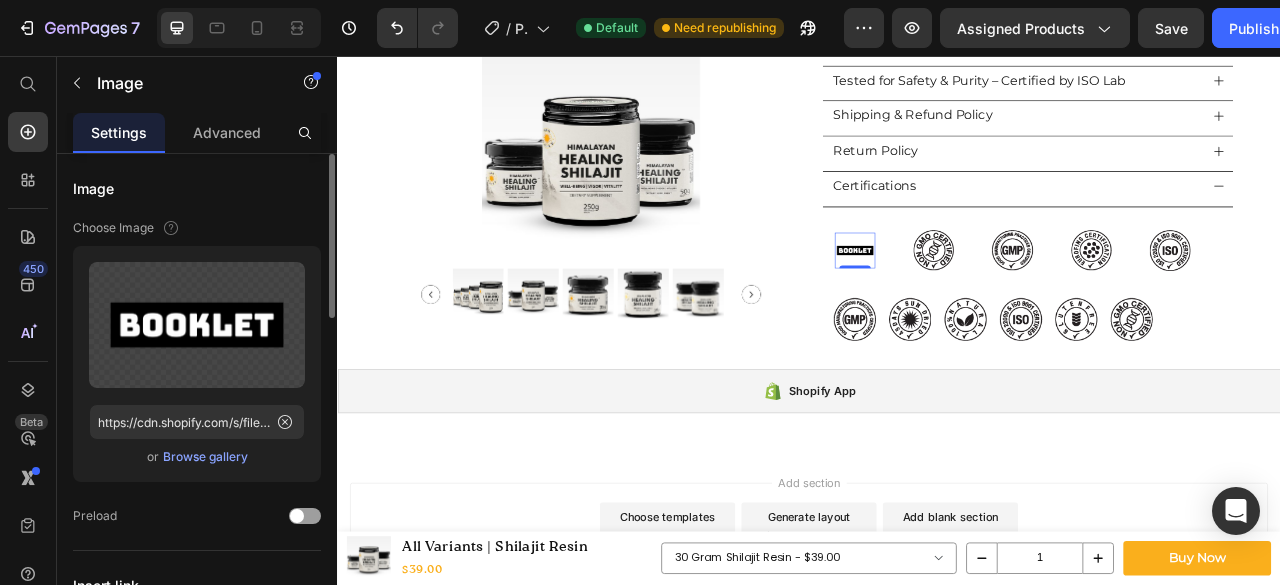 click on "Browse gallery" at bounding box center (205, 457) 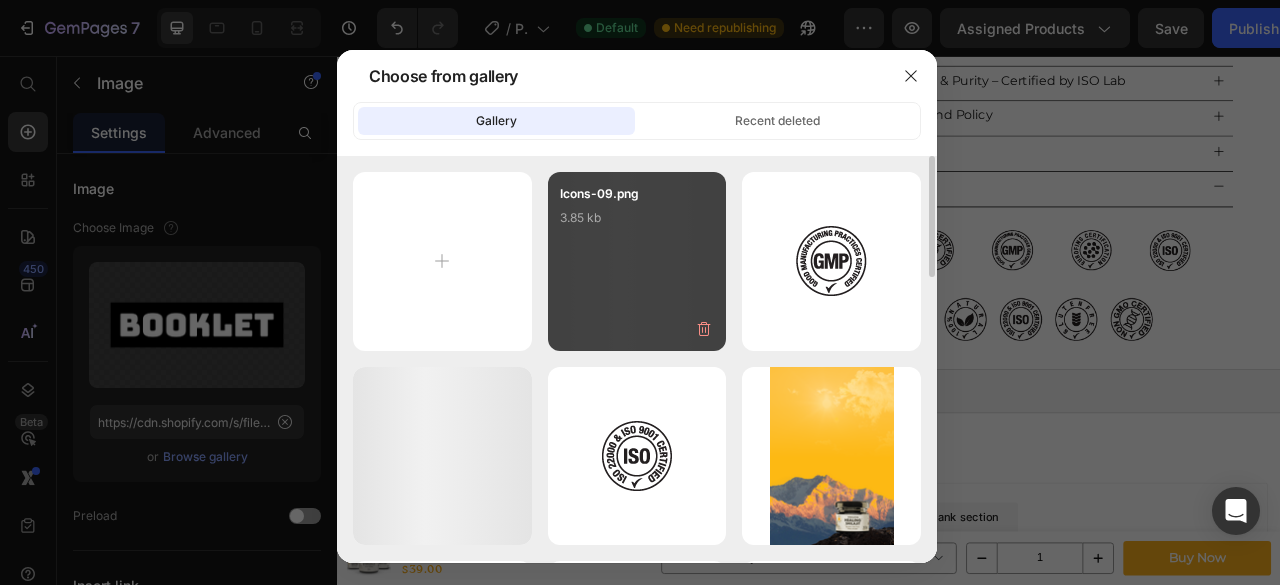 click on "Icons-09.png 3.85 kb" at bounding box center (637, 224) 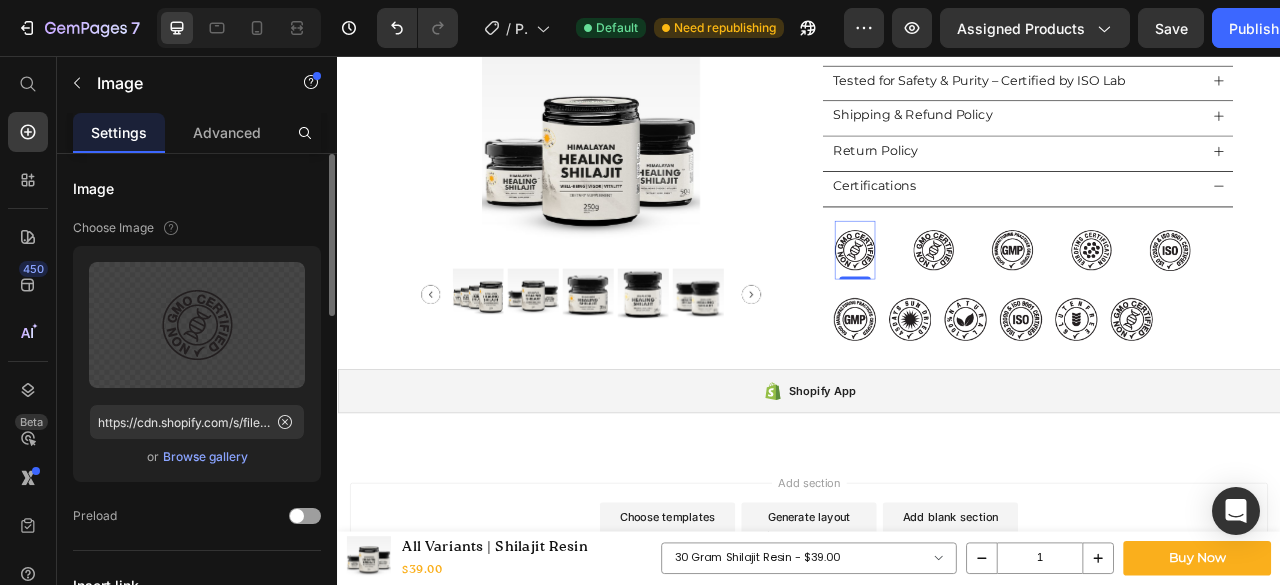 click on "Browse gallery" at bounding box center (205, 457) 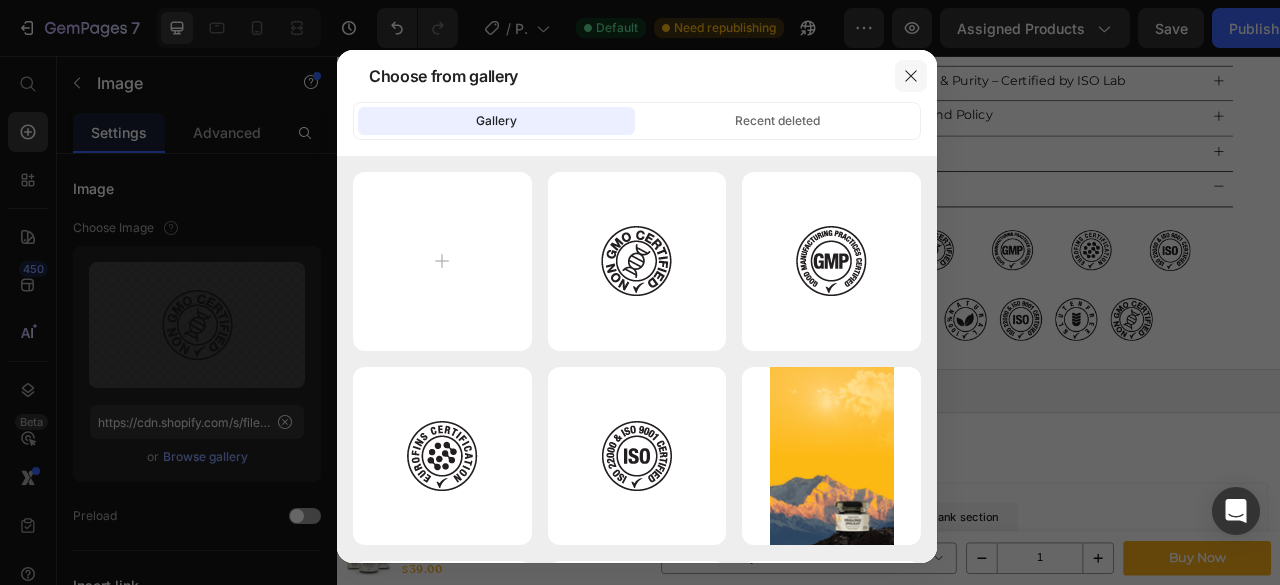 click 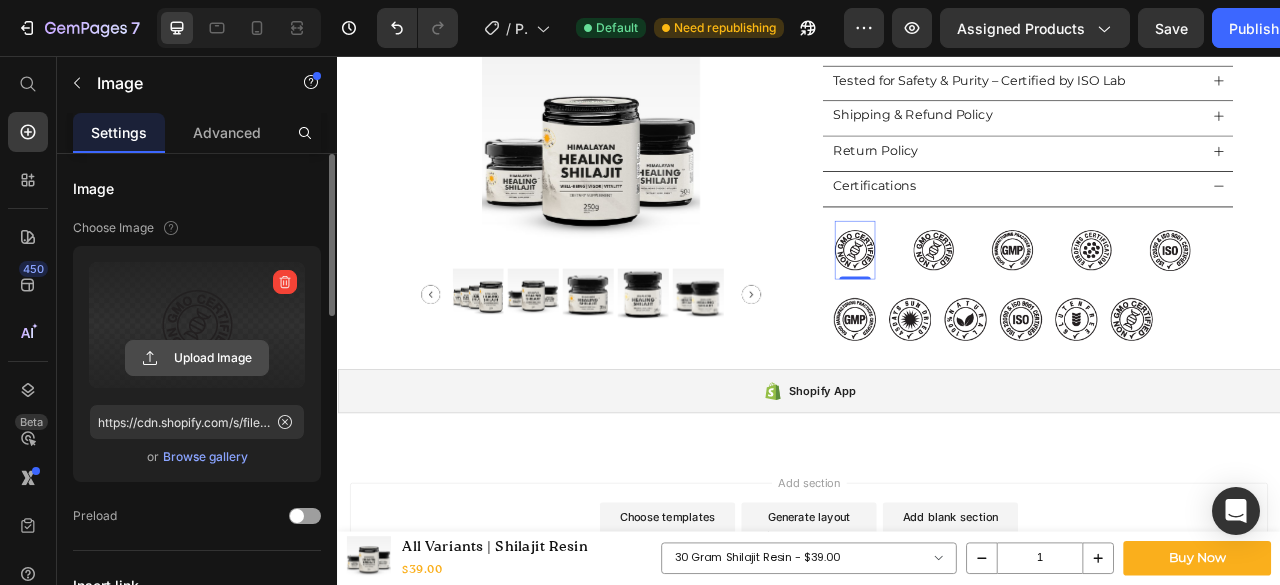 click 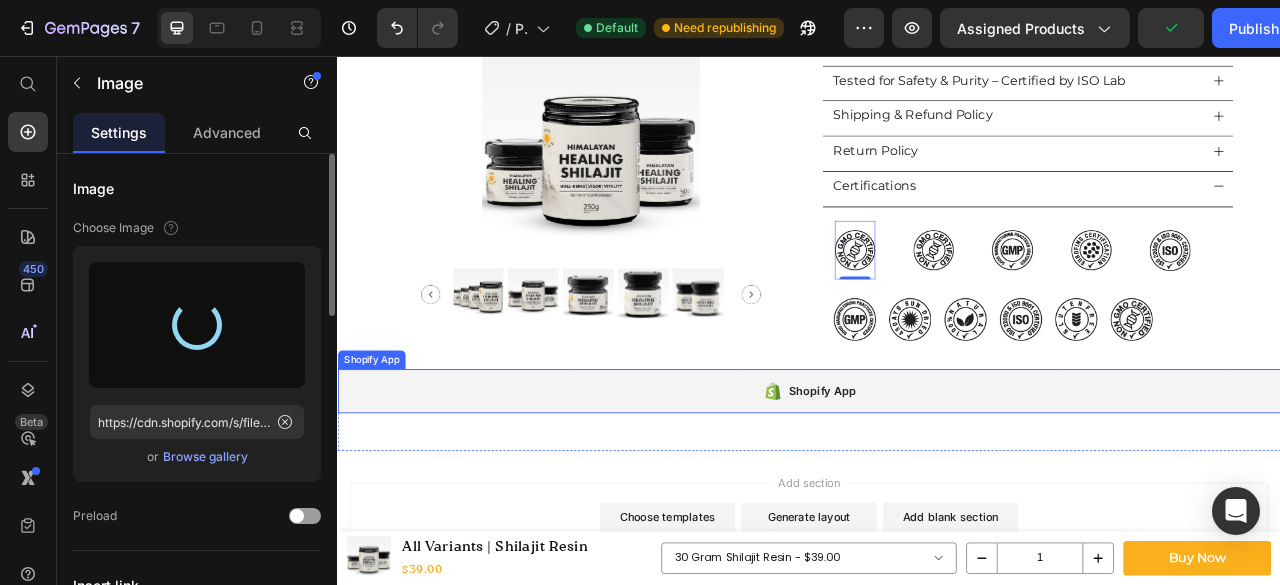 type on "https://cdn.shopify.com/s/files/1/0720/3409/1309/files/gempages_538536067247113363-860969b4-1ee4-4eb9-8605-7204372117bb.png" 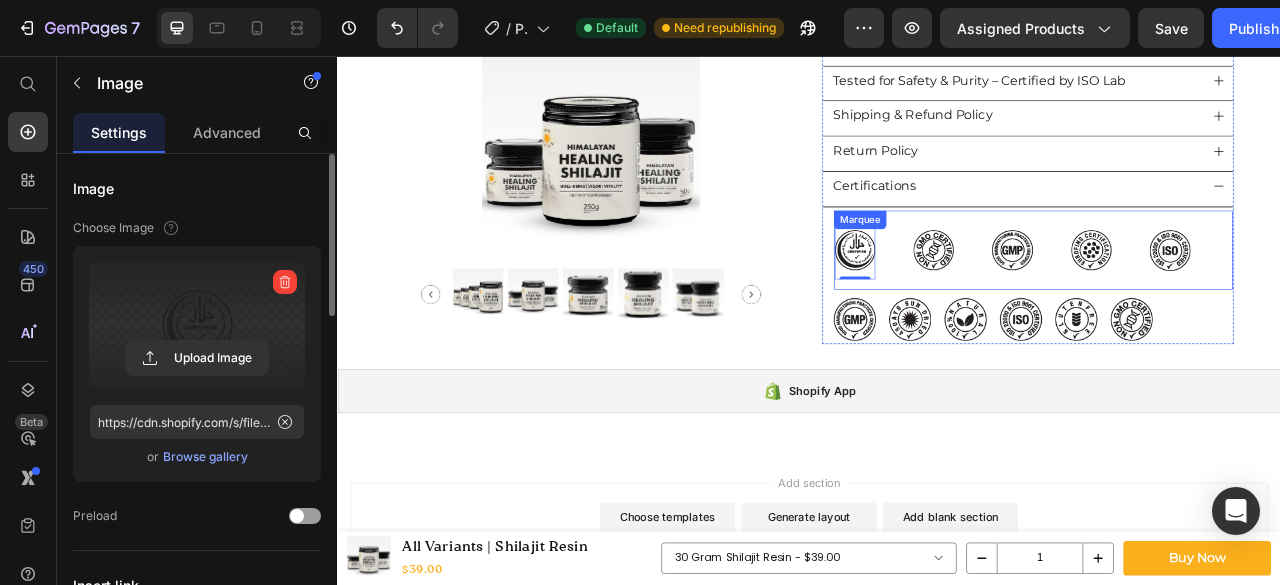 click on "Image" at bounding box center (1420, 304) 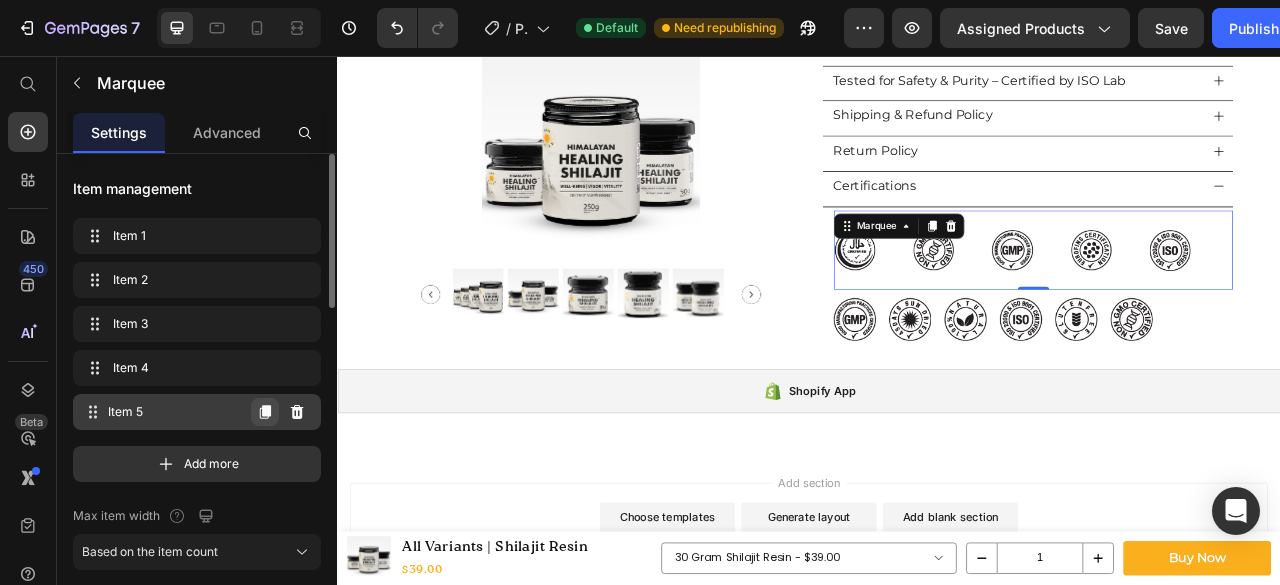 click 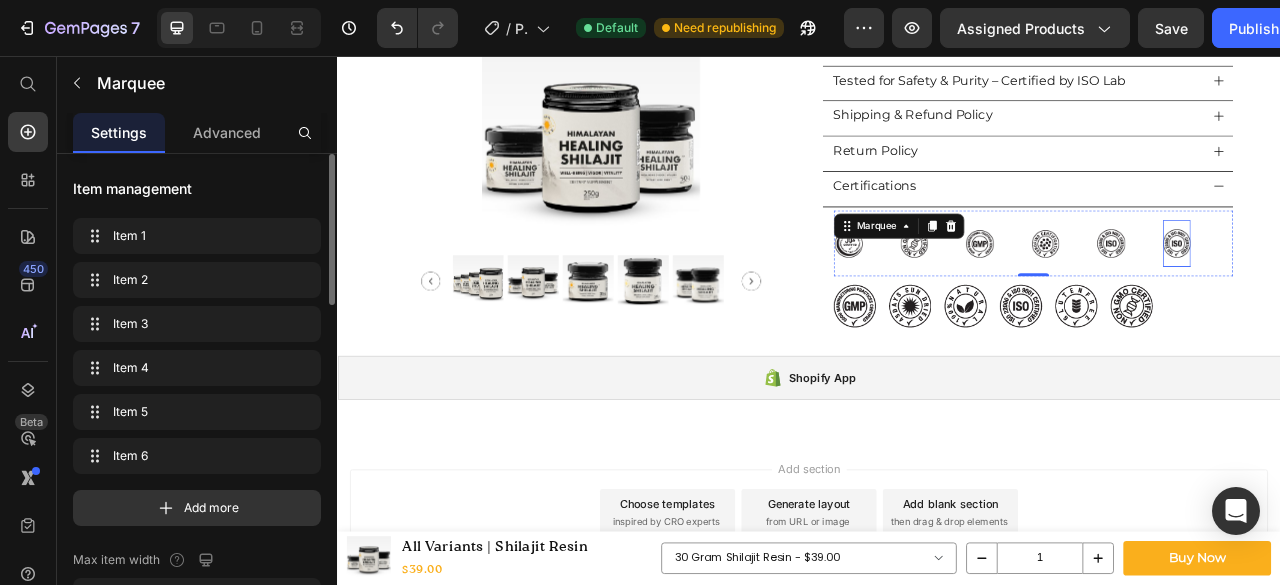 click at bounding box center [1405, 295] 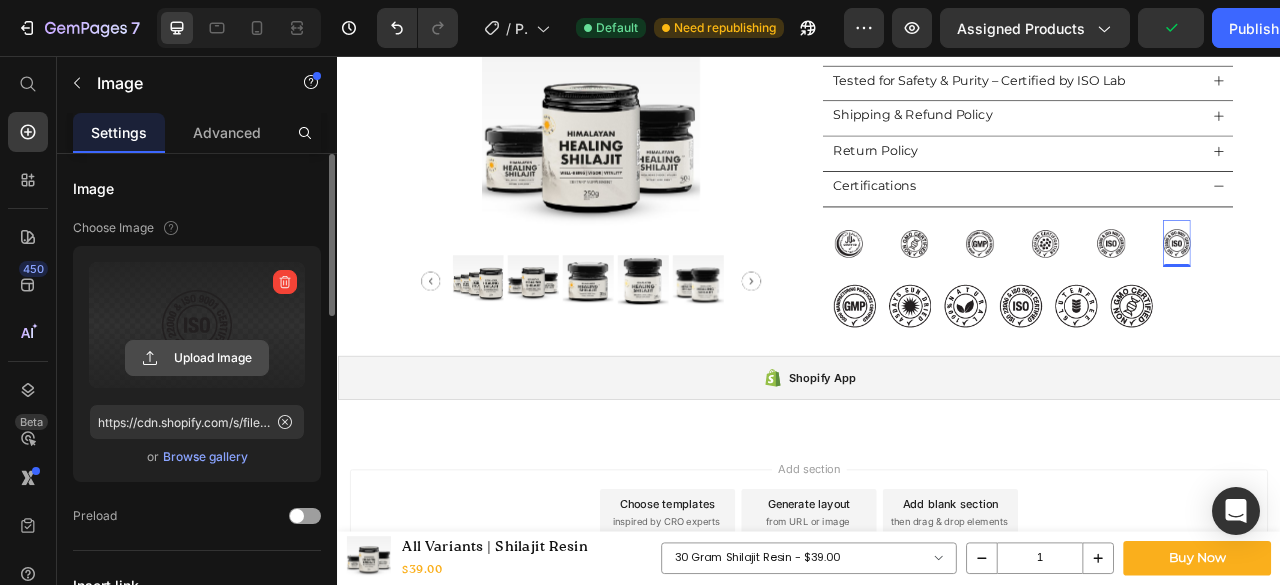 click 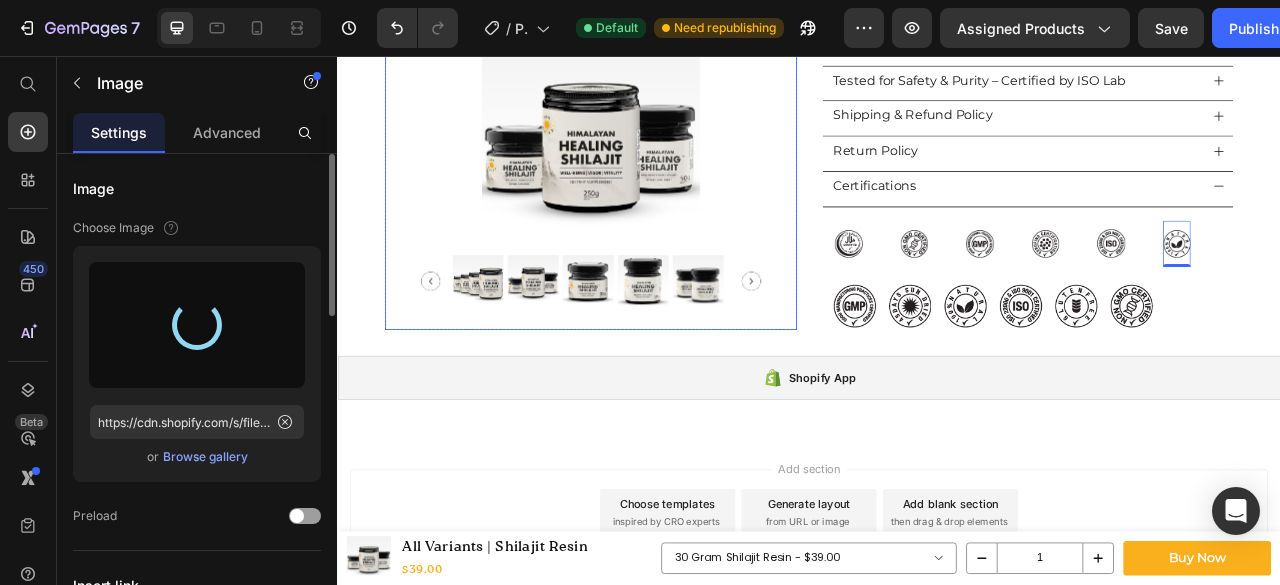 type on "https://cdn.shopify.com/s/files/1/0720/3409/1309/files/gempages_538536067247113363-fd90b545-fda7-44bb-bf3f-927d544bd55a.png" 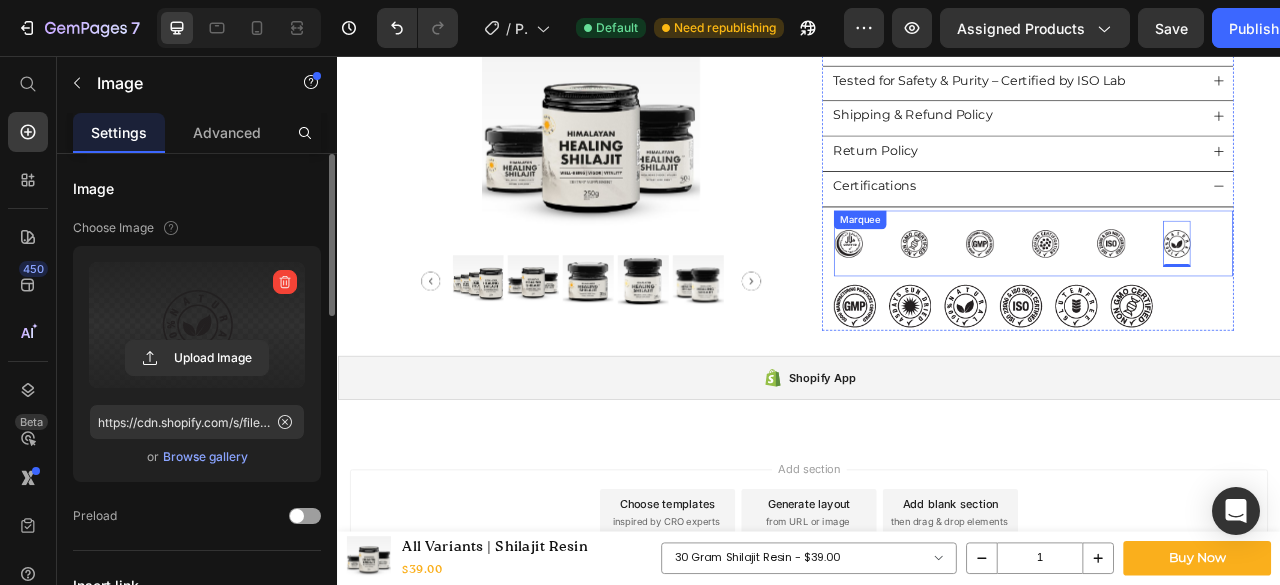 click on "Image   0" at bounding box center [1429, 295] 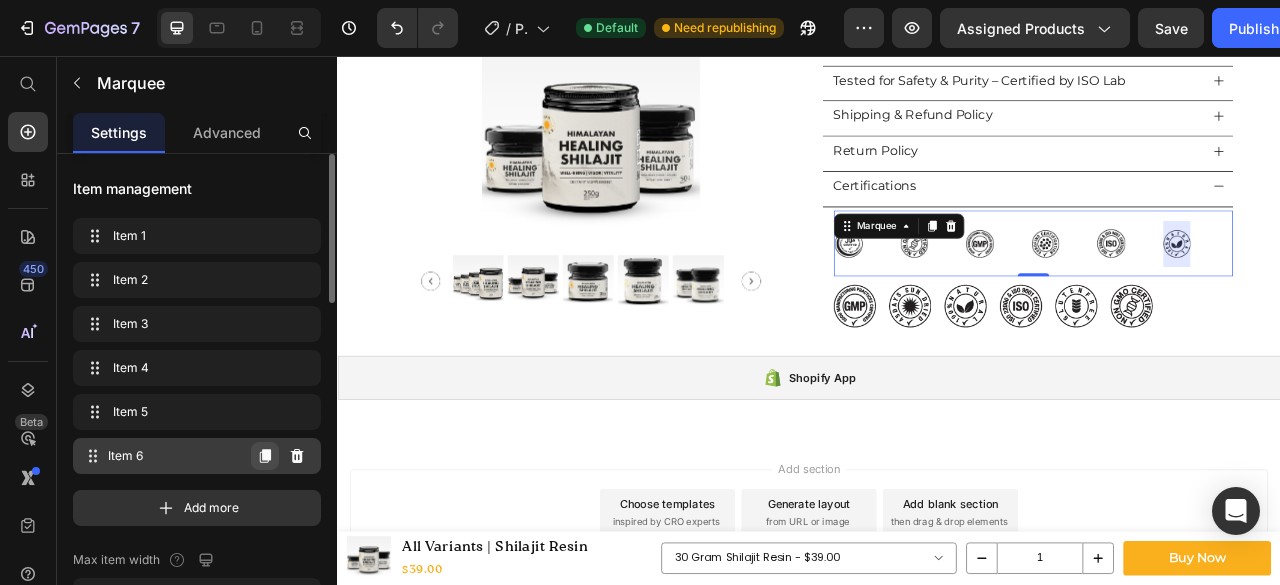 click 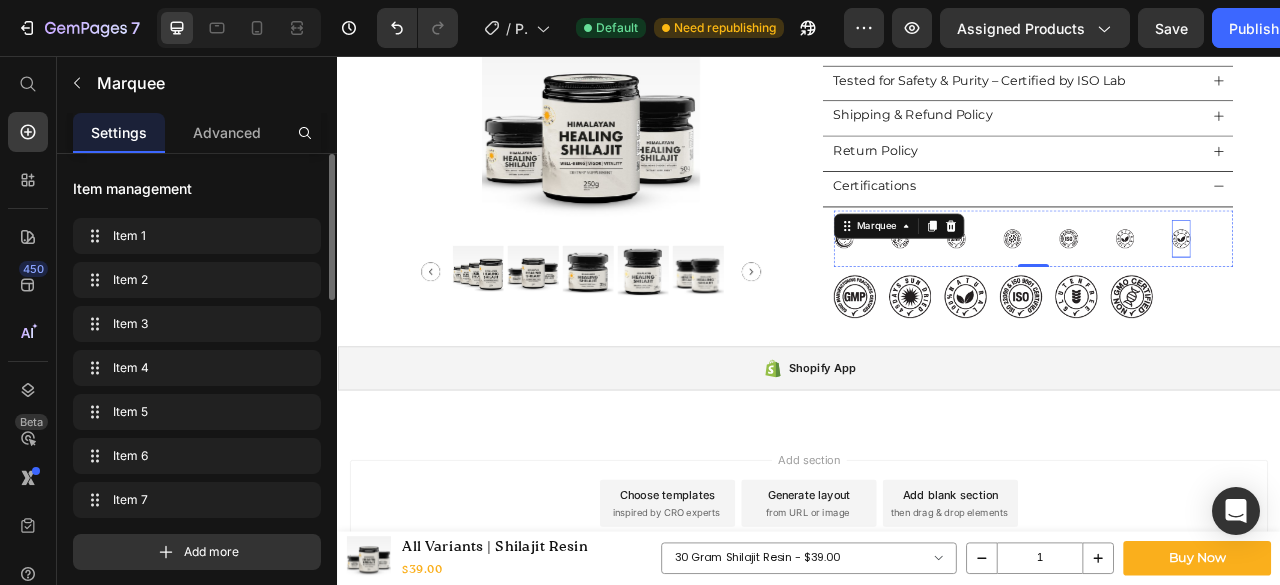 click at bounding box center [1410, 288] 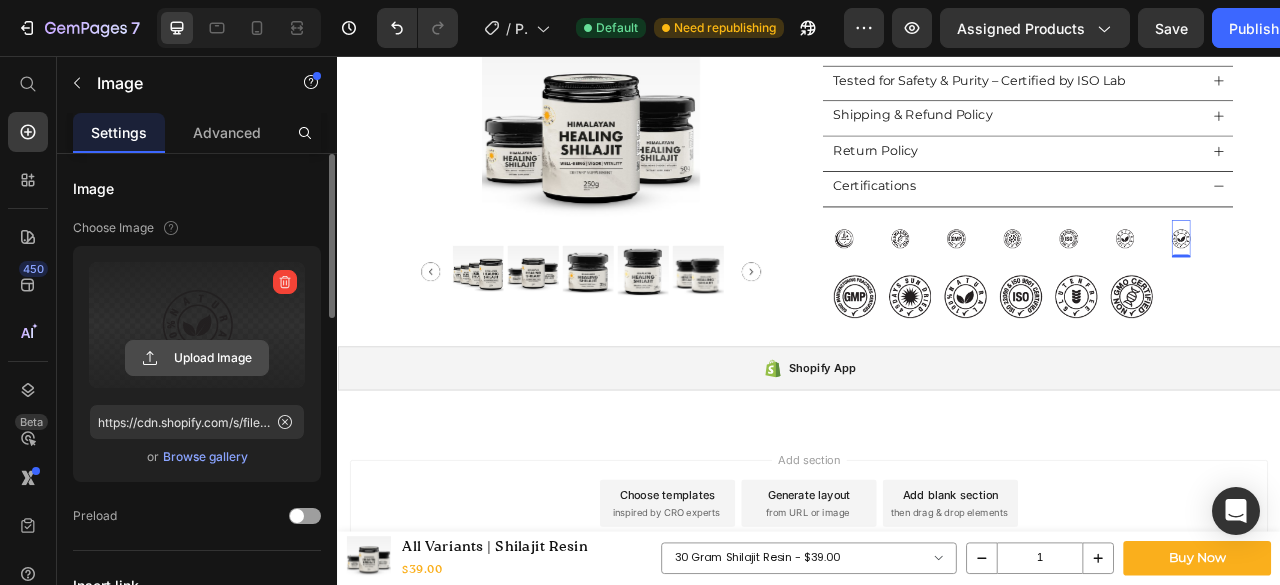 click 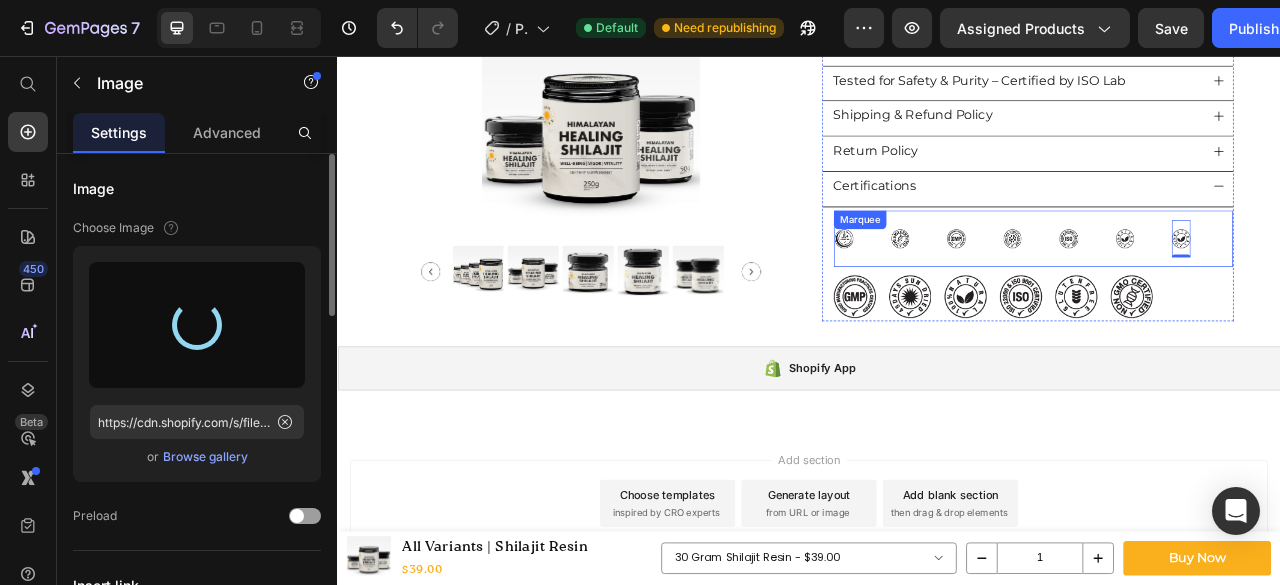 type on "https://cdn.shopify.com/s/files/1/0720/3409/1309/files/gempages_538536067247113363-bc55a2c1-eeaf-4683-b569-7bd95713785b.png" 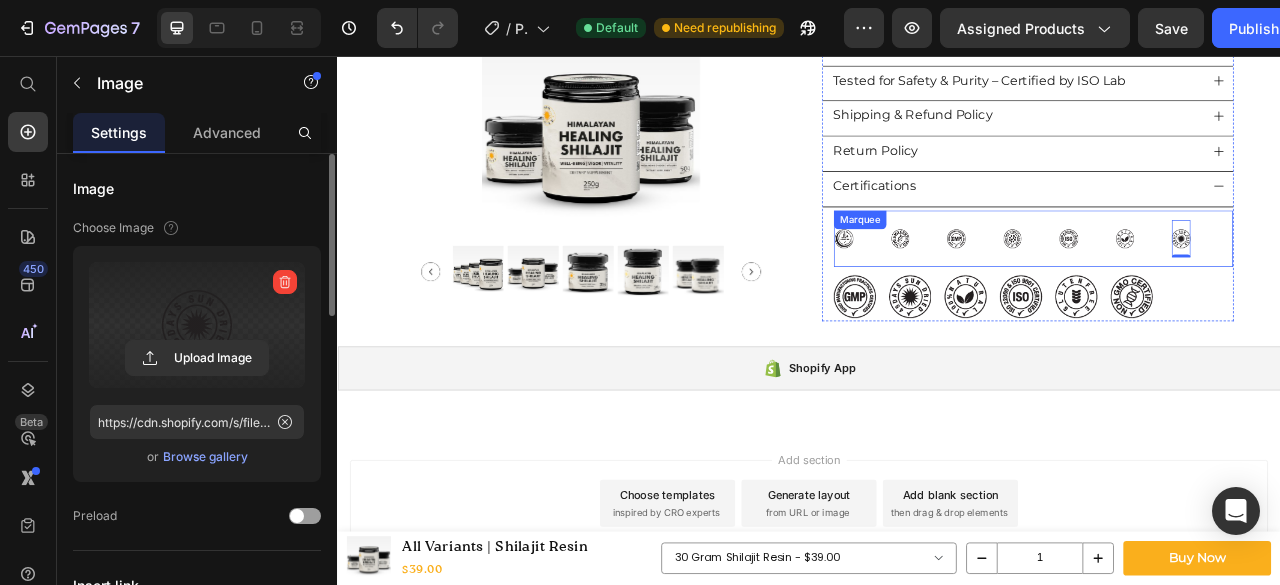 click on "Image   0" at bounding box center (1434, 289) 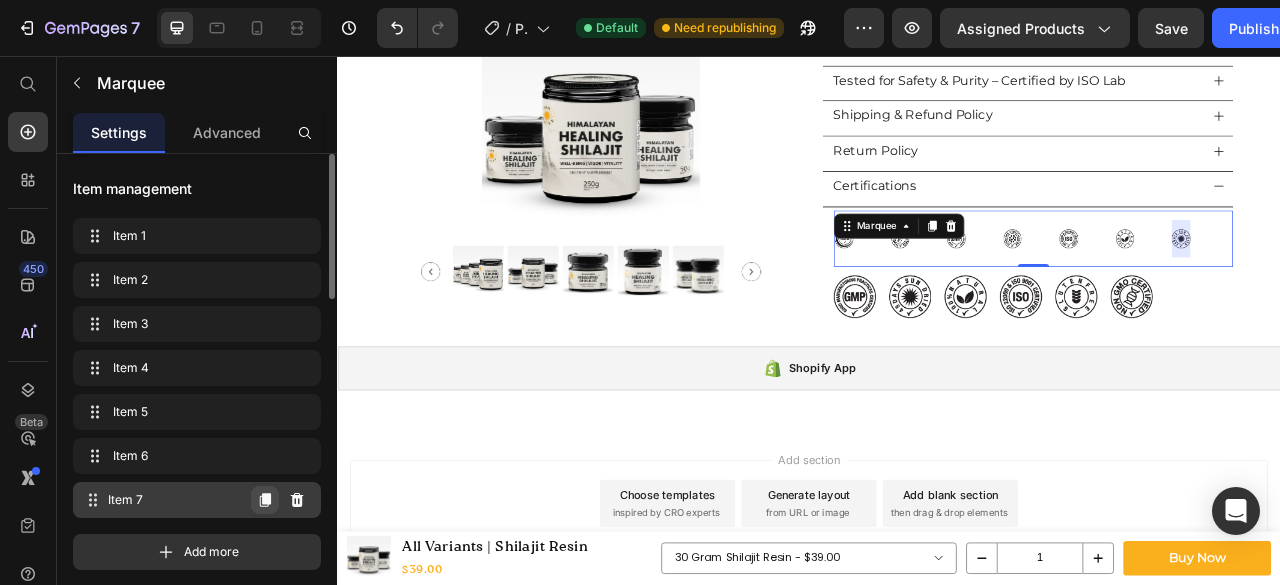 click 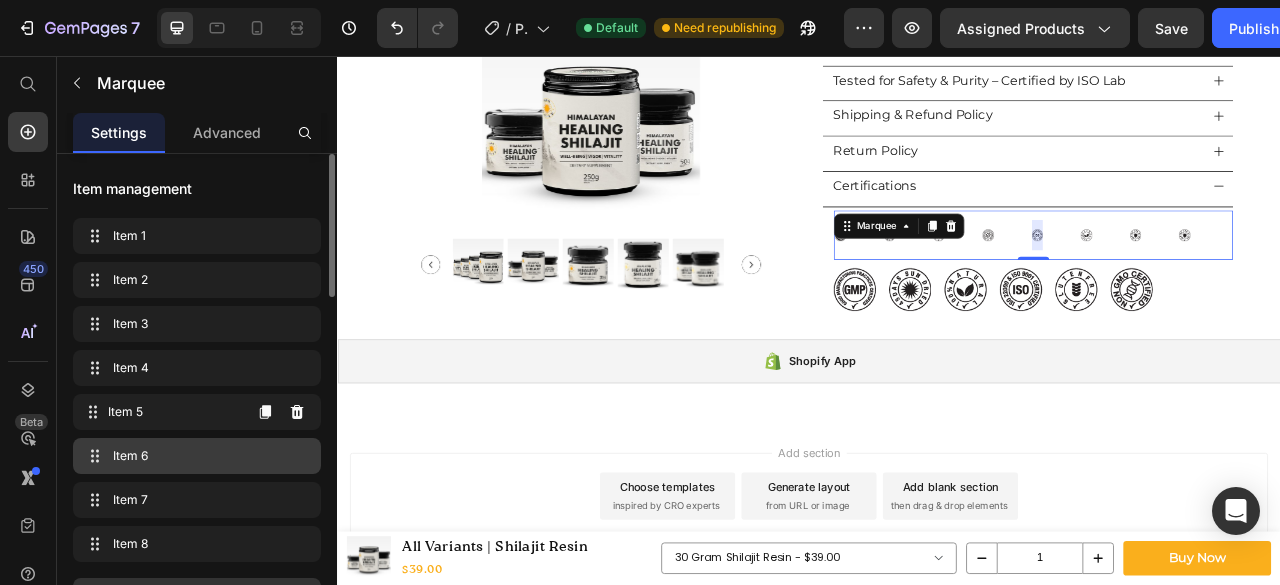 scroll, scrollTop: 66, scrollLeft: 0, axis: vertical 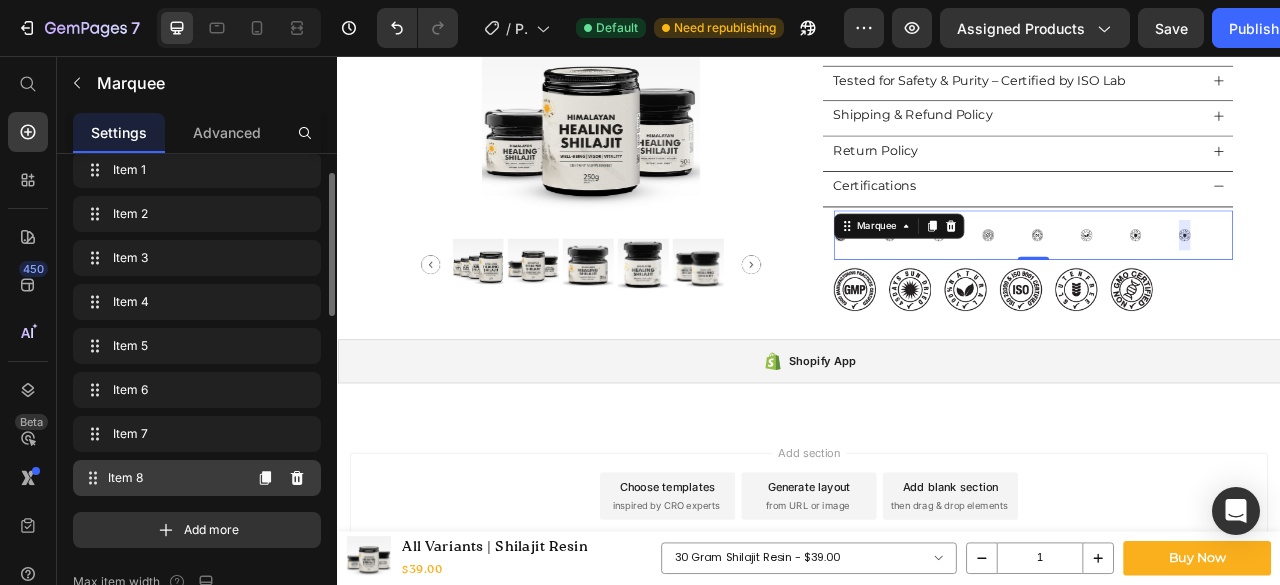 click on "Item 8" at bounding box center [174, 478] 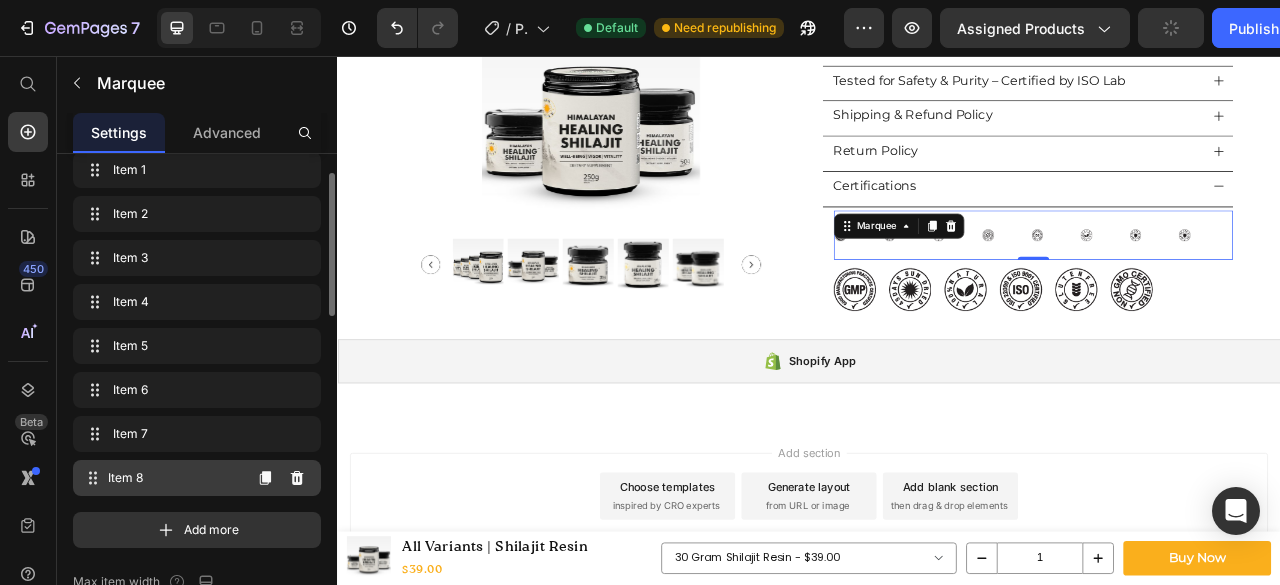 click on "Item 8" at bounding box center [174, 478] 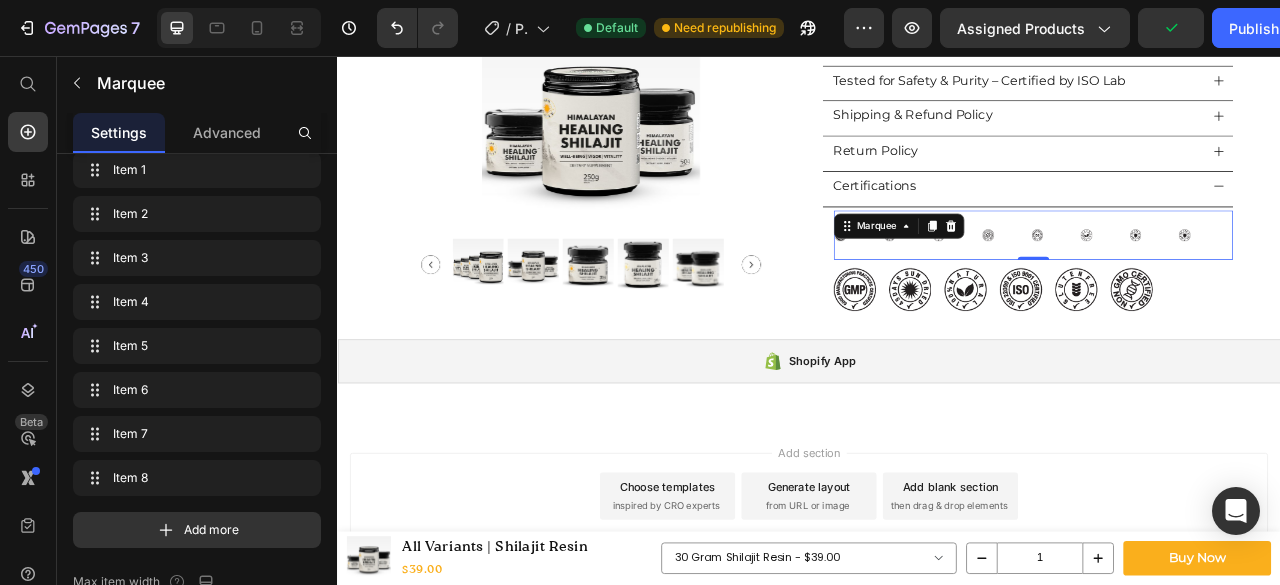 click at bounding box center [1414, 284] 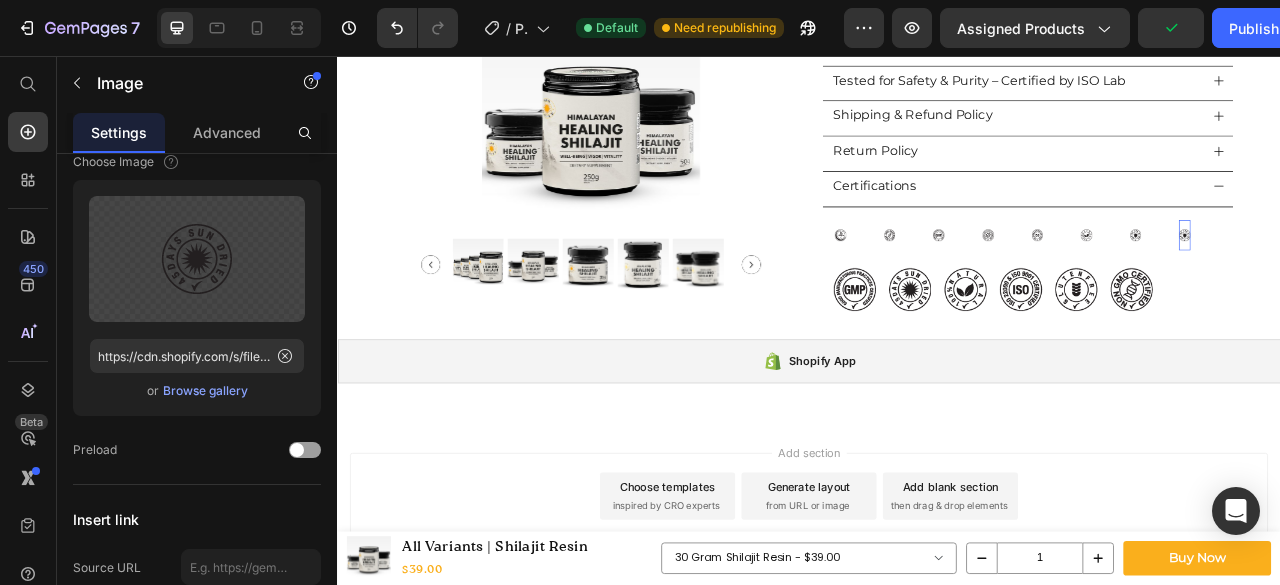 scroll, scrollTop: 0, scrollLeft: 0, axis: both 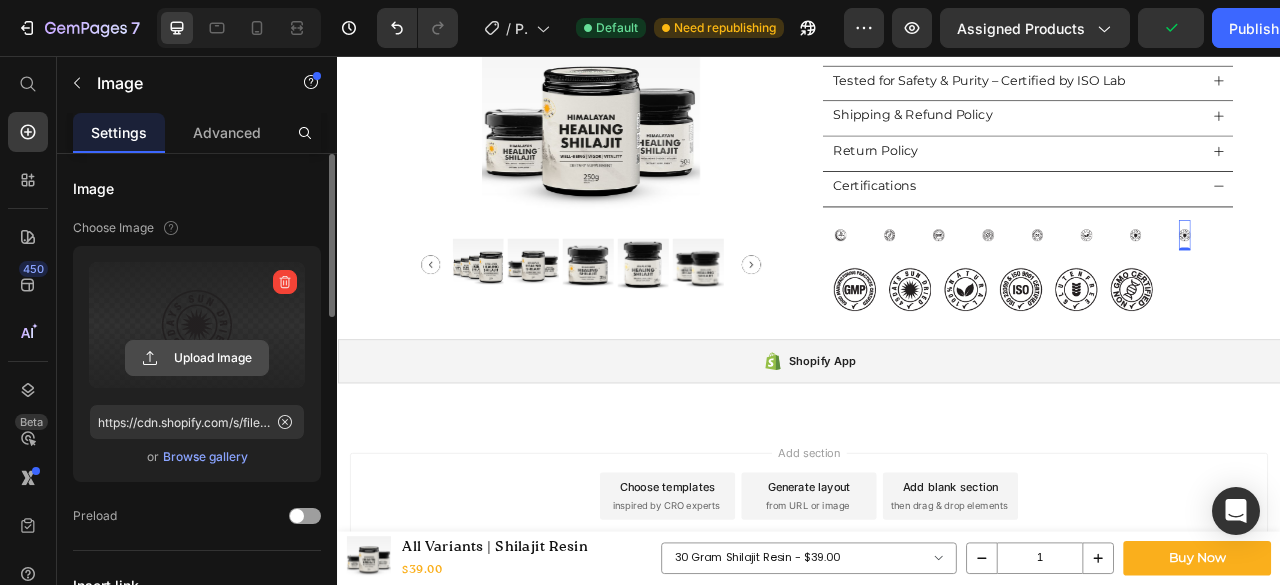 click 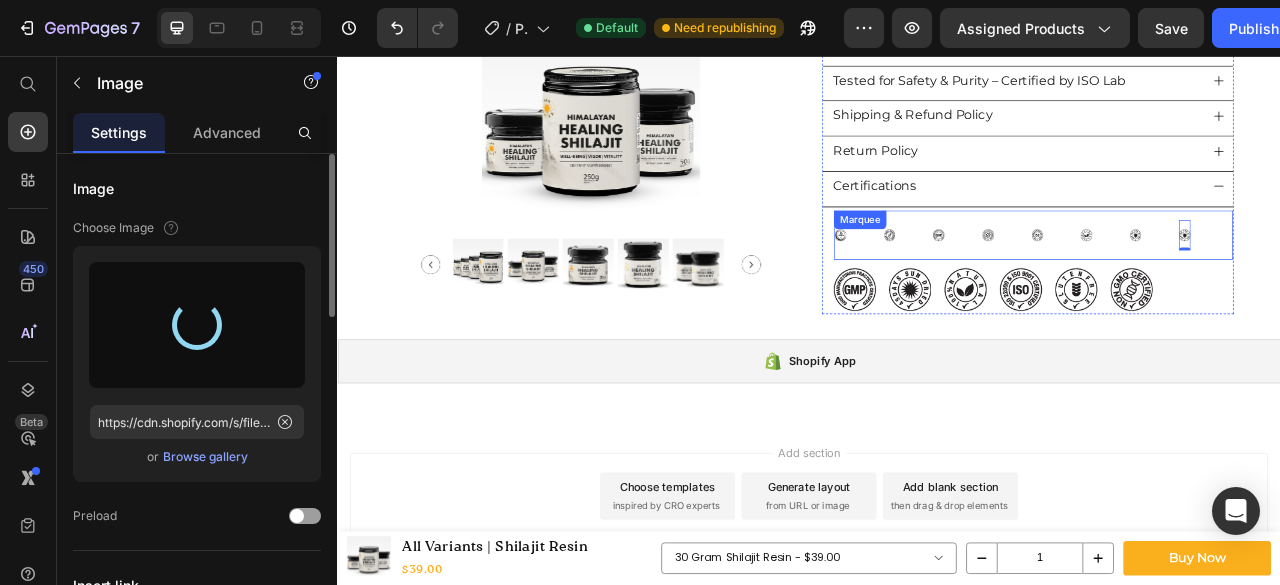 type on "https://cdn.shopify.com/s/files/1/0720/3409/1309/files/gempages_538536067247113363-897c4f3c-9ce3-4d0f-85b9-3a99c9fd8cf9.png" 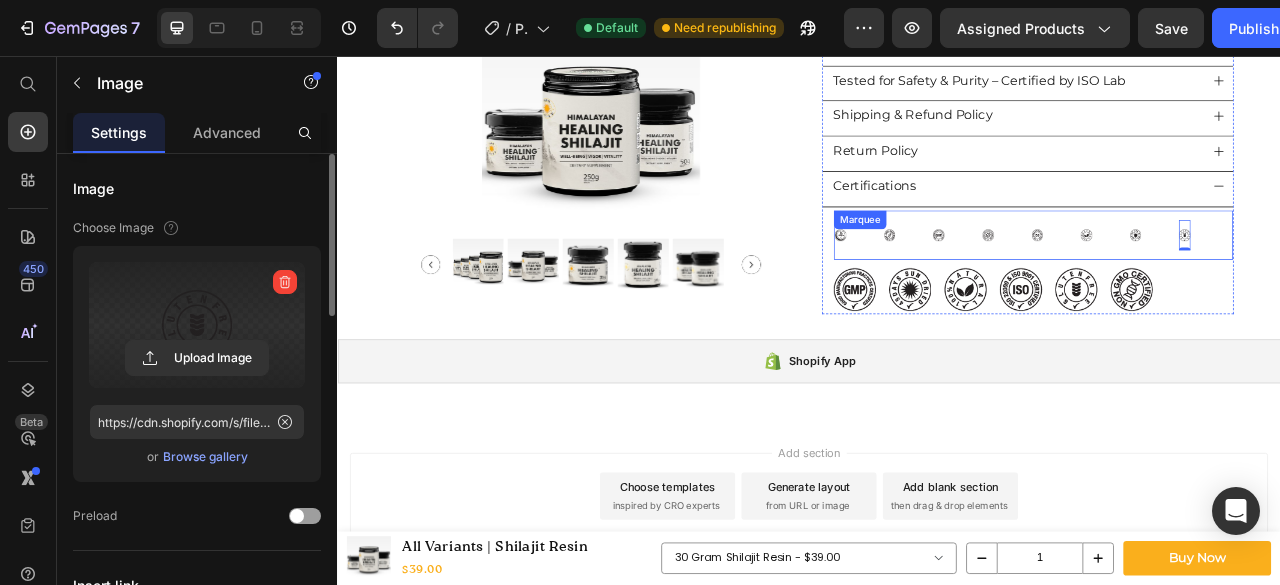 click on "Image" at bounding box center [1188, 284] 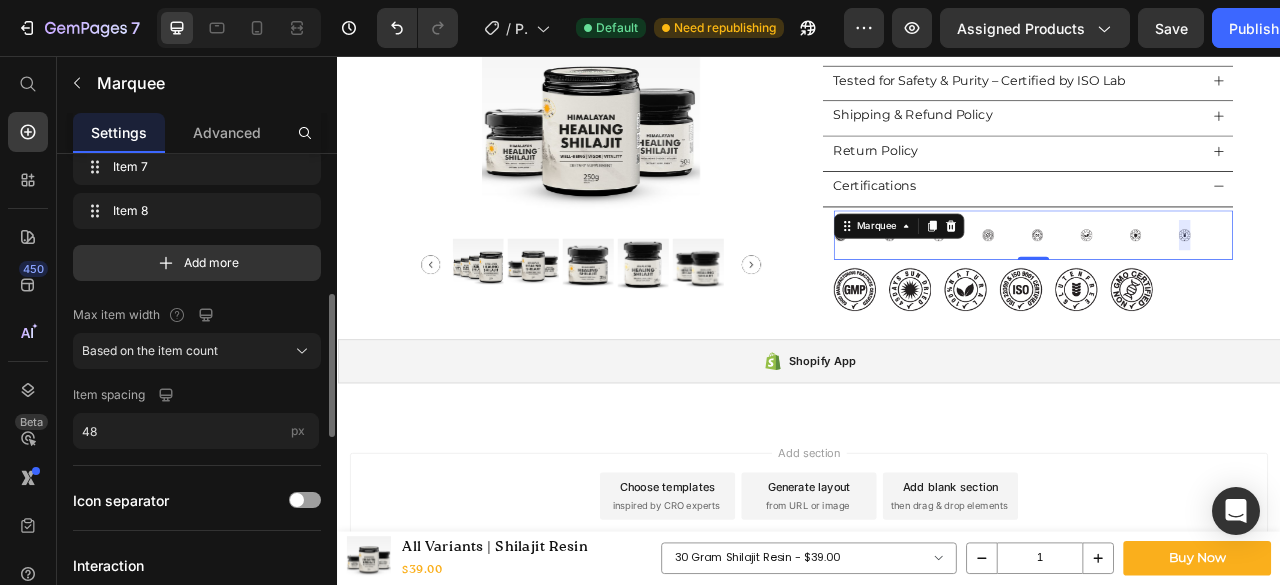 scroll, scrollTop: 366, scrollLeft: 0, axis: vertical 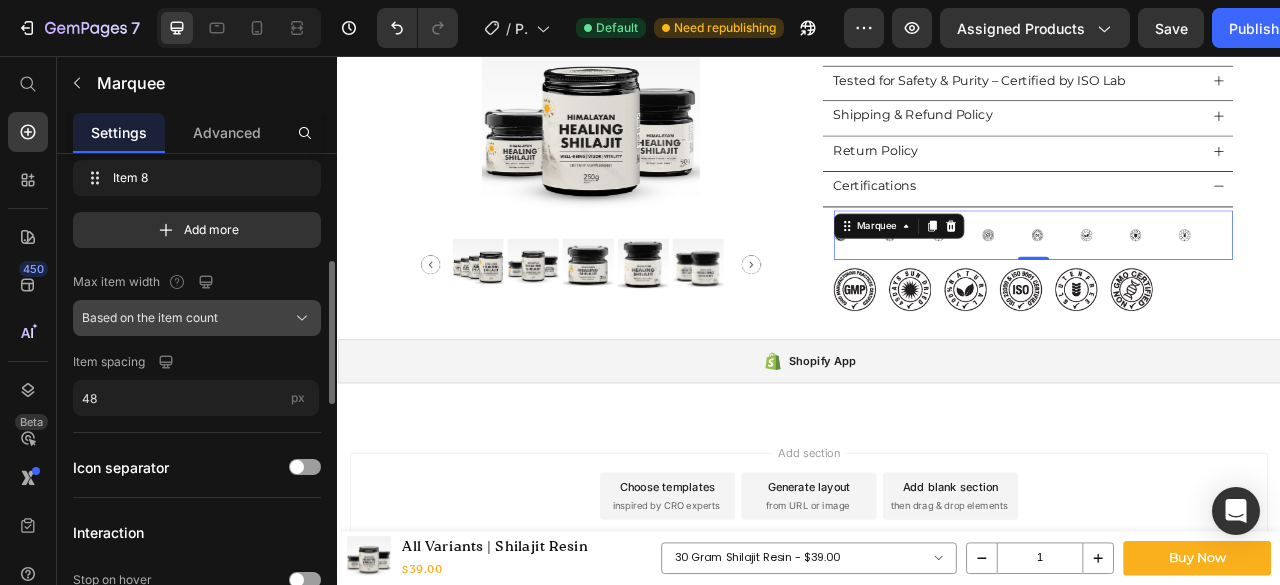 click on "Based on the item count" at bounding box center [150, 318] 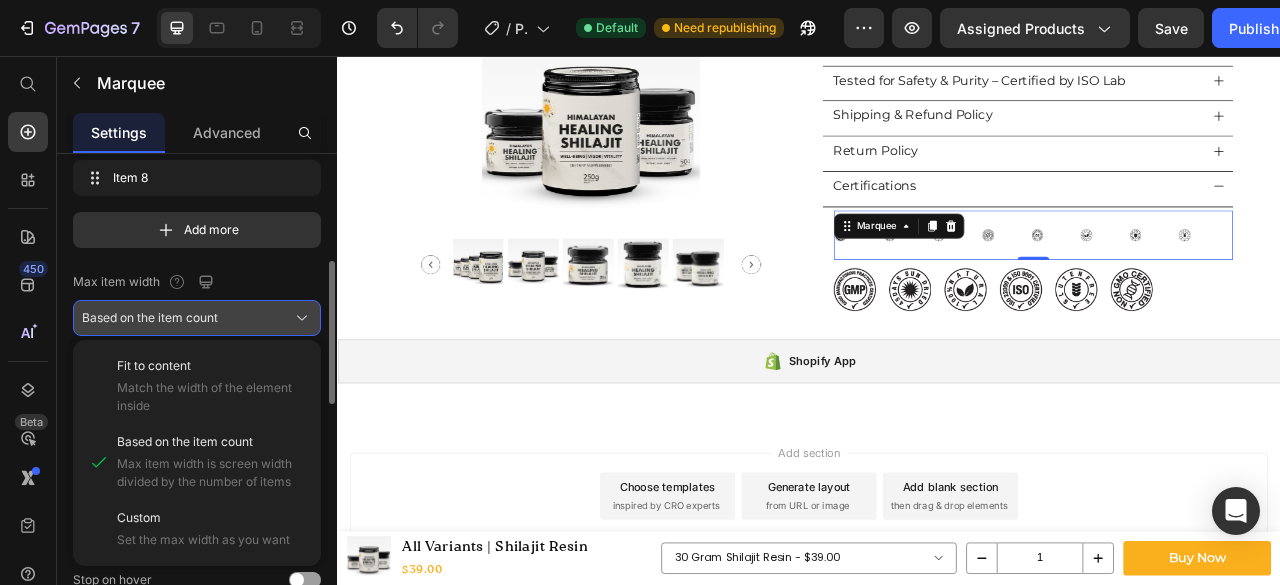 click on "Based on the item count" at bounding box center (150, 318) 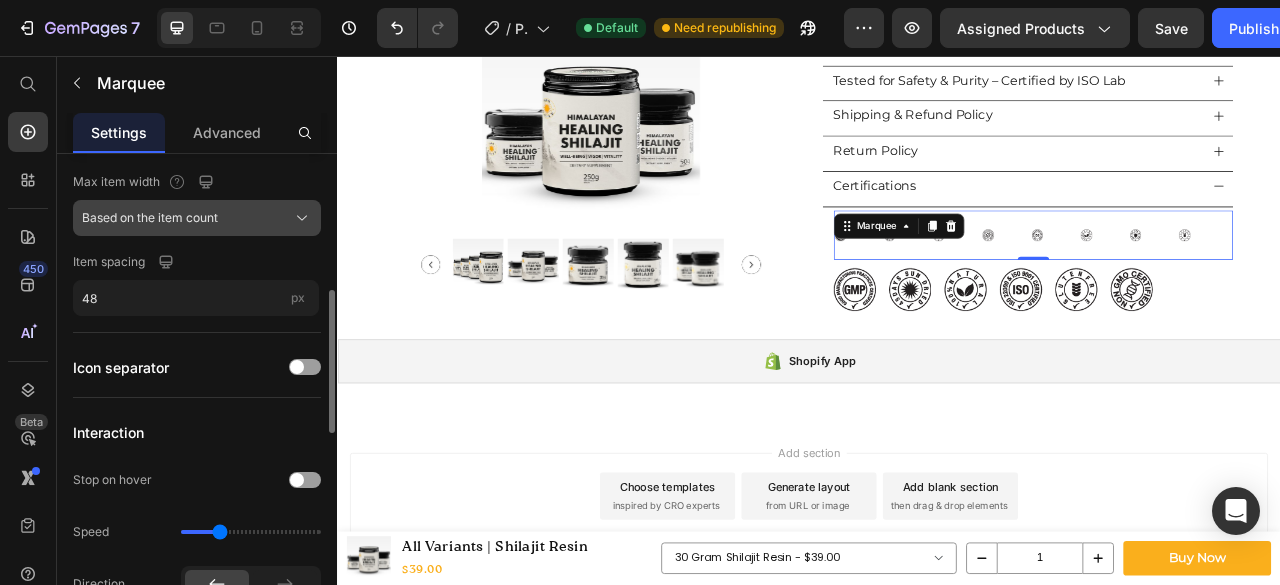 scroll, scrollTop: 566, scrollLeft: 0, axis: vertical 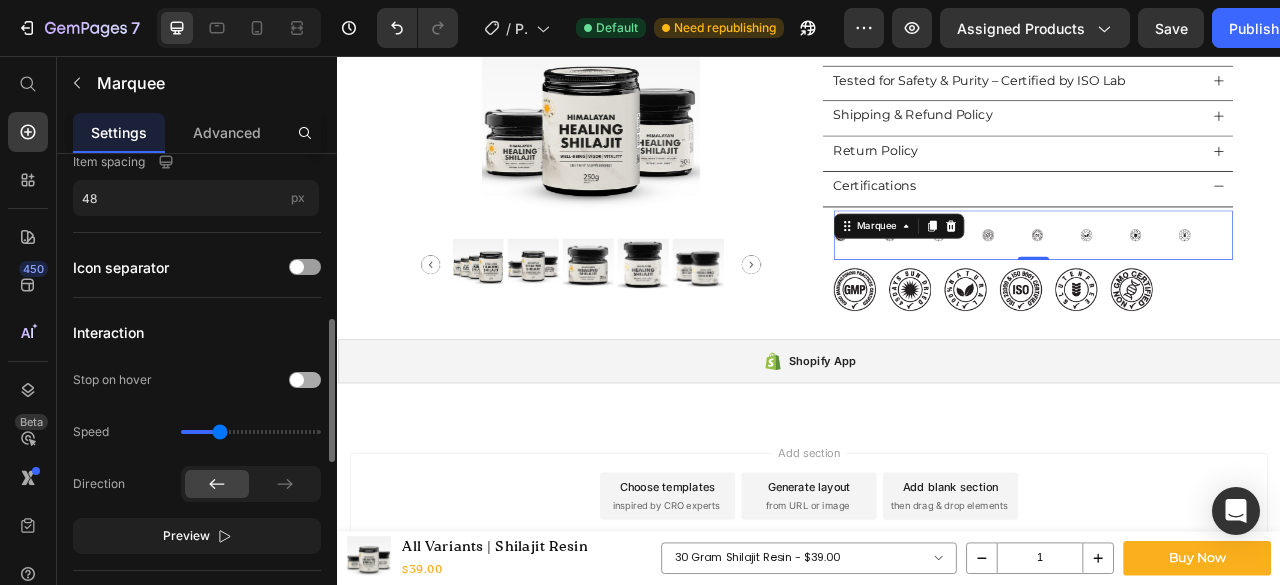 click at bounding box center (305, 380) 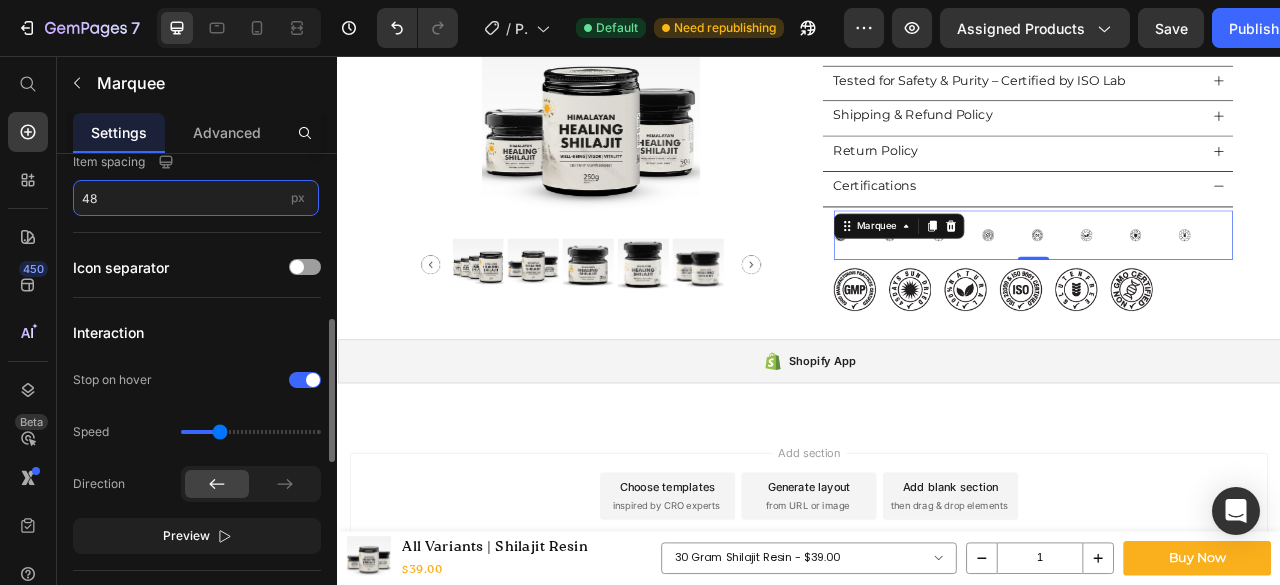 click on "48" at bounding box center (196, 198) 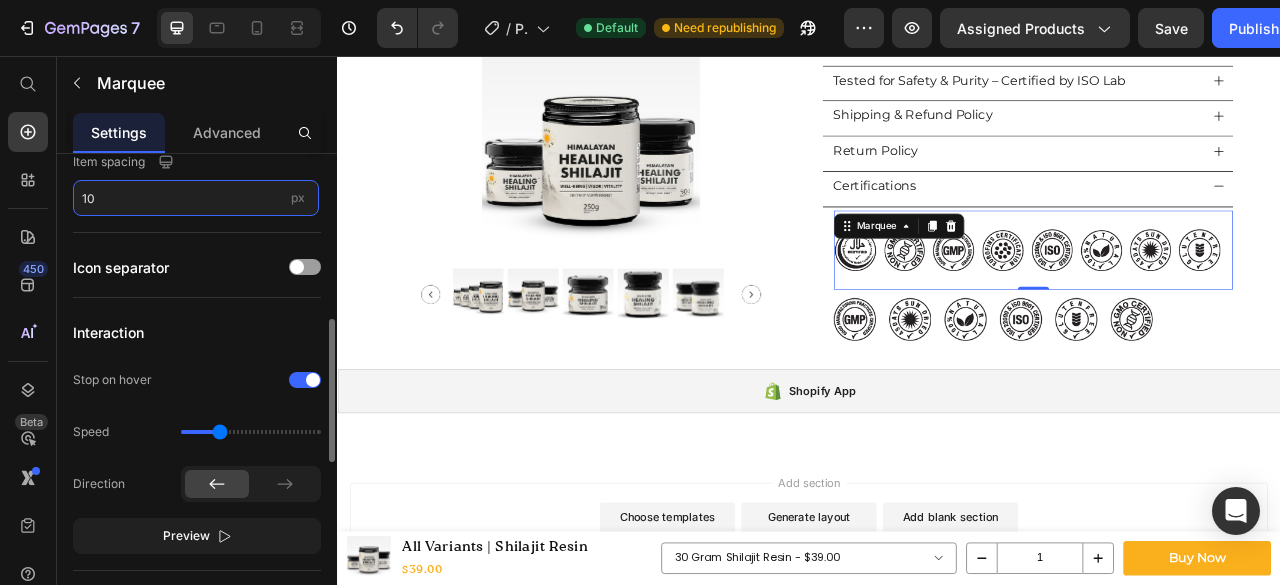 type on "1" 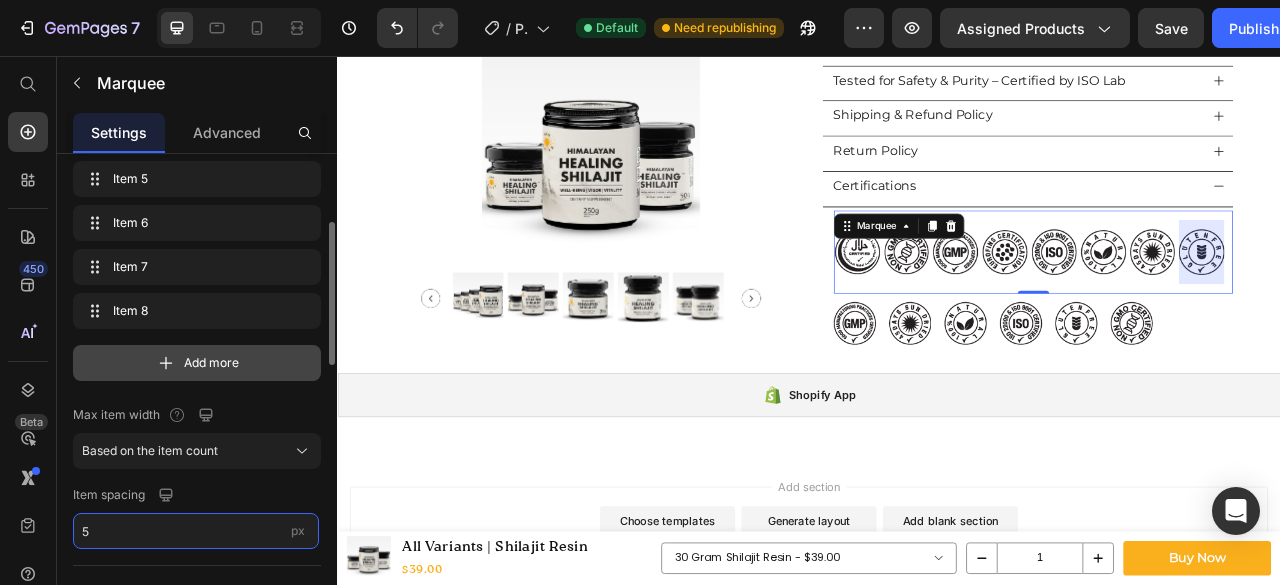 scroll, scrollTop: 333, scrollLeft: 0, axis: vertical 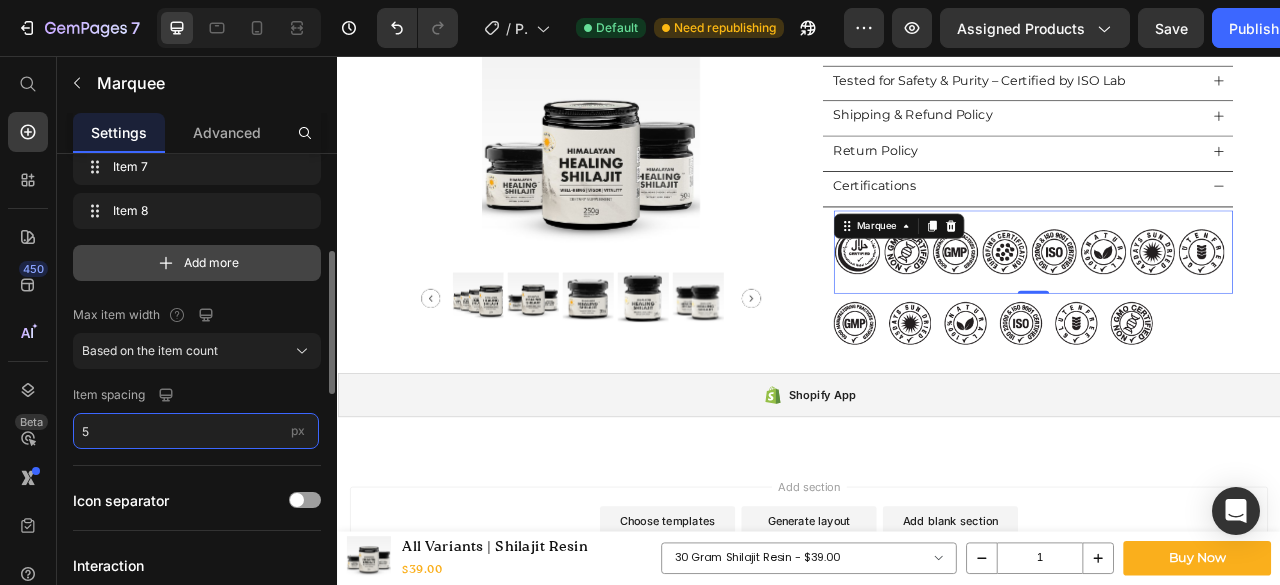 type on "5" 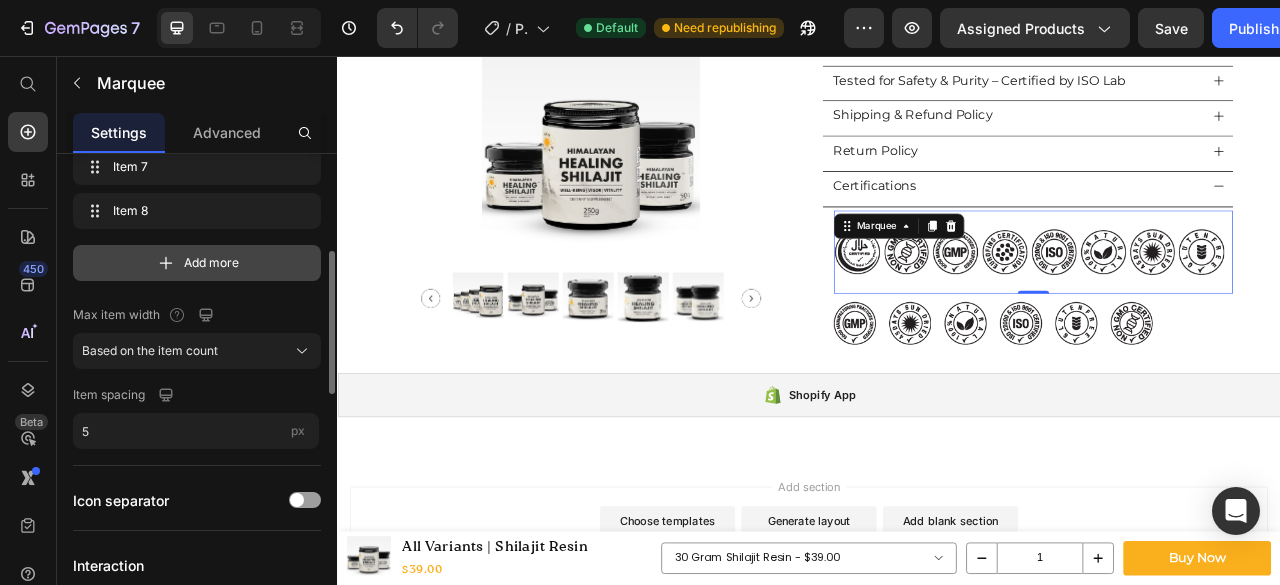 click on "Based on the item count" 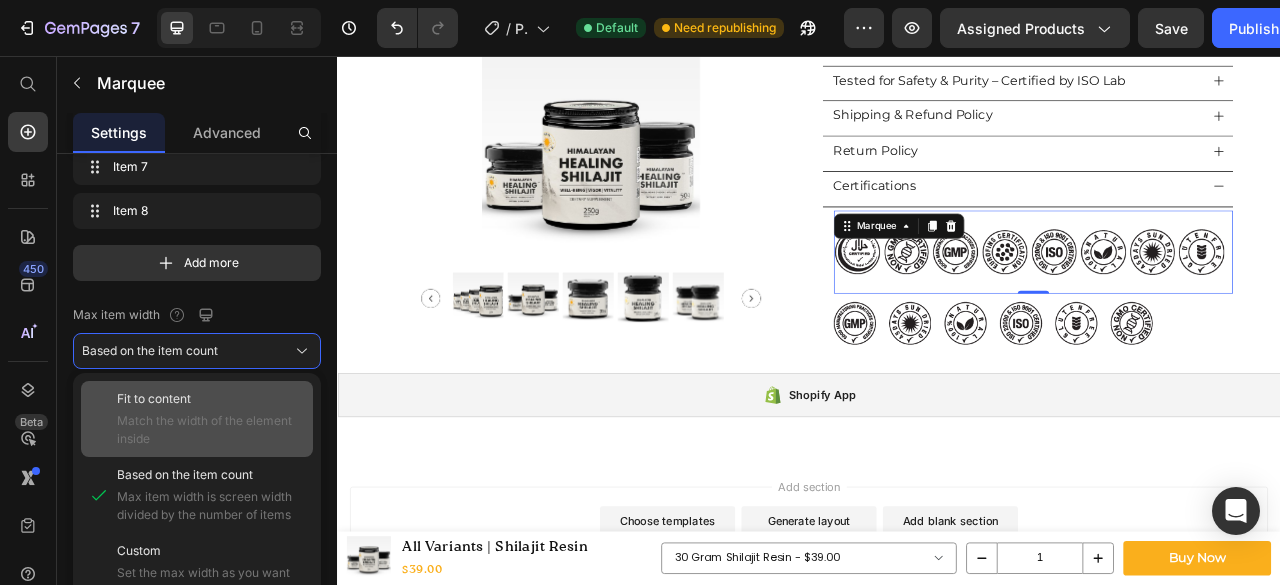 click on "Match the width of the element inside" at bounding box center (211, 430) 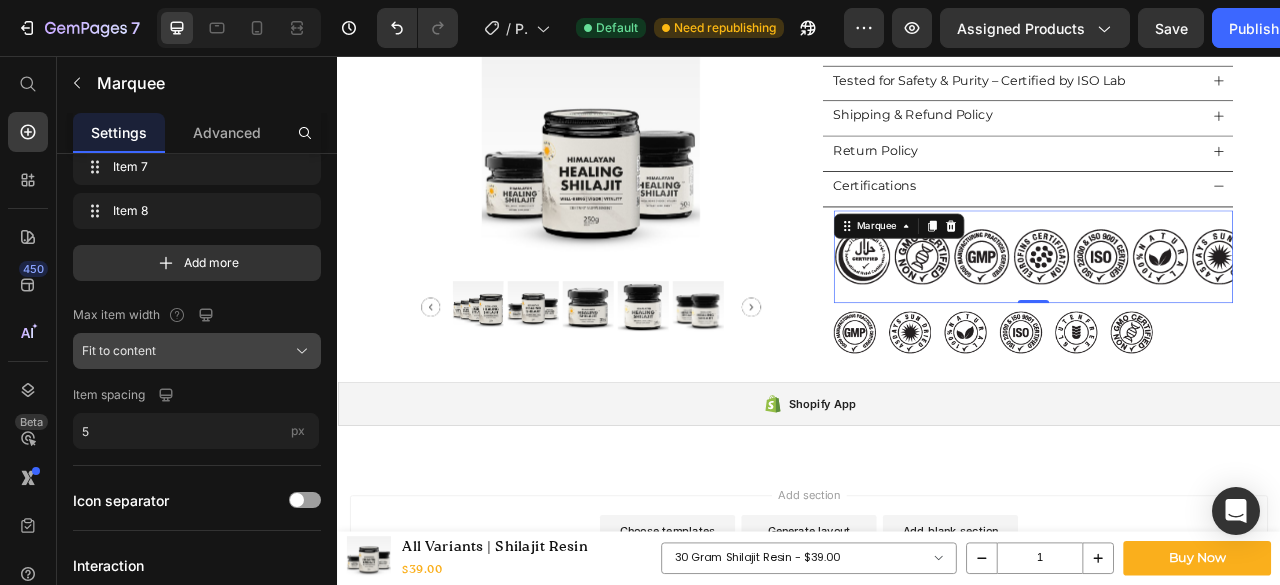 click on "Fit to content" 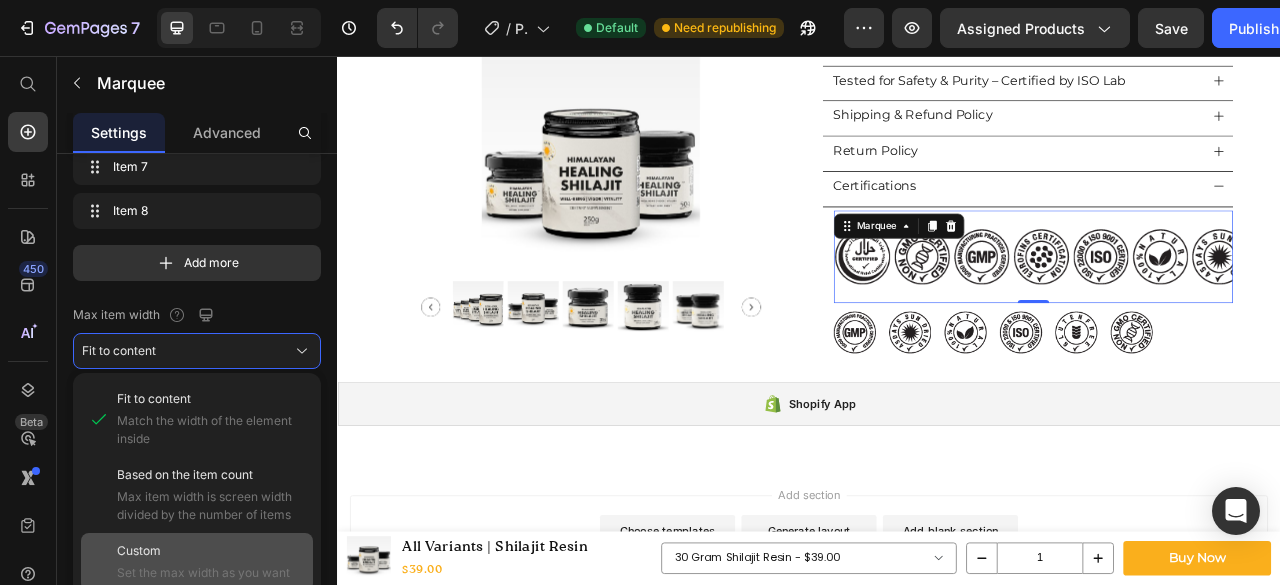 click on "Custom" at bounding box center (211, 551) 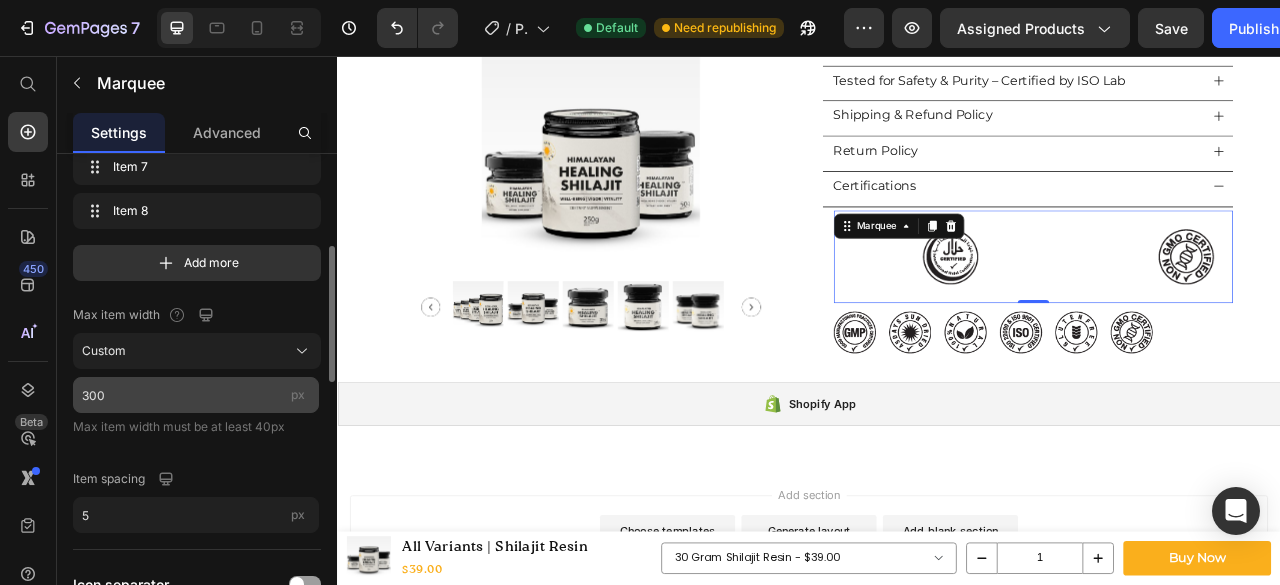 scroll, scrollTop: 366, scrollLeft: 0, axis: vertical 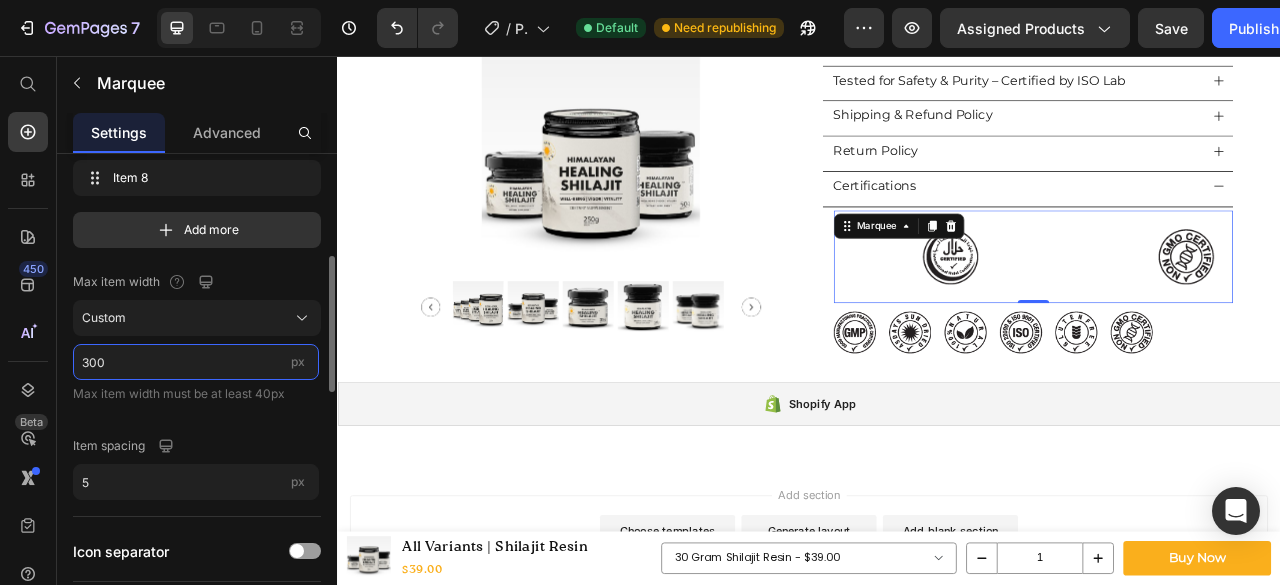 click on "300" at bounding box center (196, 362) 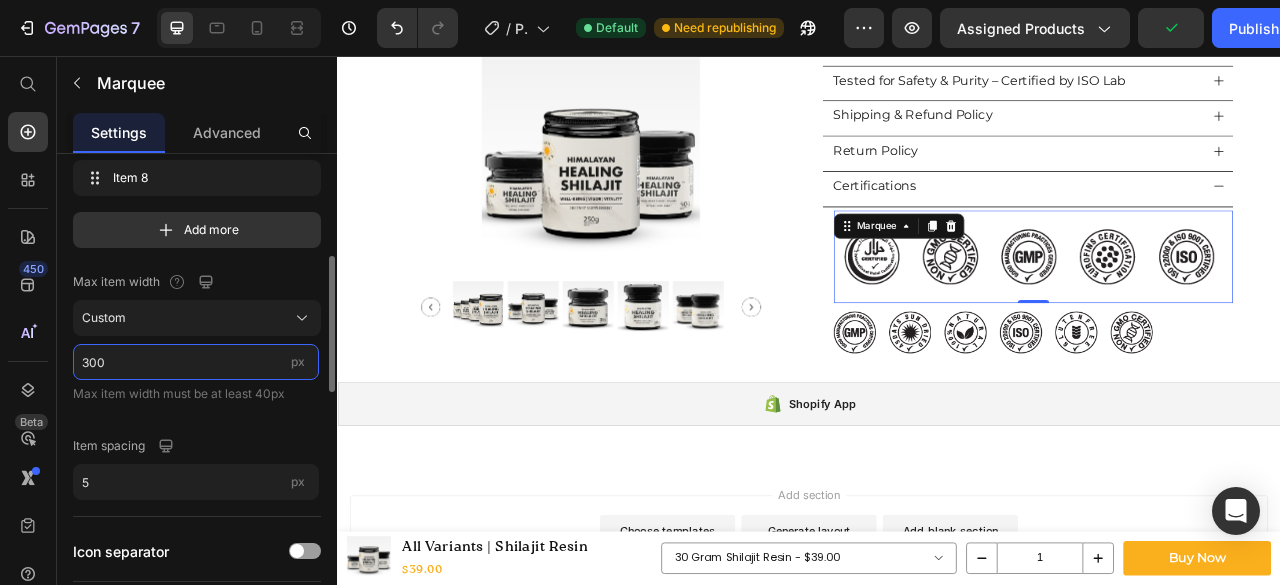 click on "300" at bounding box center [196, 362] 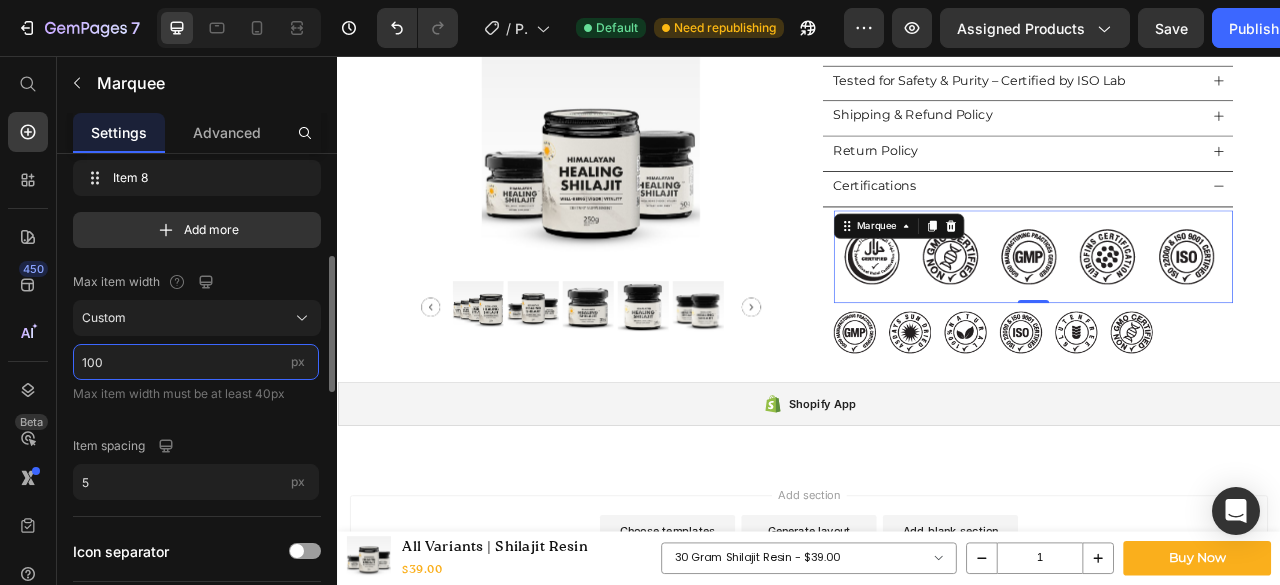 click on "100" at bounding box center [196, 362] 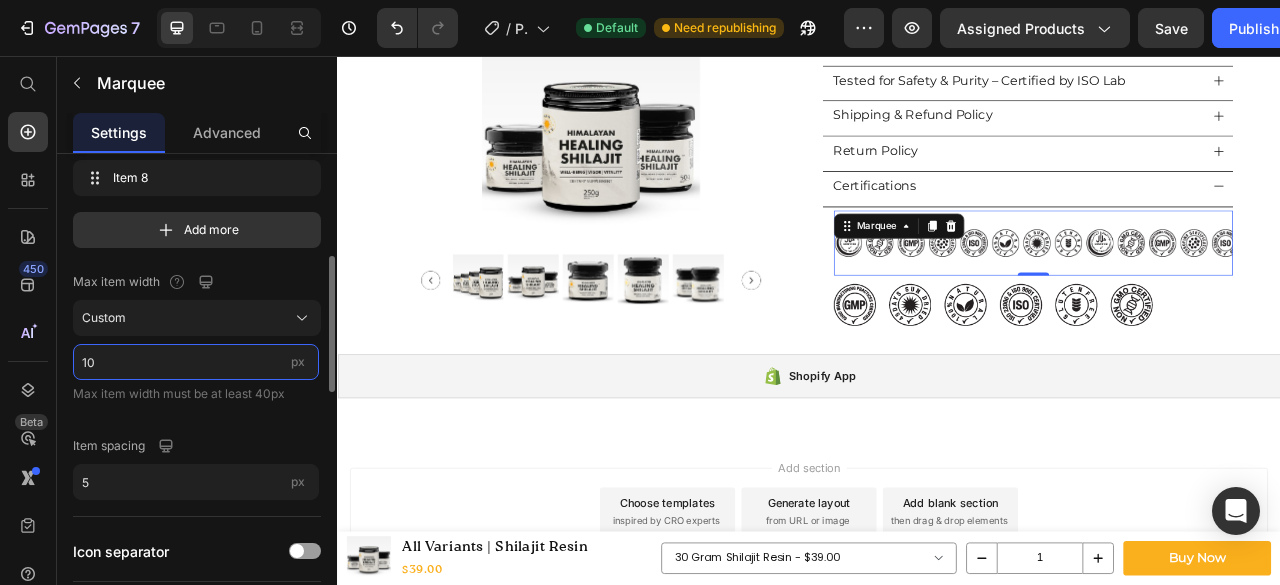 type on "1" 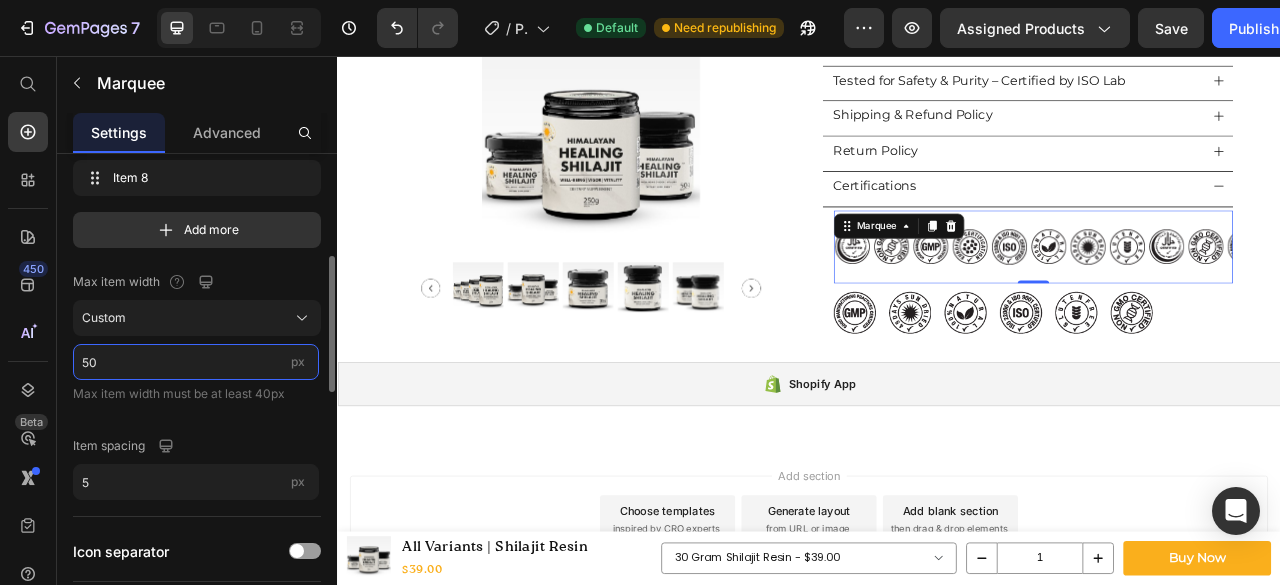 click on "50" at bounding box center (196, 362) 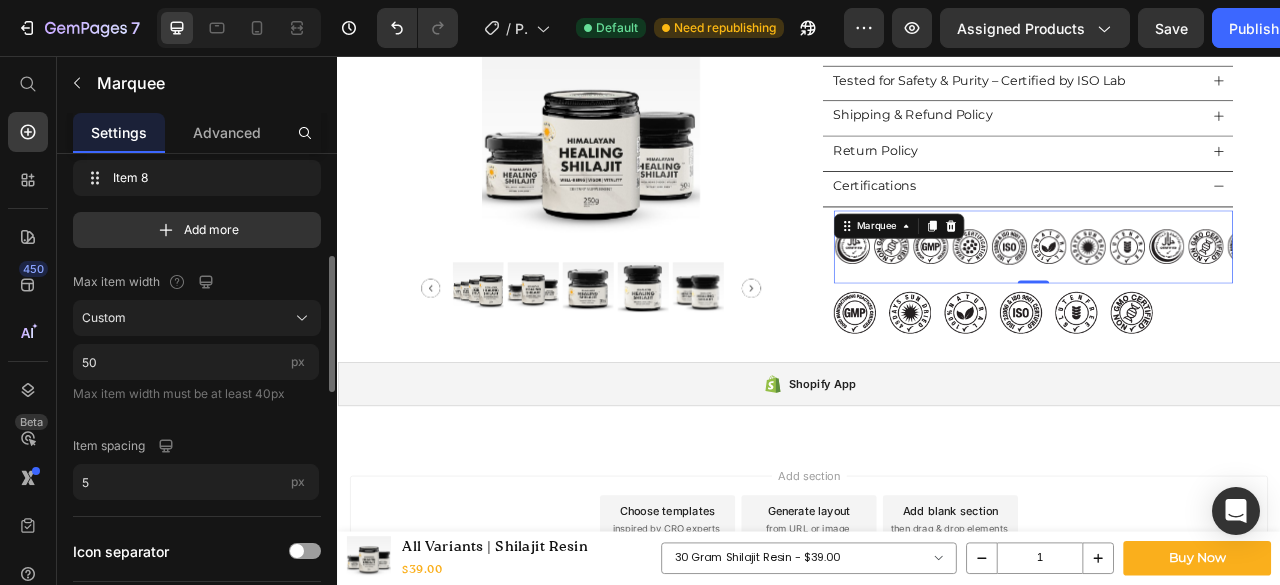 click on "50 px Max item width must be at least 40px" at bounding box center (197, 378) 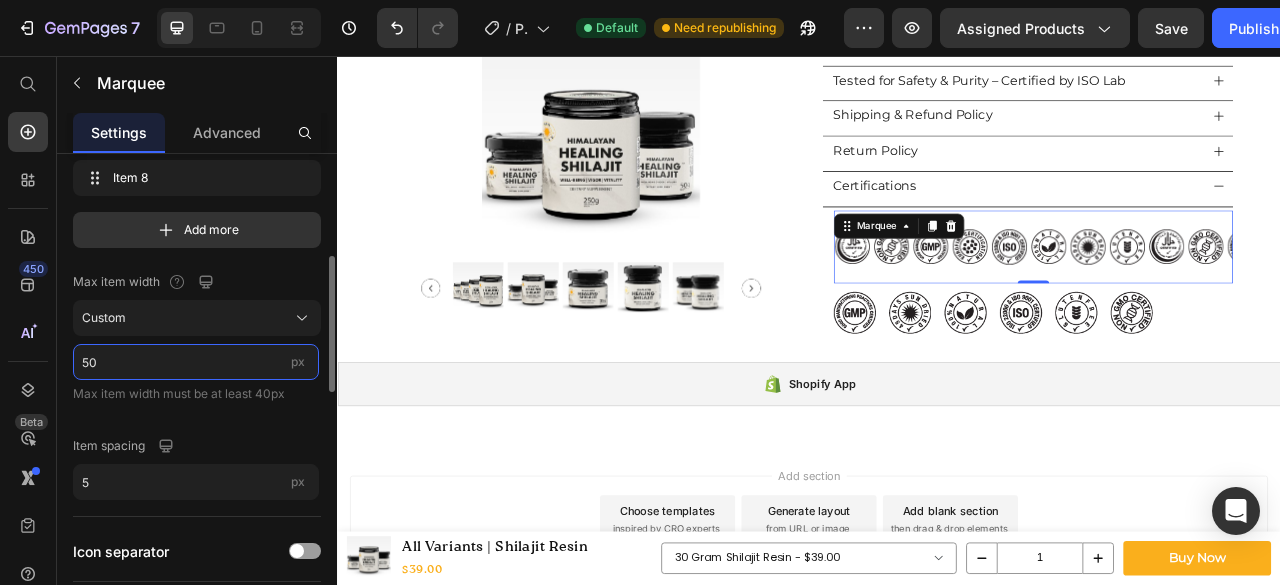 click on "50" at bounding box center (196, 362) 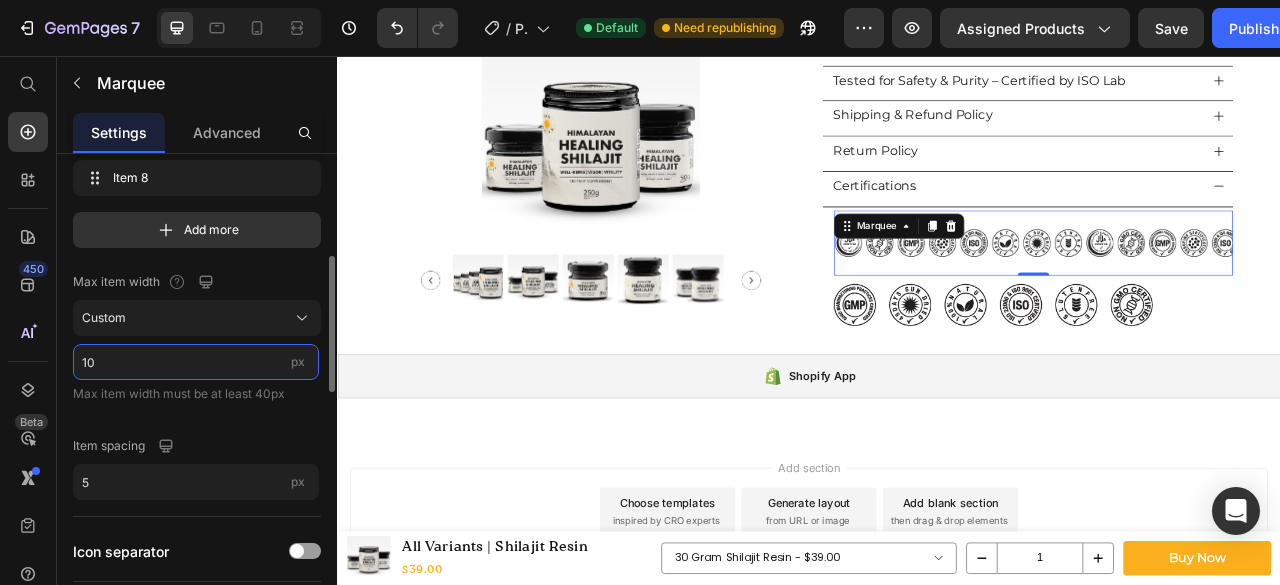 type on "1" 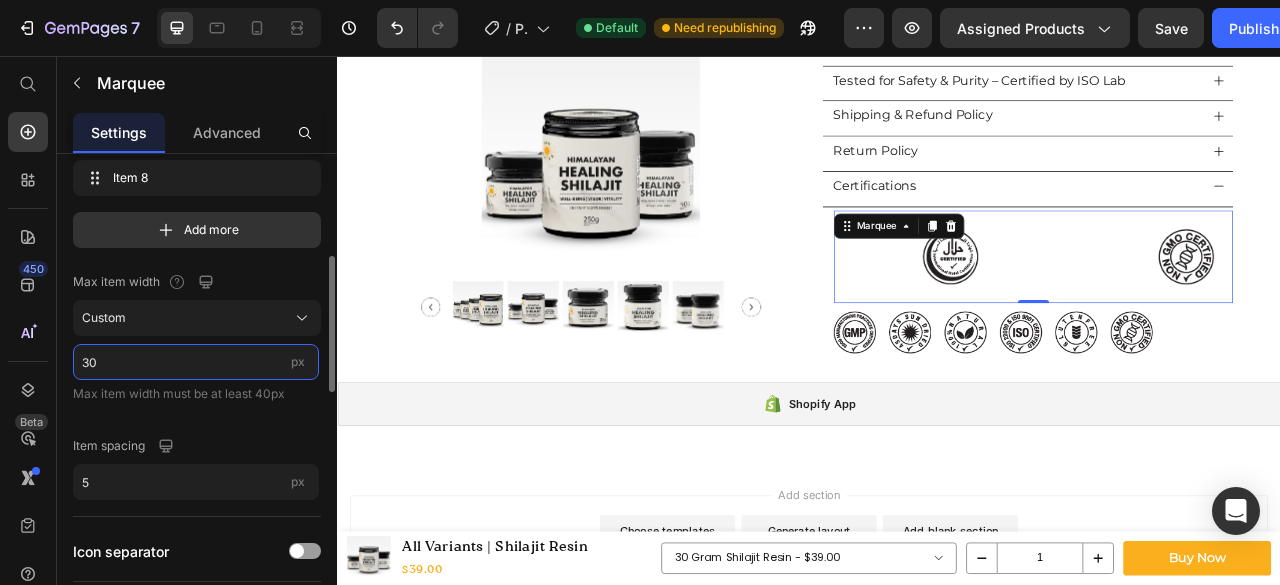 type on "3" 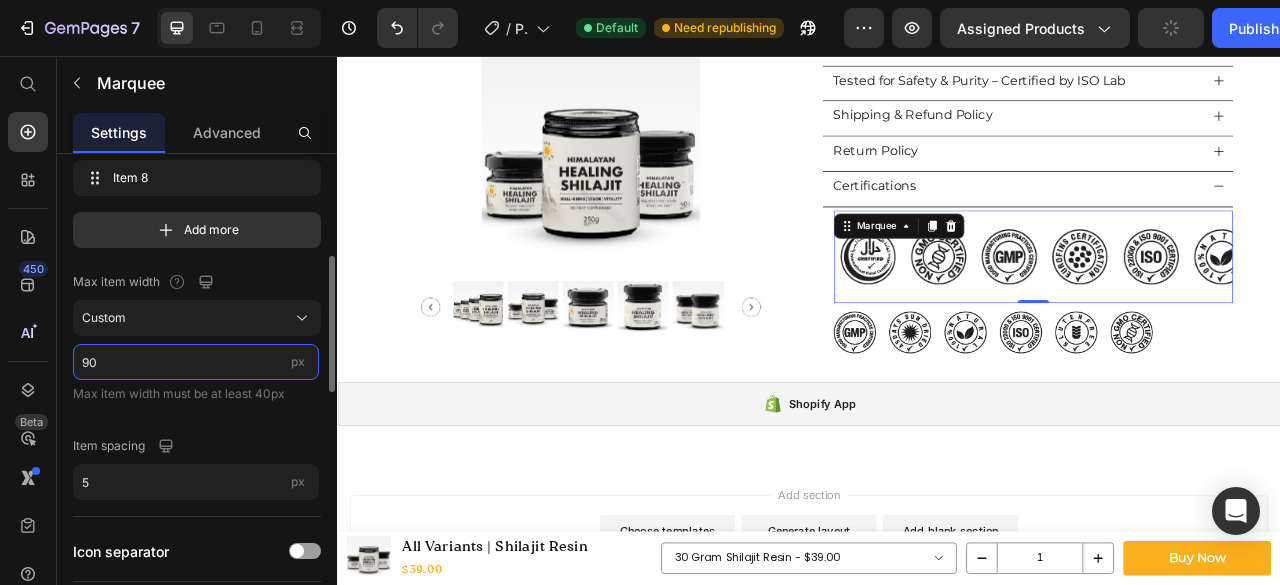 type on "50" 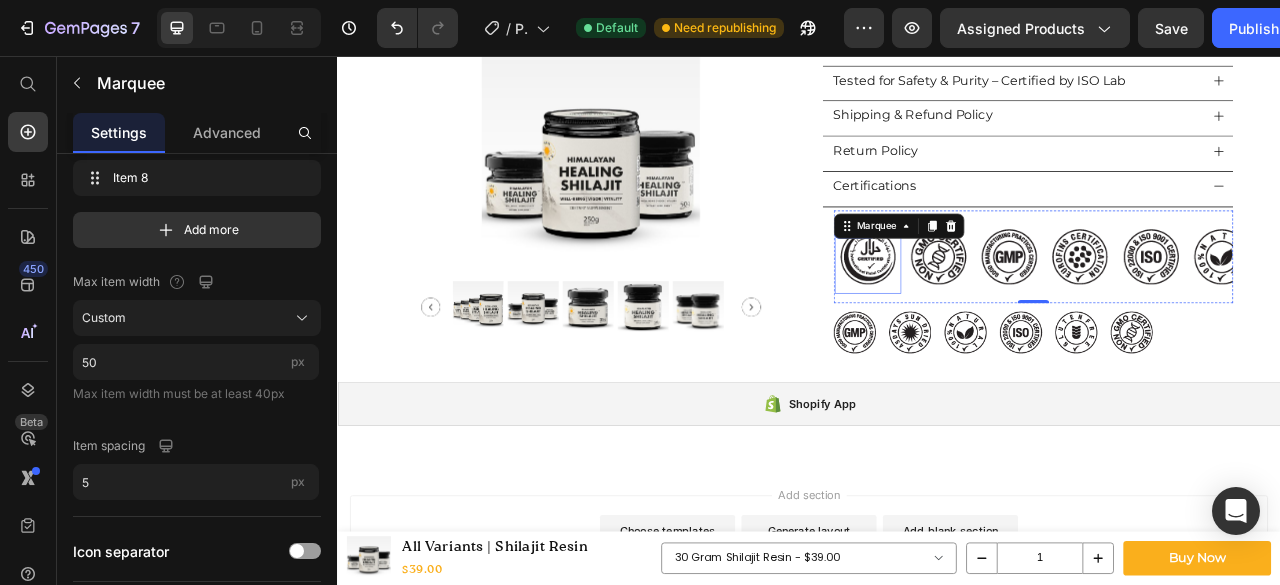 click at bounding box center (1011, 312) 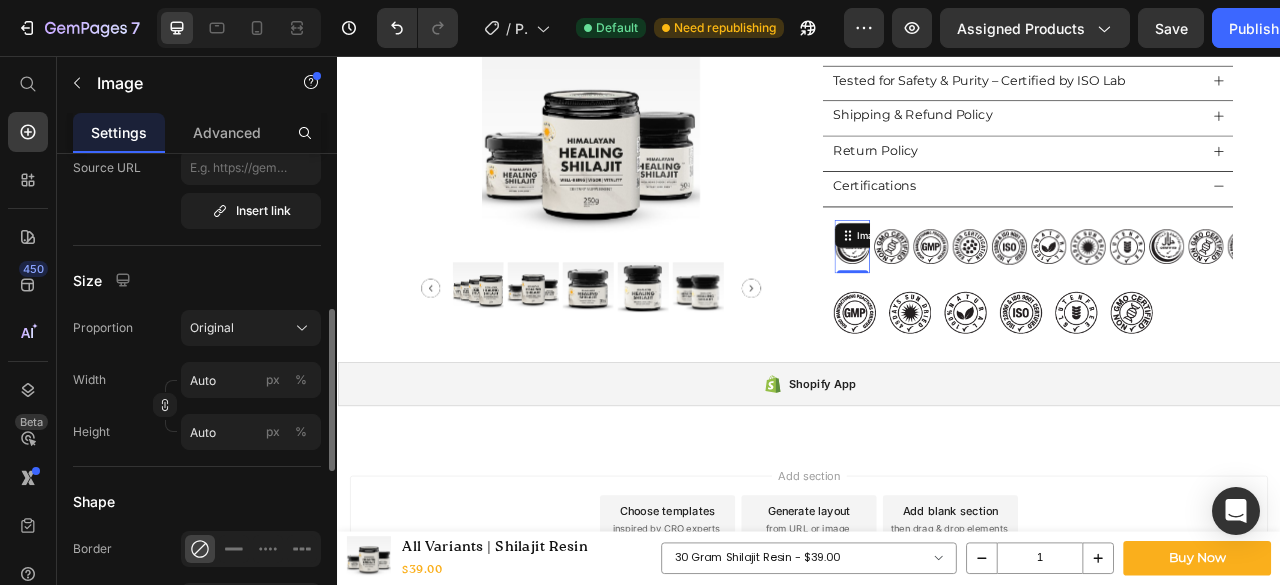 scroll, scrollTop: 400, scrollLeft: 0, axis: vertical 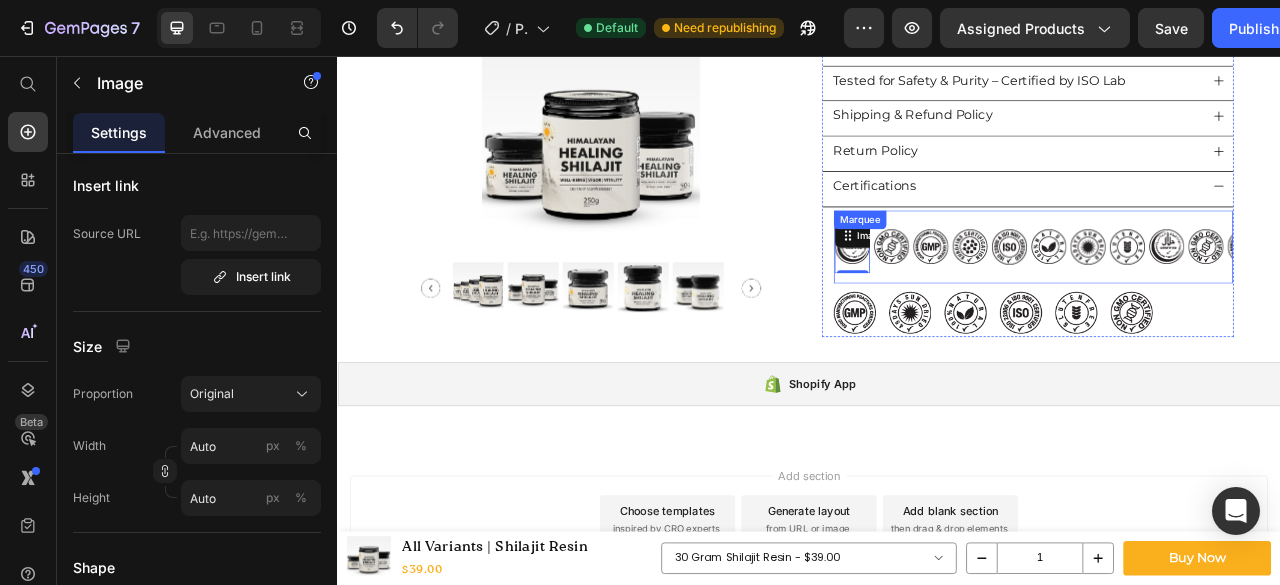 click on "Image" at bounding box center [1194, 299] 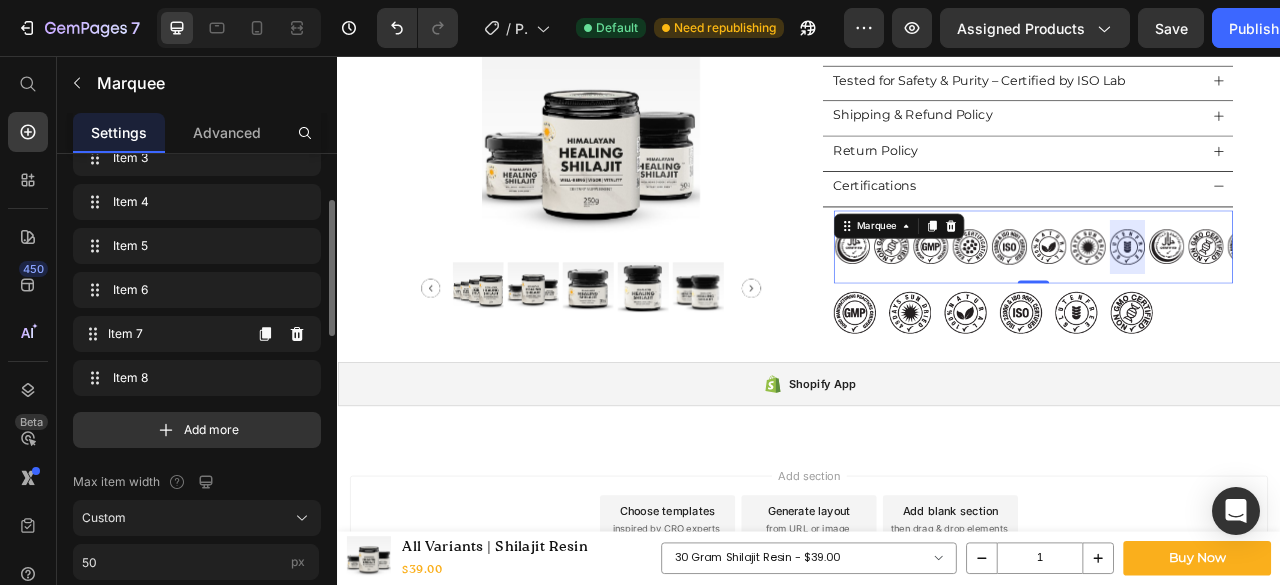 scroll, scrollTop: 333, scrollLeft: 0, axis: vertical 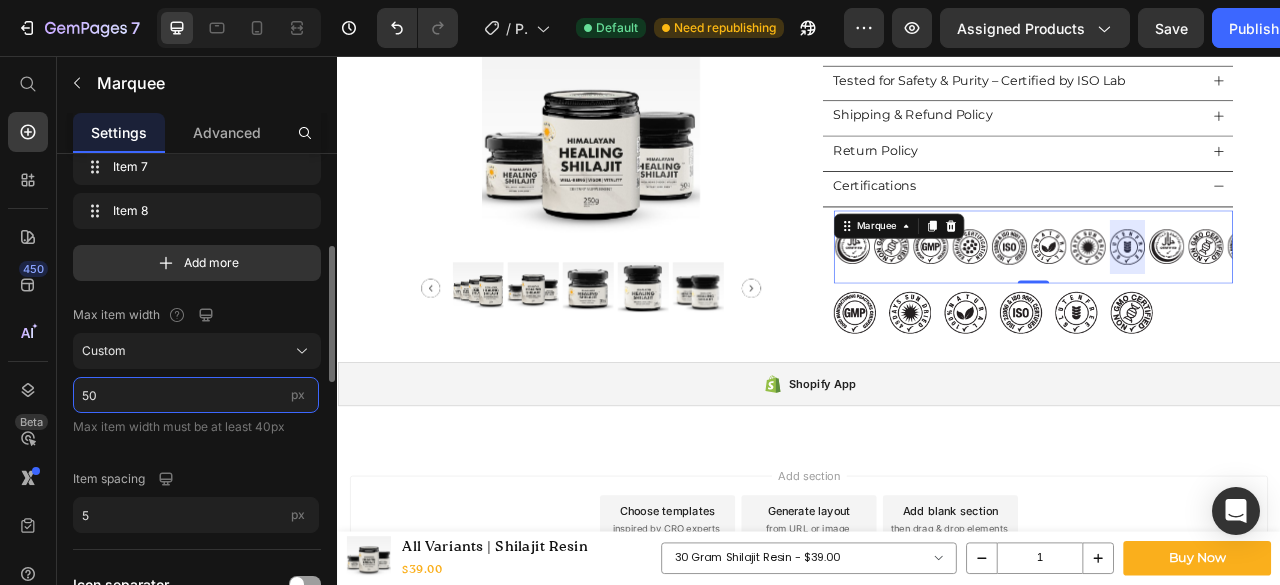 click on "50" at bounding box center [196, 395] 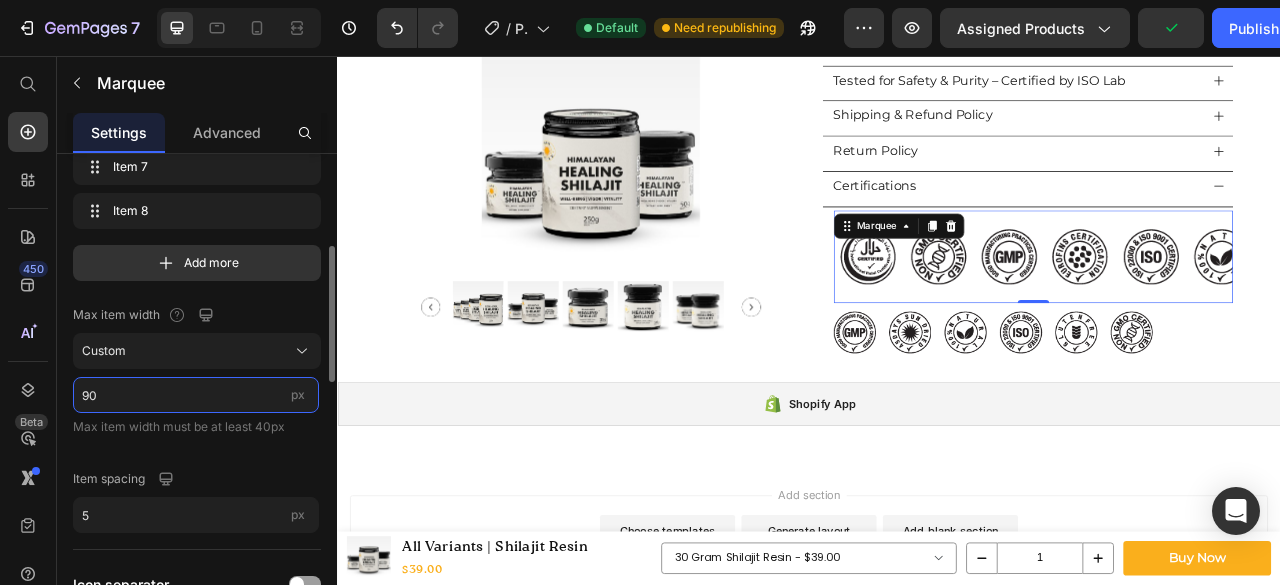 type on "90" 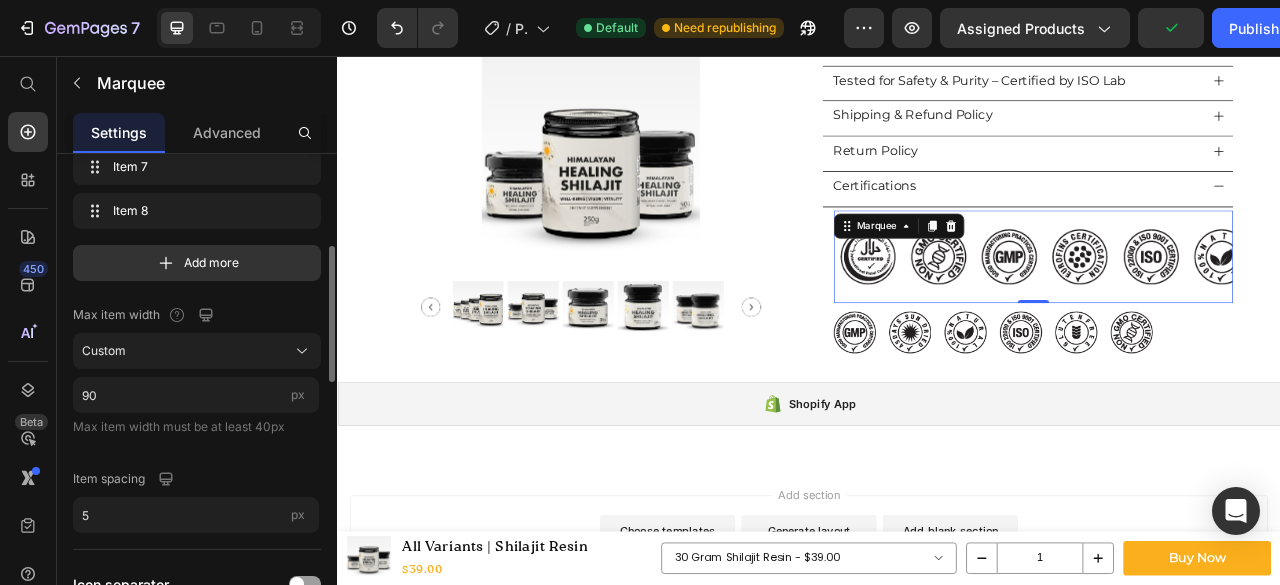 click on "Item management Item 1 Item 1 Item 2 Item 2 Item 3 Item 3 Item 4 Item 4 Item 5 Item 5 Item 6 Item 6 Item 7 Item 7 Item 8 Item 8 Add more Max item width Custom 90 px Max item width must be at least 40px Item spacing 5 px" 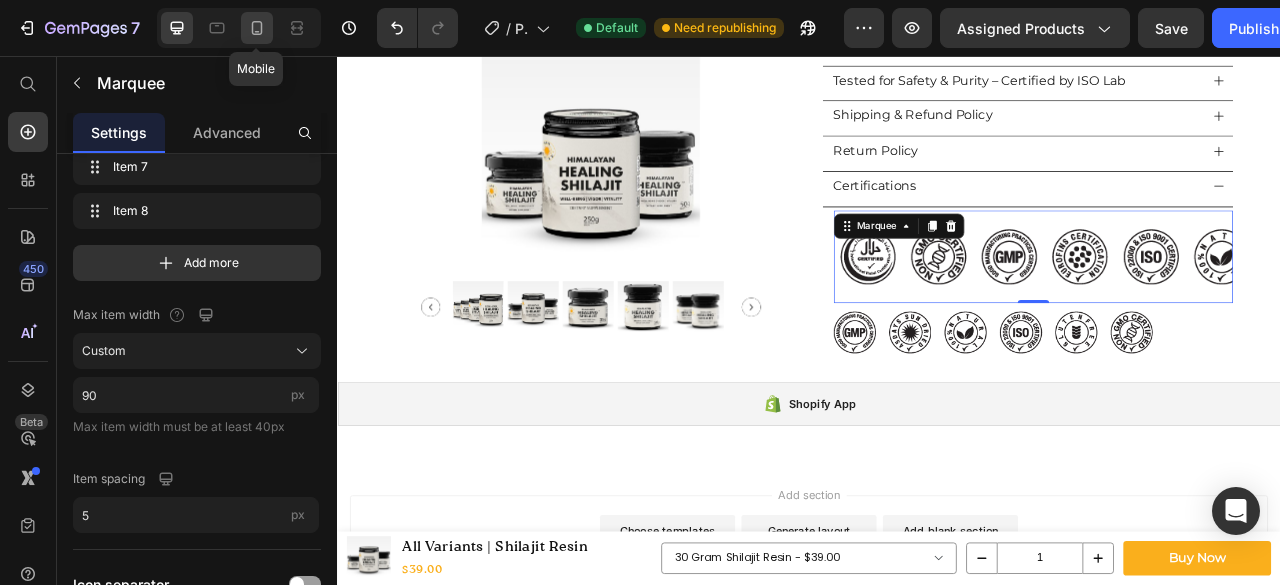 click 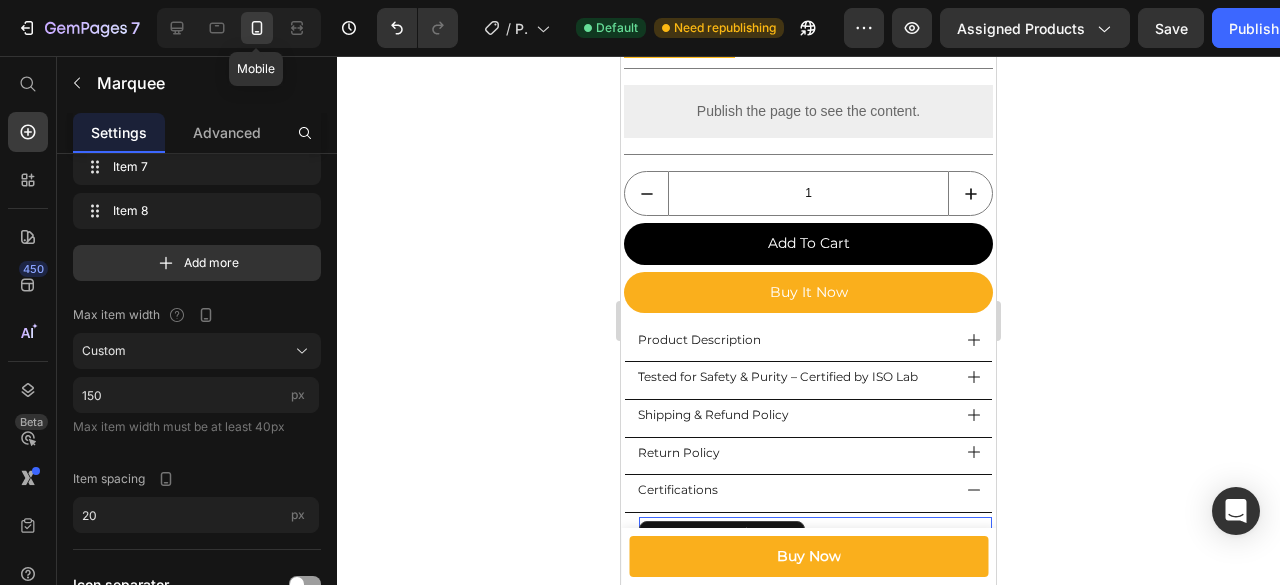 scroll, scrollTop: 1146, scrollLeft: 0, axis: vertical 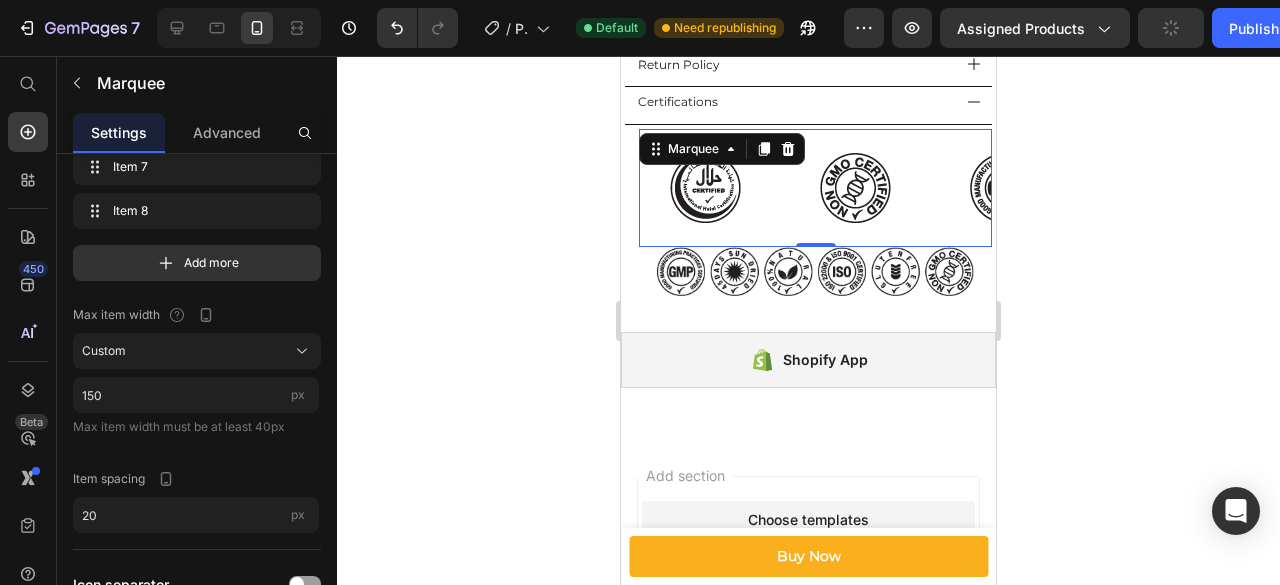 click on "Image" at bounding box center (865, 188) 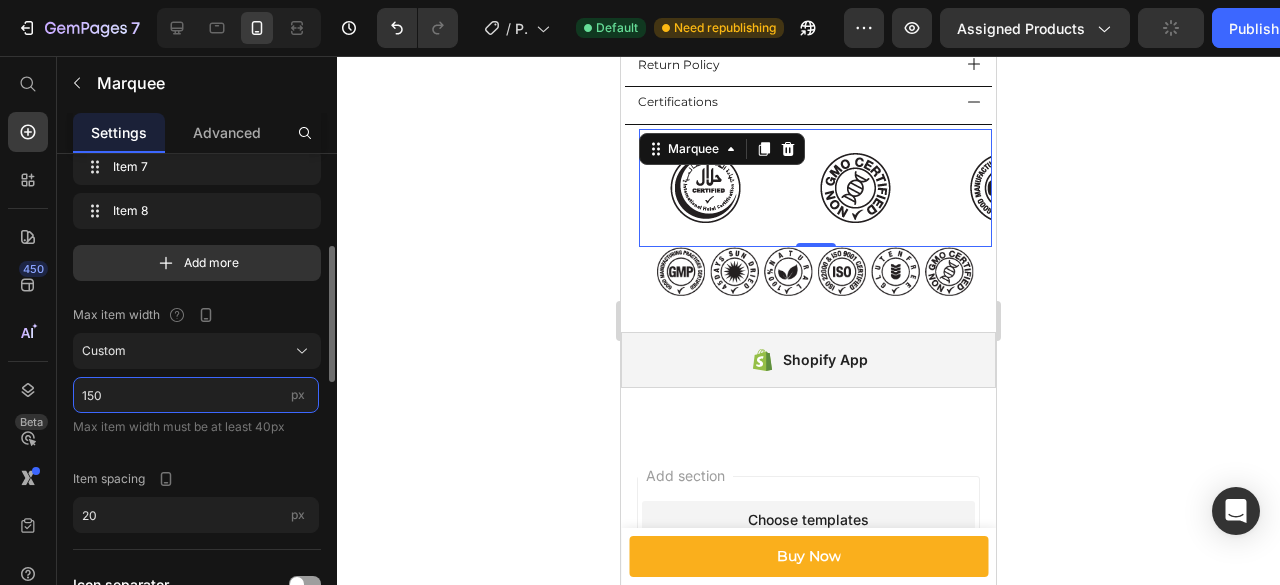 click on "150" at bounding box center [196, 395] 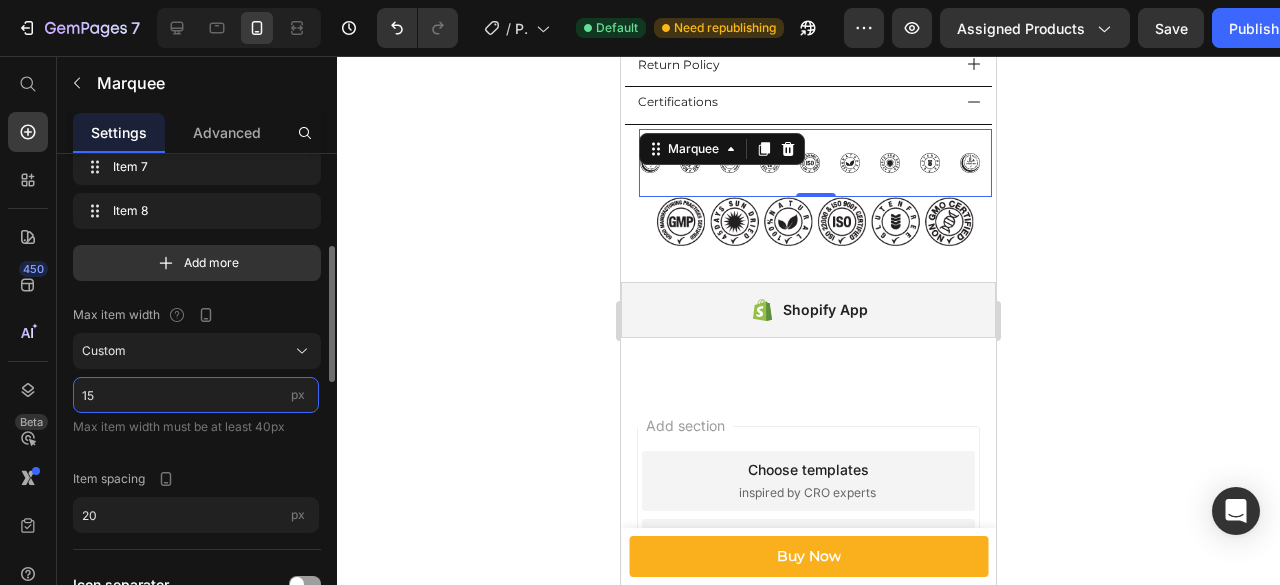 type on "1" 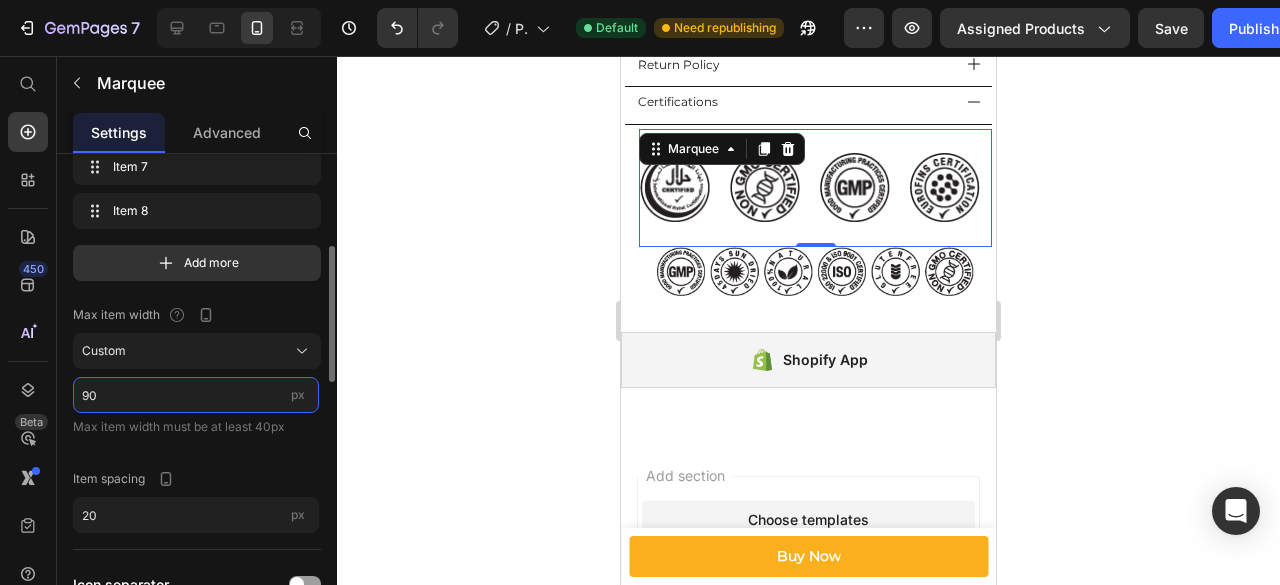 type on "9" 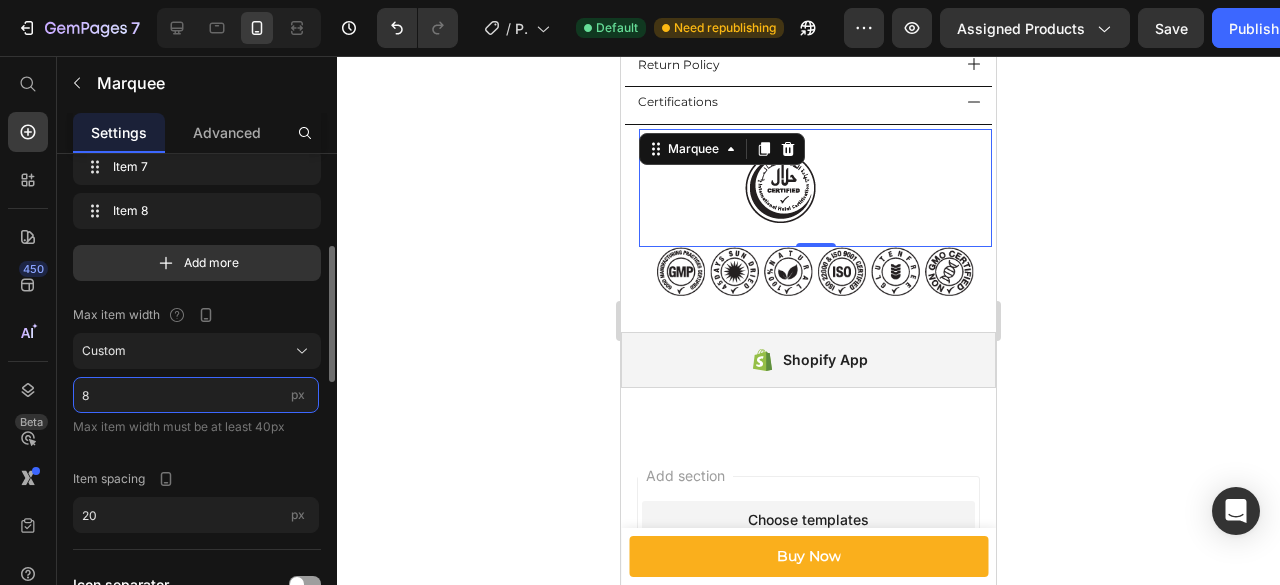 type on "80" 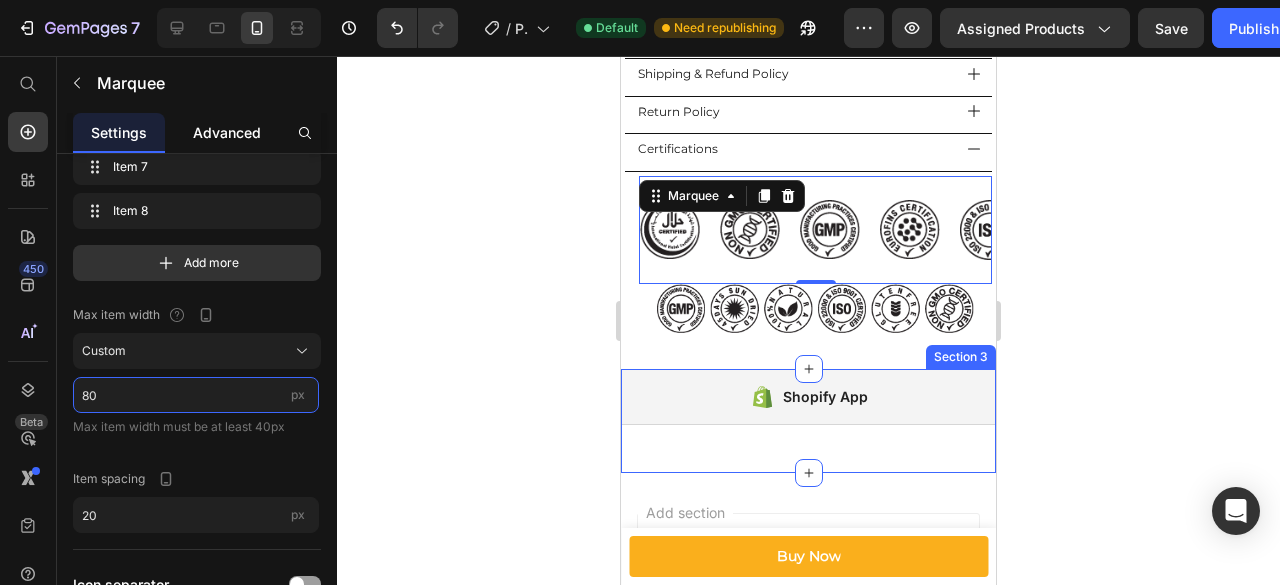 scroll, scrollTop: 1046, scrollLeft: 0, axis: vertical 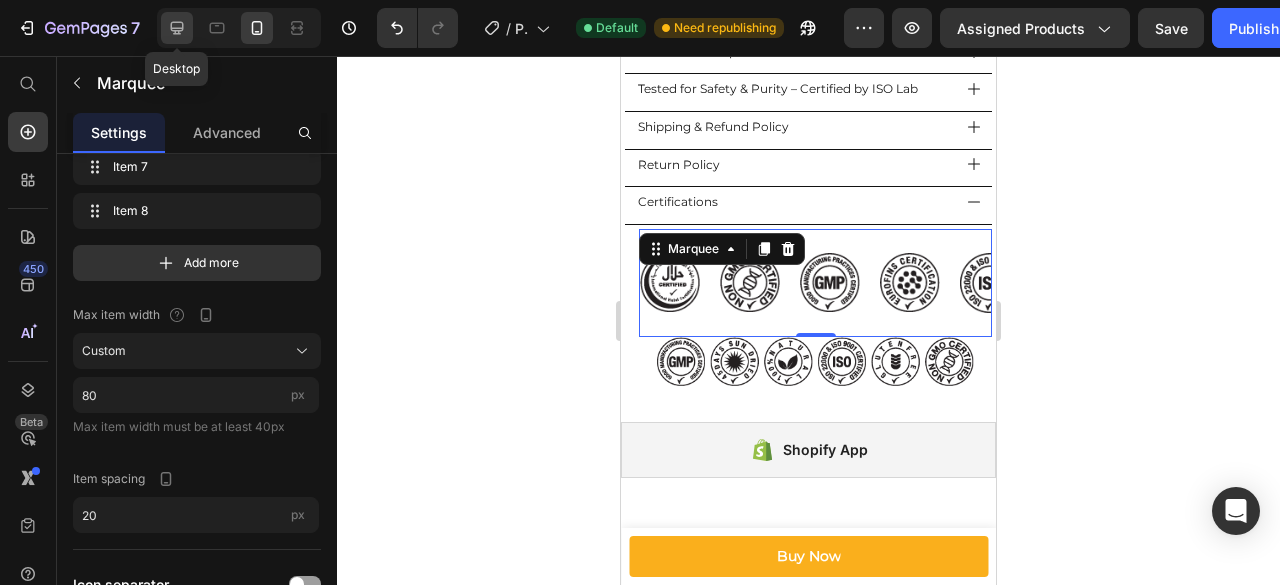 click 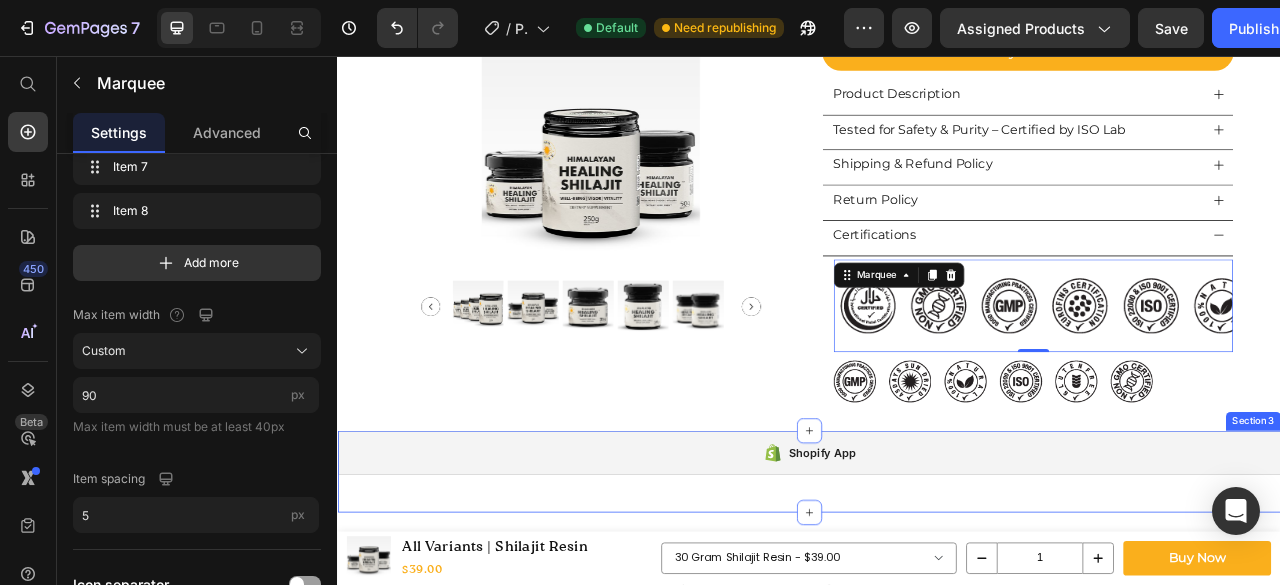 scroll, scrollTop: 678, scrollLeft: 0, axis: vertical 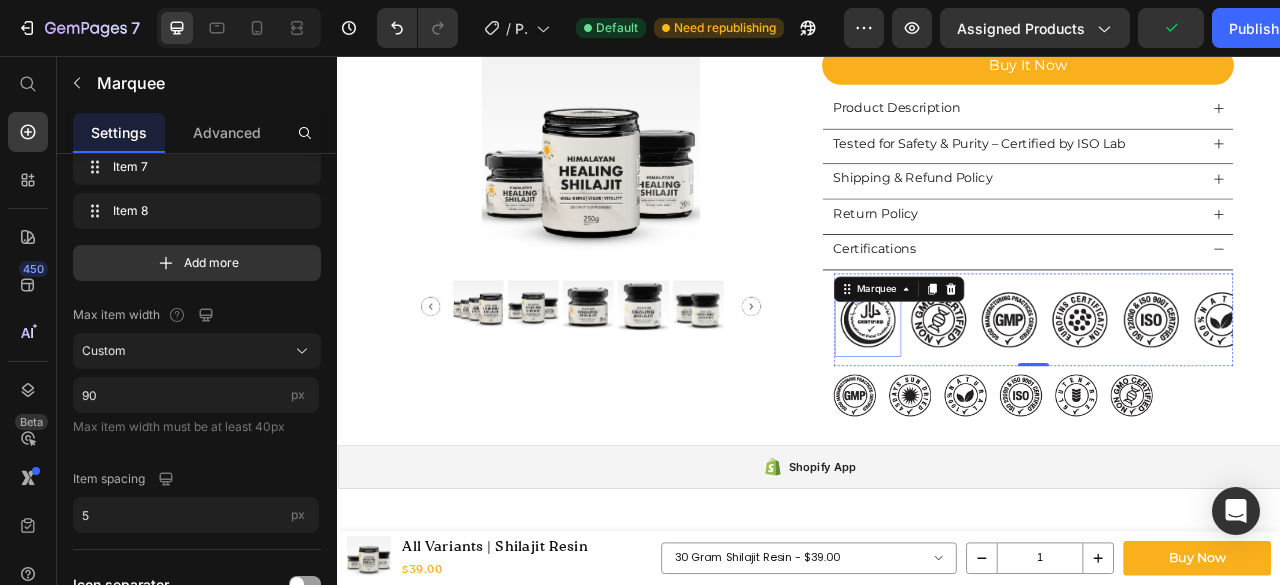 click at bounding box center (1011, 392) 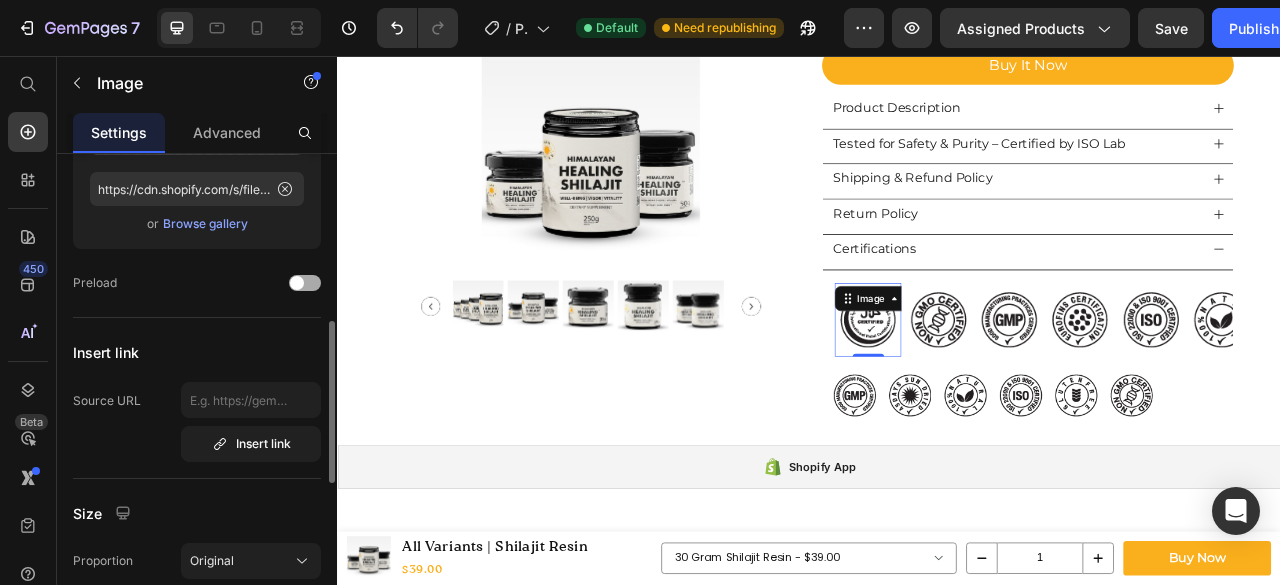 scroll, scrollTop: 333, scrollLeft: 0, axis: vertical 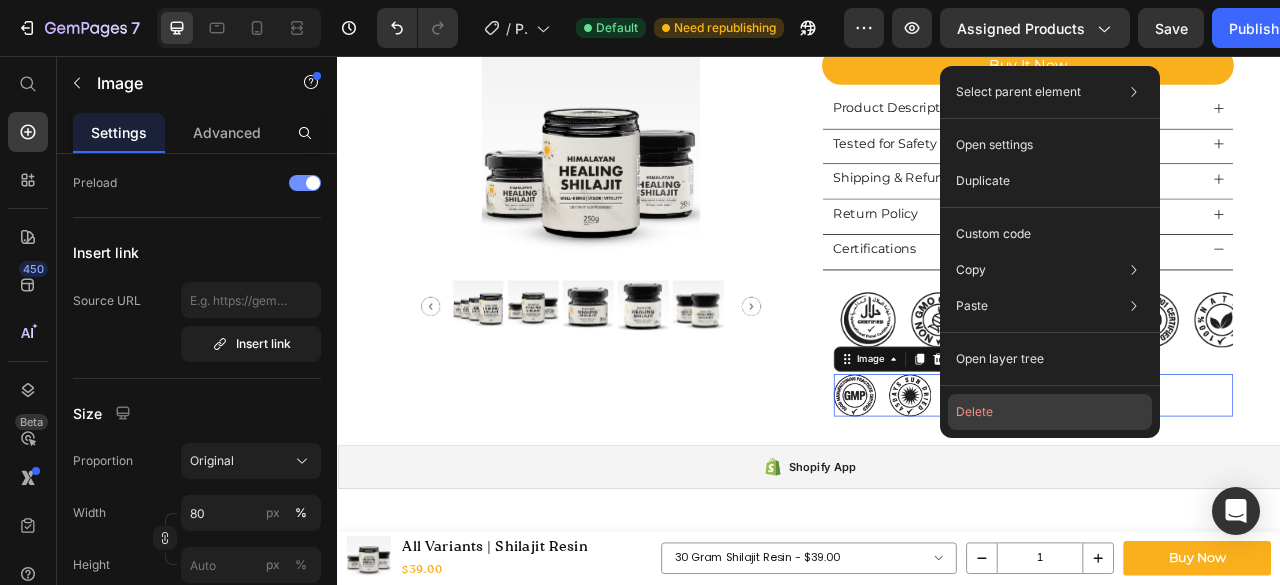 click on "Delete" 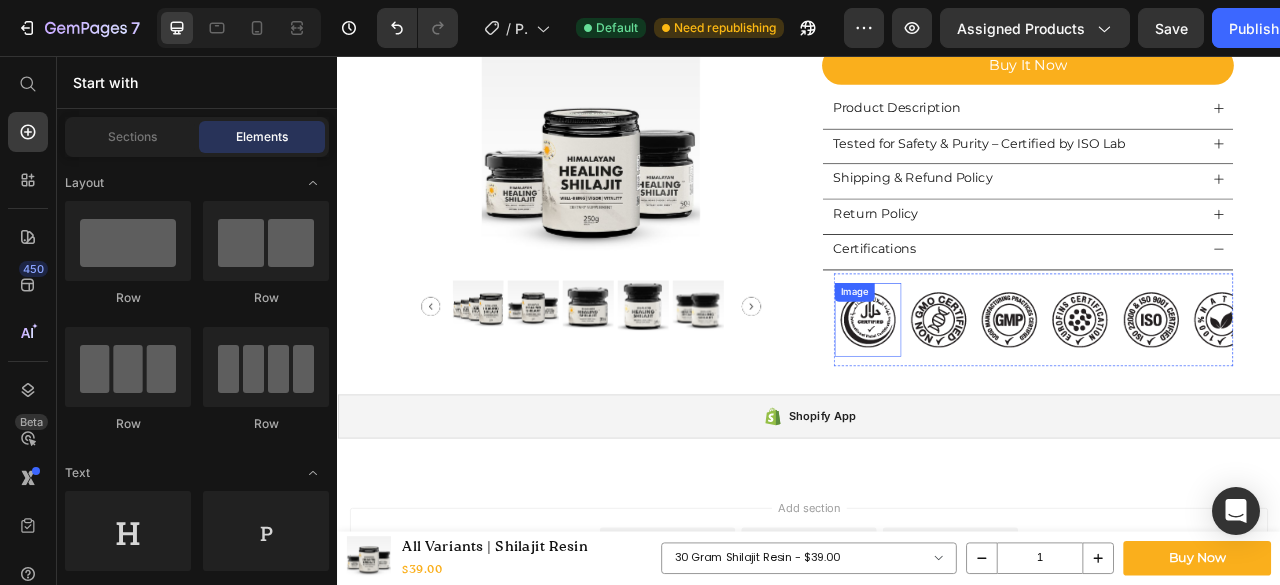 click at bounding box center (1011, 392) 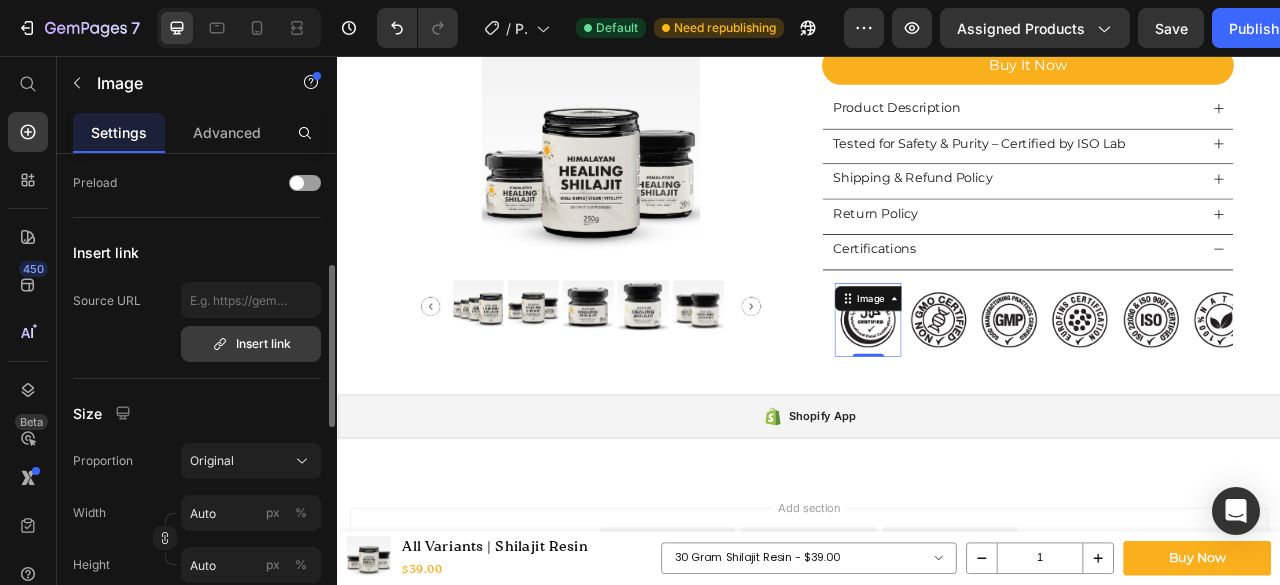 click on "Insert link" at bounding box center (251, 344) 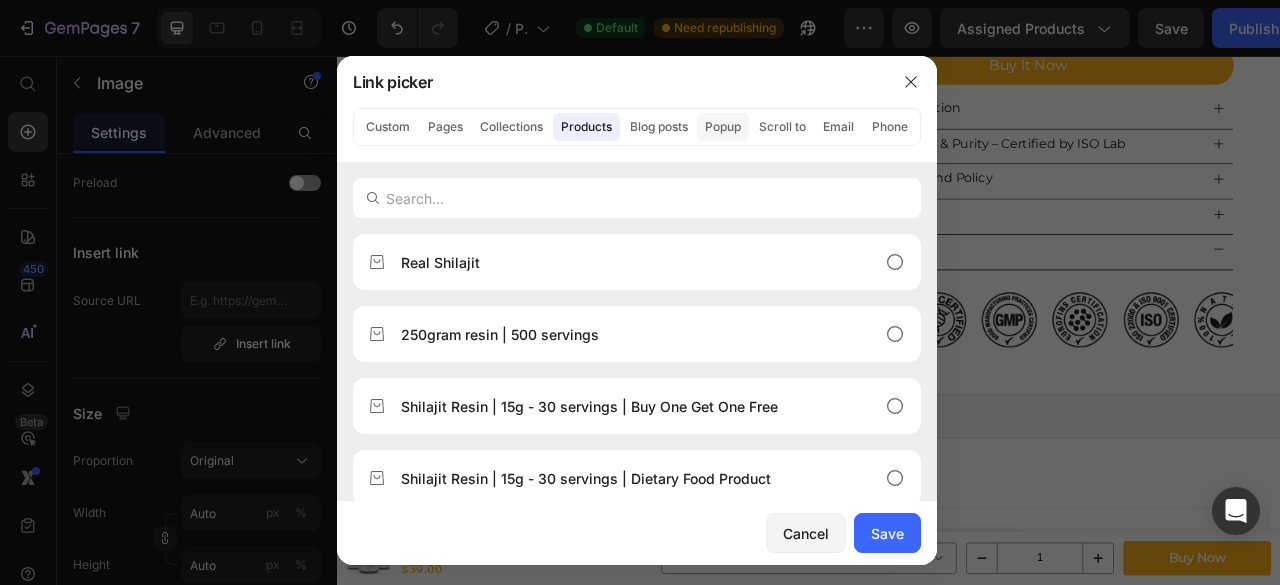 click on "Popup" 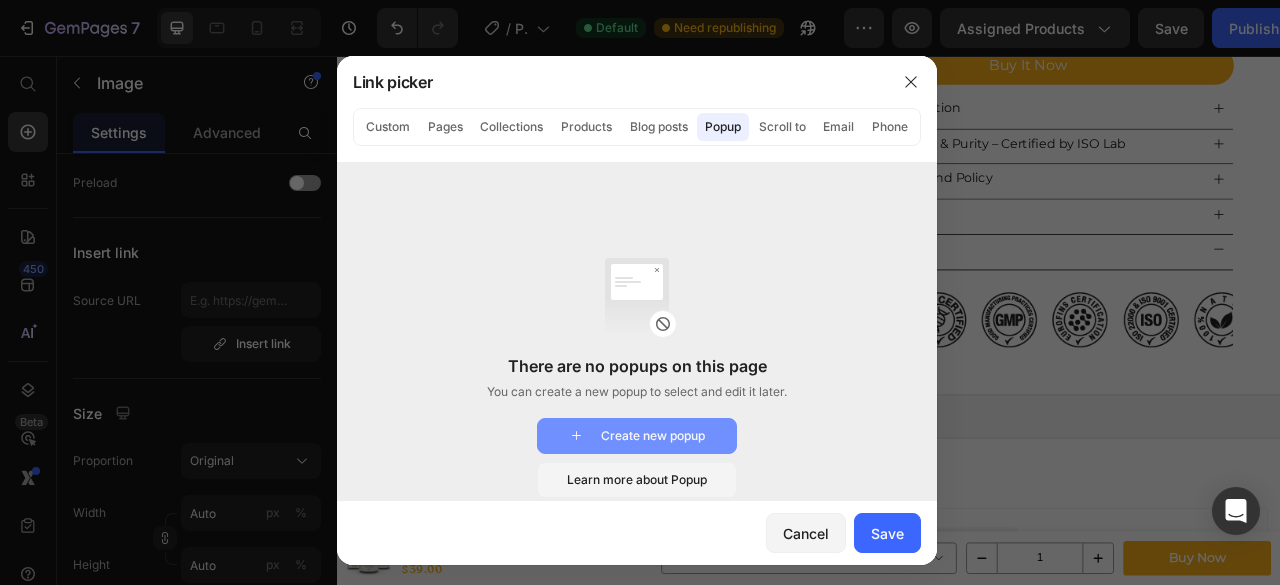 click on "Create new popup" at bounding box center (637, 436) 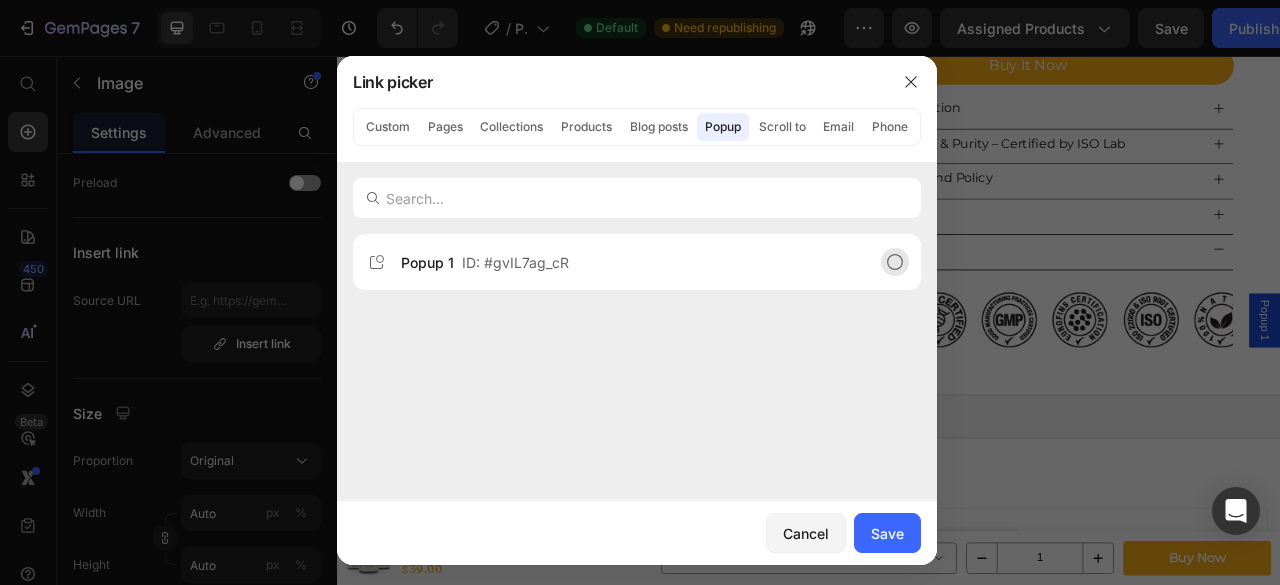 click on "Popup 1  ID: #gvIL7ag_cR" 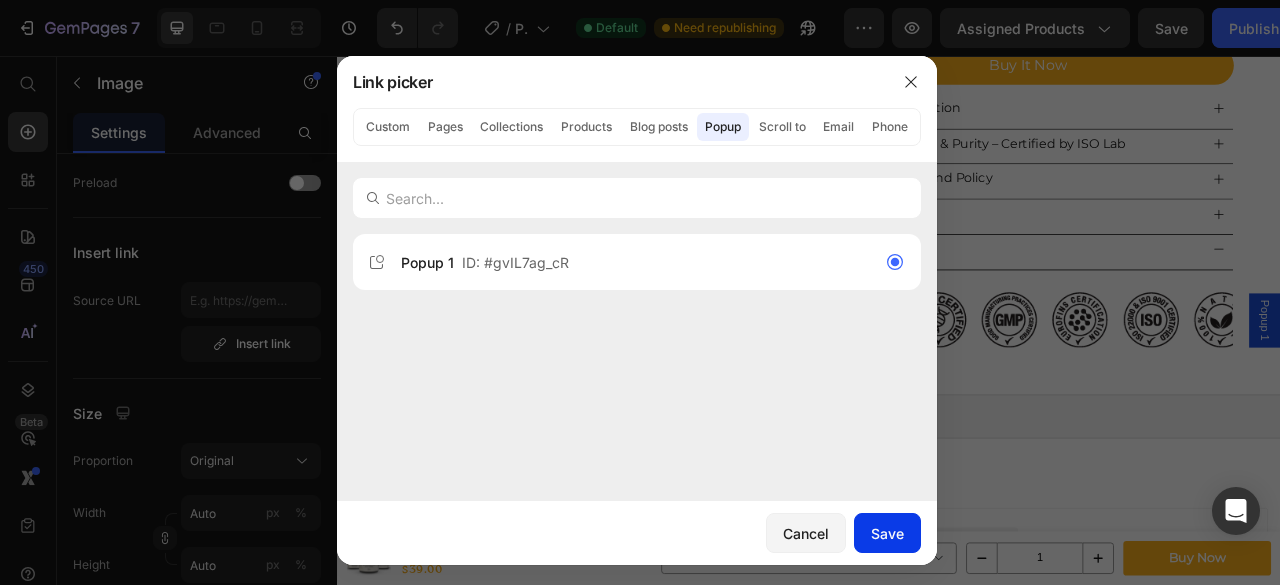 click on "Save" at bounding box center (887, 533) 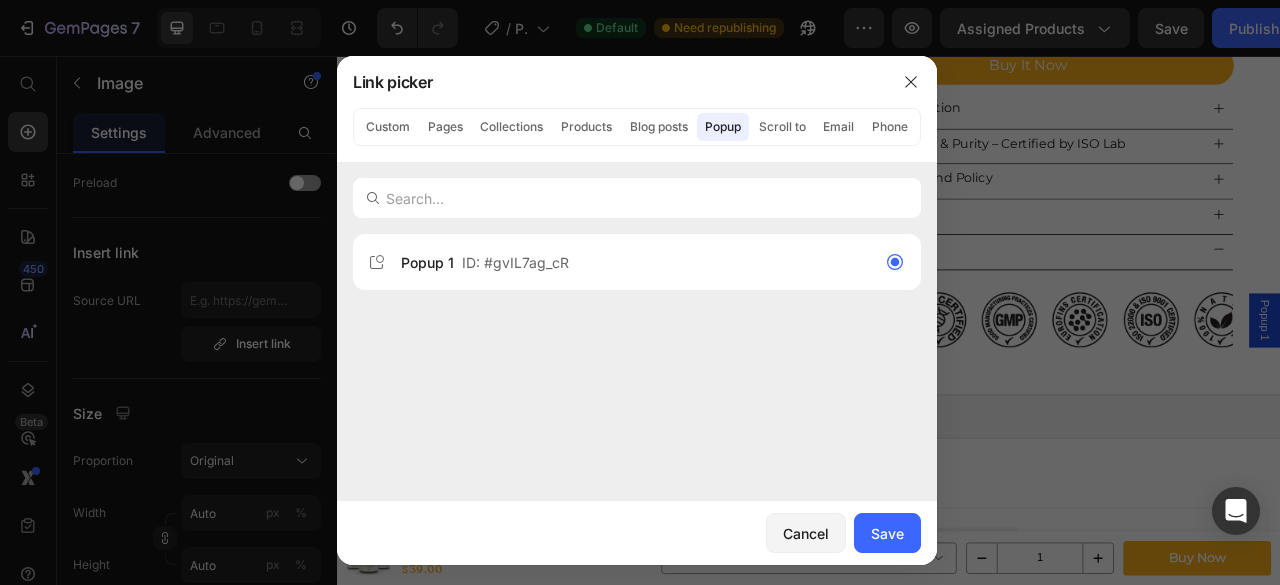 type on "#gvIL7ag_cR" 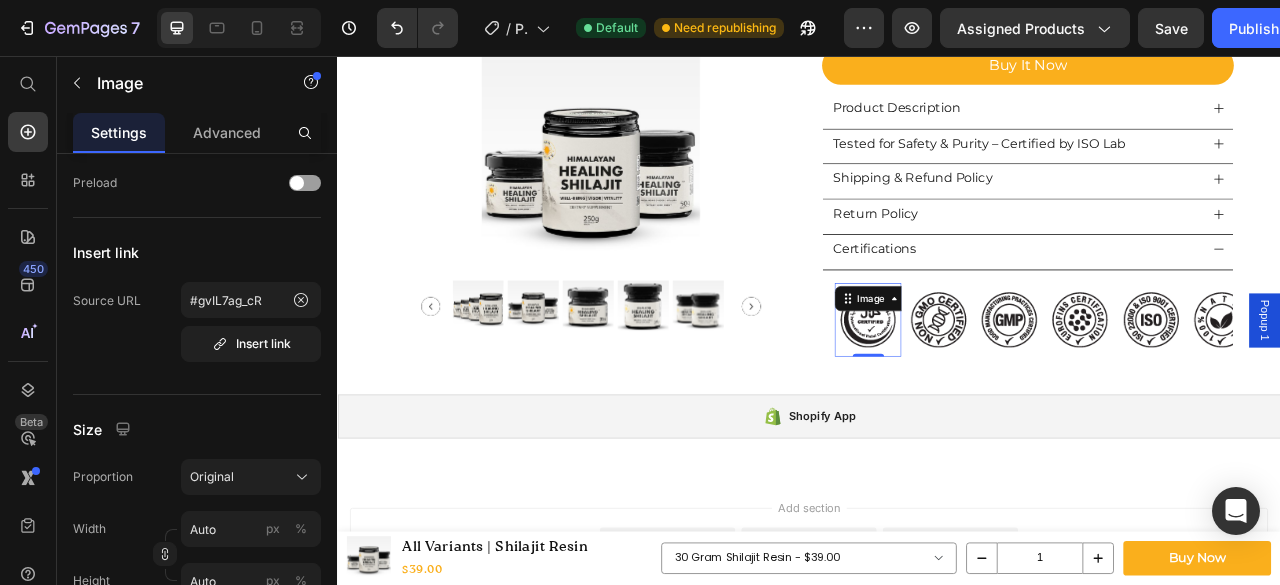 click on "Popup 1" at bounding box center (1517, 392) 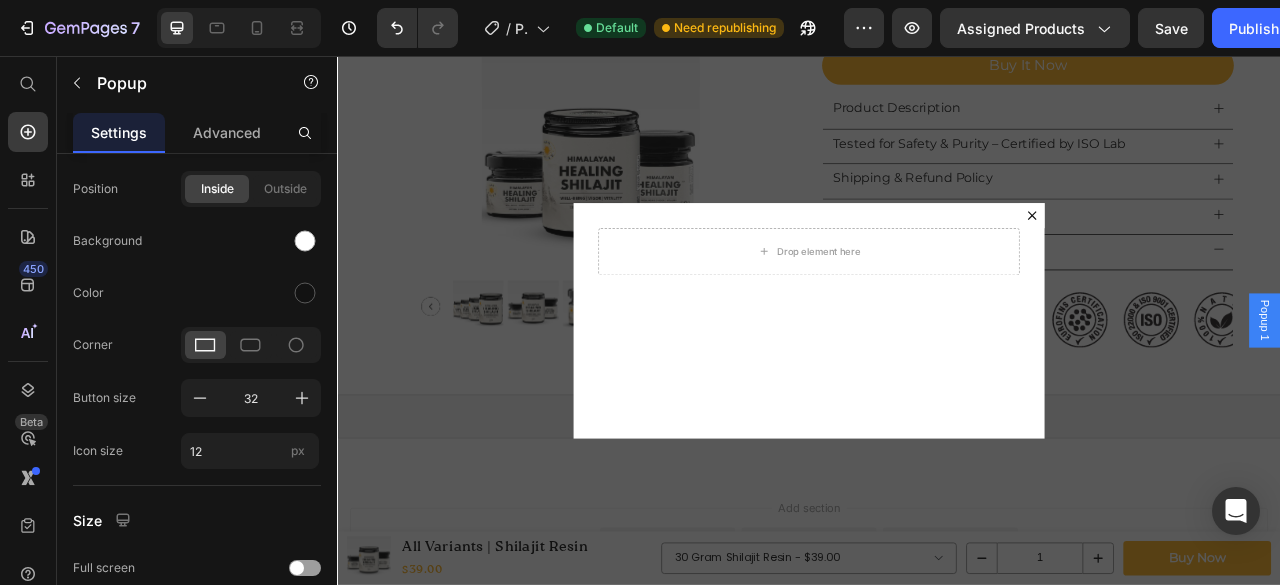 scroll, scrollTop: 0, scrollLeft: 0, axis: both 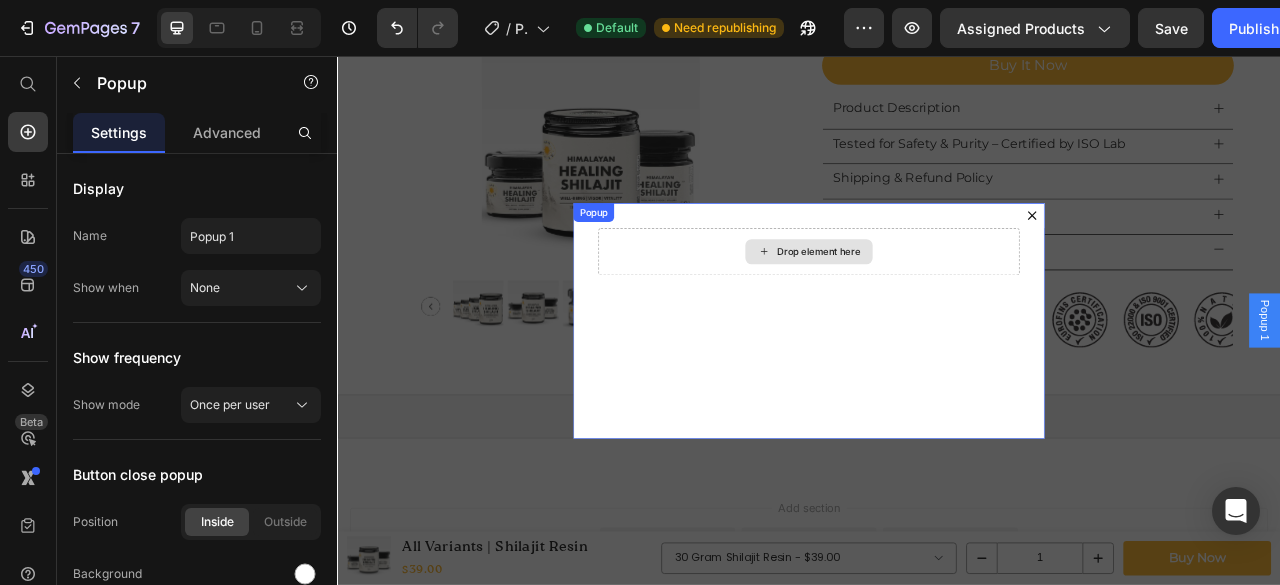 click on "Drop element here" at bounding box center (949, 305) 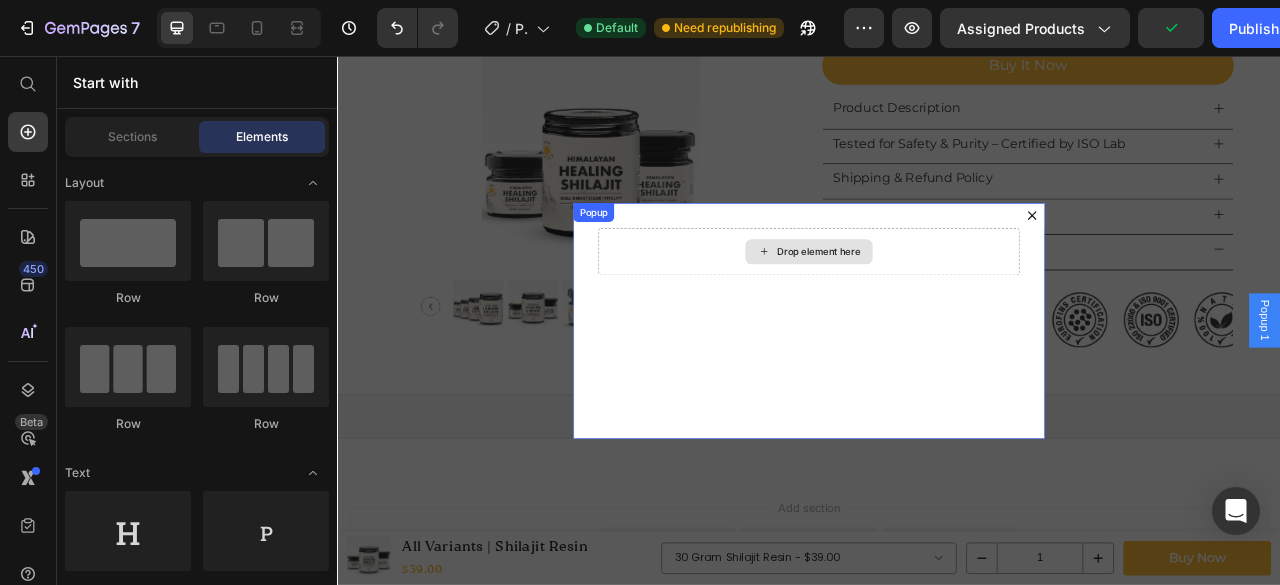 click on "Drop element here" at bounding box center [937, 305] 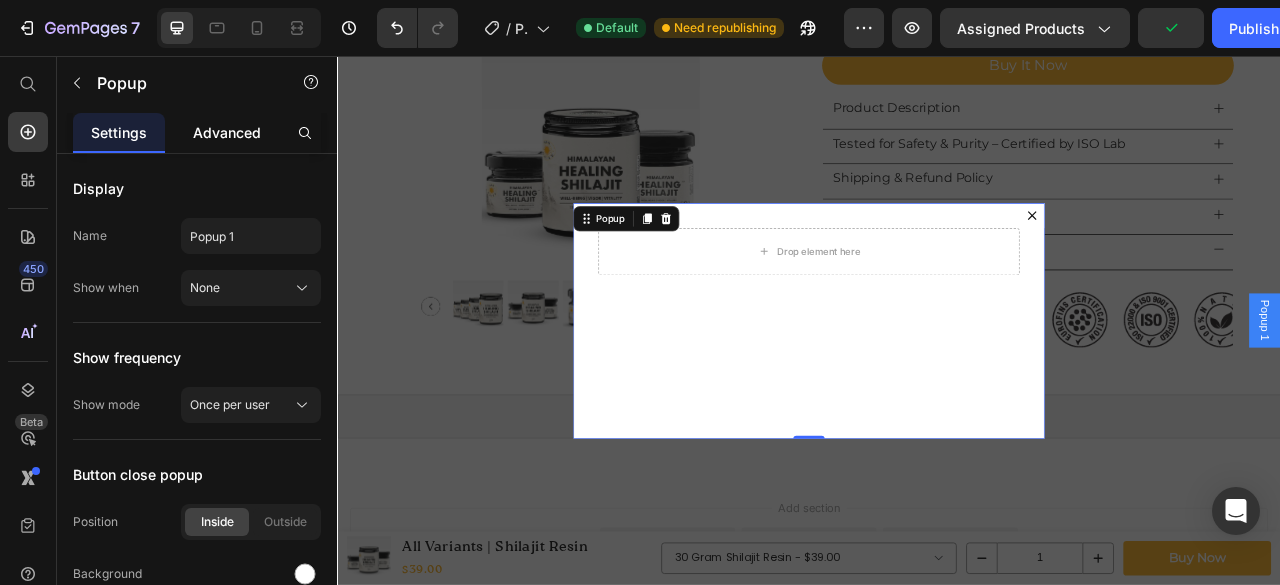 click on "Advanced" 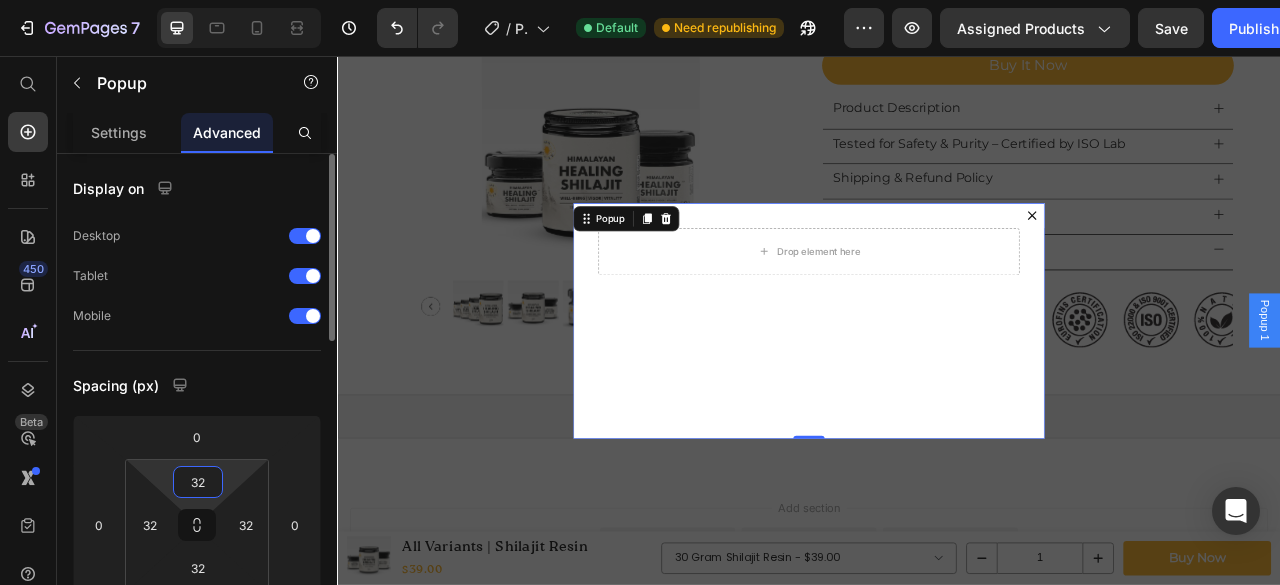 click on "32" at bounding box center (198, 482) 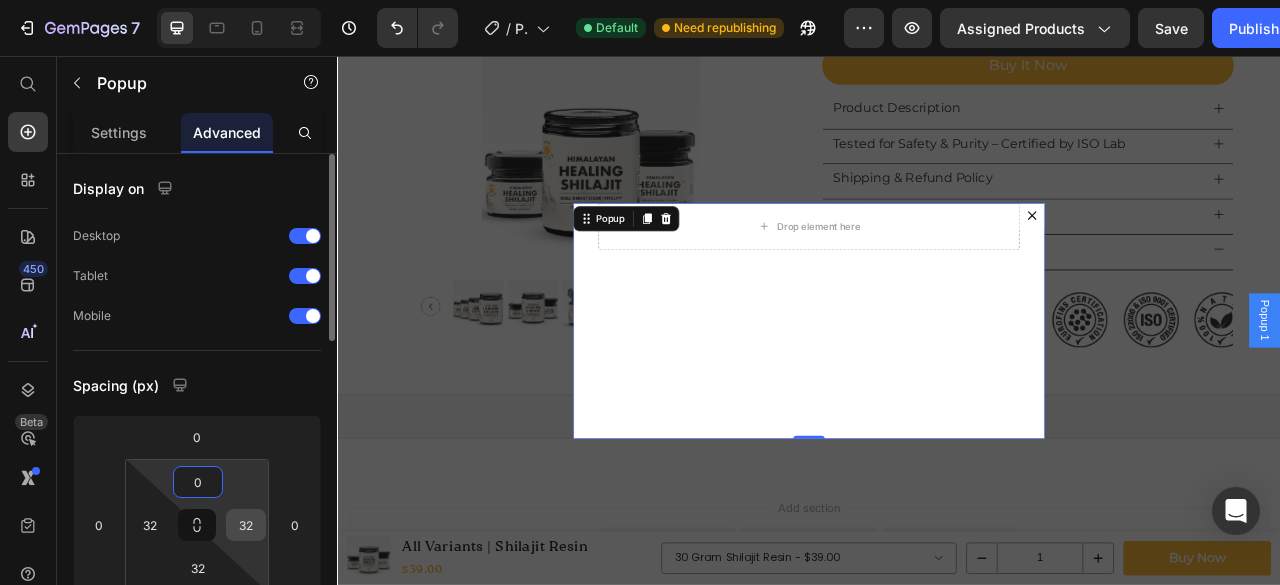 type on "0" 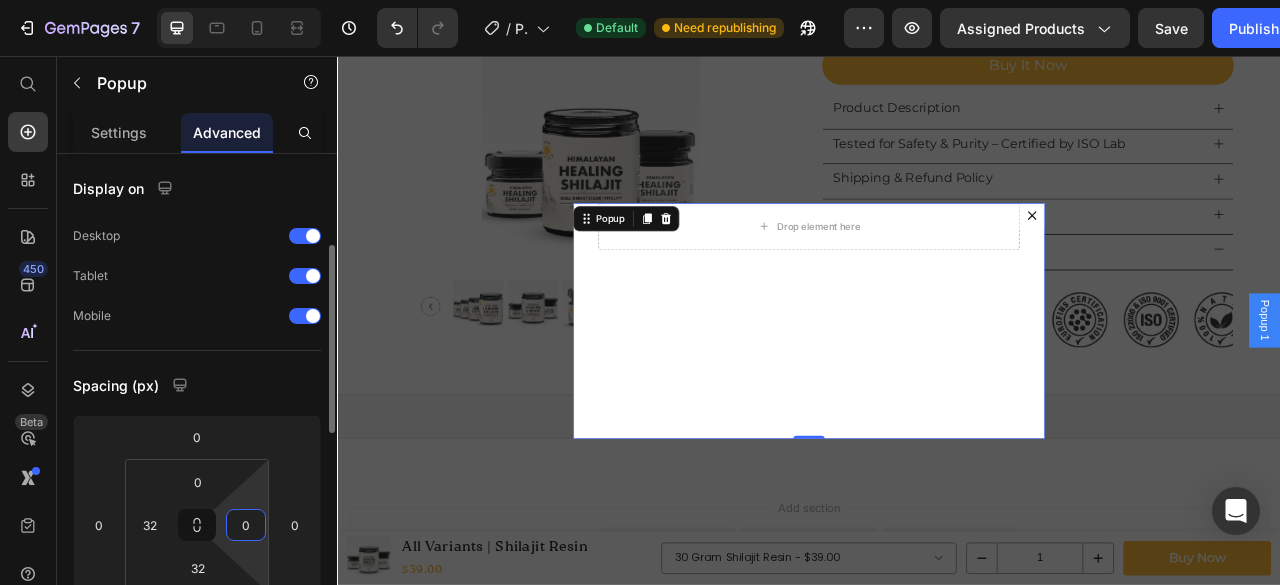 scroll, scrollTop: 66, scrollLeft: 0, axis: vertical 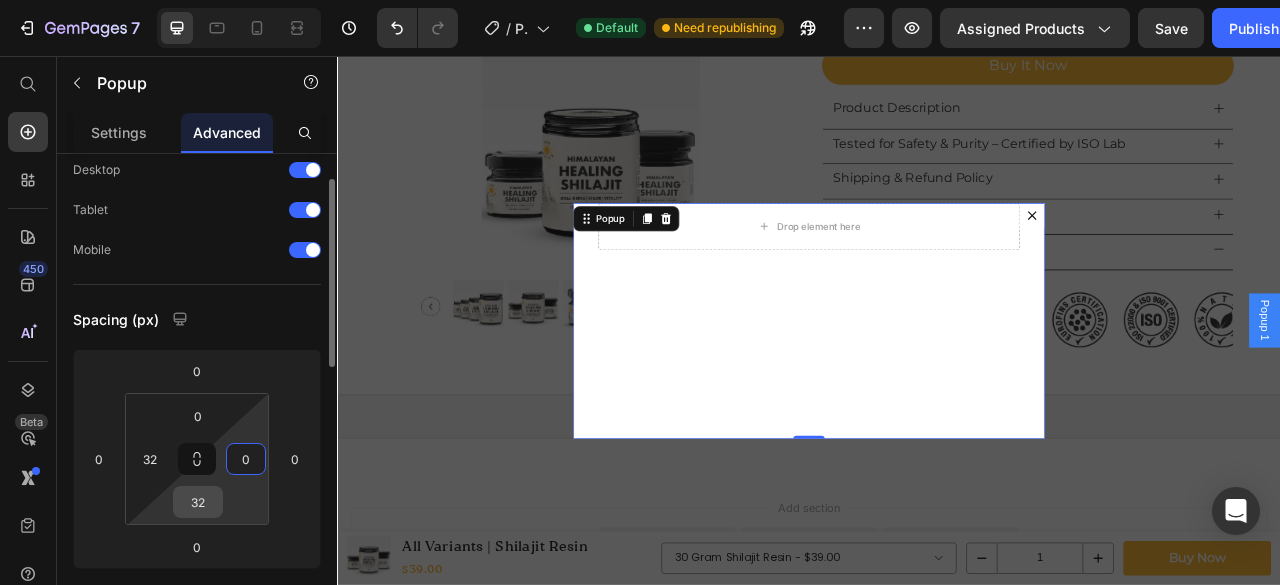 type on "0" 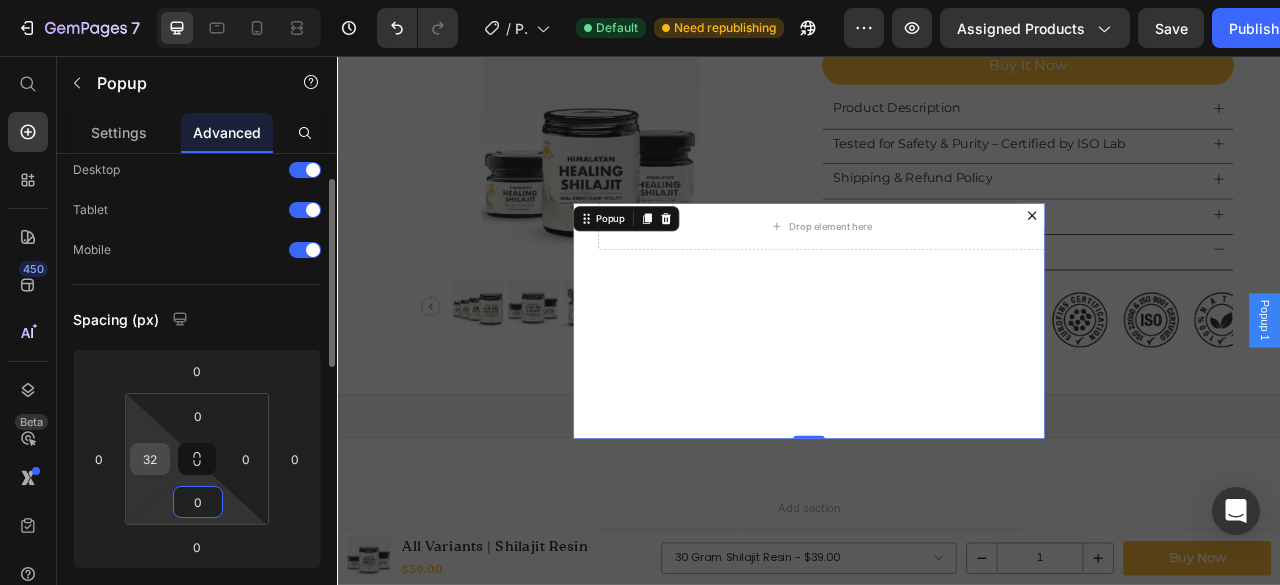 type on "0" 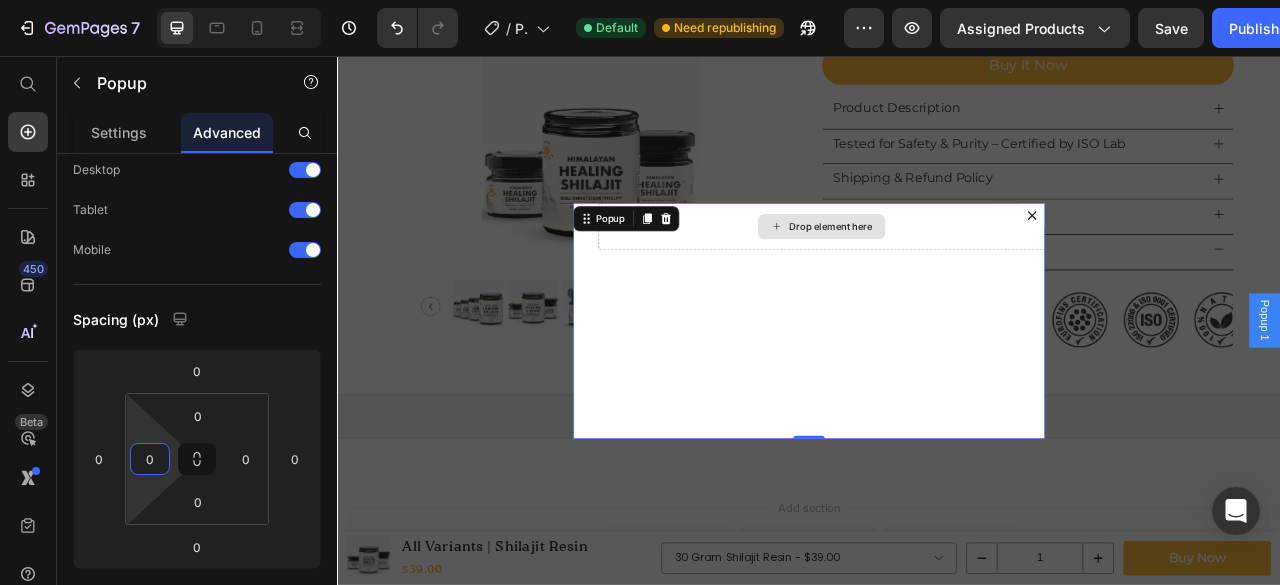 type on "0" 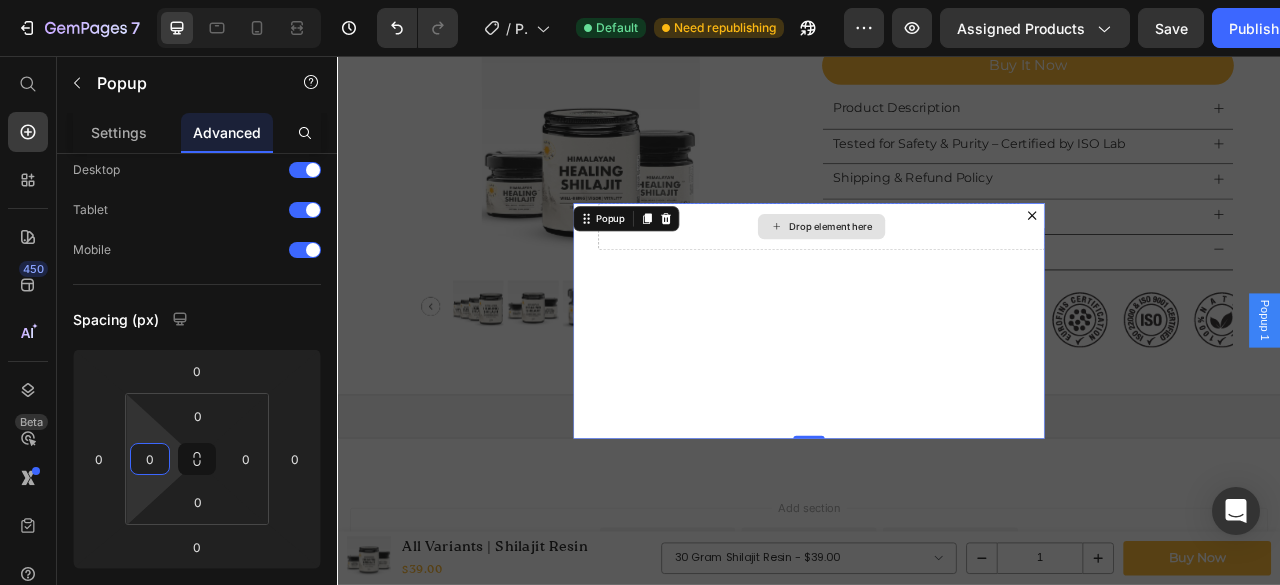 click on "Drop element here" at bounding box center [953, 273] 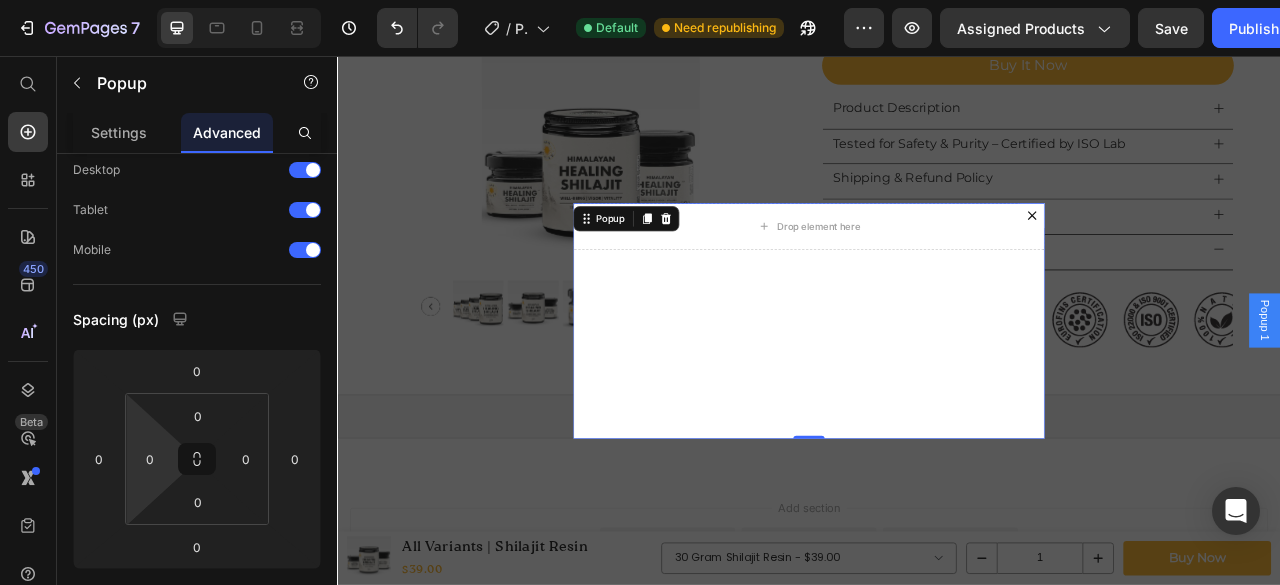 click on "Drop element here" at bounding box center [937, 393] 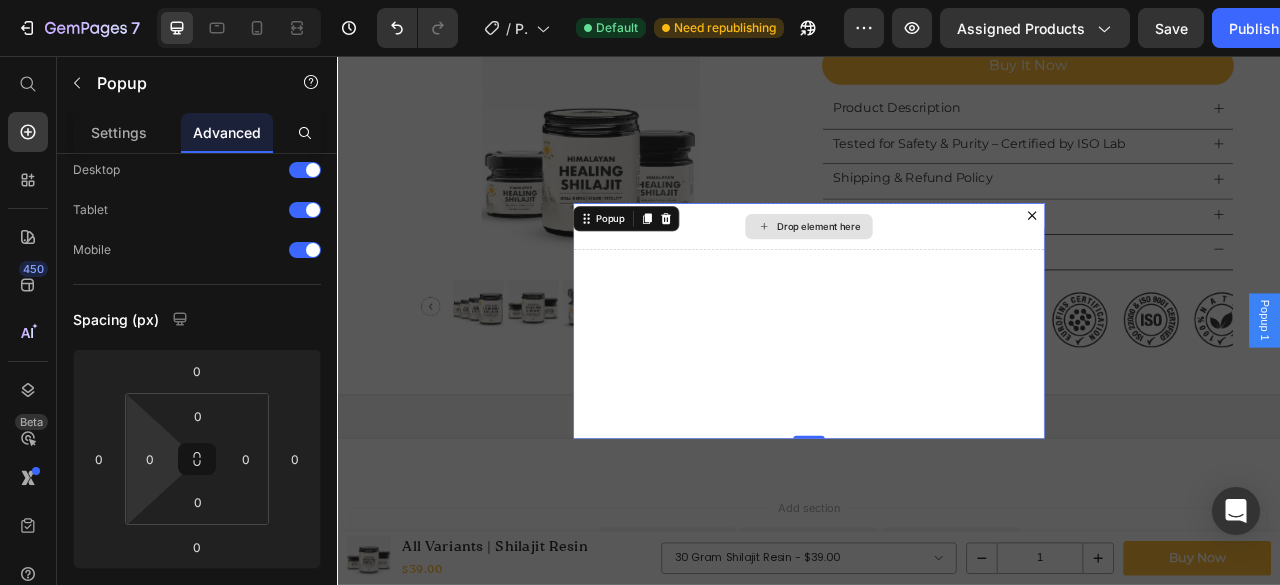click on "Drop element here" at bounding box center [937, 273] 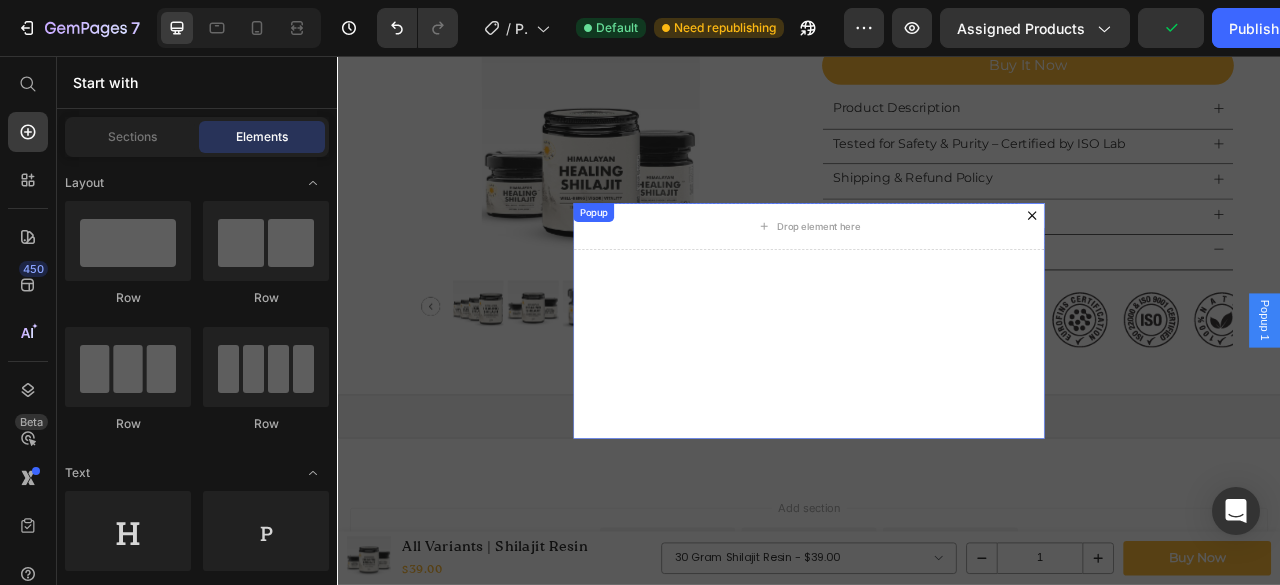 click 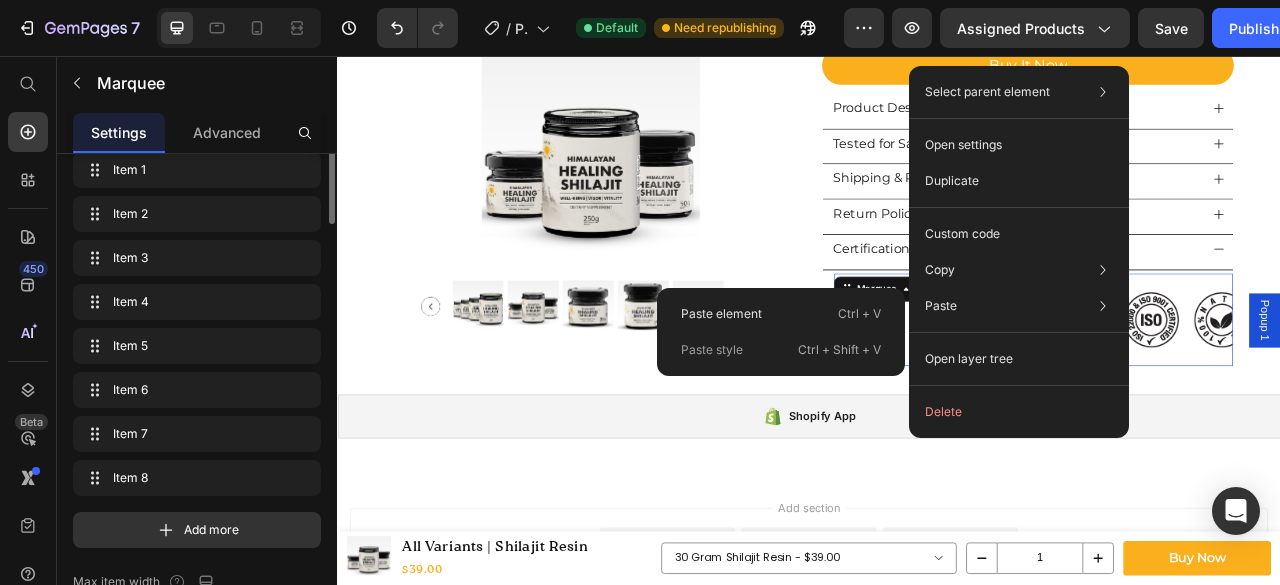 scroll, scrollTop: 0, scrollLeft: 0, axis: both 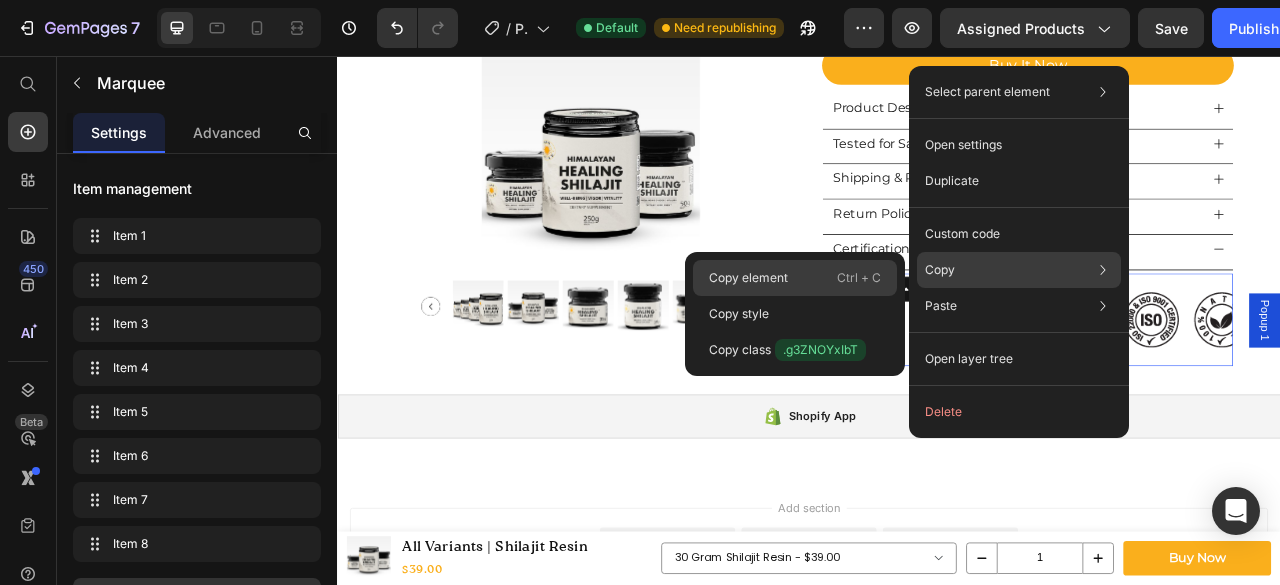 click on "Copy element  Ctrl + C" 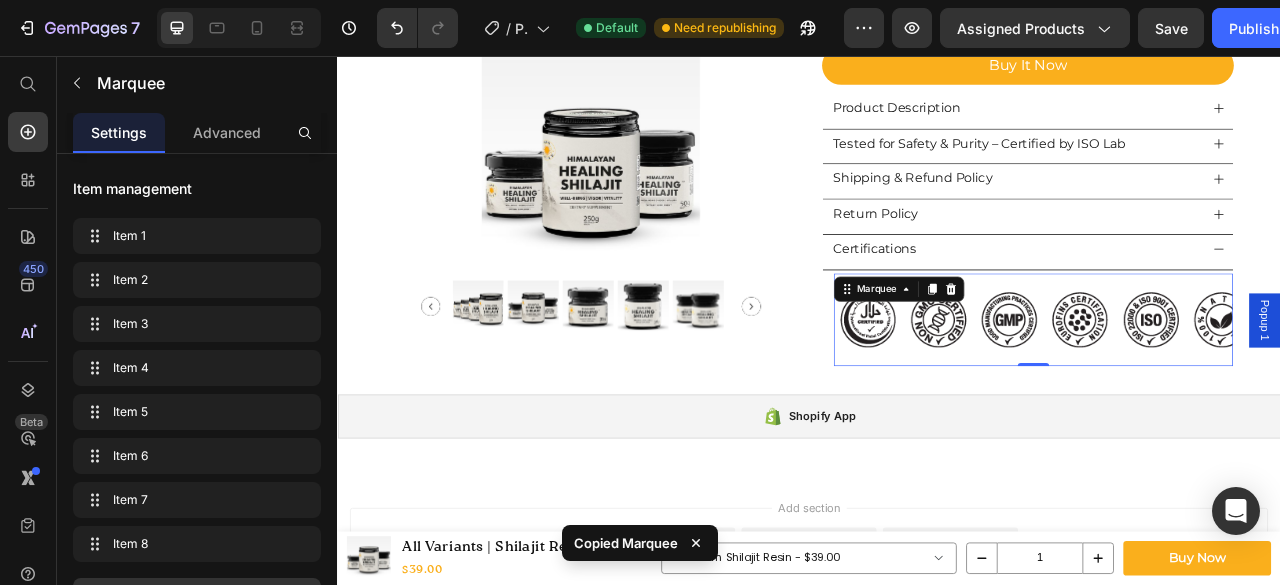 click on "Popup 1" at bounding box center (1517, 392) 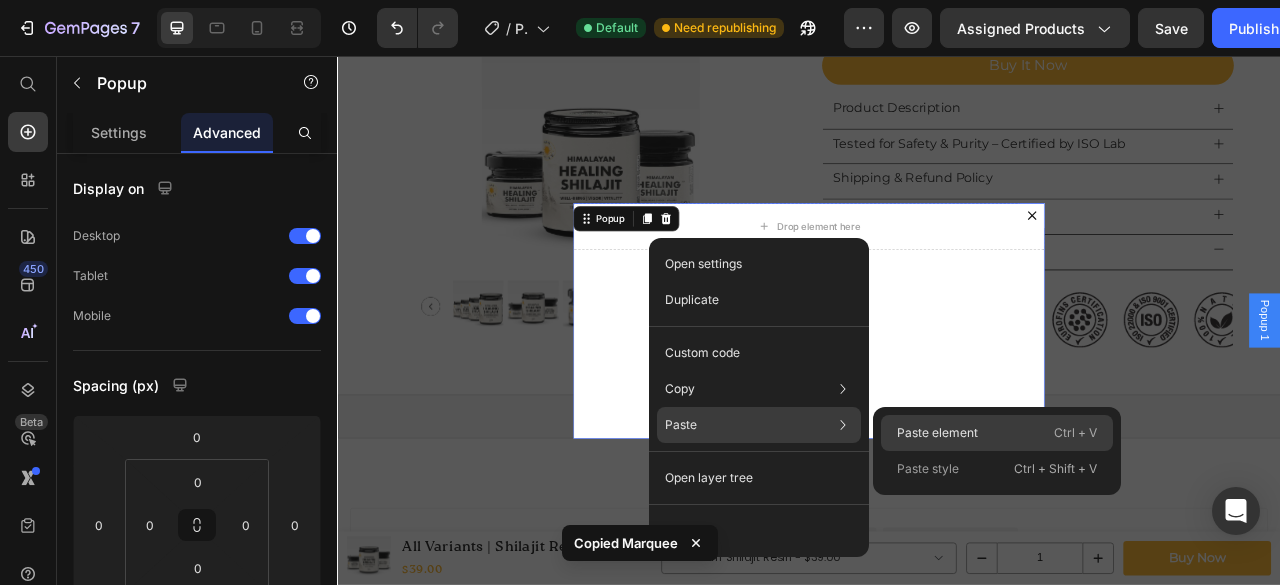 click on "Paste element" at bounding box center [937, 433] 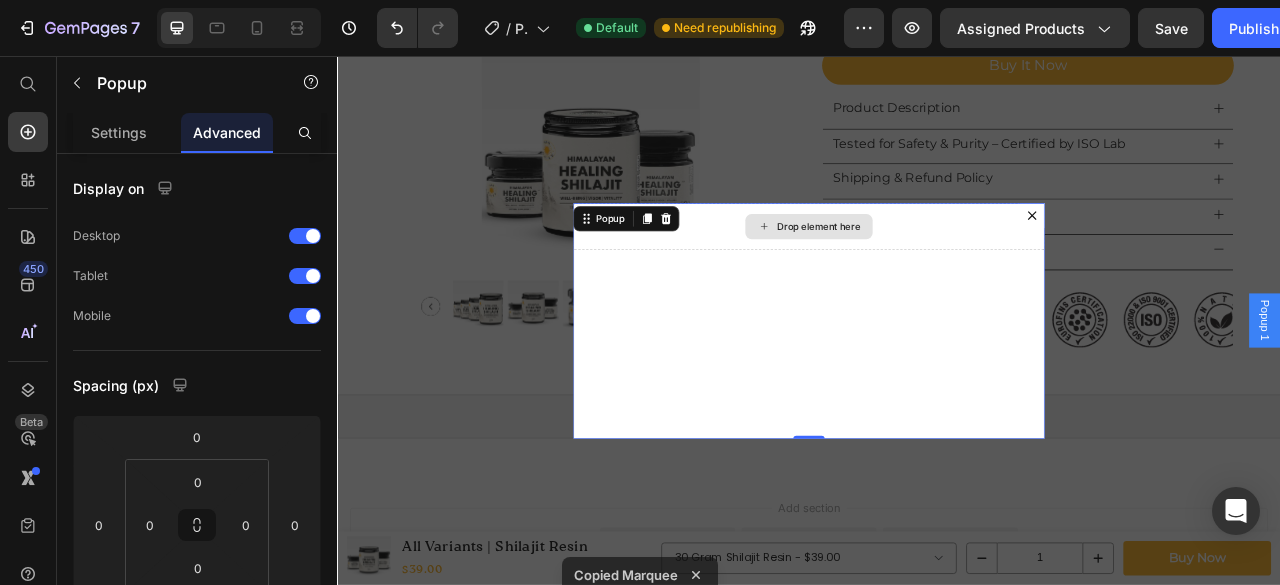 click on "Drop element here" at bounding box center (937, 273) 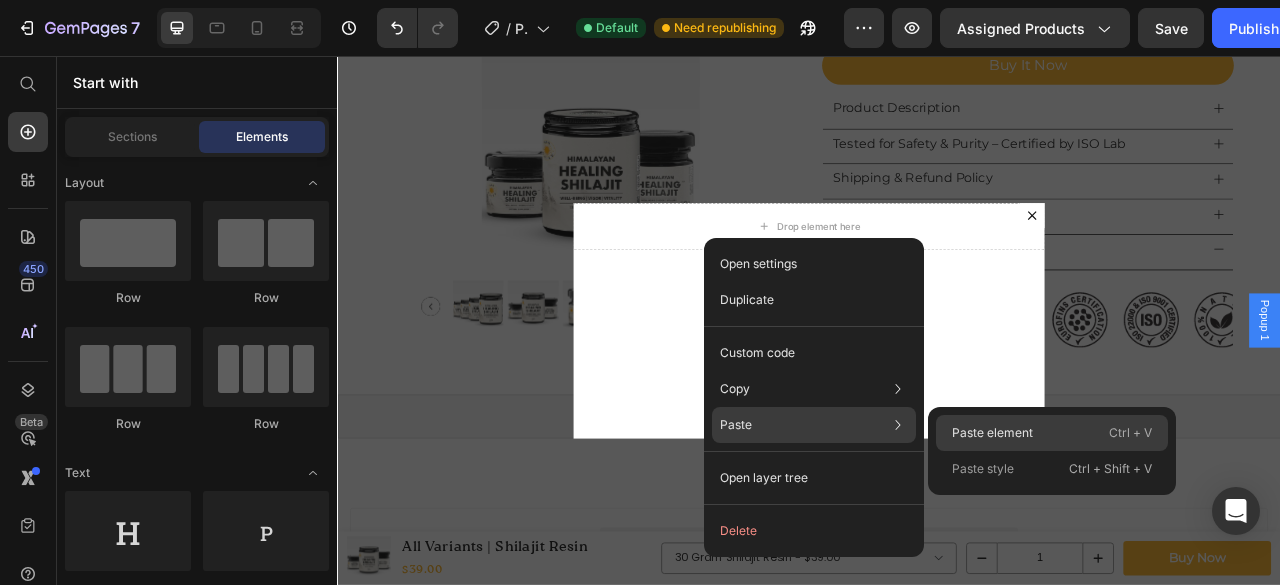 click on "Paste element" at bounding box center (992, 433) 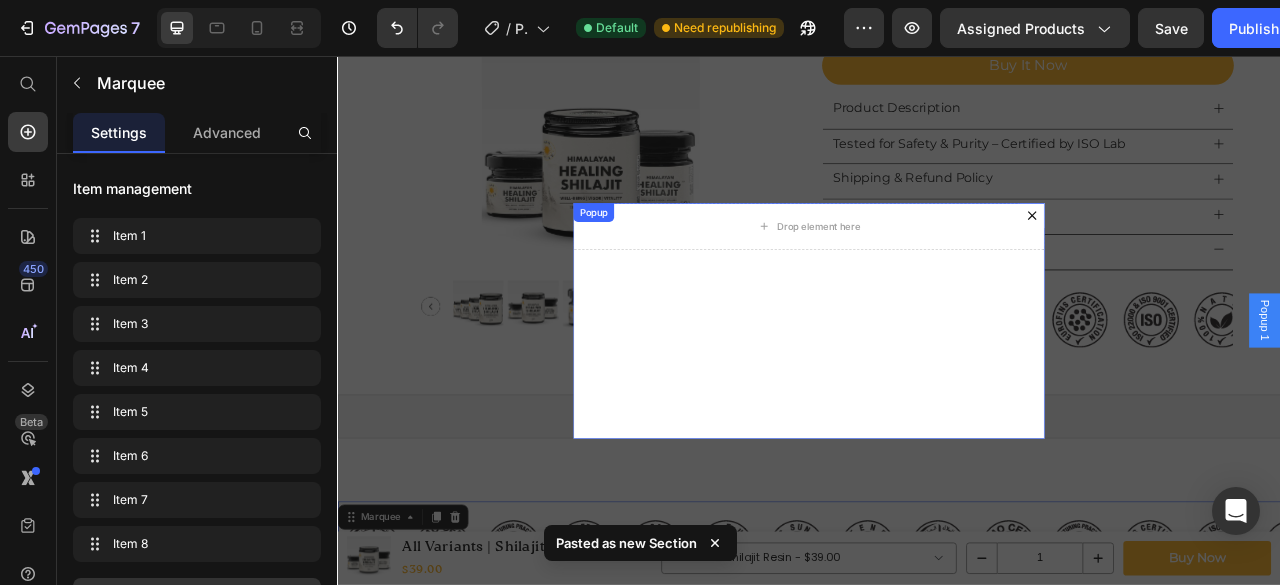 click at bounding box center [1221, 259] 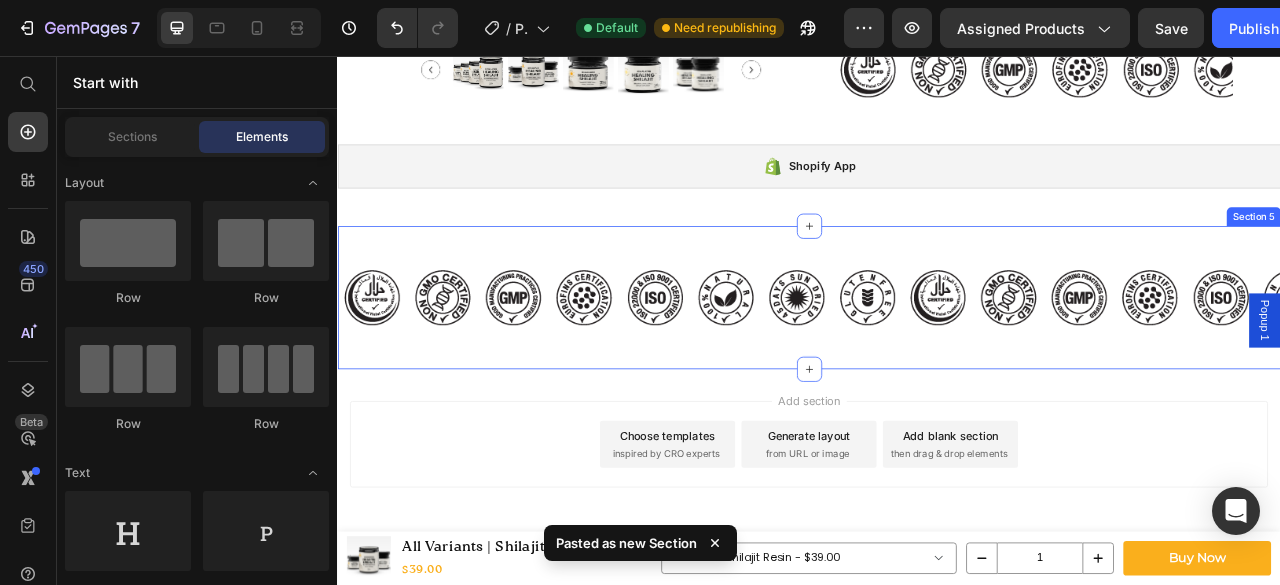 scroll, scrollTop: 1001, scrollLeft: 0, axis: vertical 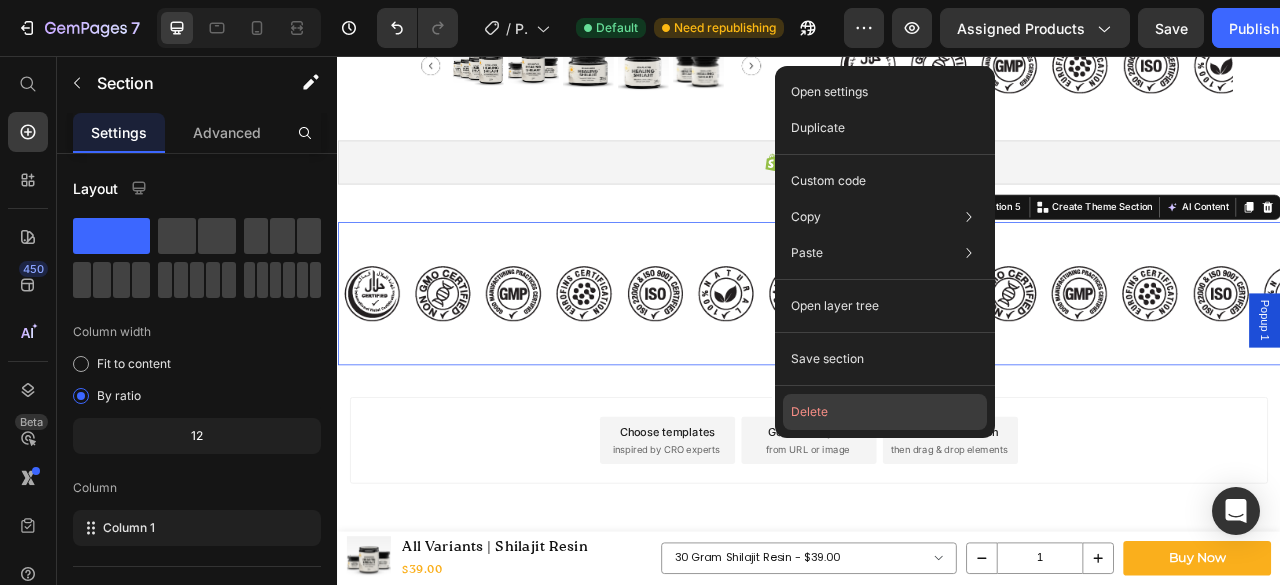 click on "Delete" 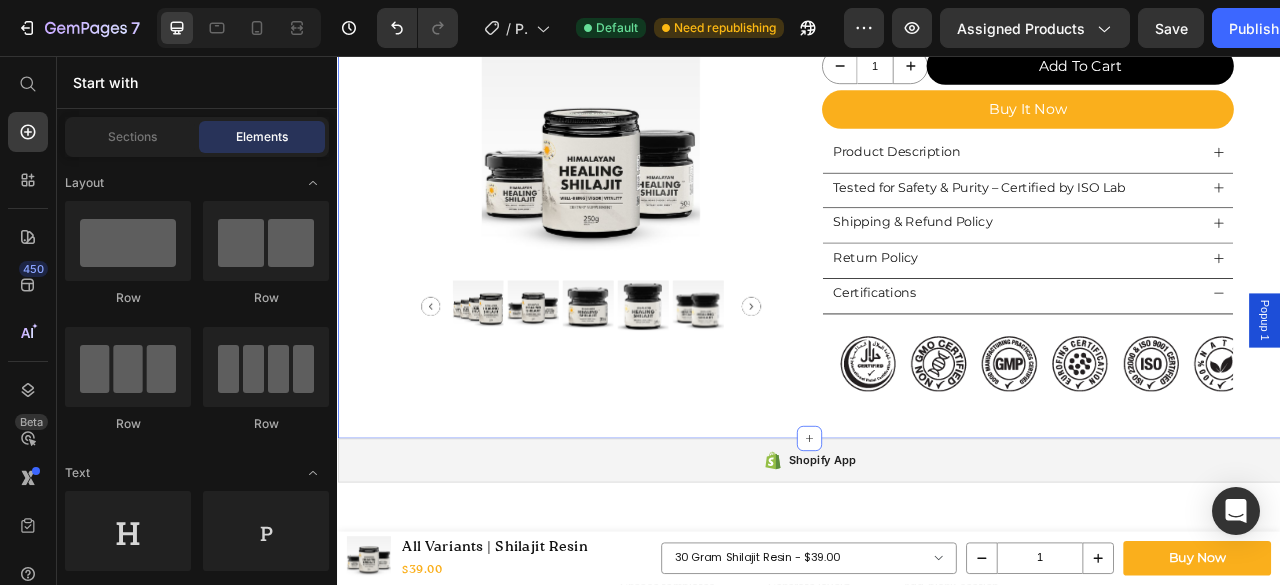 scroll, scrollTop: 619, scrollLeft: 0, axis: vertical 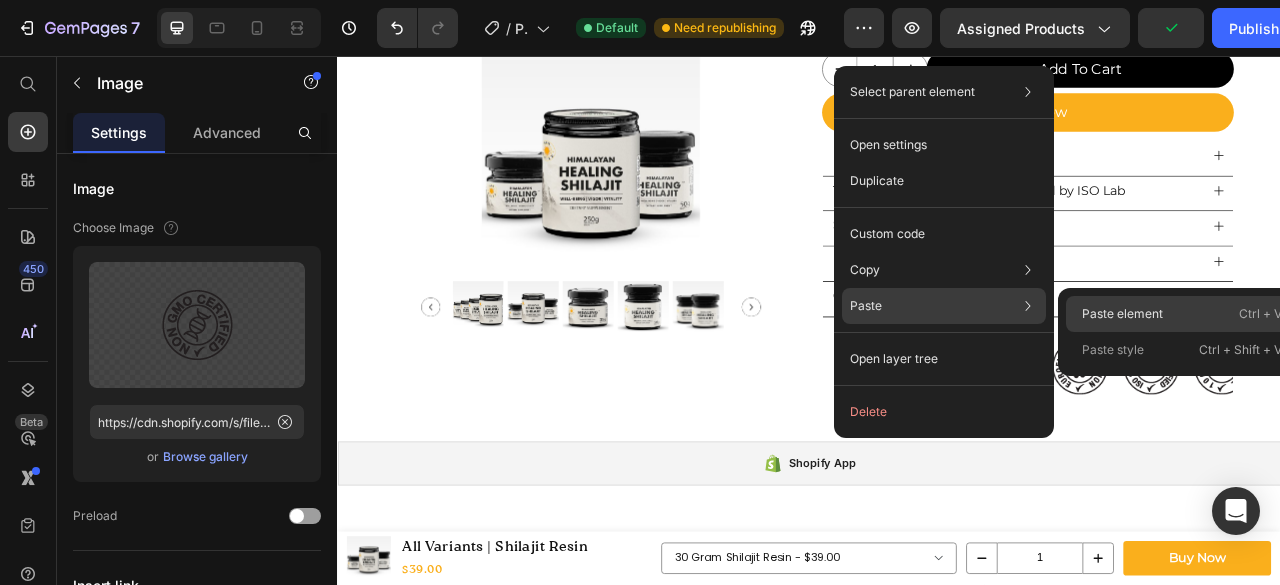 click on "Paste element  Ctrl + V" 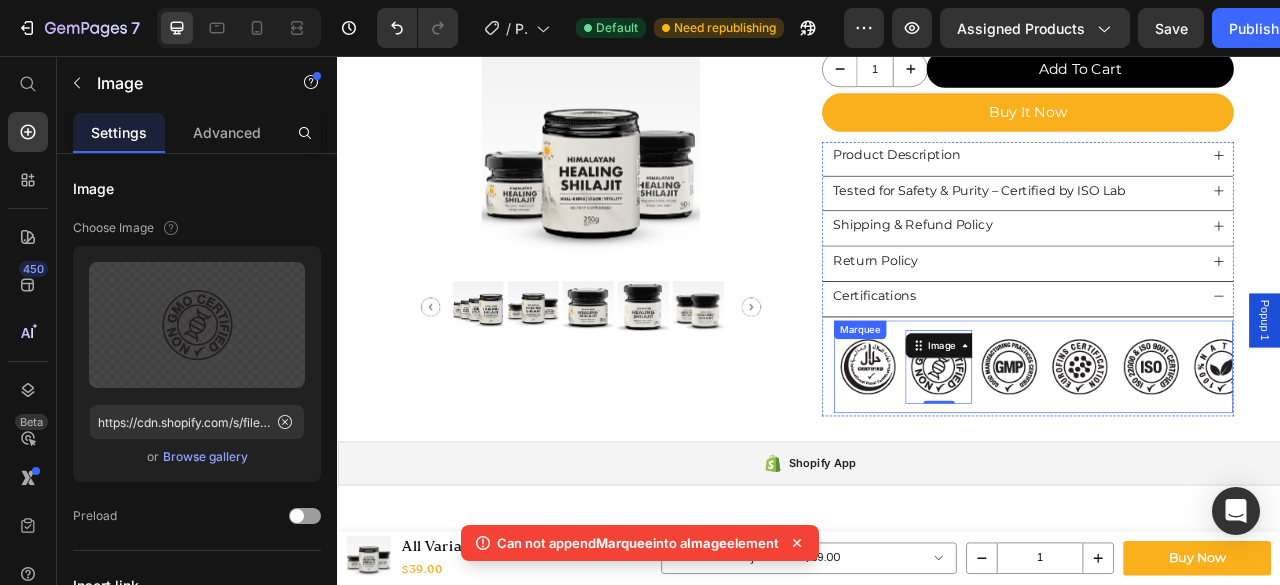 click on "Image" at bounding box center [1014, 451] 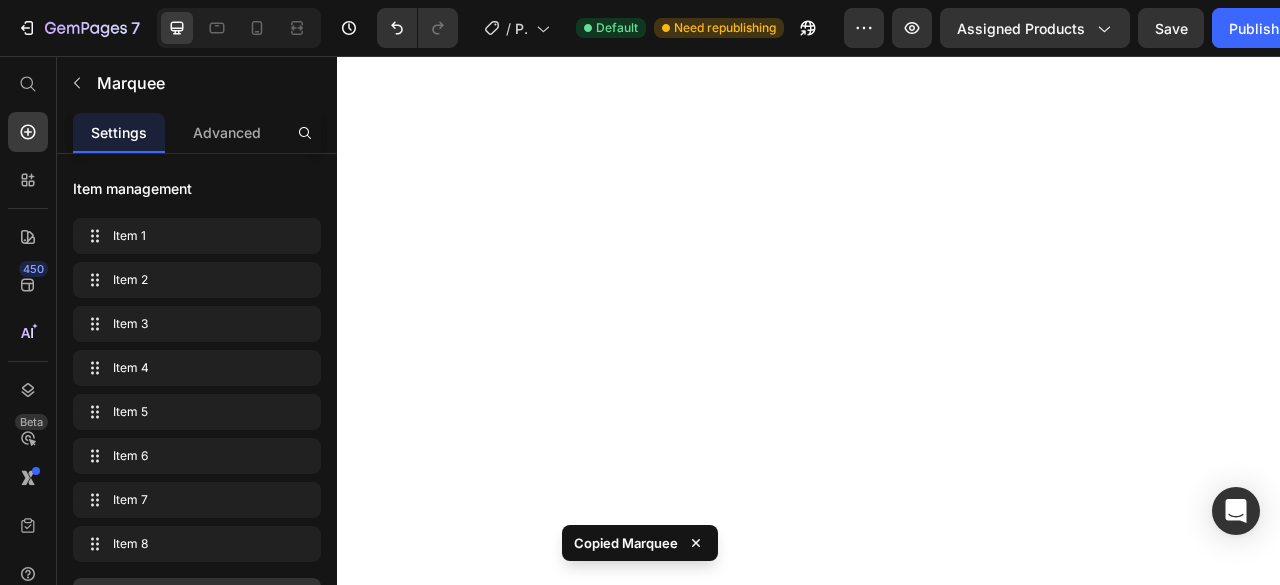 scroll, scrollTop: 0, scrollLeft: 0, axis: both 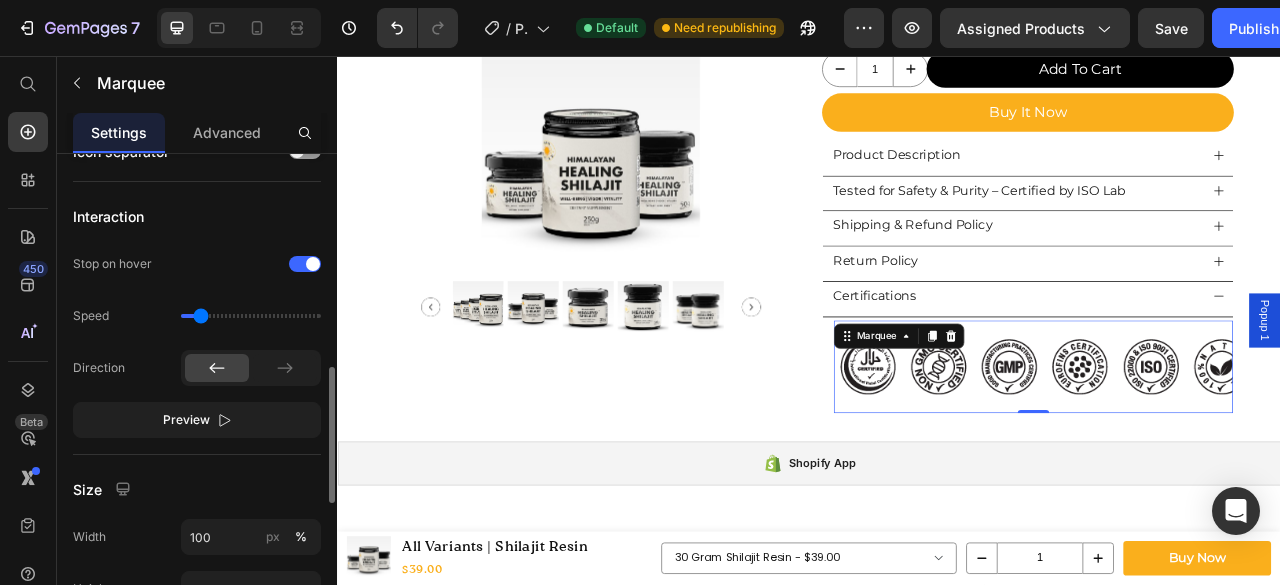 drag, startPoint x: 223, startPoint y: 315, endPoint x: 200, endPoint y: 315, distance: 23 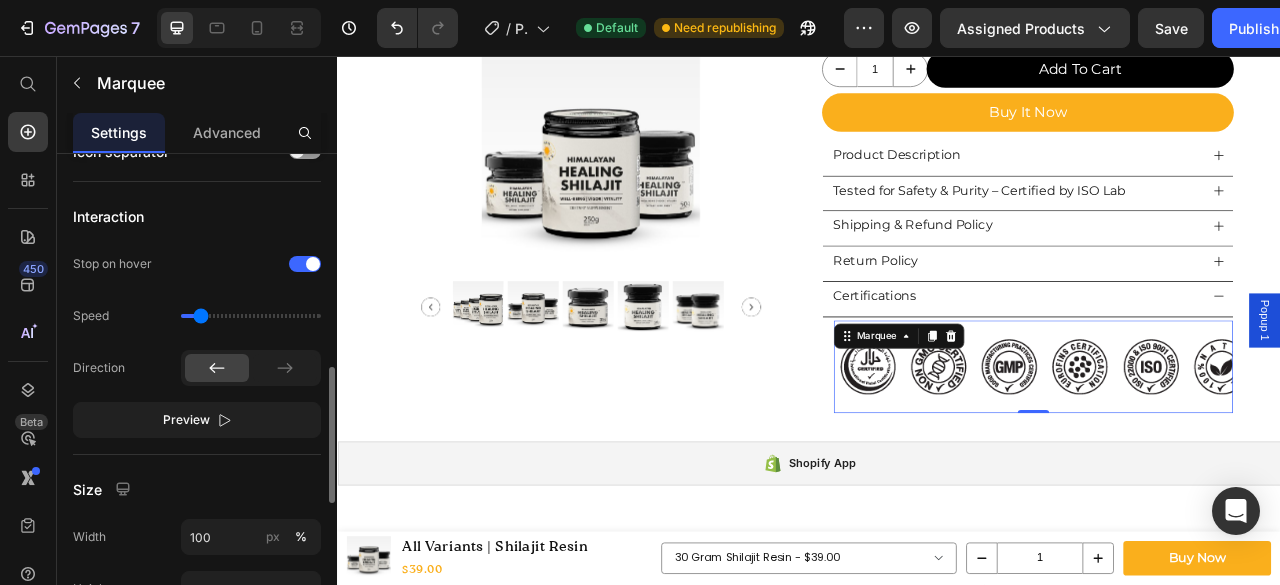 type on "0.4" 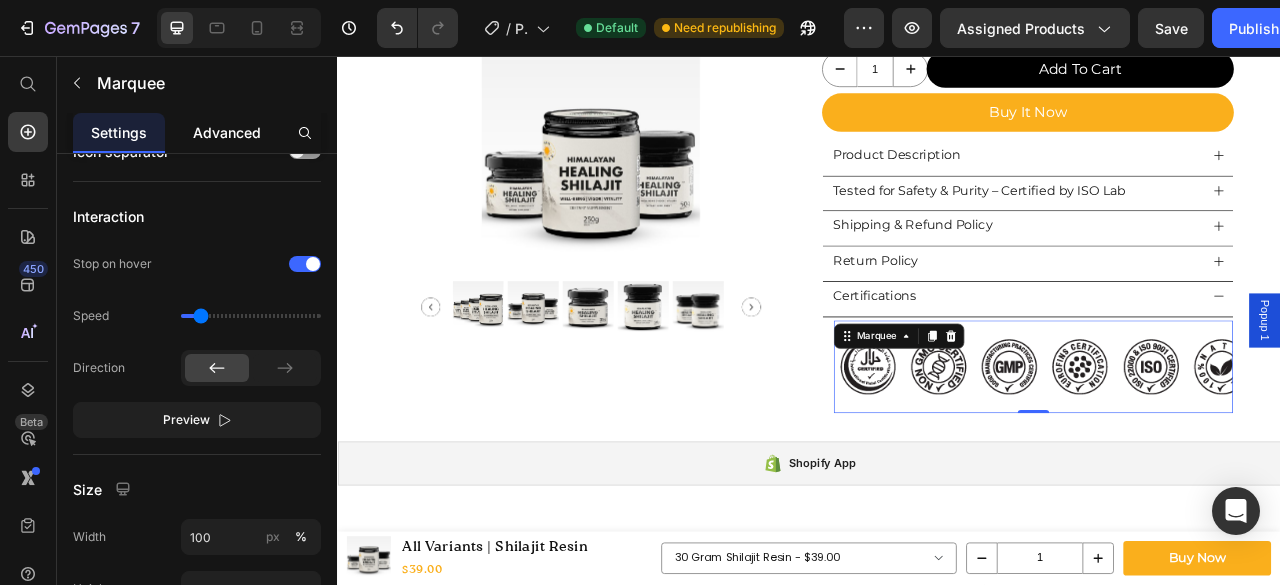 click on "Advanced" at bounding box center [227, 132] 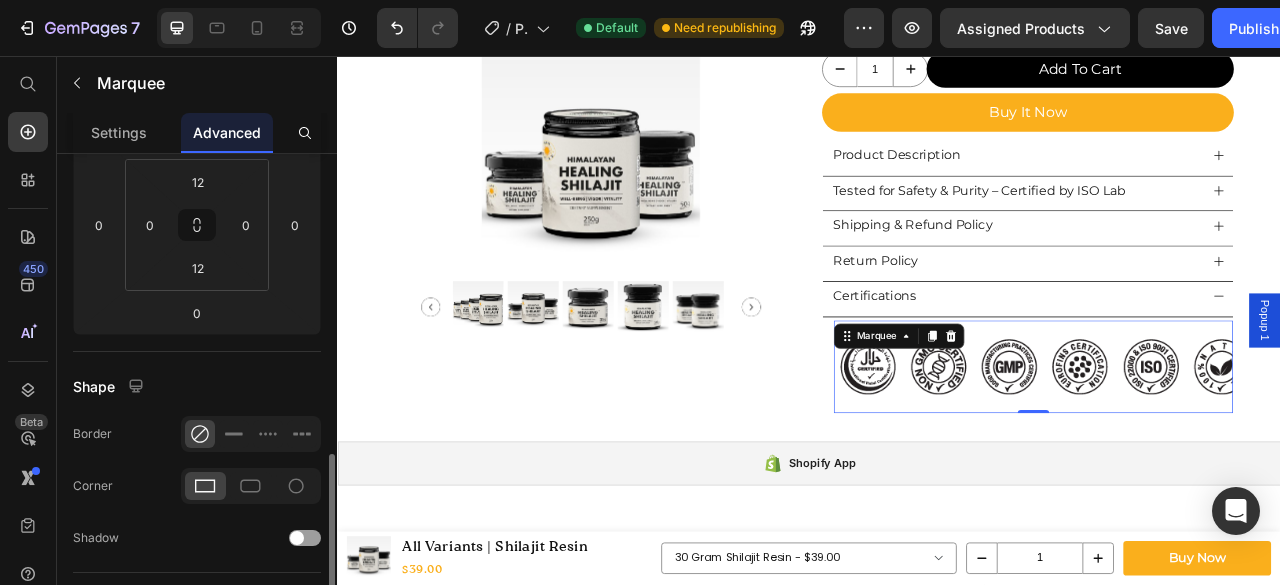 scroll, scrollTop: 433, scrollLeft: 0, axis: vertical 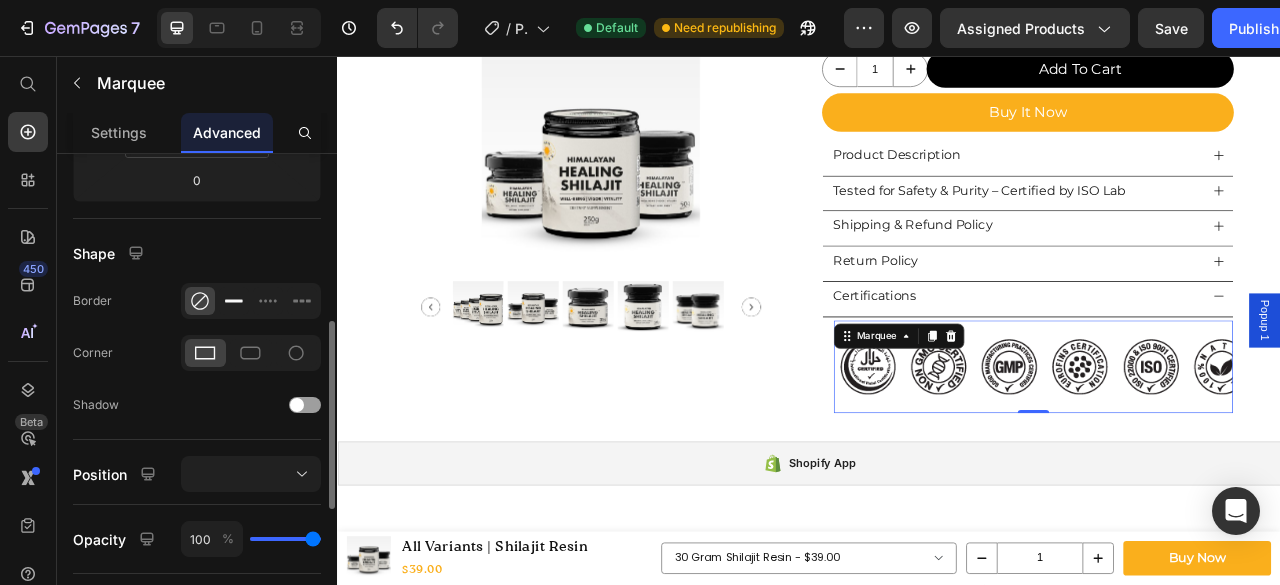 click 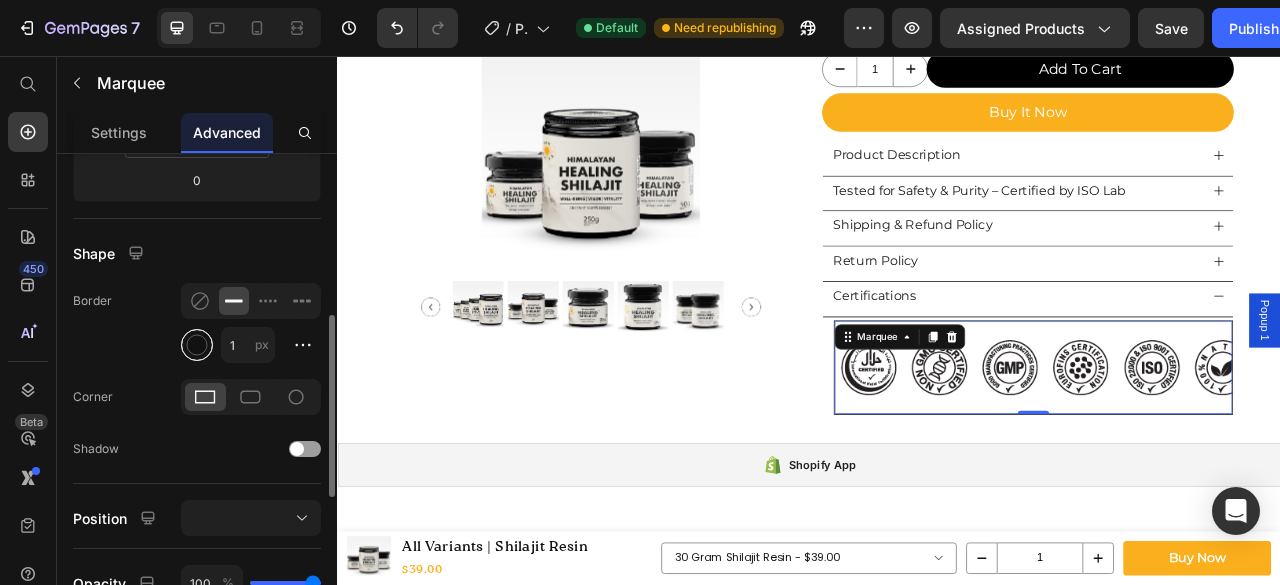 click at bounding box center (197, 345) 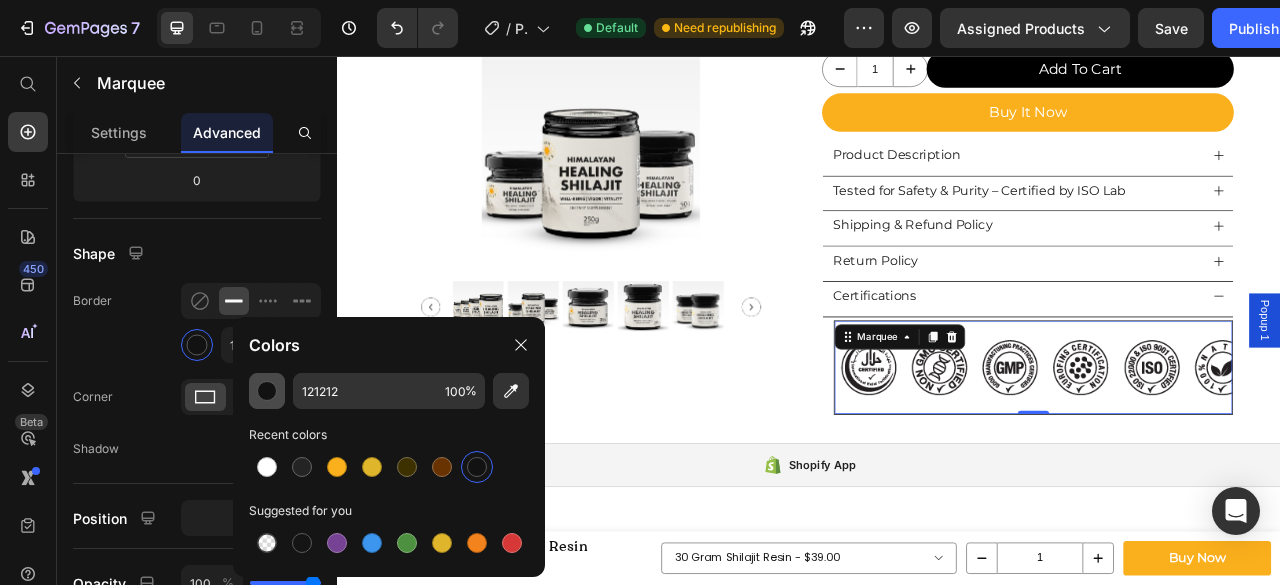 click at bounding box center [267, 391] 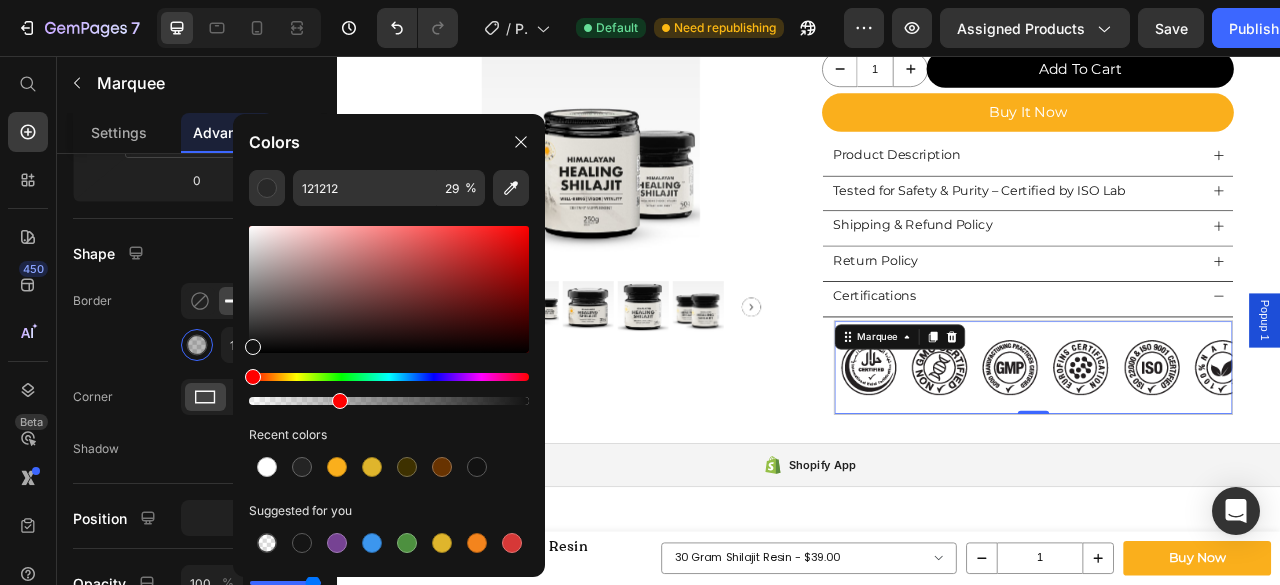 drag, startPoint x: 520, startPoint y: 401, endPoint x: 335, endPoint y: 397, distance: 185.04324 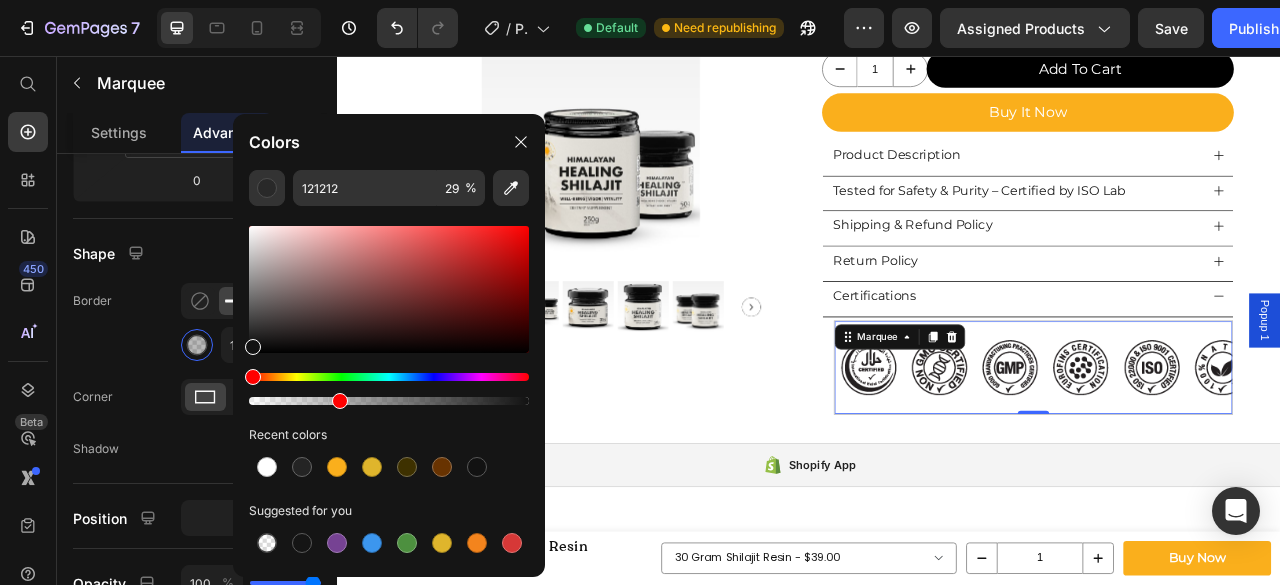 click at bounding box center [340, 401] 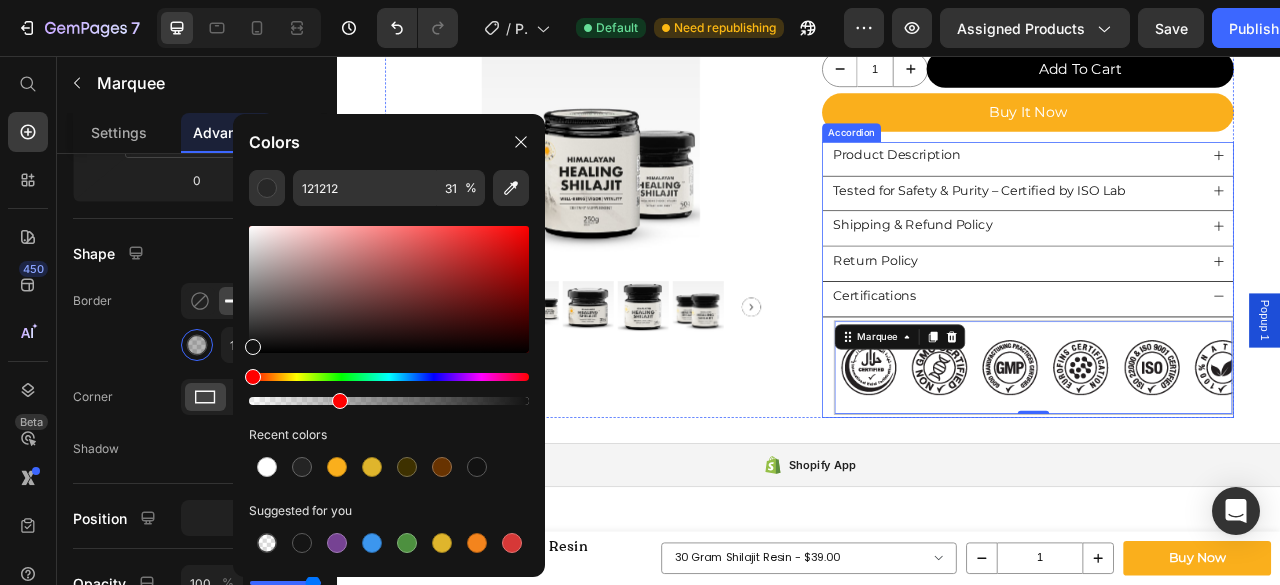 click on "Shipping & Refund Policy" at bounding box center (1068, 271) 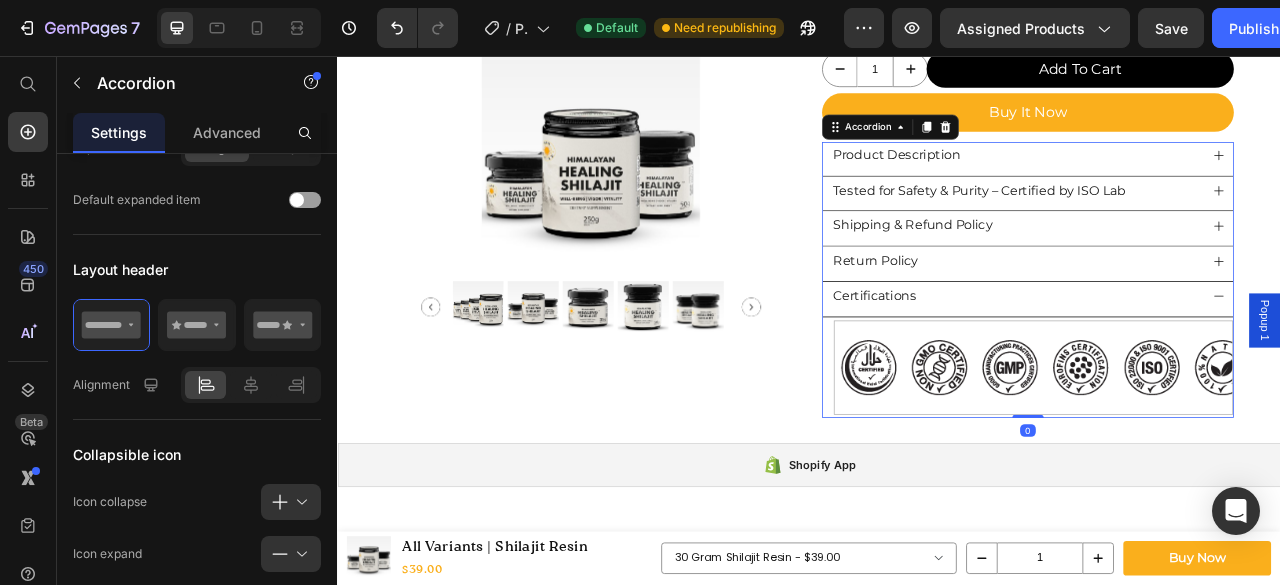 scroll, scrollTop: 0, scrollLeft: 0, axis: both 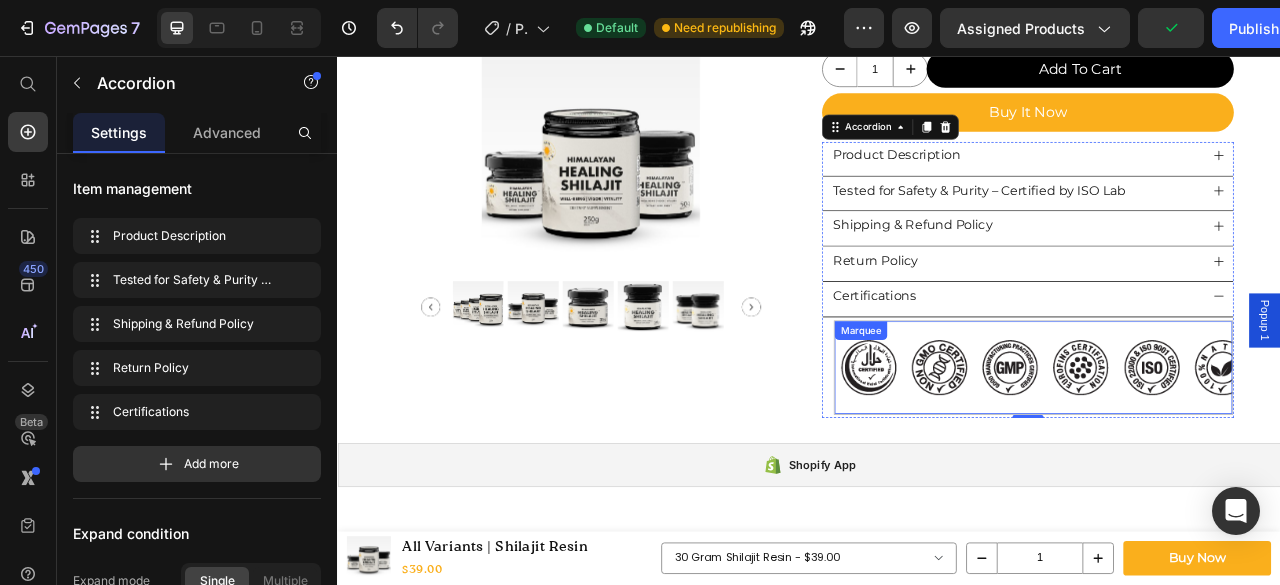 click on "Image Image Image Image Image Image Image Image Image Image Image Image Image Image Image Image Marquee" at bounding box center (1222, 452) 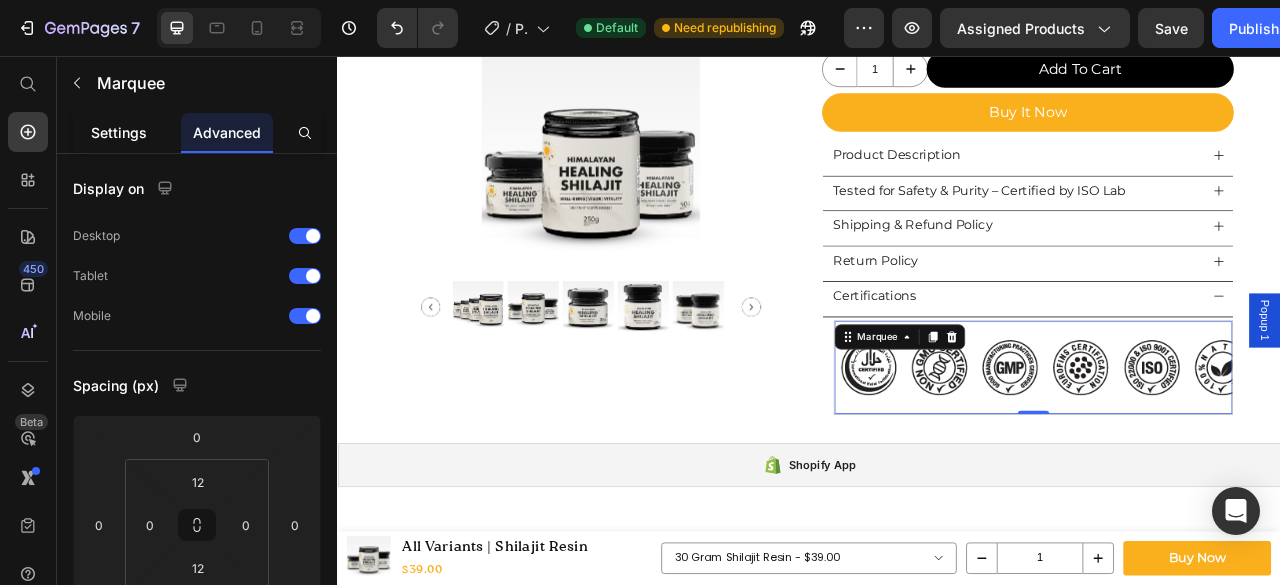 click on "Settings" 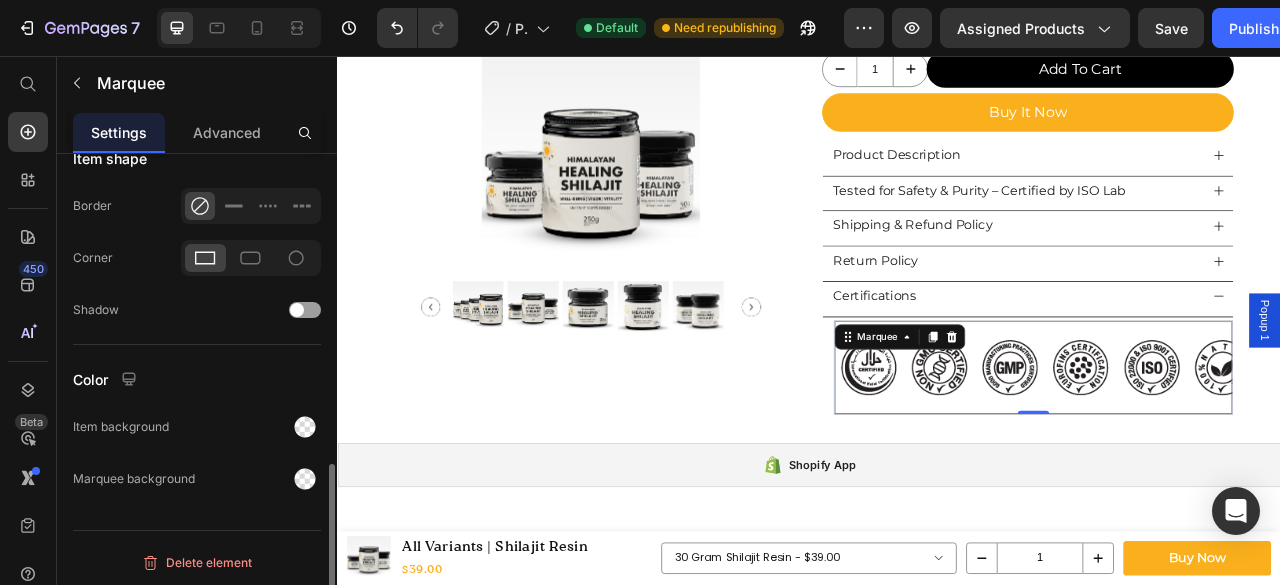 scroll, scrollTop: 1233, scrollLeft: 0, axis: vertical 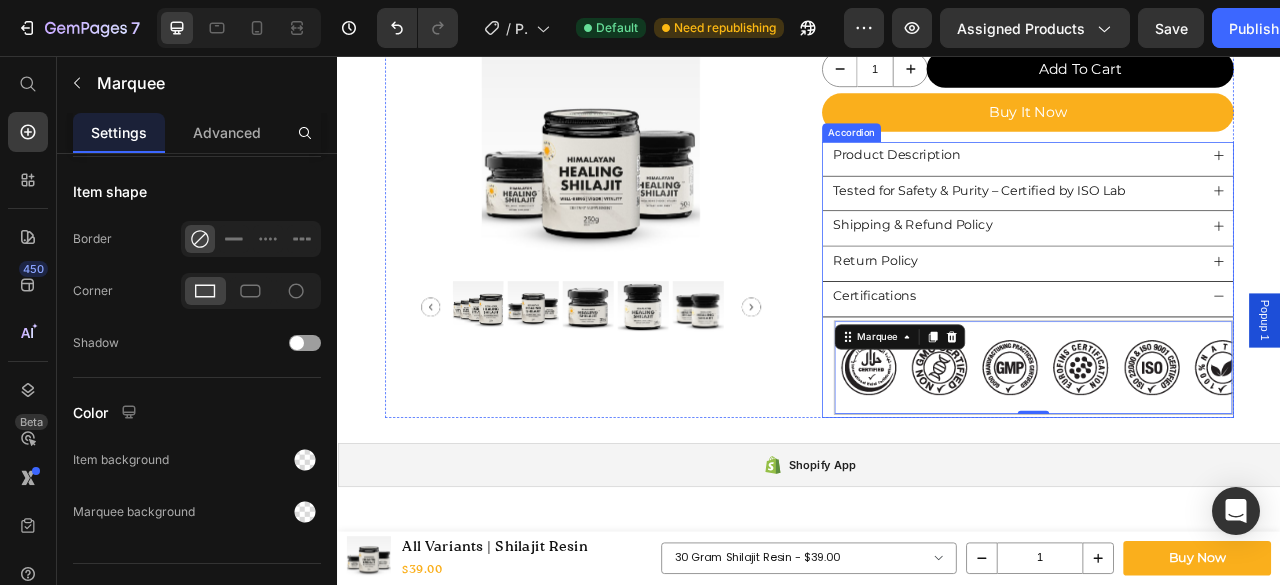 click on "Certifications" at bounding box center [1199, 361] 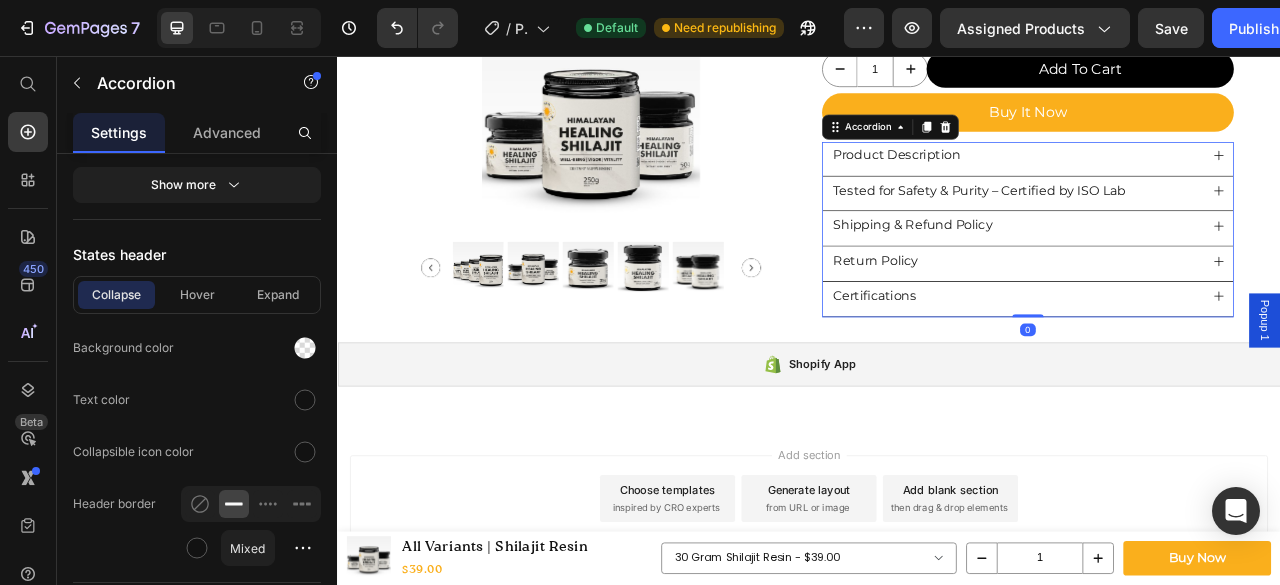 scroll, scrollTop: 0, scrollLeft: 0, axis: both 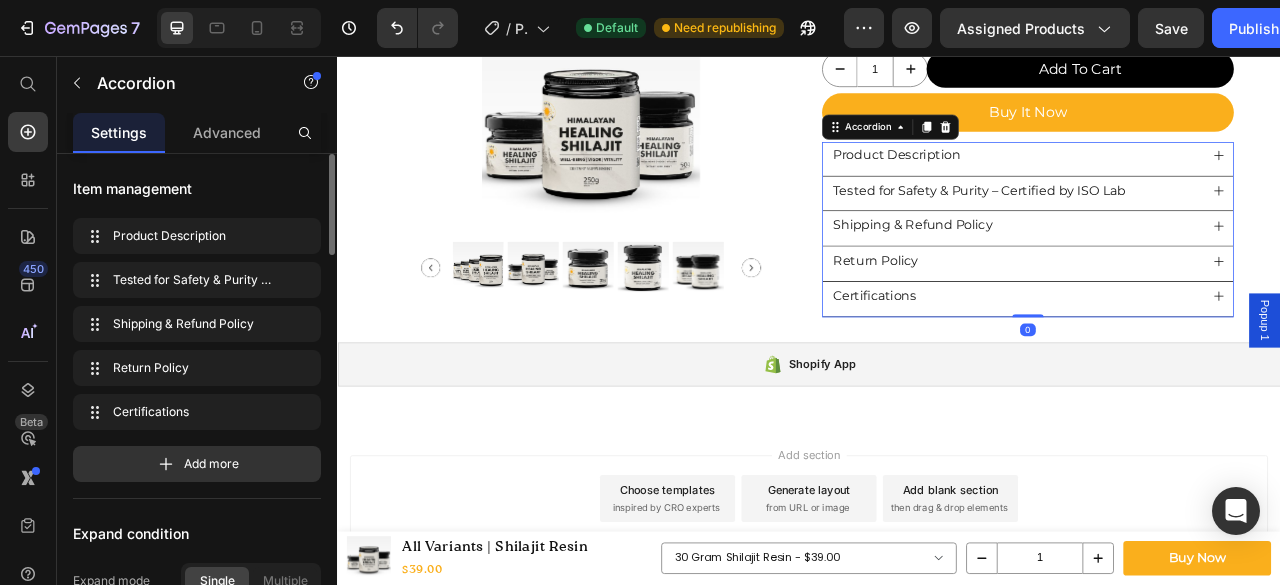 drag, startPoint x: 1100, startPoint y: 358, endPoint x: 1111, endPoint y: 358, distance: 11 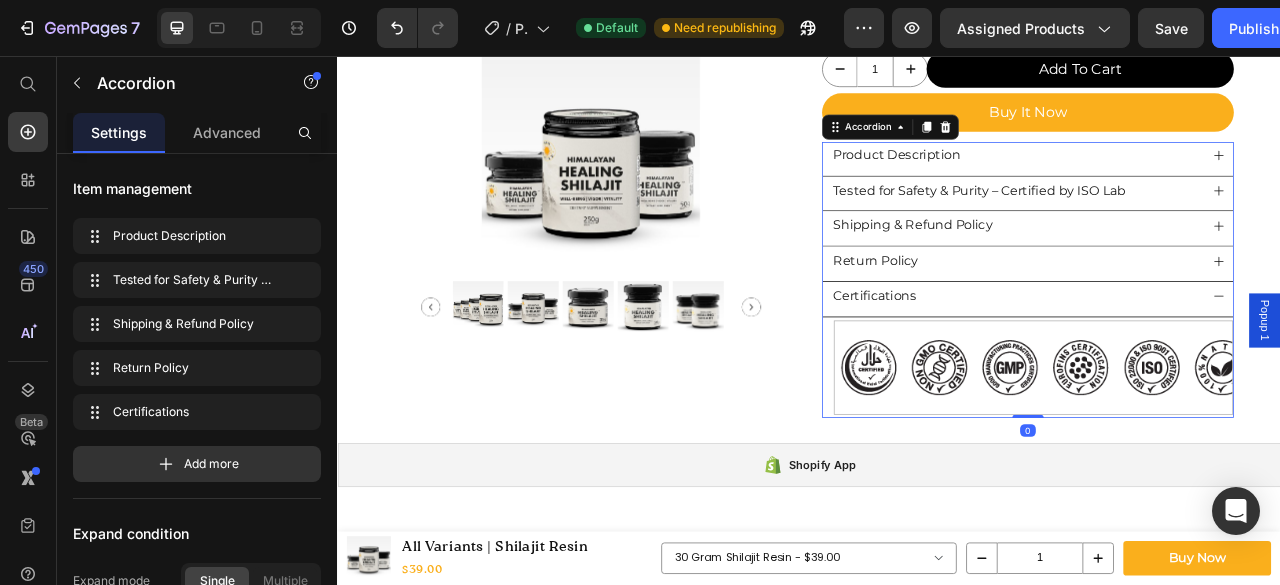 click on "Return Policy" at bounding box center (1199, 316) 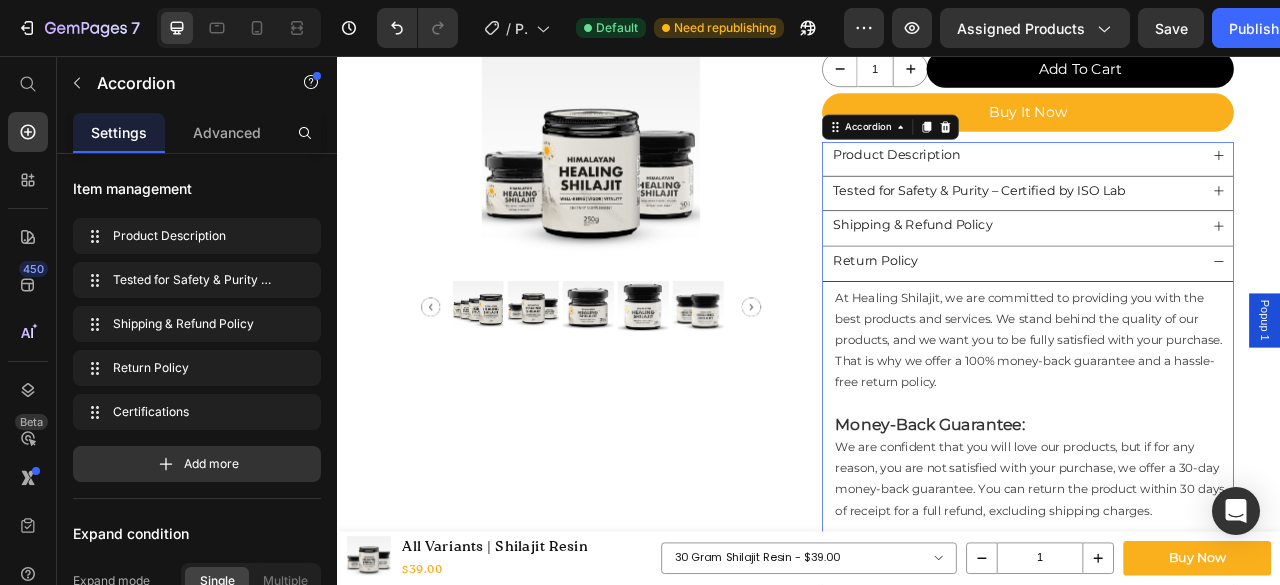 click on "Return Policy" at bounding box center [1199, 316] 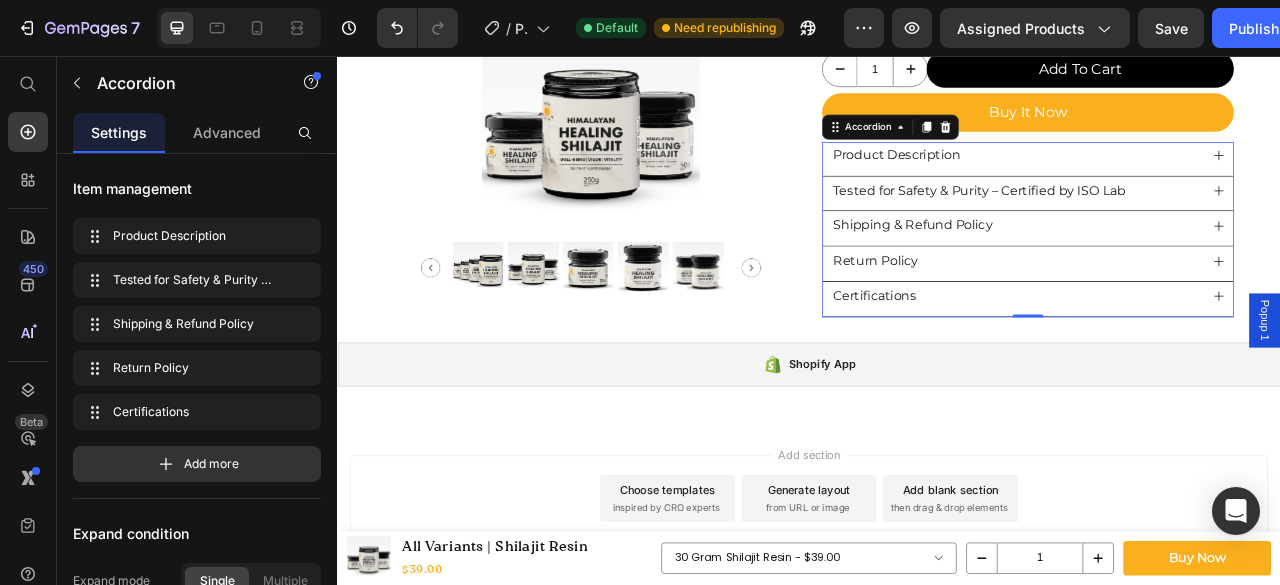 click on "Certifications" at bounding box center [1199, 361] 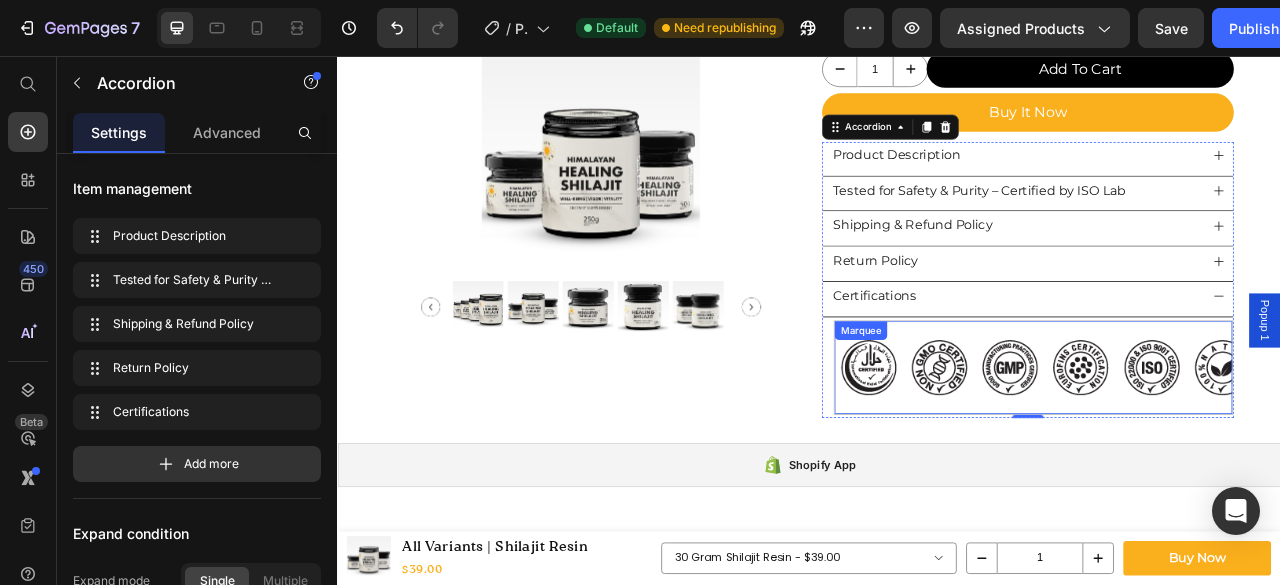 click on "Image Image Image Image Image Image Image Image Image Image Image Image Image Image Image Image Marquee" at bounding box center (1222, 452) 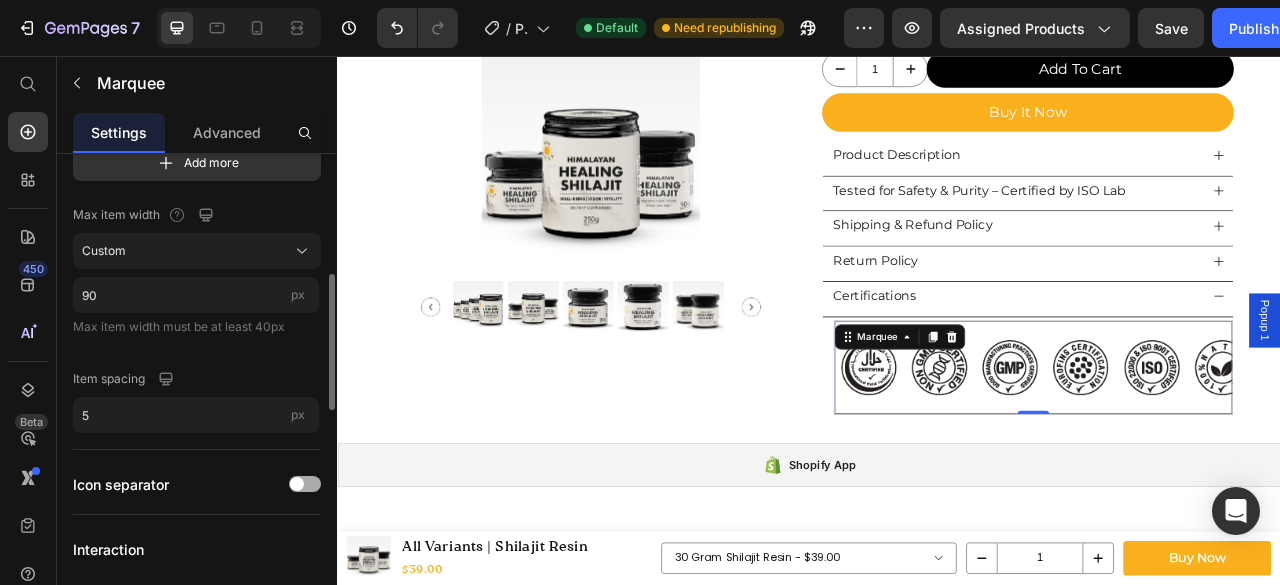 scroll, scrollTop: 633, scrollLeft: 0, axis: vertical 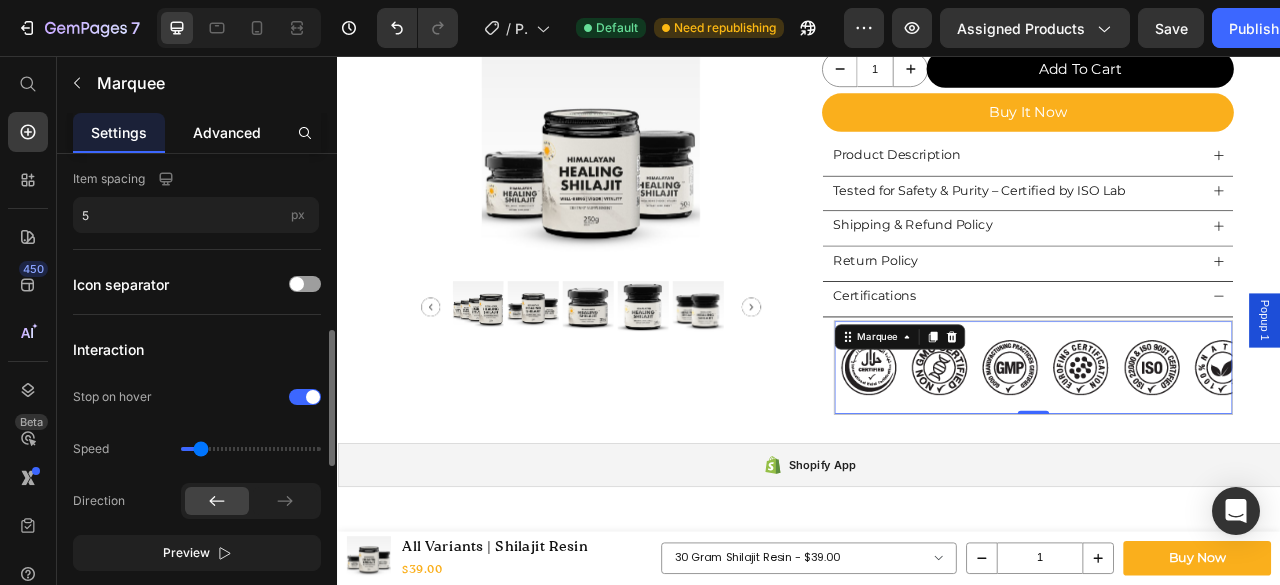 click on "Advanced" 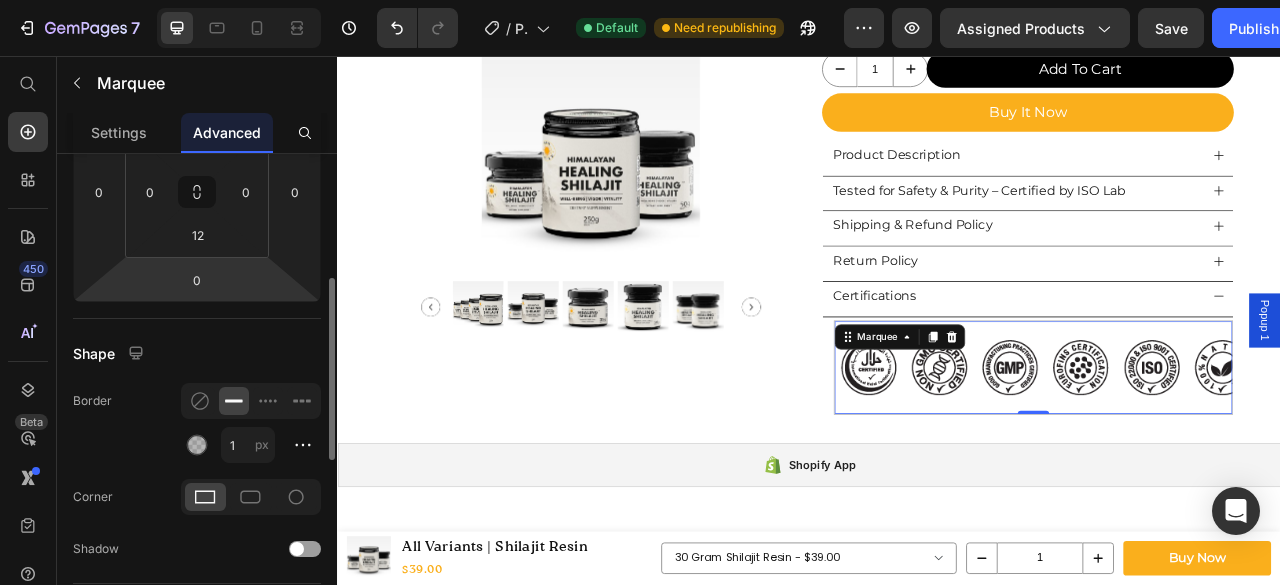 scroll, scrollTop: 500, scrollLeft: 0, axis: vertical 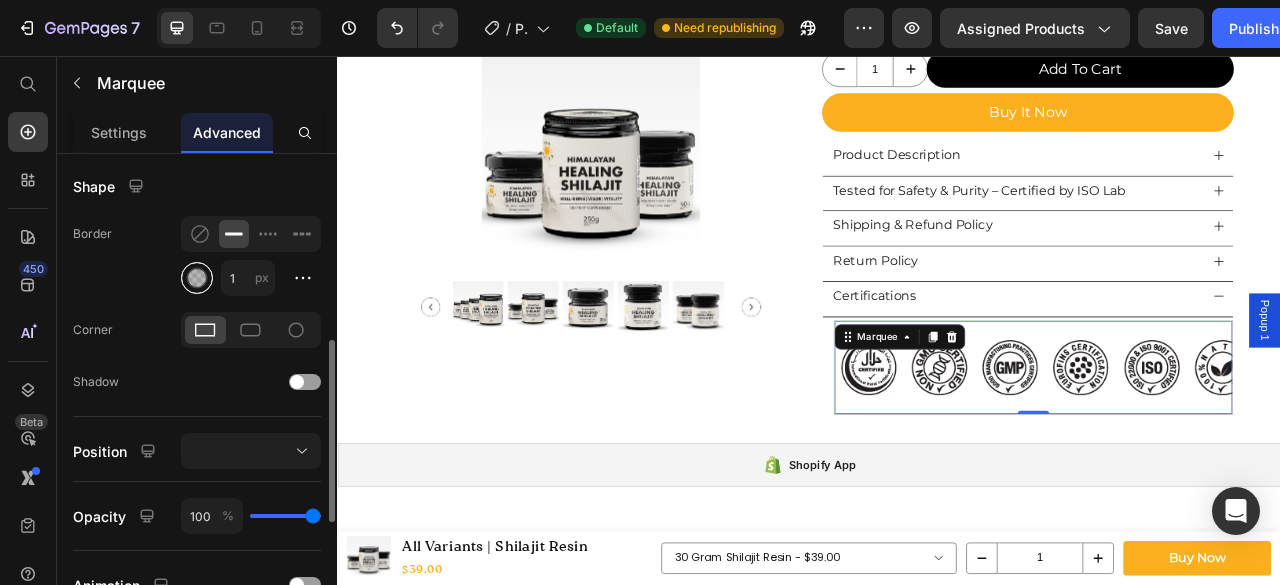 click at bounding box center (197, 278) 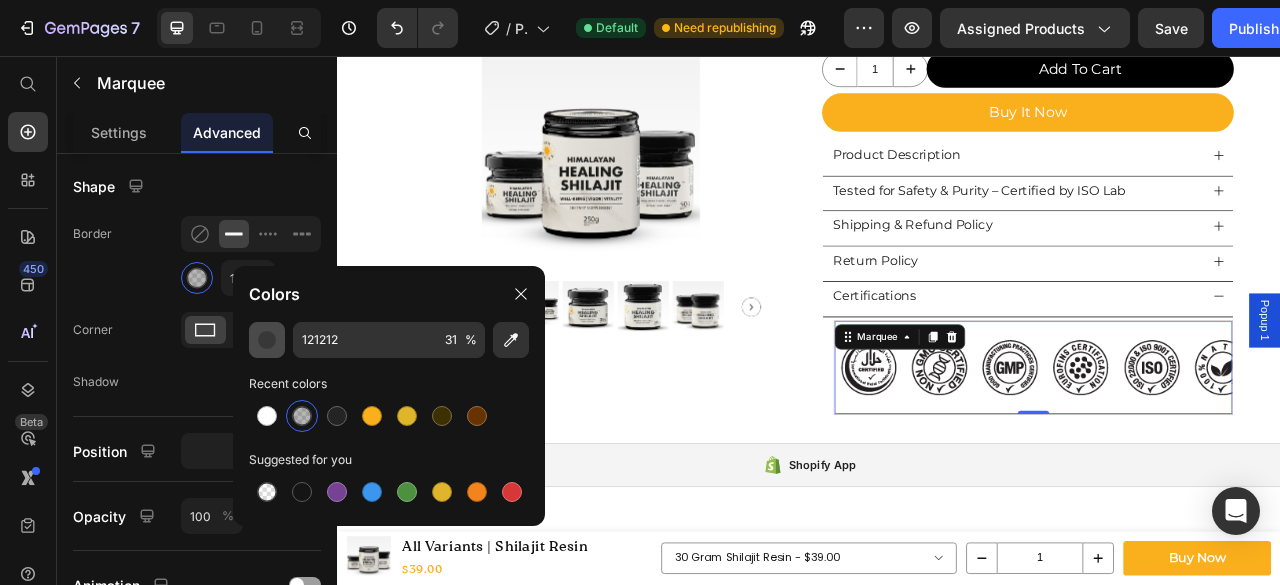 click at bounding box center (267, 340) 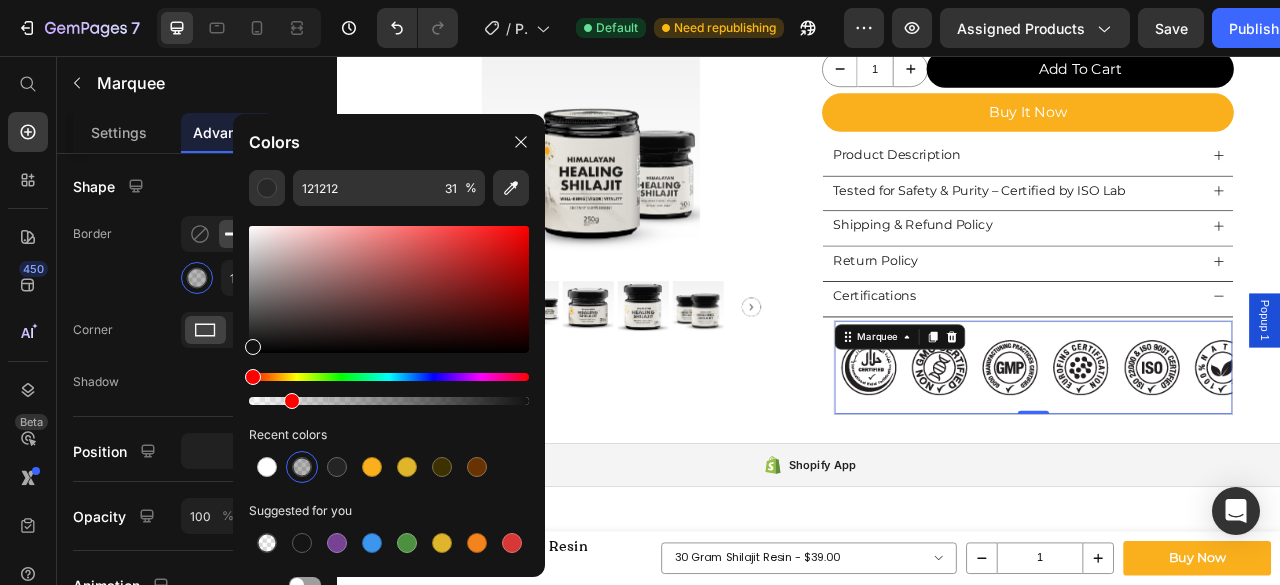 drag, startPoint x: 339, startPoint y: 407, endPoint x: 288, endPoint y: 409, distance: 51.0392 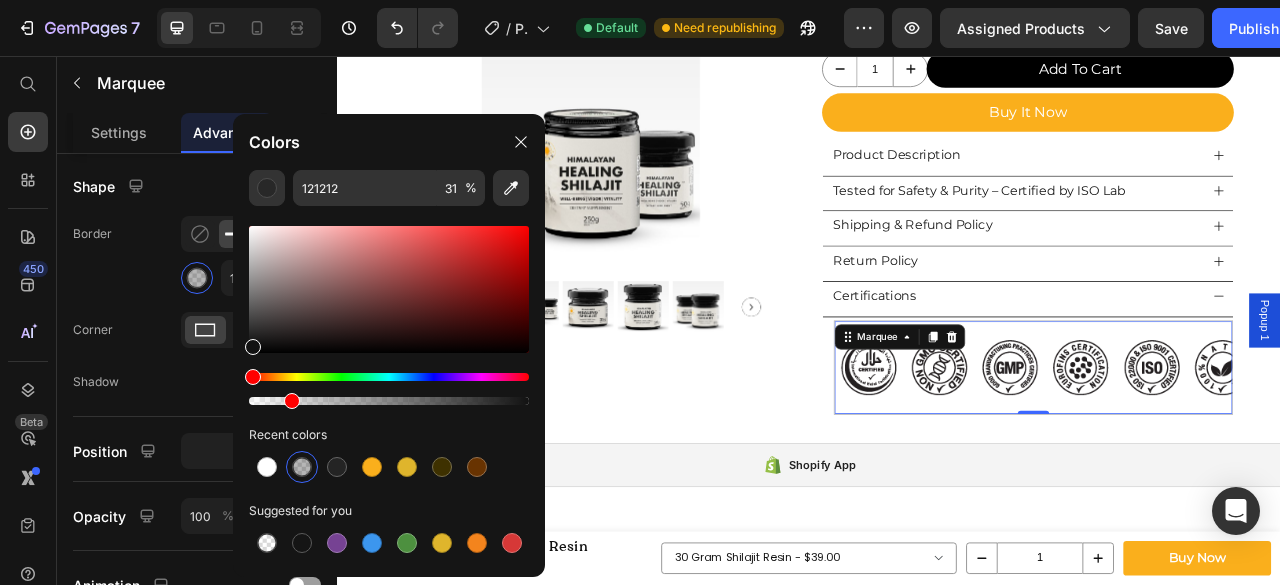 click on "121212 31 % Recent colors Suggested for you" 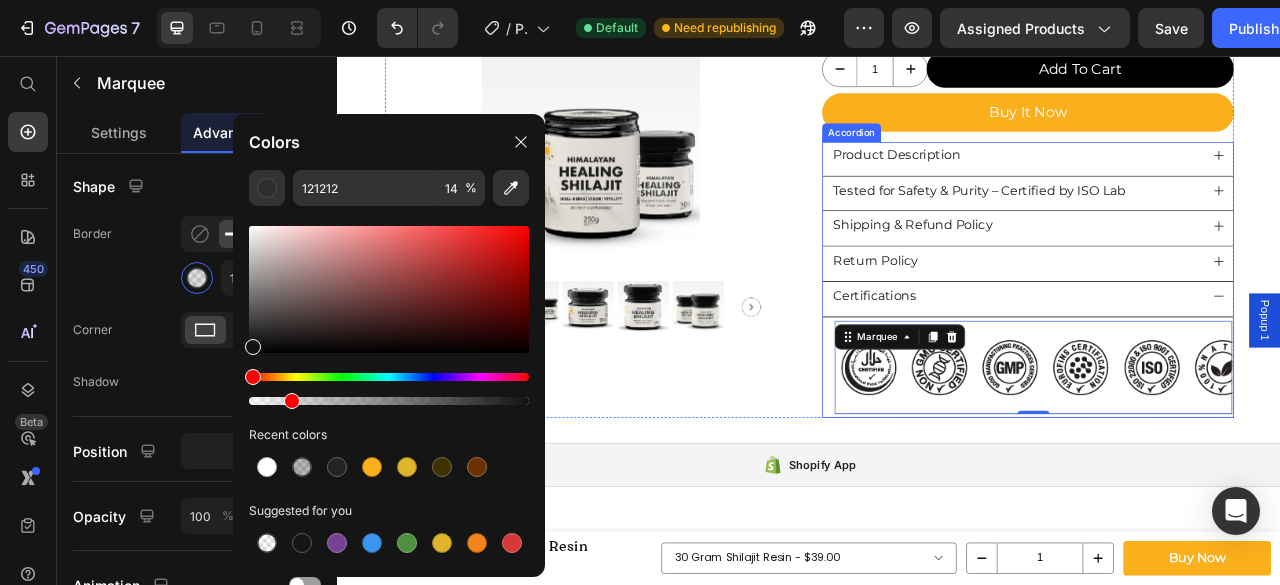 click on "Shipping & Refund Policy" at bounding box center [1068, 271] 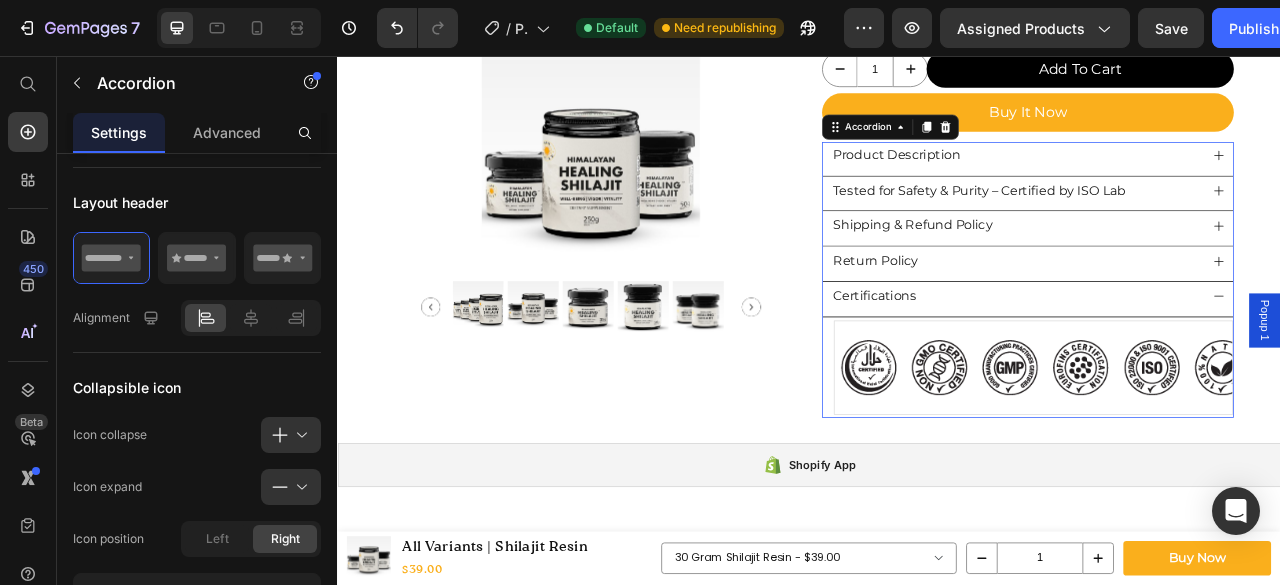 scroll, scrollTop: 0, scrollLeft: 0, axis: both 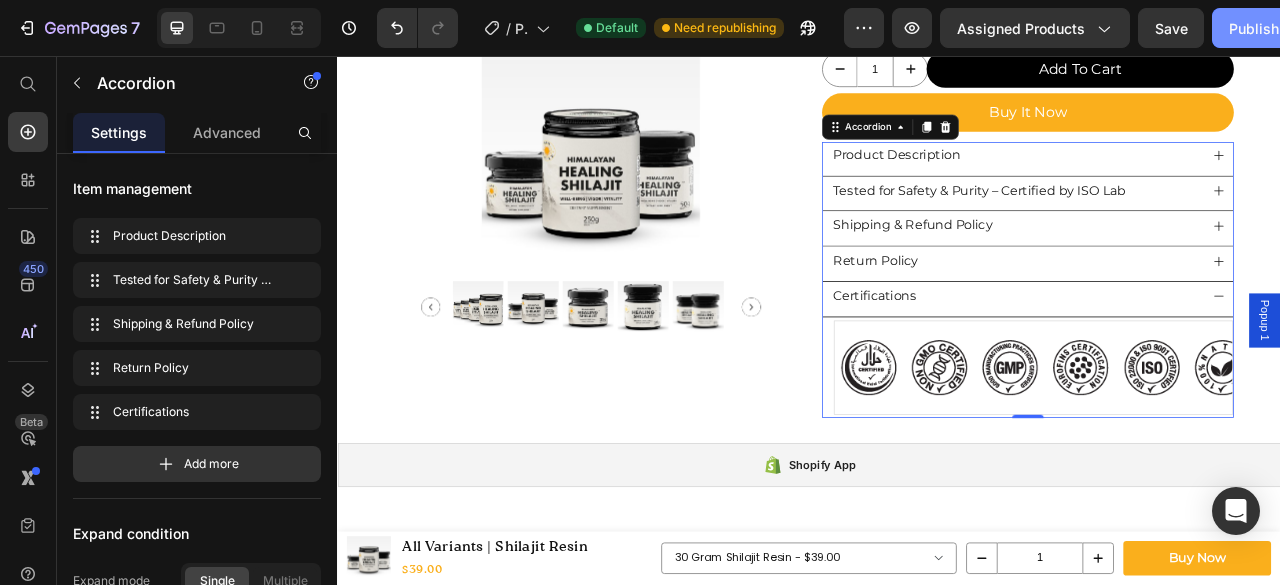 click on "Publish" at bounding box center [1254, 28] 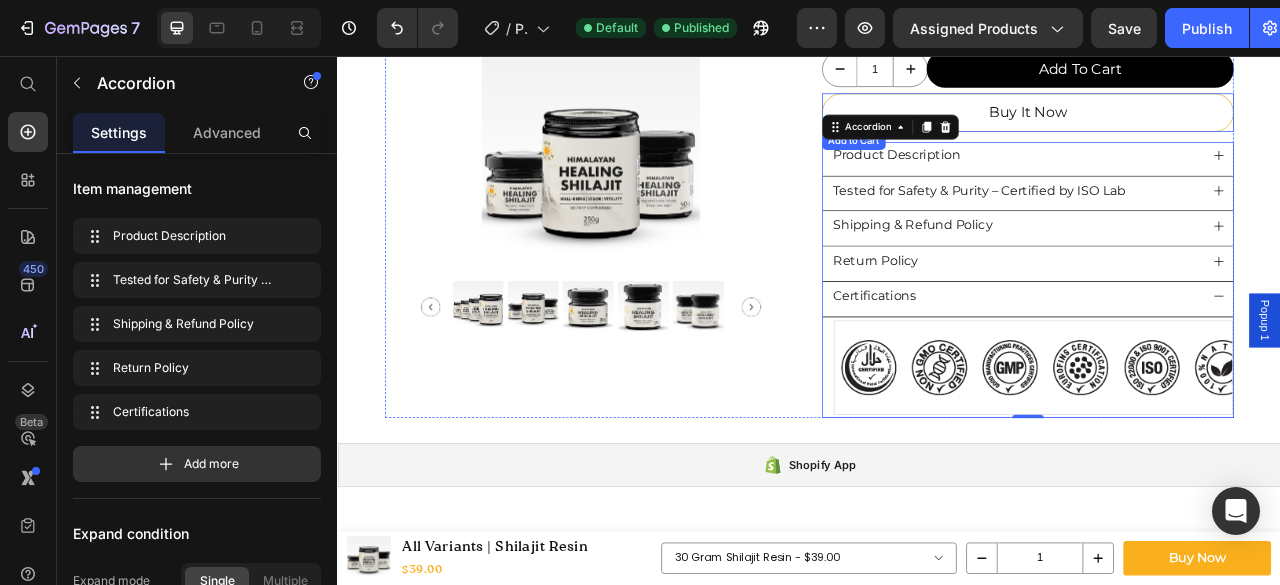 click on "Buy It Now" at bounding box center (1215, 127) 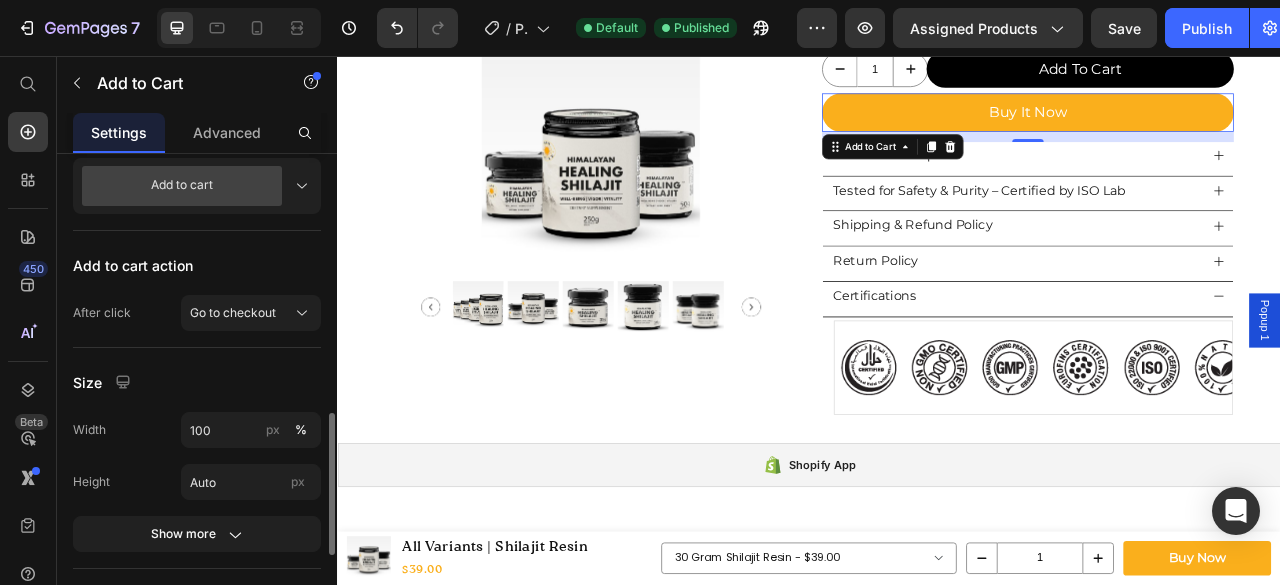 scroll, scrollTop: 666, scrollLeft: 0, axis: vertical 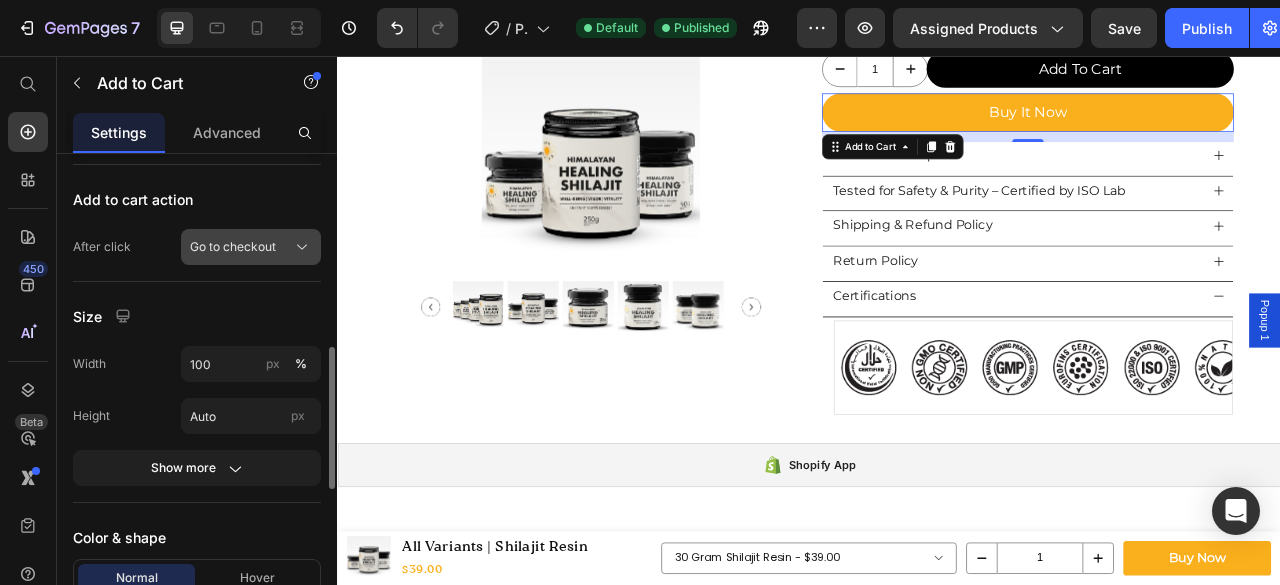 click on "Go to checkout" at bounding box center (233, 247) 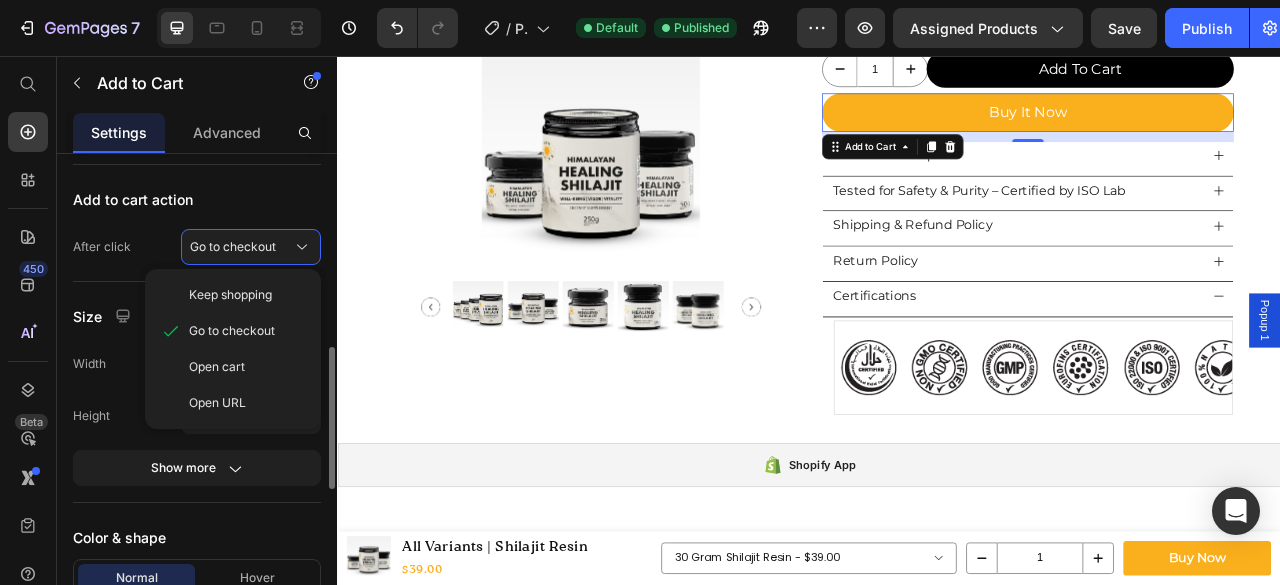 click on "After click Go to checkout Keep shopping Go to checkout Open cart Open URL" 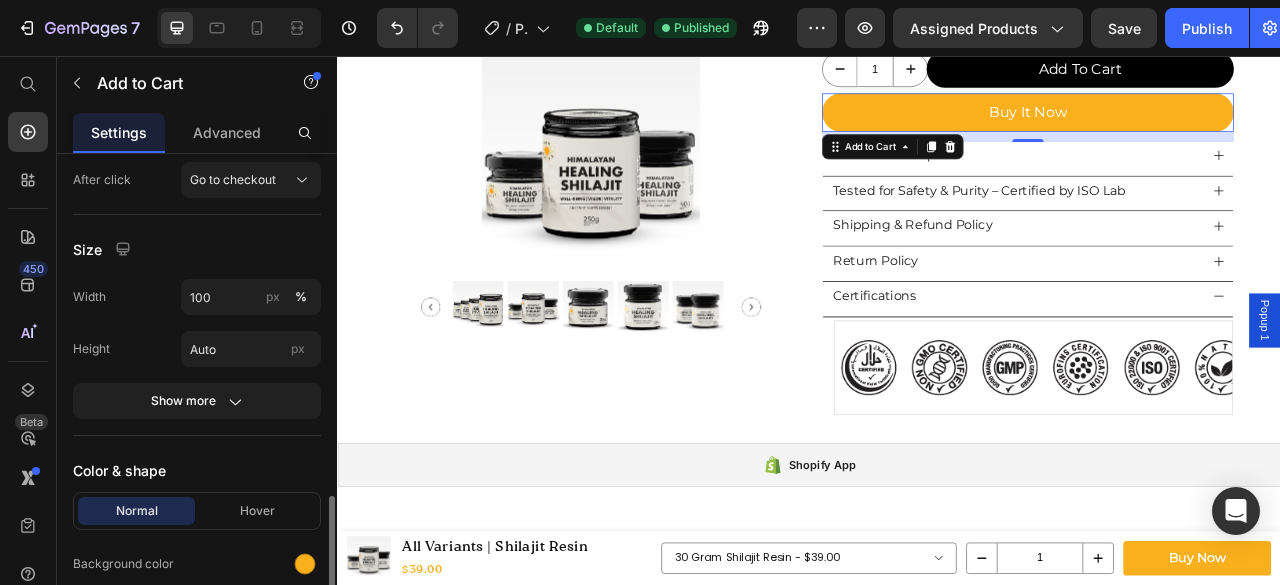 scroll, scrollTop: 866, scrollLeft: 0, axis: vertical 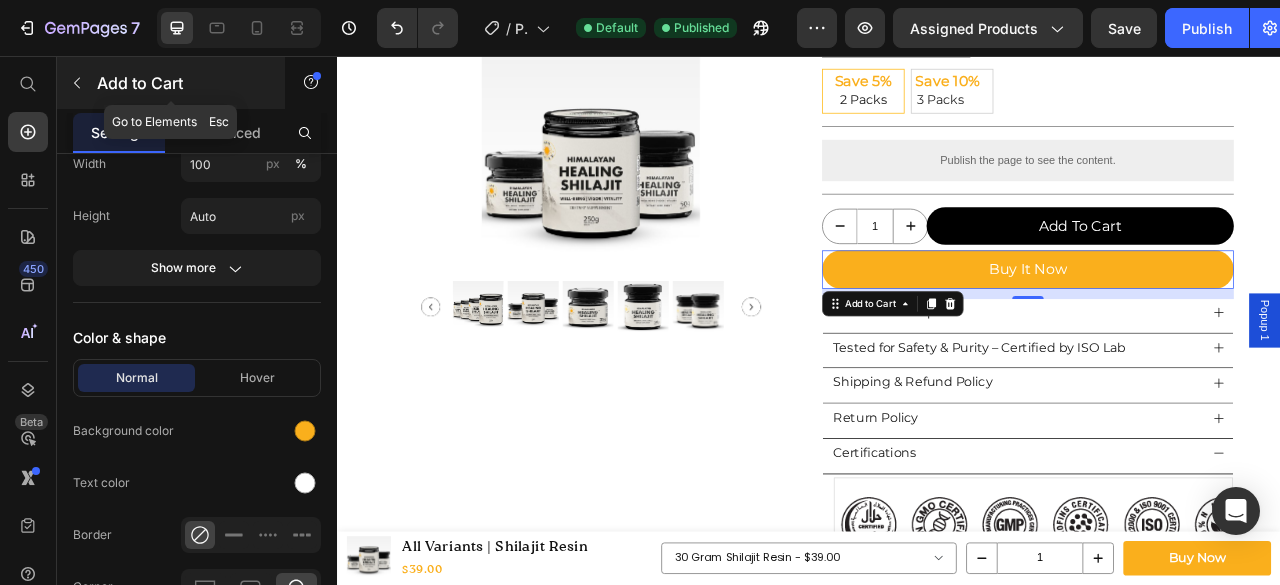 click 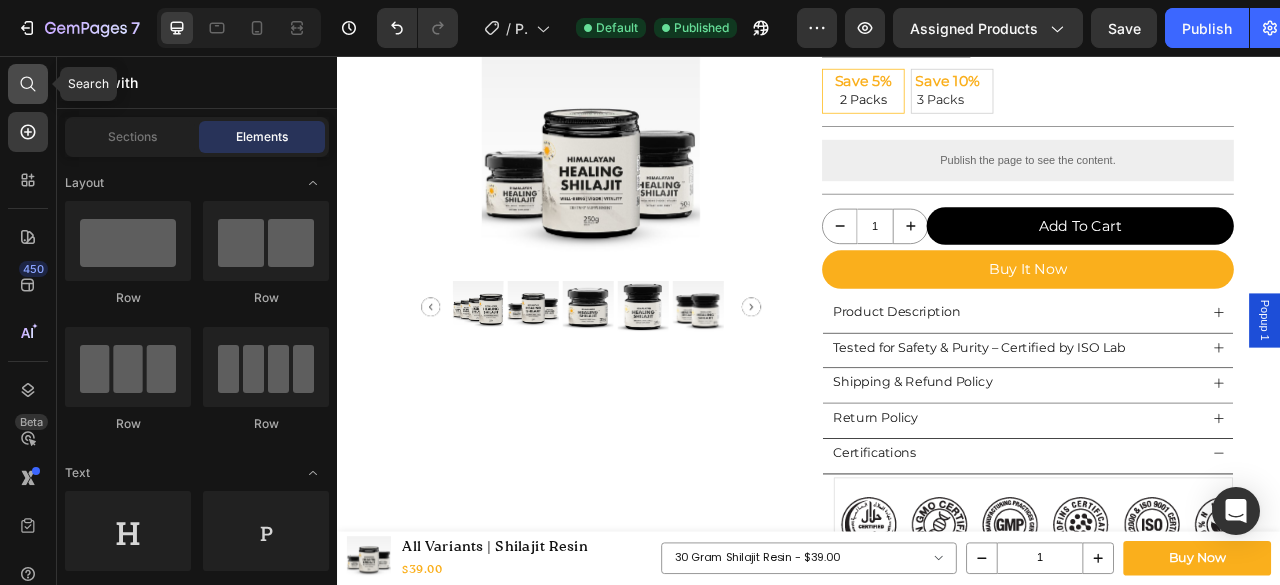 click 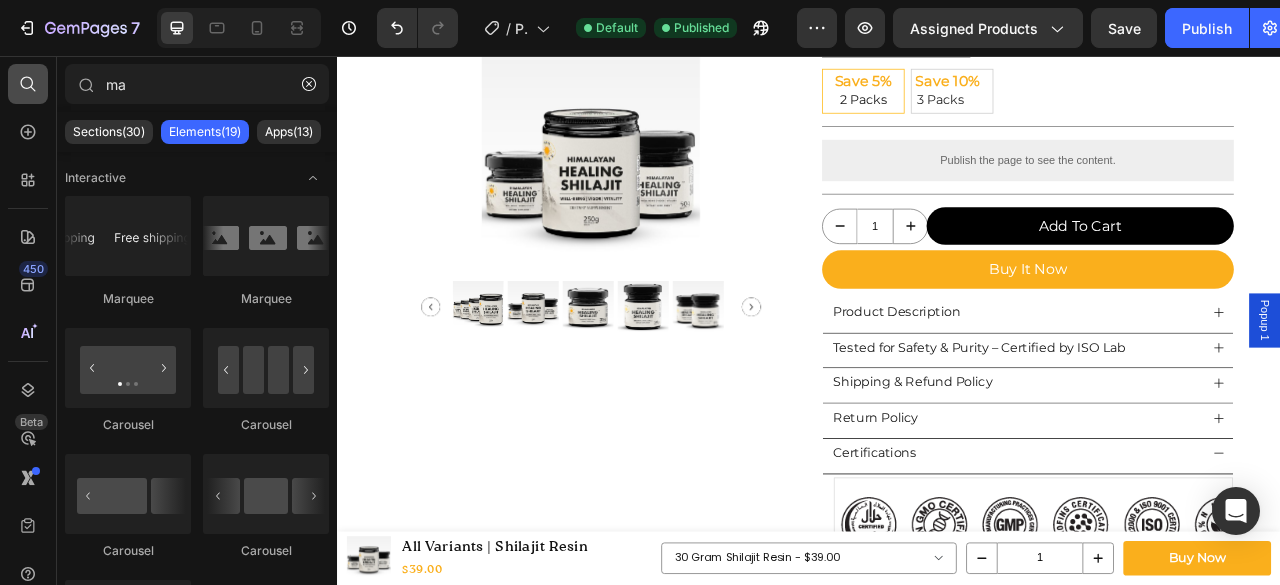 type on "m" 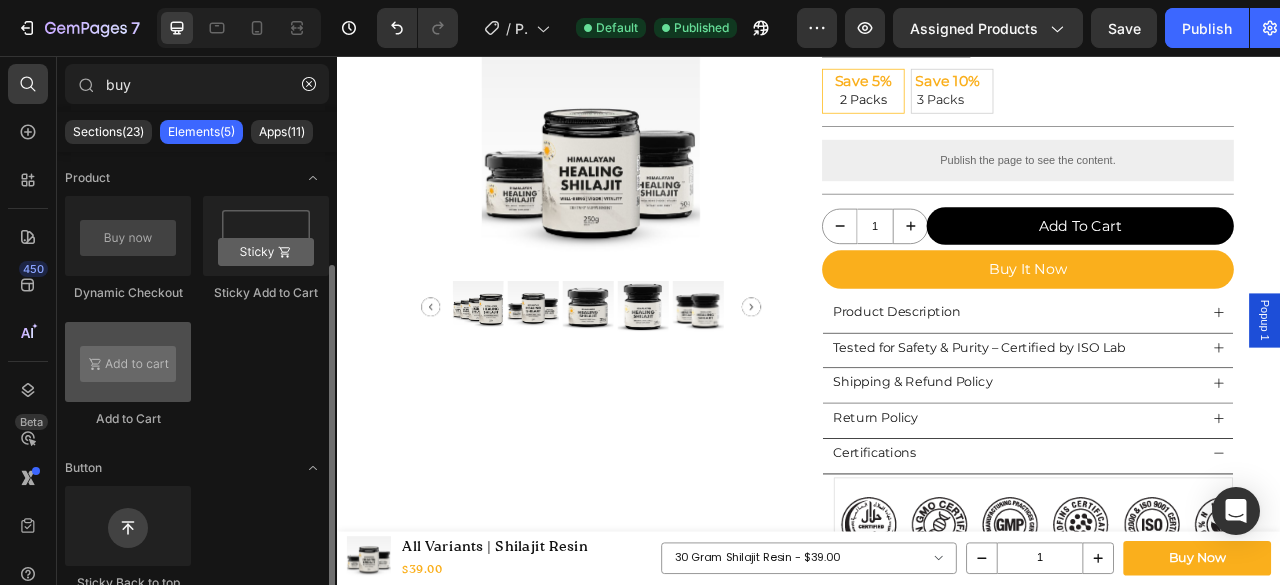 scroll, scrollTop: 66, scrollLeft: 0, axis: vertical 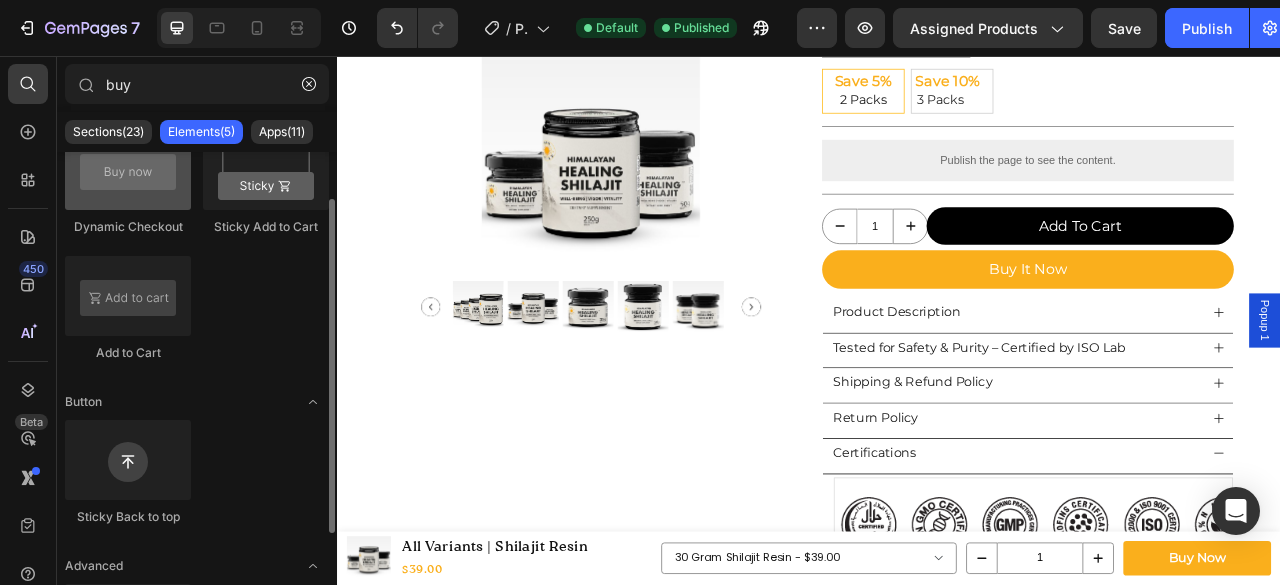 type on "buy" 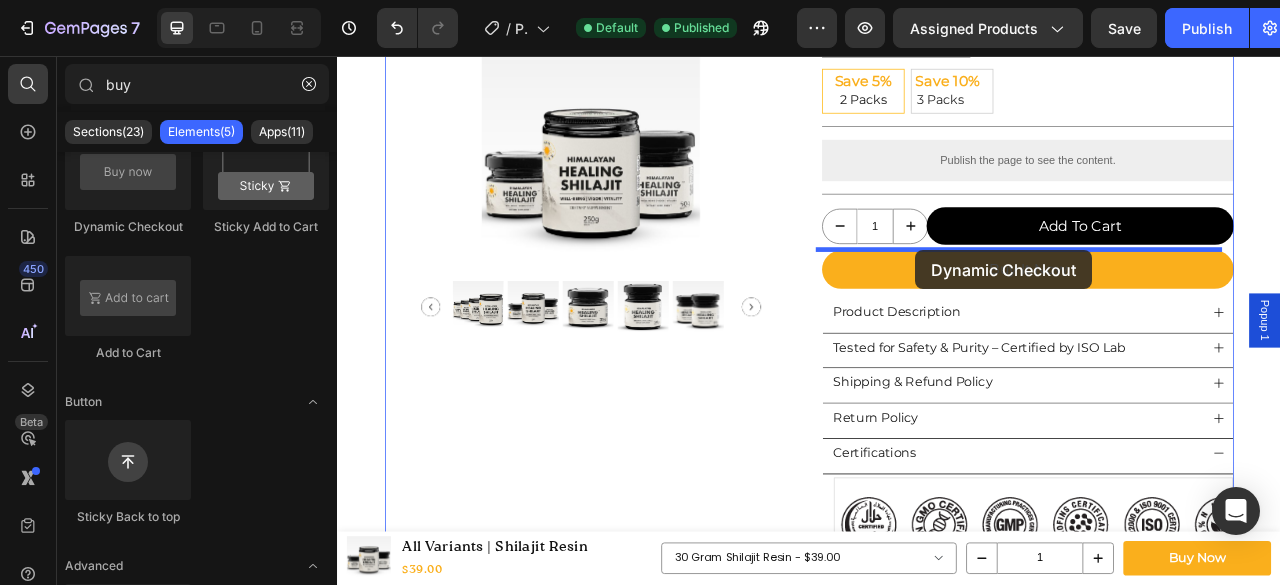 drag, startPoint x: 457, startPoint y: 282, endPoint x: 1073, endPoint y: 303, distance: 616.35785 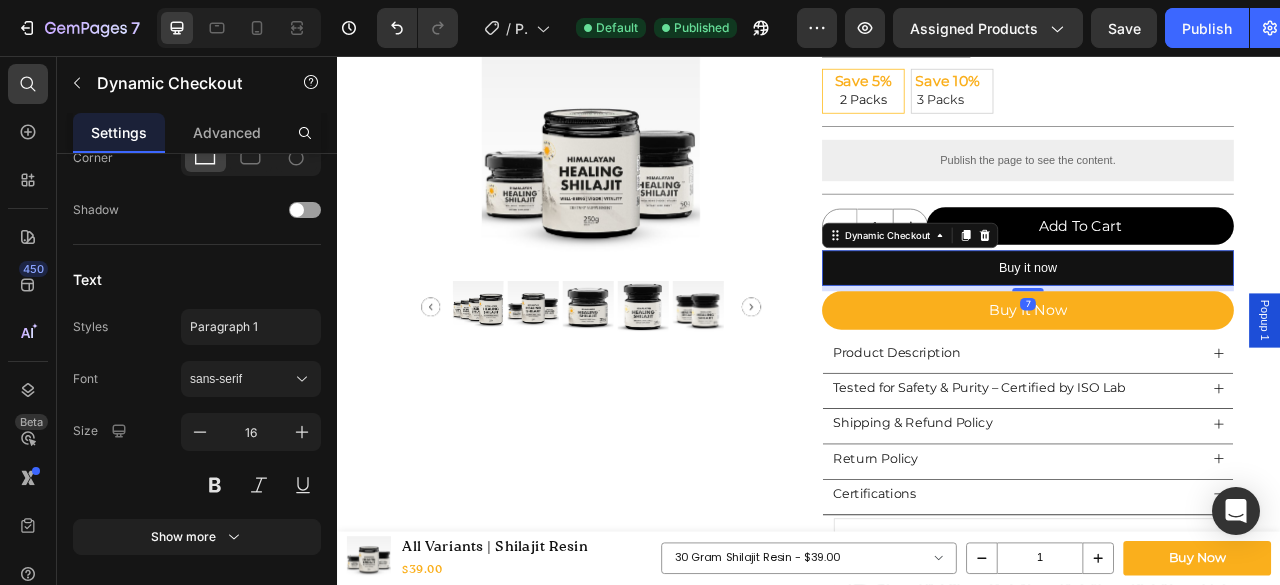 scroll, scrollTop: 0, scrollLeft: 0, axis: both 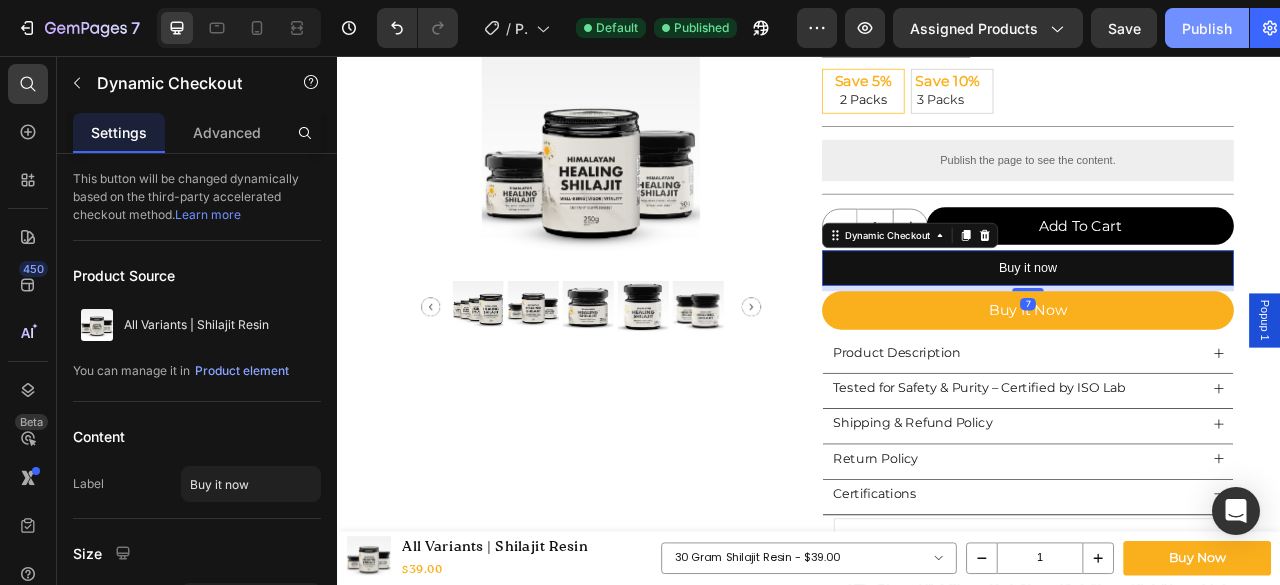 click on "Publish" at bounding box center [1207, 28] 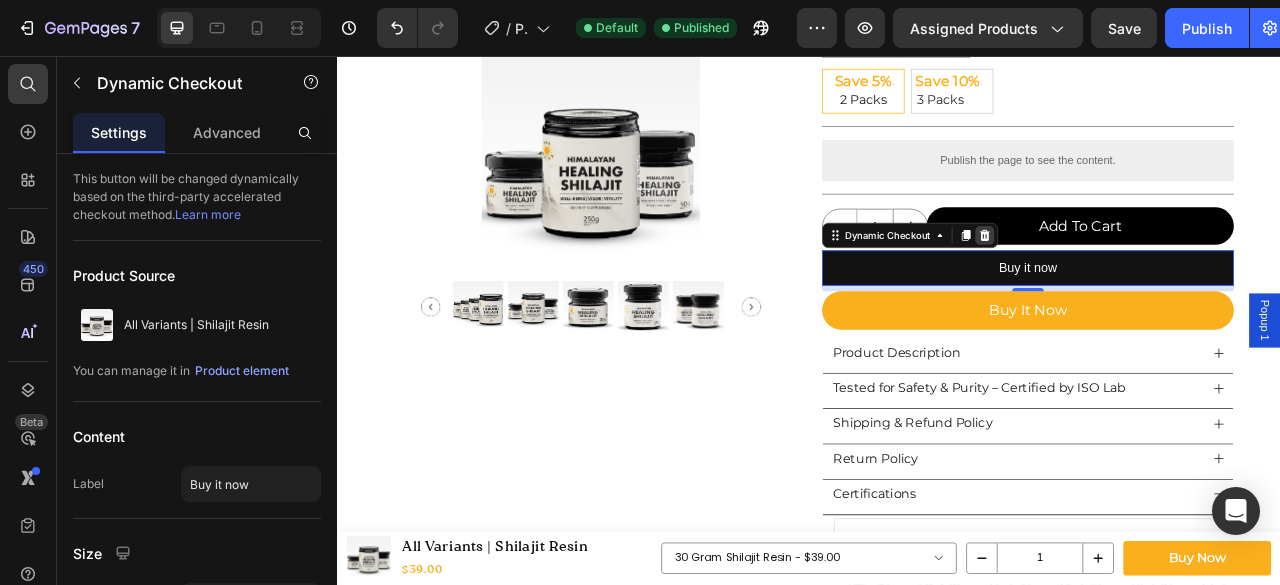 click at bounding box center (1160, 284) 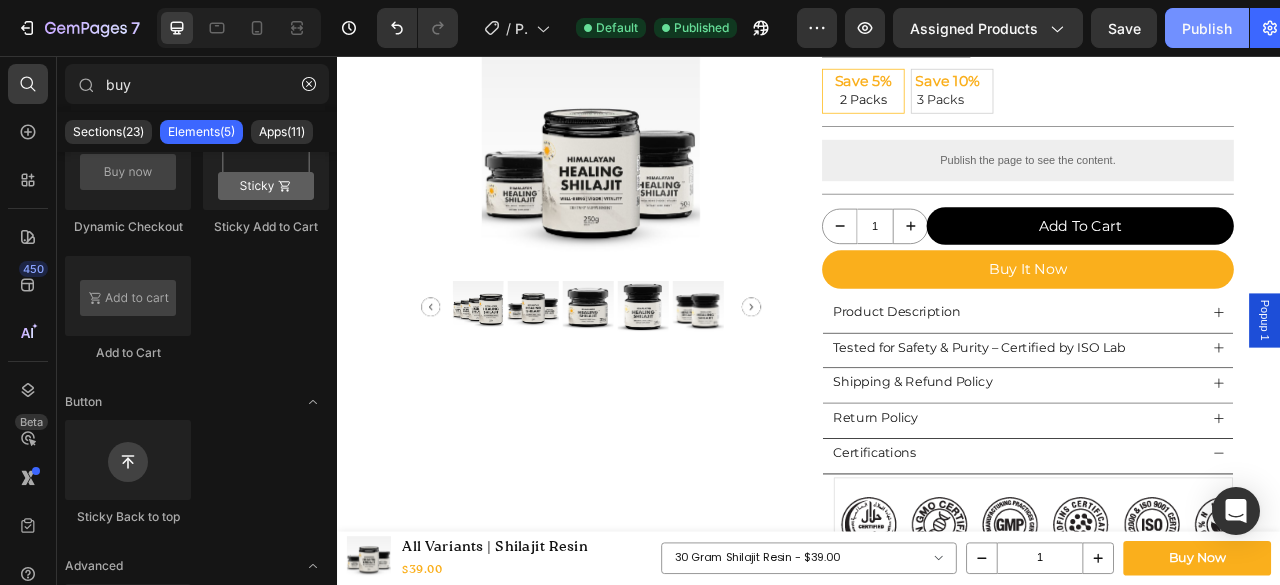 click on "Publish" at bounding box center (1207, 28) 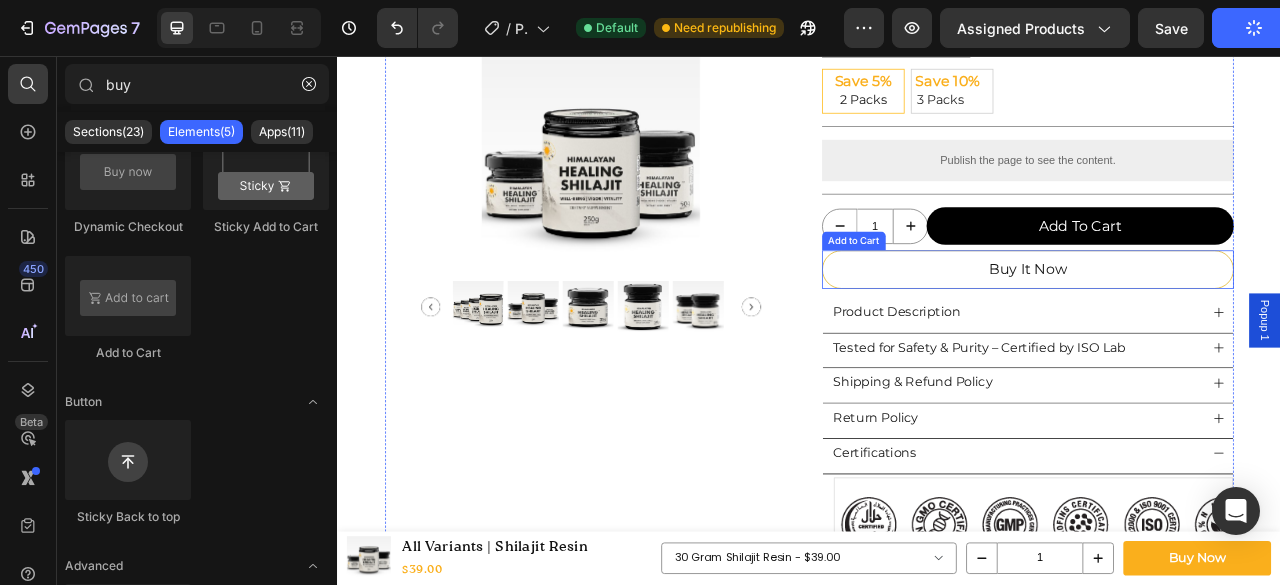 click on "Buy It Now" at bounding box center [1215, 327] 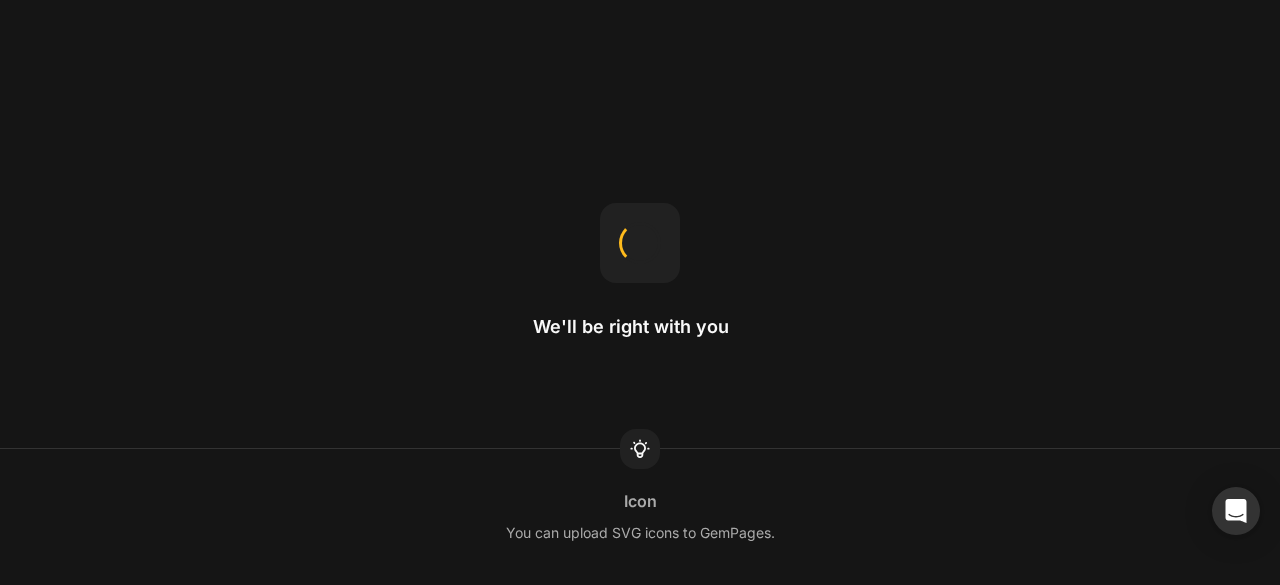 scroll, scrollTop: 0, scrollLeft: 0, axis: both 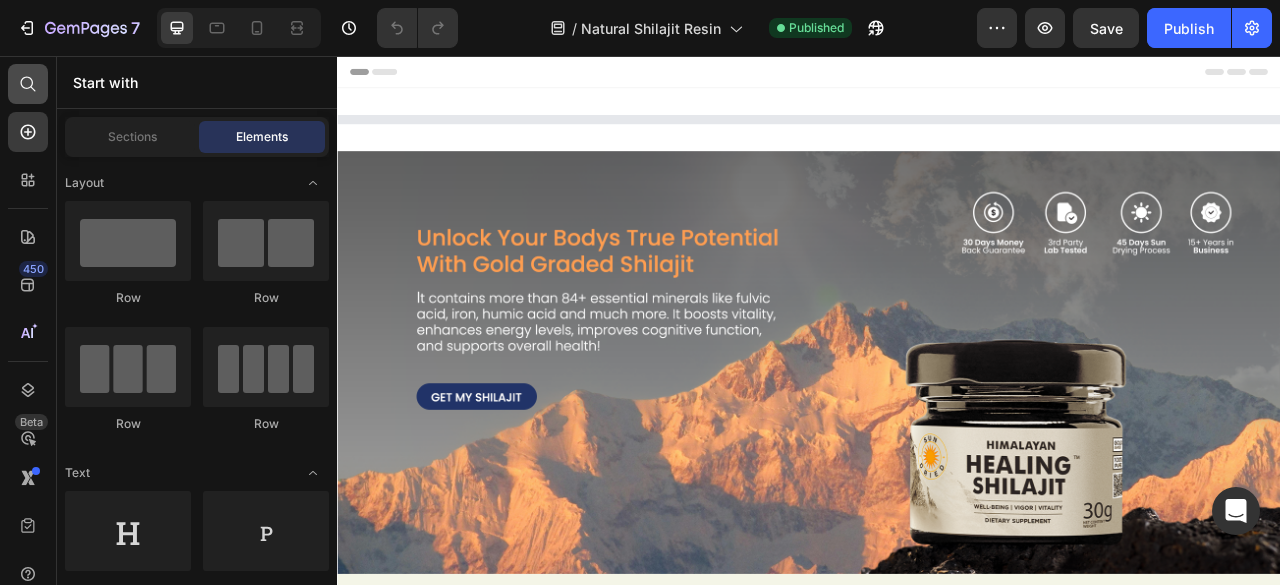 click 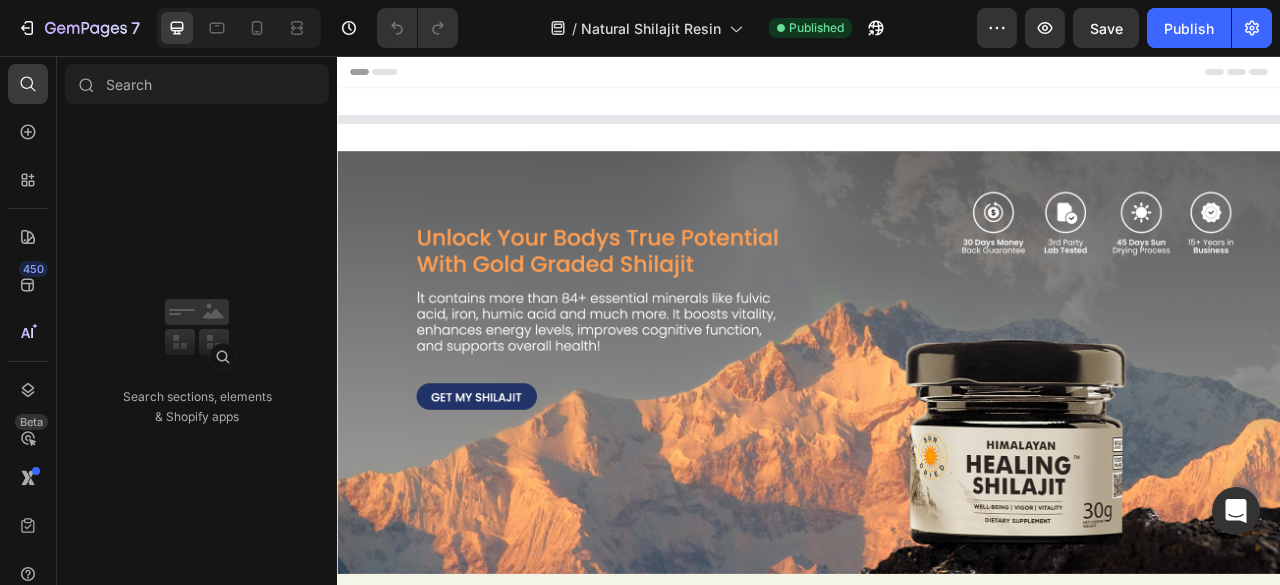 click 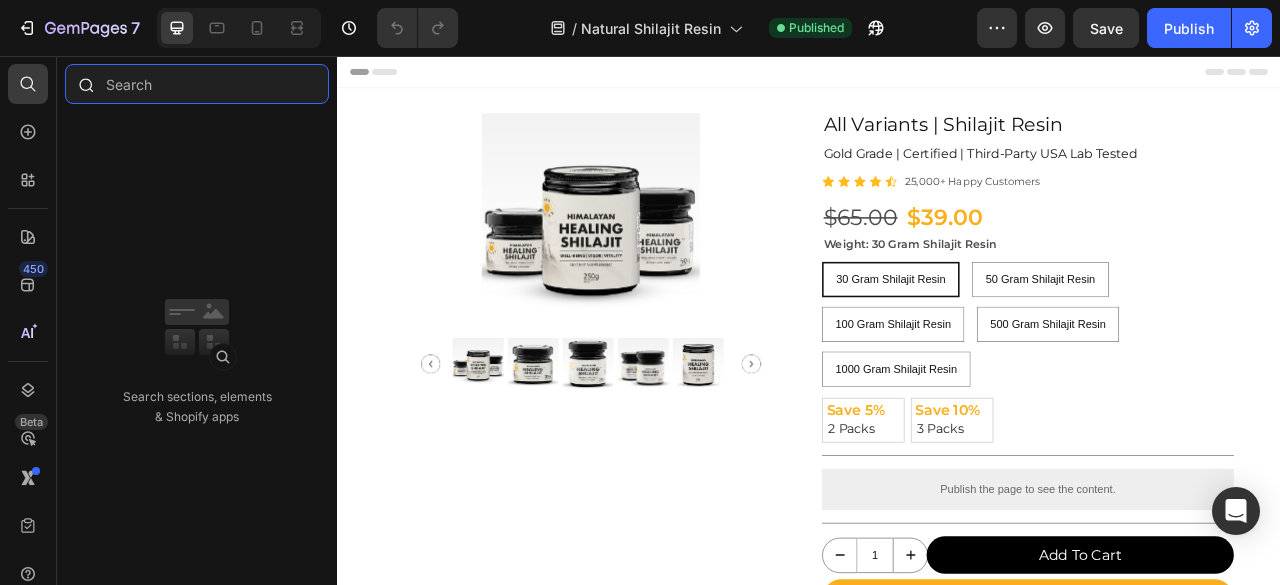 click at bounding box center (197, 84) 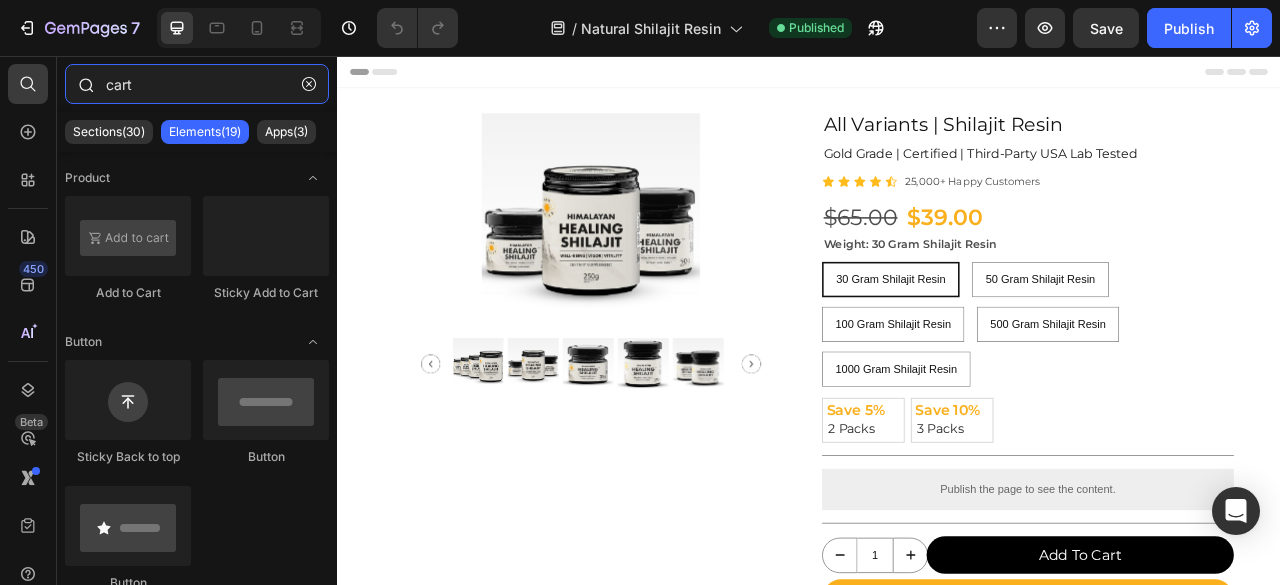 scroll, scrollTop: 0, scrollLeft: 0, axis: both 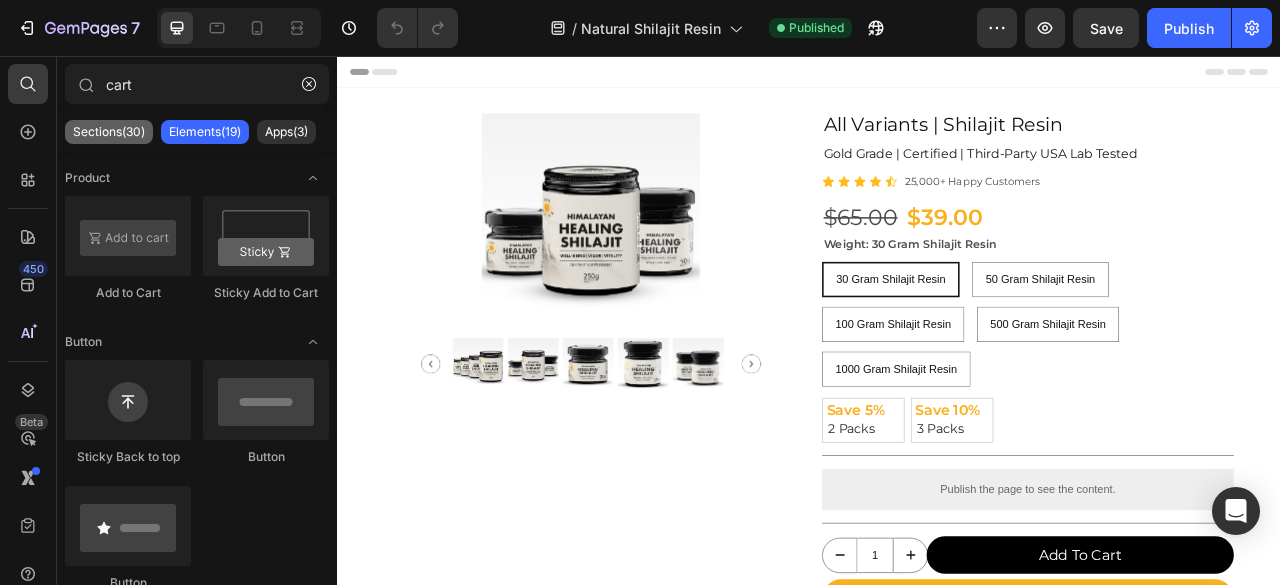 click on "Sections(30)" at bounding box center (109, 132) 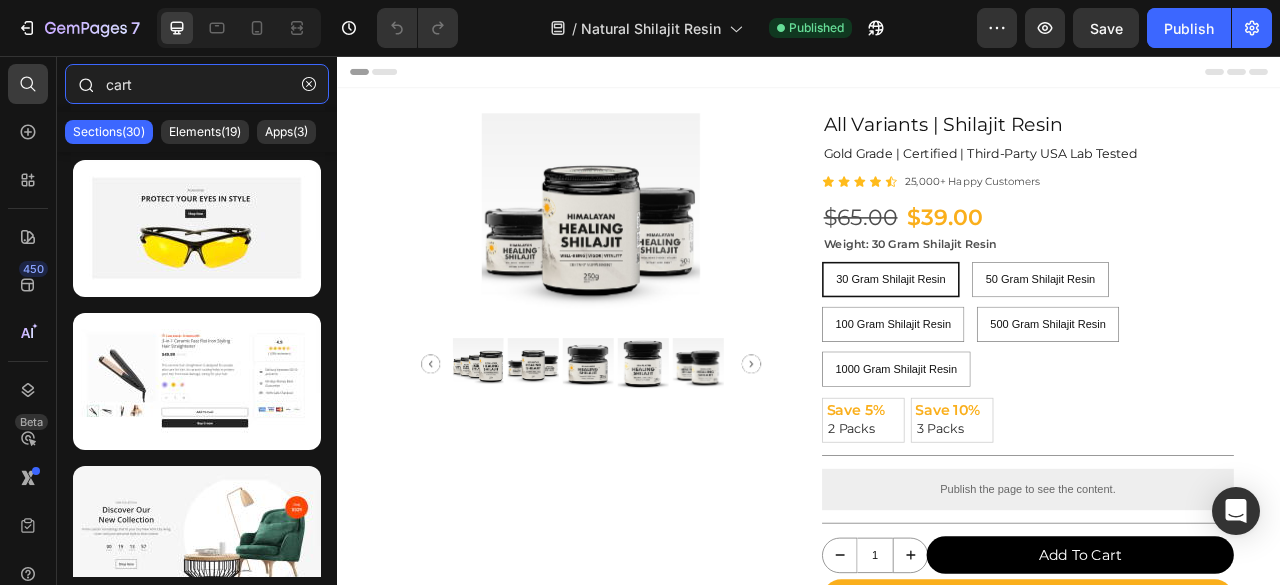 click on "cart" at bounding box center (197, 84) 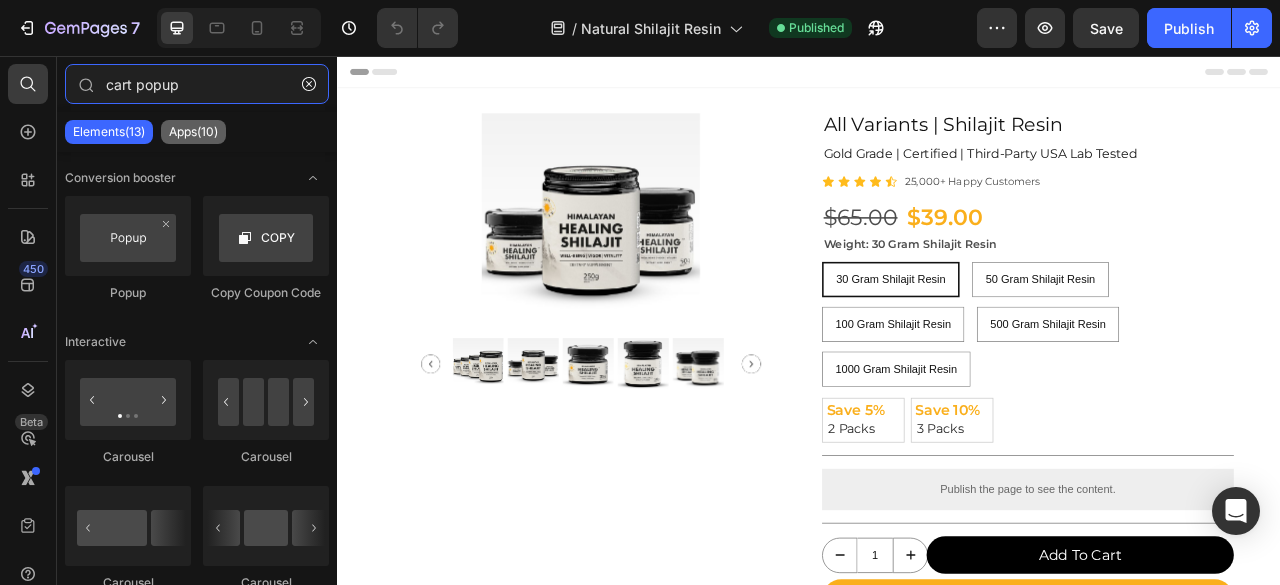 type on "cart popup" 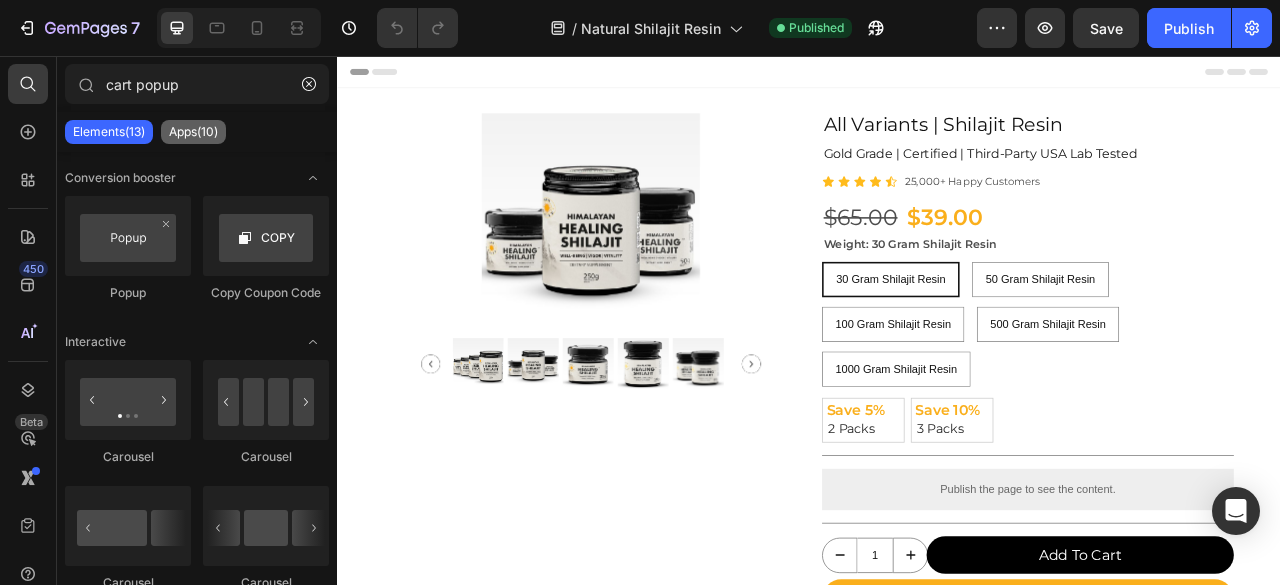 click on "Apps(10)" at bounding box center [193, 132] 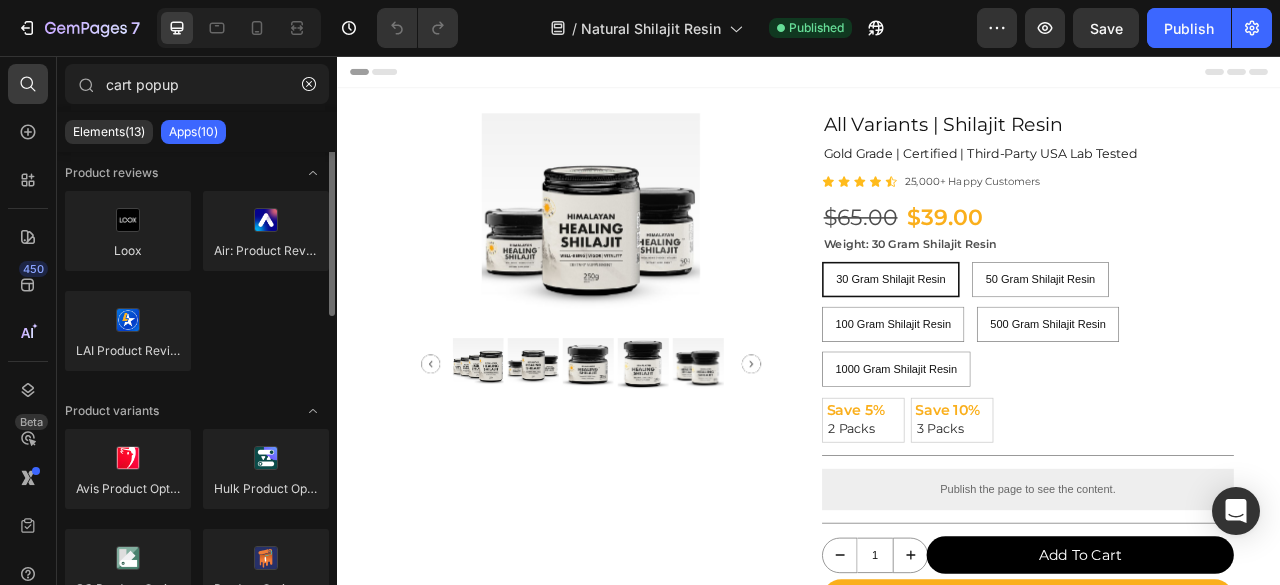 scroll, scrollTop: 0, scrollLeft: 0, axis: both 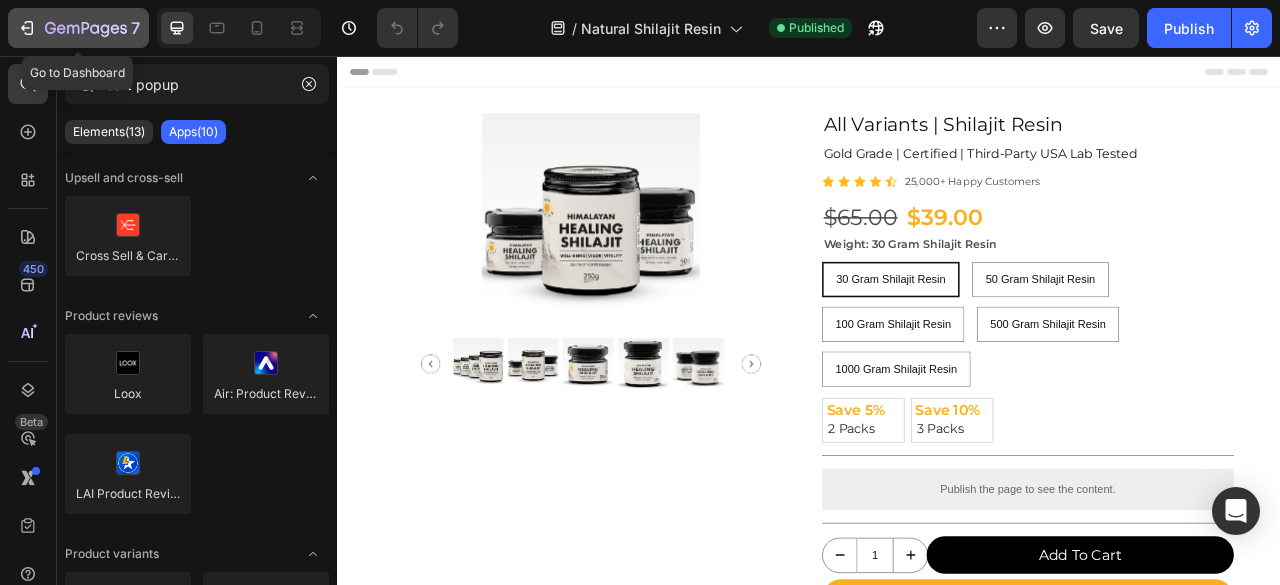 click on "7" 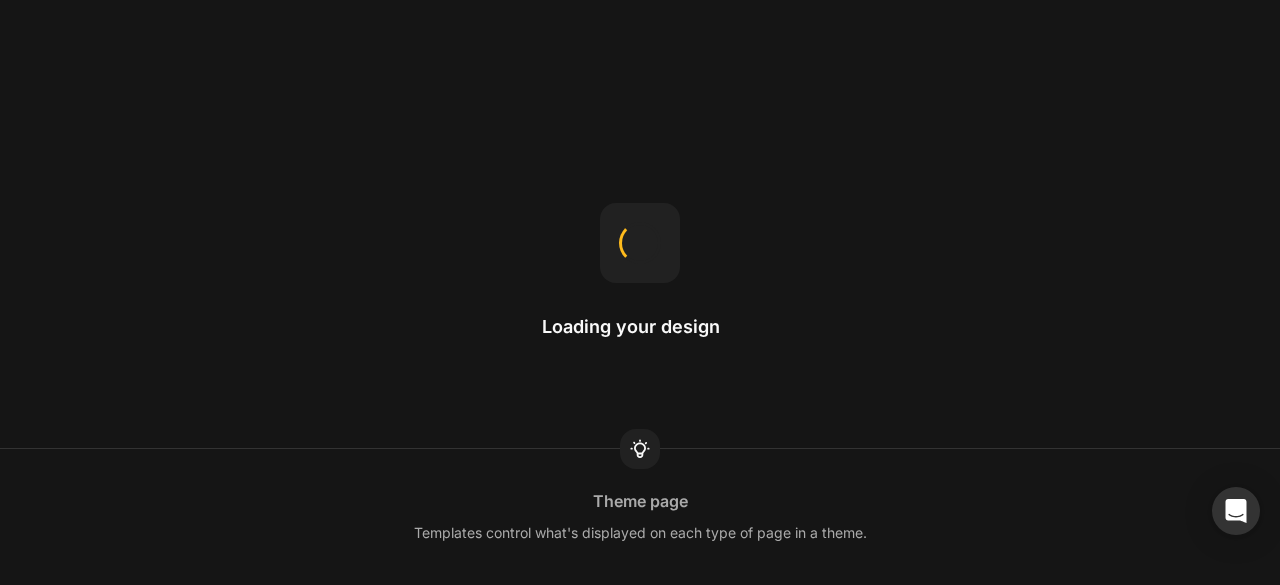 scroll, scrollTop: 0, scrollLeft: 0, axis: both 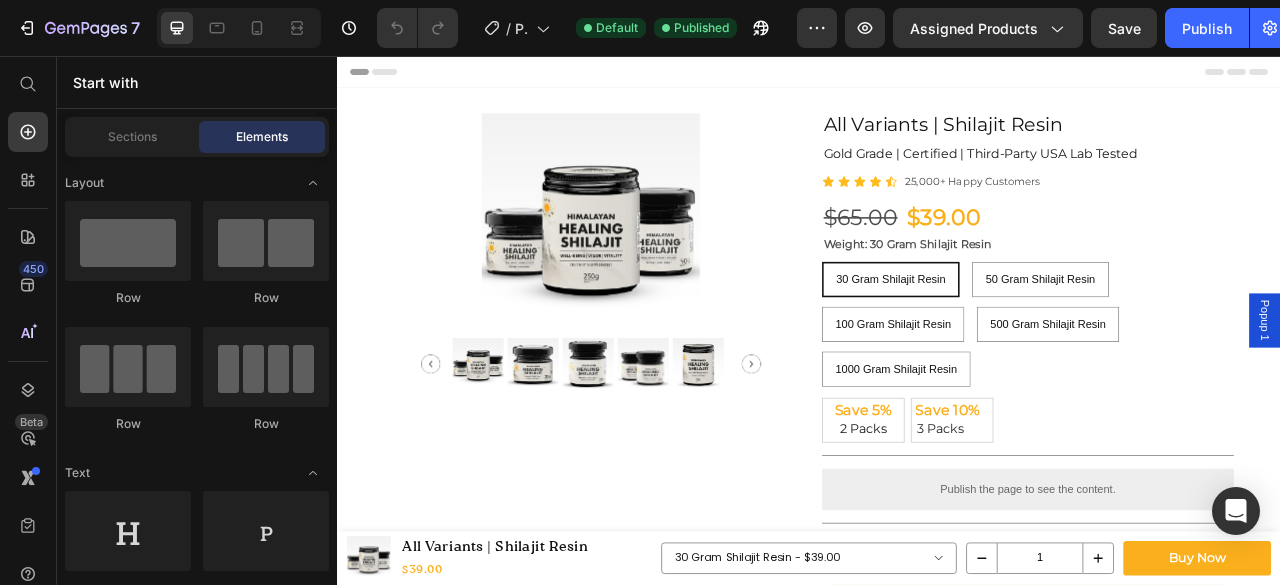 click on "Popup 1" at bounding box center (1517, 392) 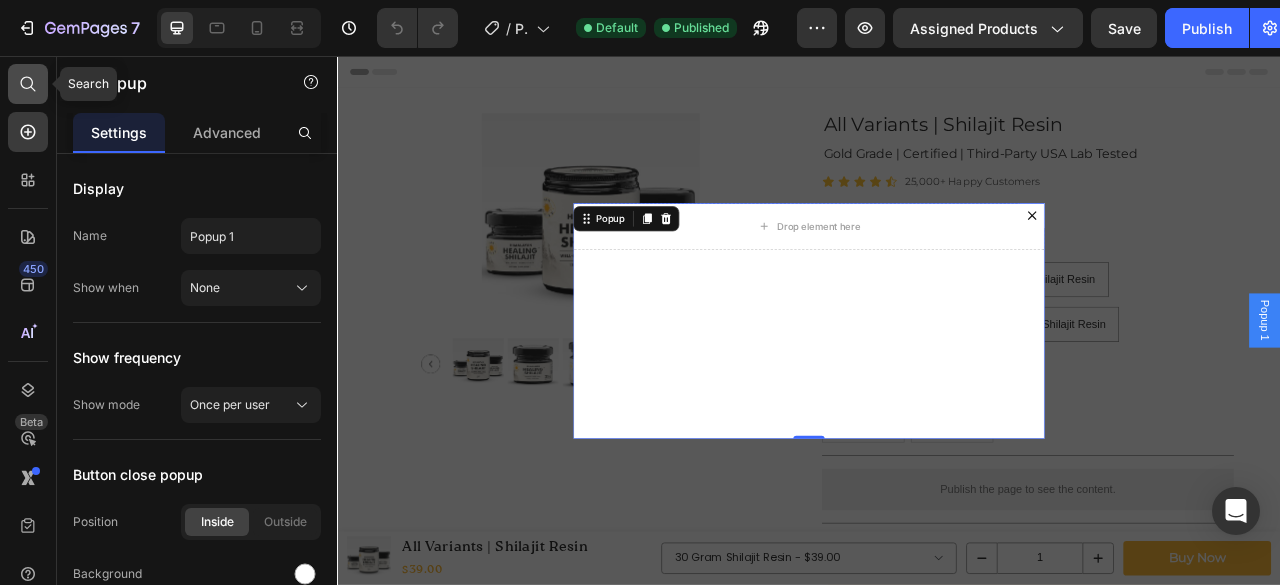 click 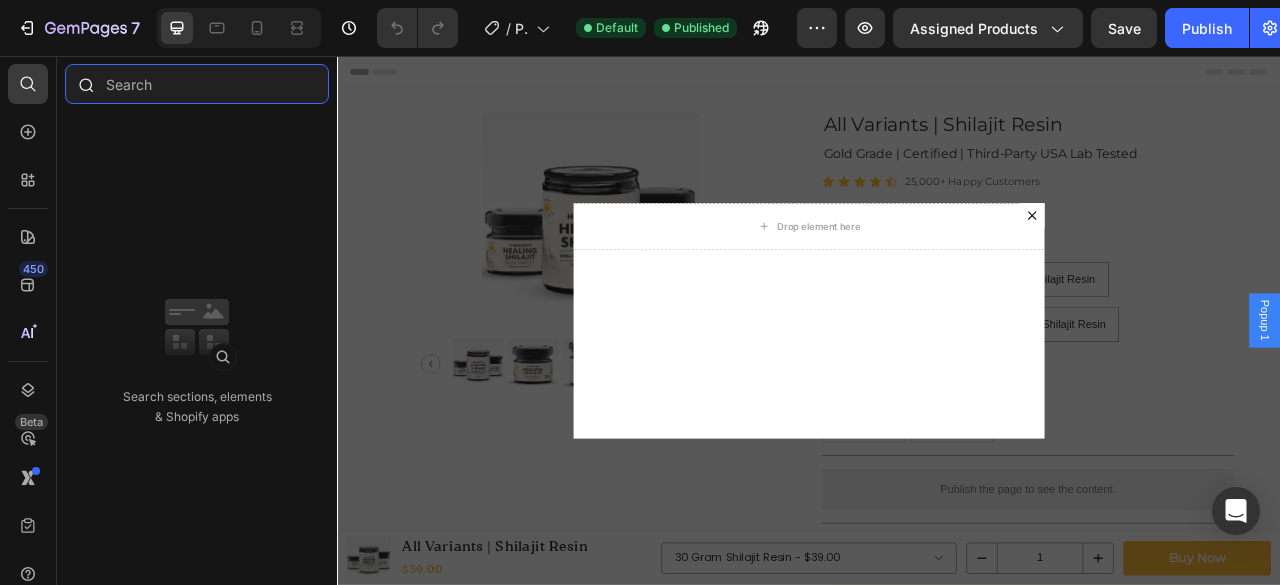 click at bounding box center [197, 84] 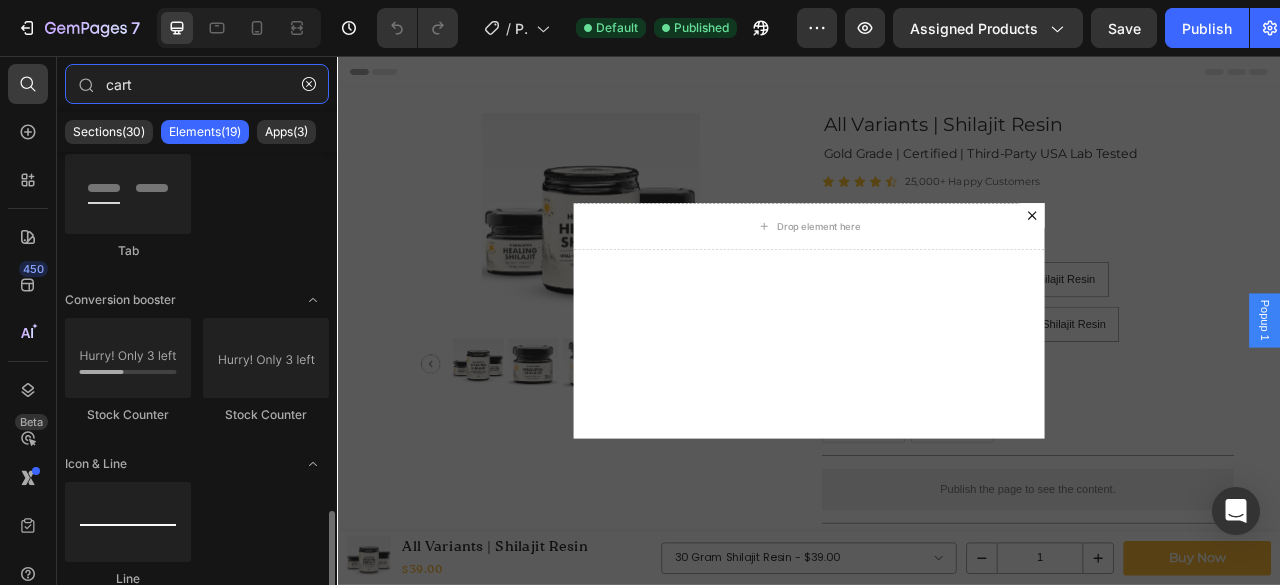 scroll, scrollTop: 1378, scrollLeft: 0, axis: vertical 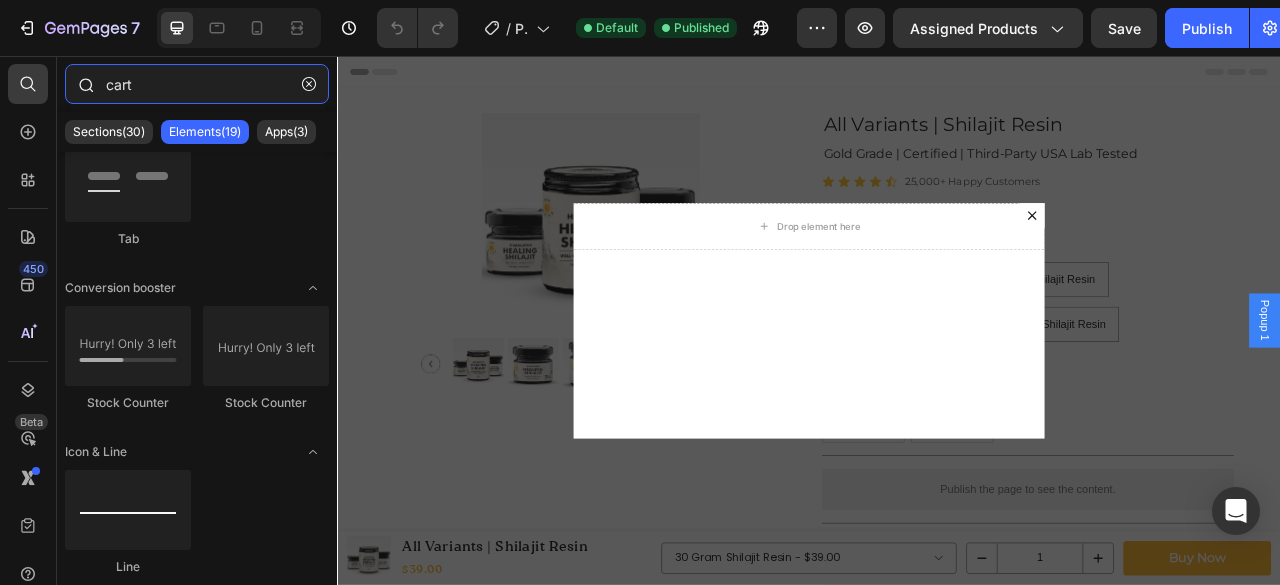 click on "cart" at bounding box center (197, 84) 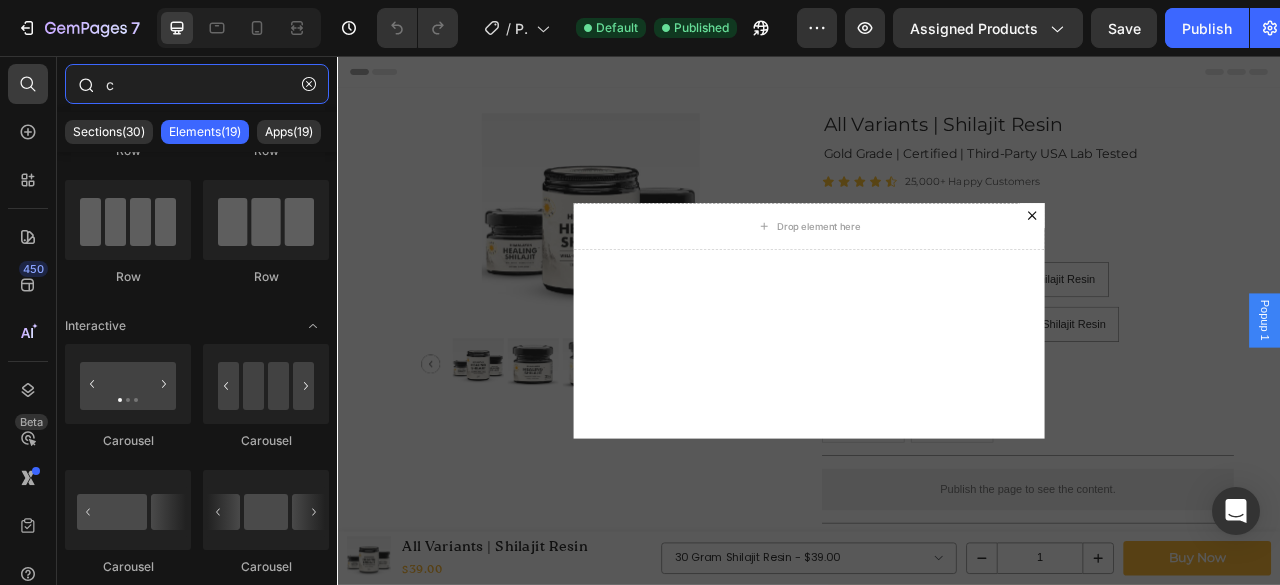 scroll, scrollTop: 0, scrollLeft: 0, axis: both 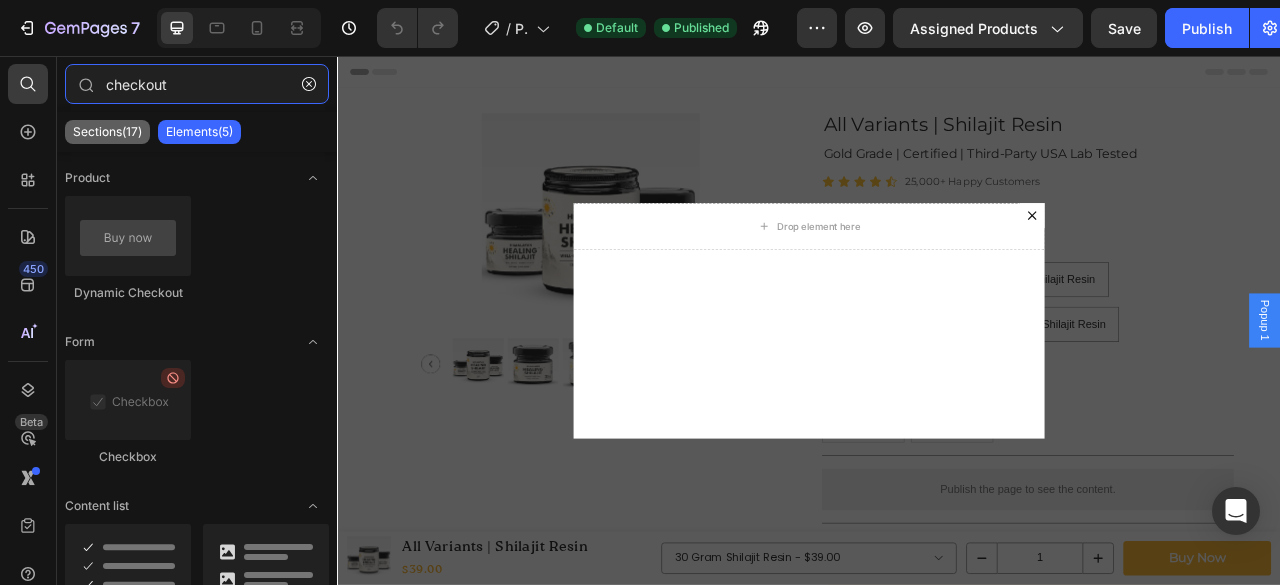 type on "checkout" 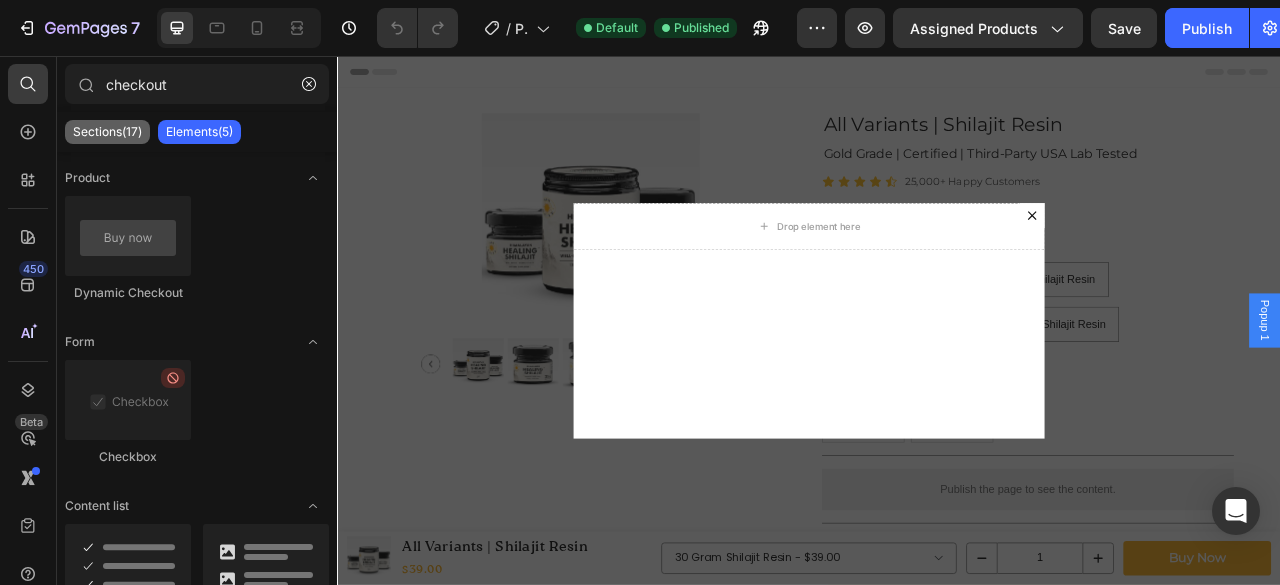 click on "Sections(17)" at bounding box center (107, 132) 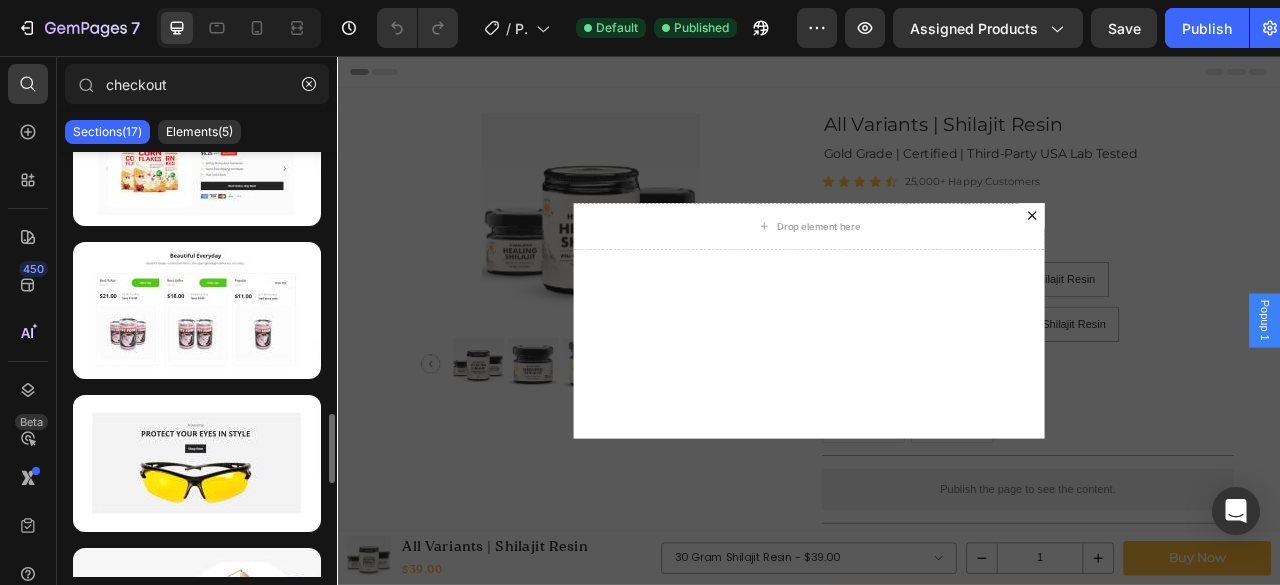 scroll, scrollTop: 1434, scrollLeft: 0, axis: vertical 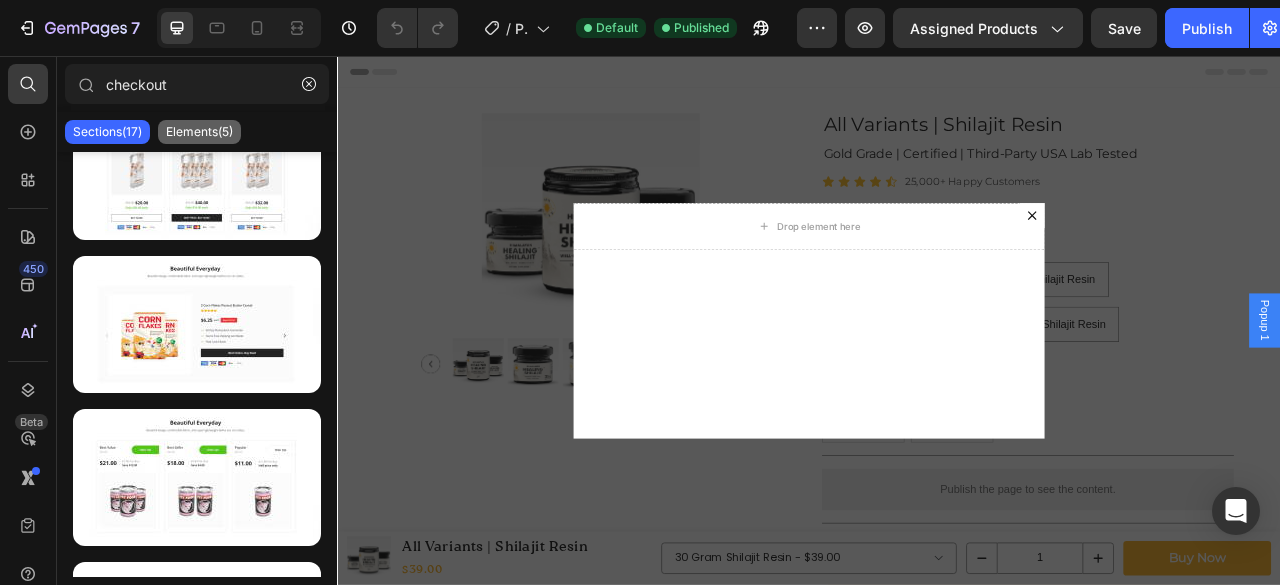 click on "Elements(5)" 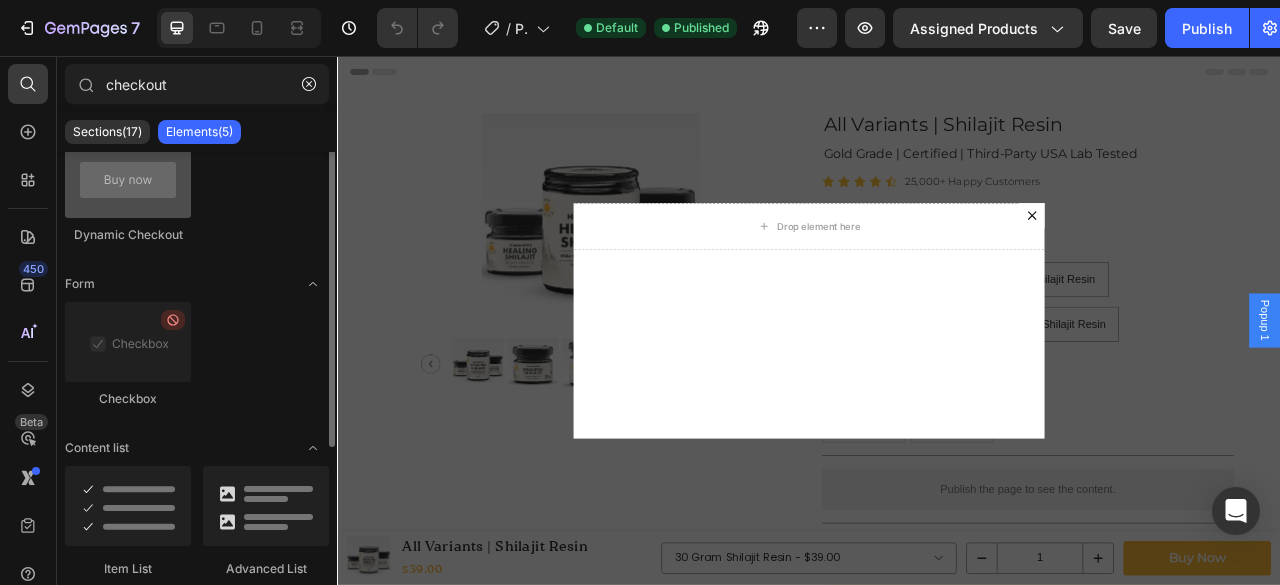 scroll, scrollTop: 0, scrollLeft: 0, axis: both 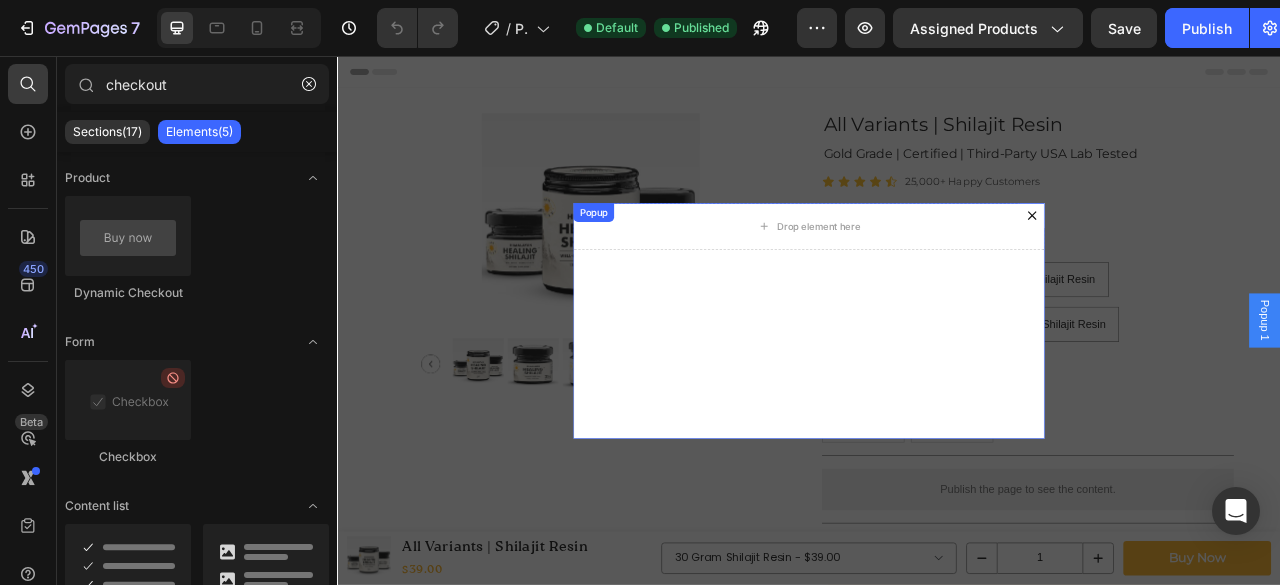 click at bounding box center (1221, 259) 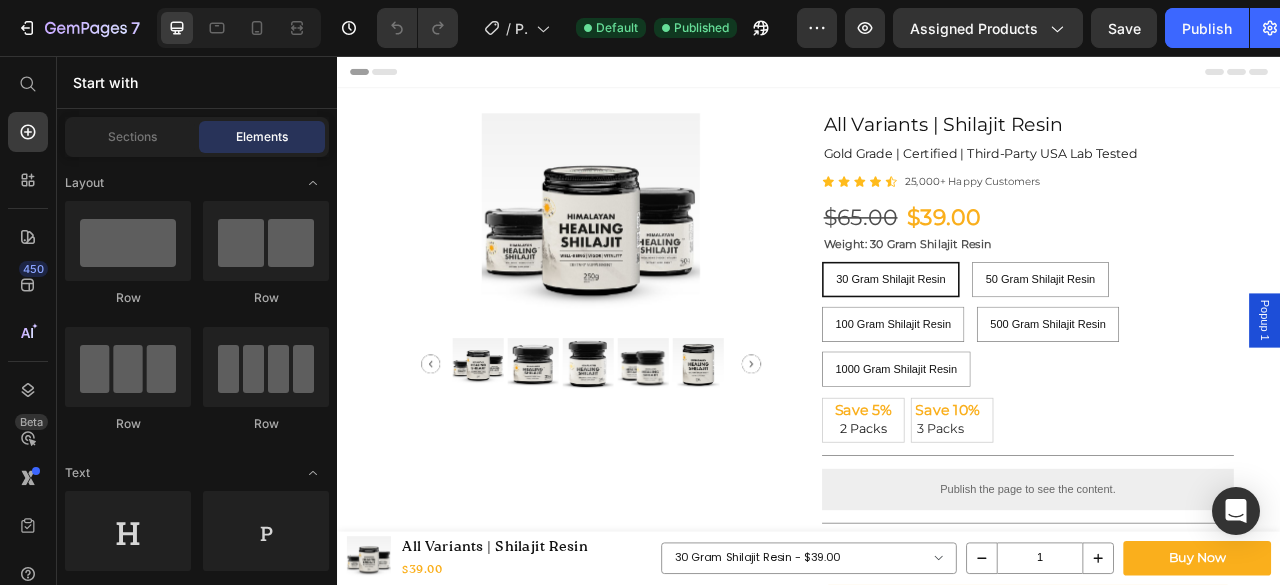 drag, startPoint x: 1501, startPoint y: 383, endPoint x: 877, endPoint y: 535, distance: 642.24603 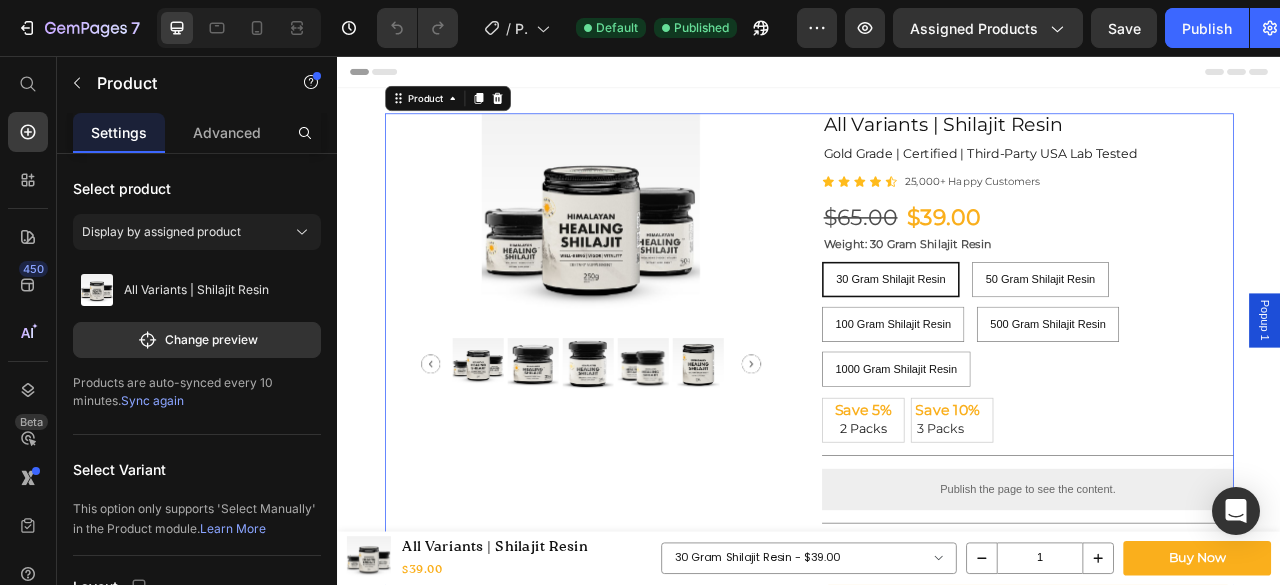 click on "Popup 1" at bounding box center [1517, 392] 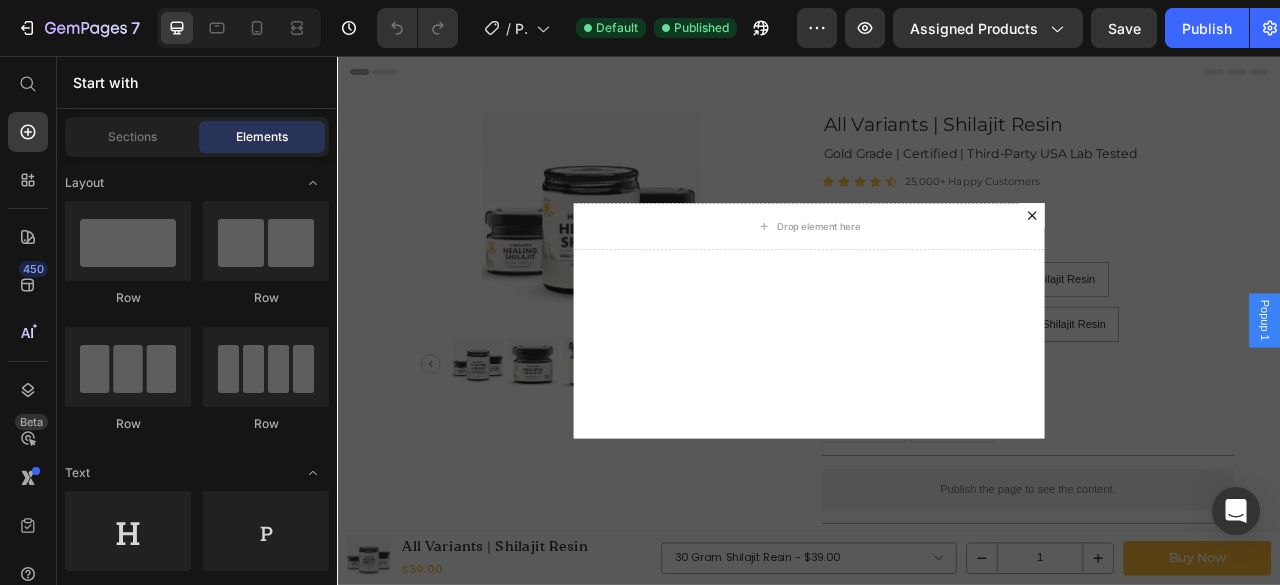drag, startPoint x: 1493, startPoint y: 385, endPoint x: 985, endPoint y: 619, distance: 559.30316 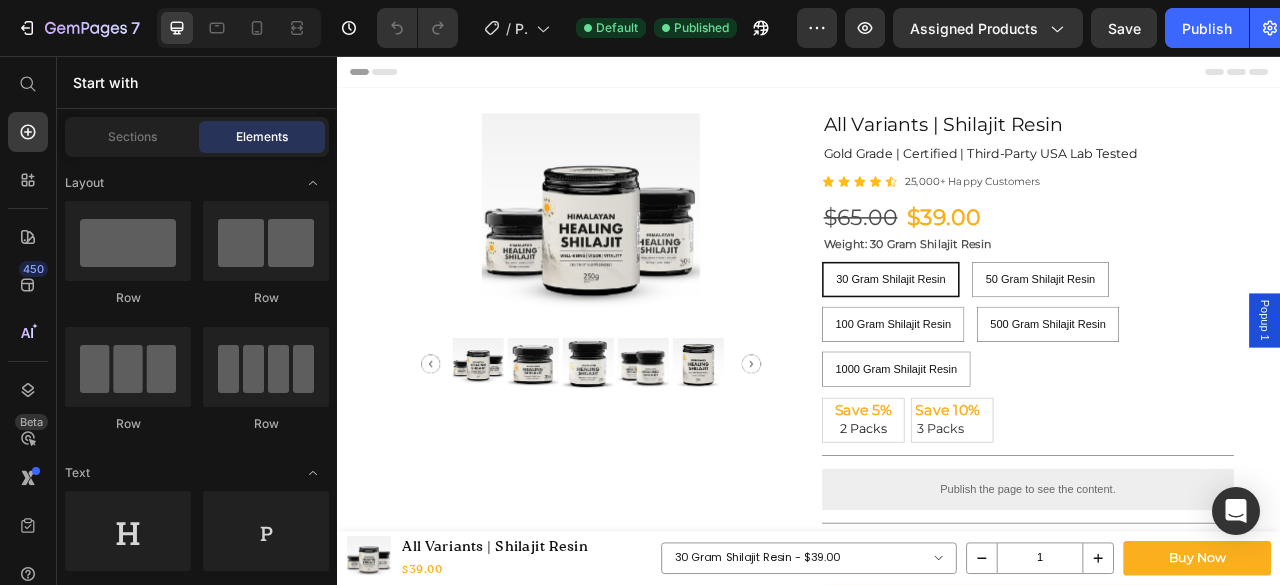 click on "Popup 1" at bounding box center (1517, 392) 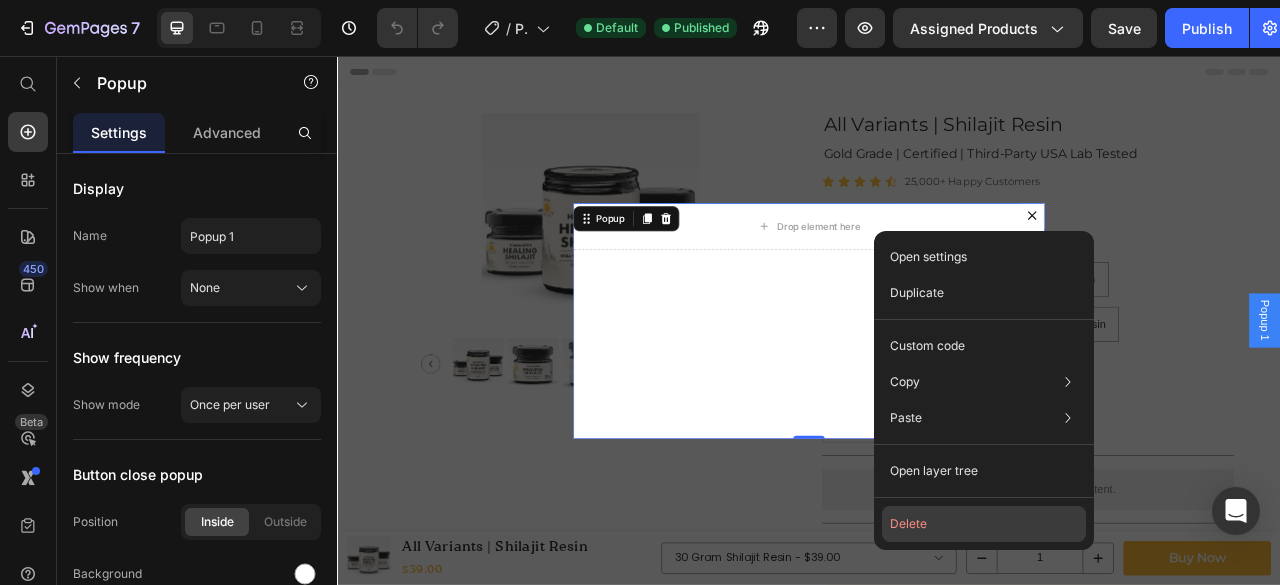 click on "Delete" 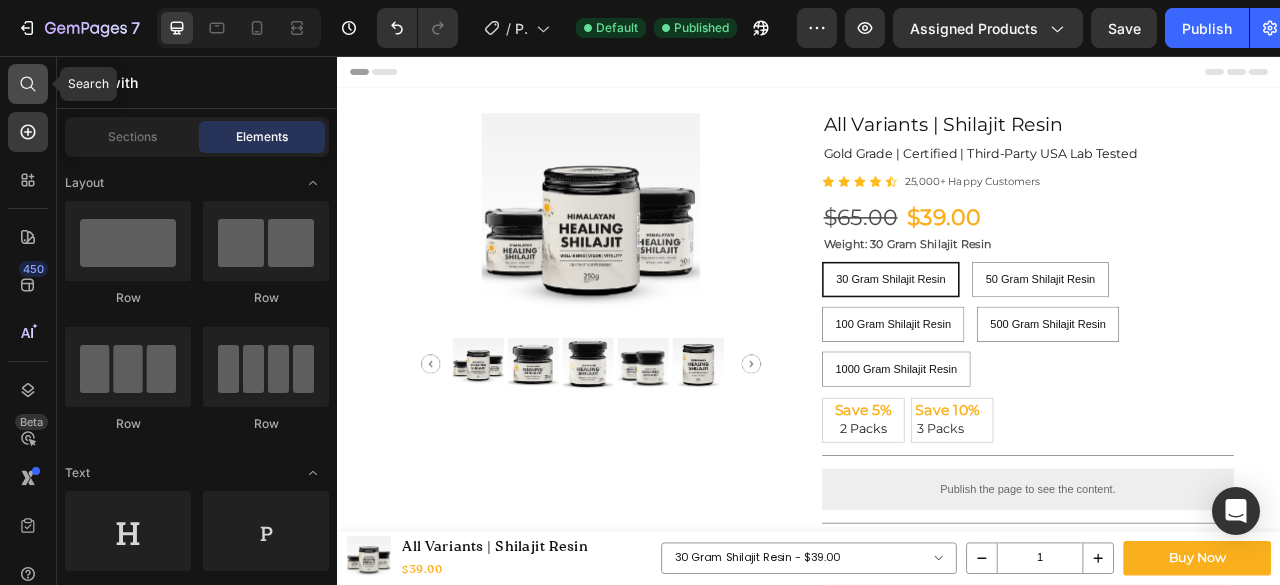 click 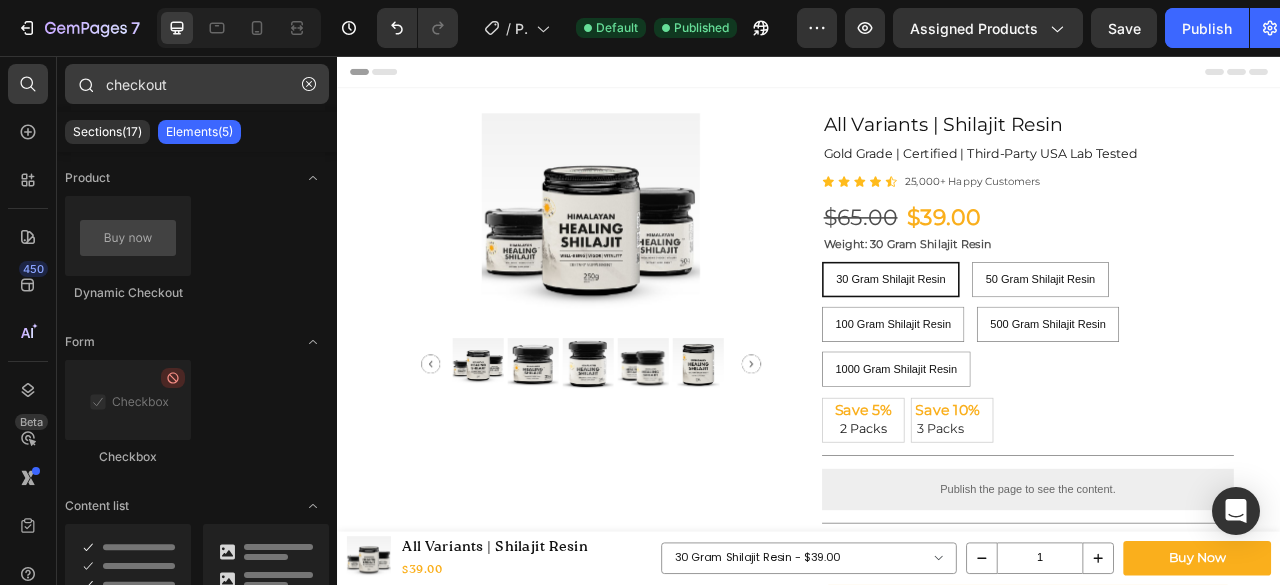 click on "checkout" at bounding box center (197, 84) 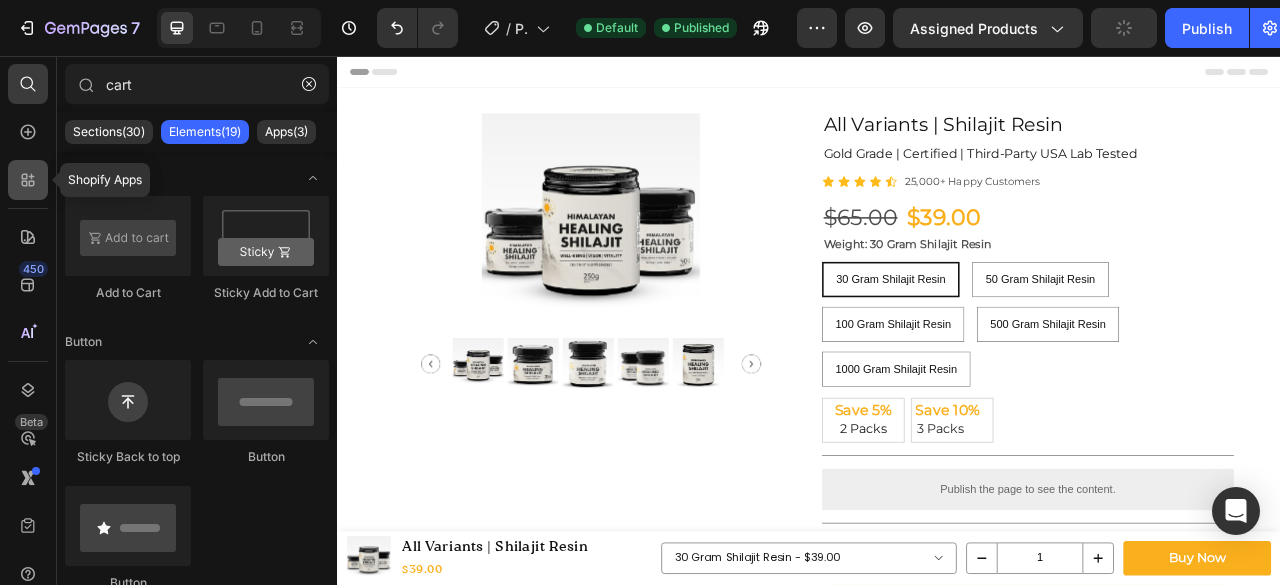 type on "cart" 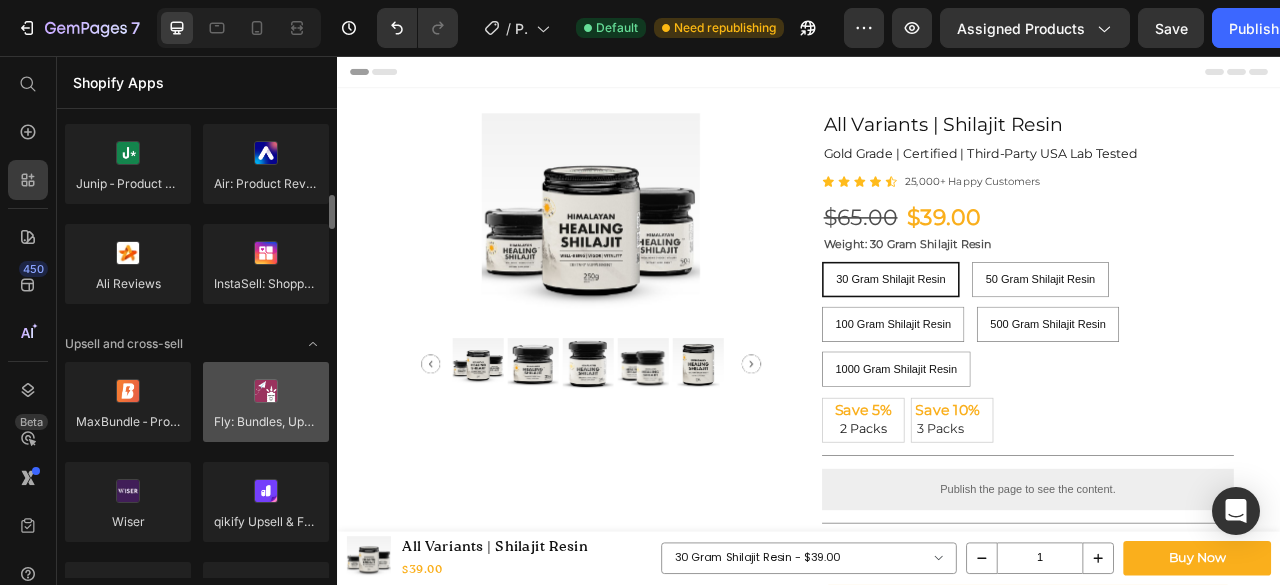 scroll, scrollTop: 666, scrollLeft: 0, axis: vertical 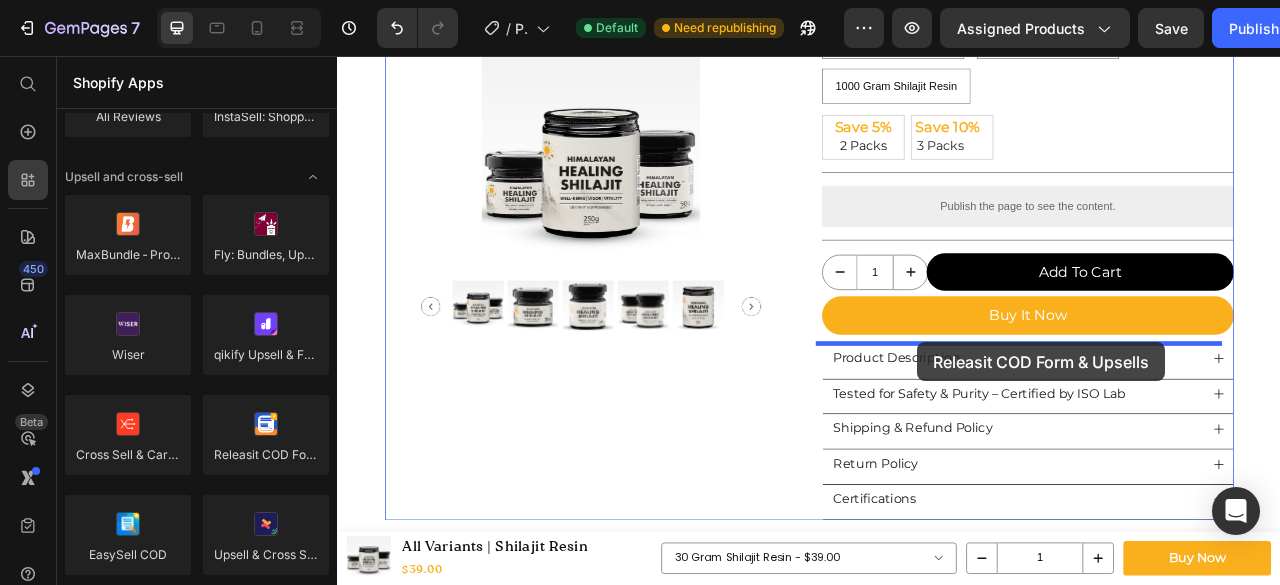 drag, startPoint x: 651, startPoint y: 499, endPoint x: 1075, endPoint y: 420, distance: 431.29688 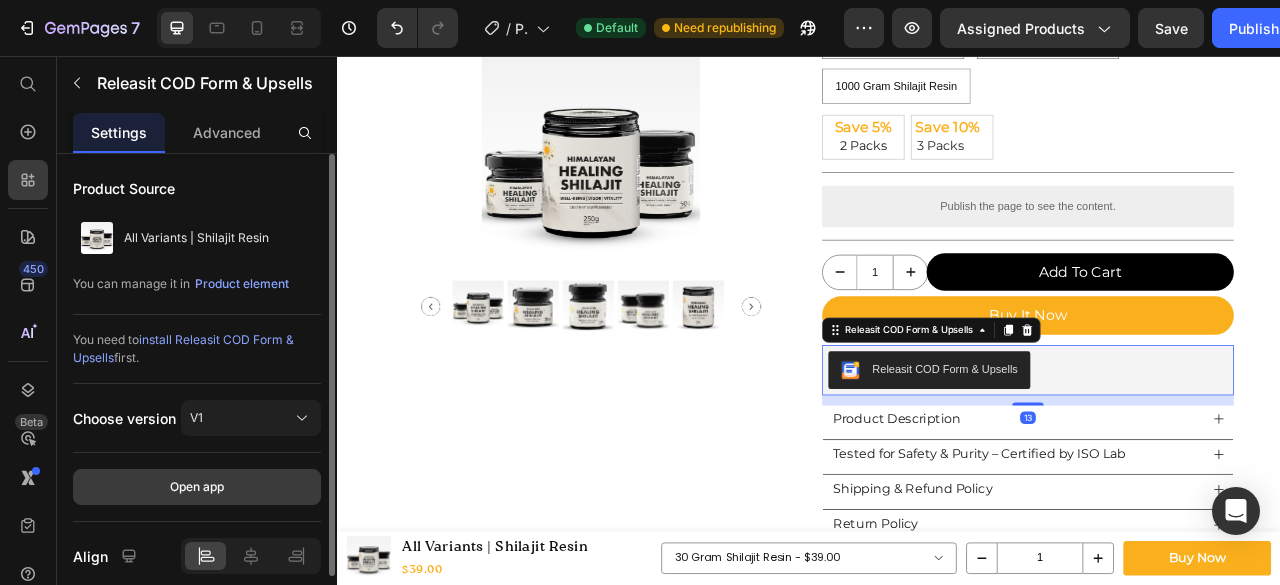 click on "Open app" at bounding box center [197, 487] 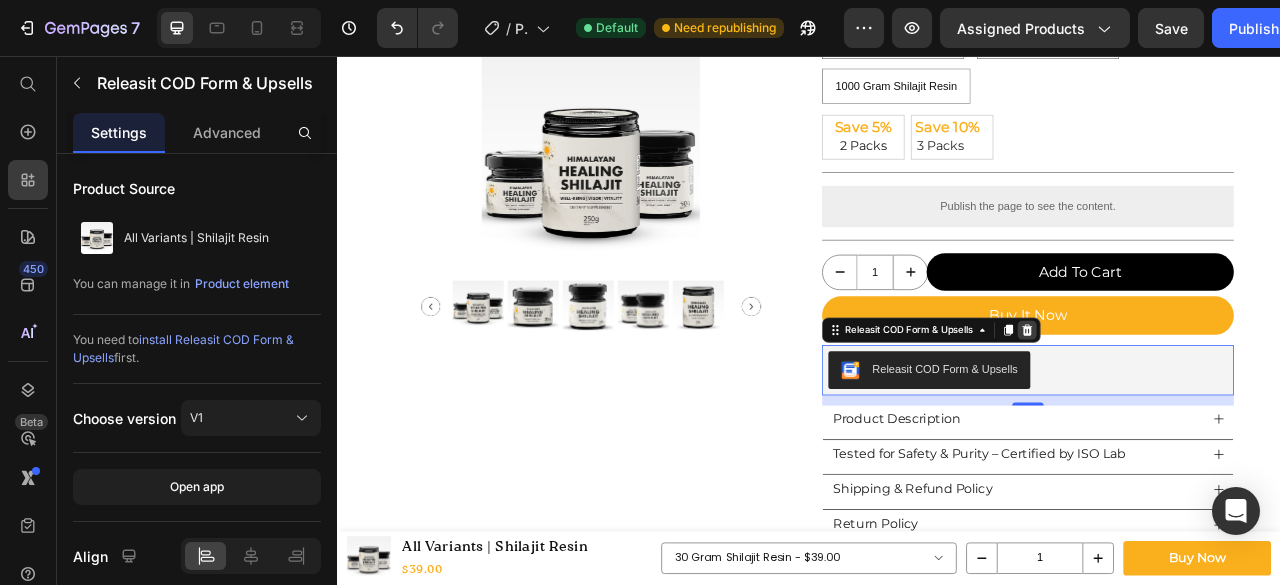 click 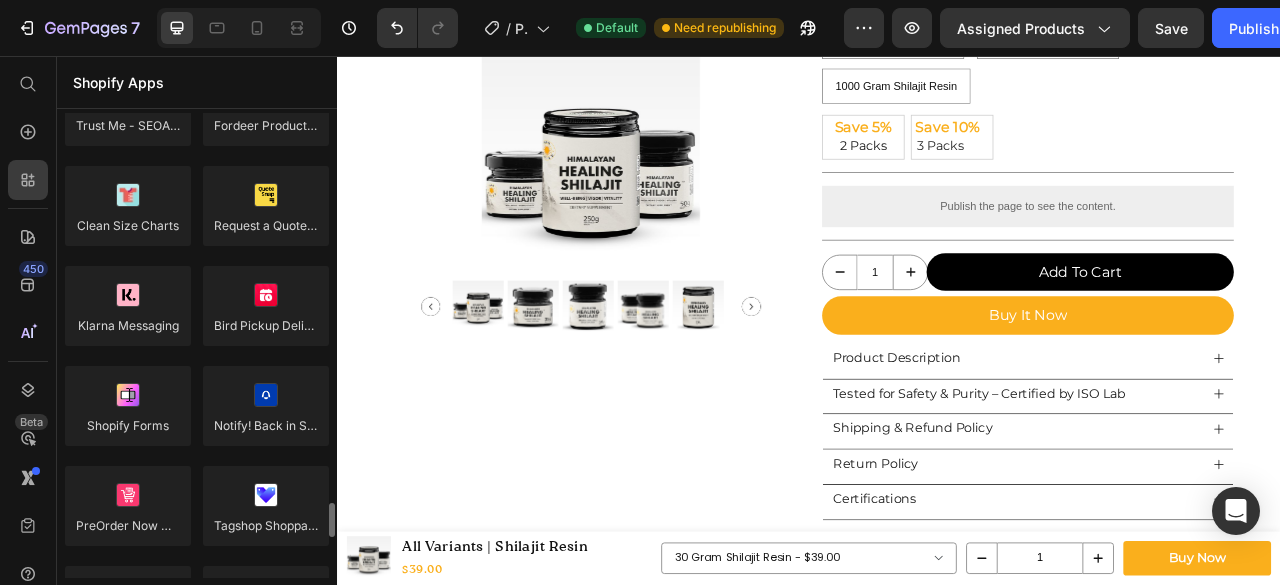 scroll, scrollTop: 4433, scrollLeft: 0, axis: vertical 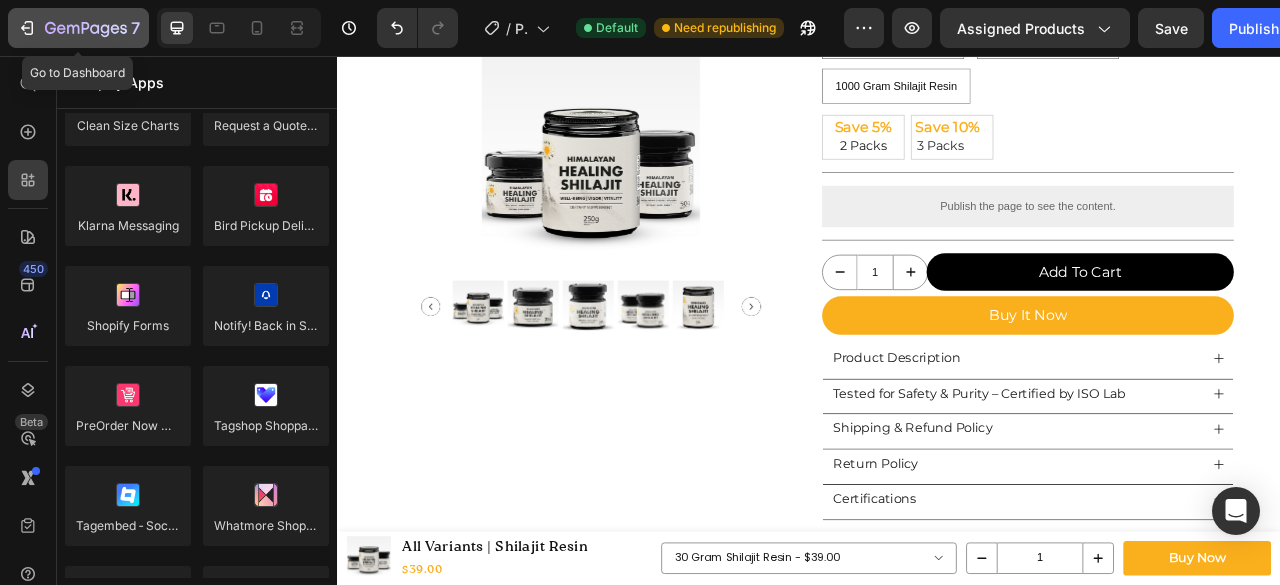 click on "7" 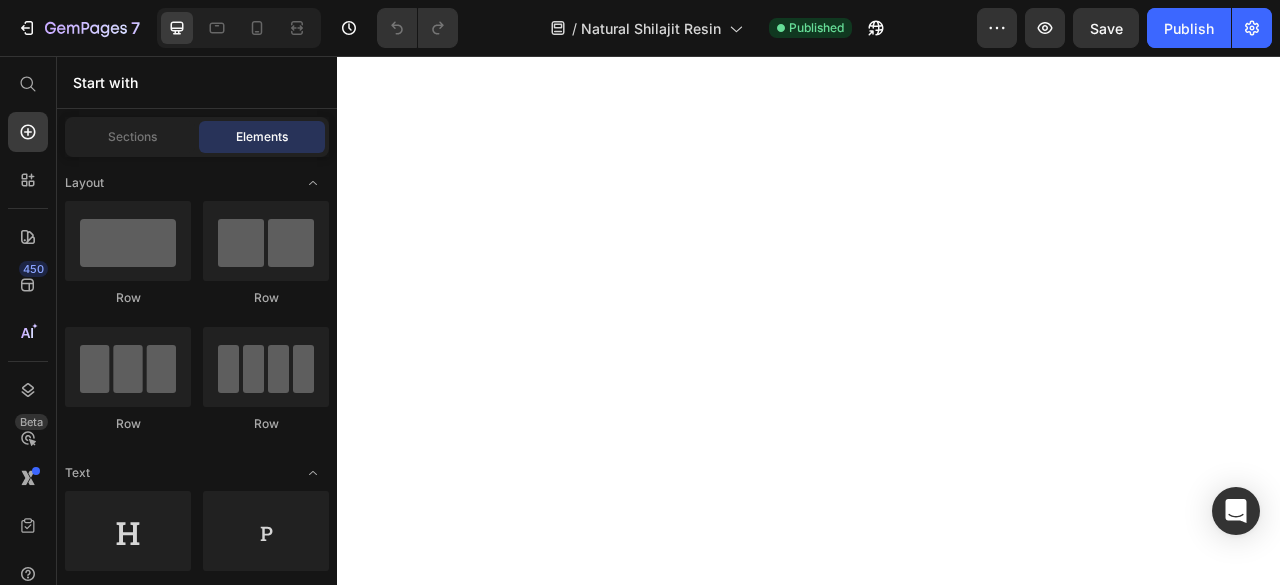 scroll, scrollTop: 0, scrollLeft: 0, axis: both 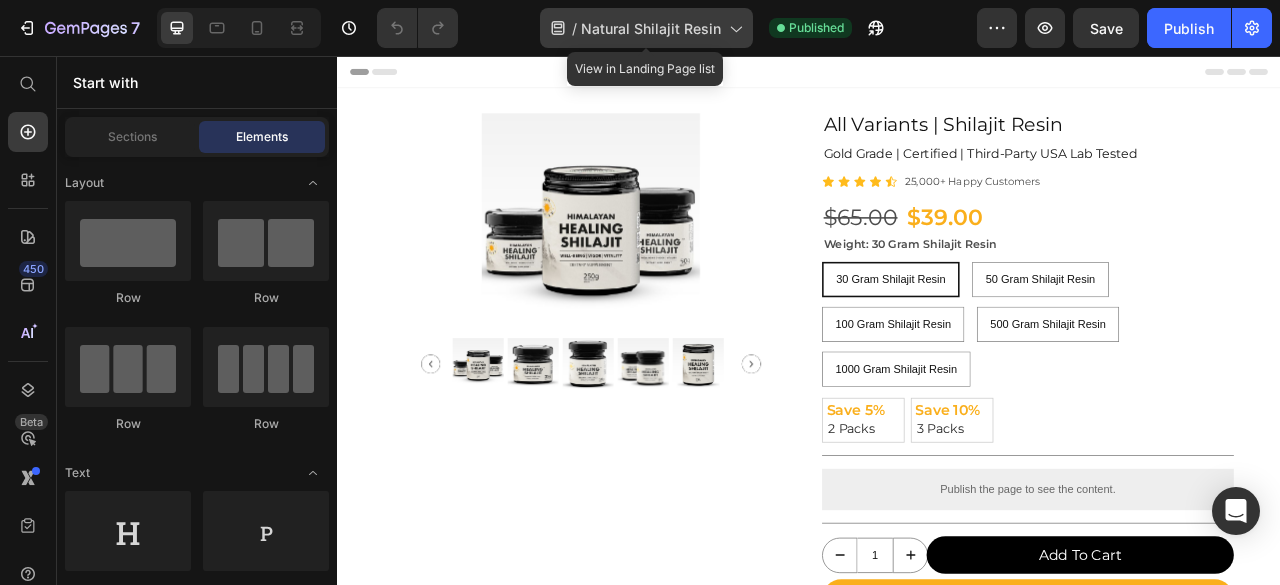 click on "Natural Shilajit Resin" at bounding box center [651, 28] 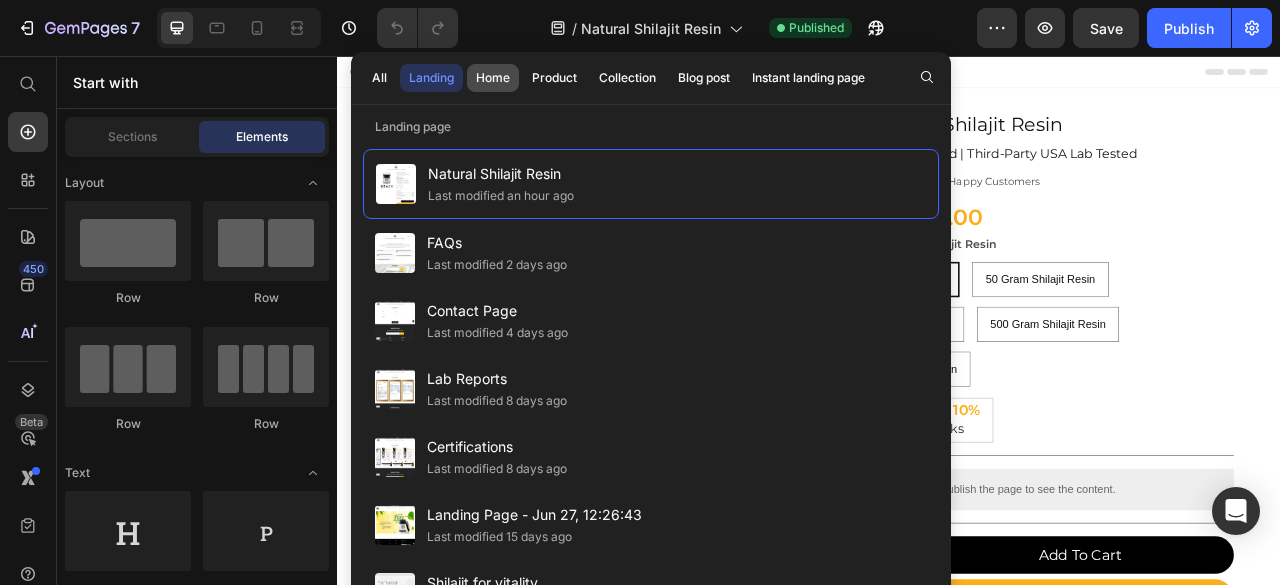 click on "Home" at bounding box center (493, 78) 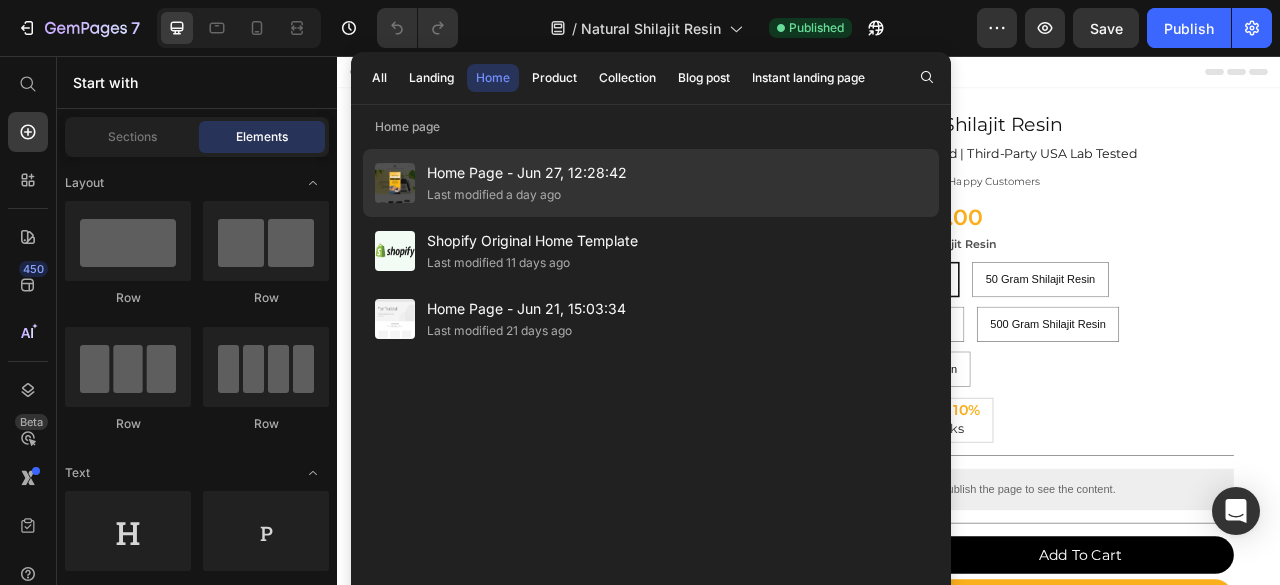 click on "Home Page - Jun 27, 12:28:42" at bounding box center (527, 173) 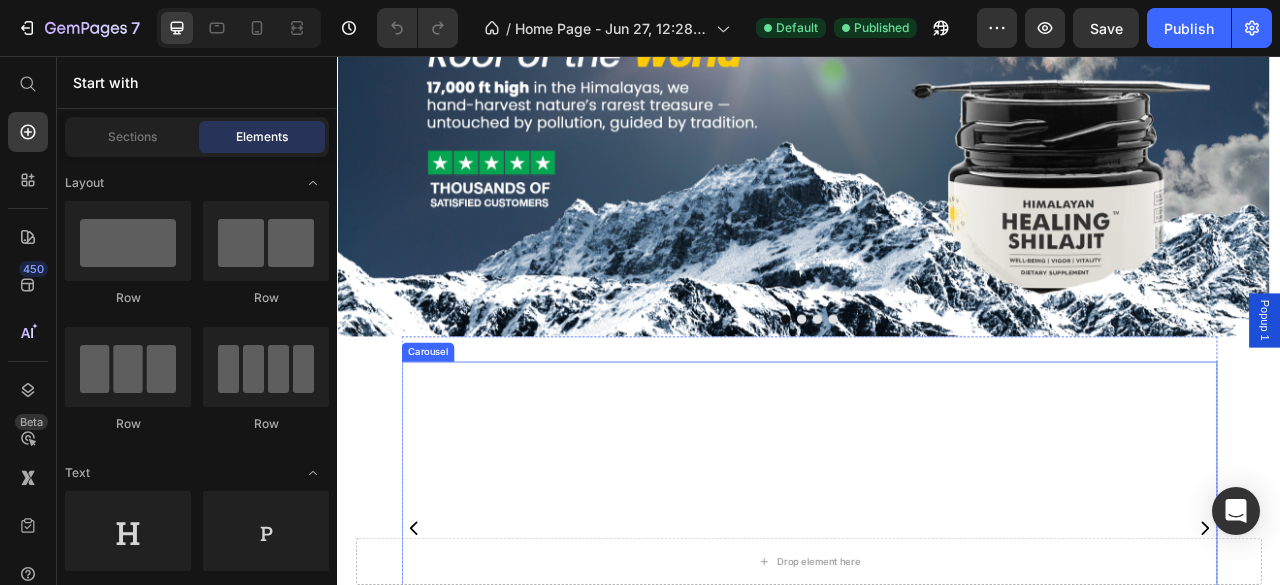 scroll, scrollTop: 233, scrollLeft: 0, axis: vertical 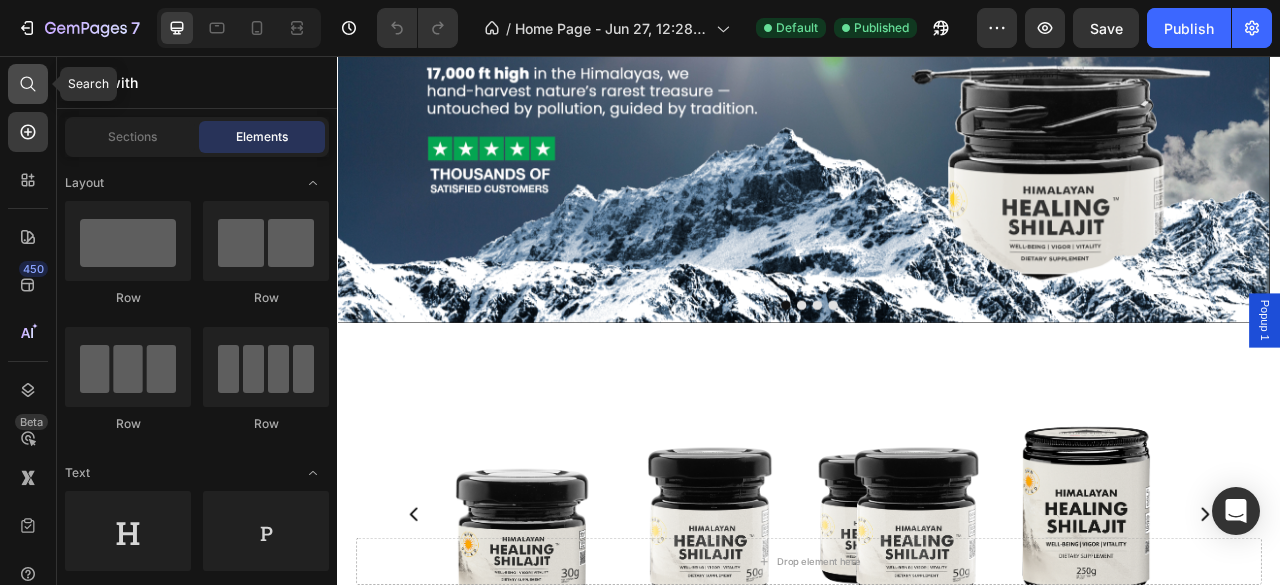 click 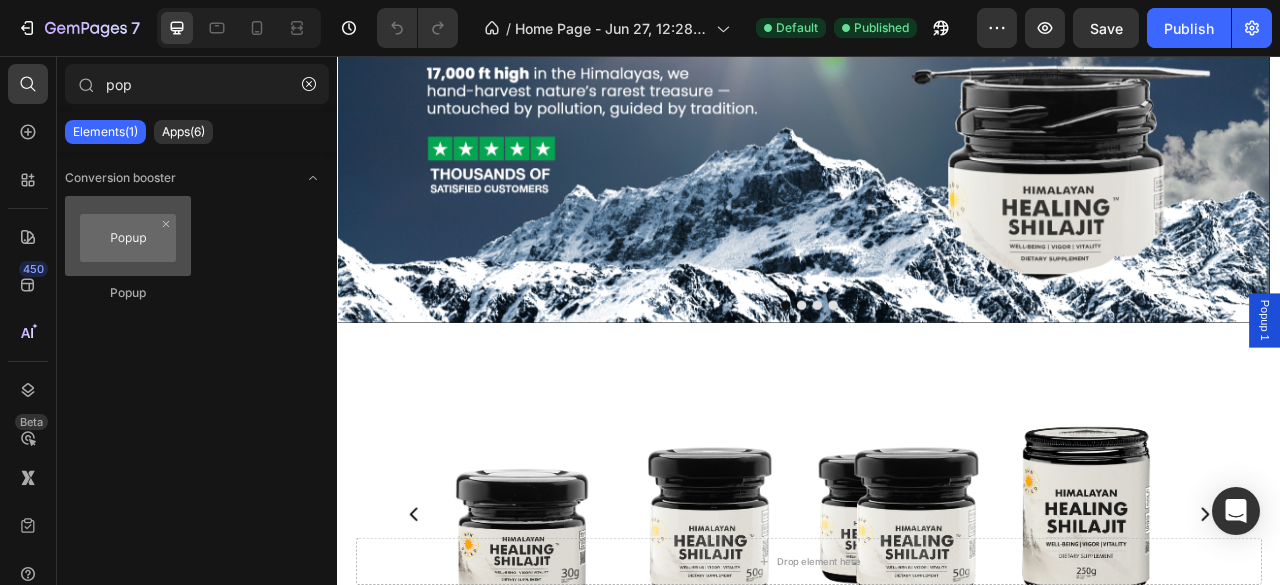 type on "pop" 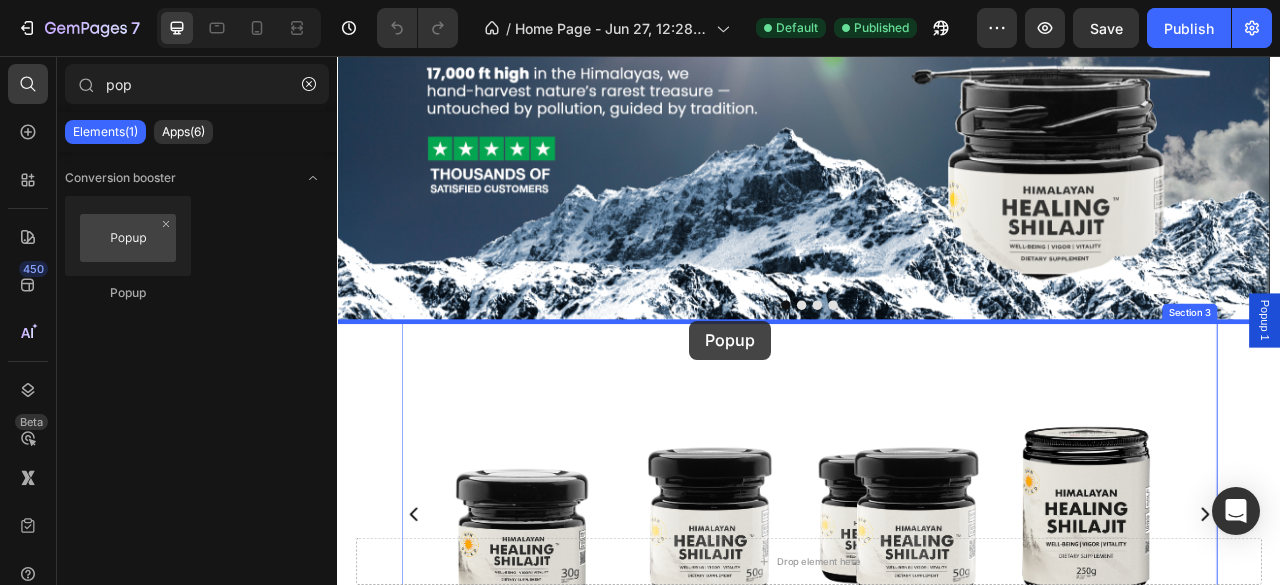drag, startPoint x: 471, startPoint y: 288, endPoint x: 785, endPoint y: 393, distance: 331.09064 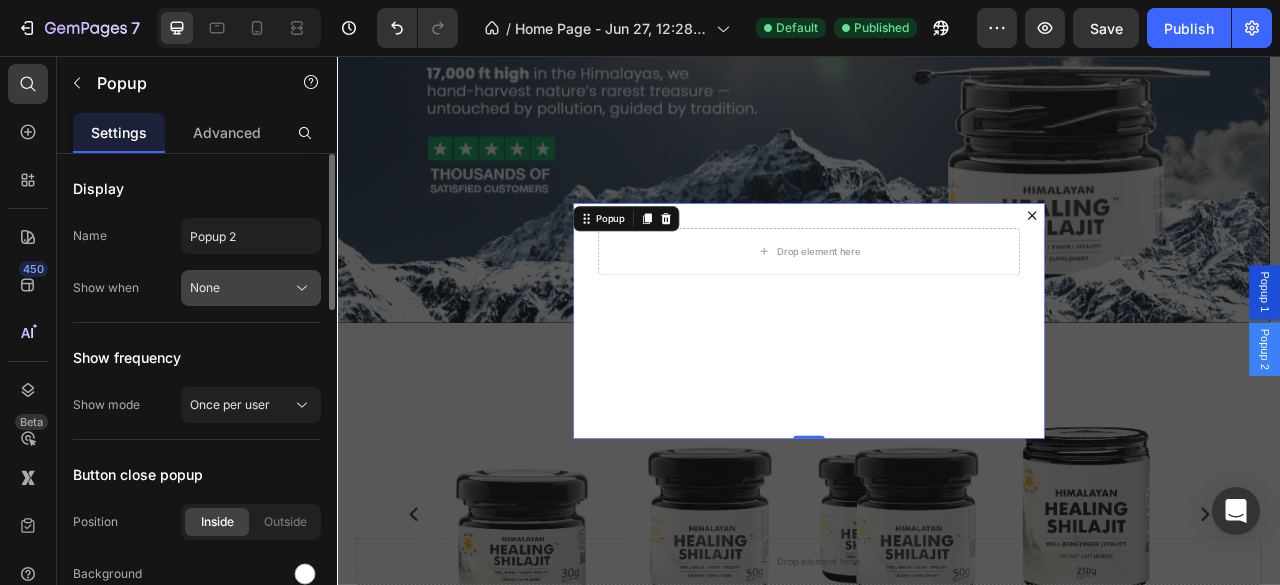 click on "None" 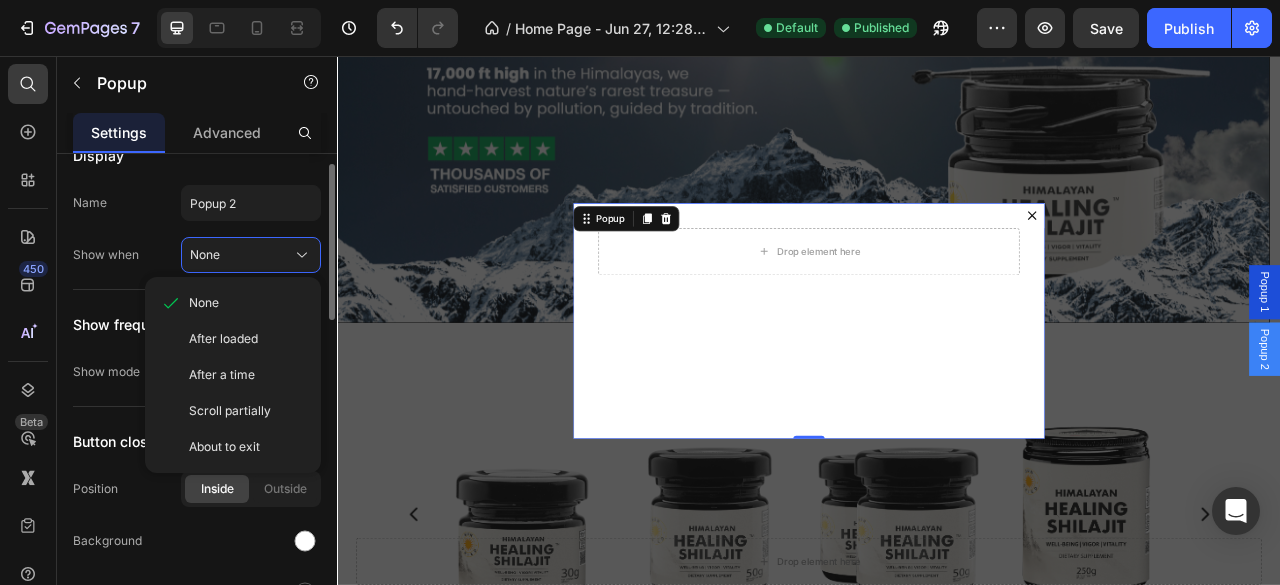 scroll, scrollTop: 0, scrollLeft: 0, axis: both 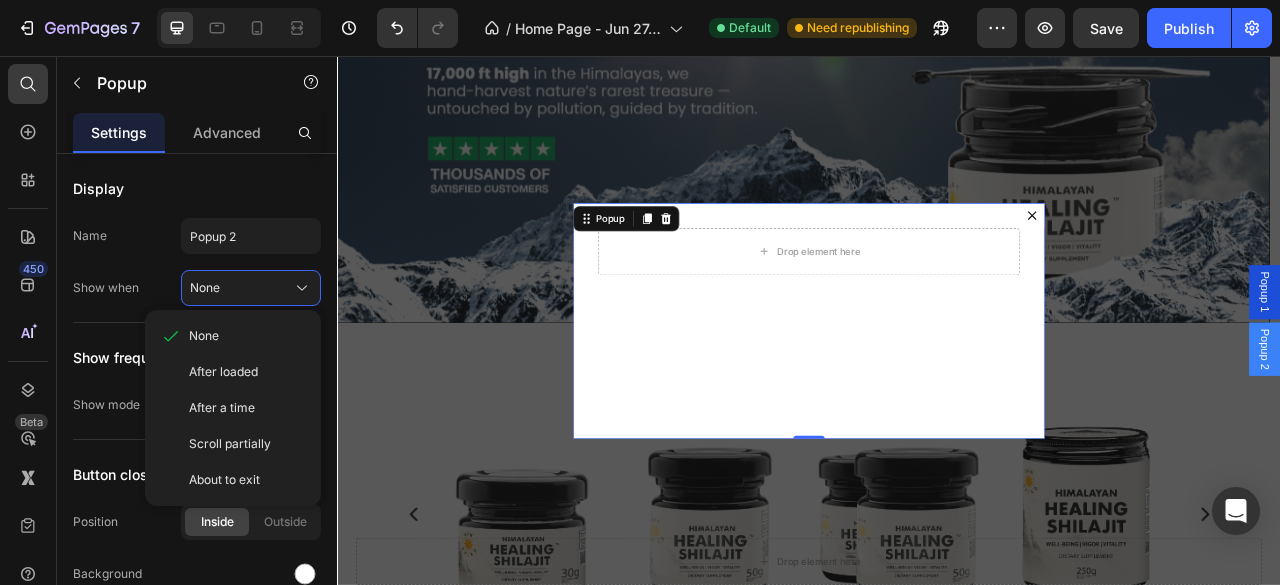 drag, startPoint x: 901, startPoint y: 236, endPoint x: 1443, endPoint y: 422, distance: 573.02704 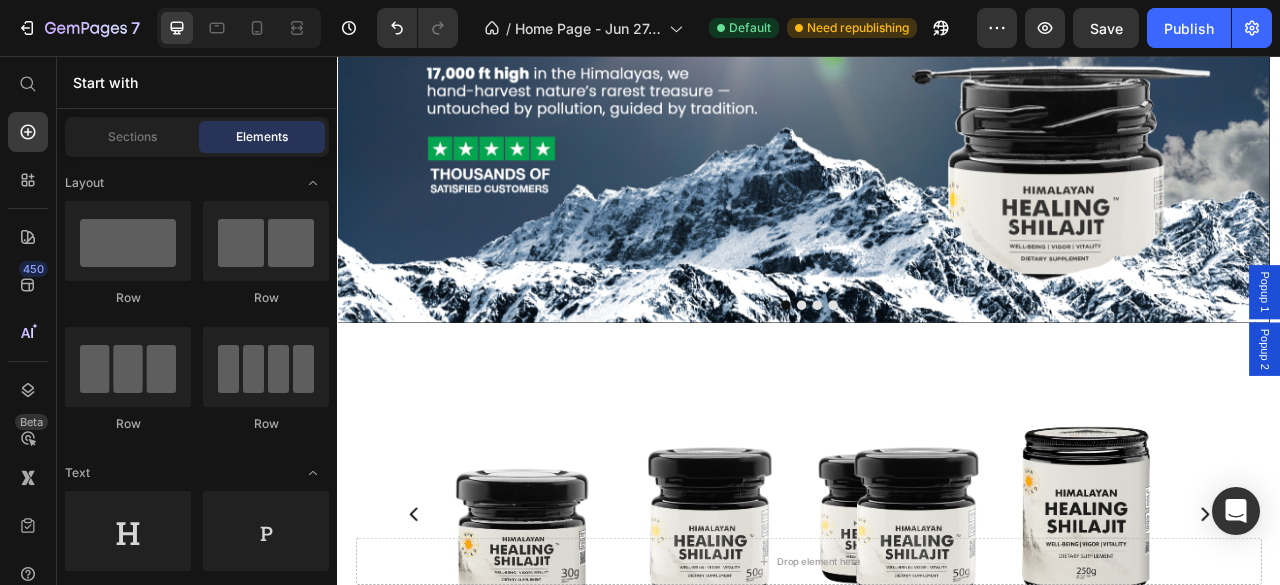 drag, startPoint x: 1497, startPoint y: 439, endPoint x: 1228, endPoint y: 419, distance: 269.74246 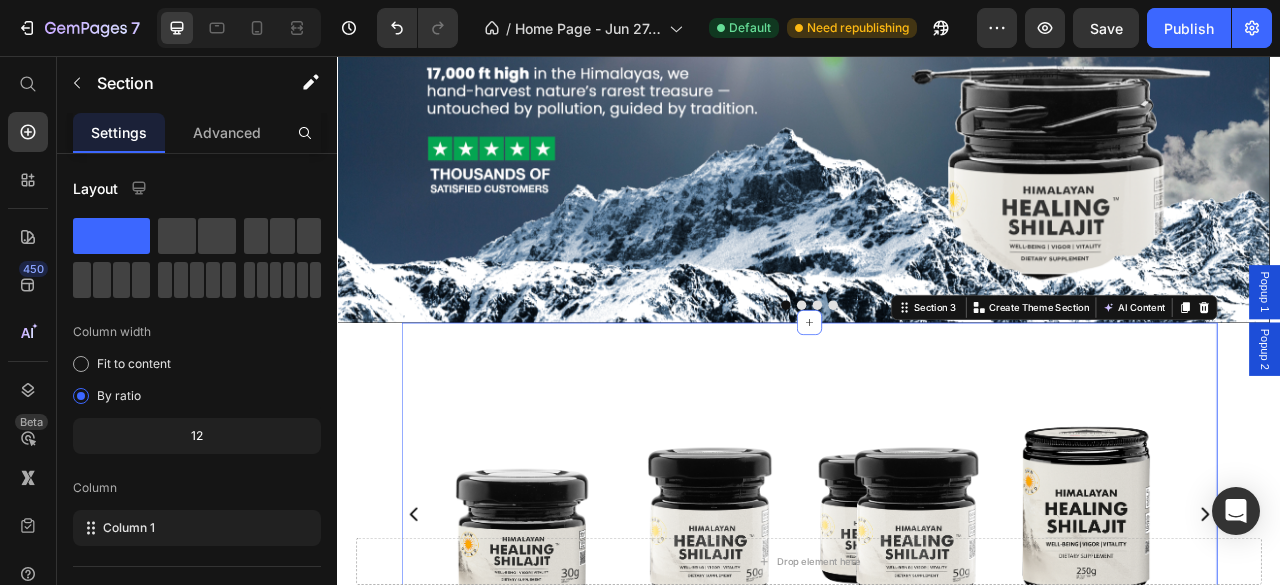 click on "Popup 2" at bounding box center [1517, 429] 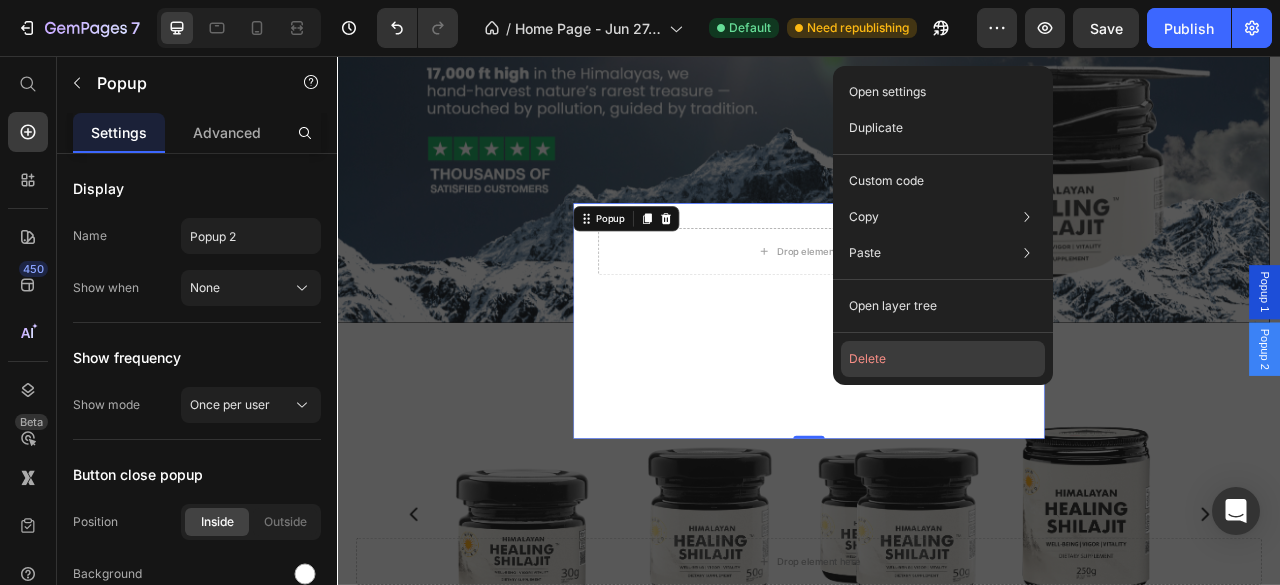 drag, startPoint x: 924, startPoint y: 367, endPoint x: 804, endPoint y: 385, distance: 121.34249 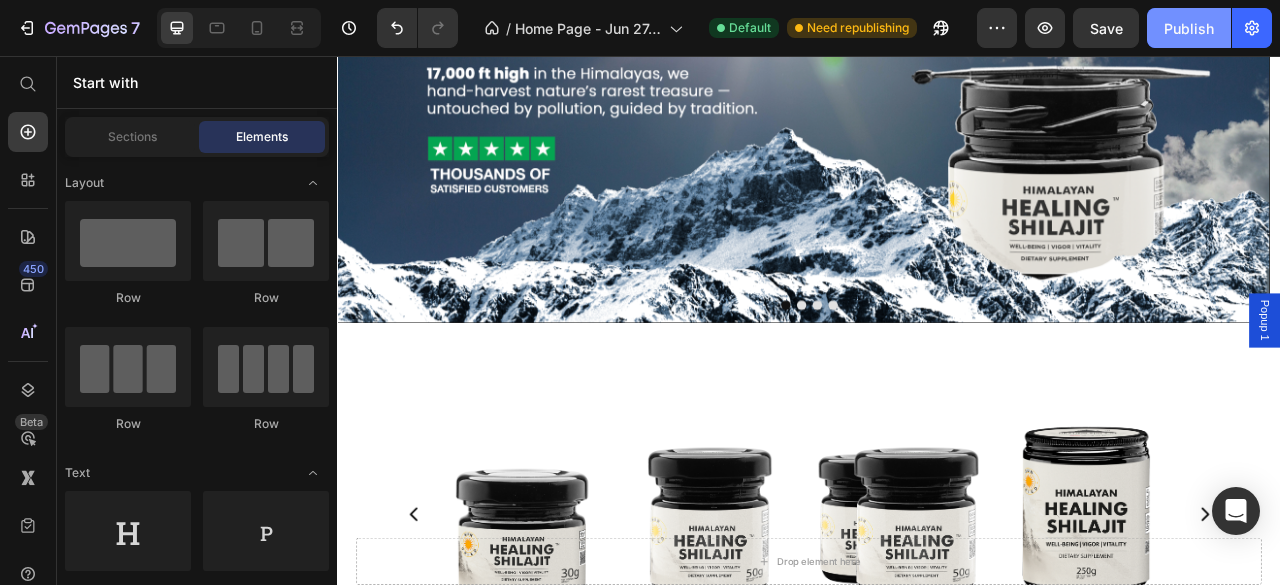 drag, startPoint x: 1208, startPoint y: 31, endPoint x: 1055, endPoint y: 55, distance: 154.87091 